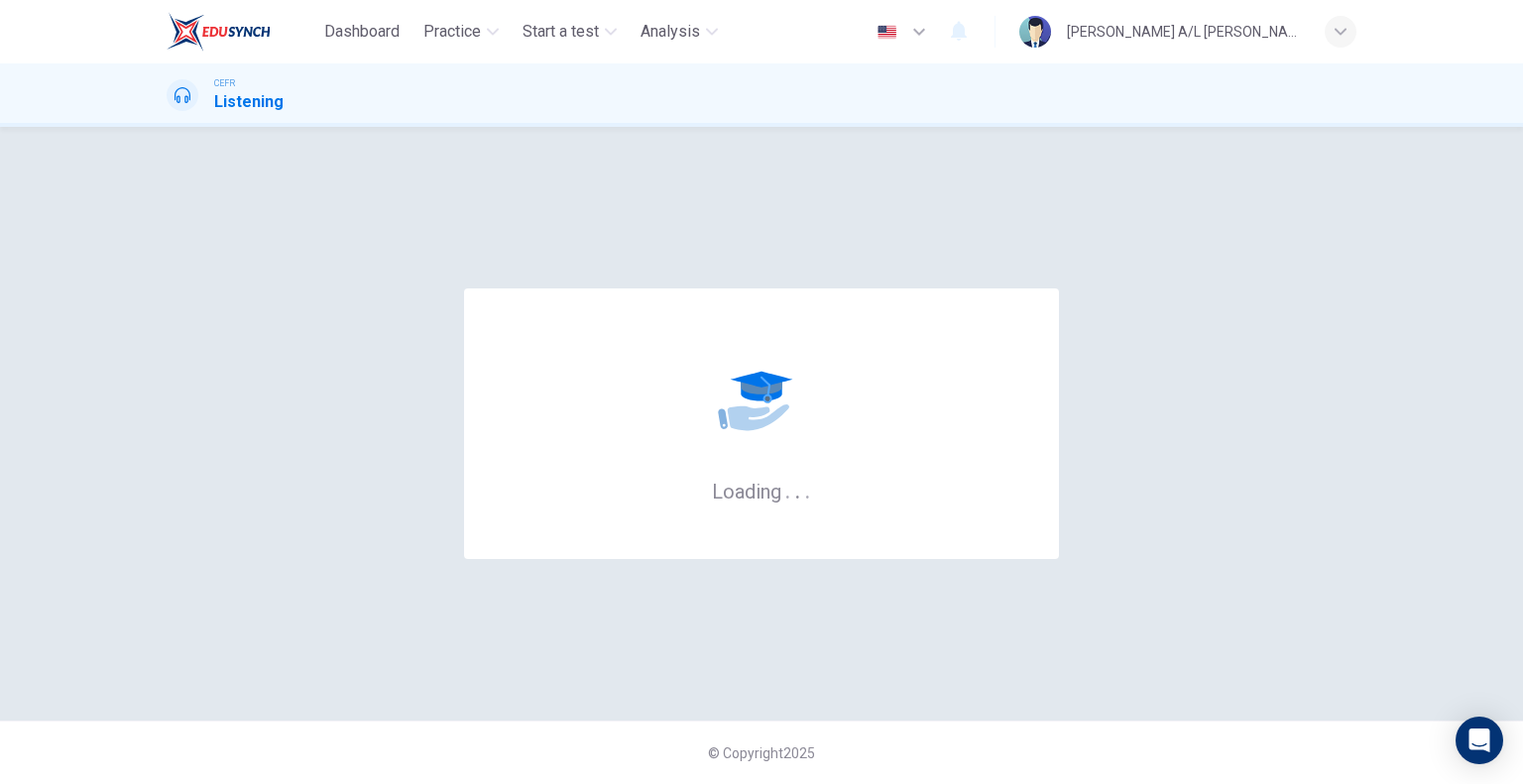 scroll, scrollTop: 0, scrollLeft: 0, axis: both 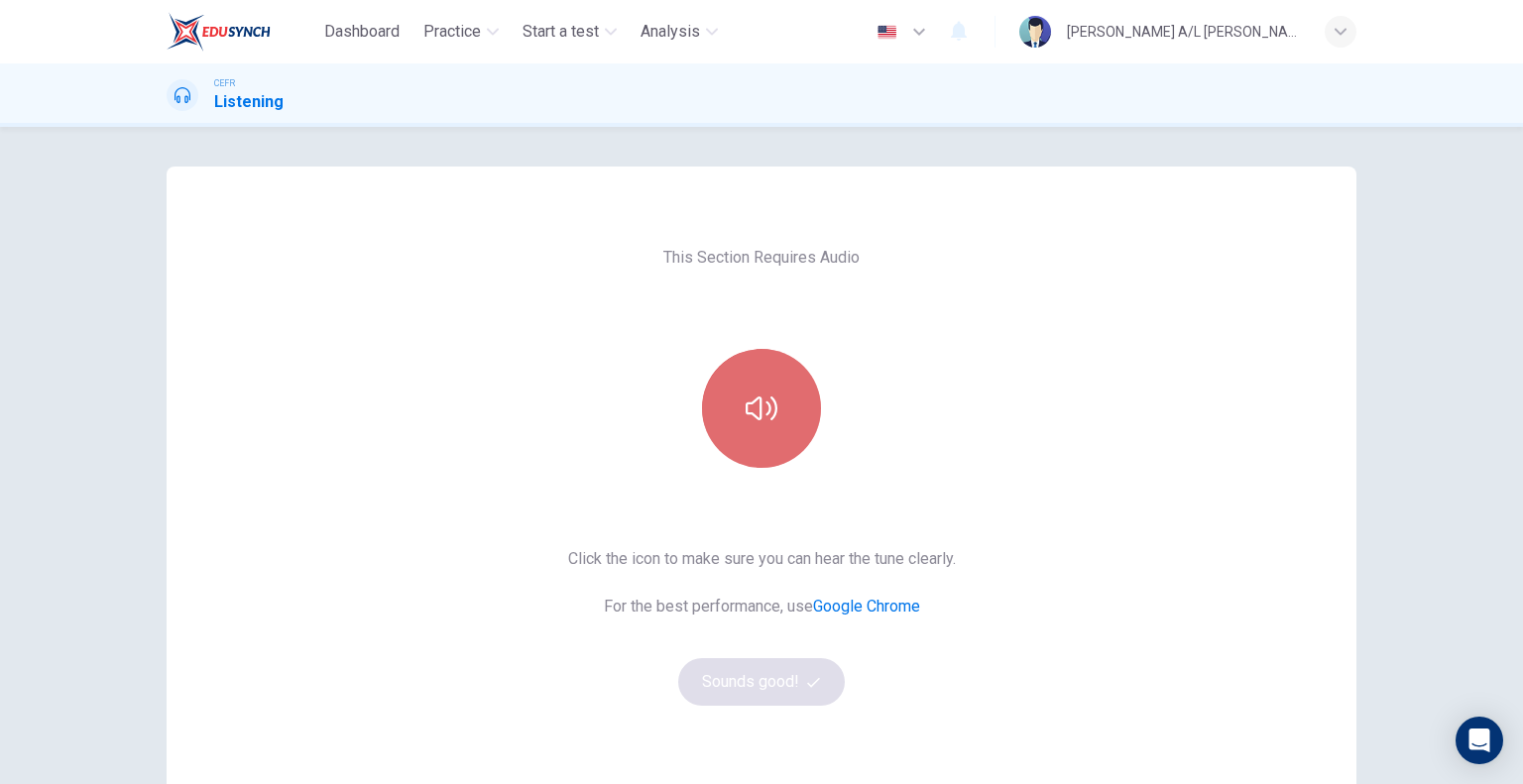 click at bounding box center (762, 408) 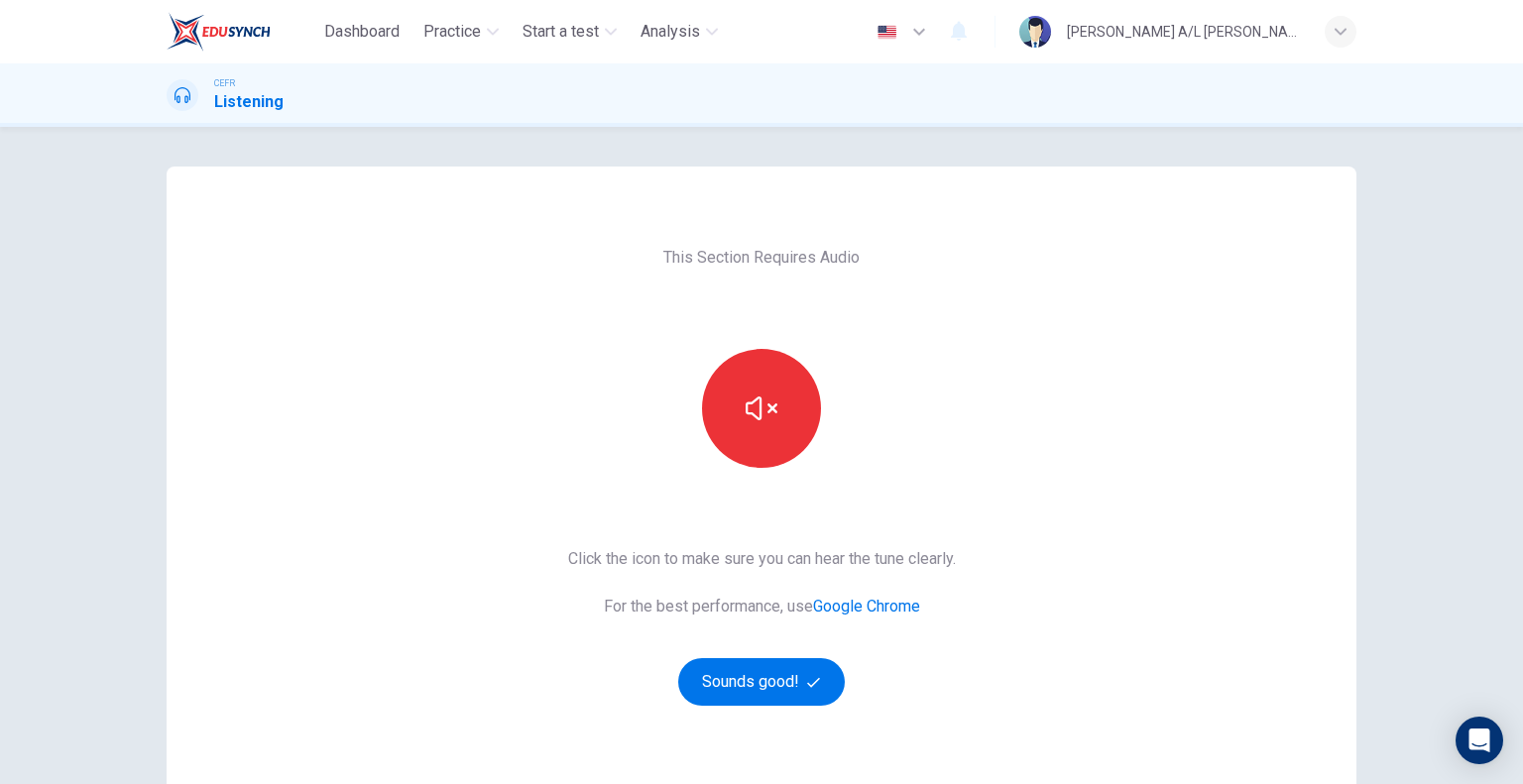 type 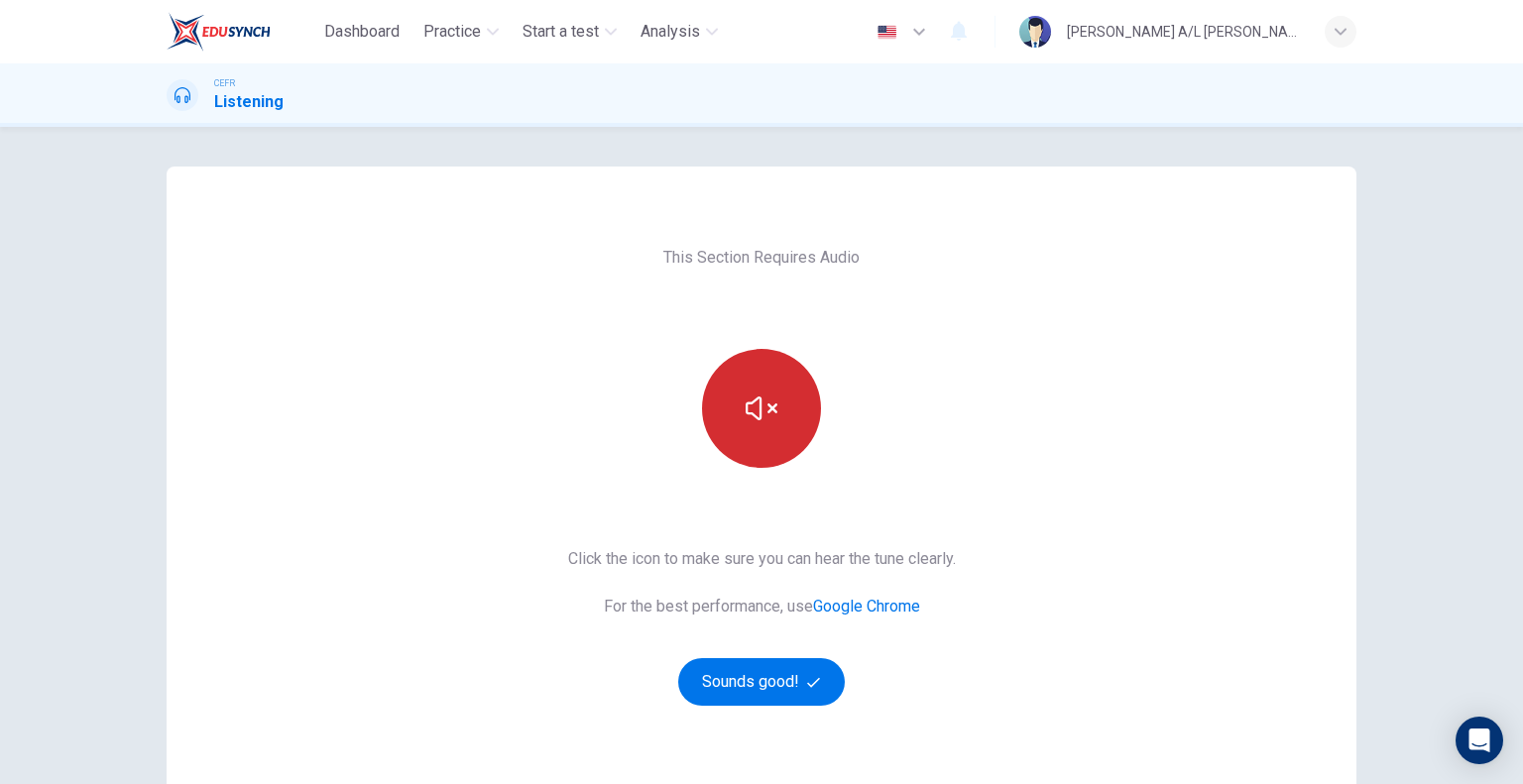 click at bounding box center (762, 408) 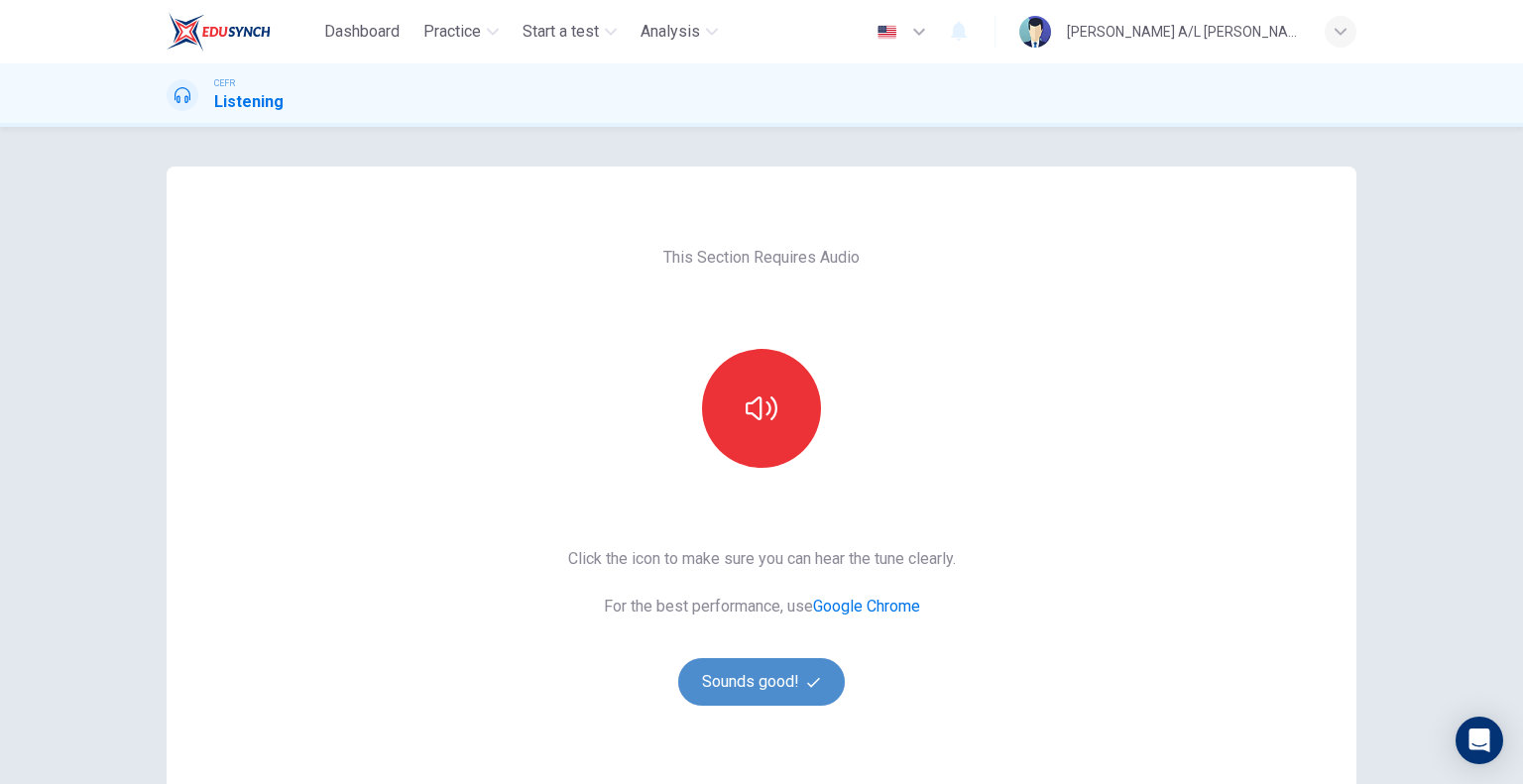 click on "Sounds good!" at bounding box center [762, 682] 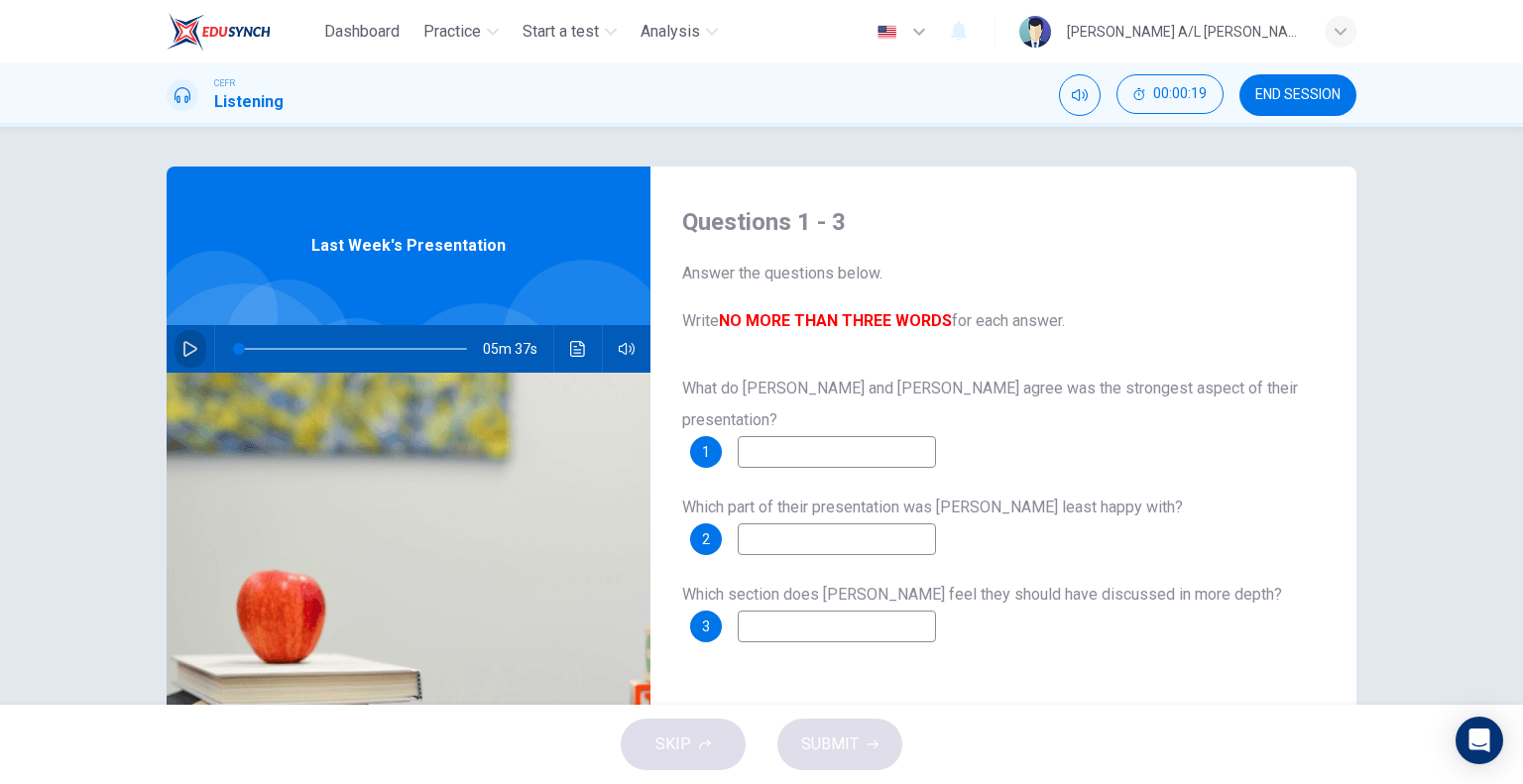 click 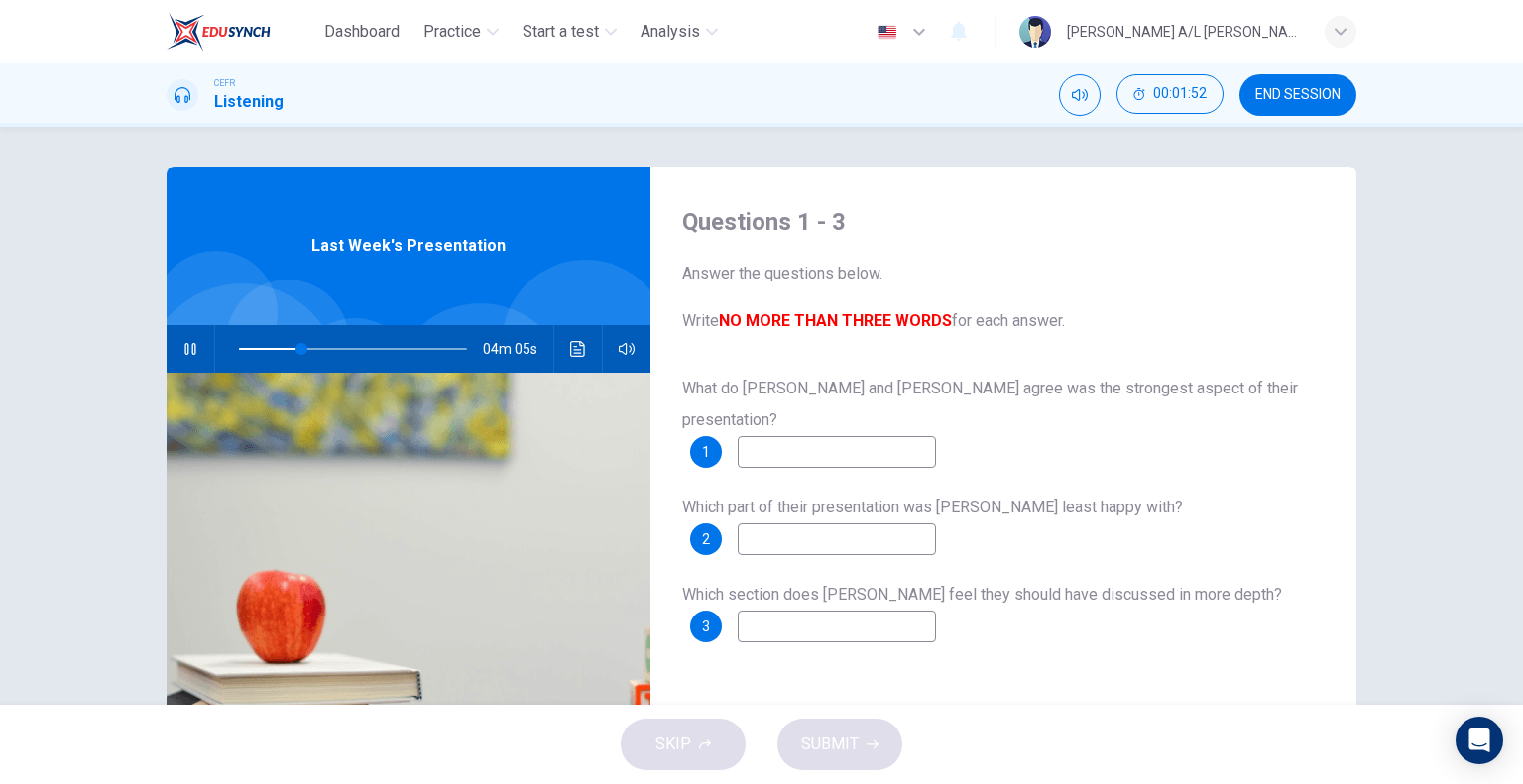 click 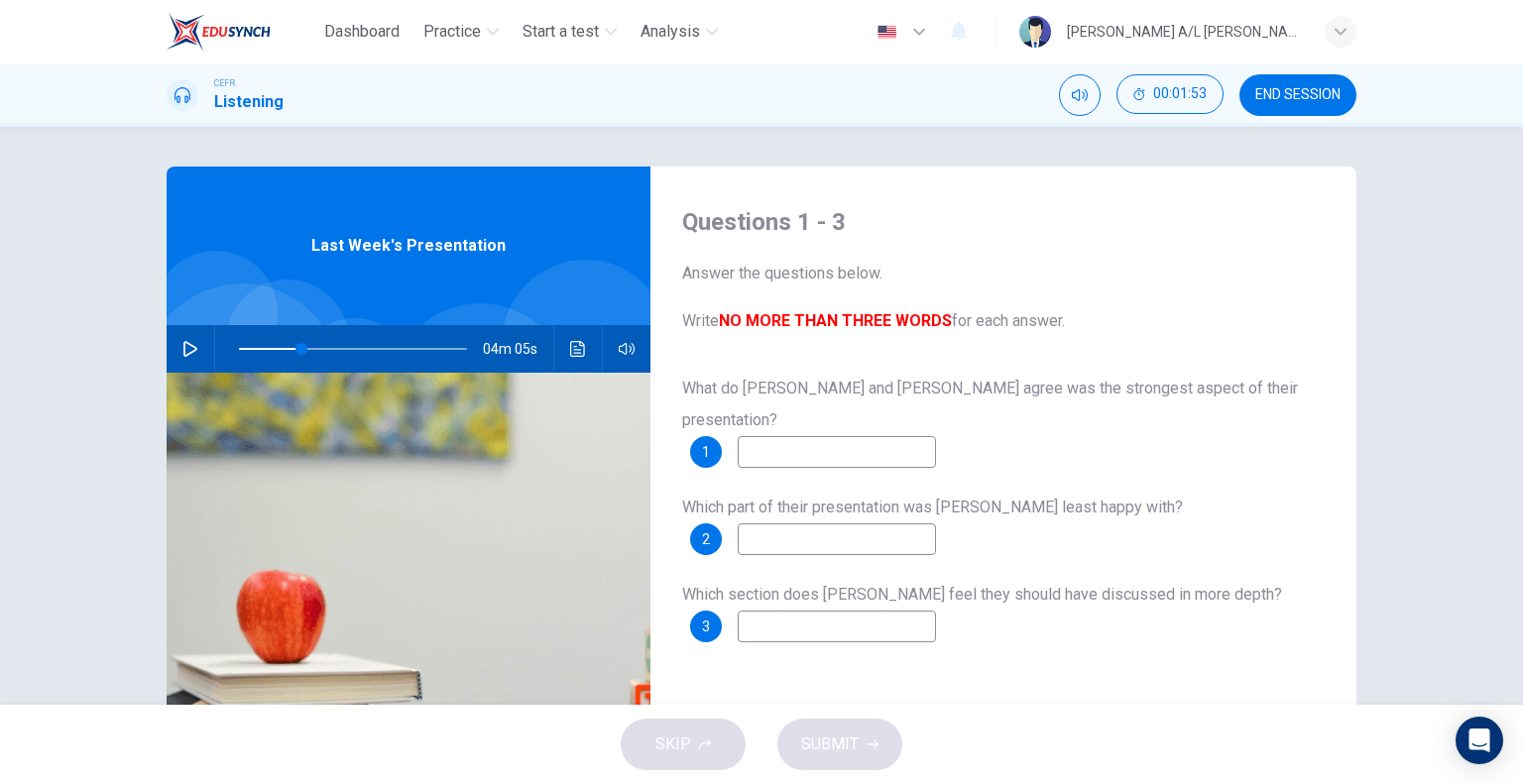 click at bounding box center (837, 452) 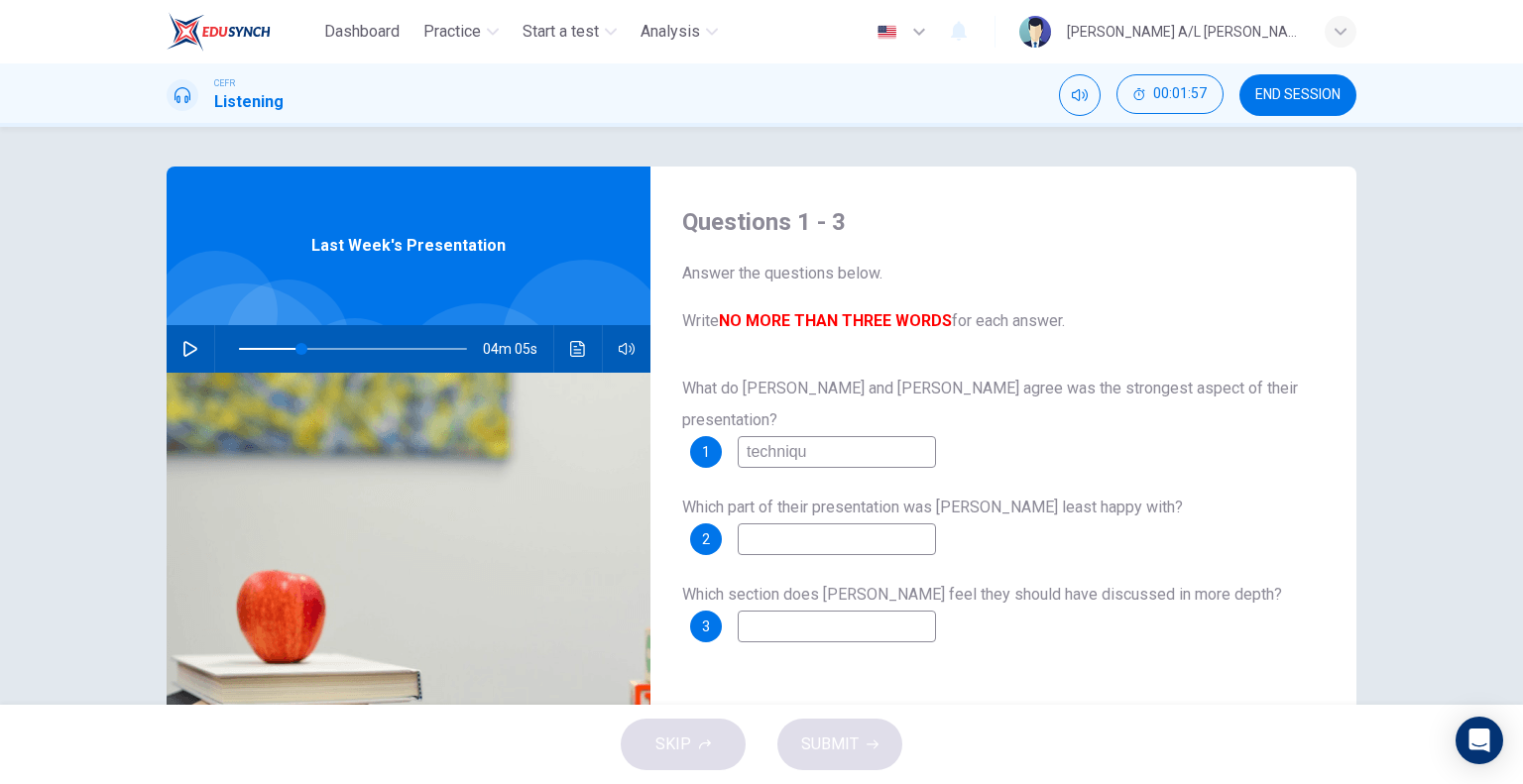 type on "technique" 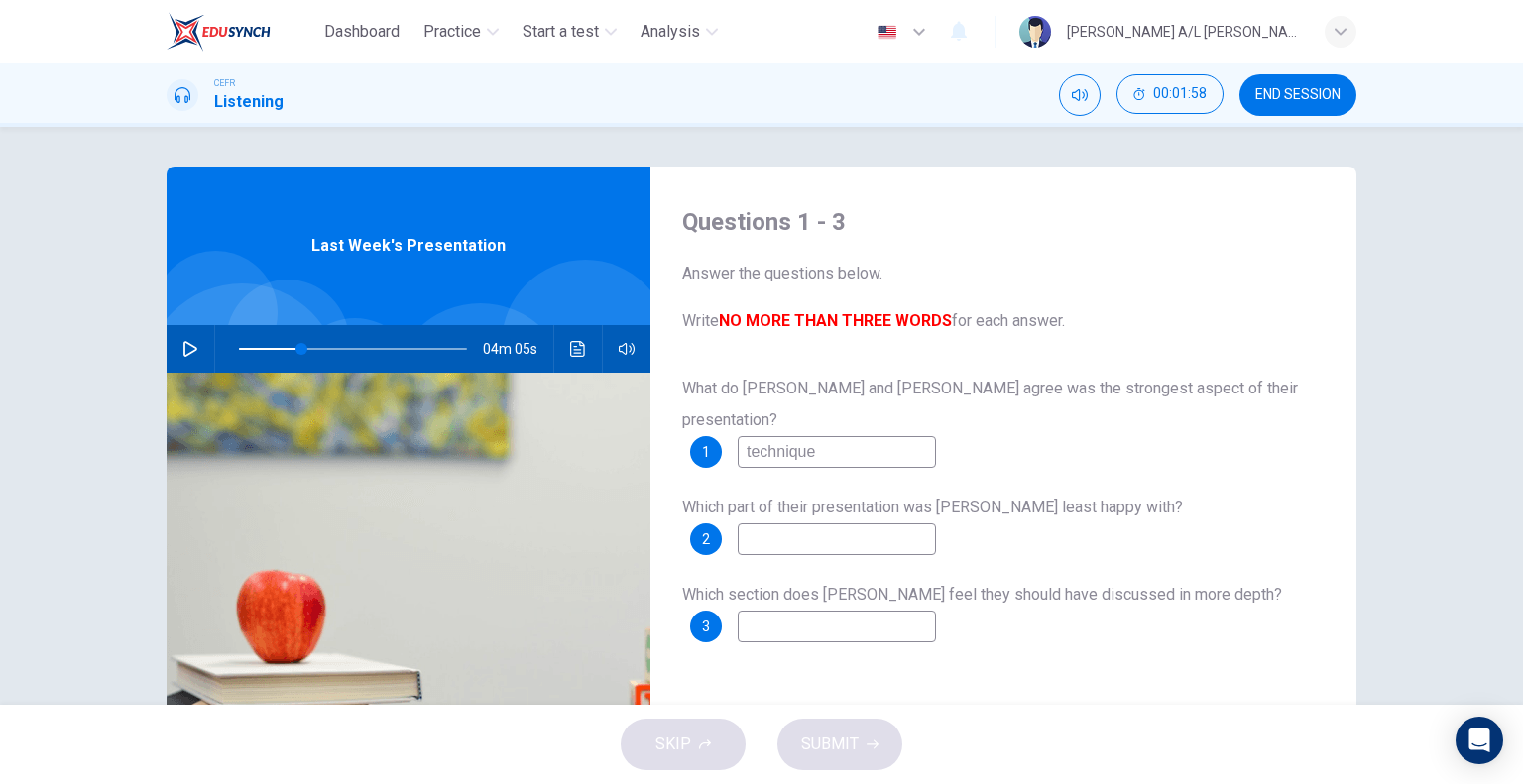 type on "27" 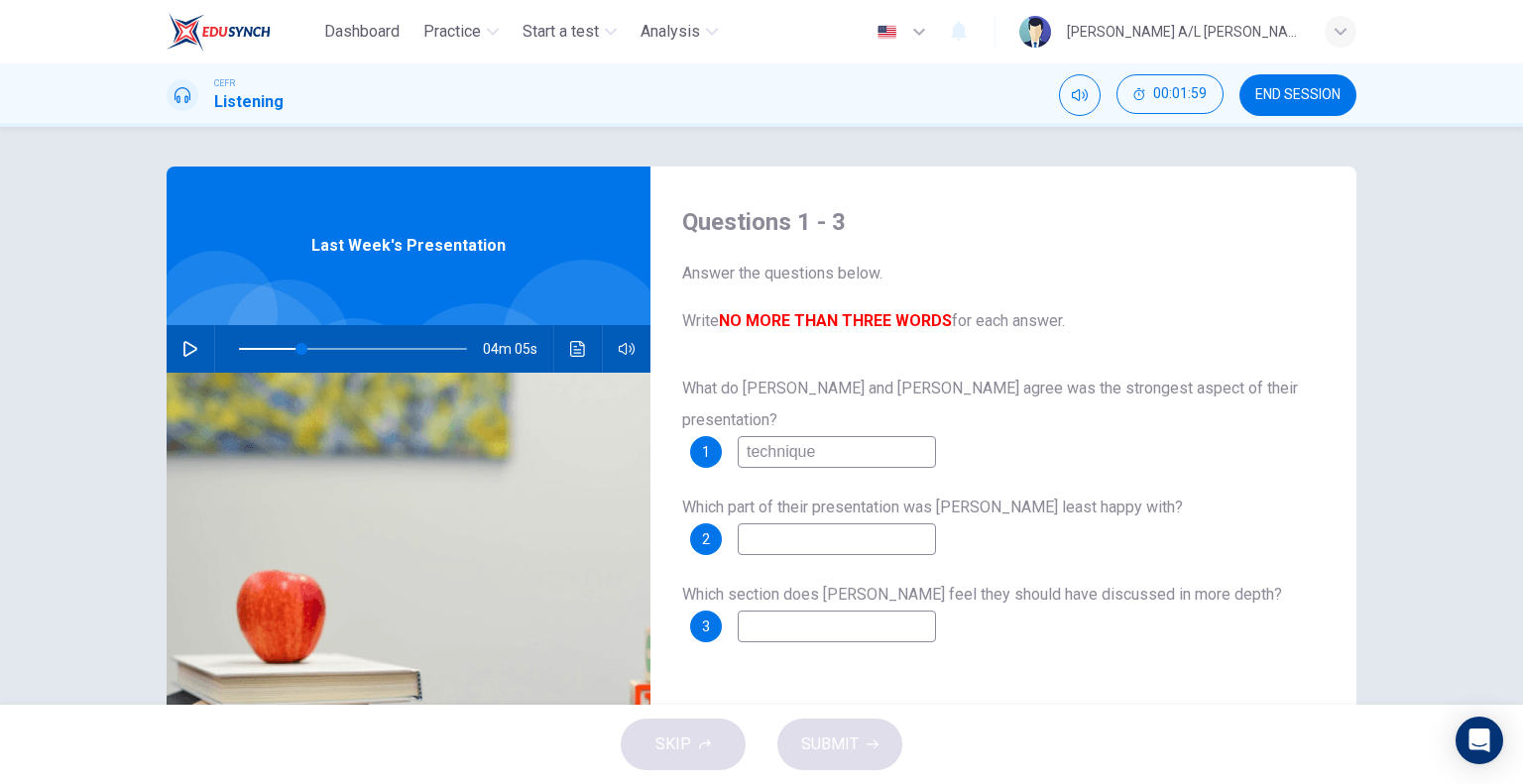 type on "technique" 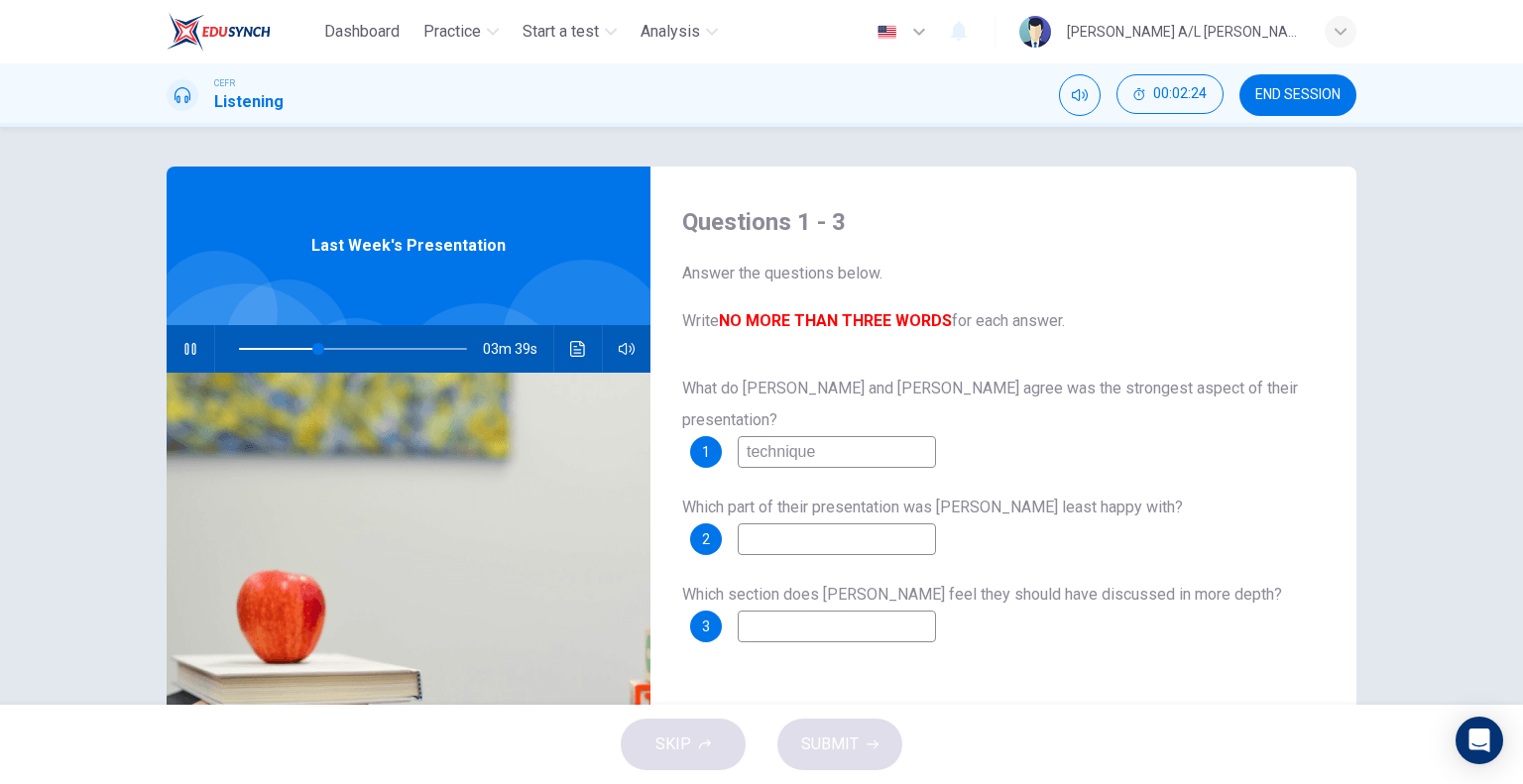 click 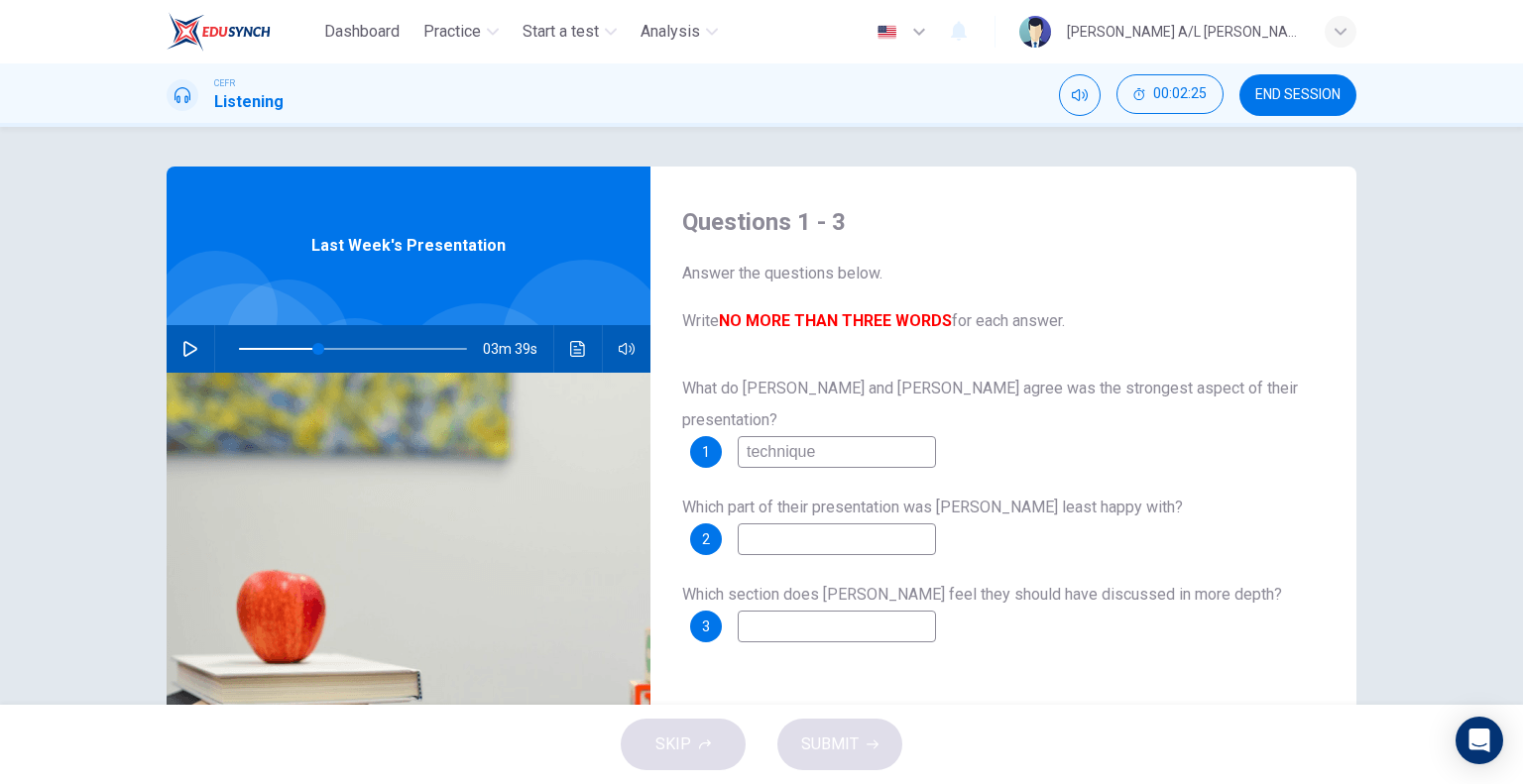 click on "Which part of their presentation was Xiao Li least happy with? 2" at bounding box center (1003, 523) 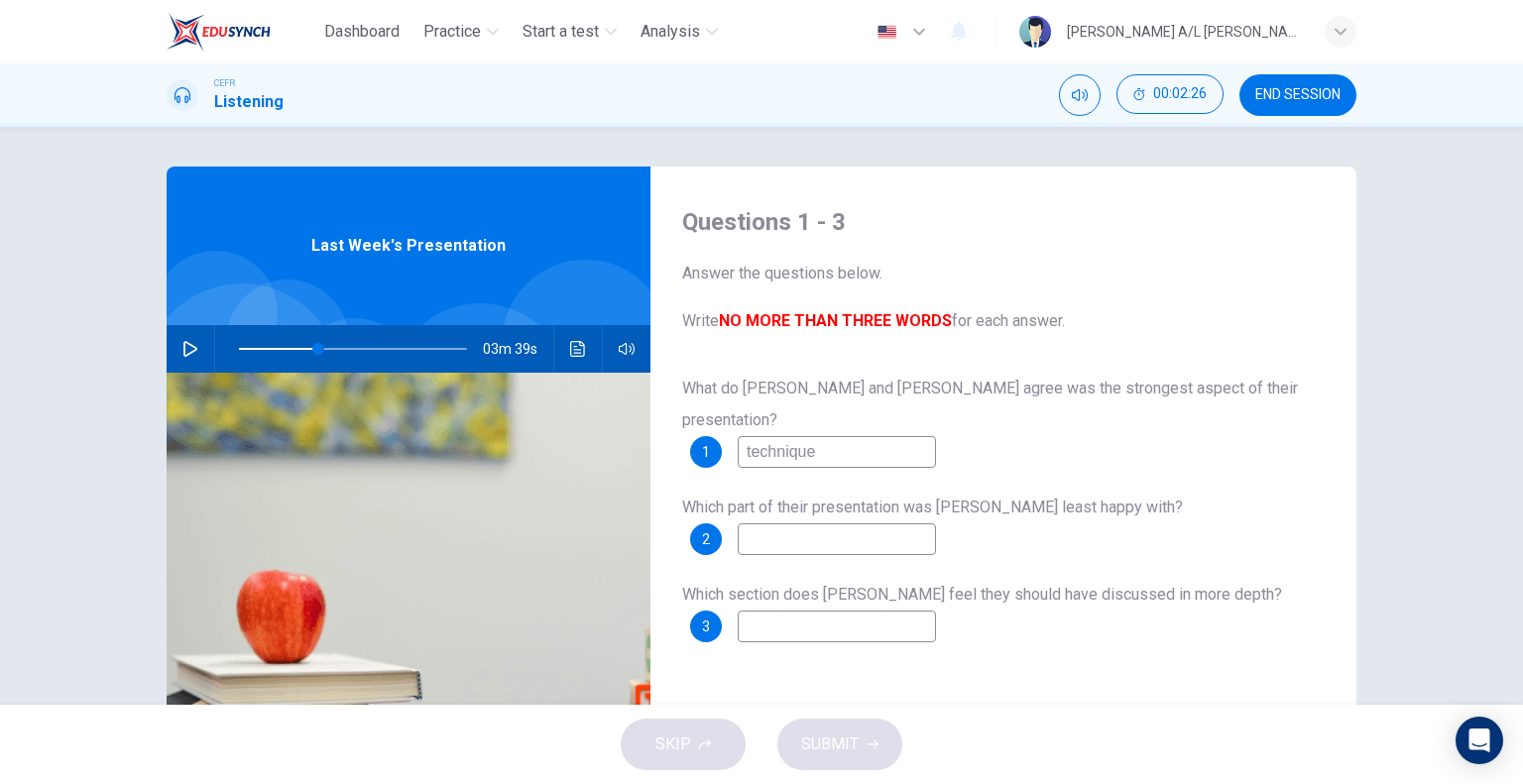click at bounding box center (837, 539) 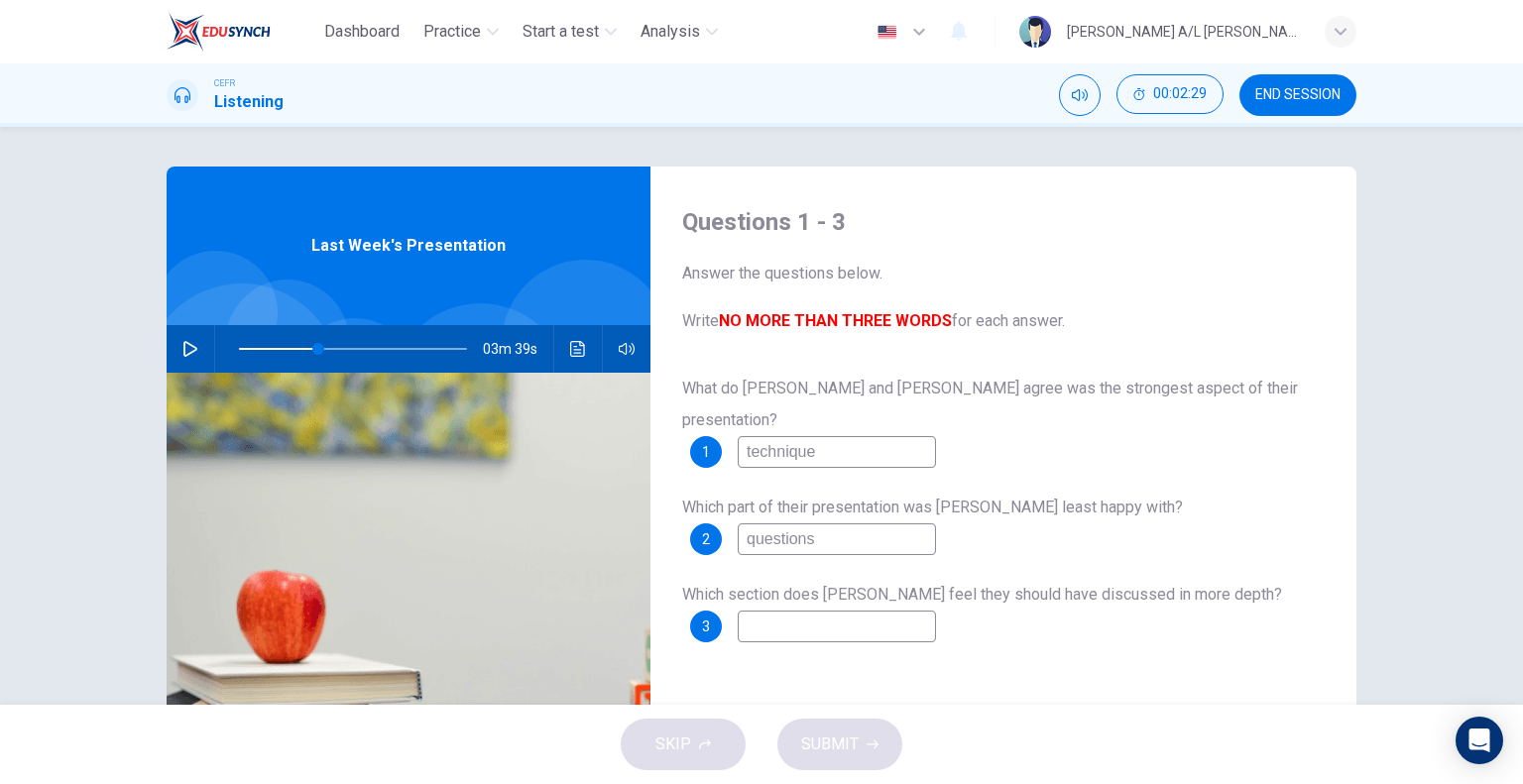 type on "questions" 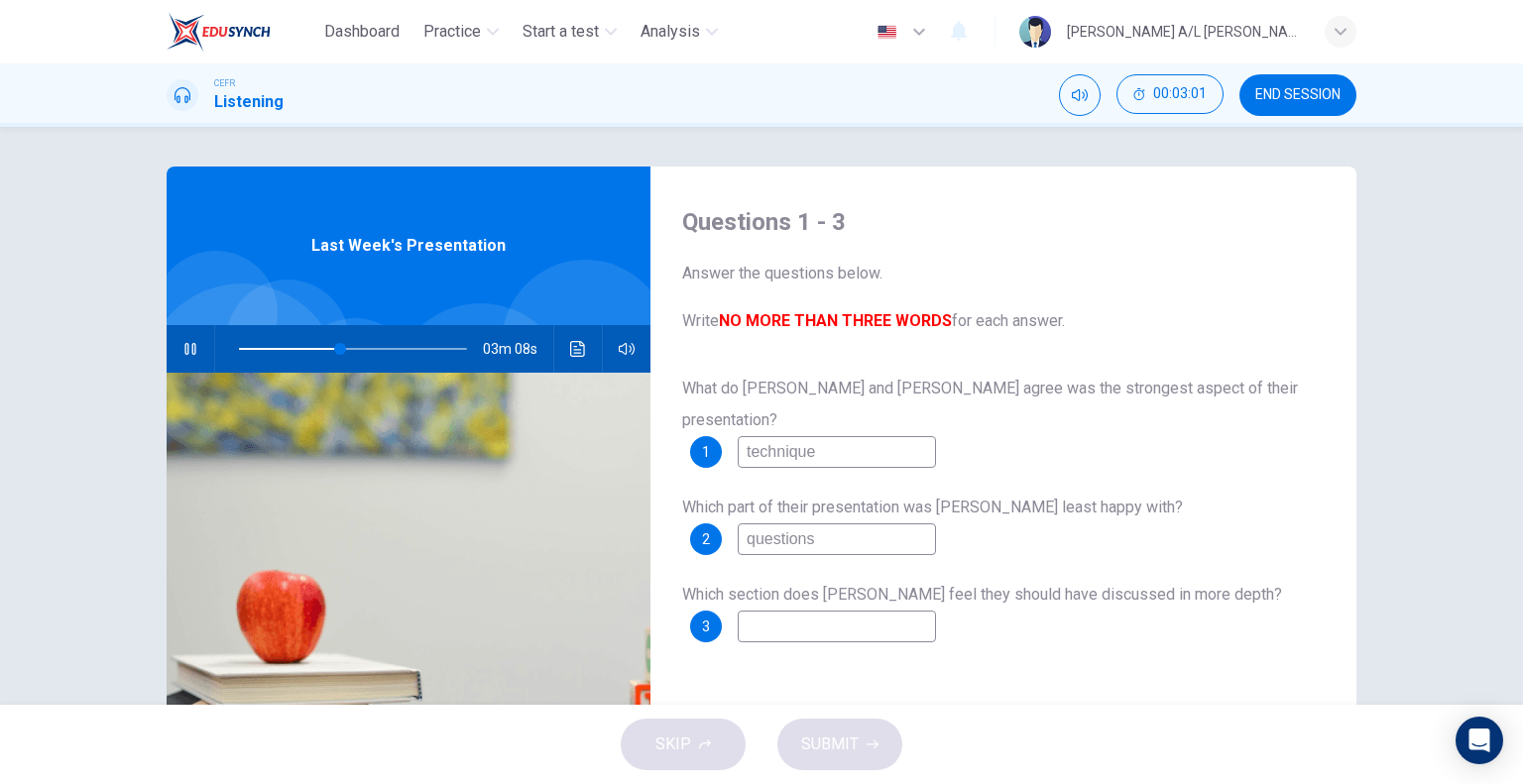 click at bounding box center (190, 349) 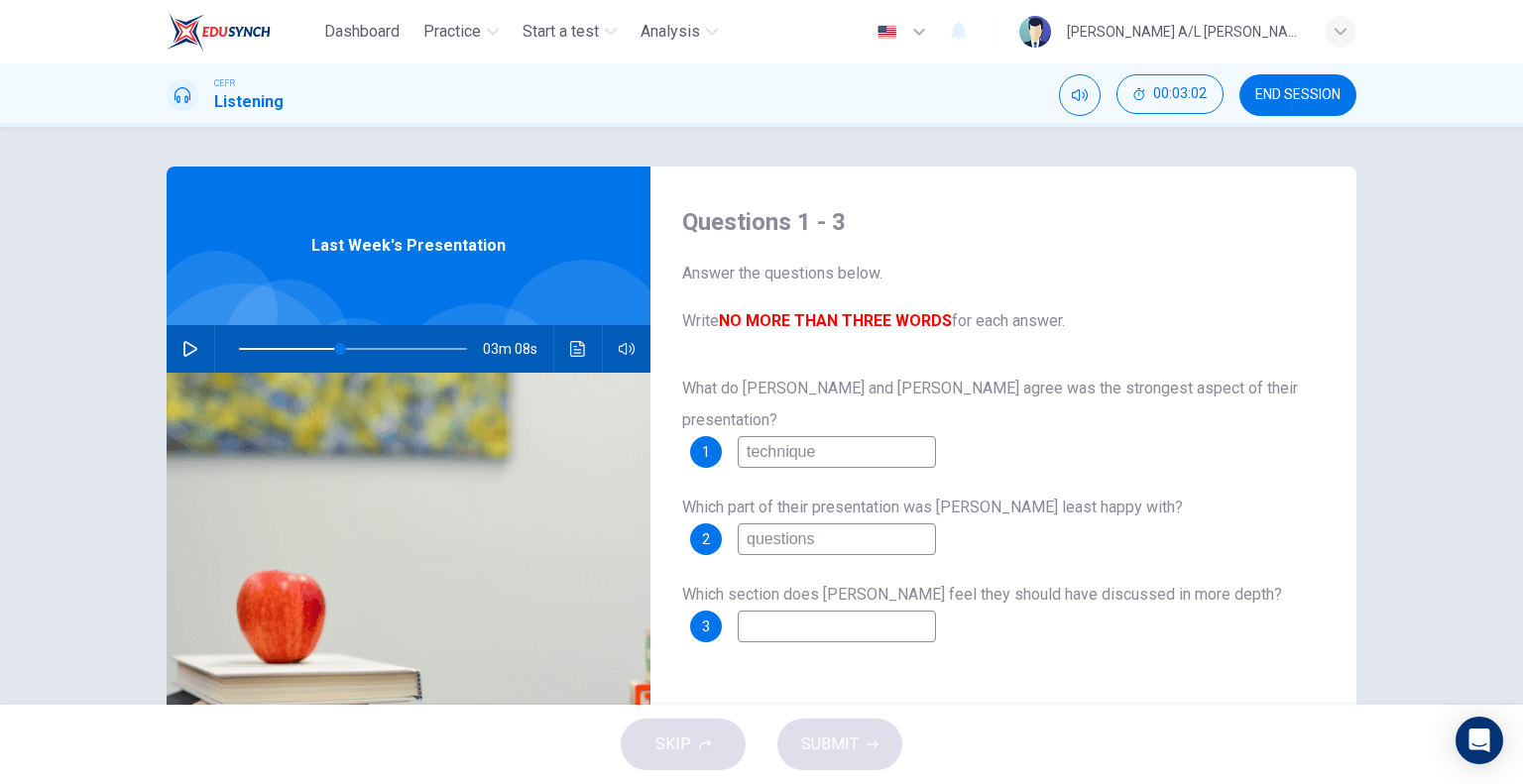 click at bounding box center [837, 626] 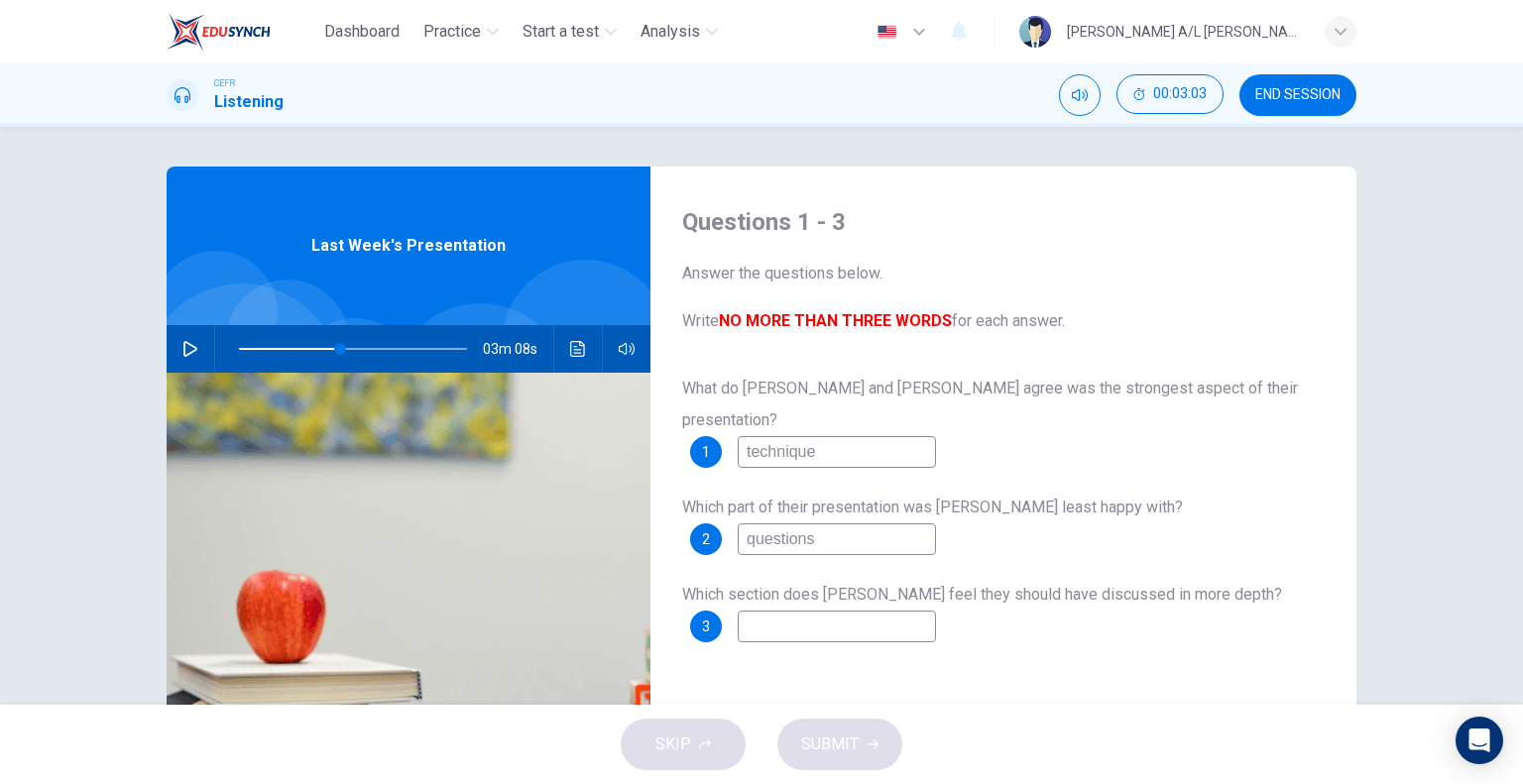 type on "s" 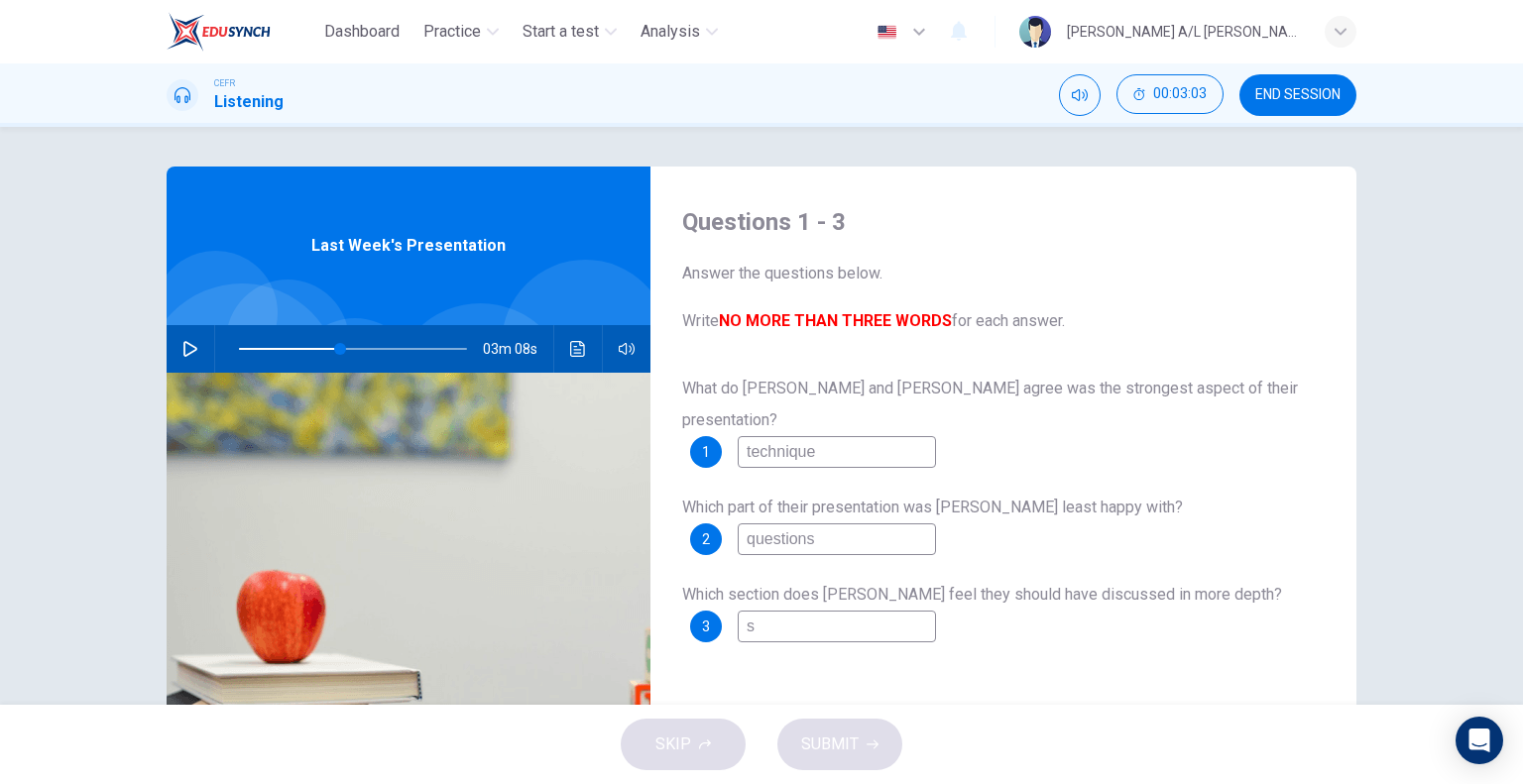type on "so" 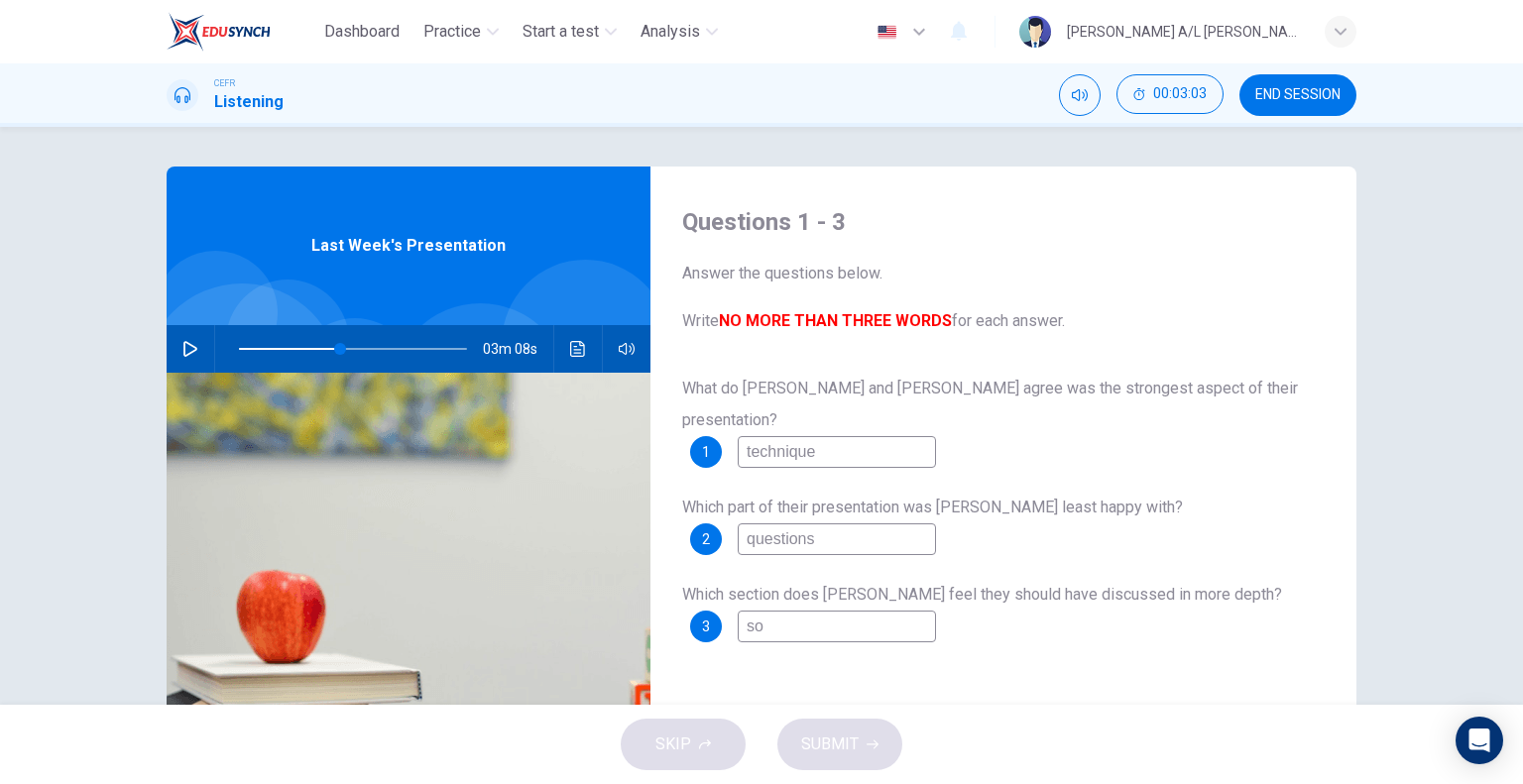type on "44" 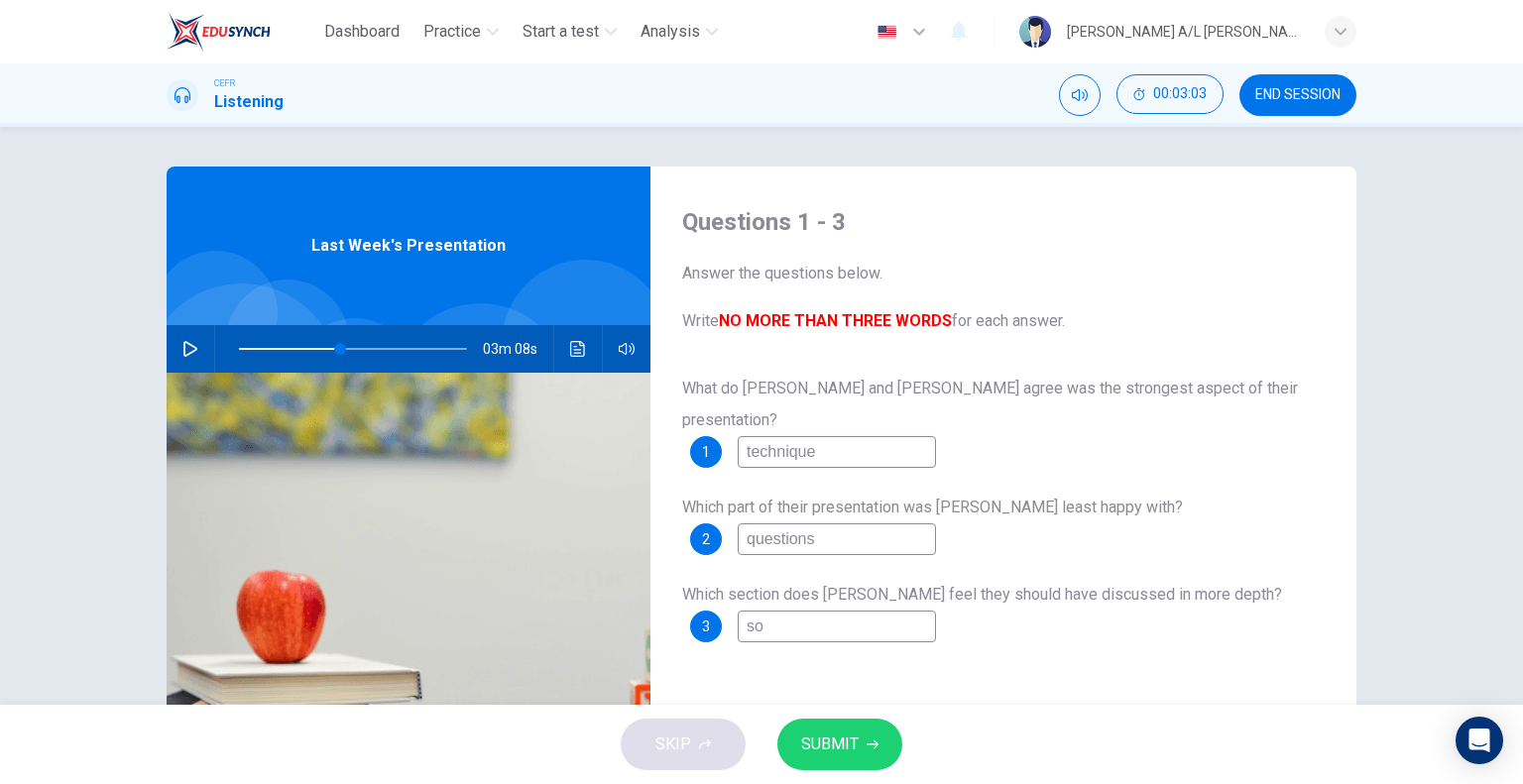 type on "sol" 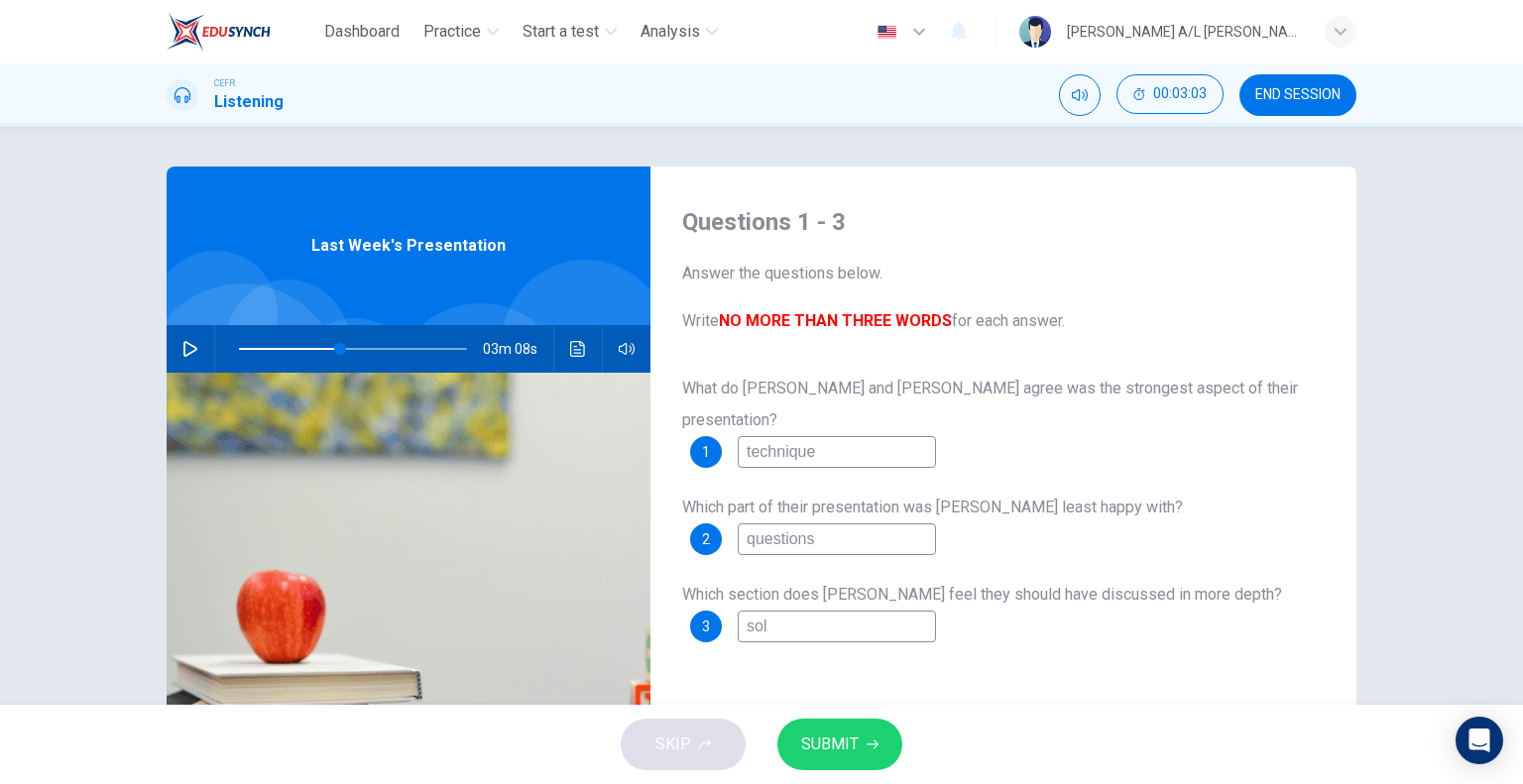 type on "solu" 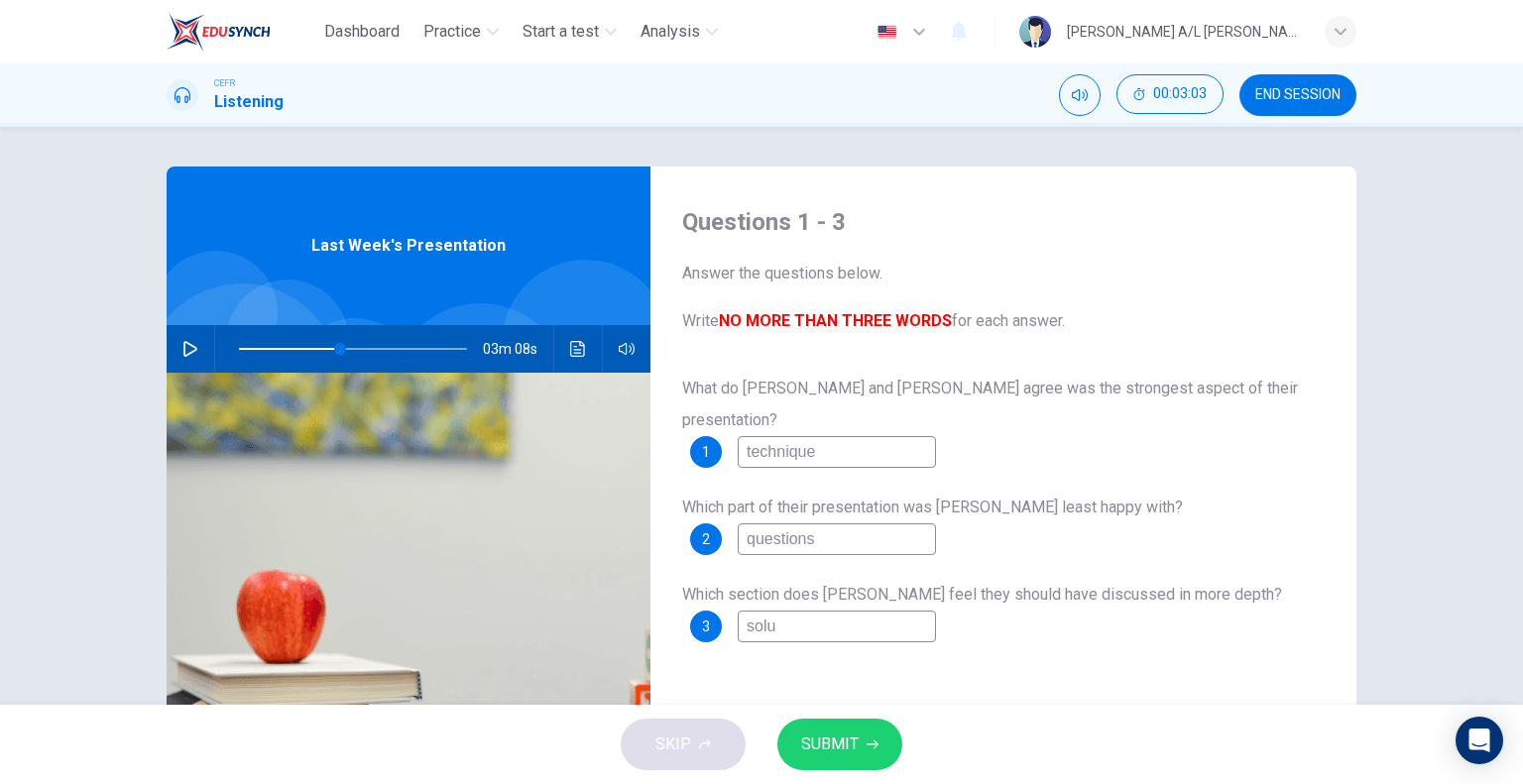 type on "44" 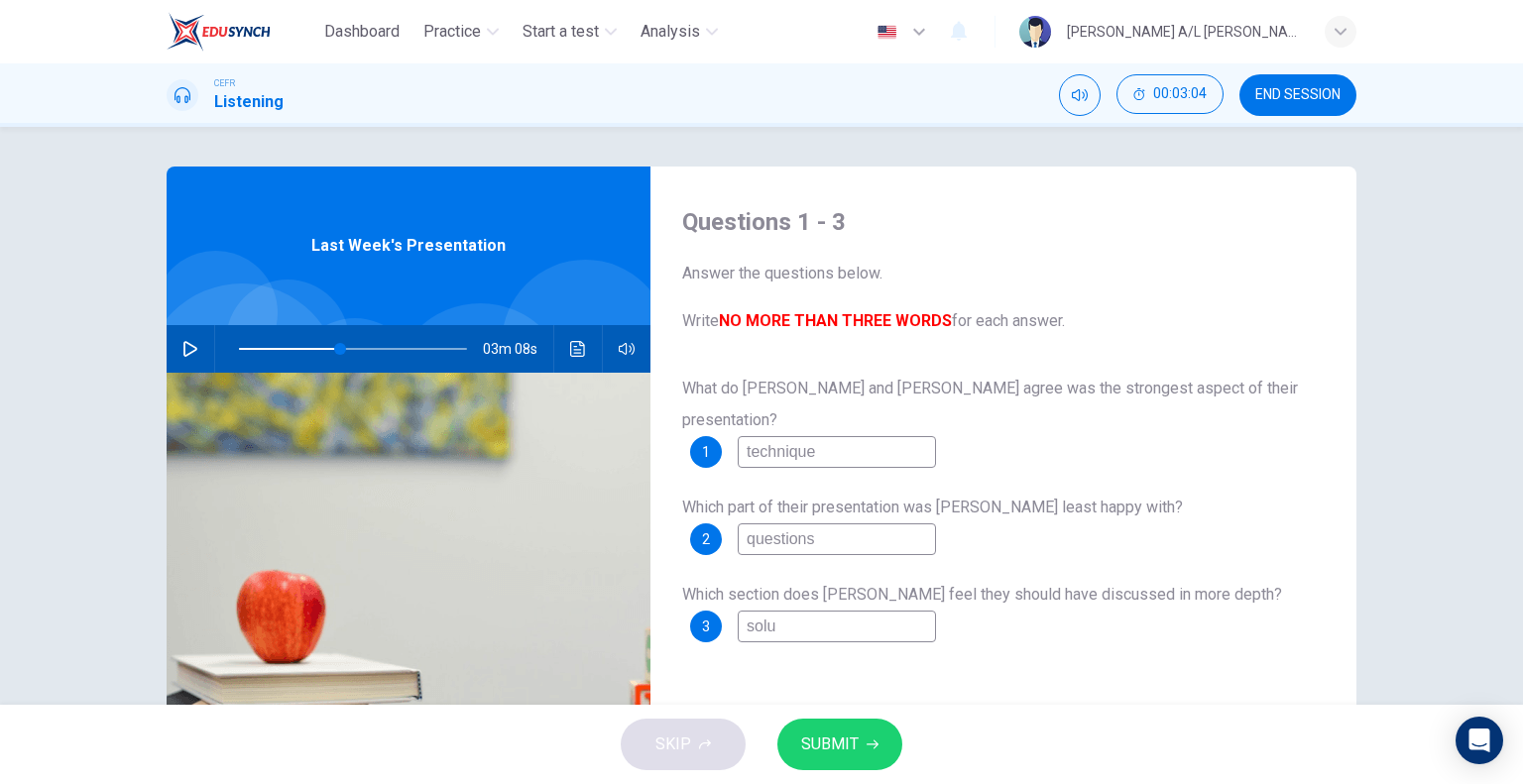 type on "solut" 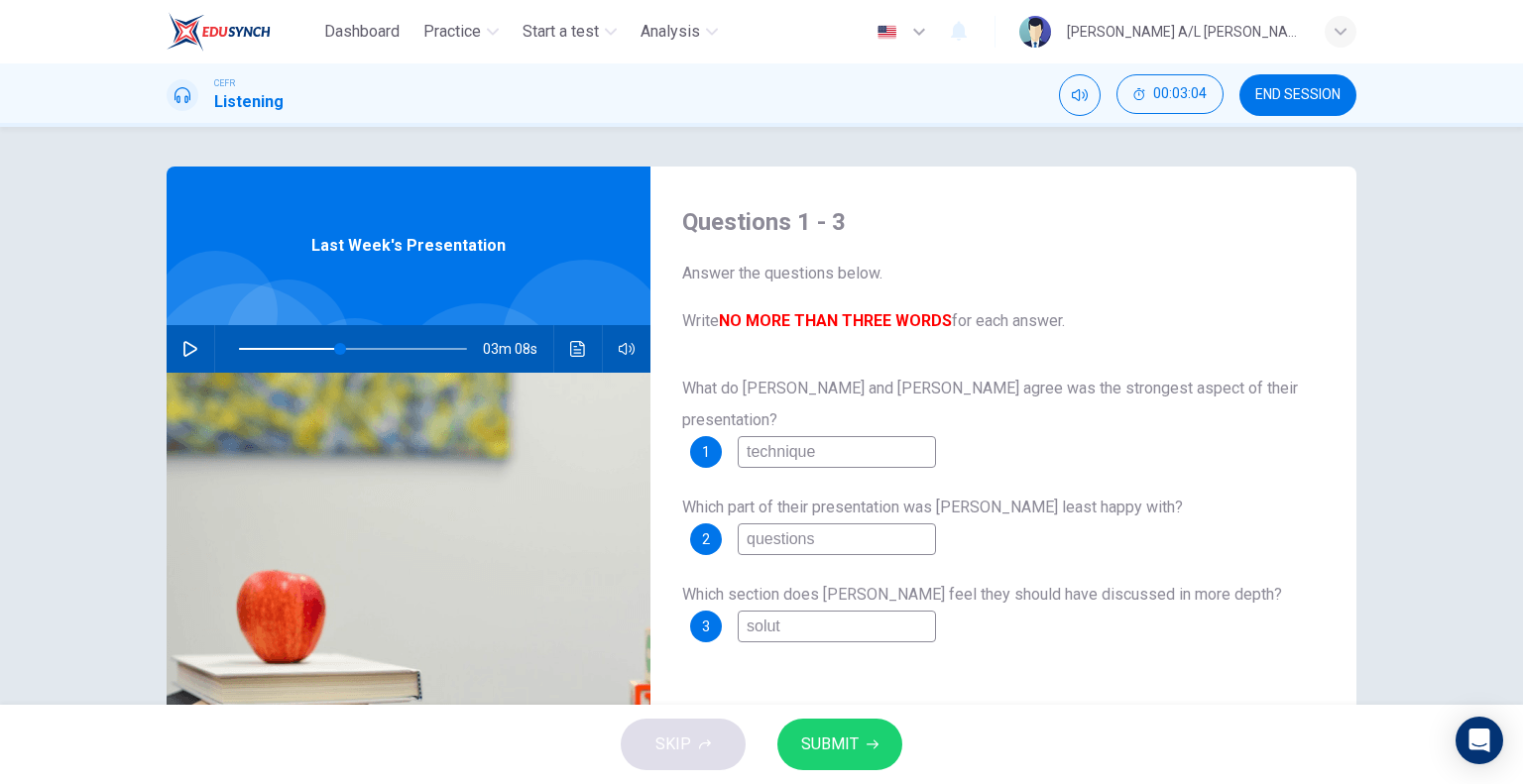 type on "44" 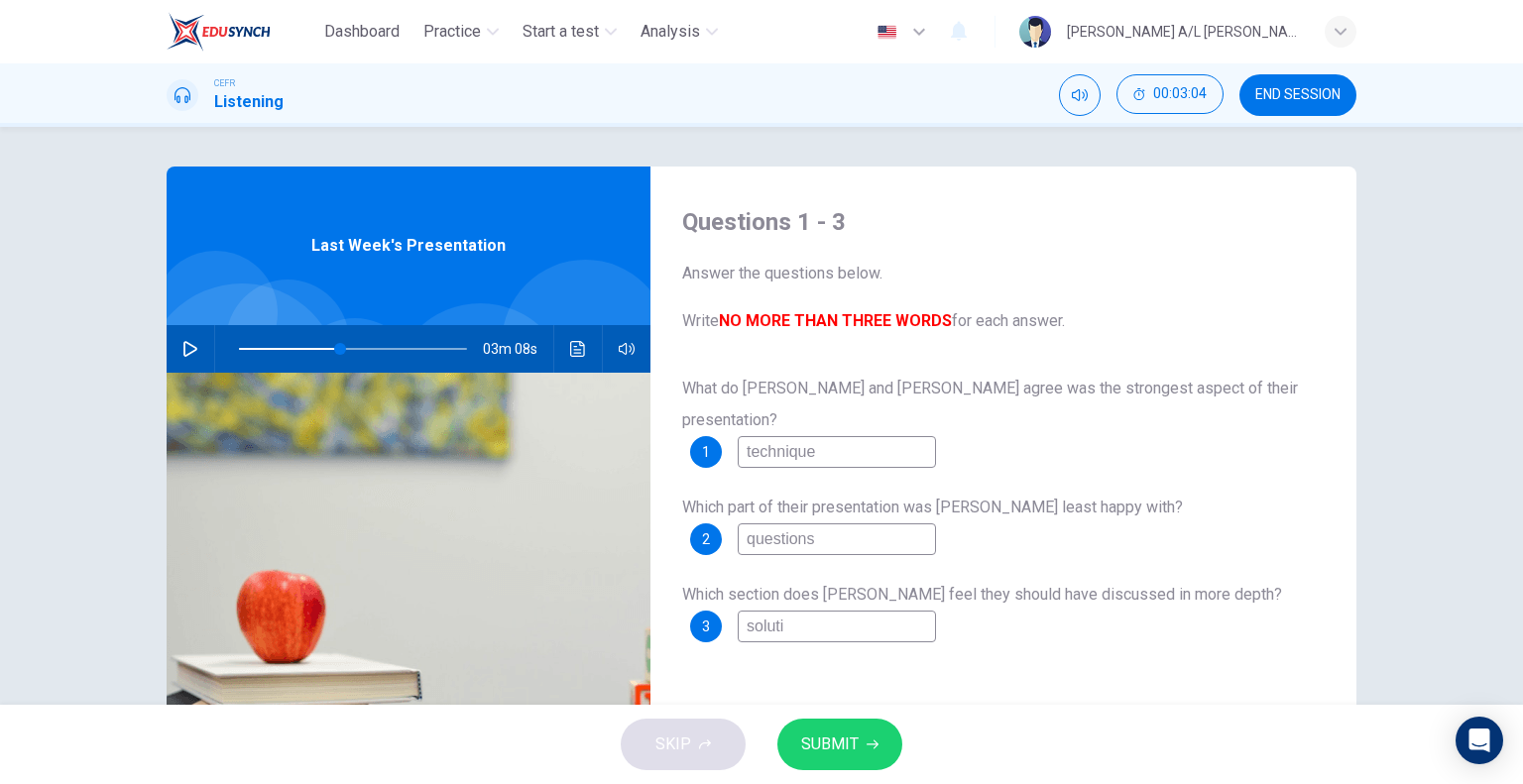 type on "44" 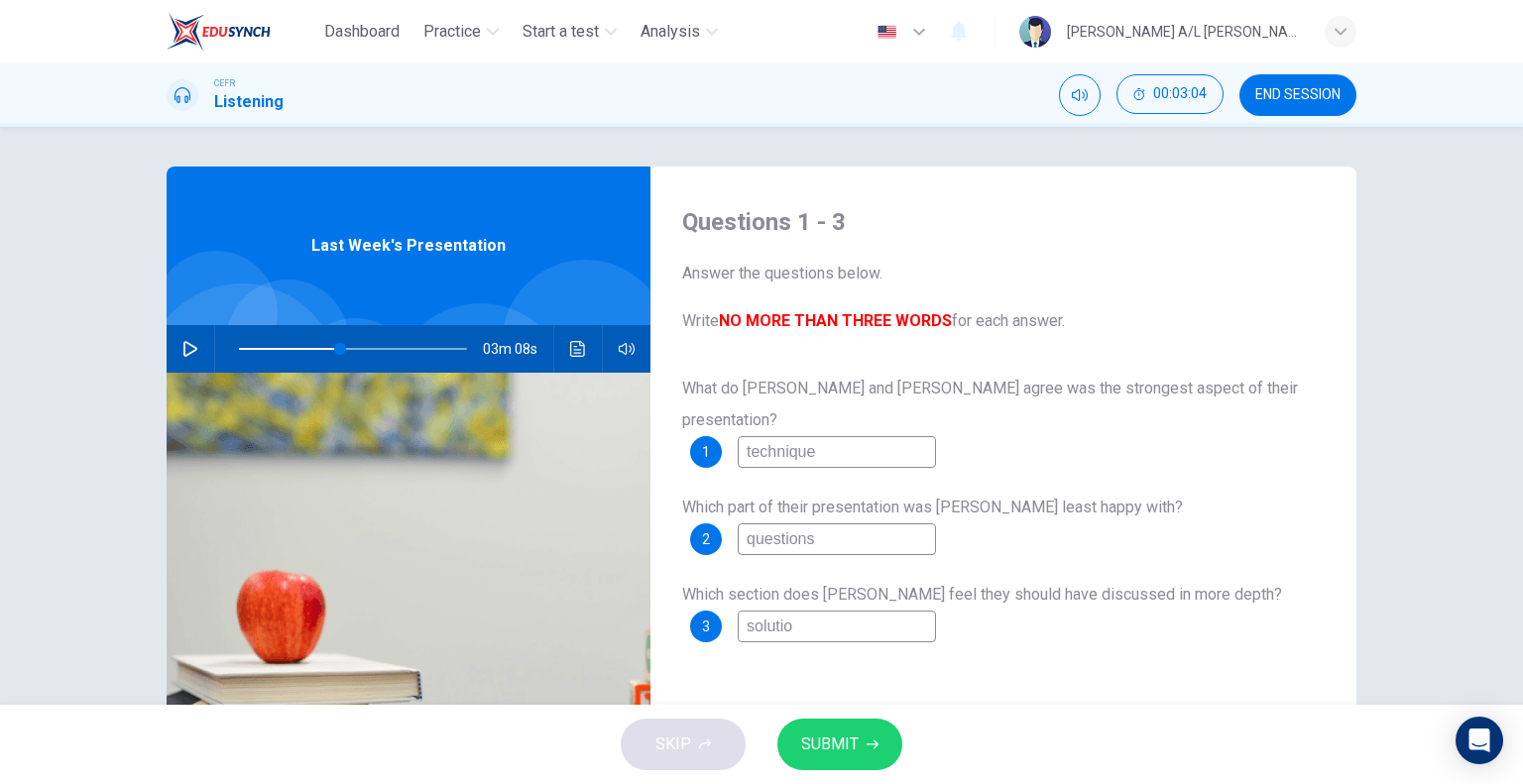 type on "44" 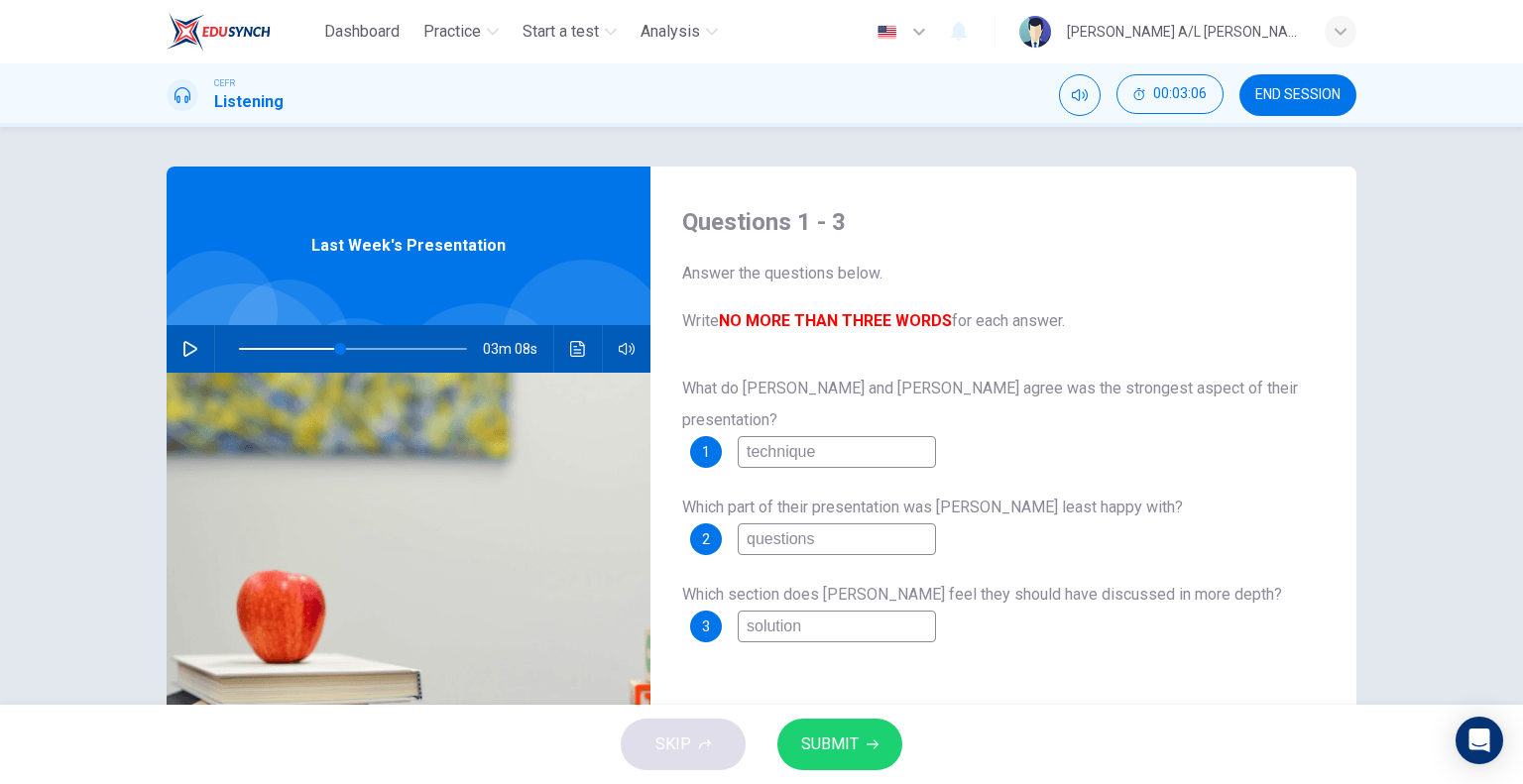 type on "solution" 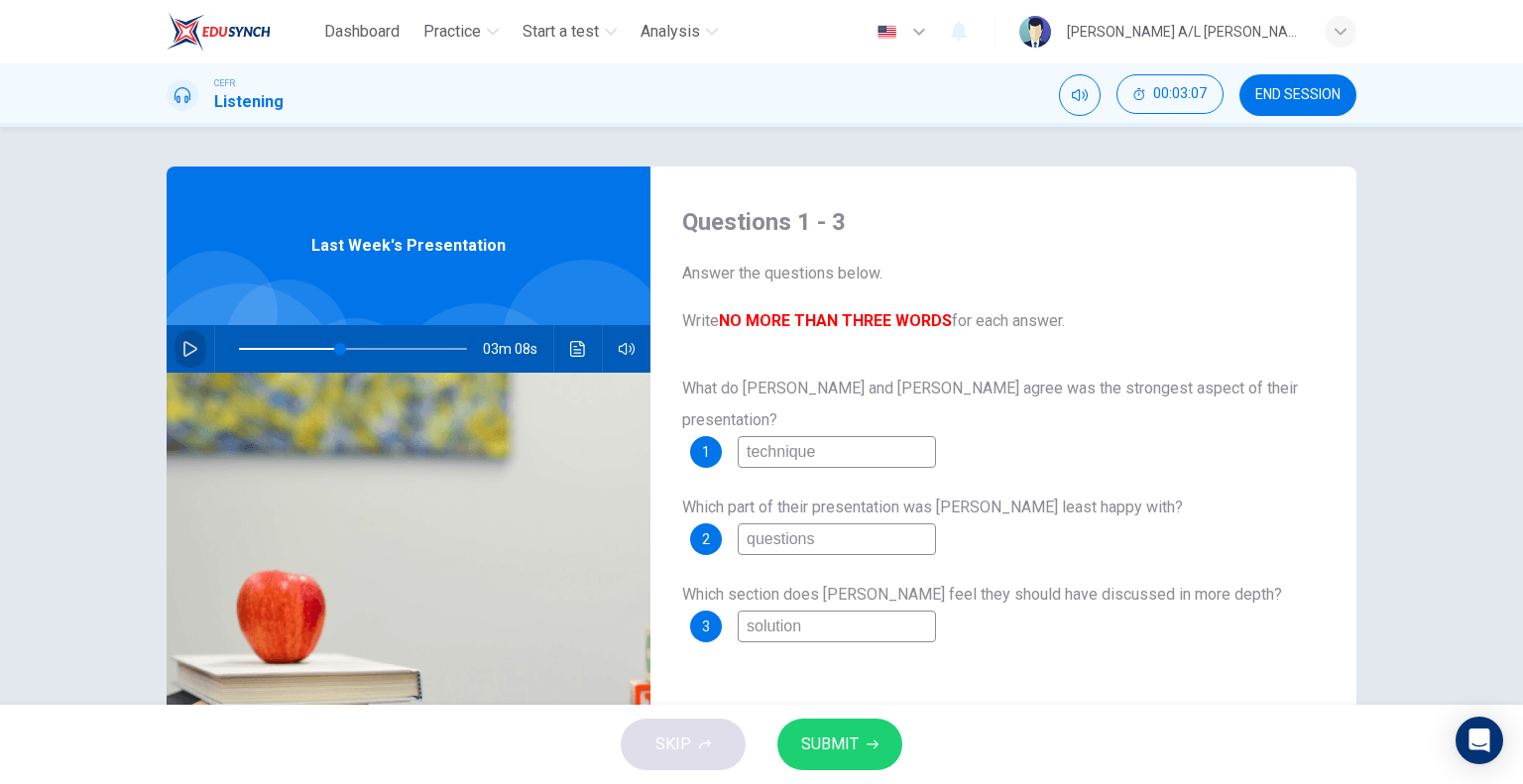 click at bounding box center [190, 349] 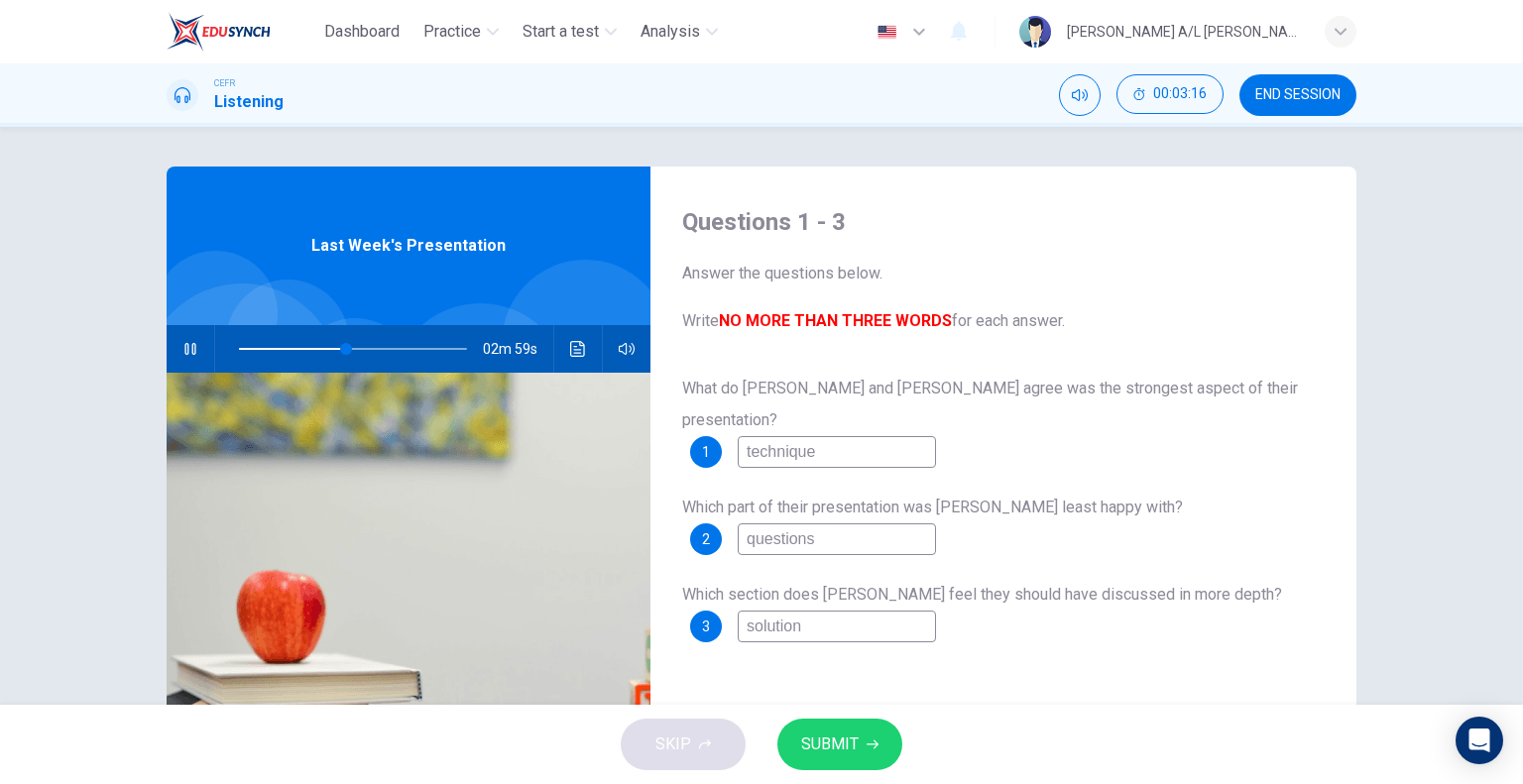 click 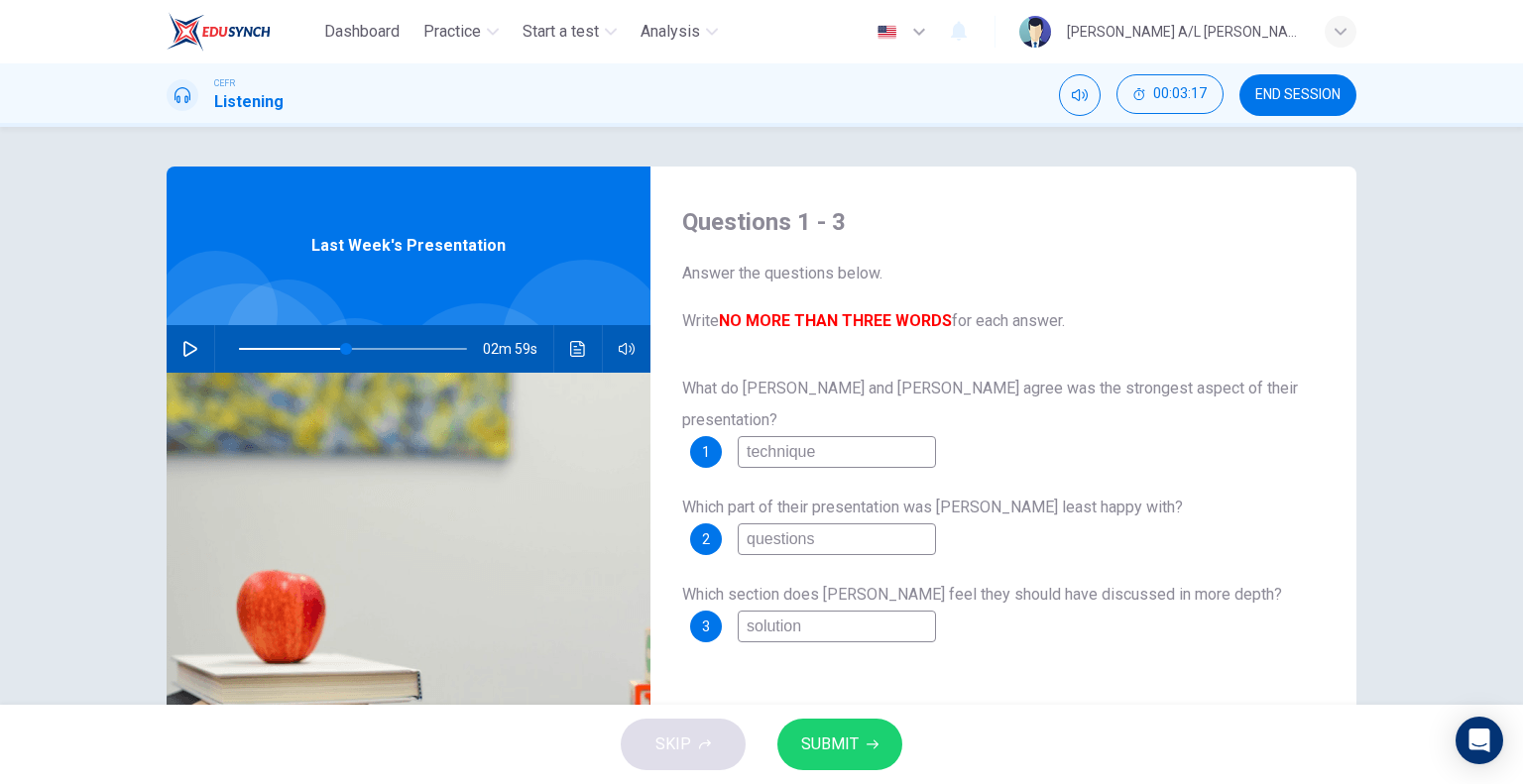 click at bounding box center [293, 349] 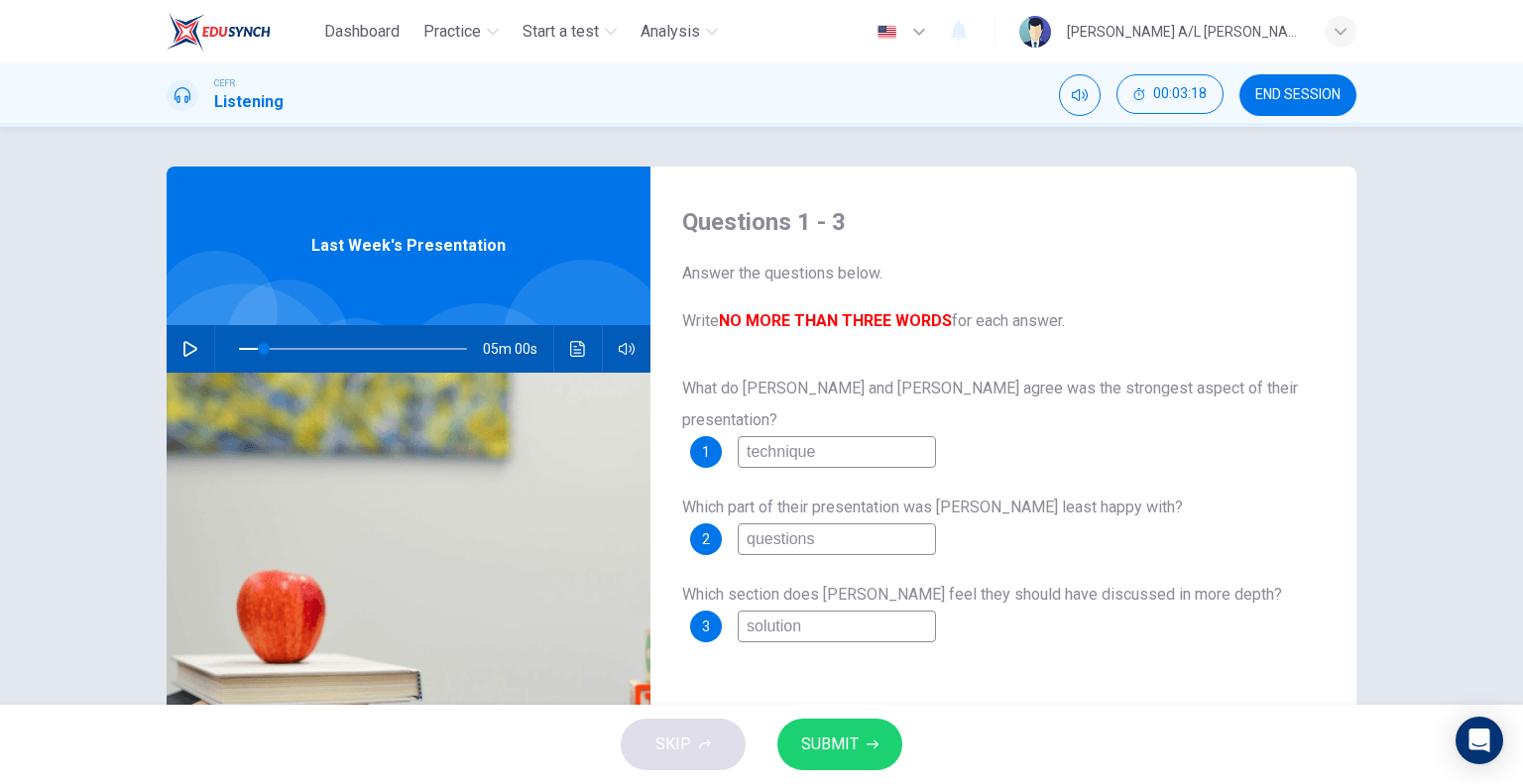click on "05m 00s" at bounding box center (409, 349) 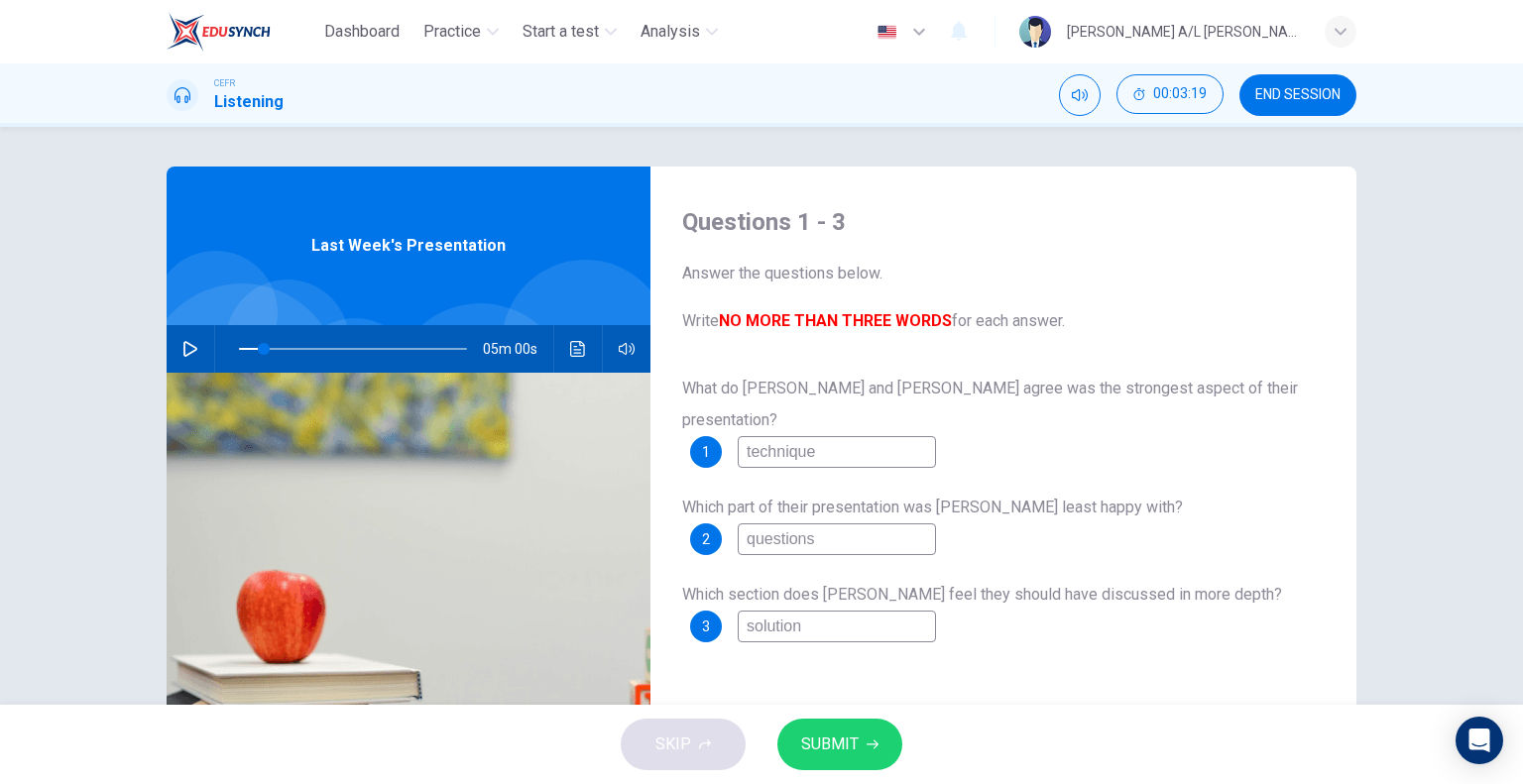 click 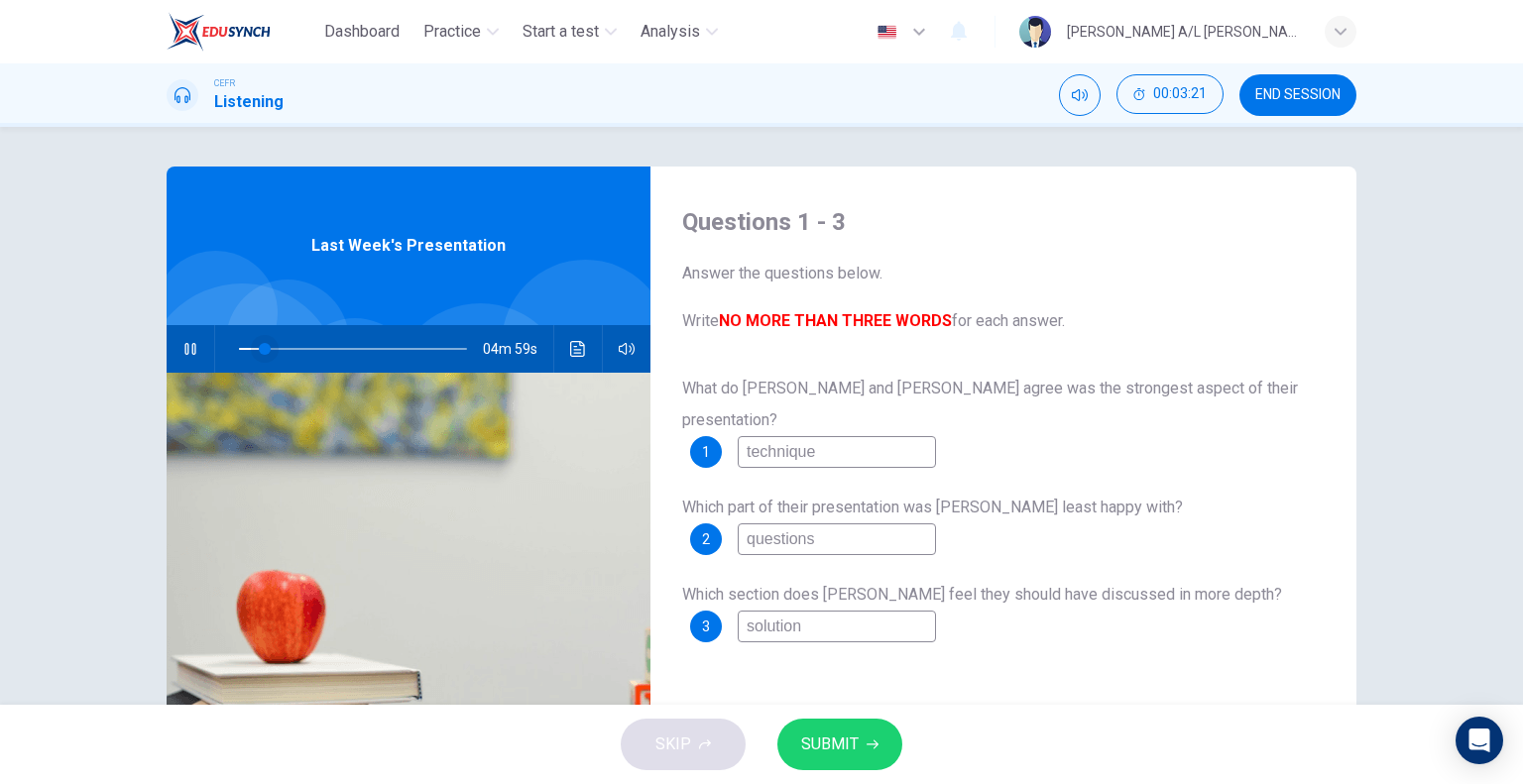 click at bounding box center (265, 349) 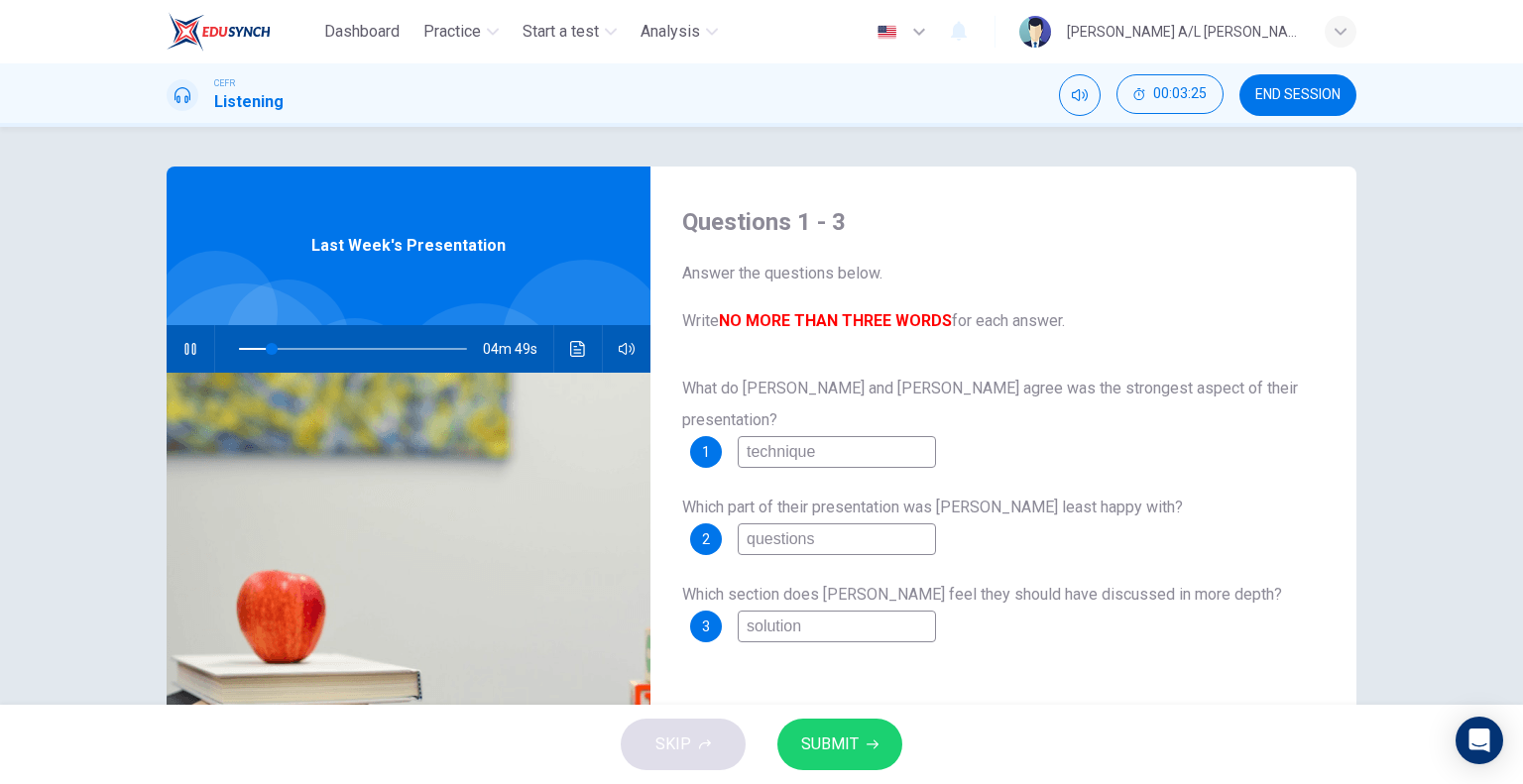 click at bounding box center [190, 349] 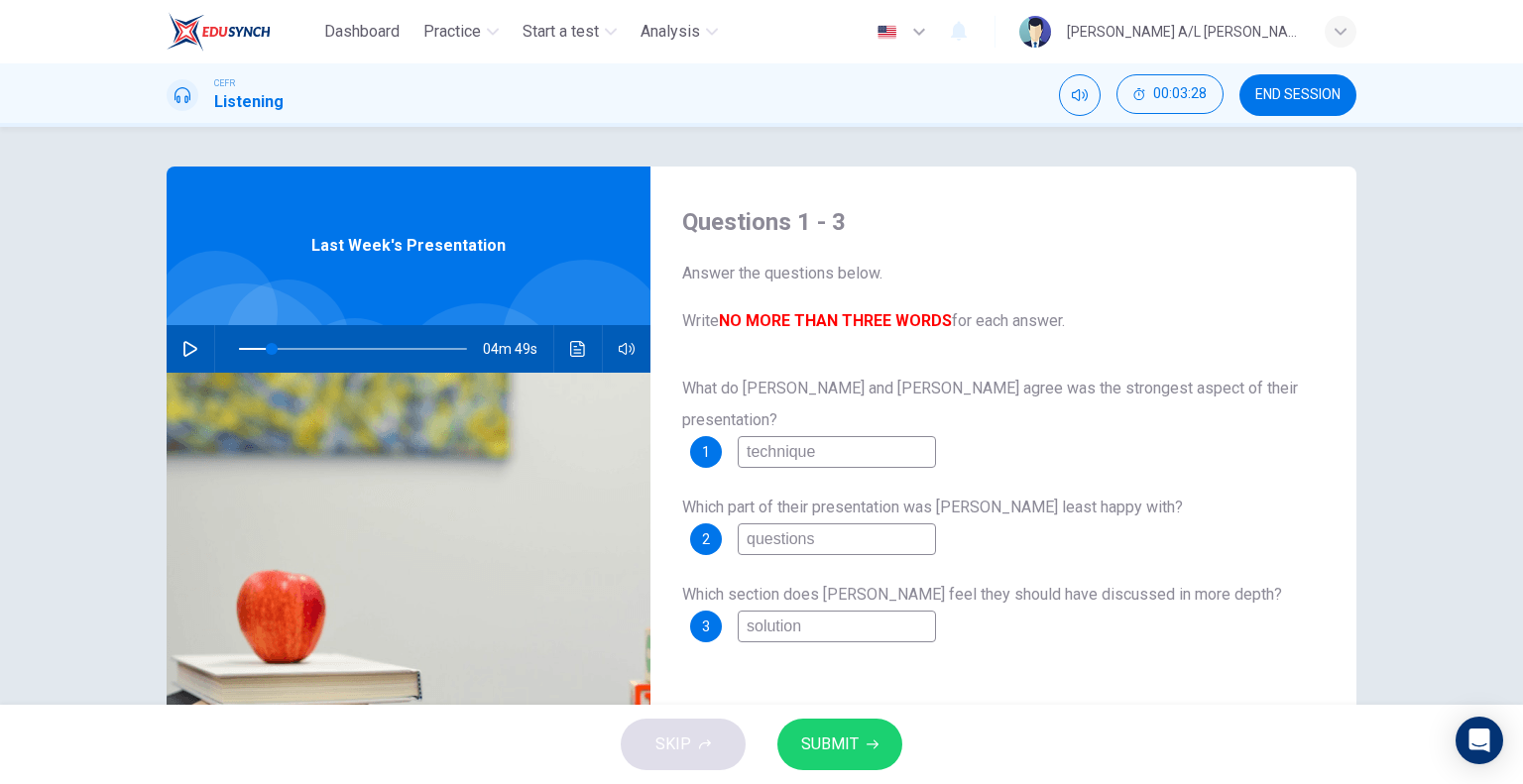 click on "SUBMIT" at bounding box center (830, 744) 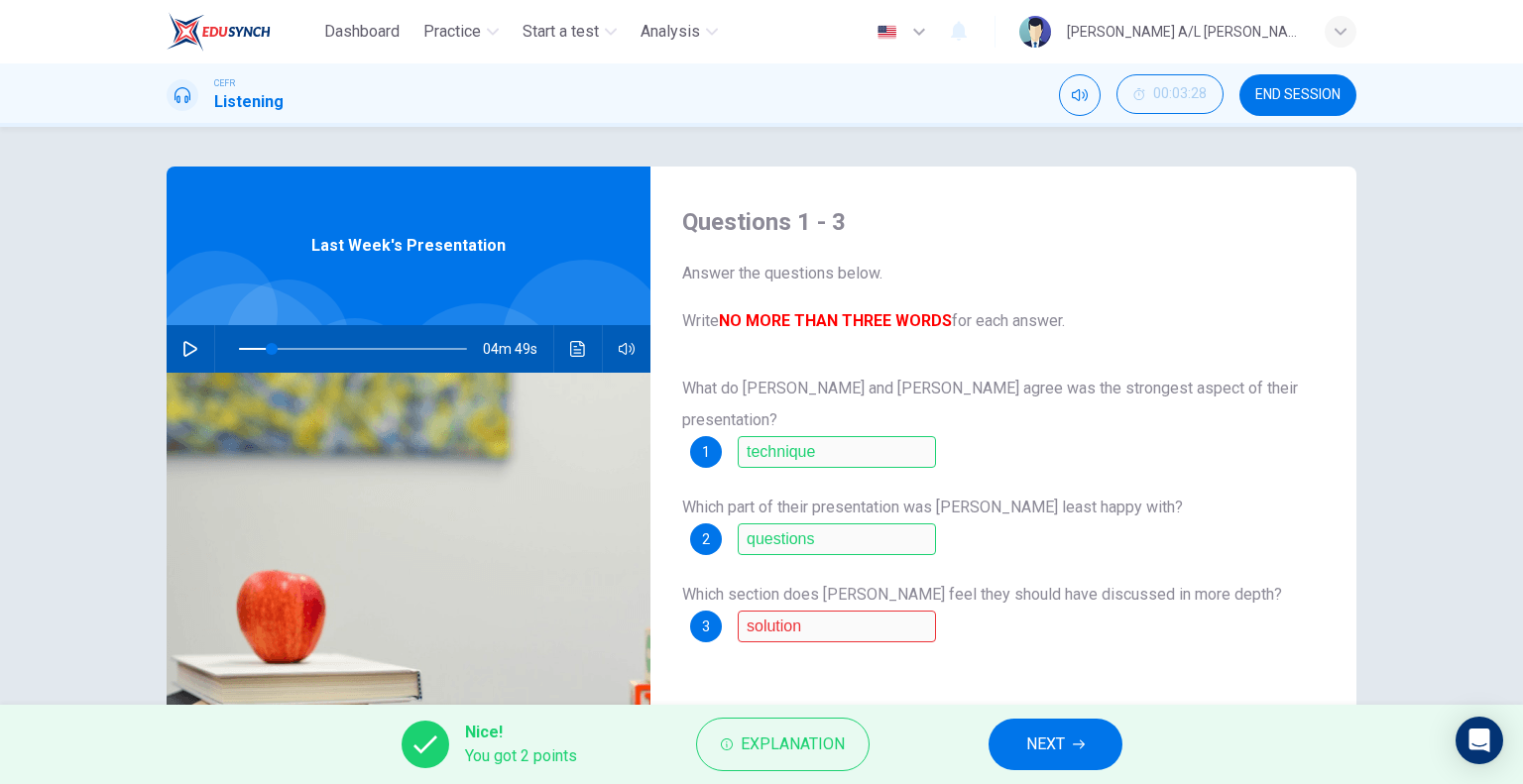 click on "NEXT" at bounding box center (1045, 744) 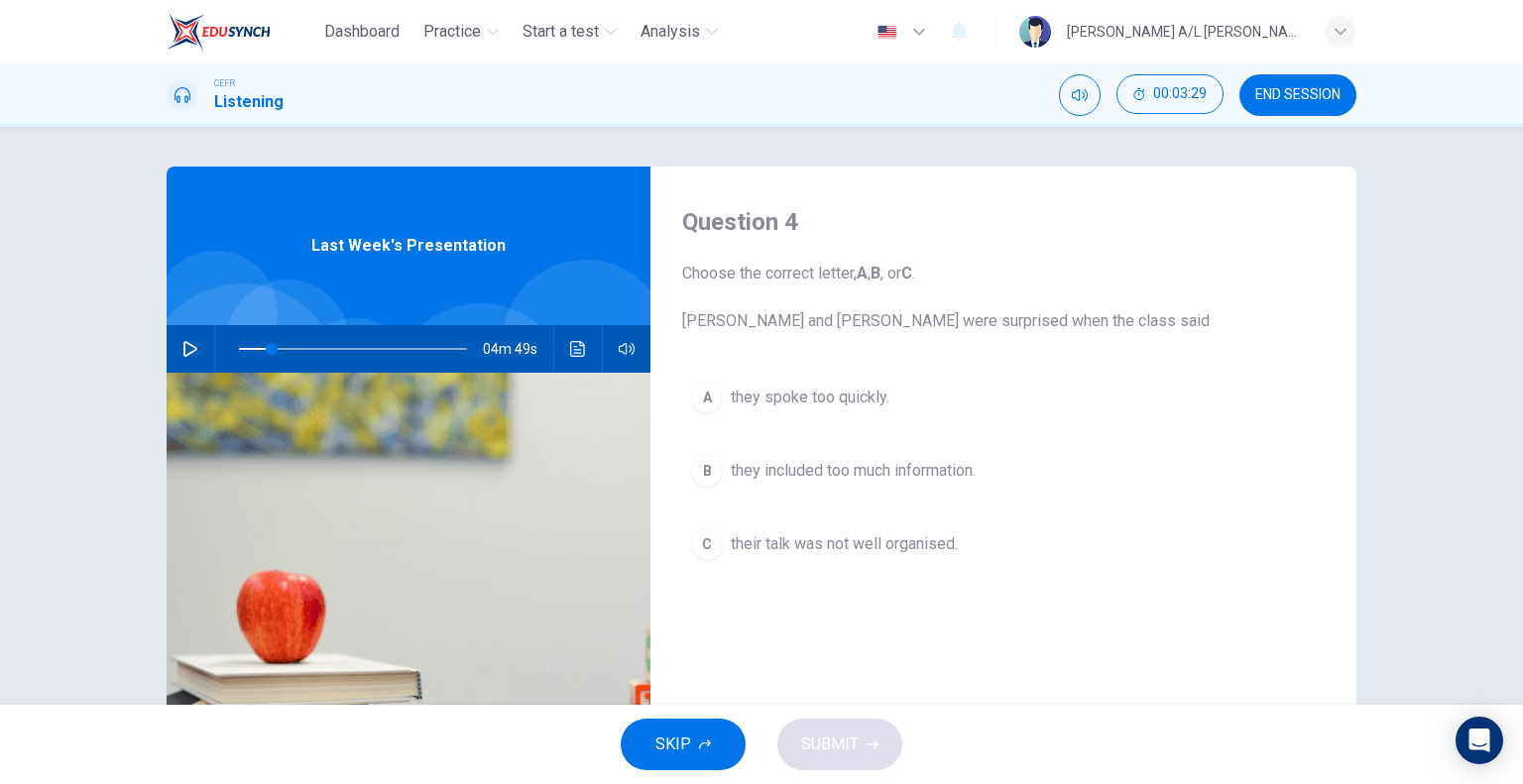 click at bounding box center (353, 349) 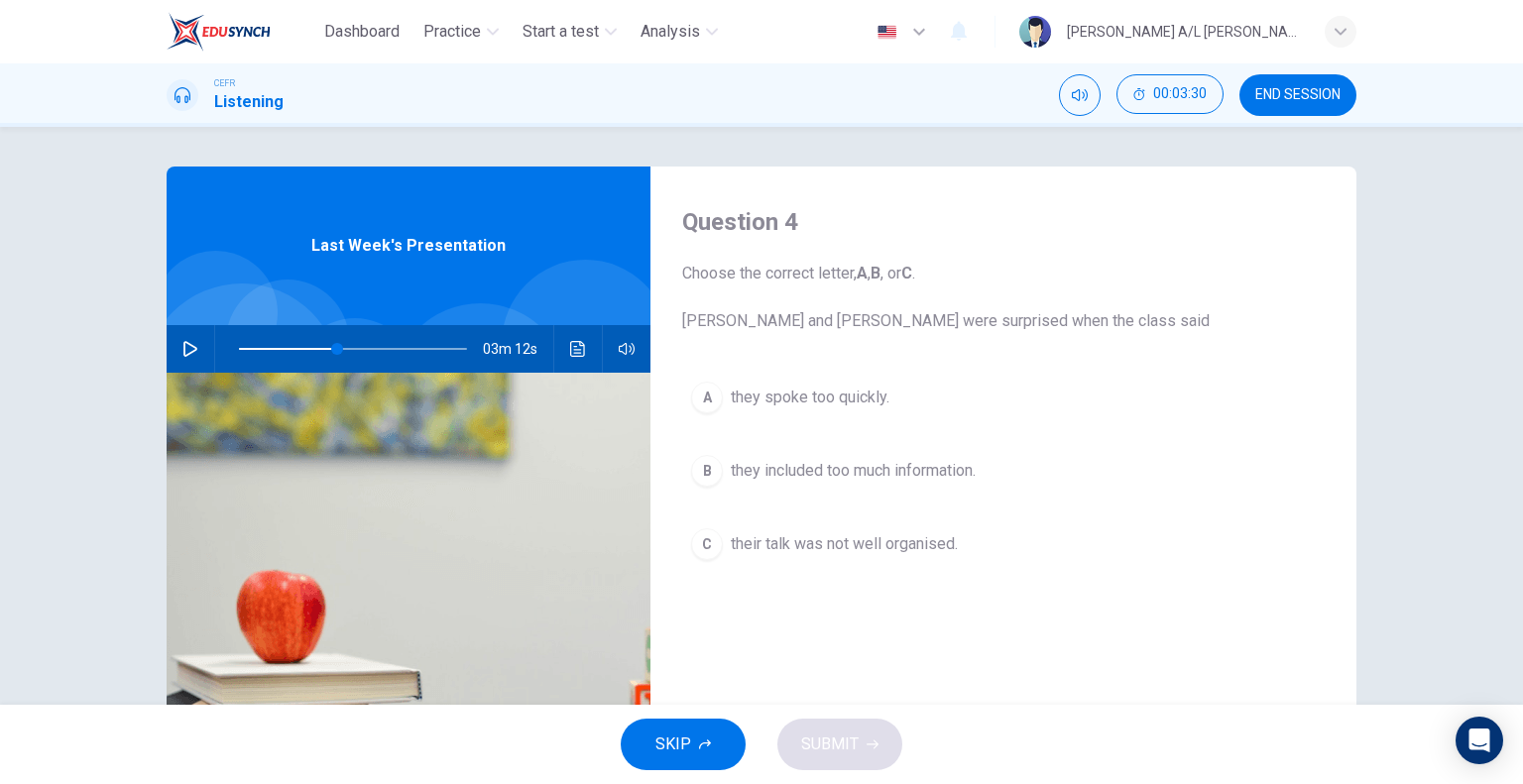 click at bounding box center [190, 349] 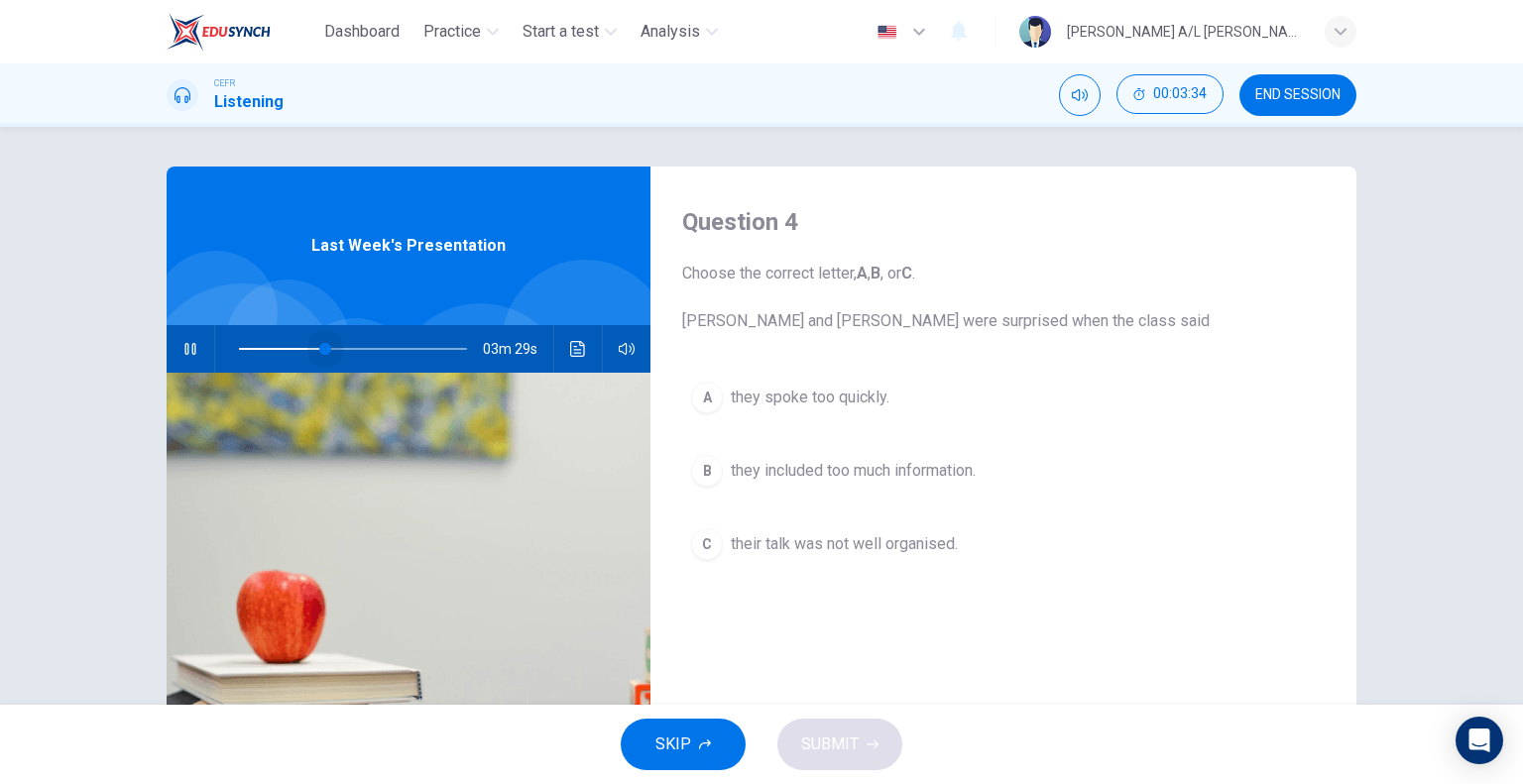 click at bounding box center [325, 349] 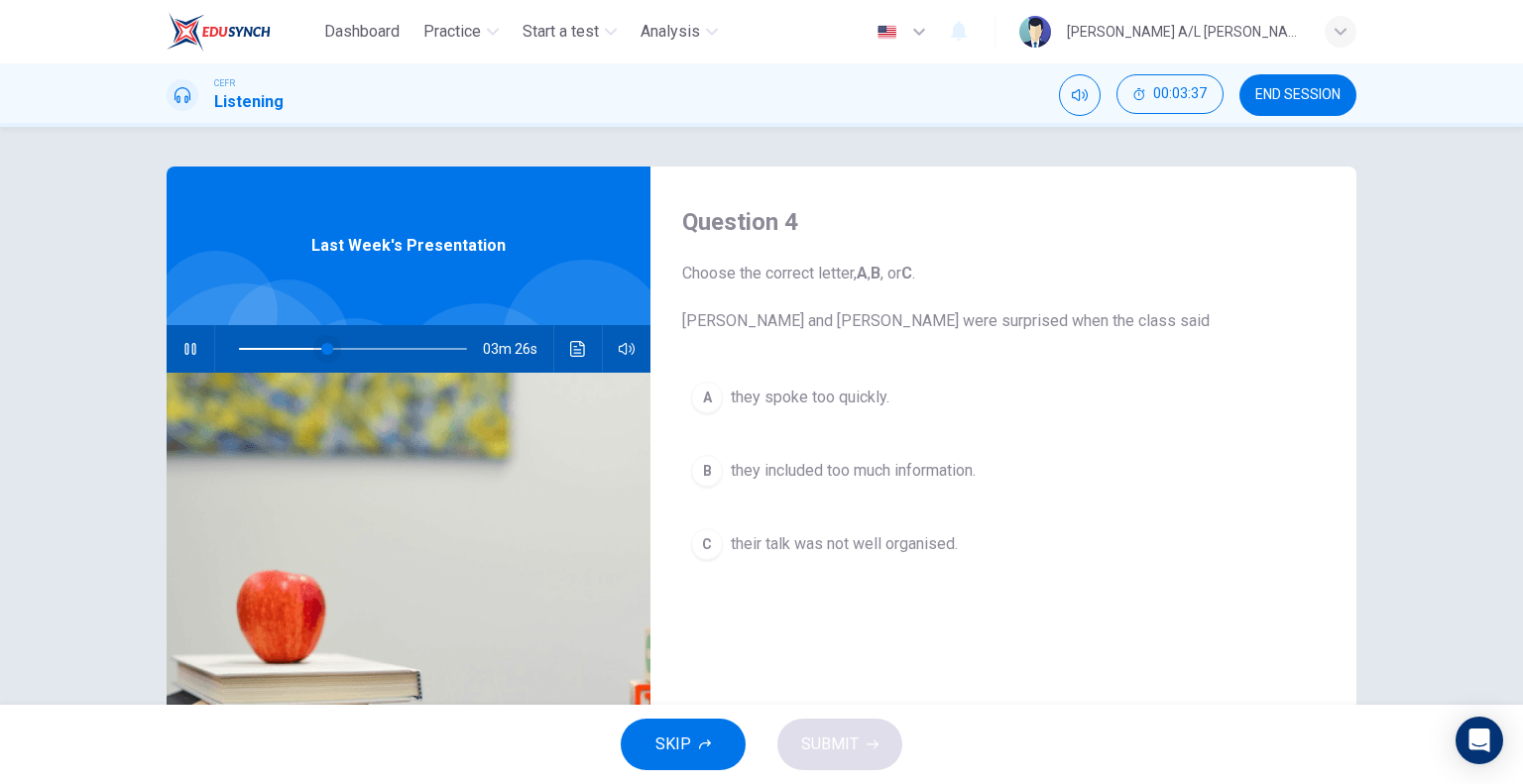 click at bounding box center (327, 349) 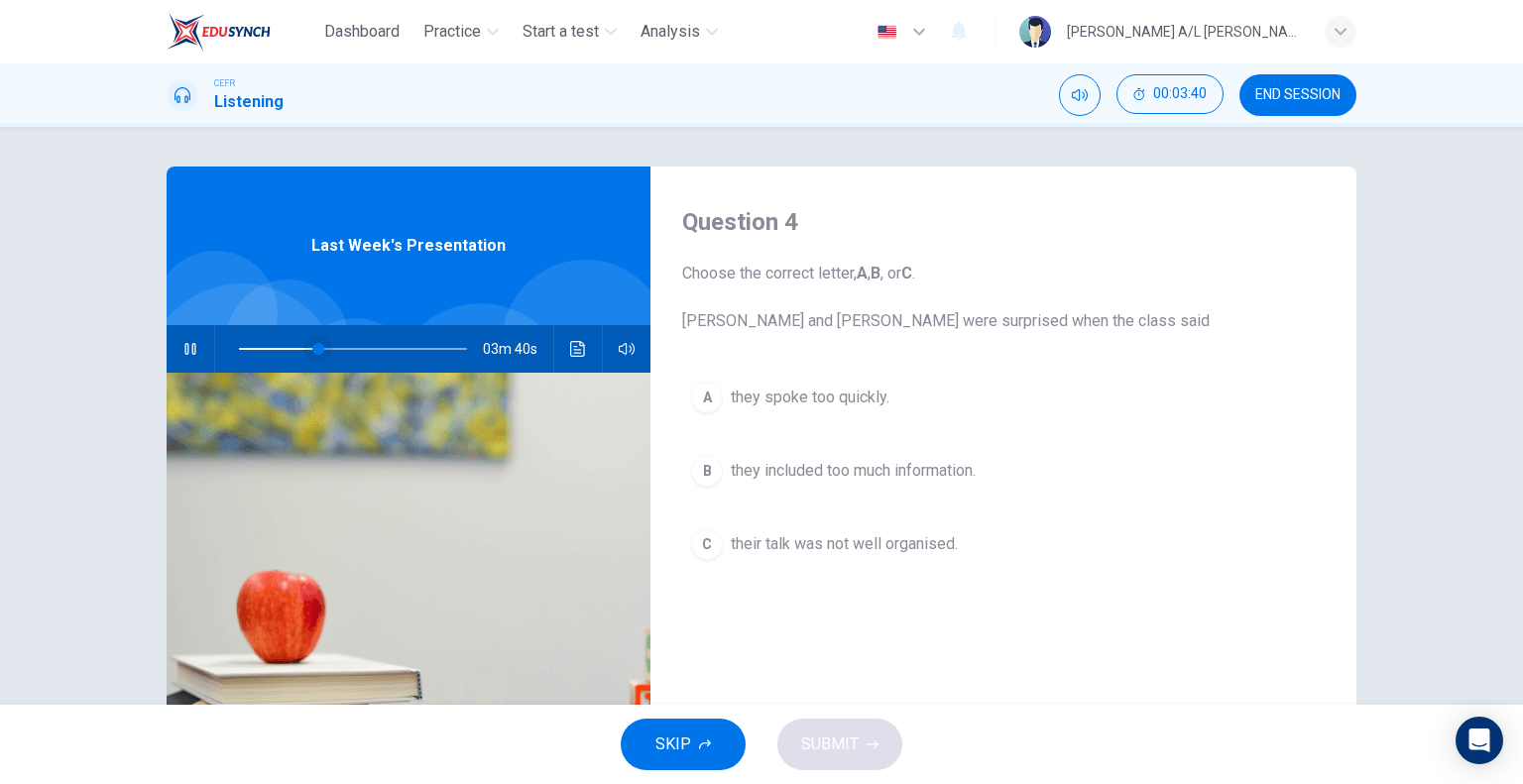 click at bounding box center (318, 349) 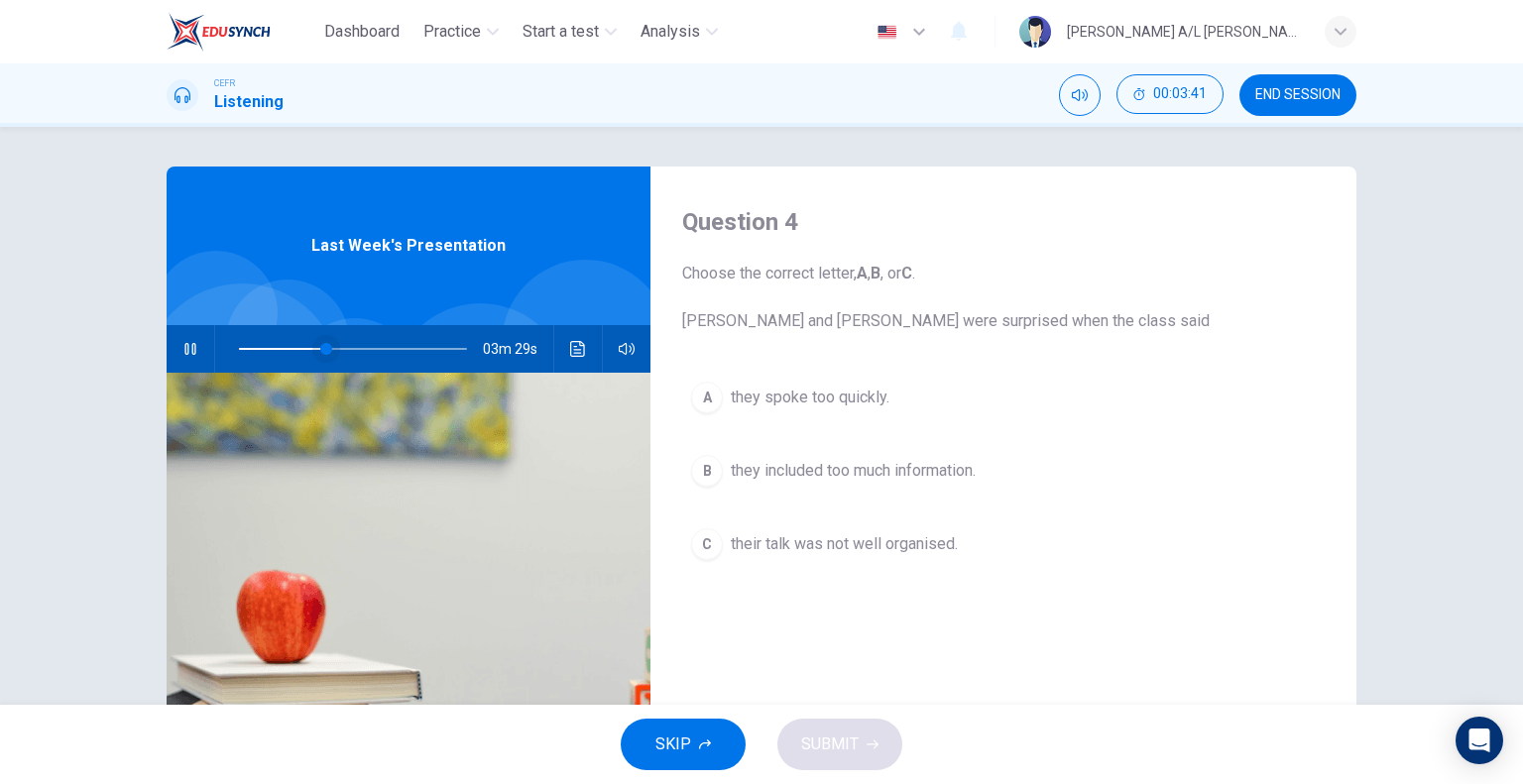 click at bounding box center (326, 349) 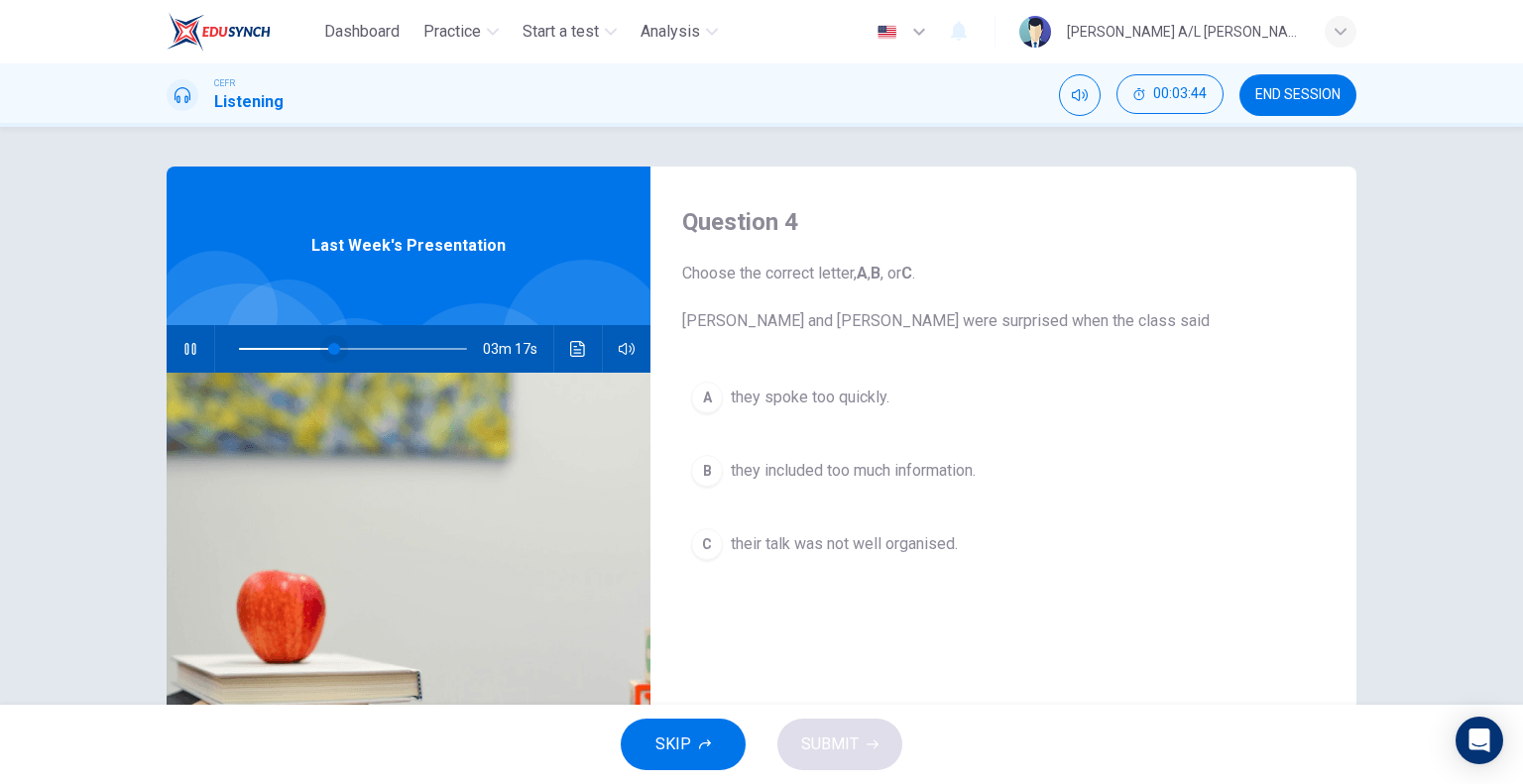 click at bounding box center [334, 349] 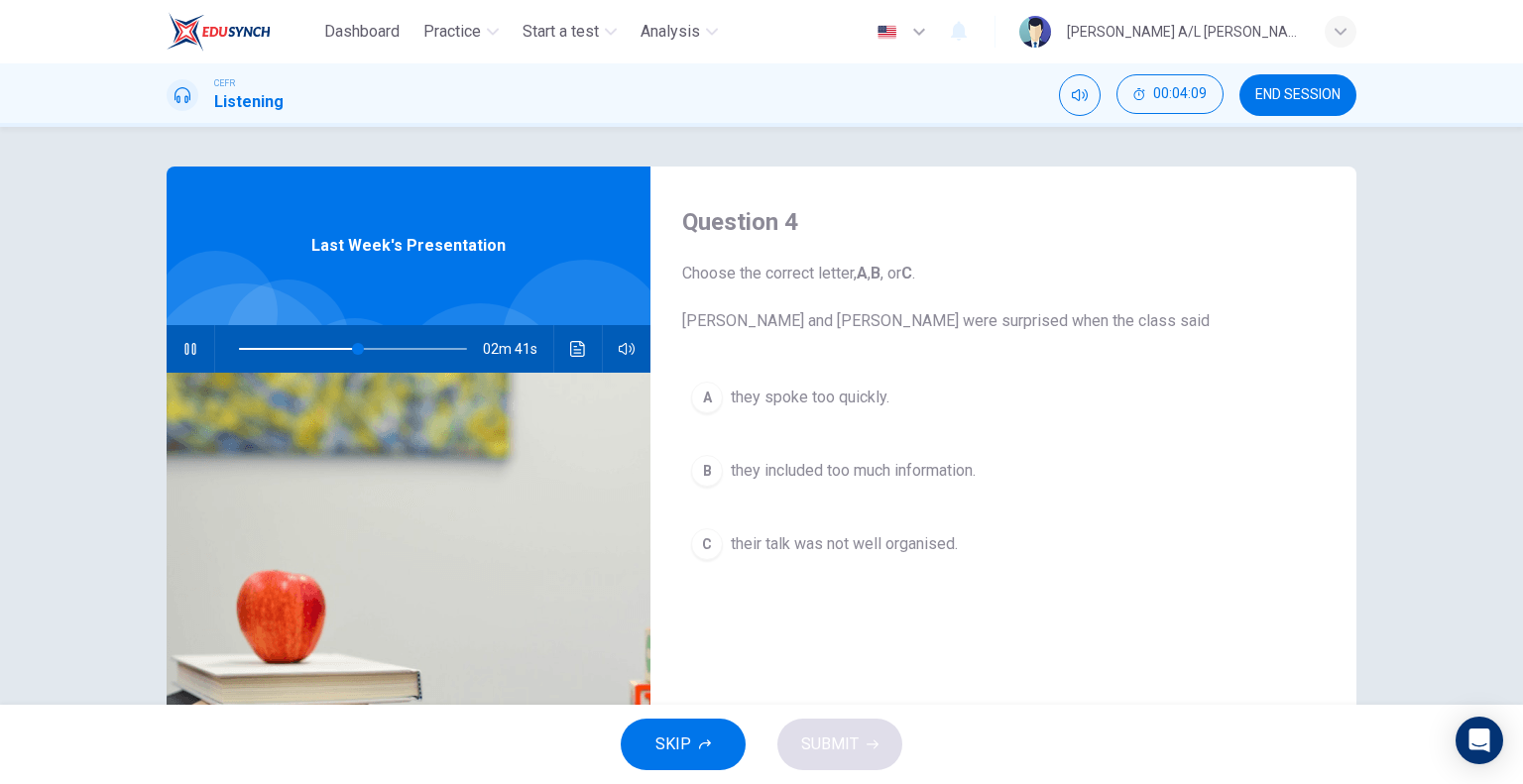 click at bounding box center [190, 349] 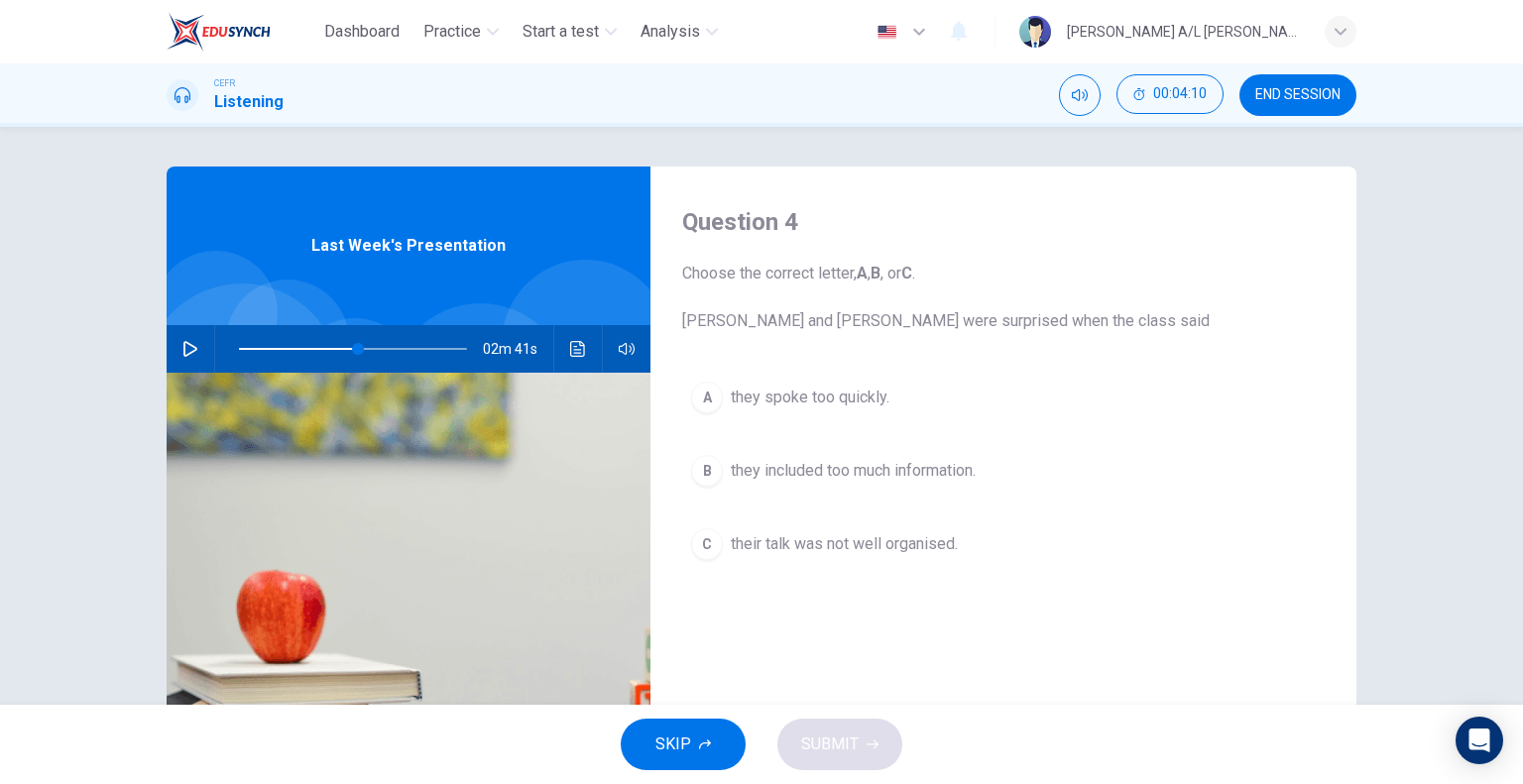 click at bounding box center (190, 349) 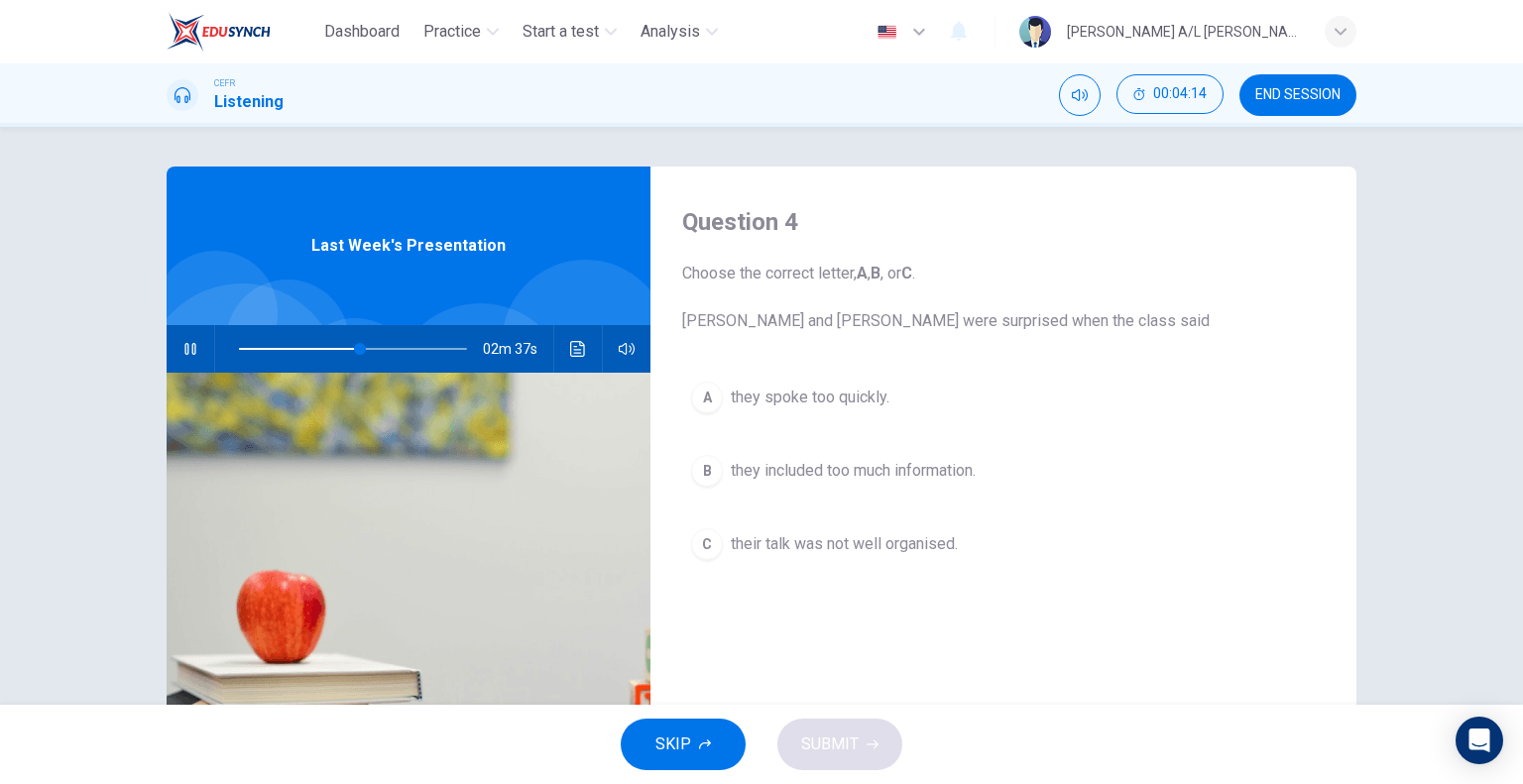 click 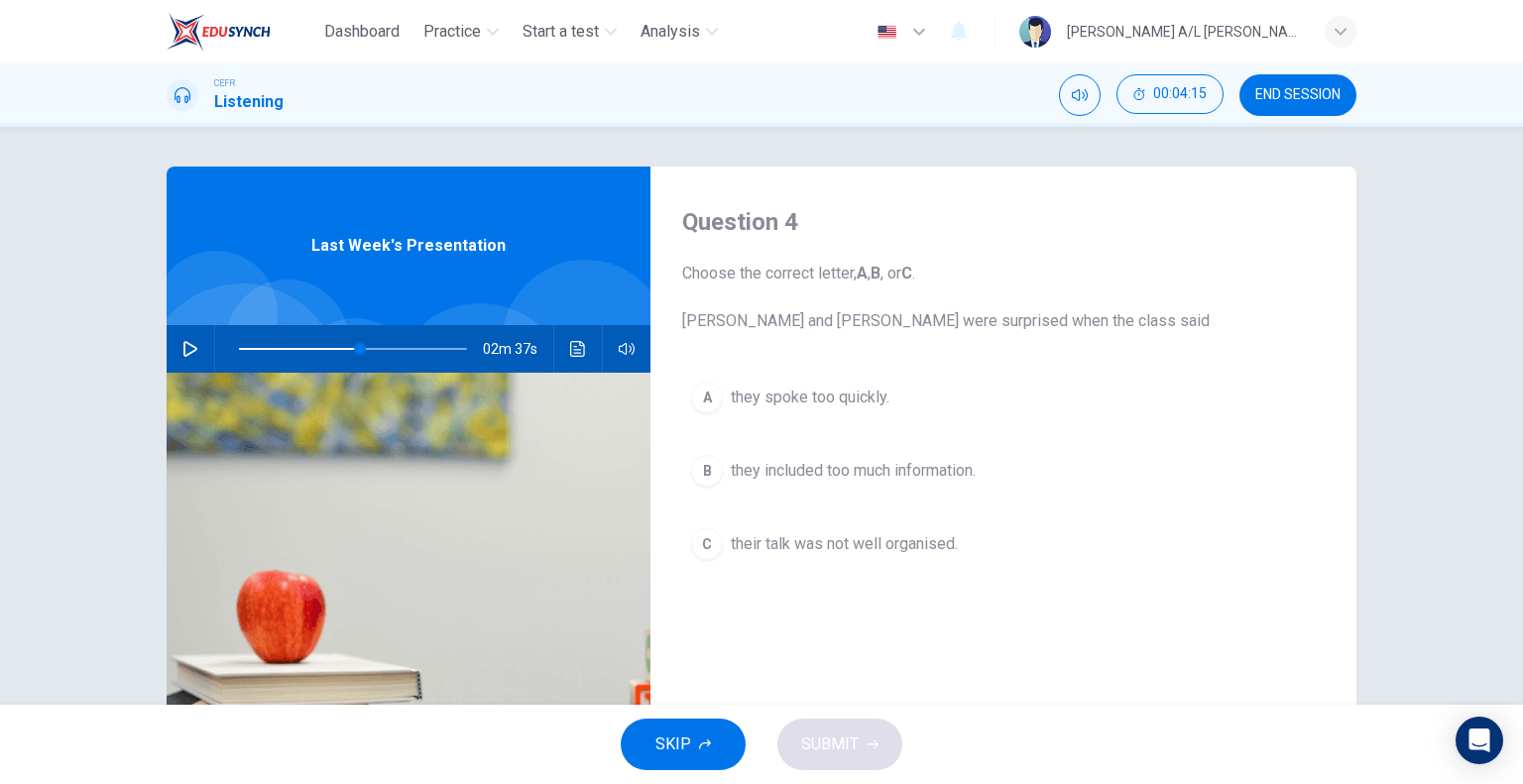 click on "they spoke too quickly." at bounding box center (810, 397) 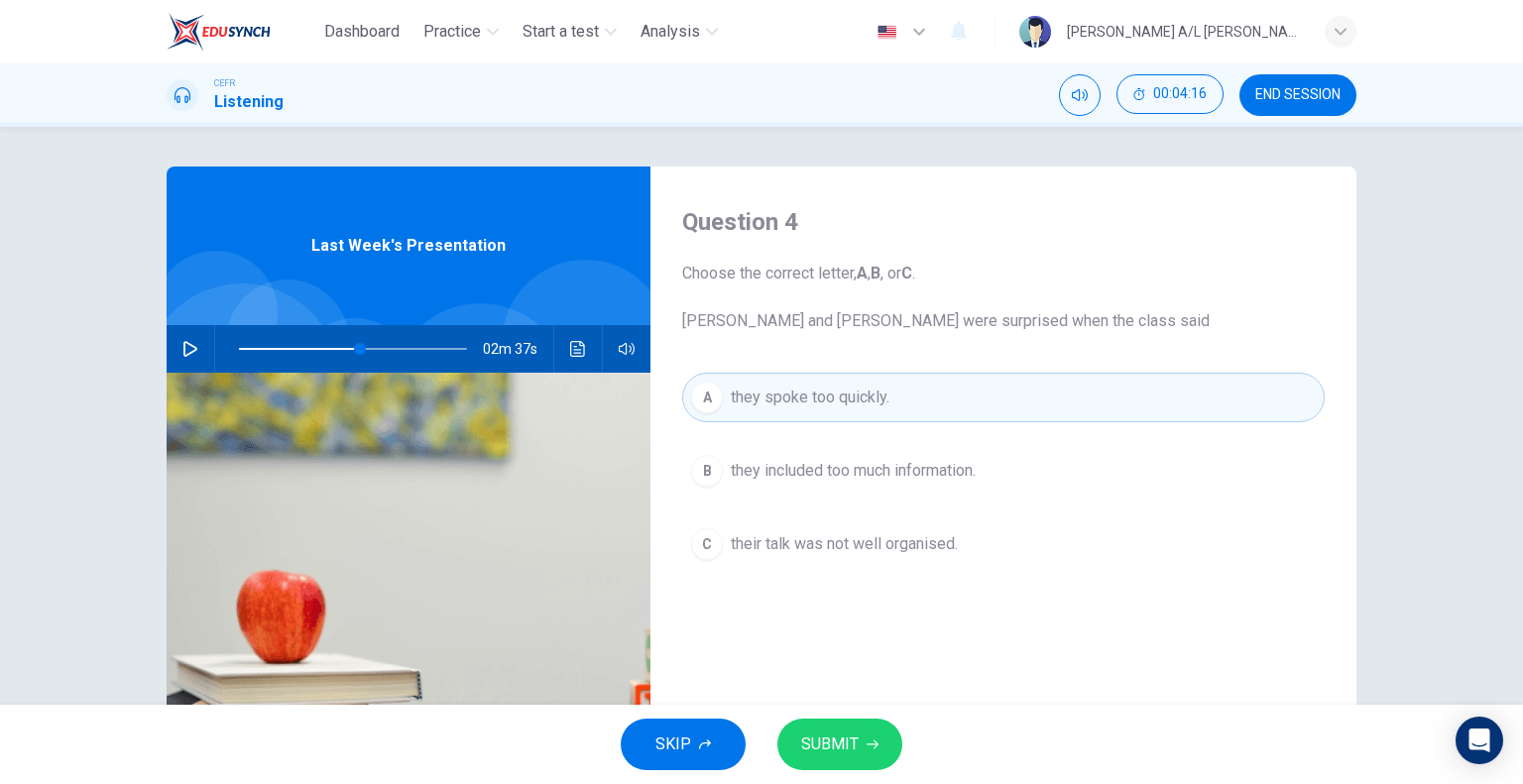 click on "SUBMIT" at bounding box center [830, 744] 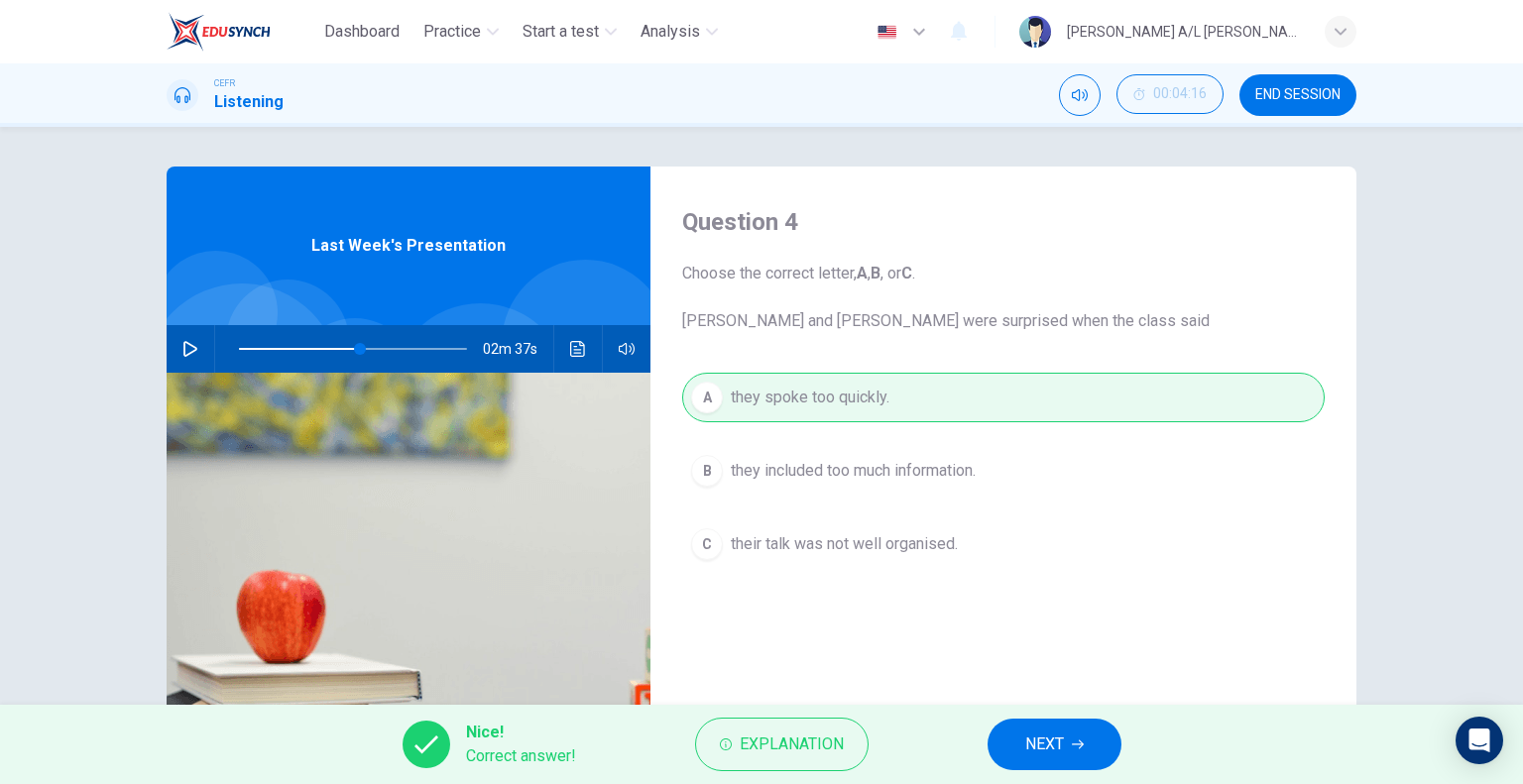 click on "NEXT" at bounding box center [1054, 744] 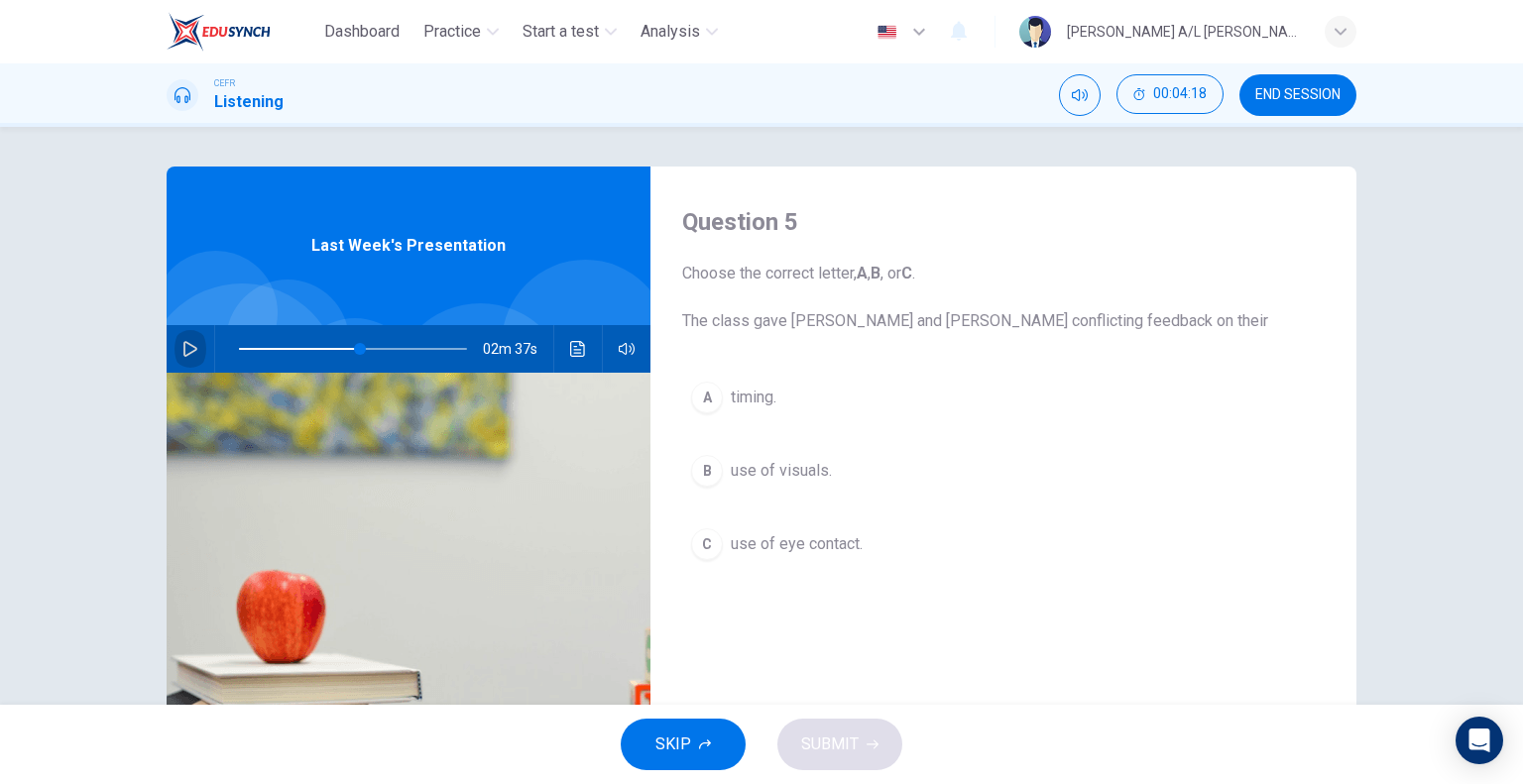 click 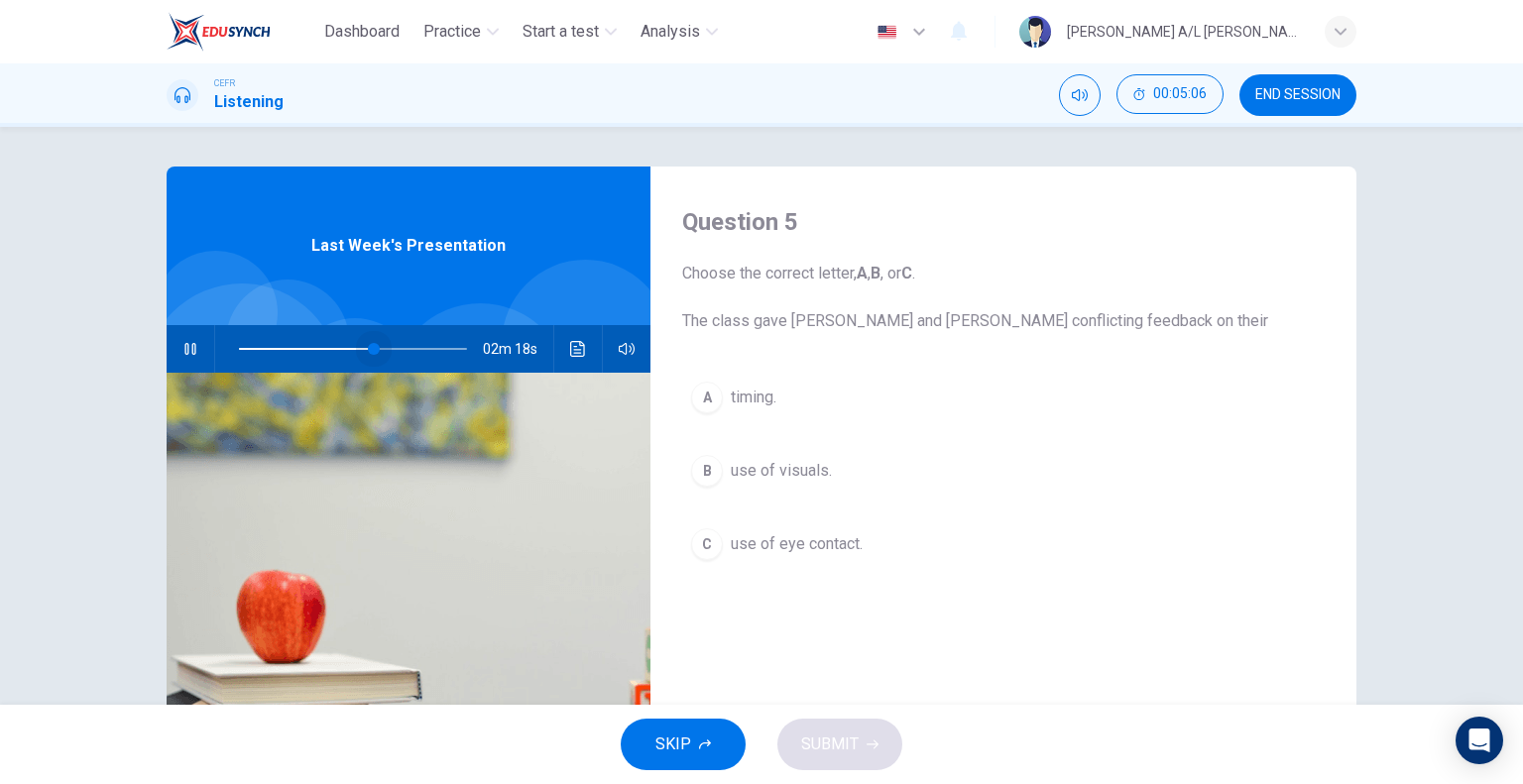 click at bounding box center [374, 349] 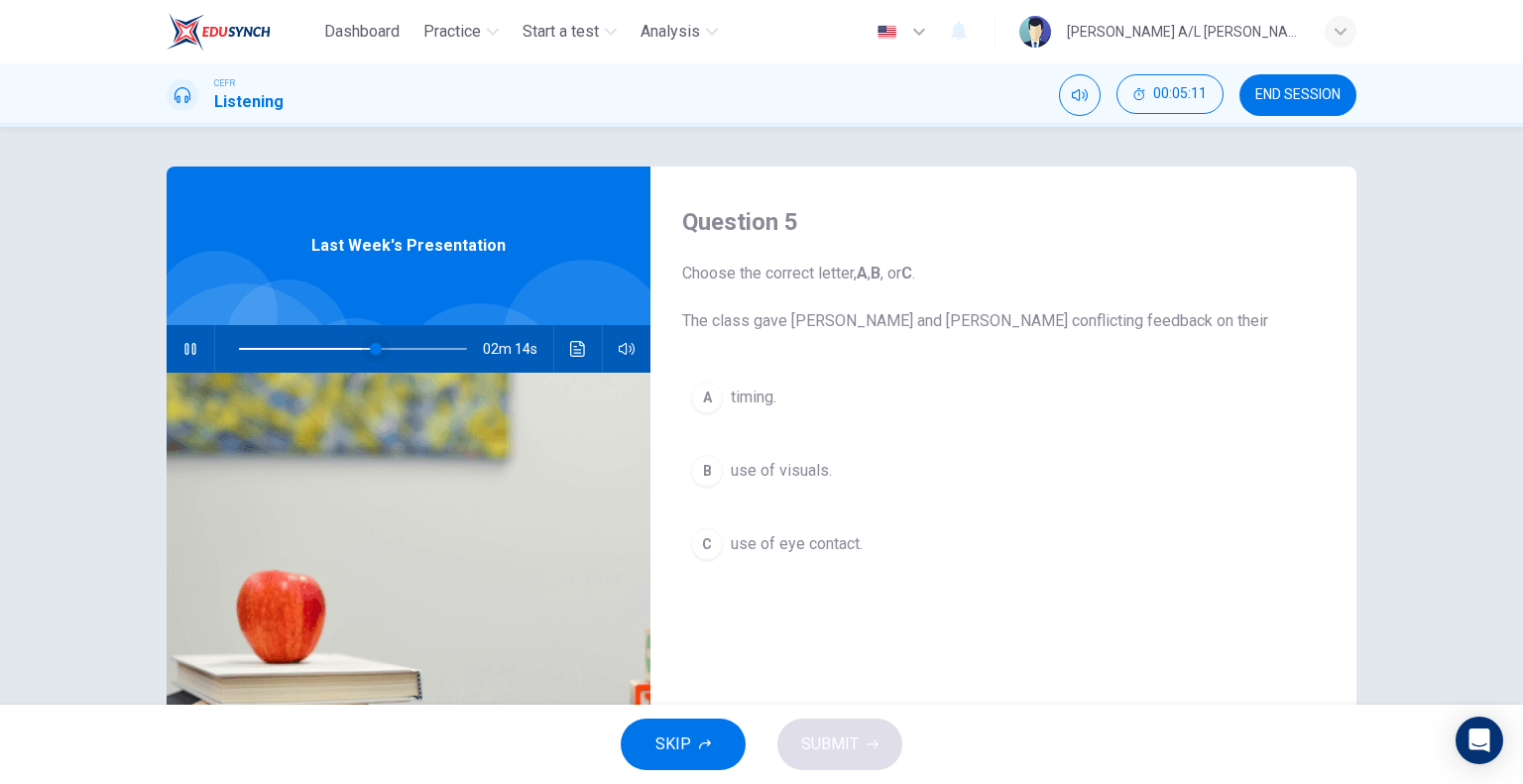 click at bounding box center [376, 349] 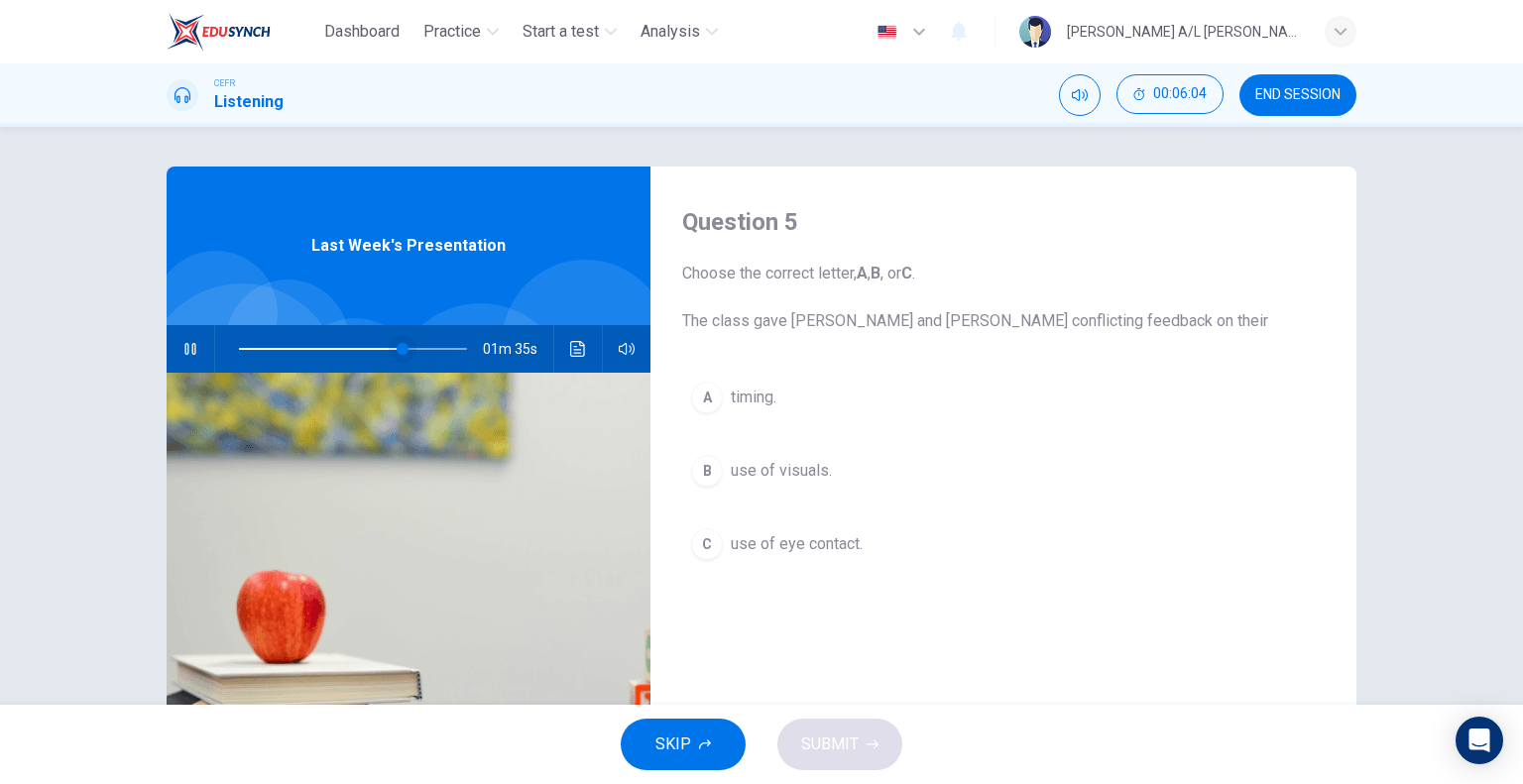click at bounding box center (403, 349) 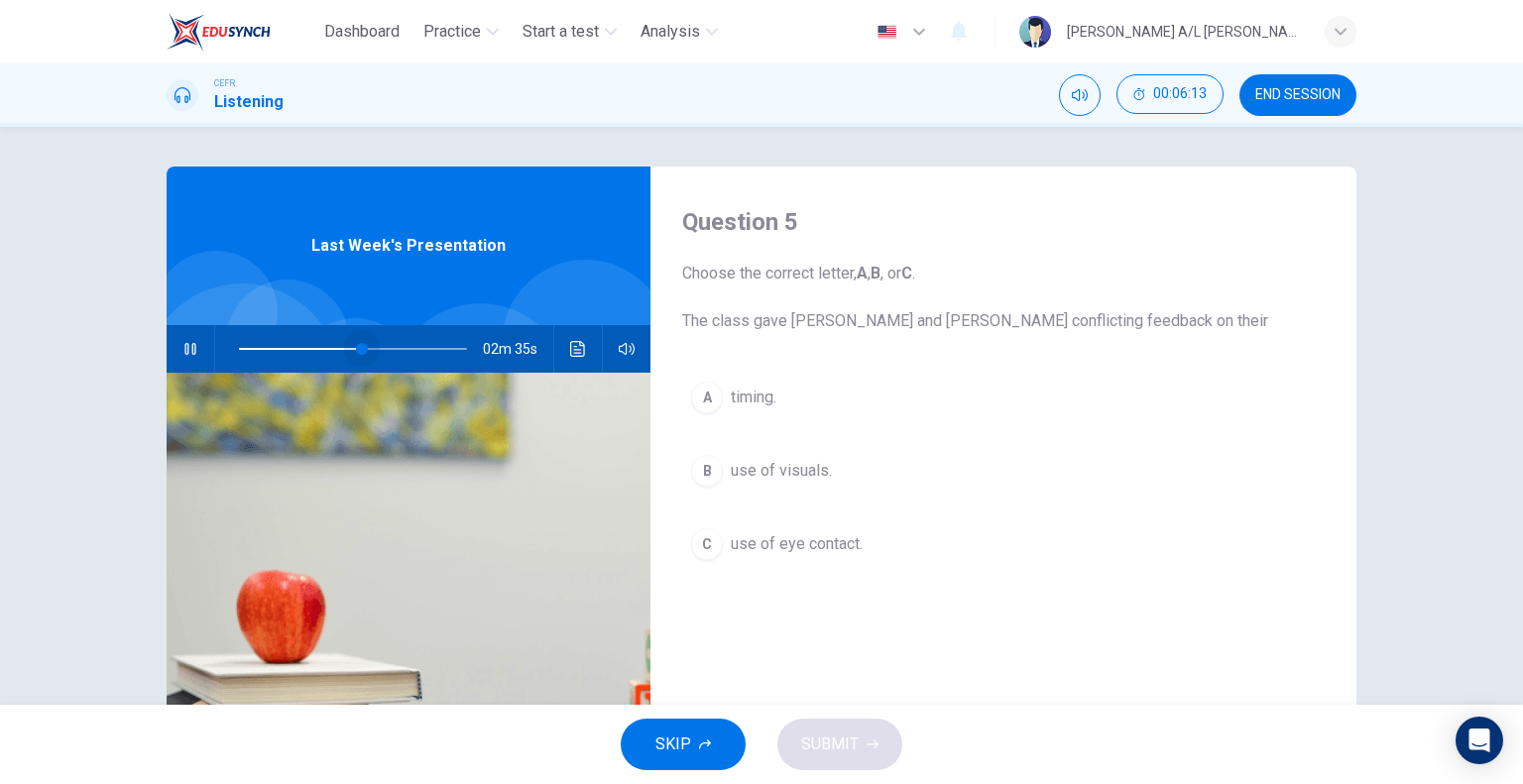 click at bounding box center (353, 349) 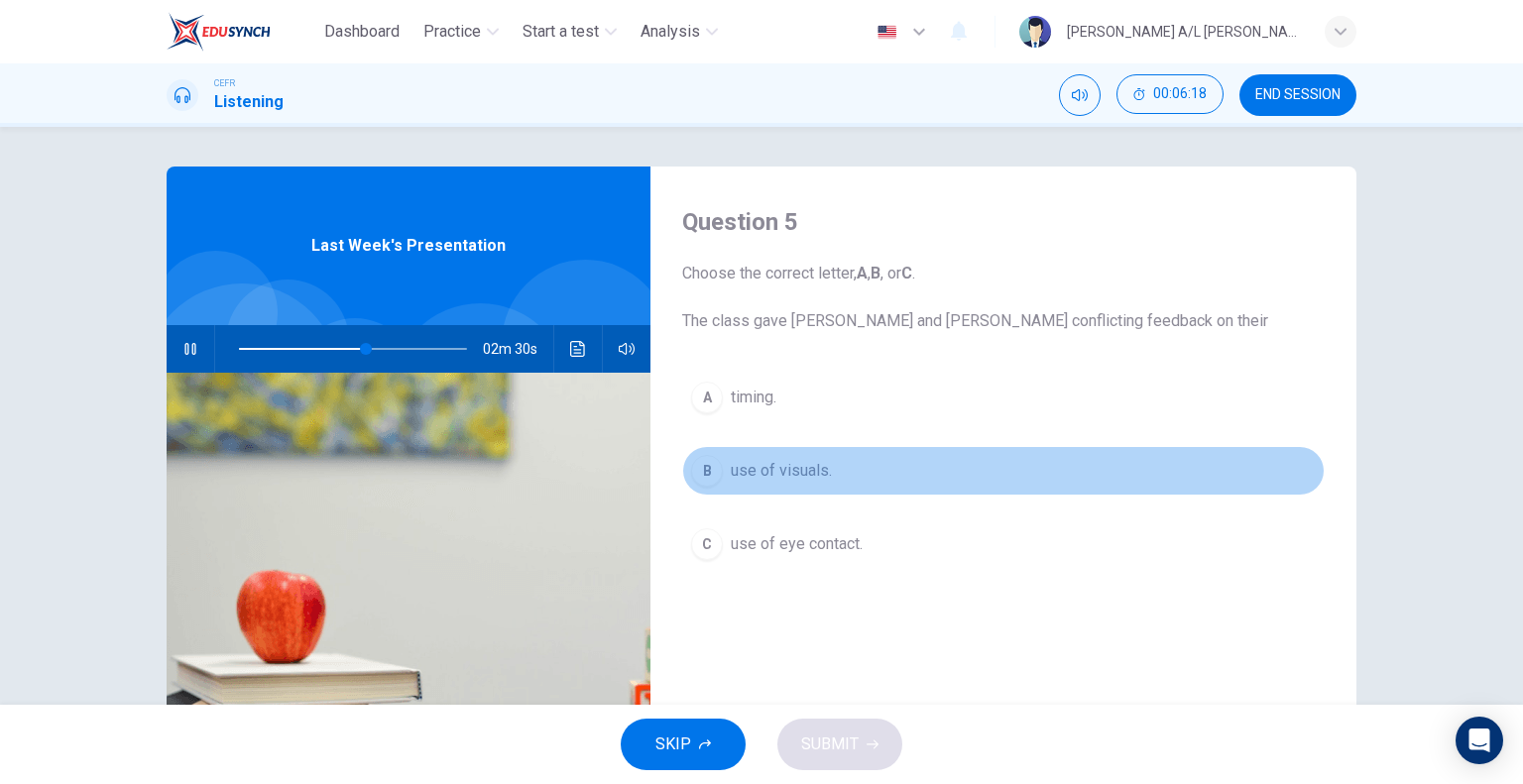 click on "B" at bounding box center (707, 471) 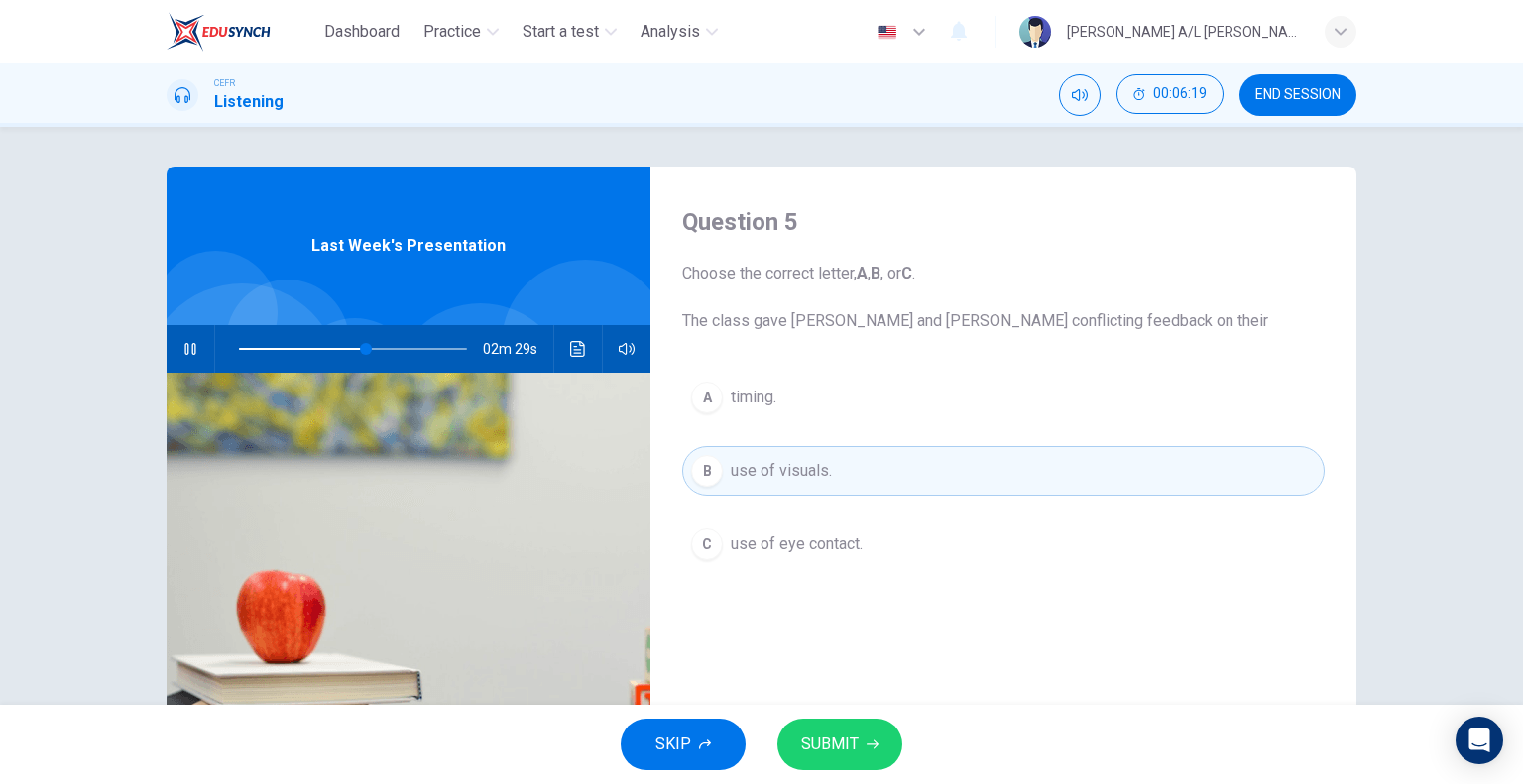 click at bounding box center (190, 349) 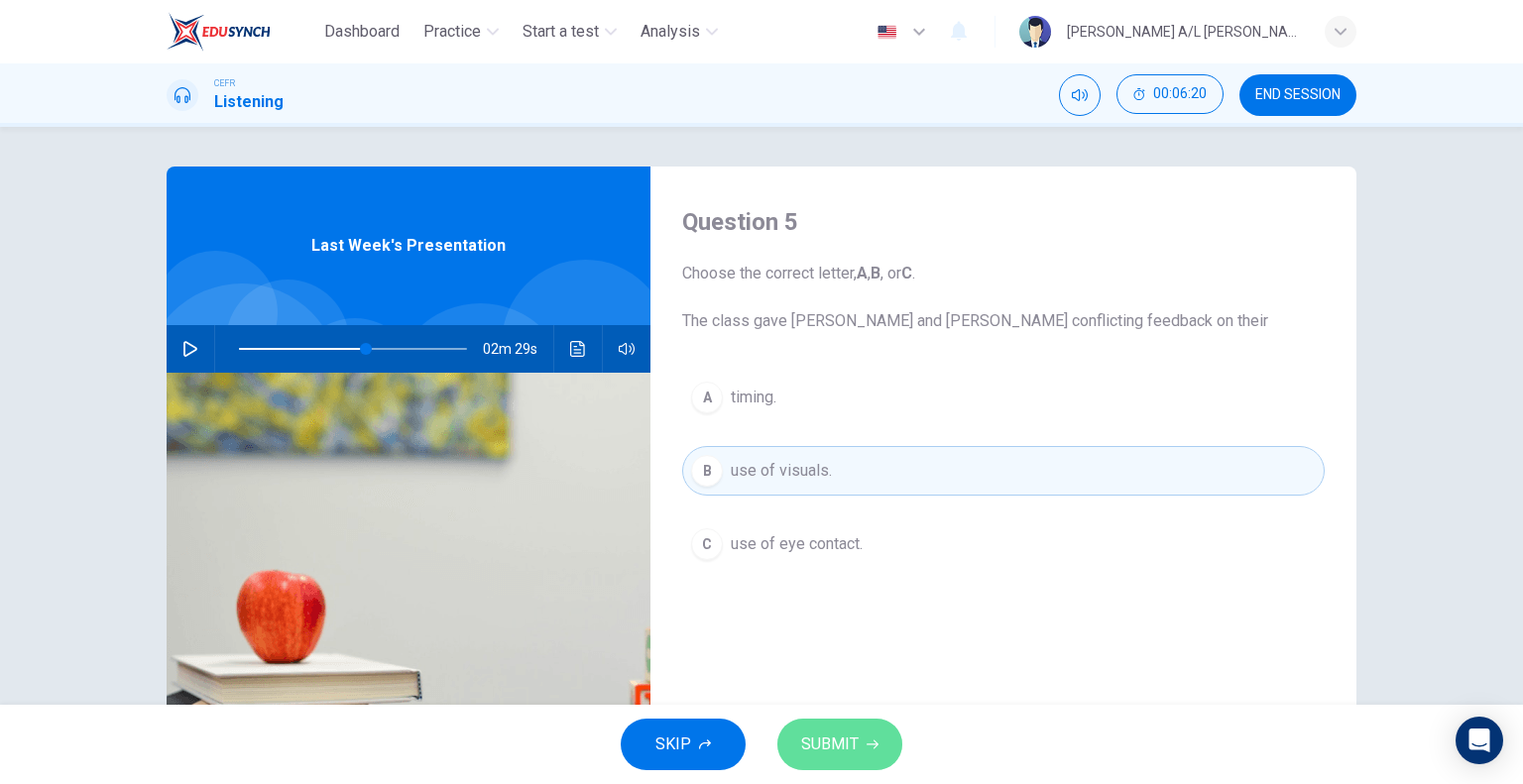 click on "SUBMIT" at bounding box center (830, 744) 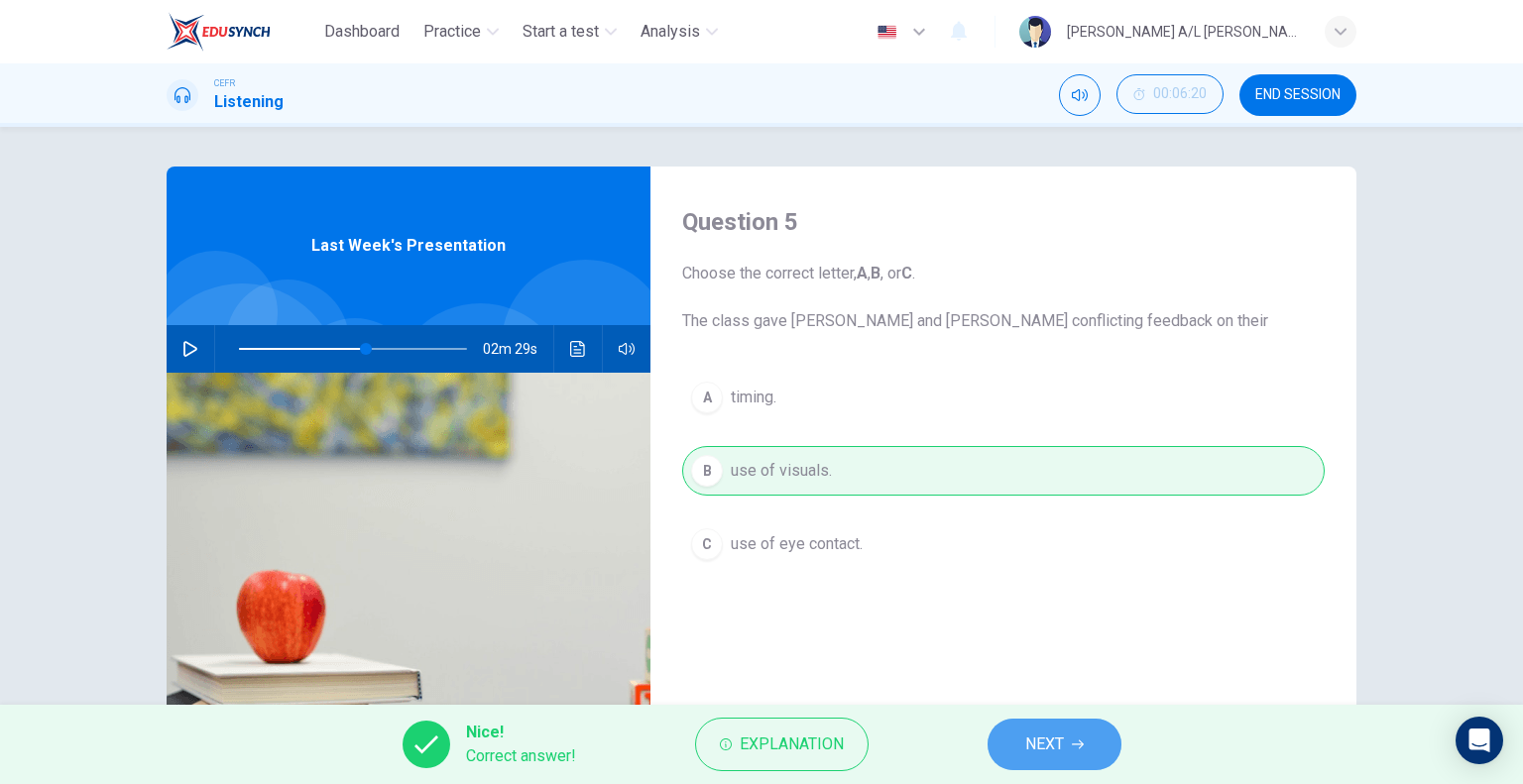 click on "NEXT" at bounding box center (1044, 744) 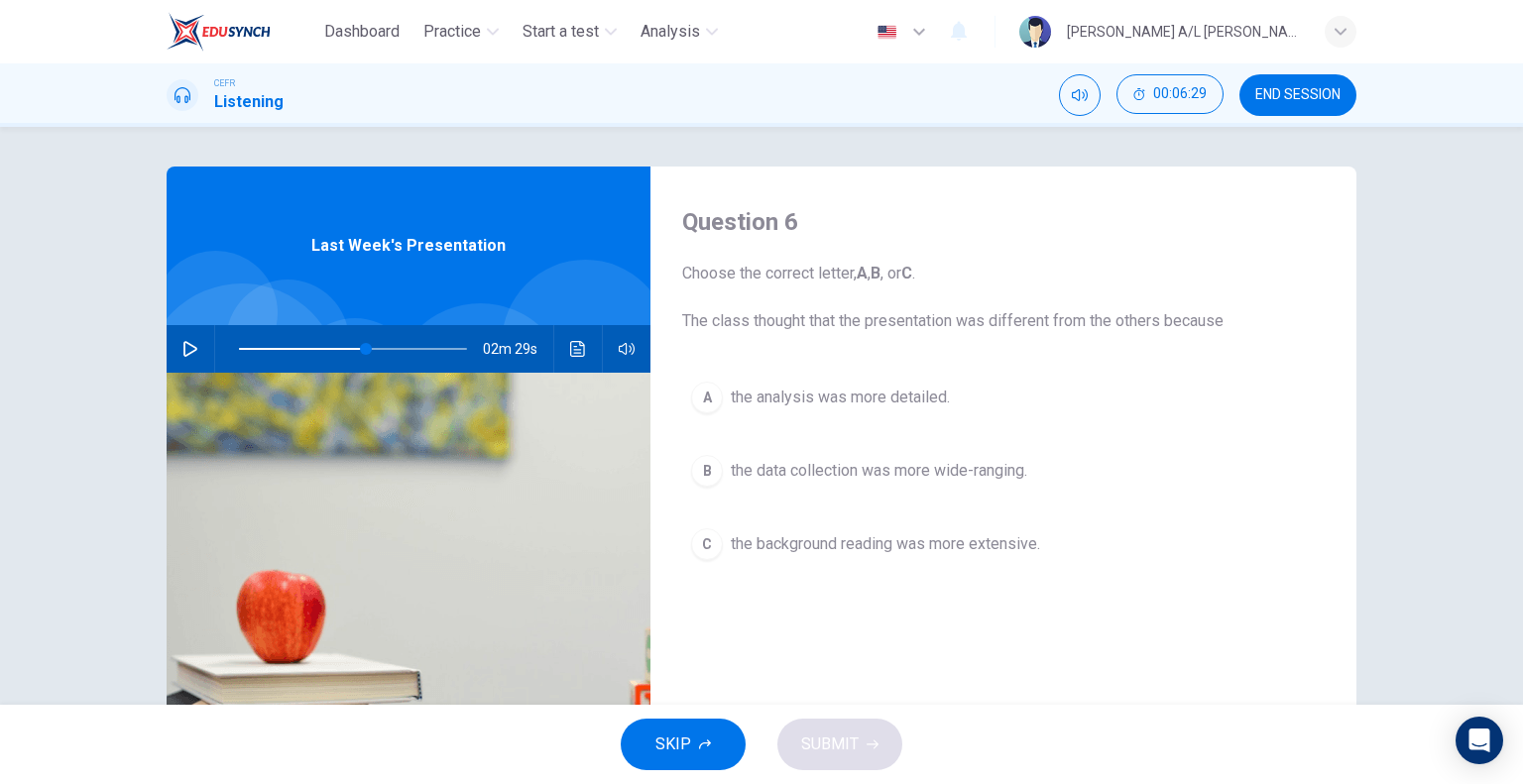 click at bounding box center [353, 349] 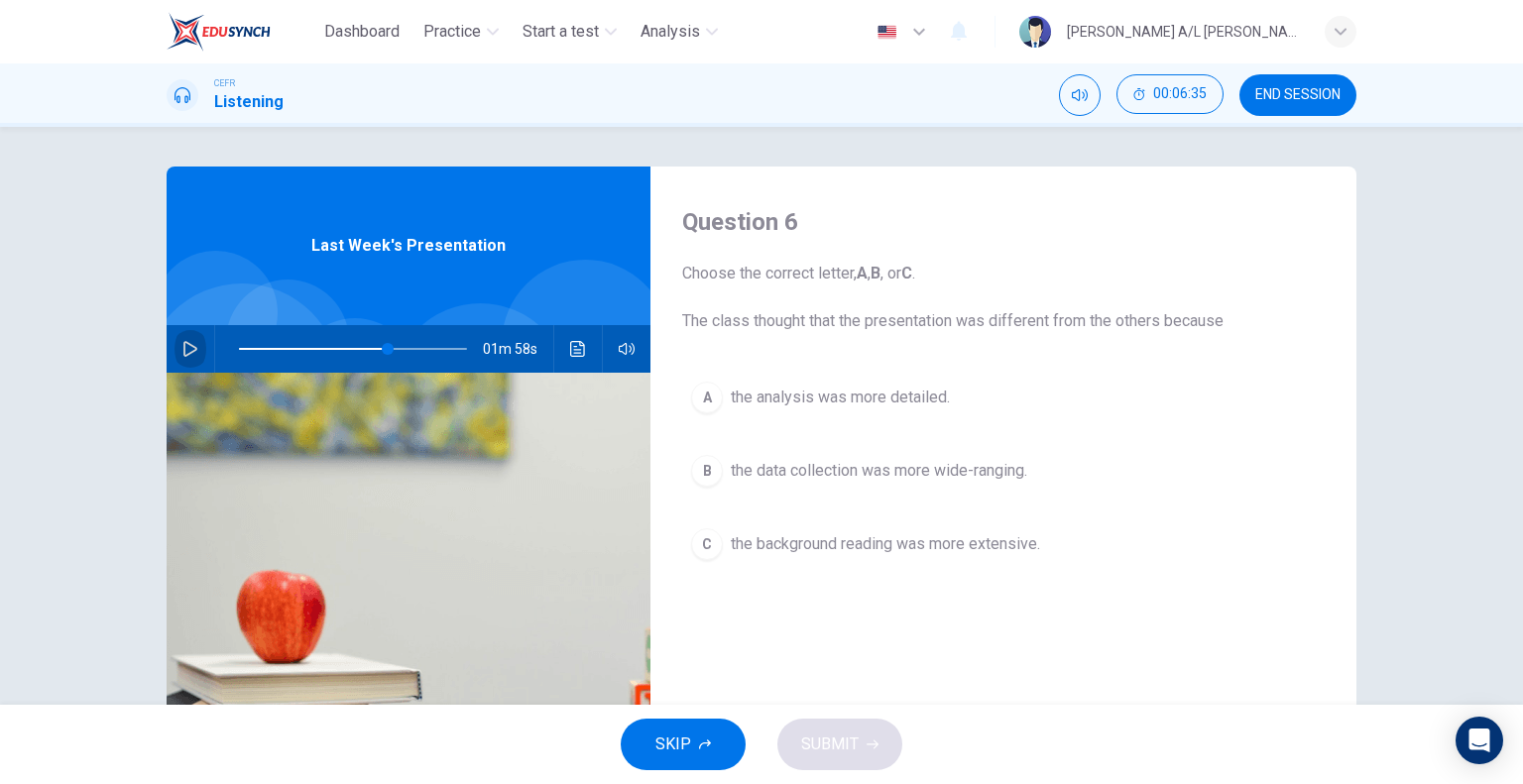 click at bounding box center [190, 349] 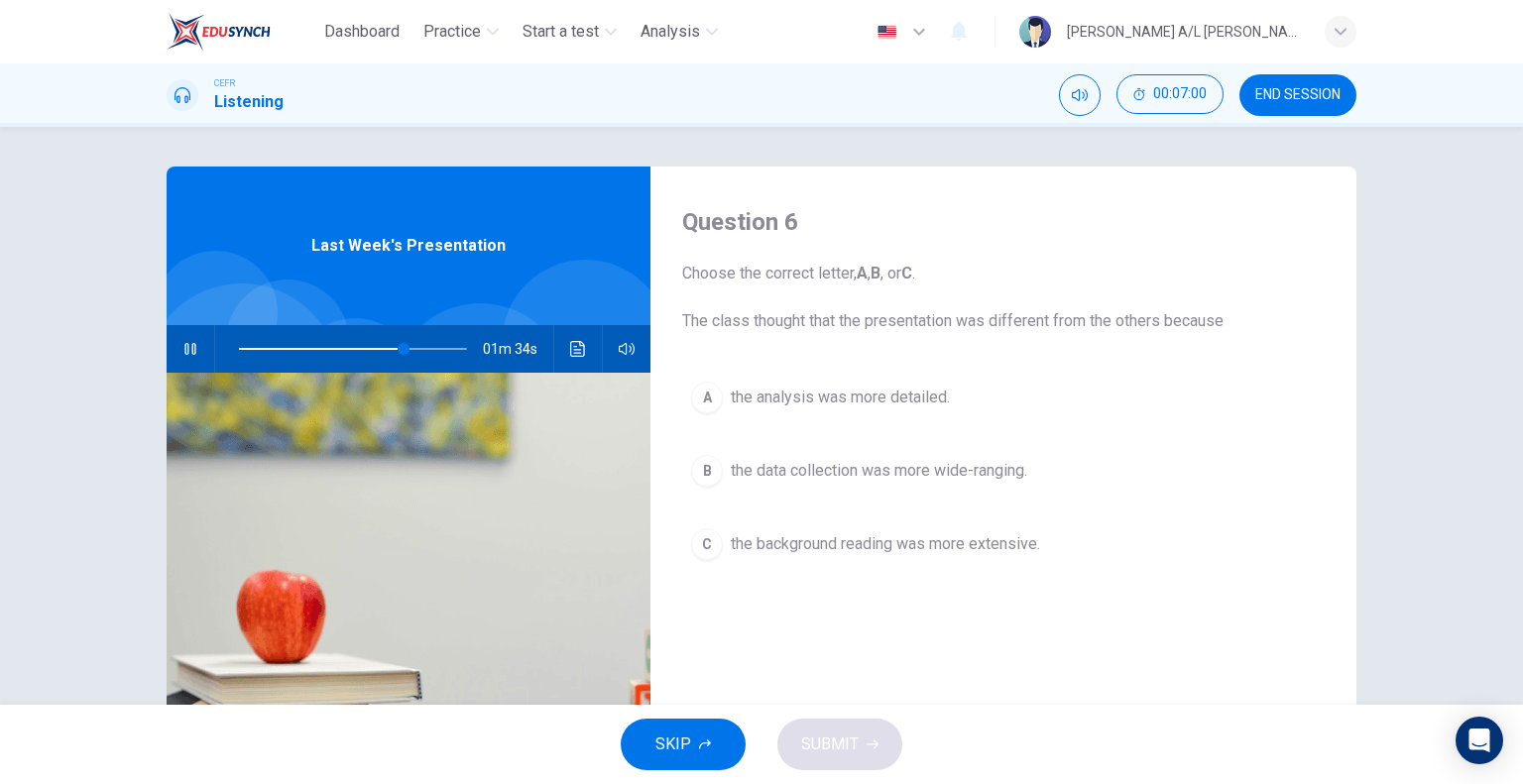 click at bounding box center (190, 349) 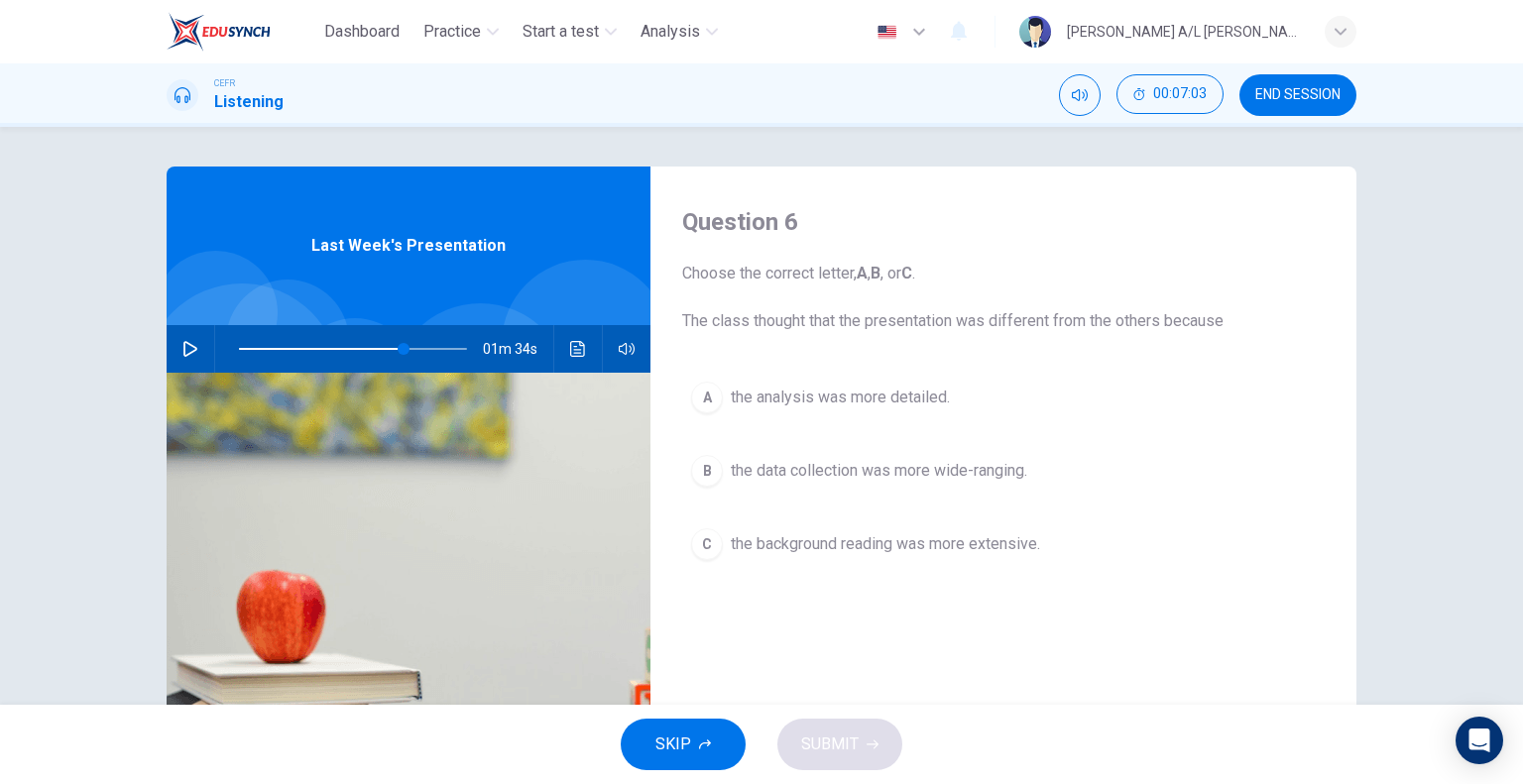 click at bounding box center (190, 349) 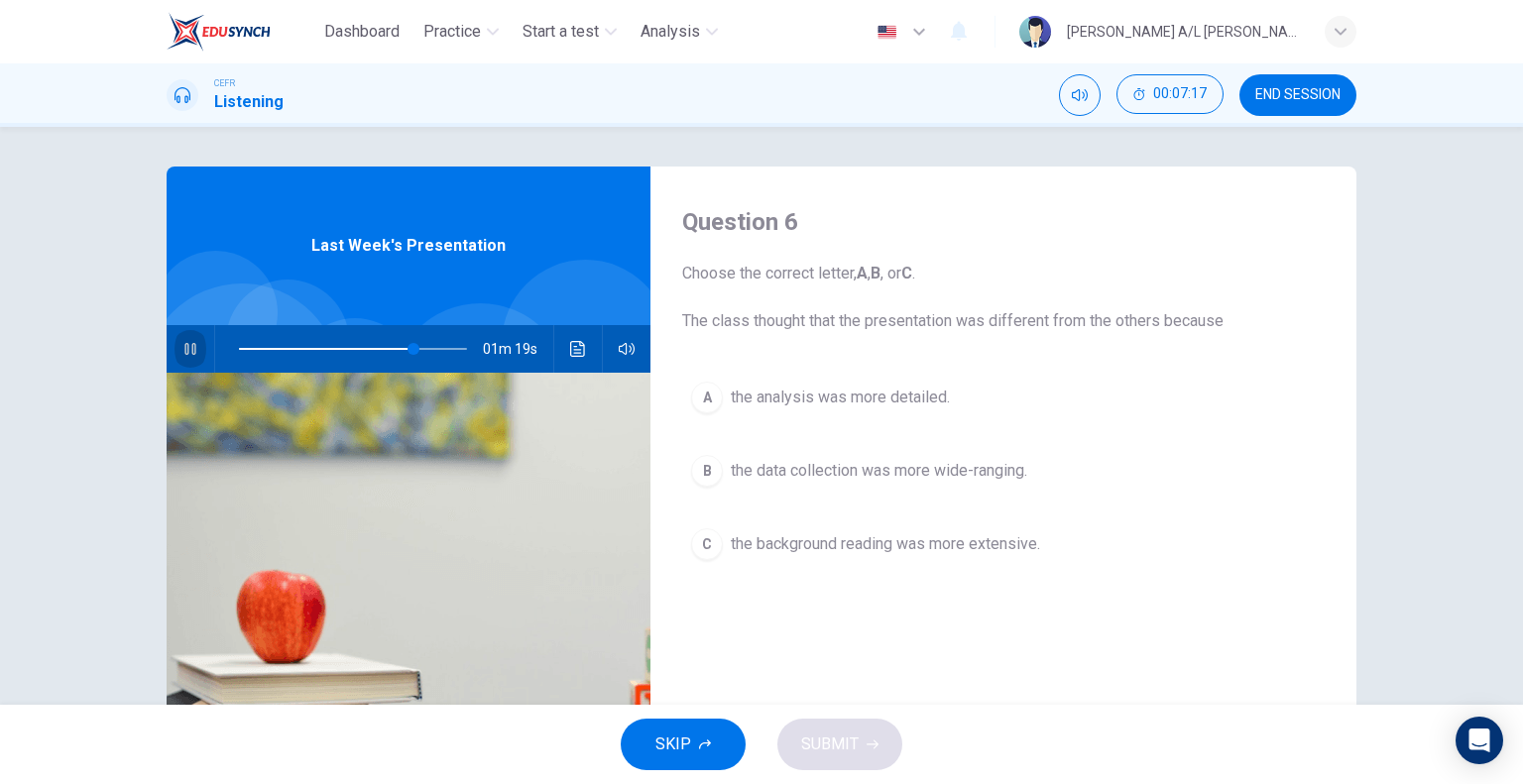 click 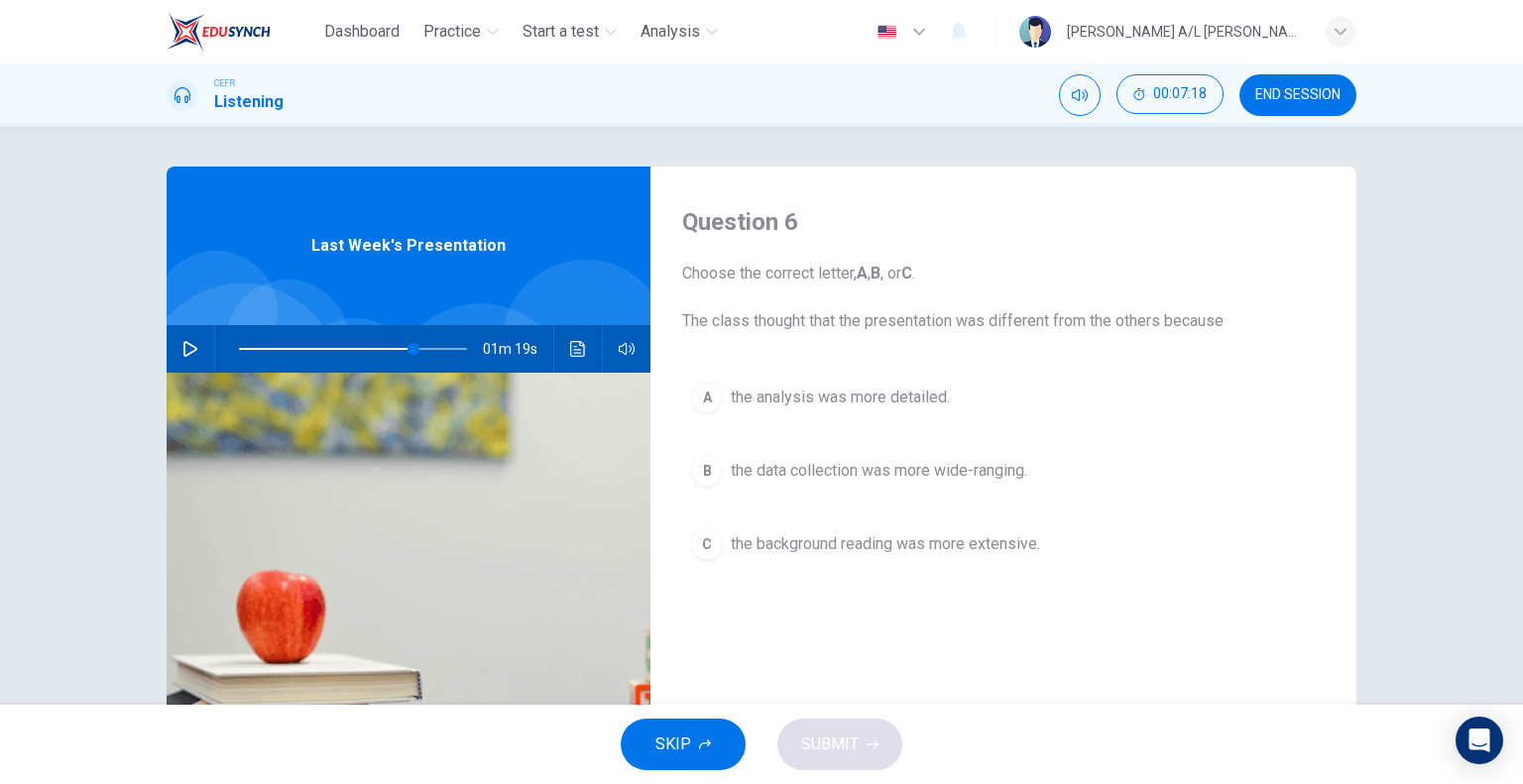 click on "the data collection was more wide-ranging." at bounding box center (879, 471) 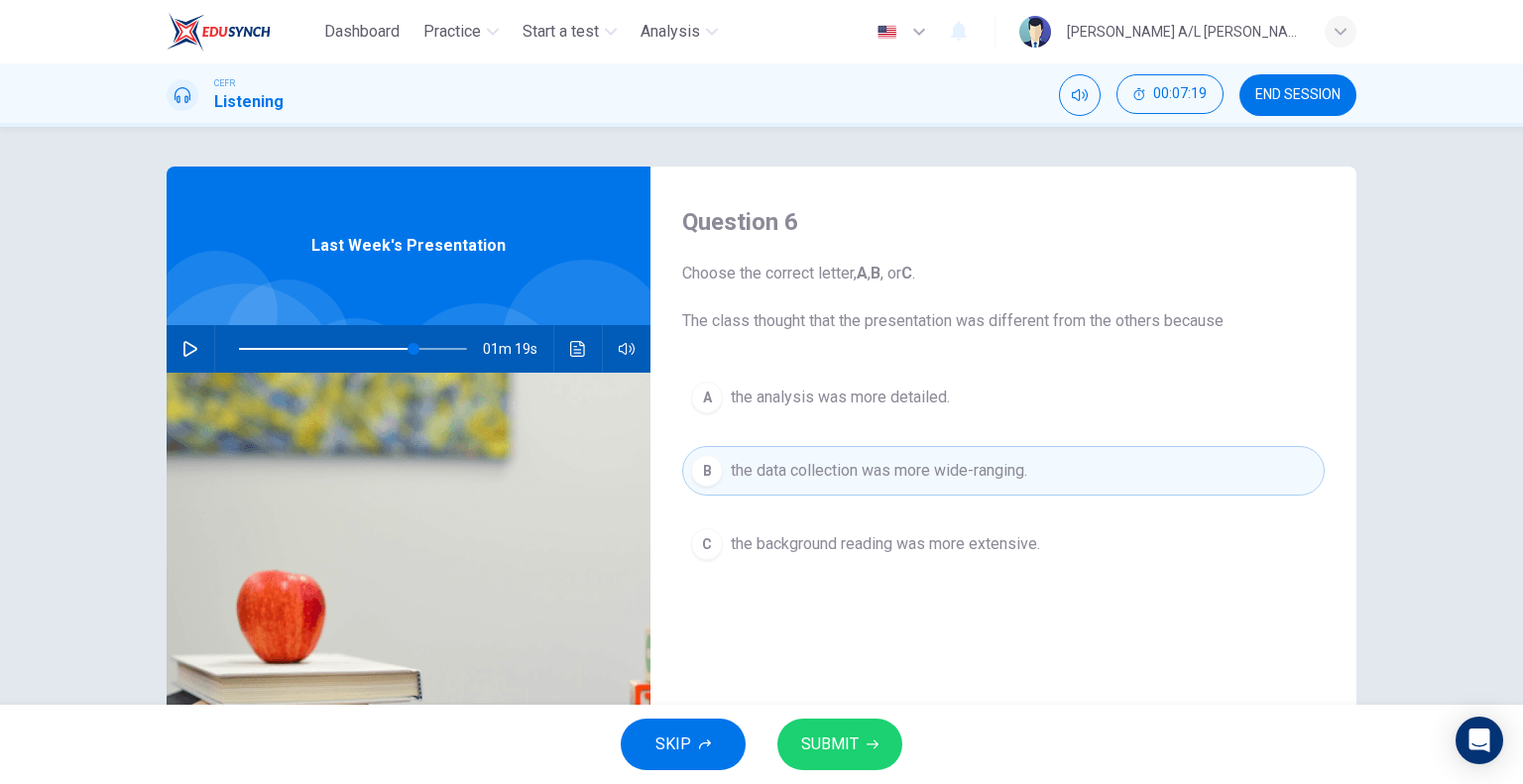 click on "SUBMIT" at bounding box center [840, 744] 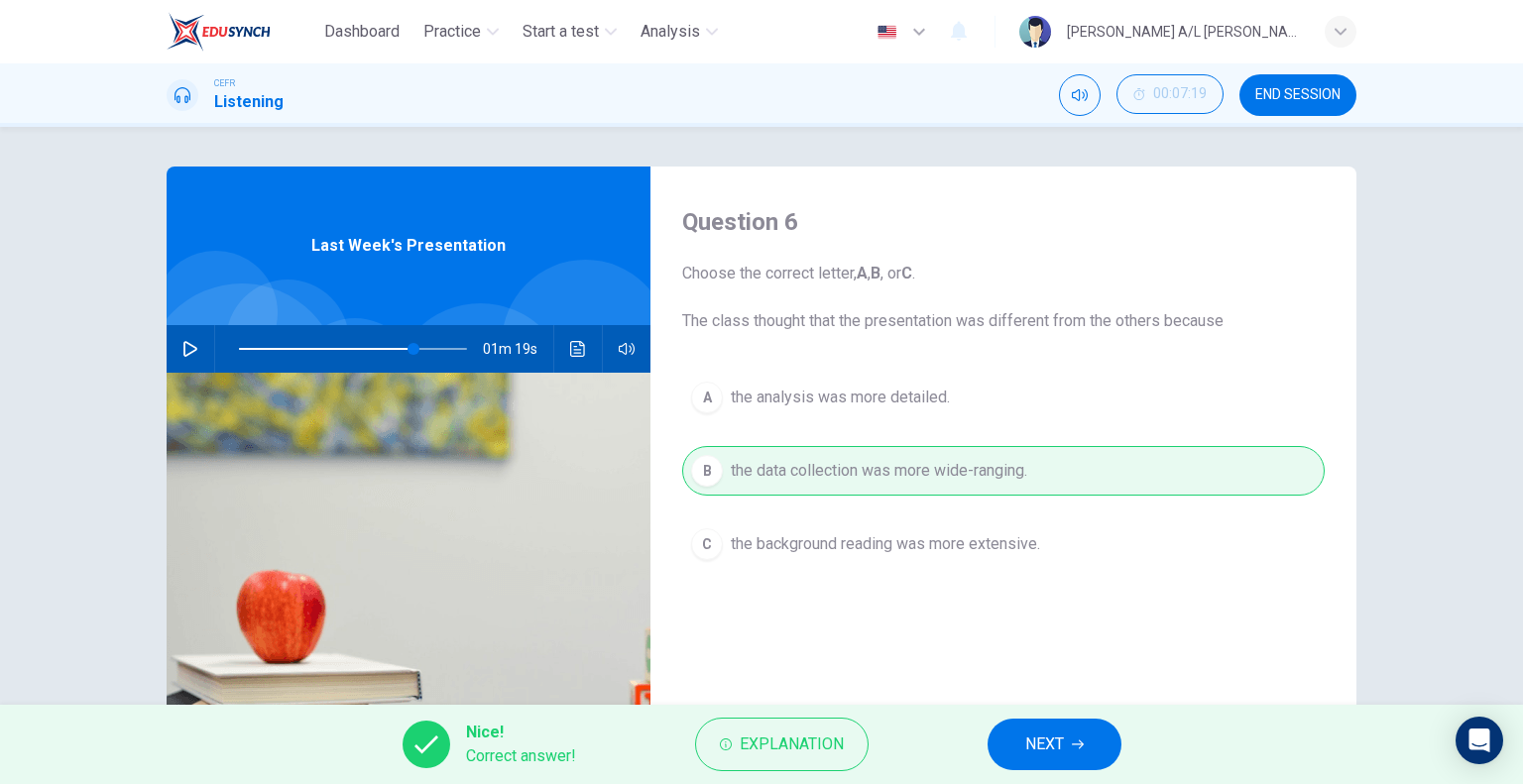 click on "NEXT" at bounding box center [1044, 744] 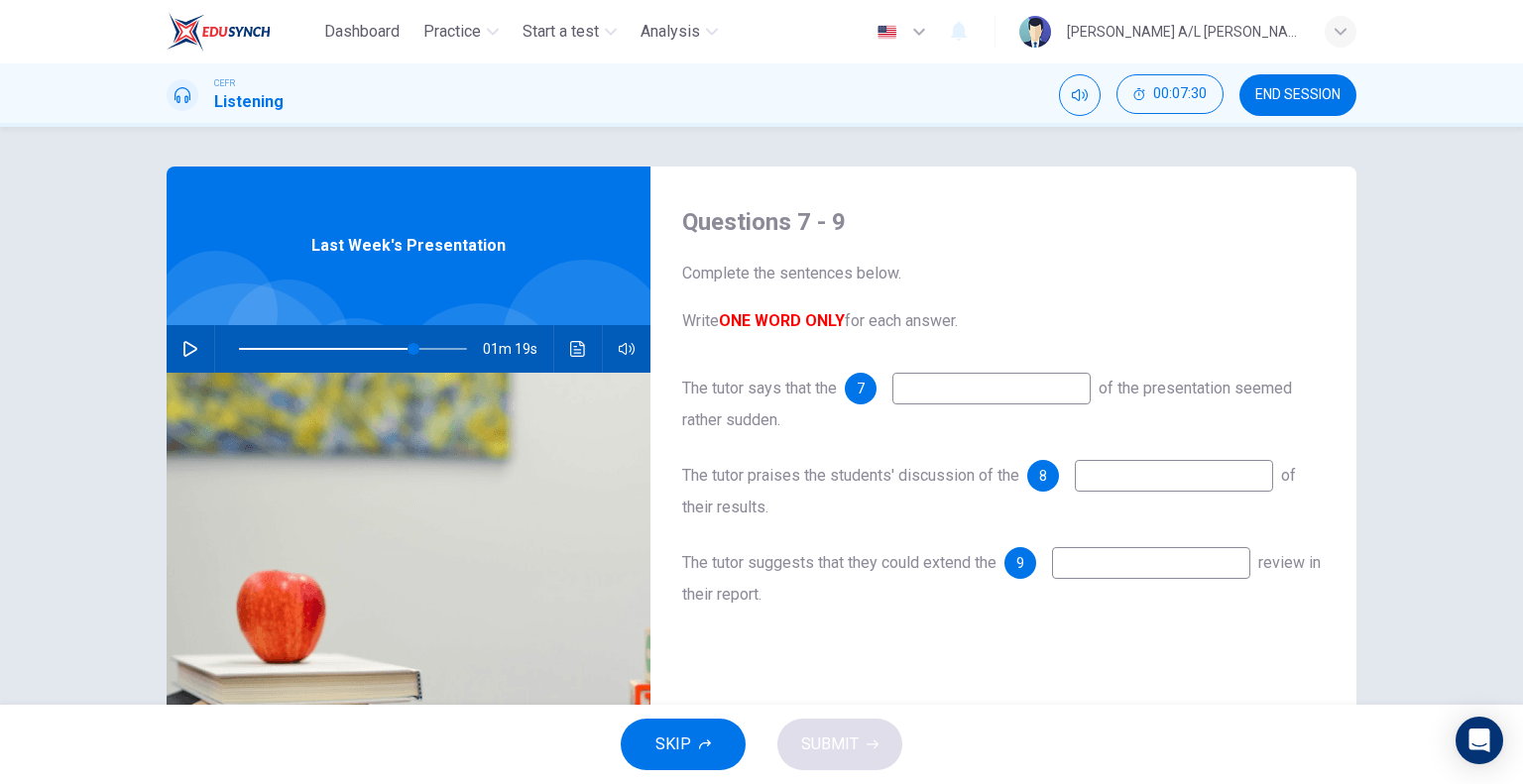 click 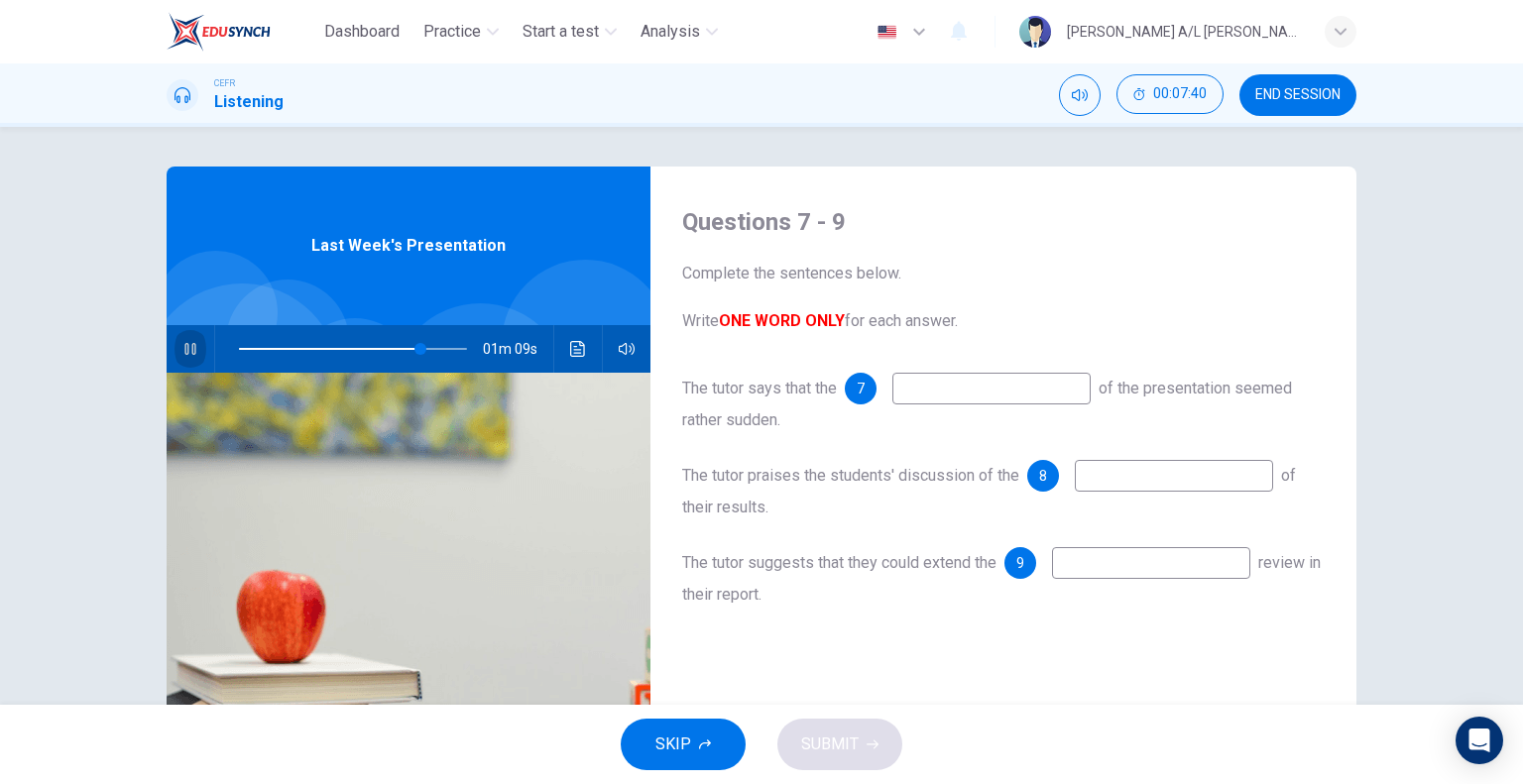 click 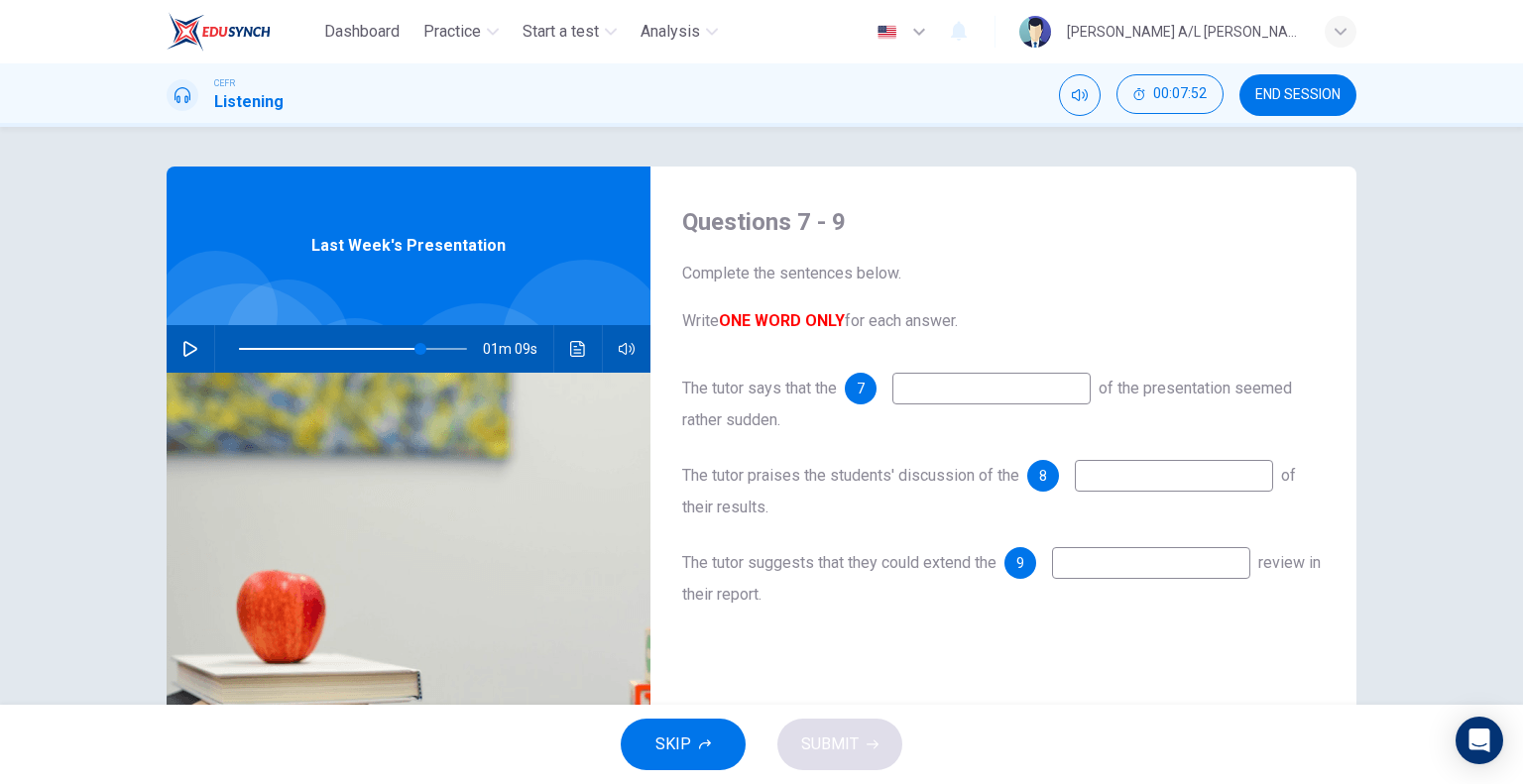 click 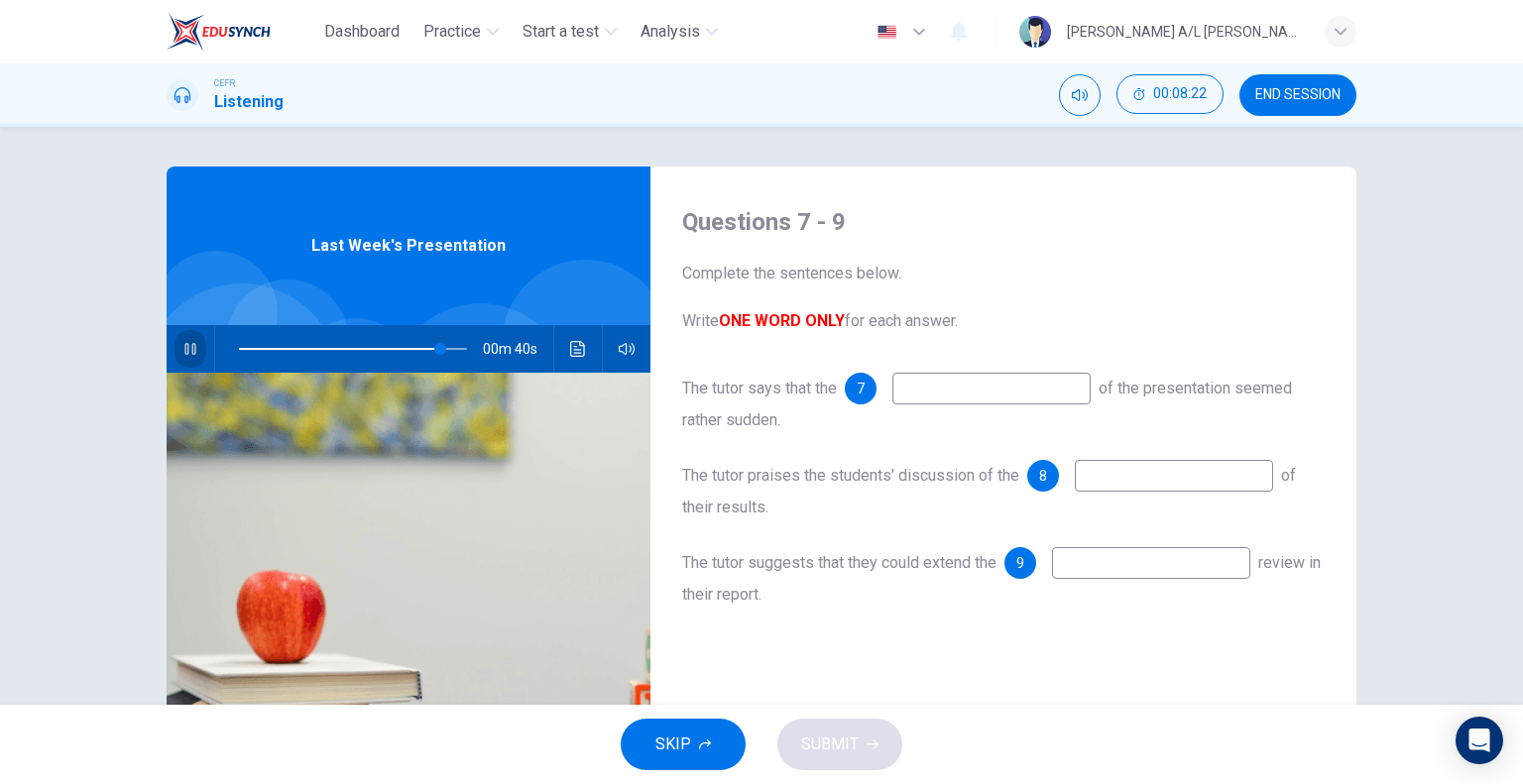 click 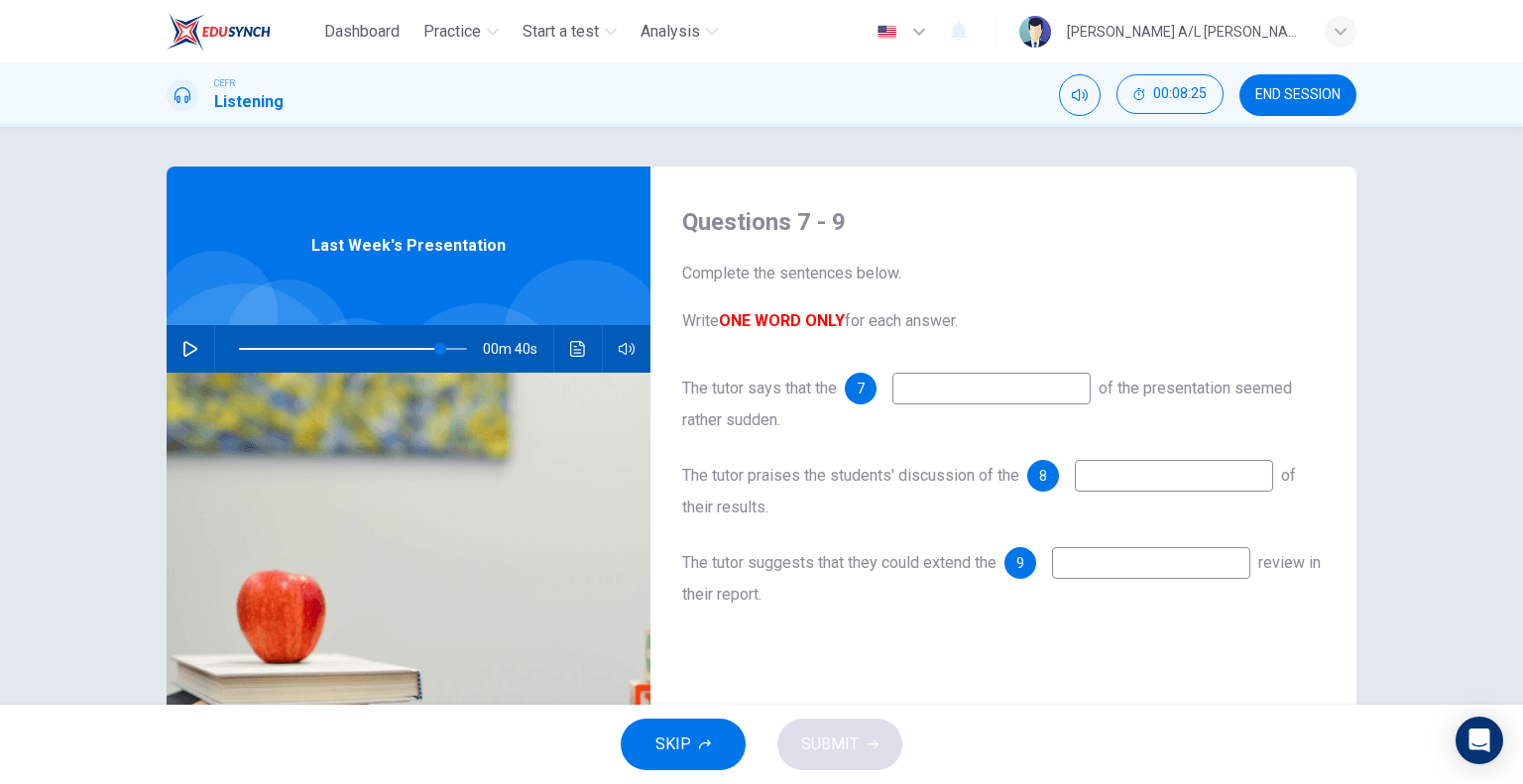click at bounding box center [992, 389] 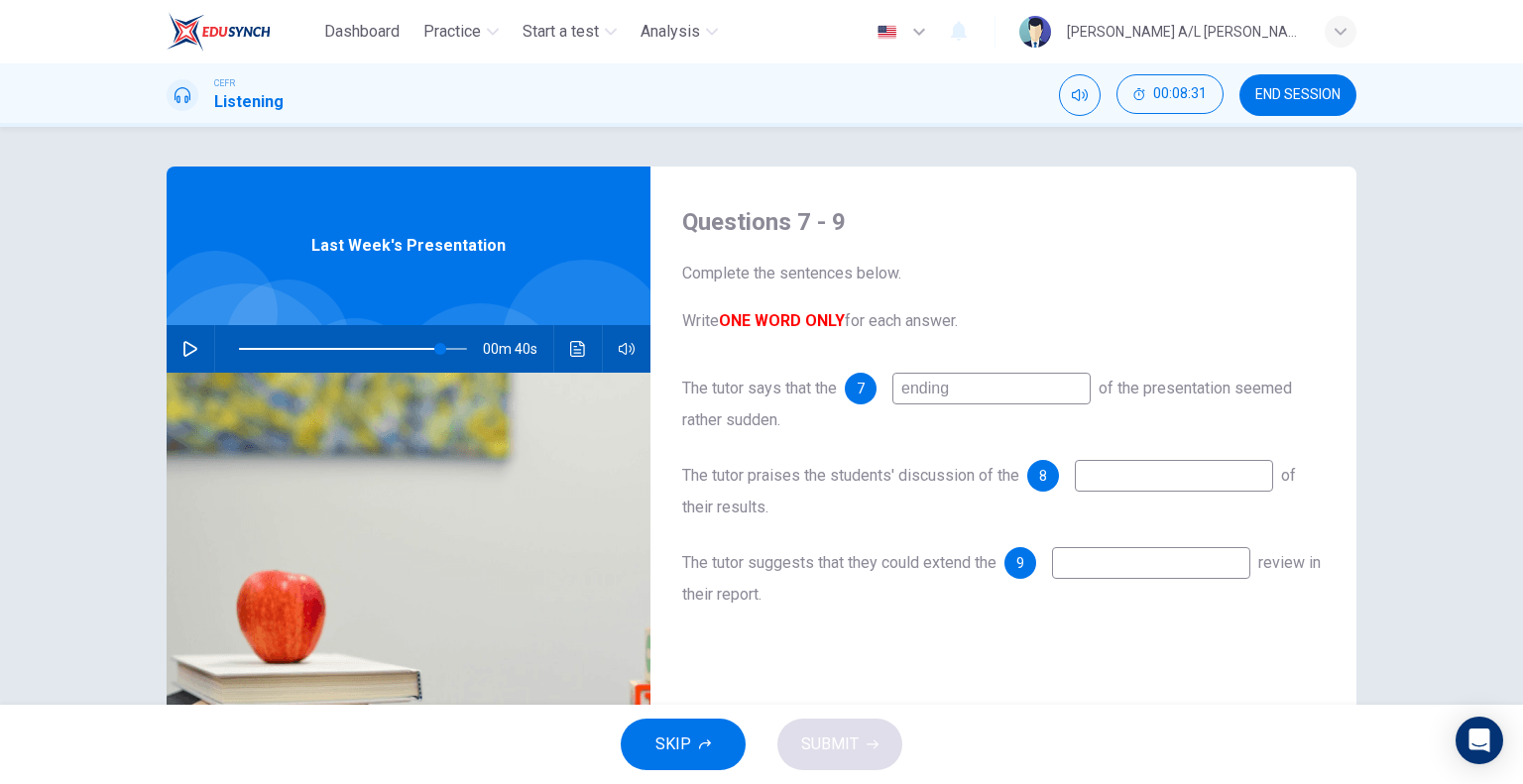 type on "ending" 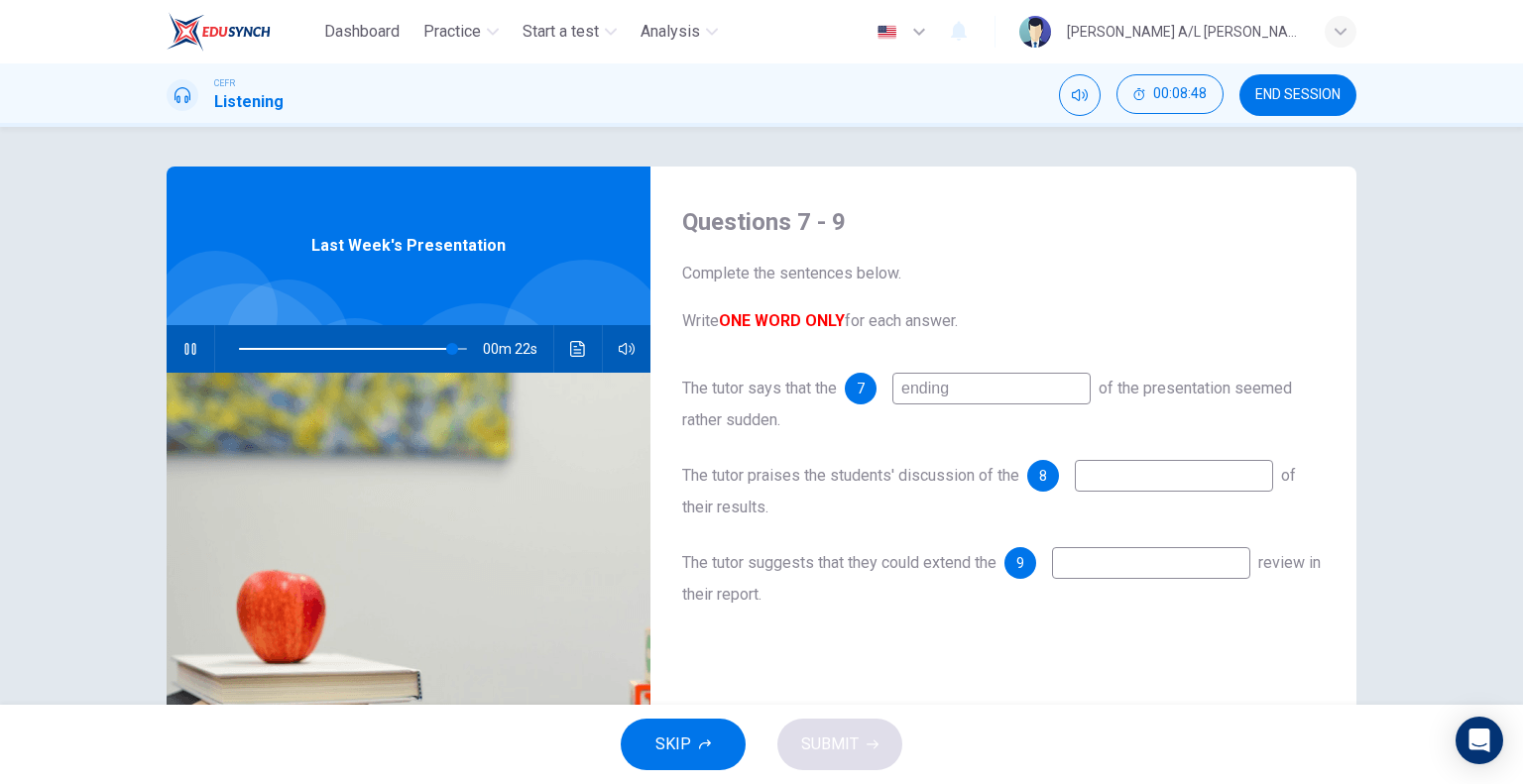 click 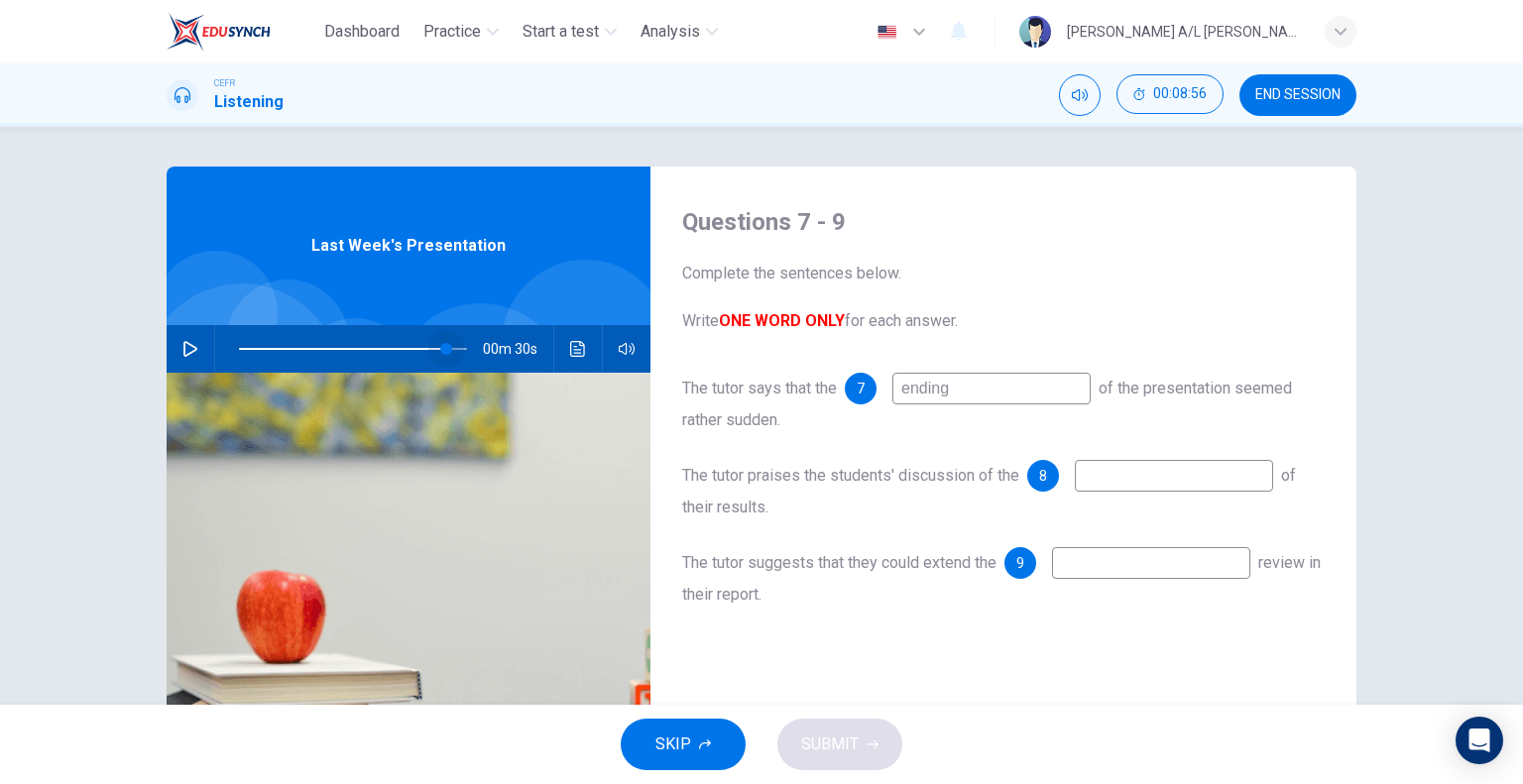 click at bounding box center (446, 349) 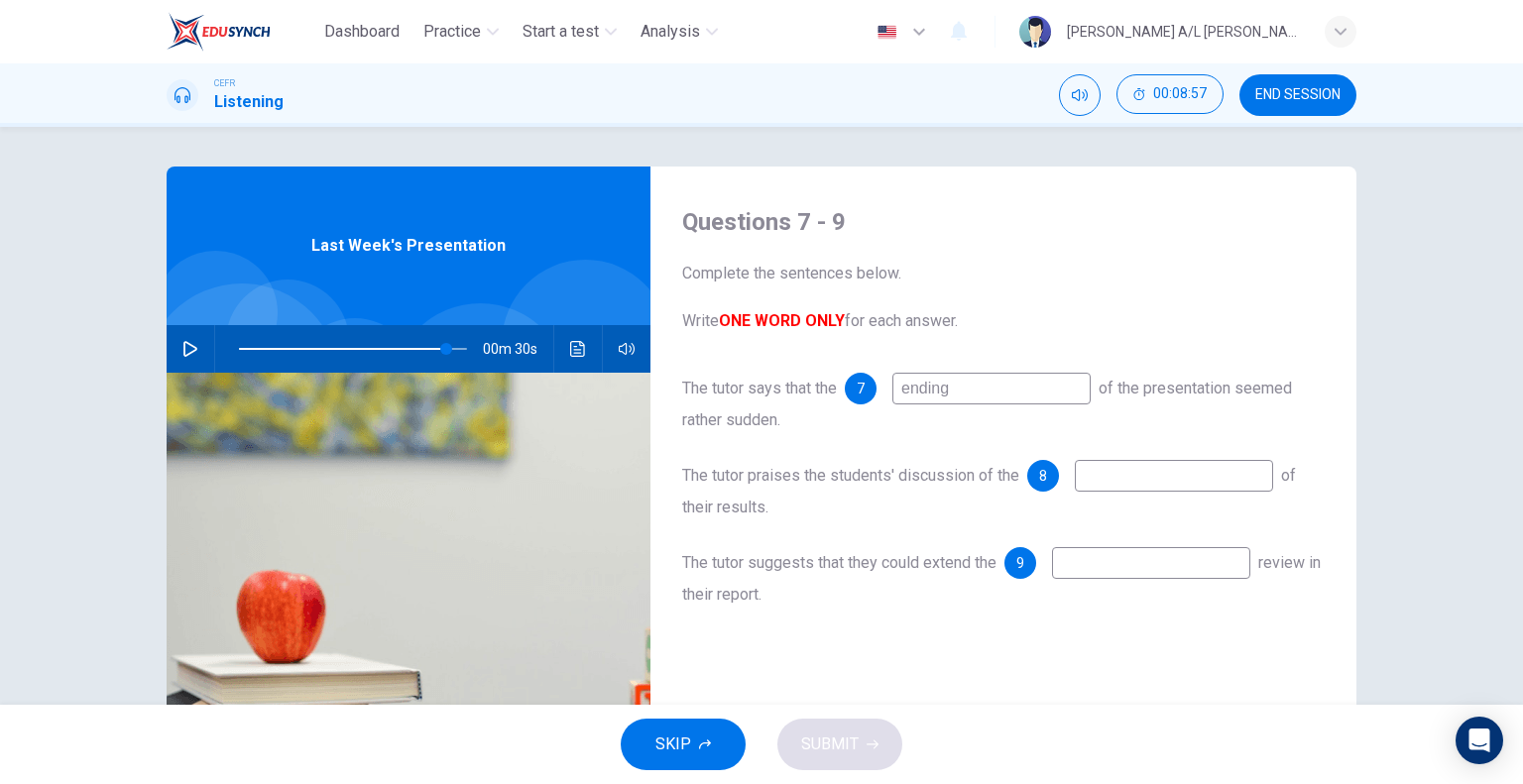 click 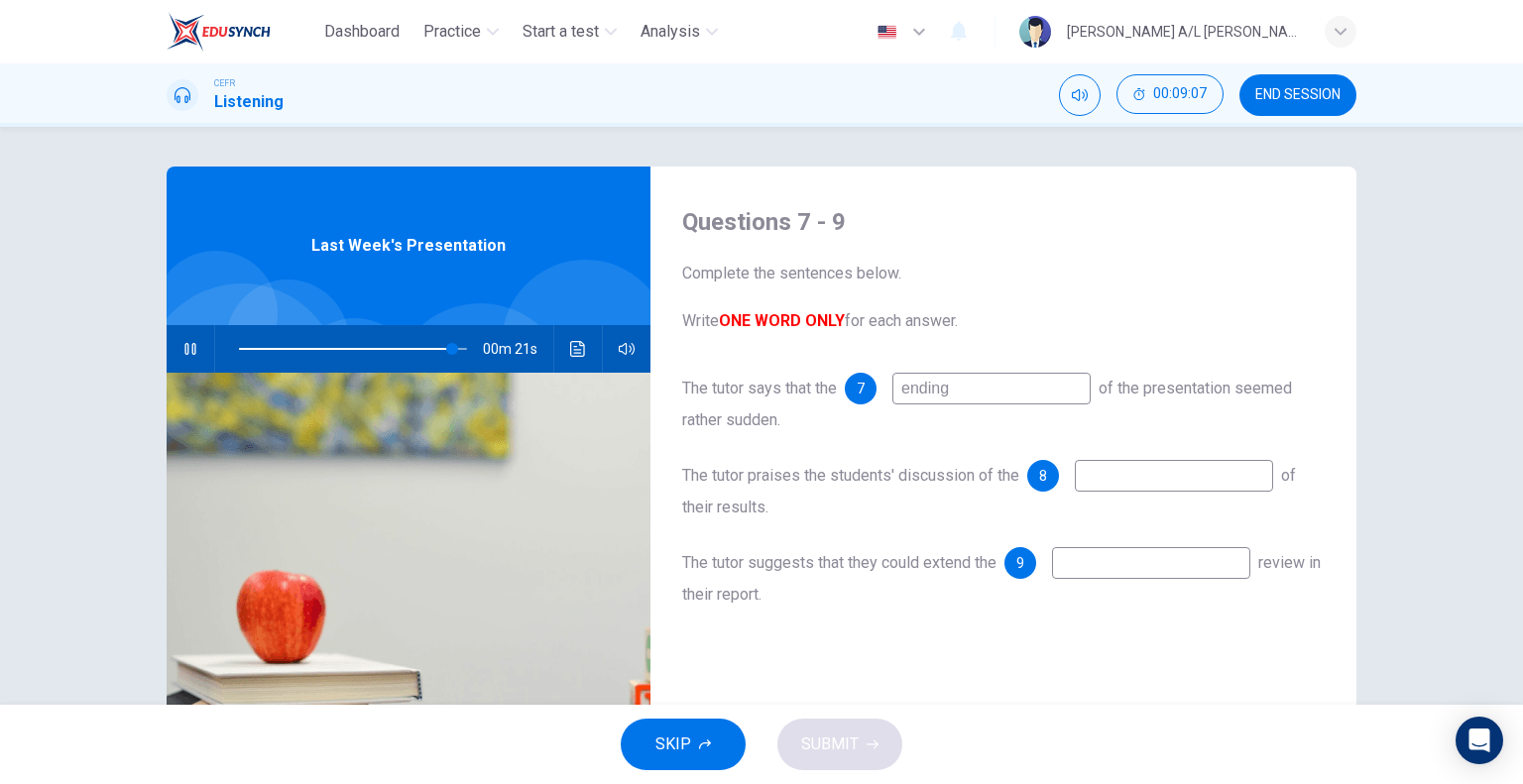 click 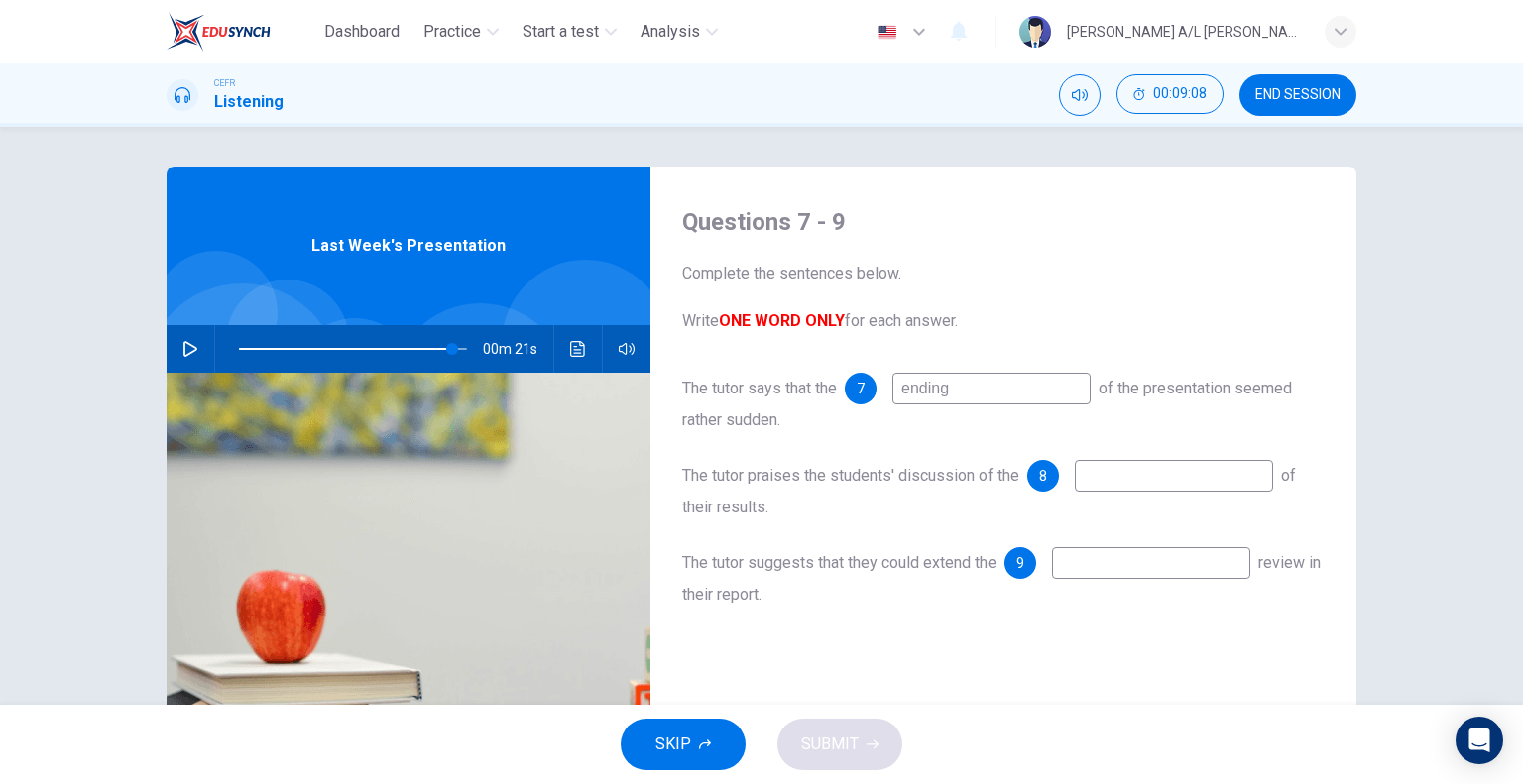 click at bounding box center [1174, 476] 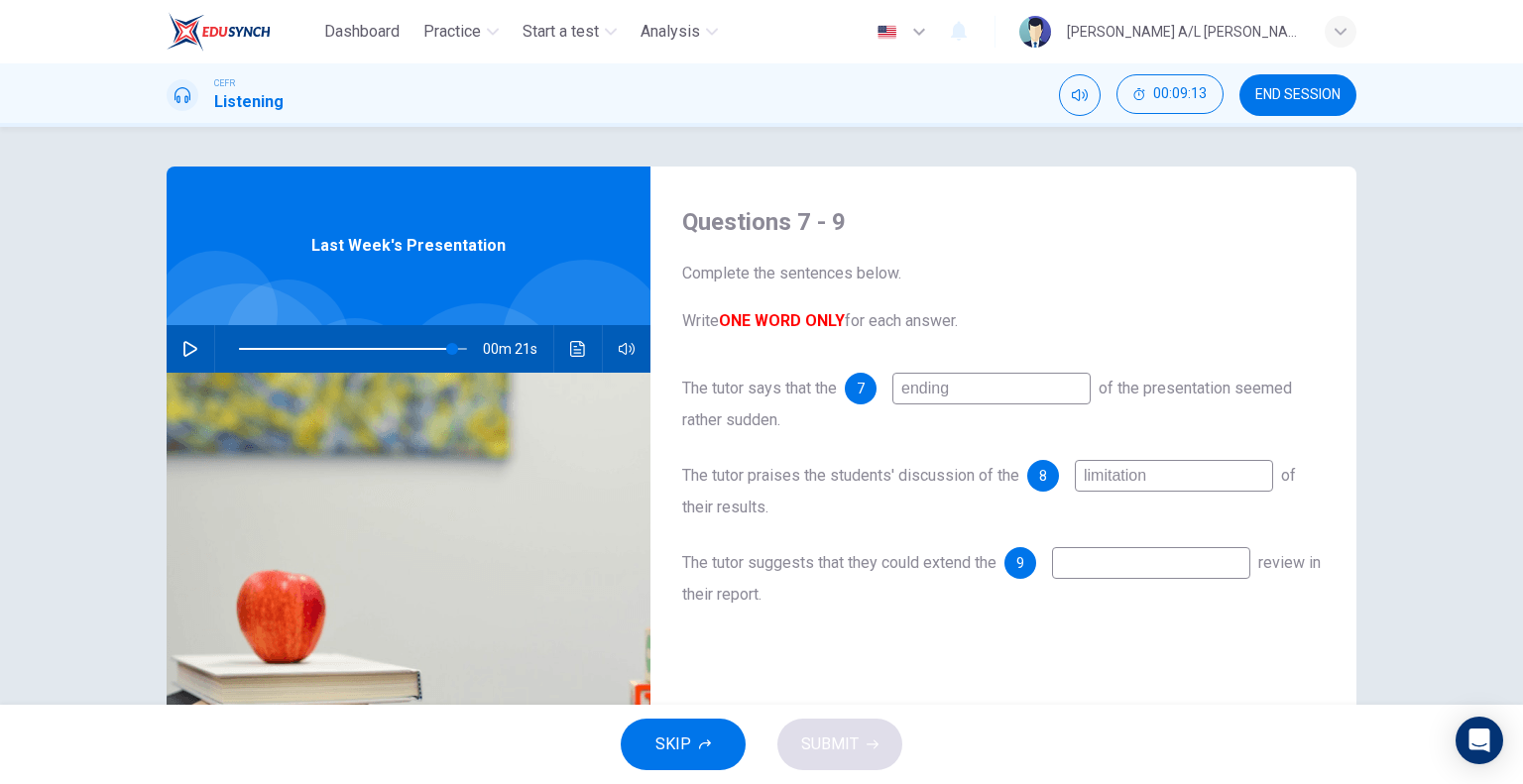 type on "limitations" 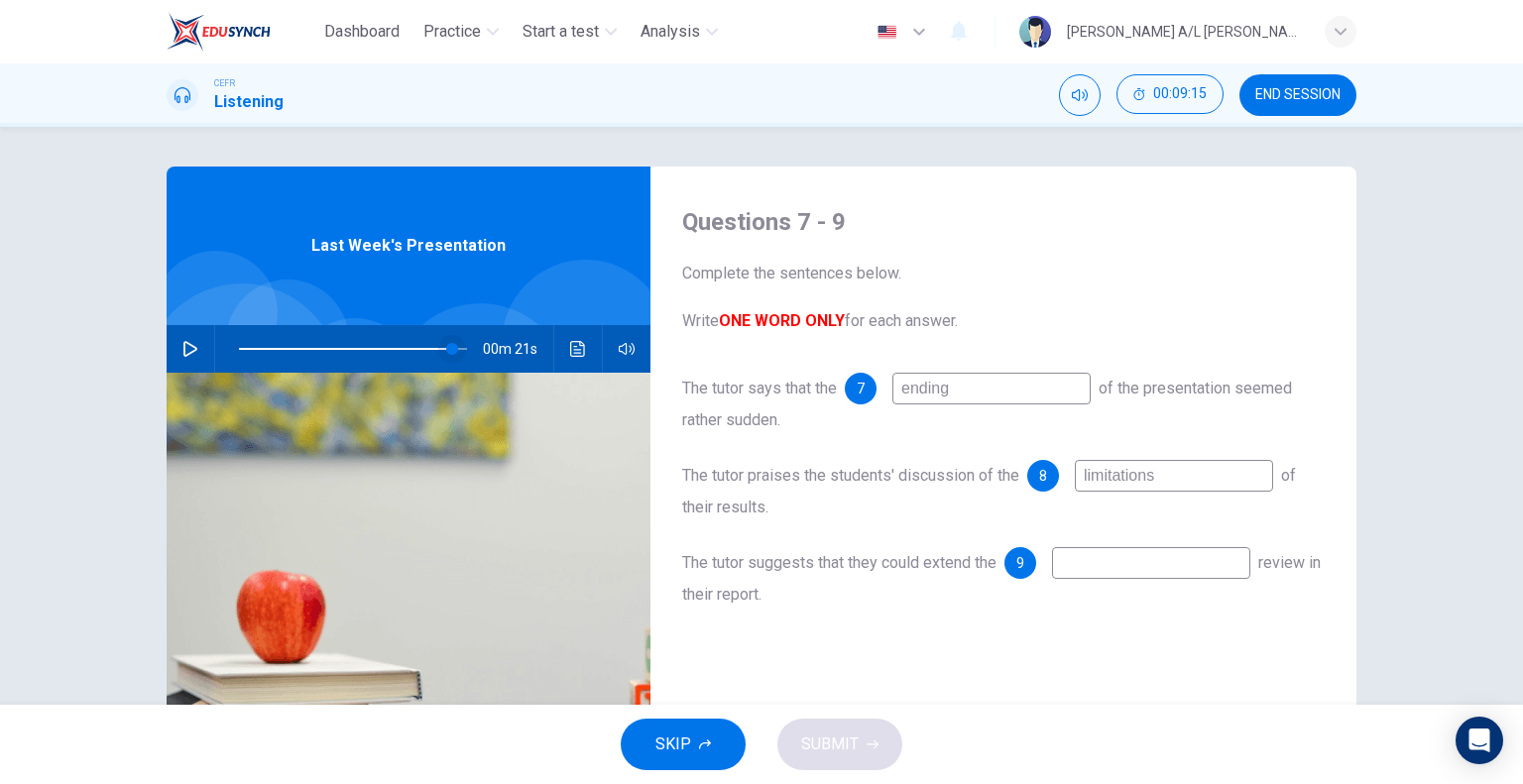 type on "94" 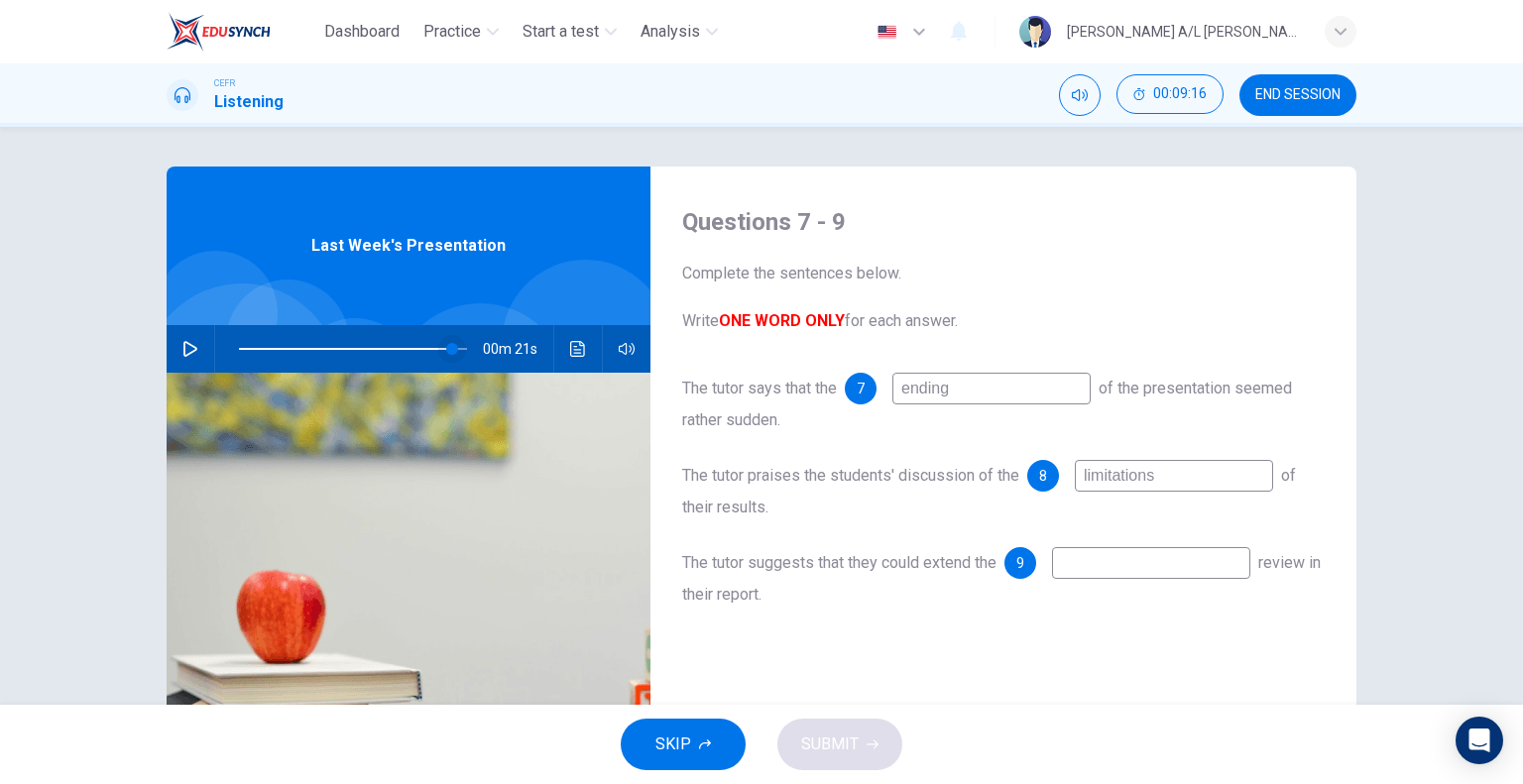 type on "limitations" 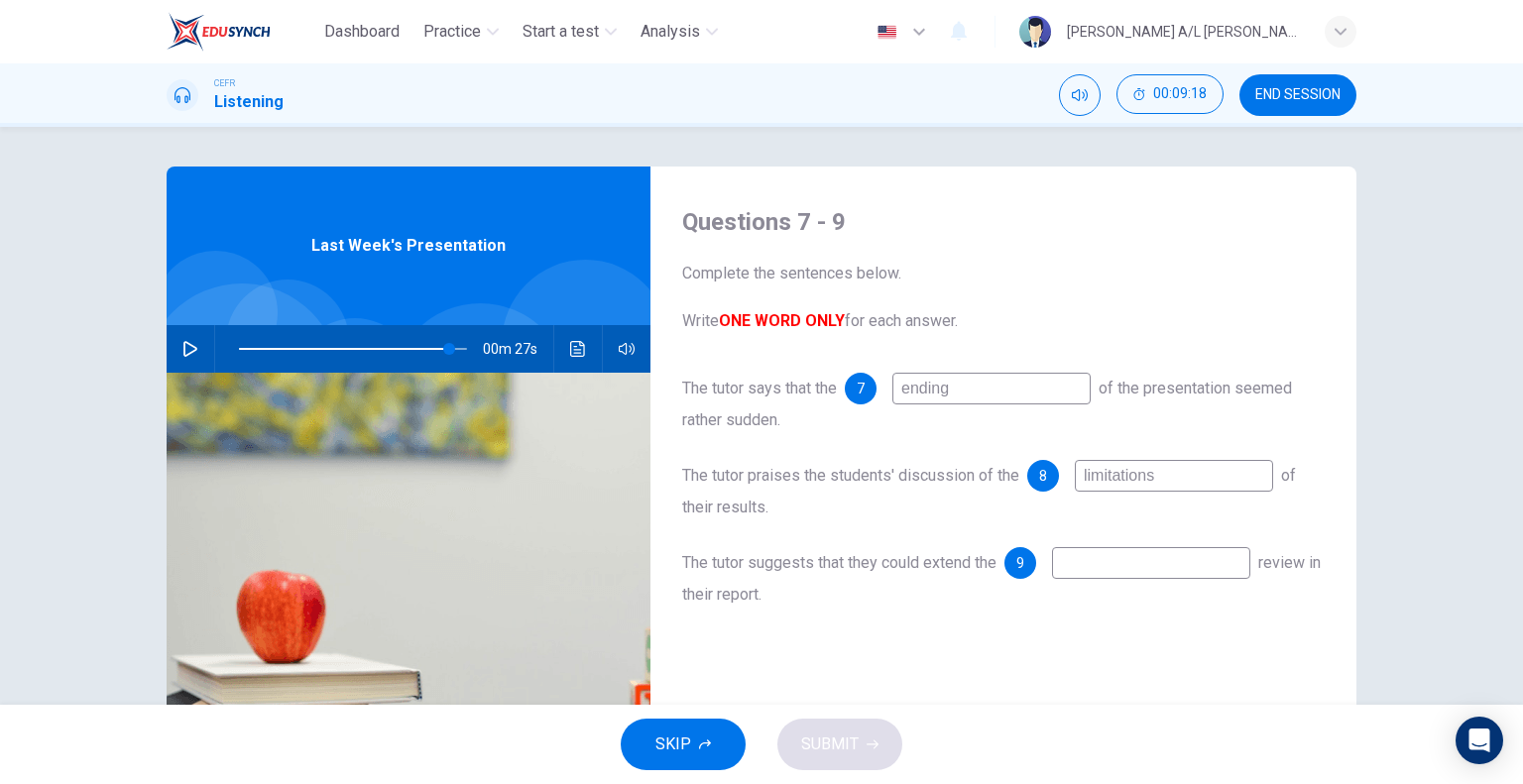 click 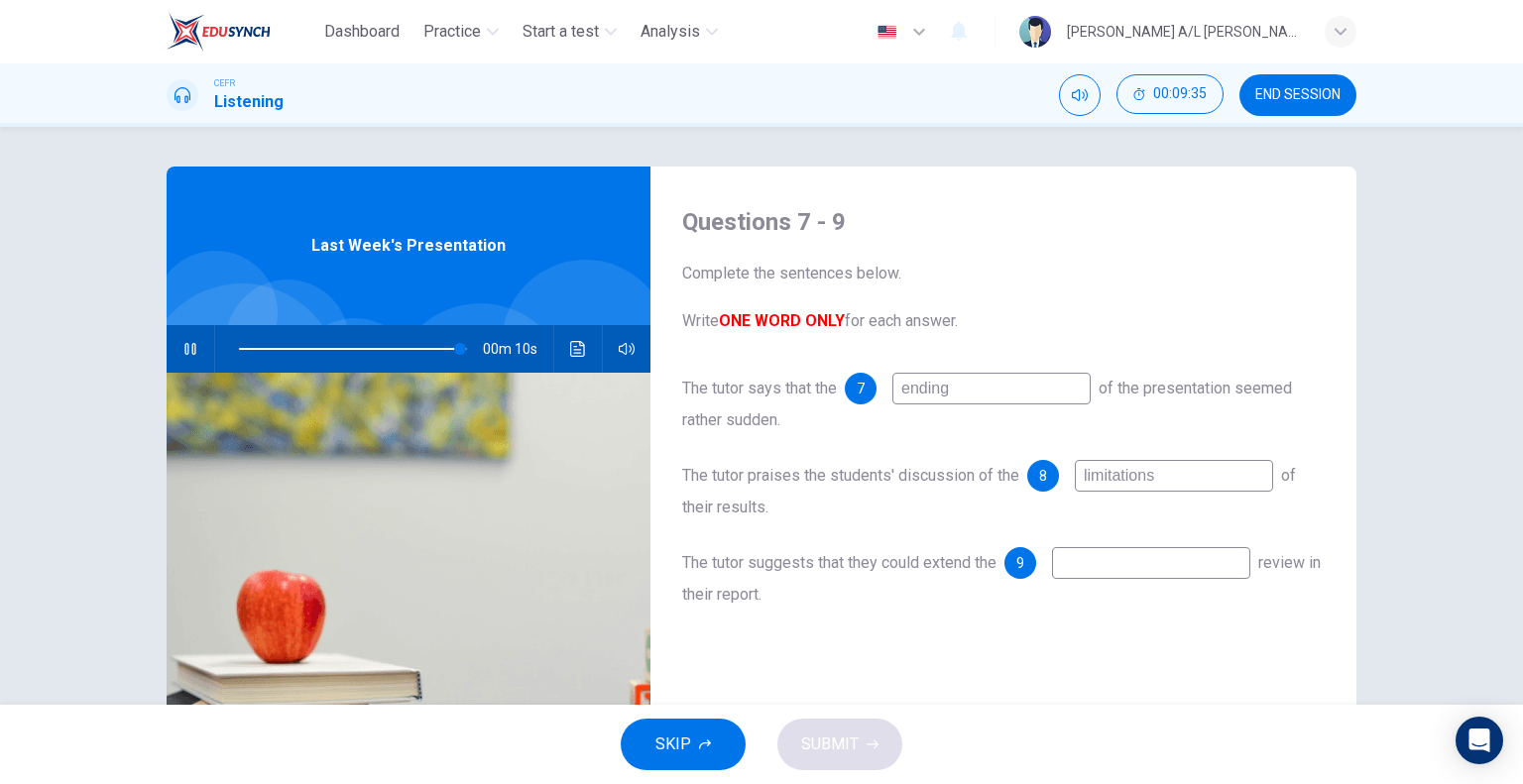 click 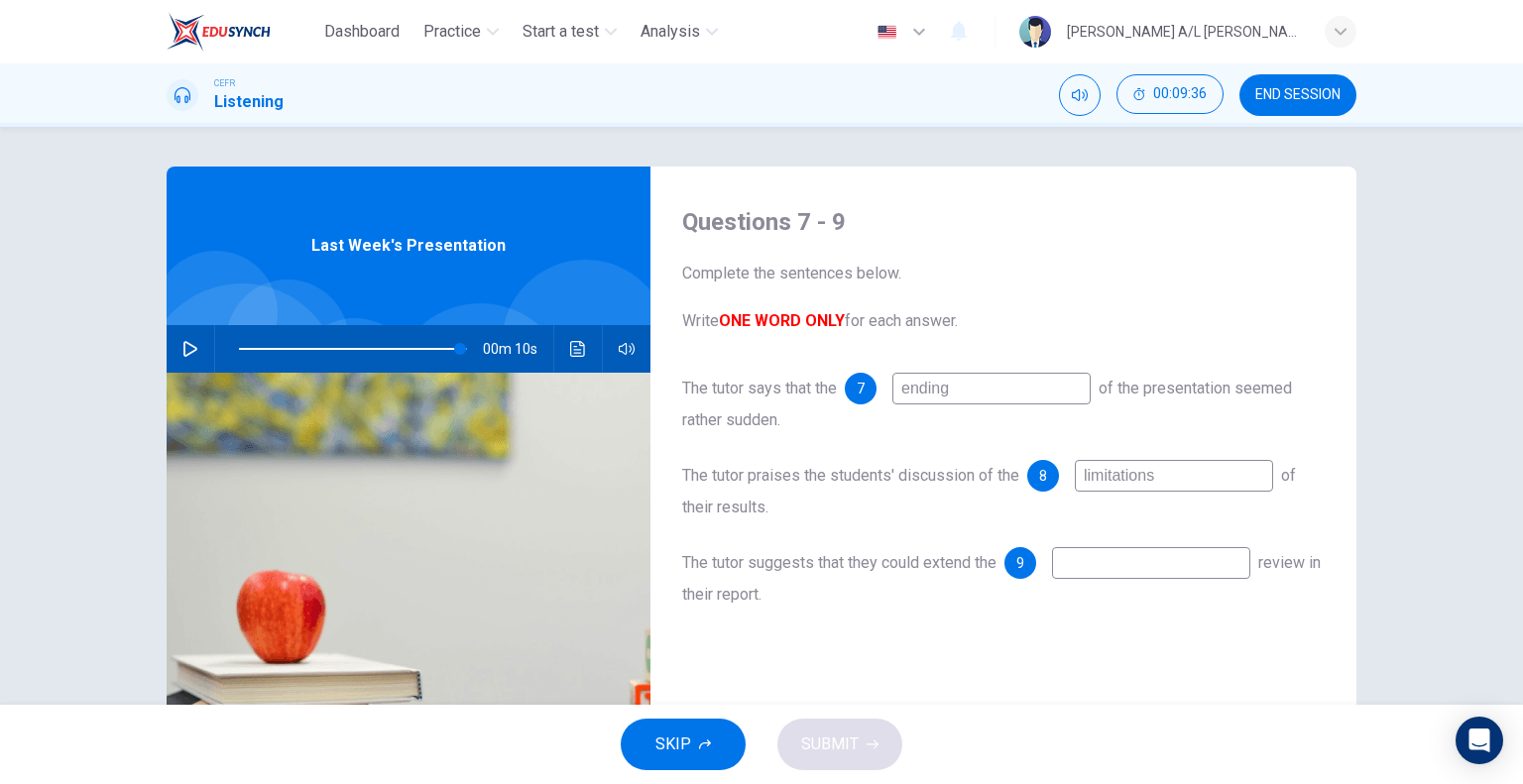 click at bounding box center [1151, 563] 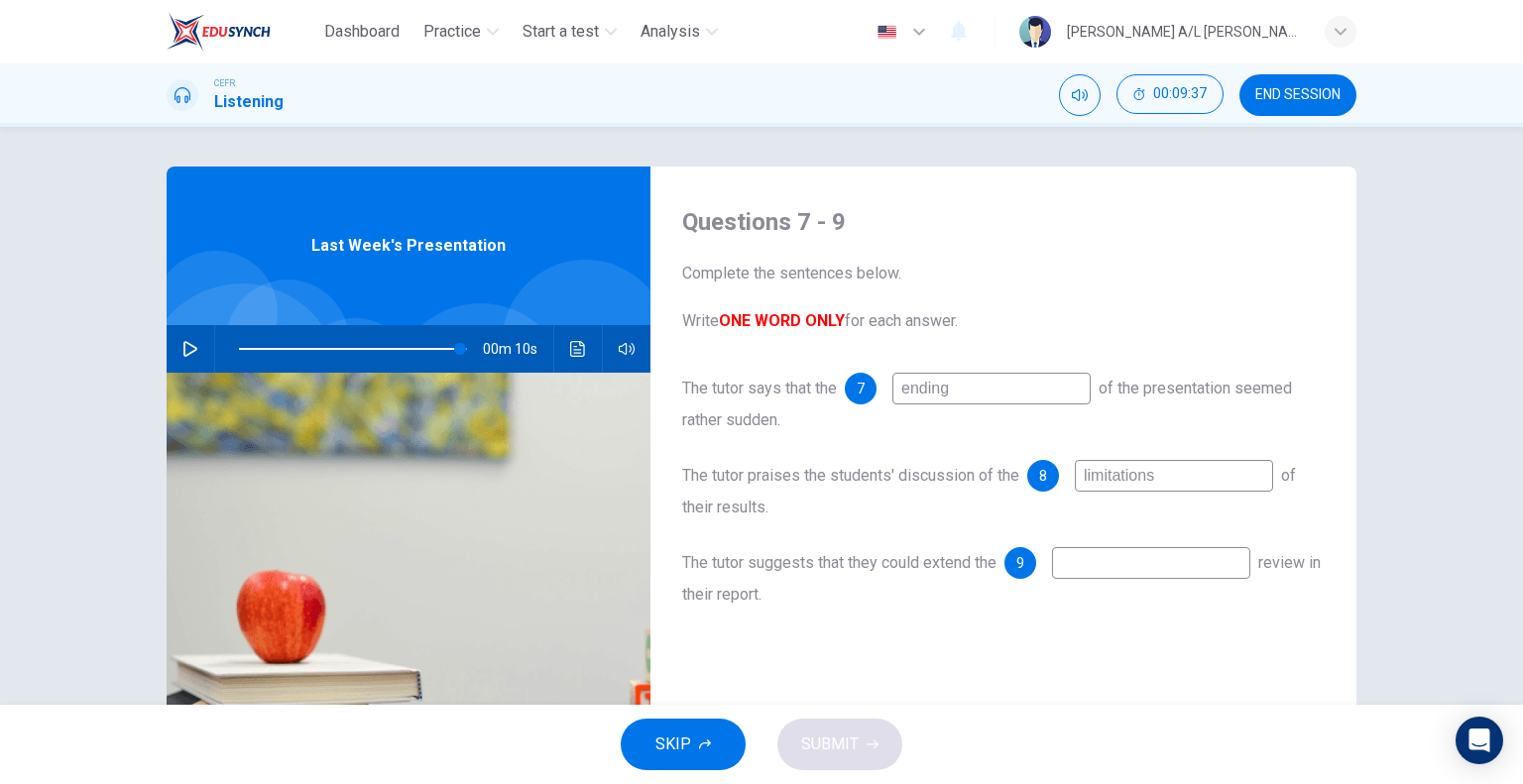 type on "97" 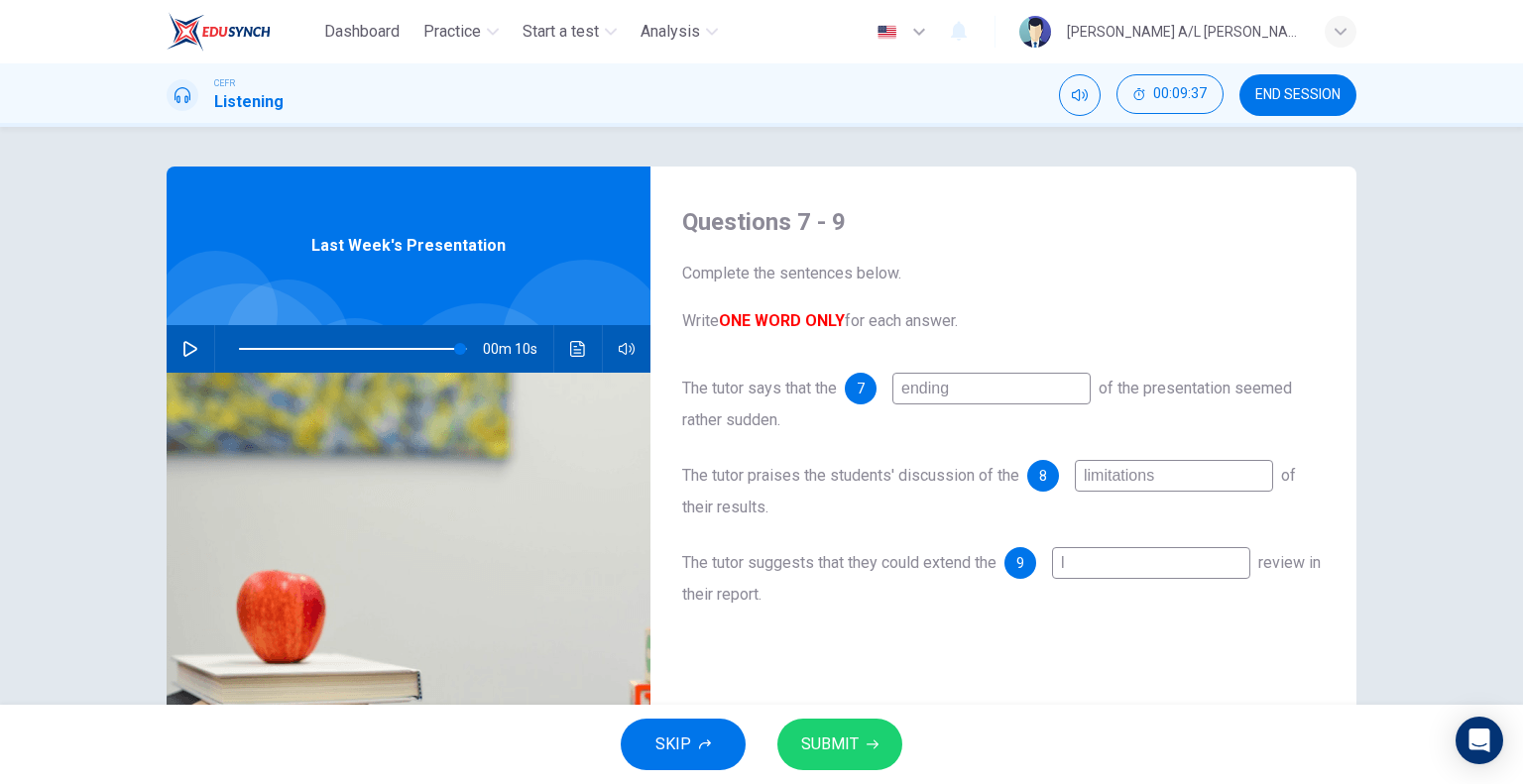 type on "li" 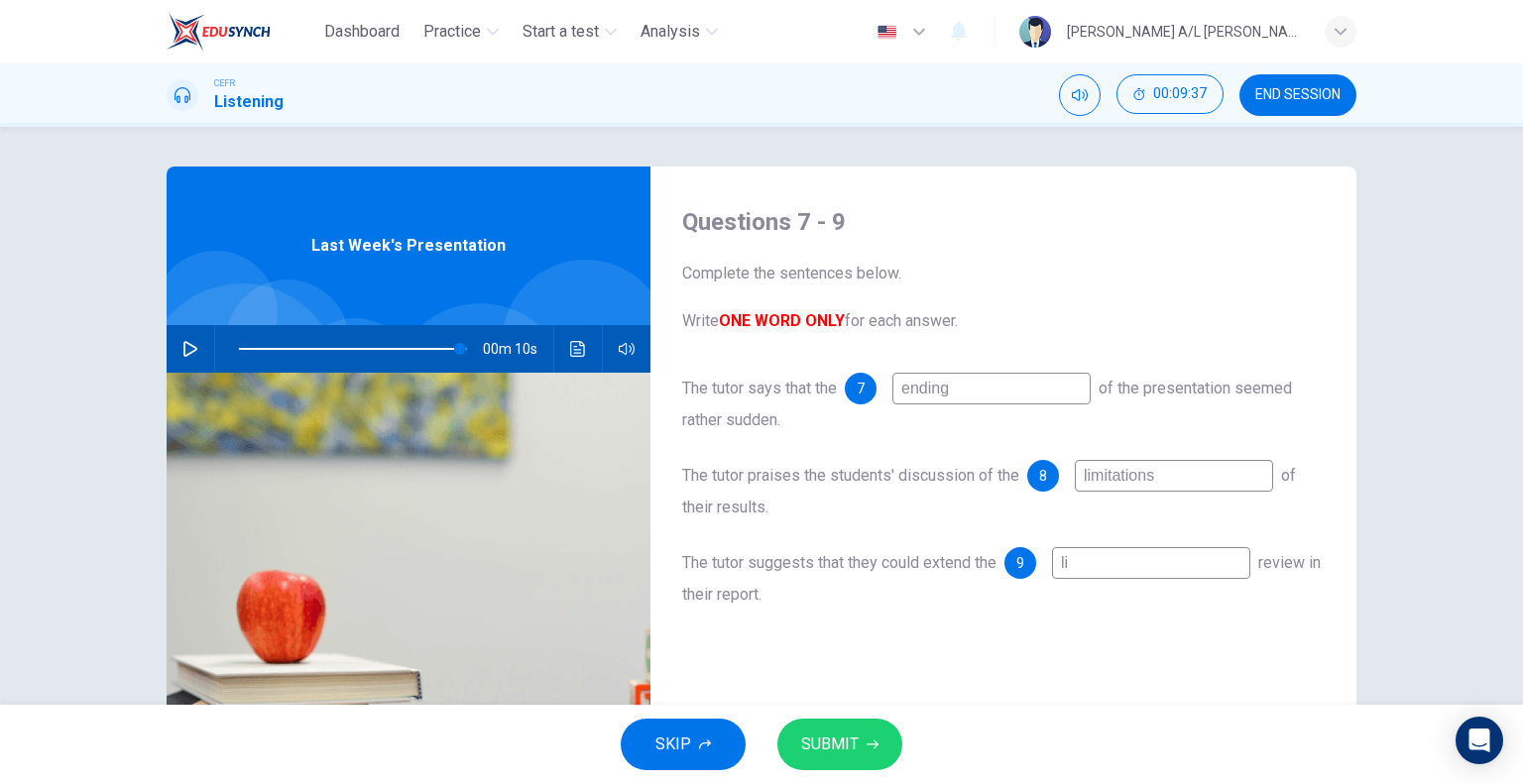type on "97" 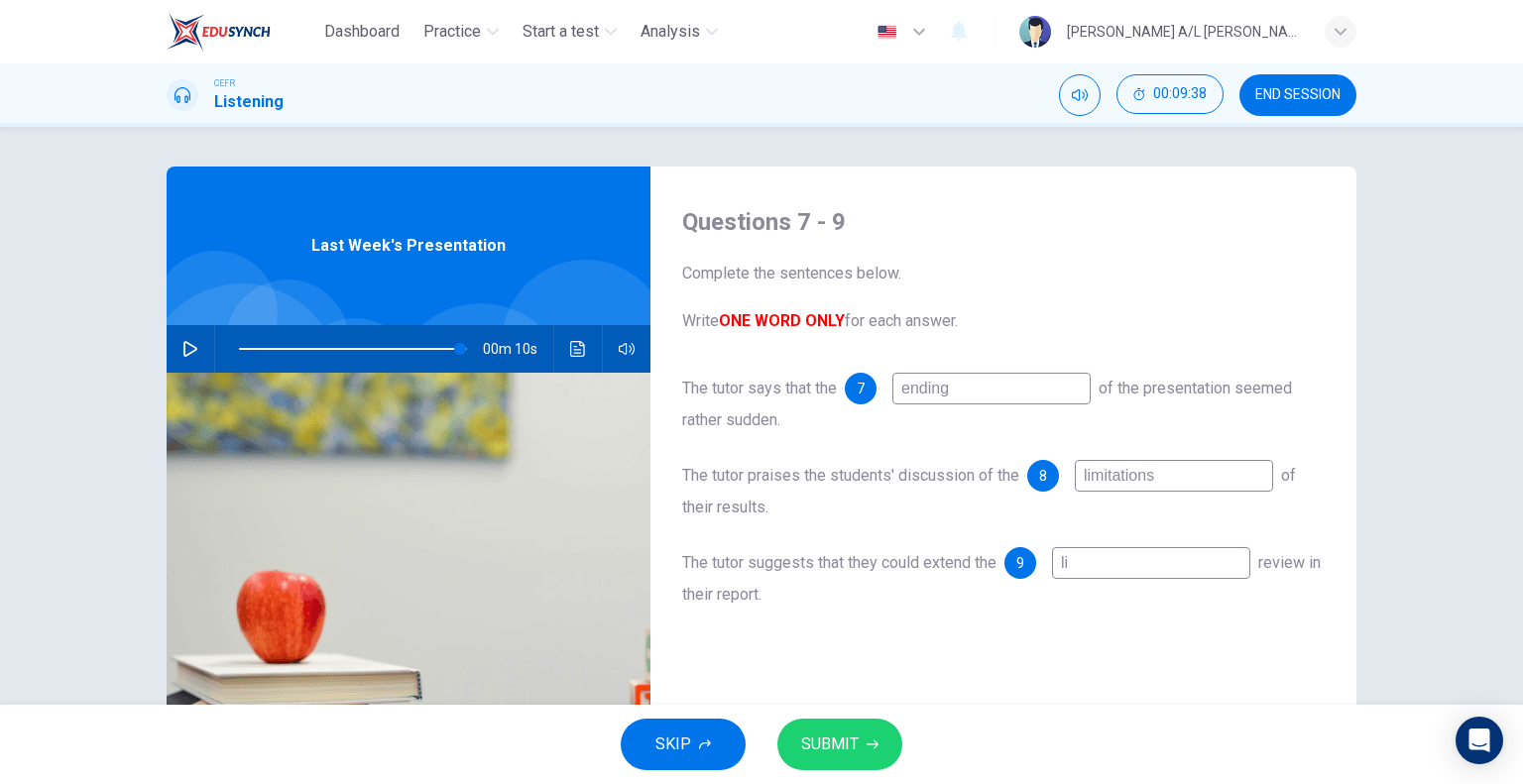 type on "lit" 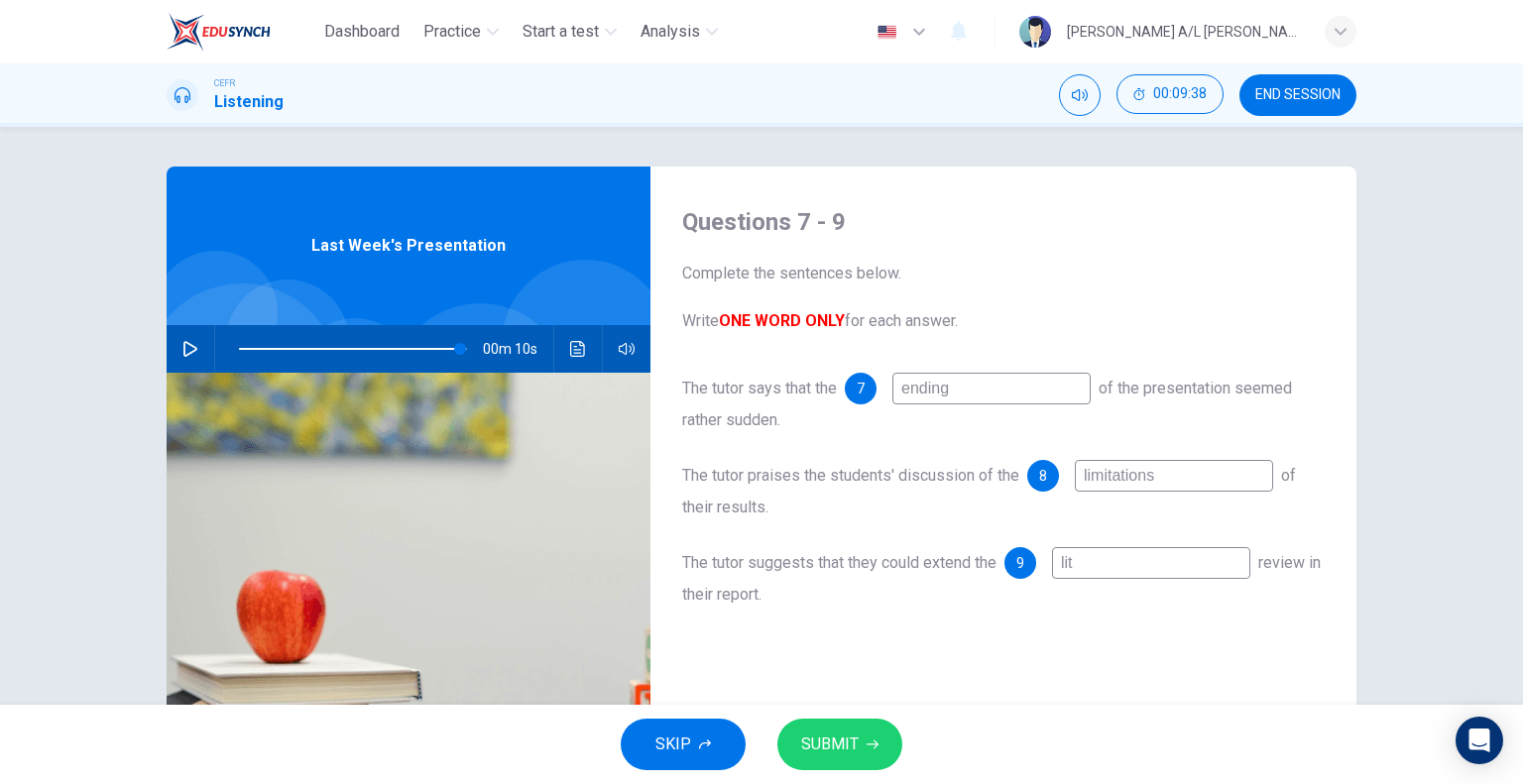 type on "97" 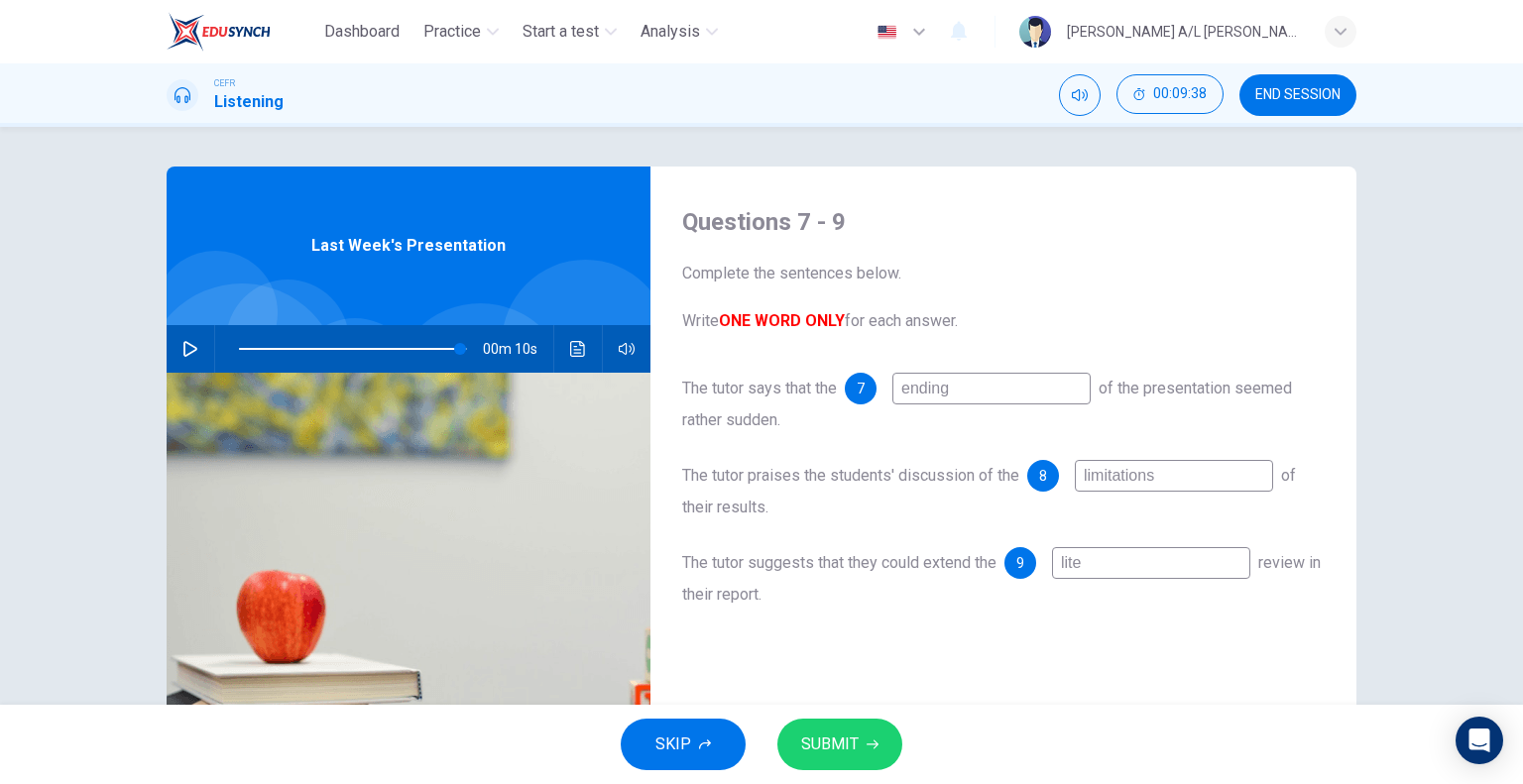 type on "liter" 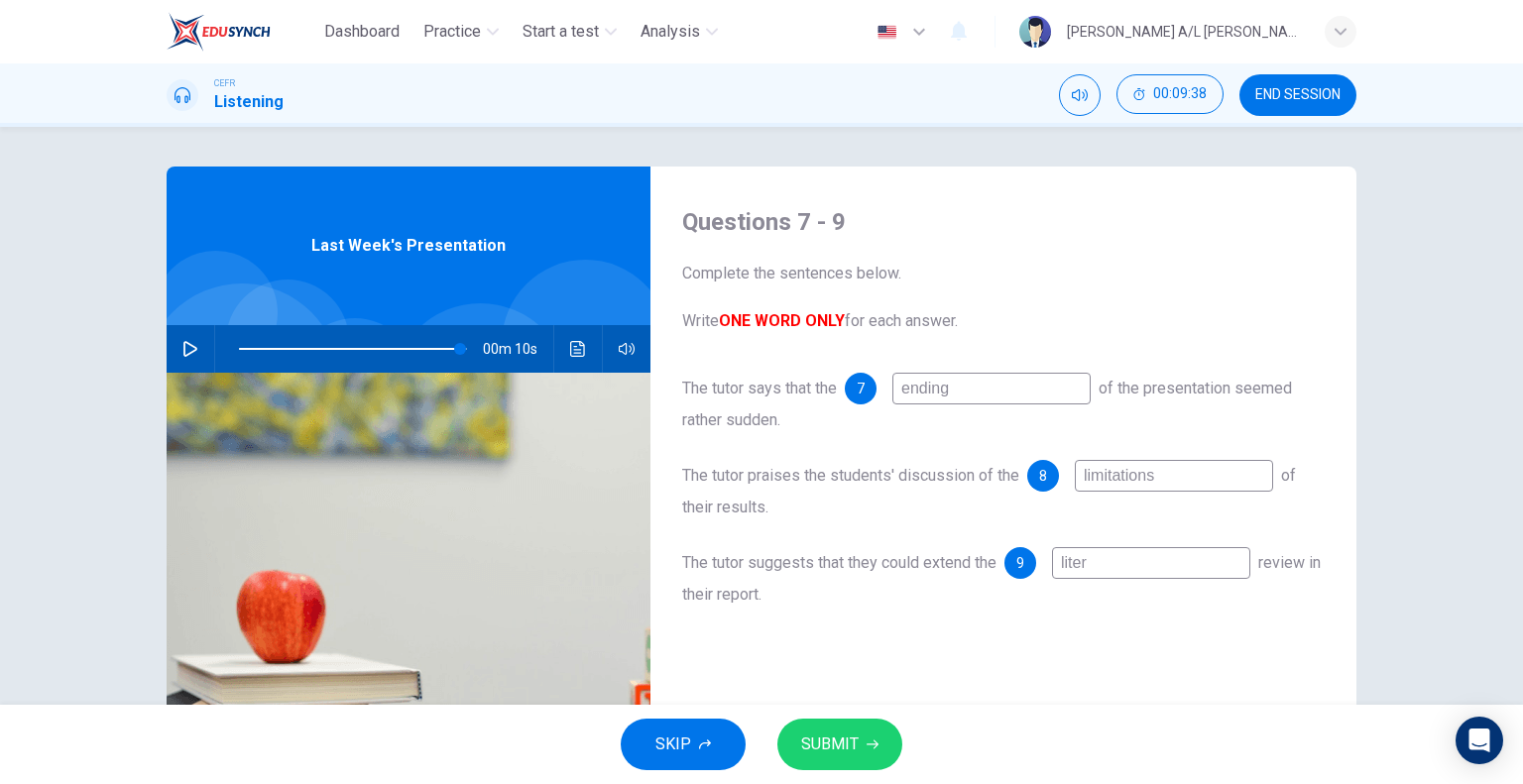 type on "97" 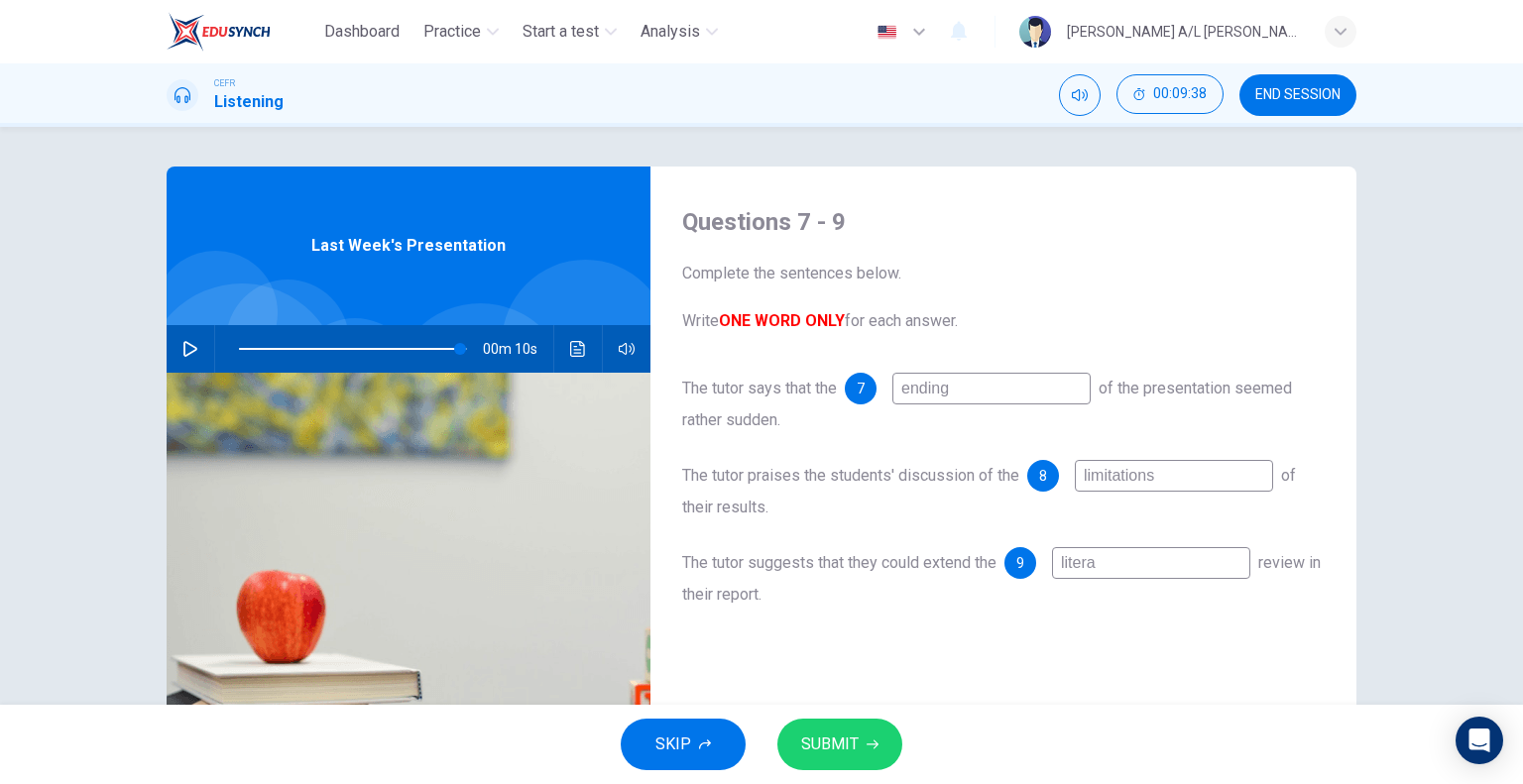 type on "97" 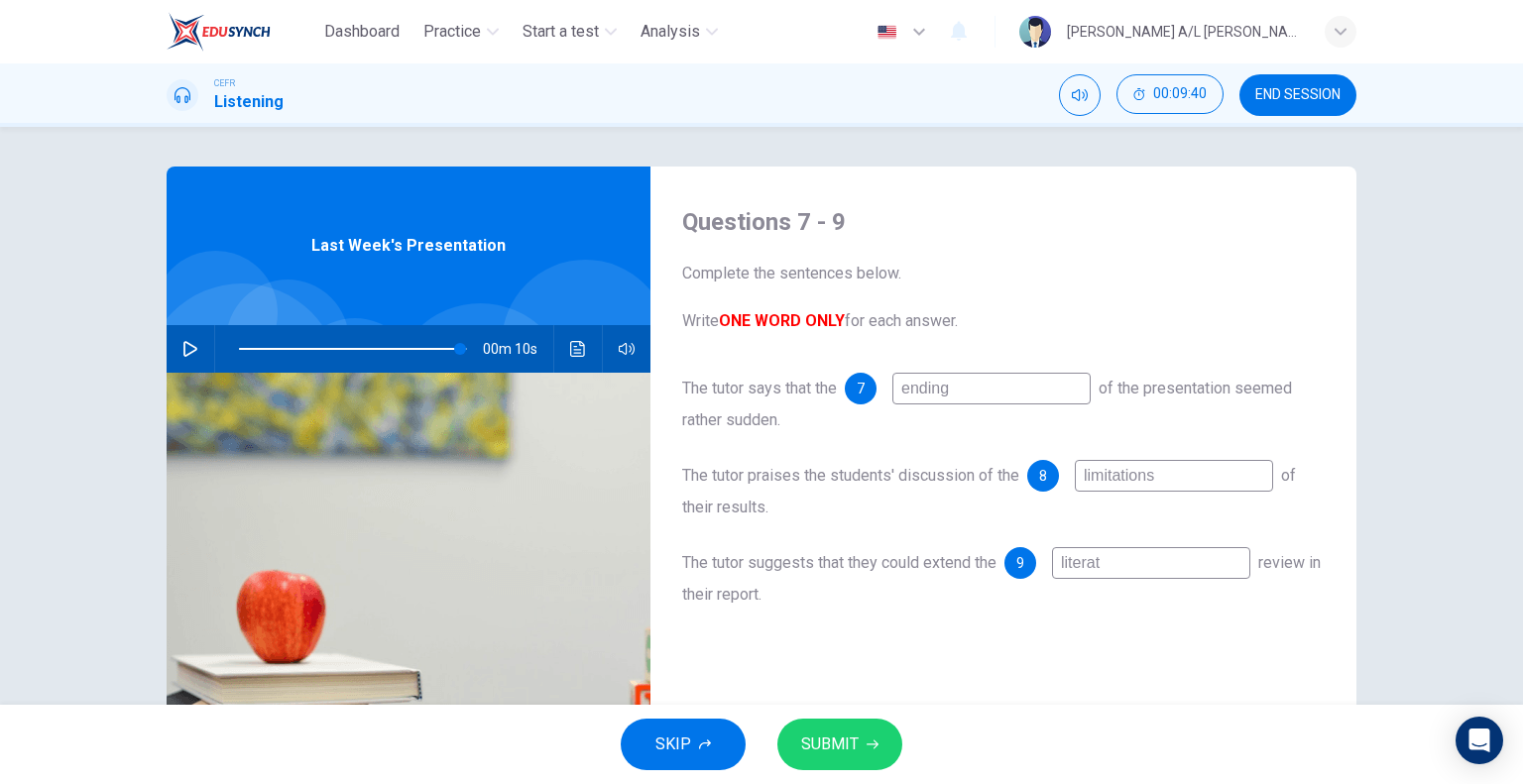 type on "97" 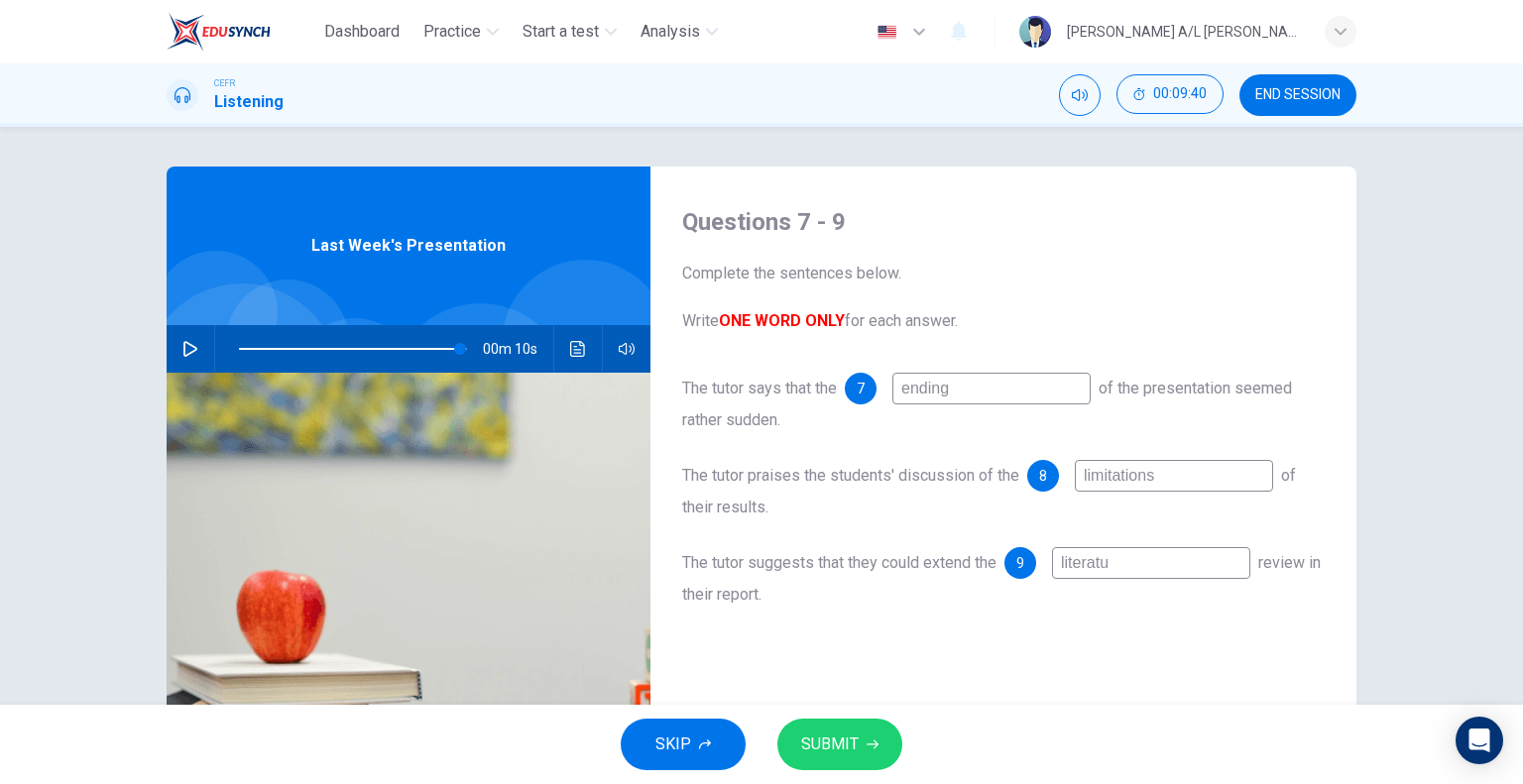 type on "literatur" 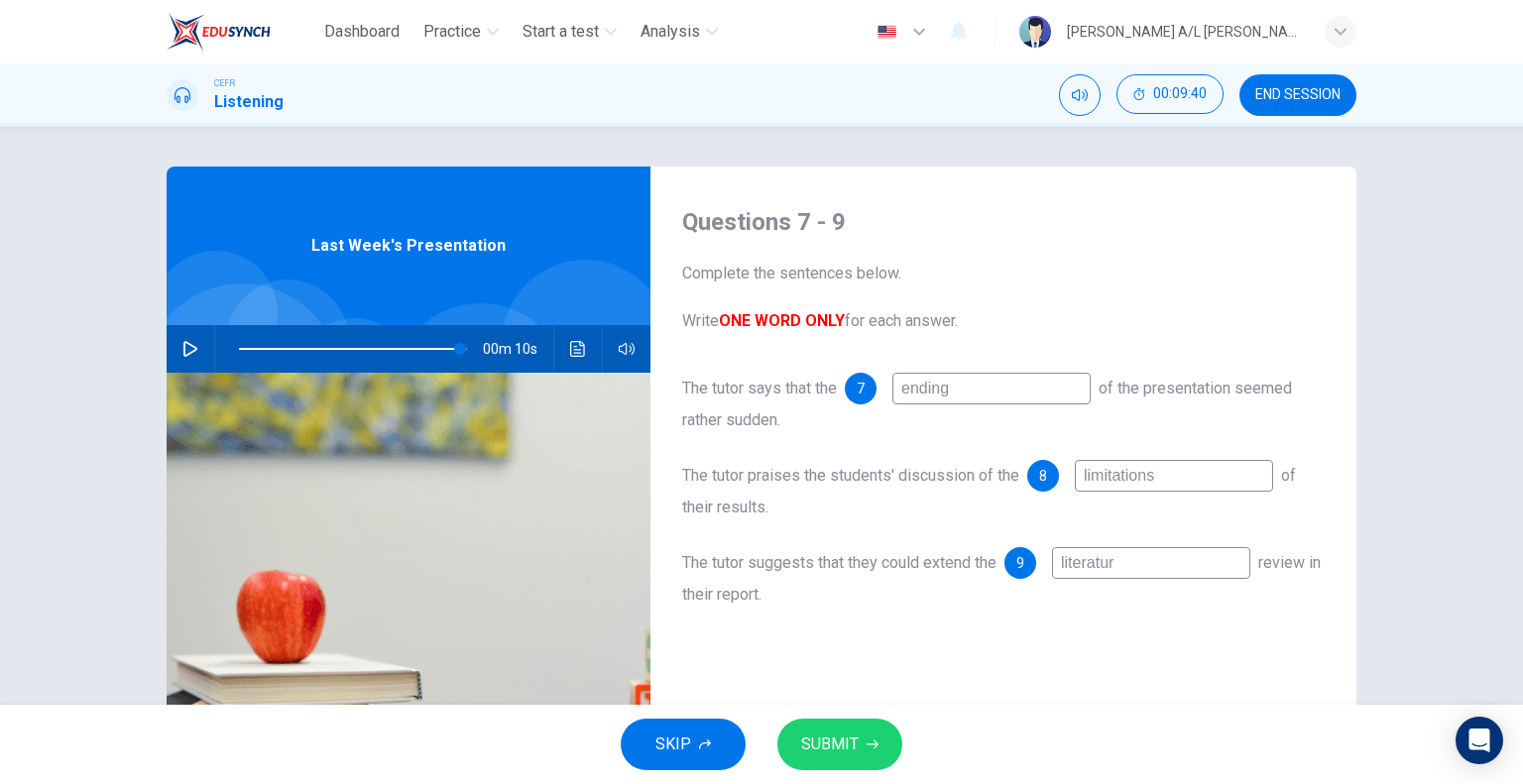 type on "97" 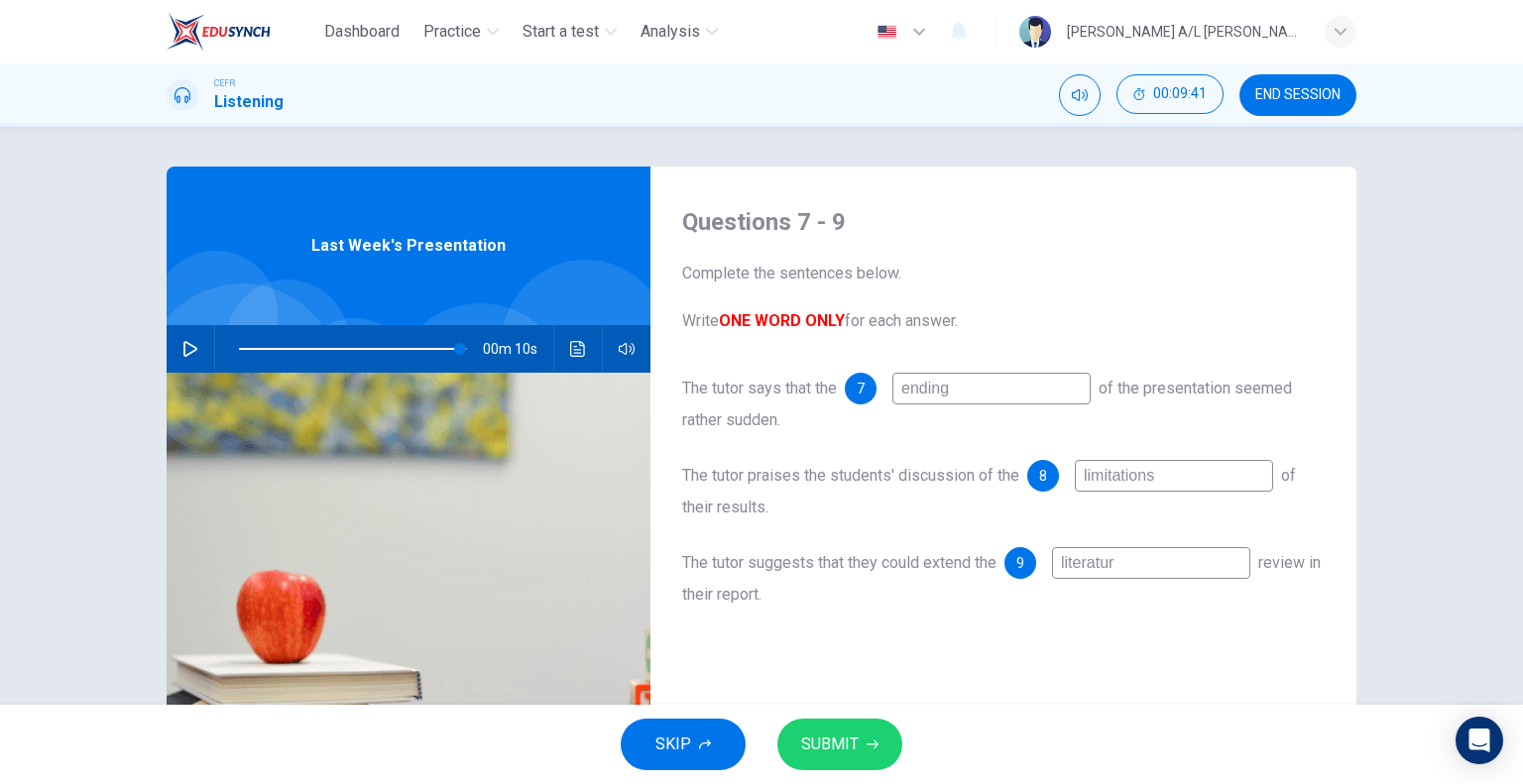 type on "literature" 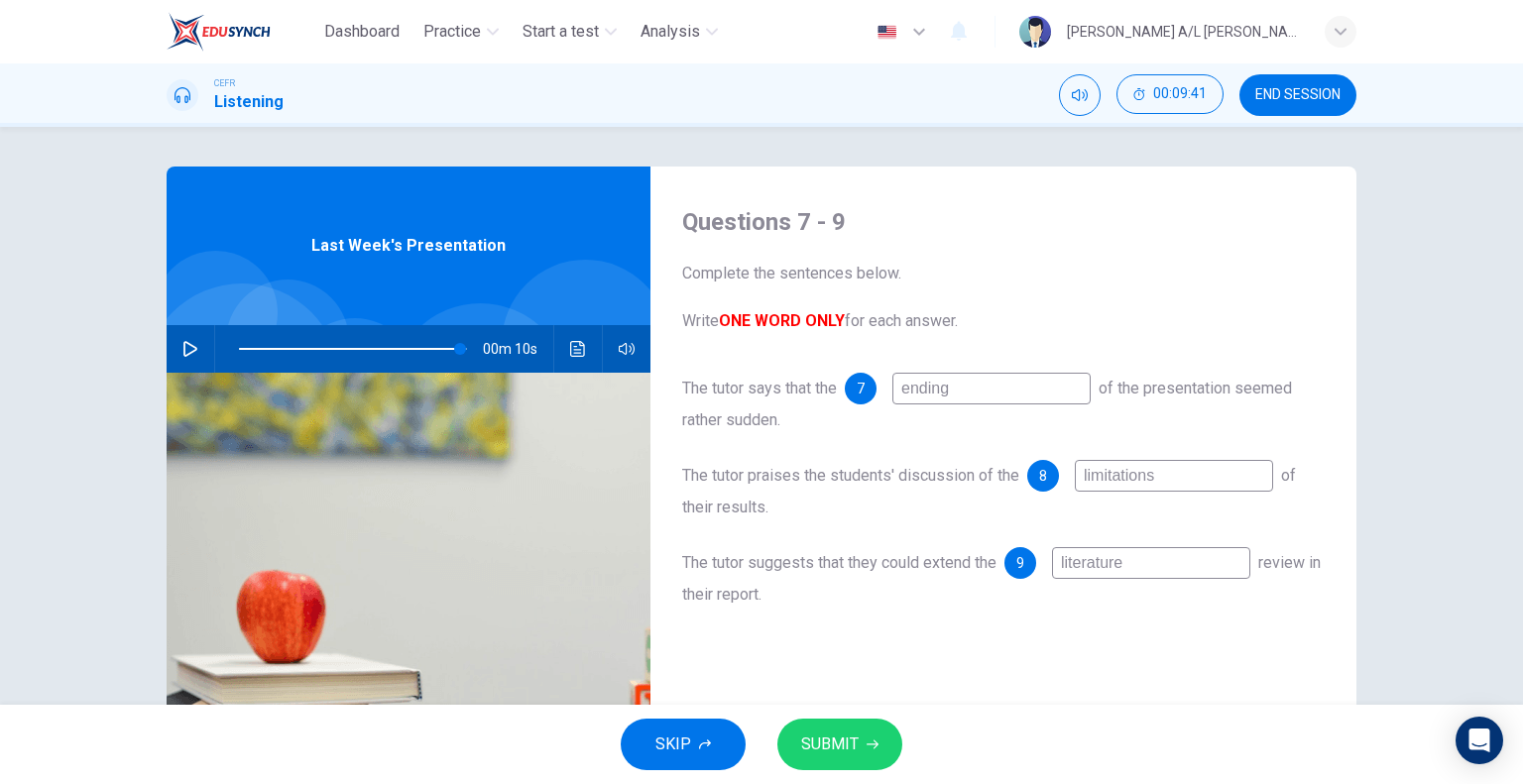 type on "97" 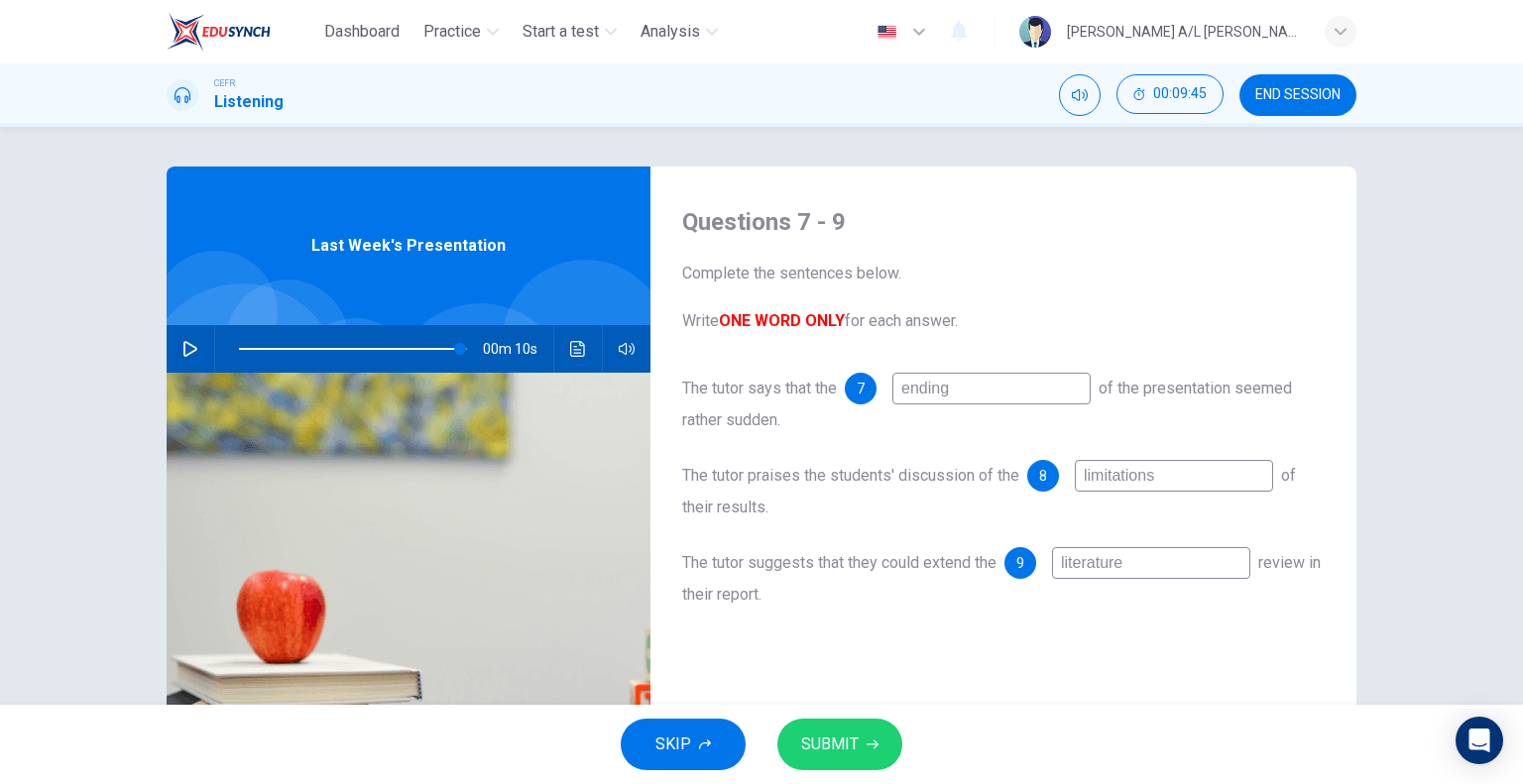type on "literature" 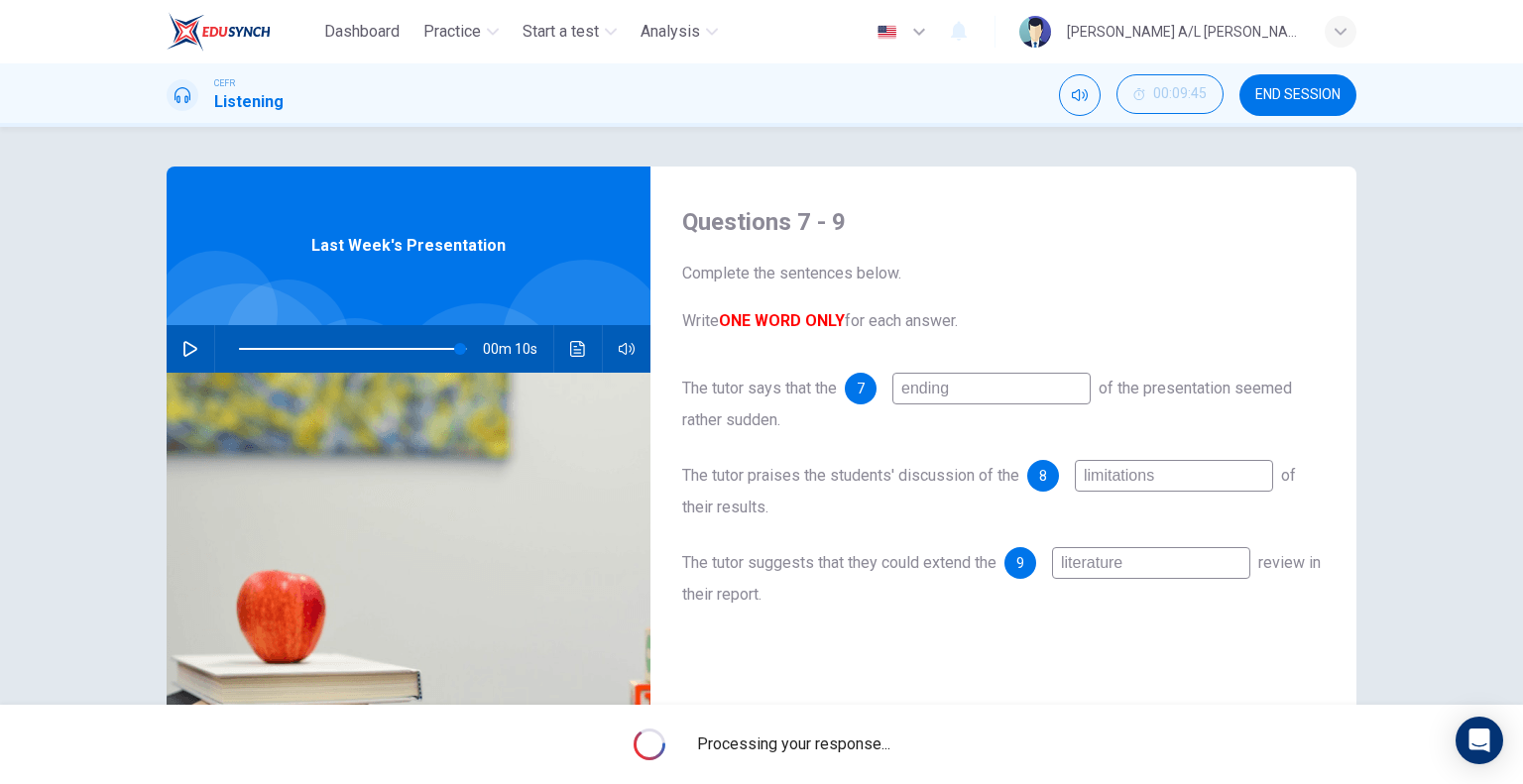 type on "97" 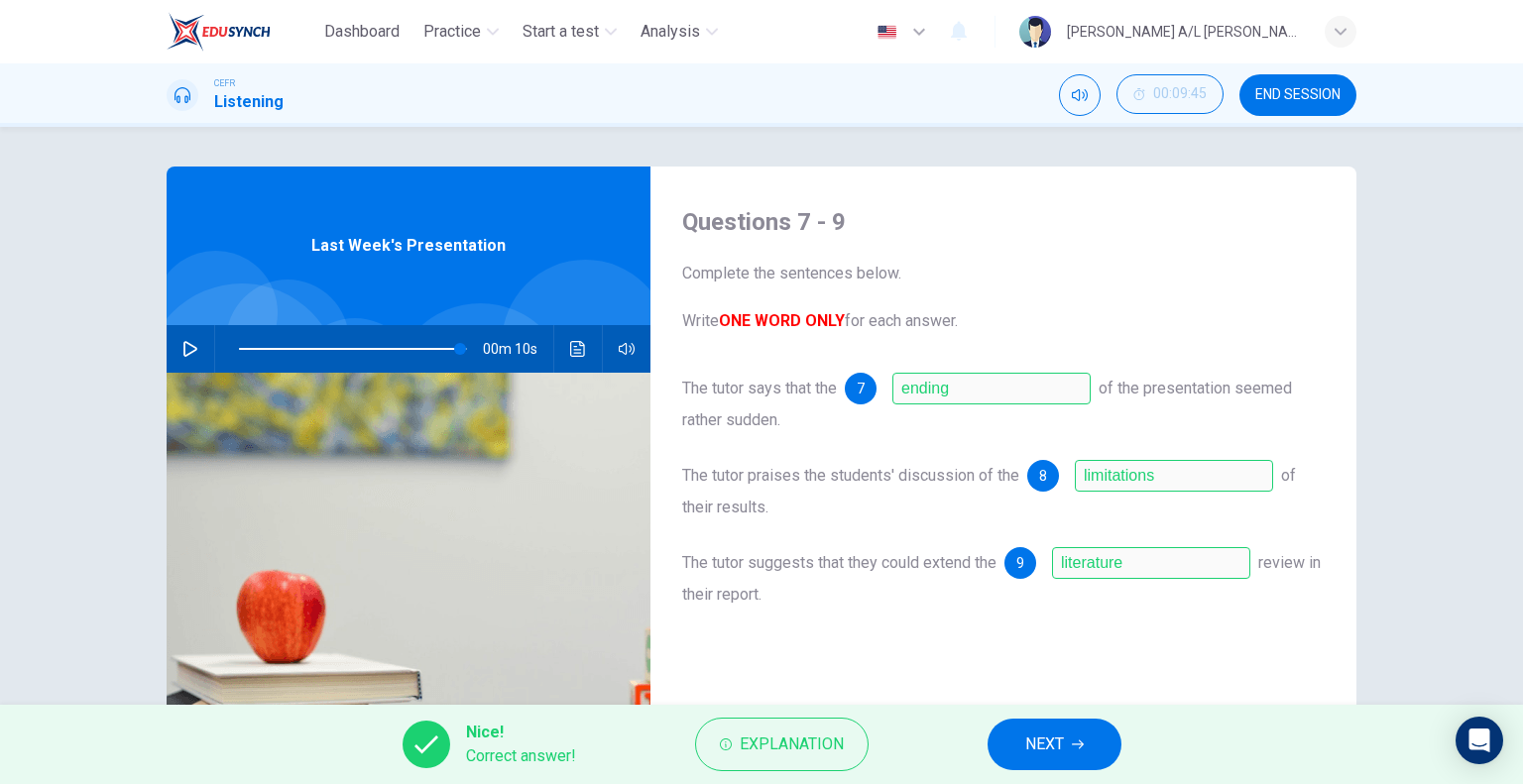 click on "NEXT" at bounding box center [1054, 744] 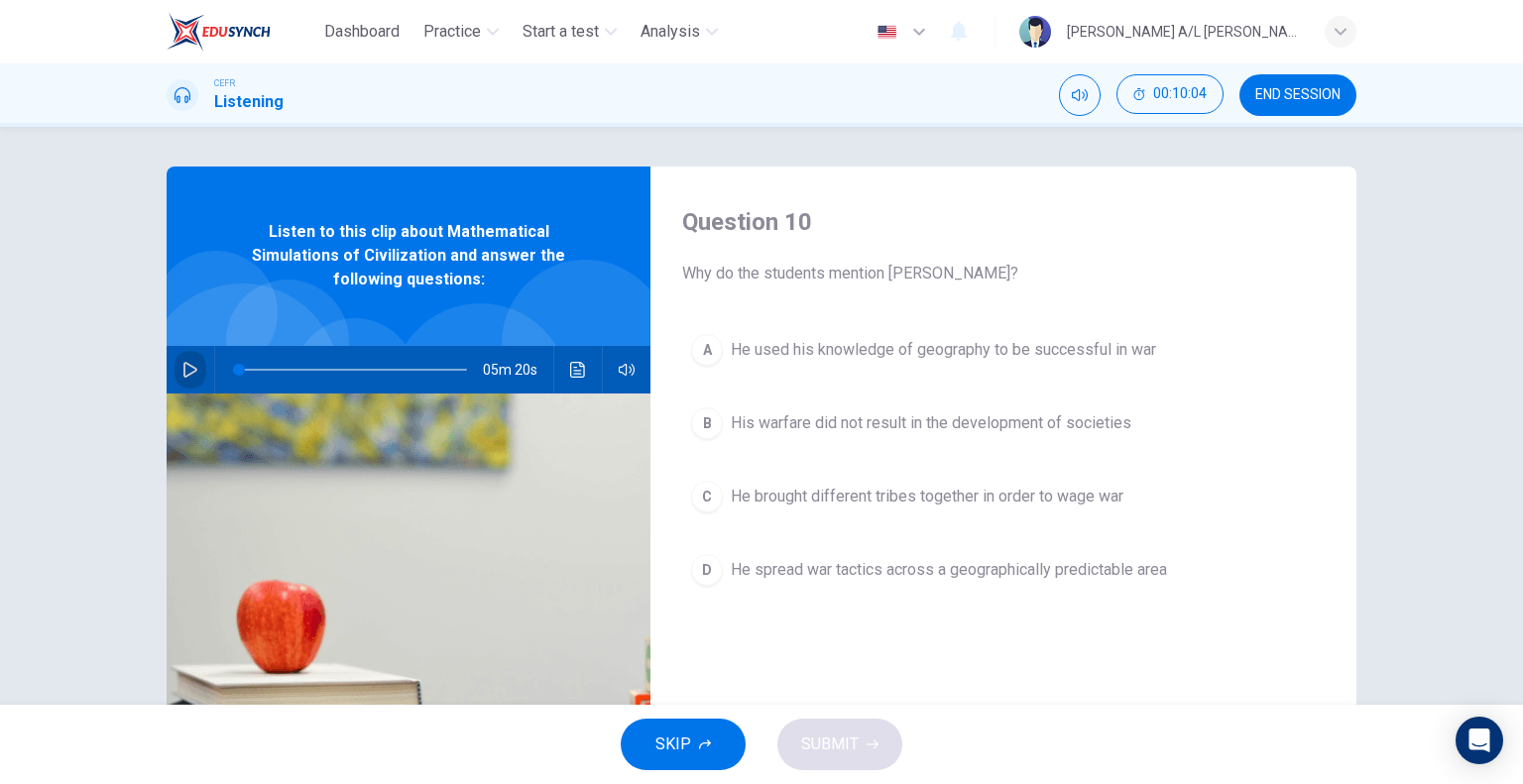 click 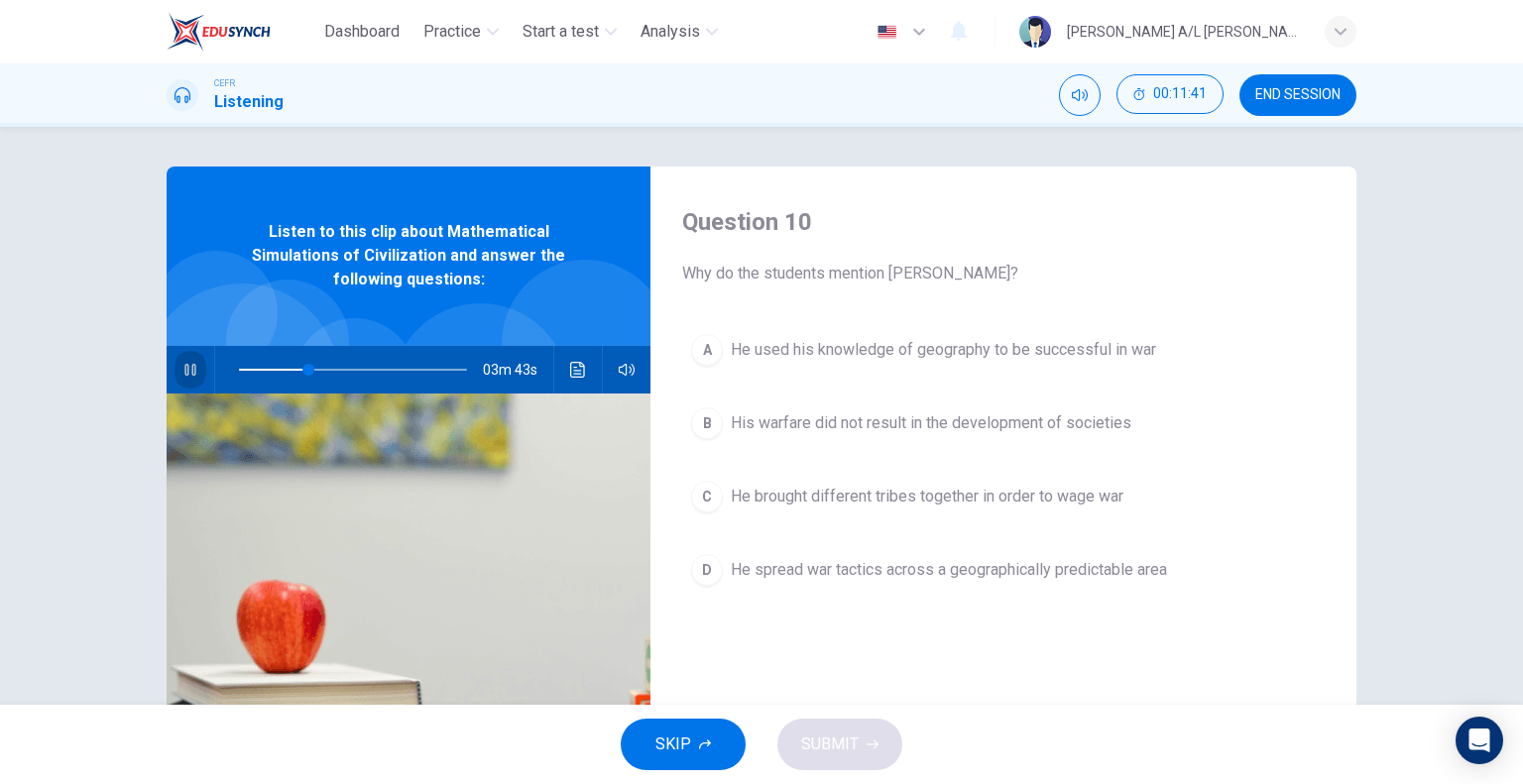 click at bounding box center (190, 370) 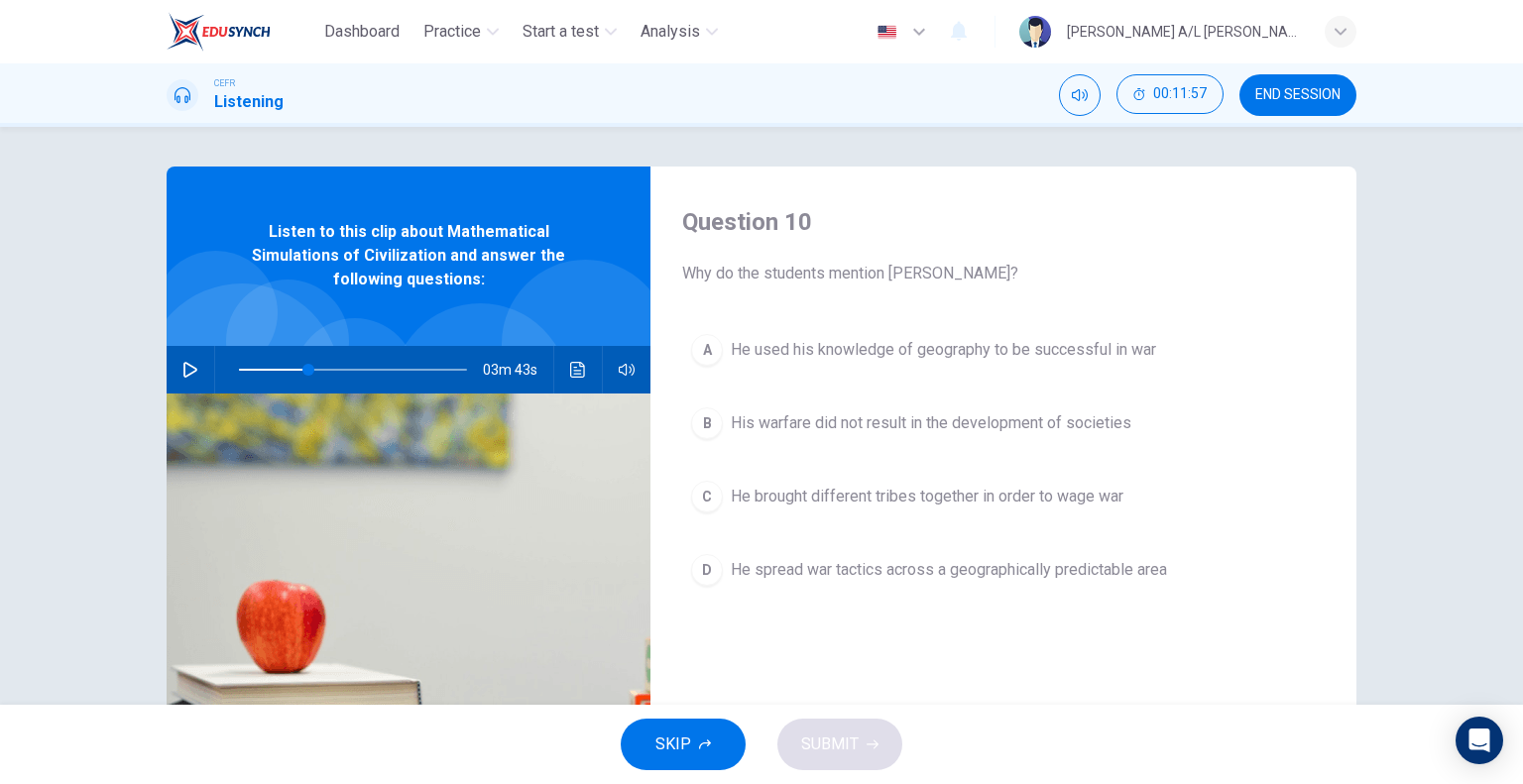 click at bounding box center (190, 370) 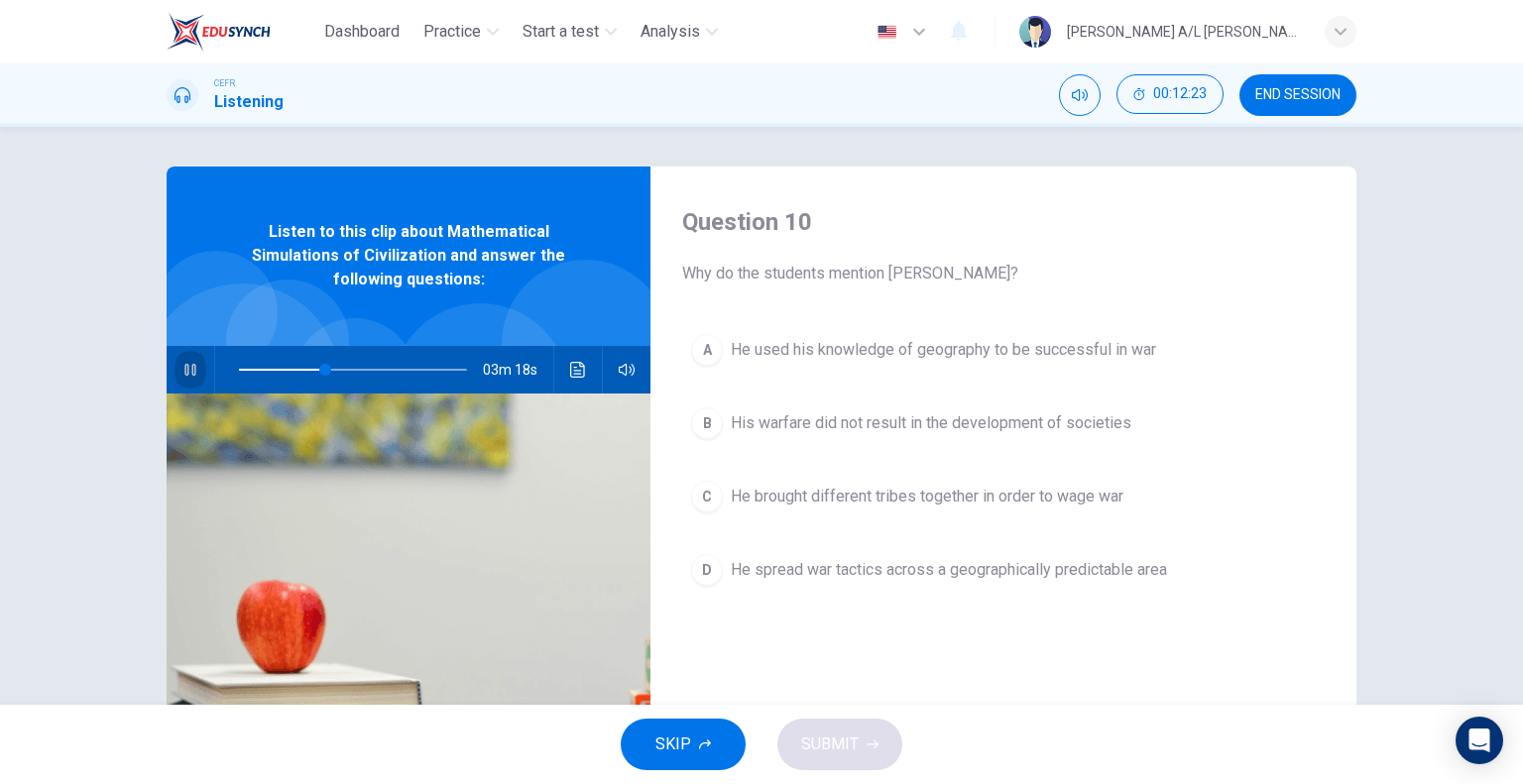 click 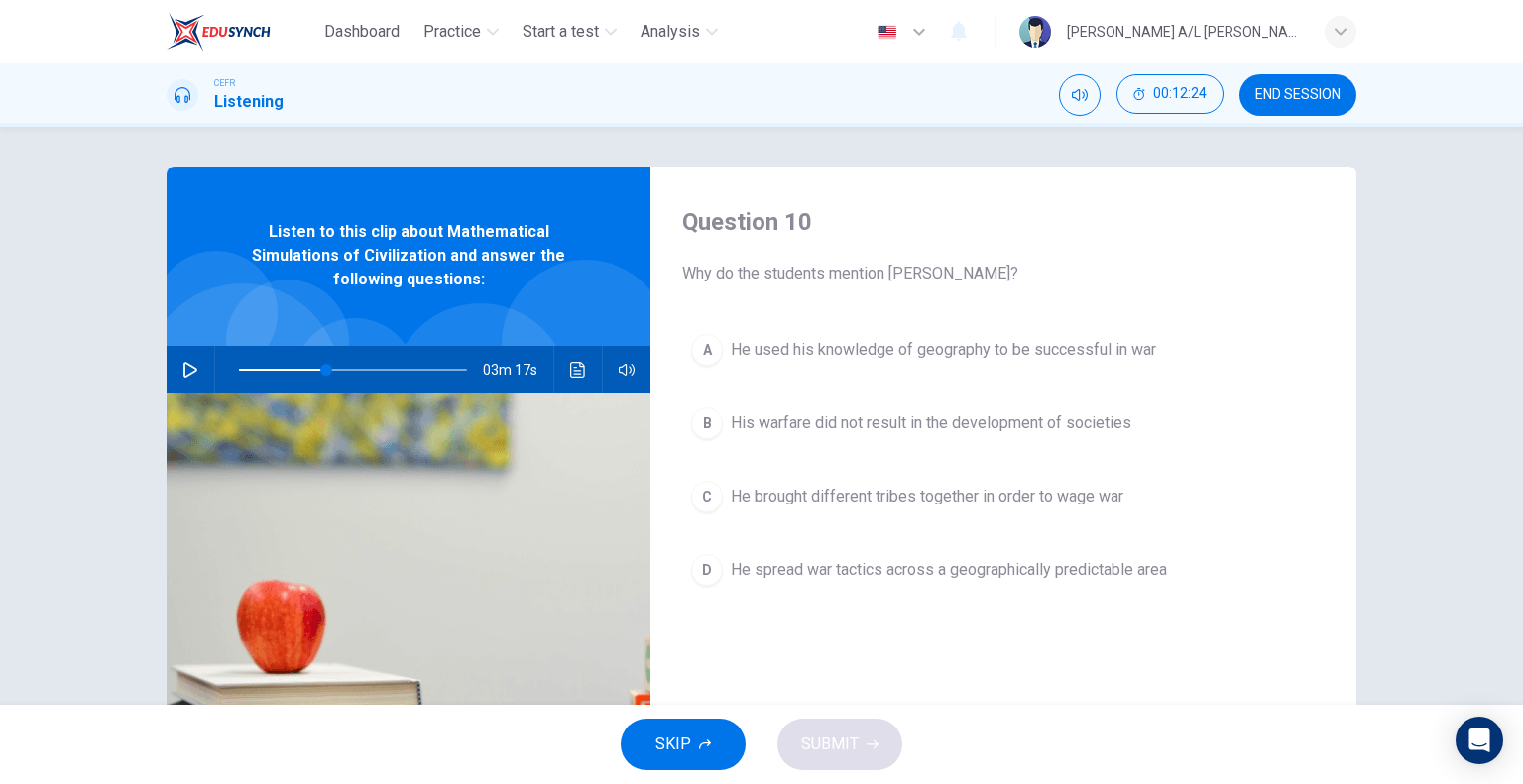 click on "A" at bounding box center (707, 350) 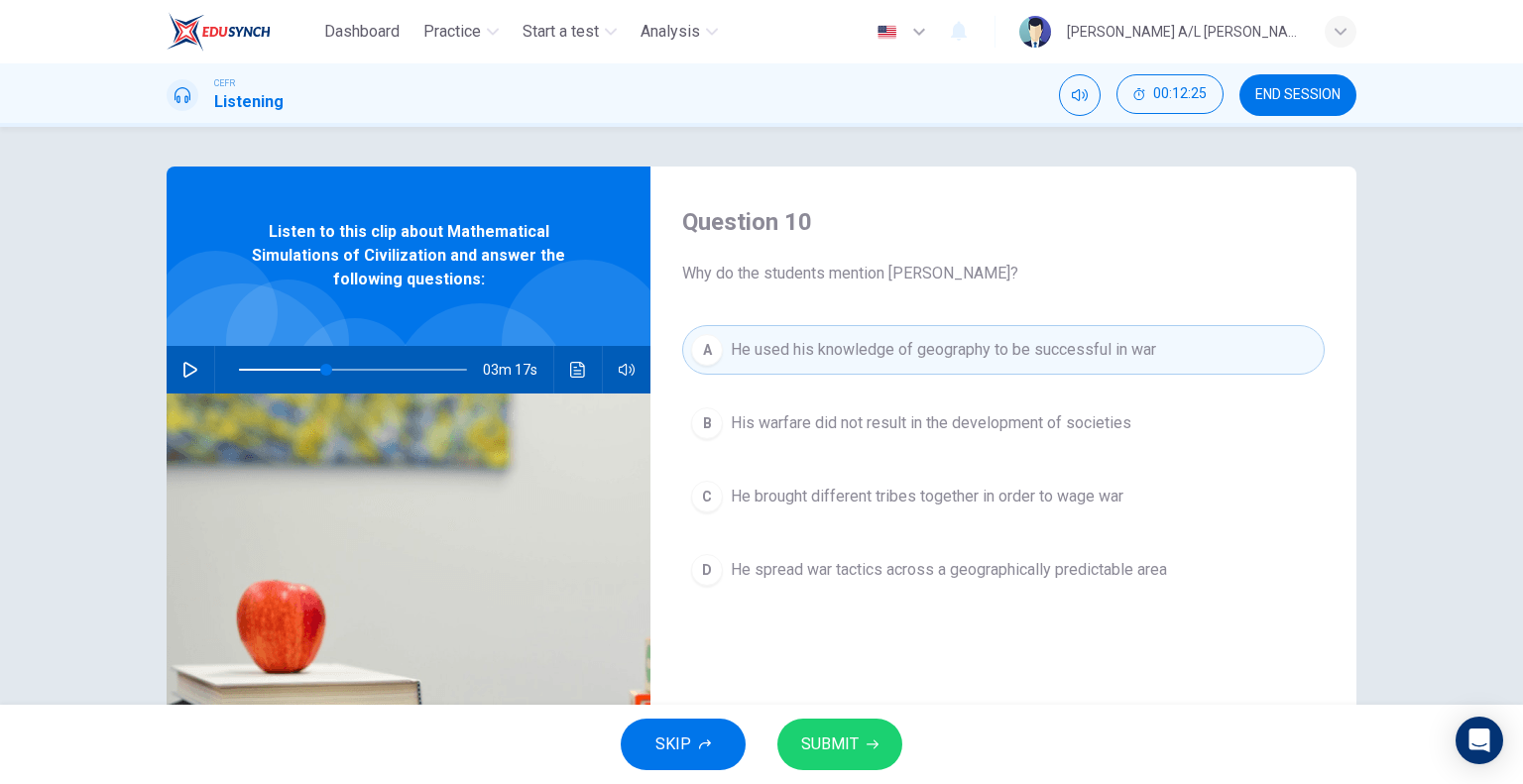 click on "SUBMIT" at bounding box center (840, 744) 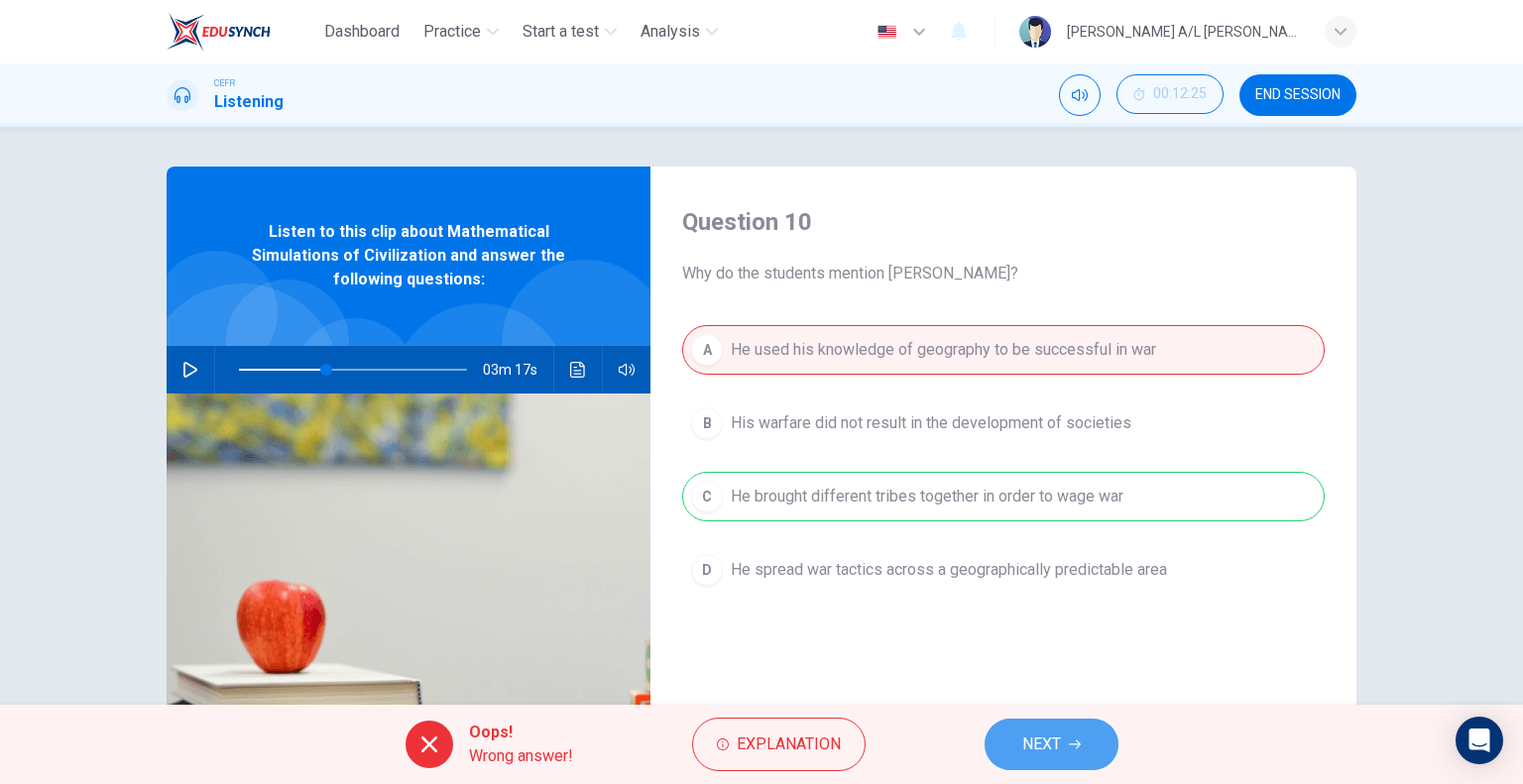 click on "NEXT" at bounding box center [1051, 744] 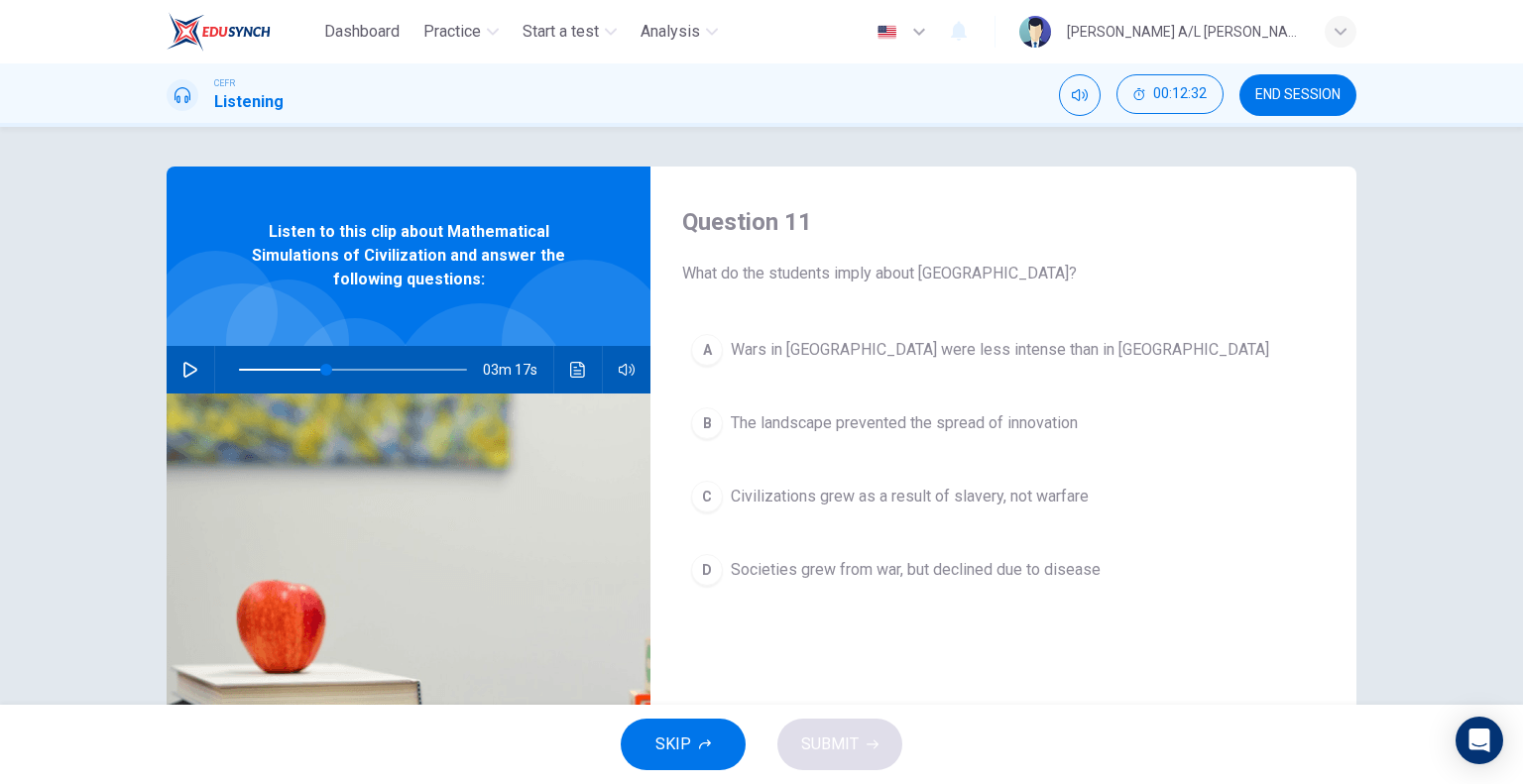 click at bounding box center (190, 370) 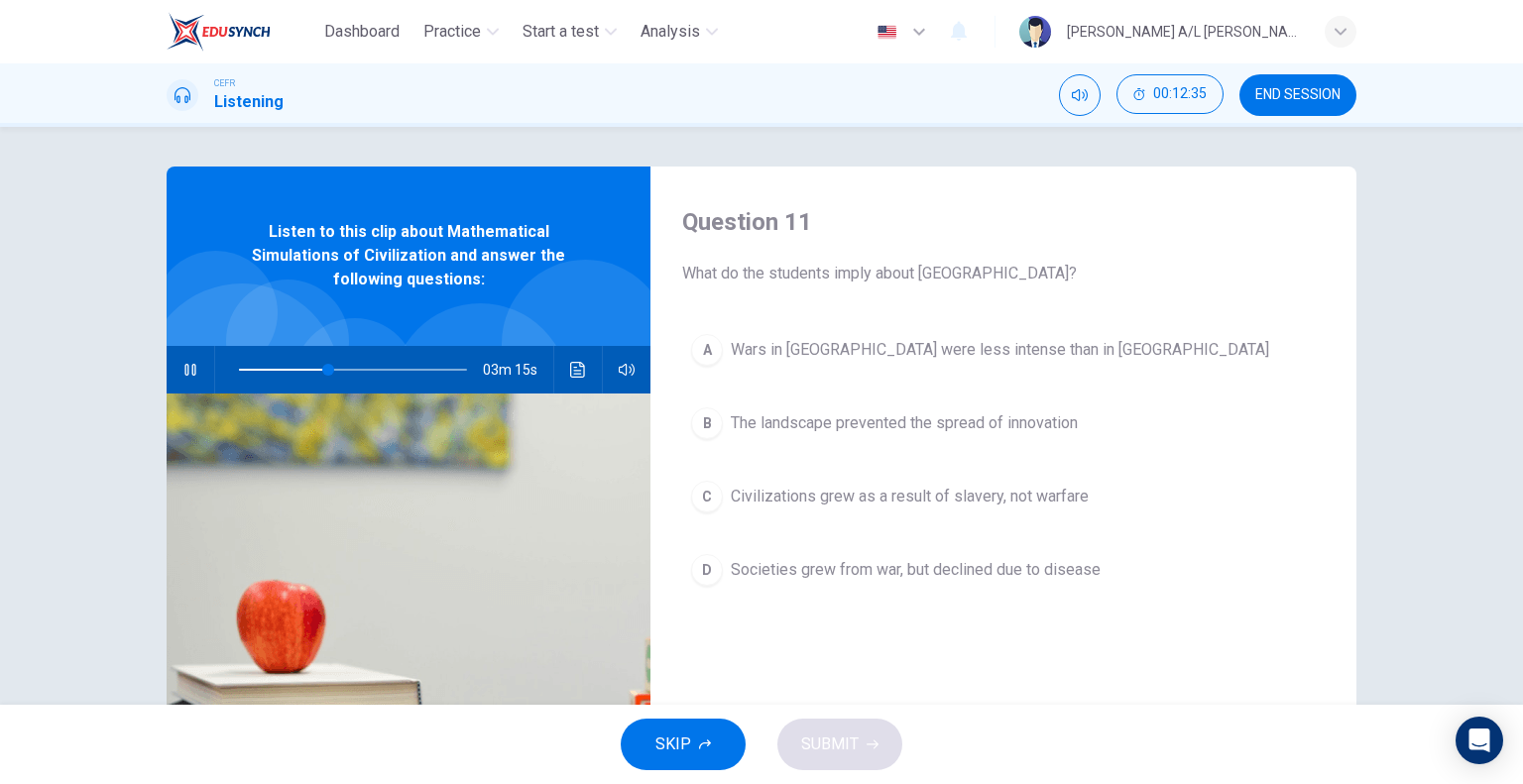 click at bounding box center (190, 370) 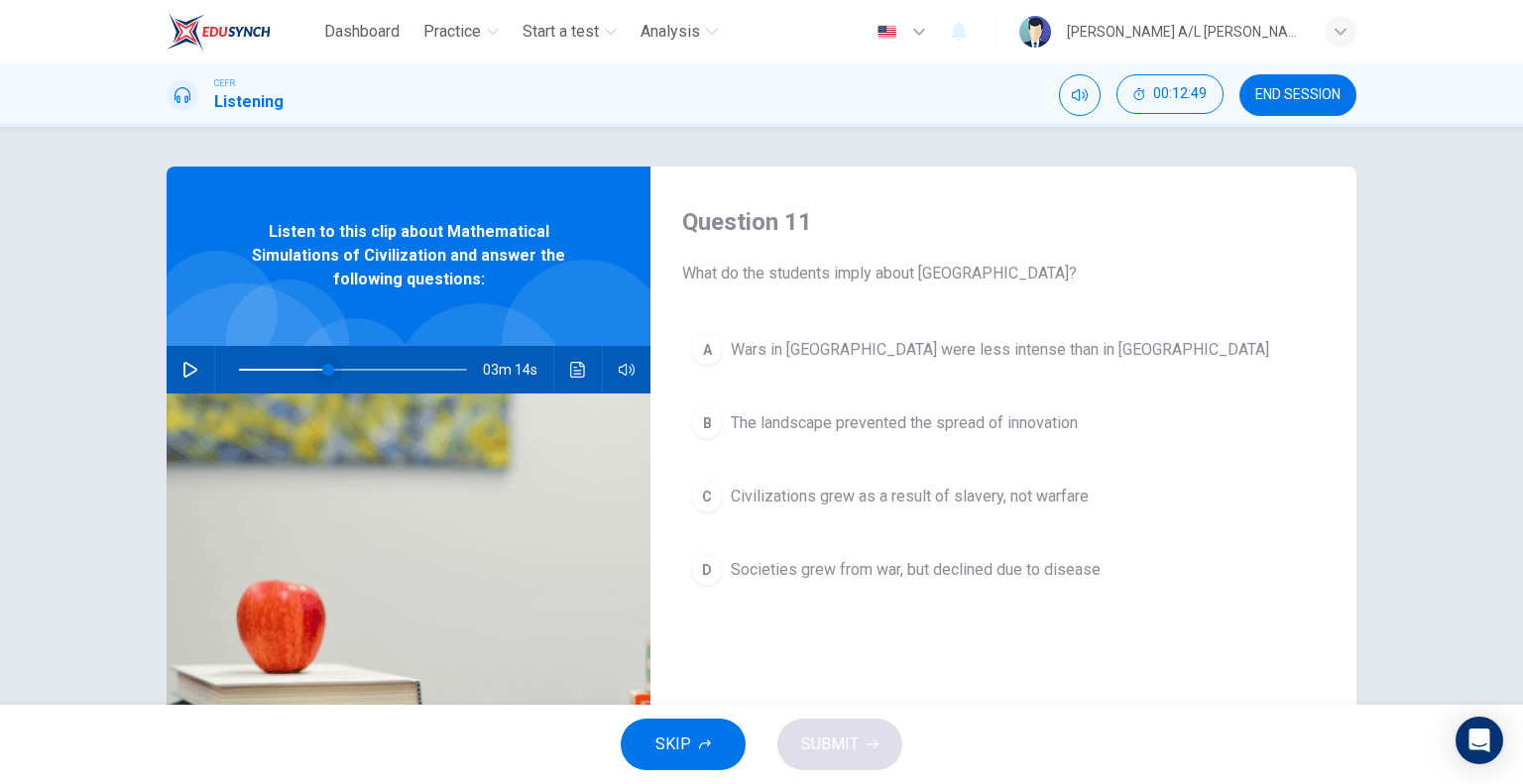 type on "37" 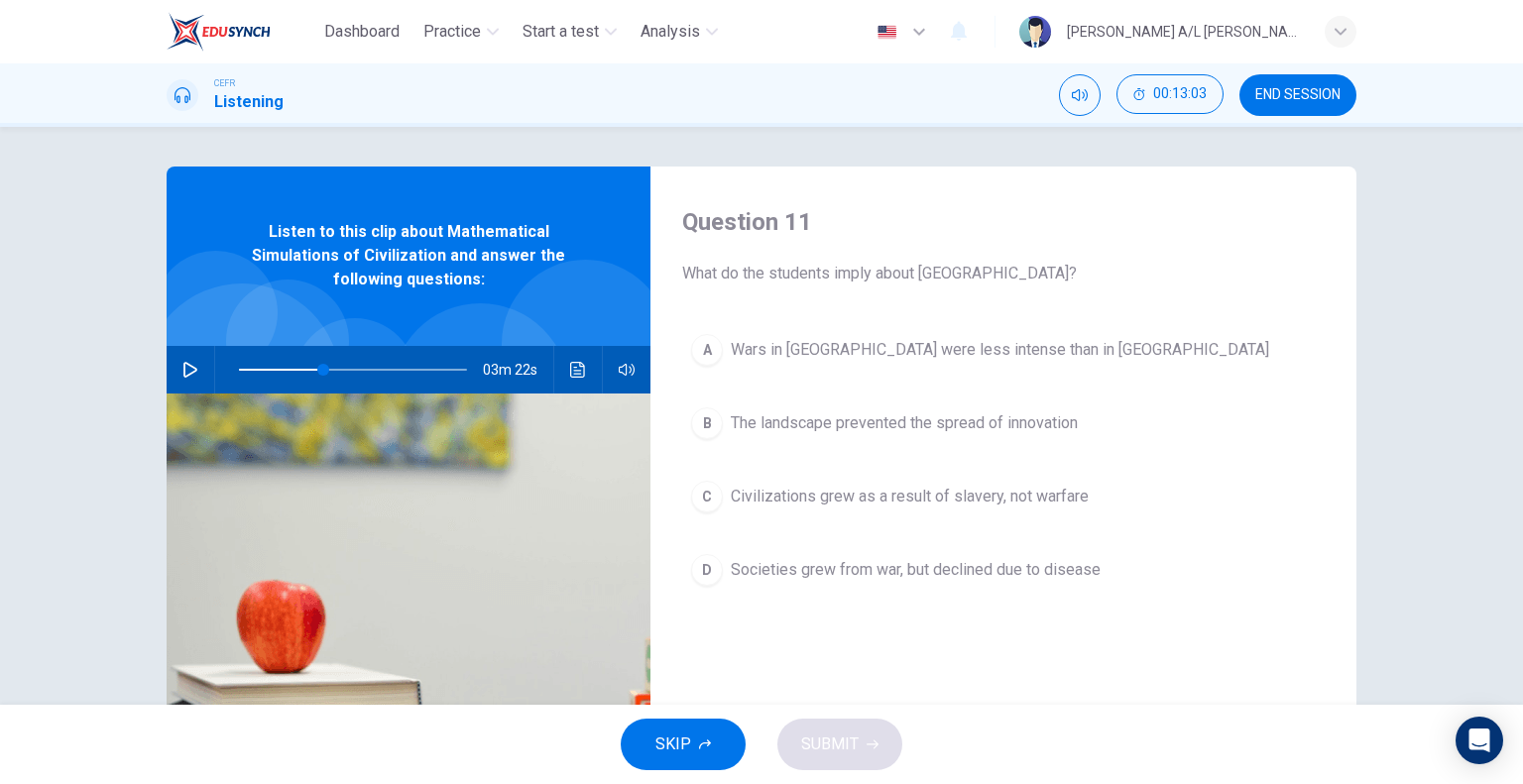 click on "END SESSION" at bounding box center (1298, 95) 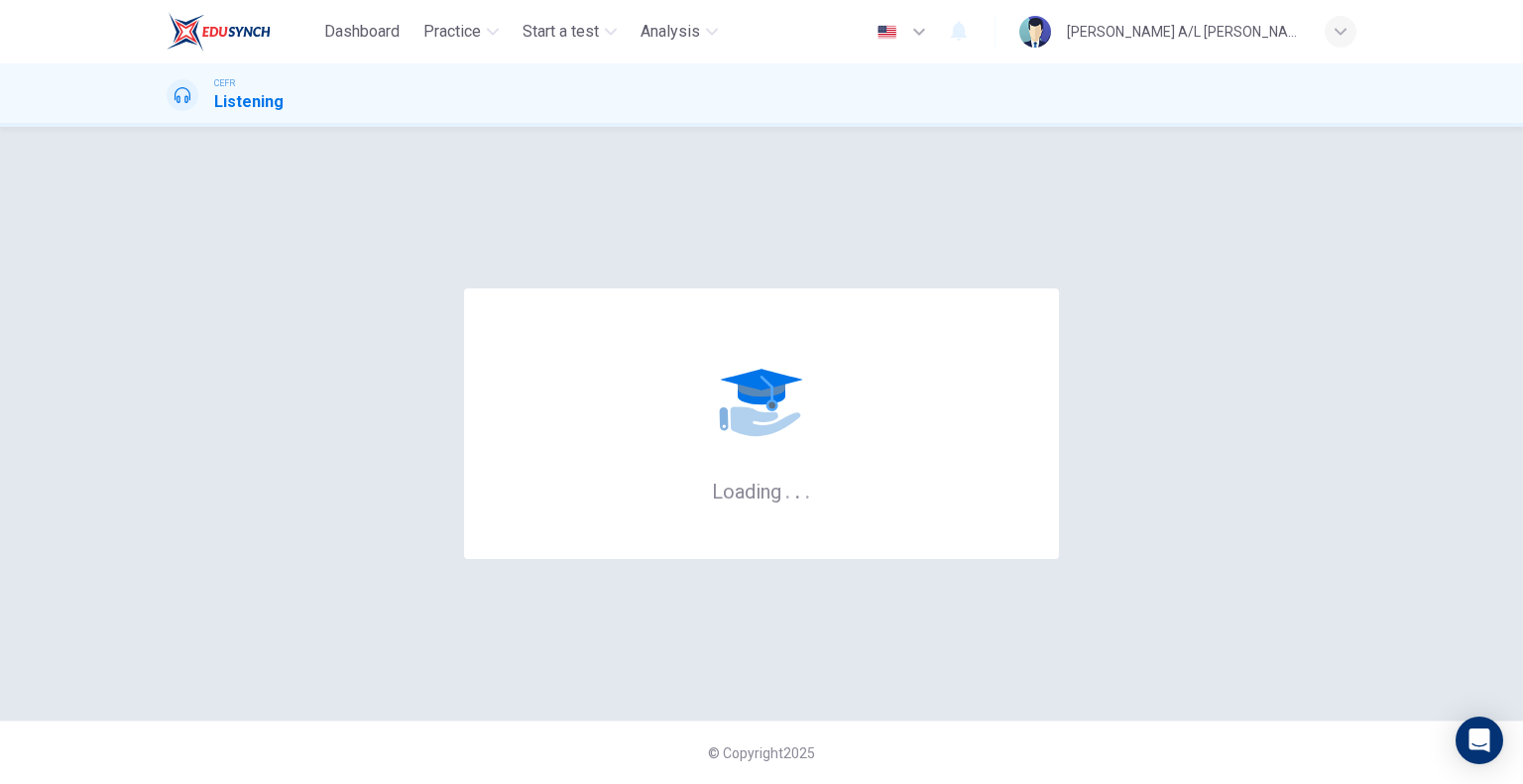 scroll, scrollTop: 0, scrollLeft: 0, axis: both 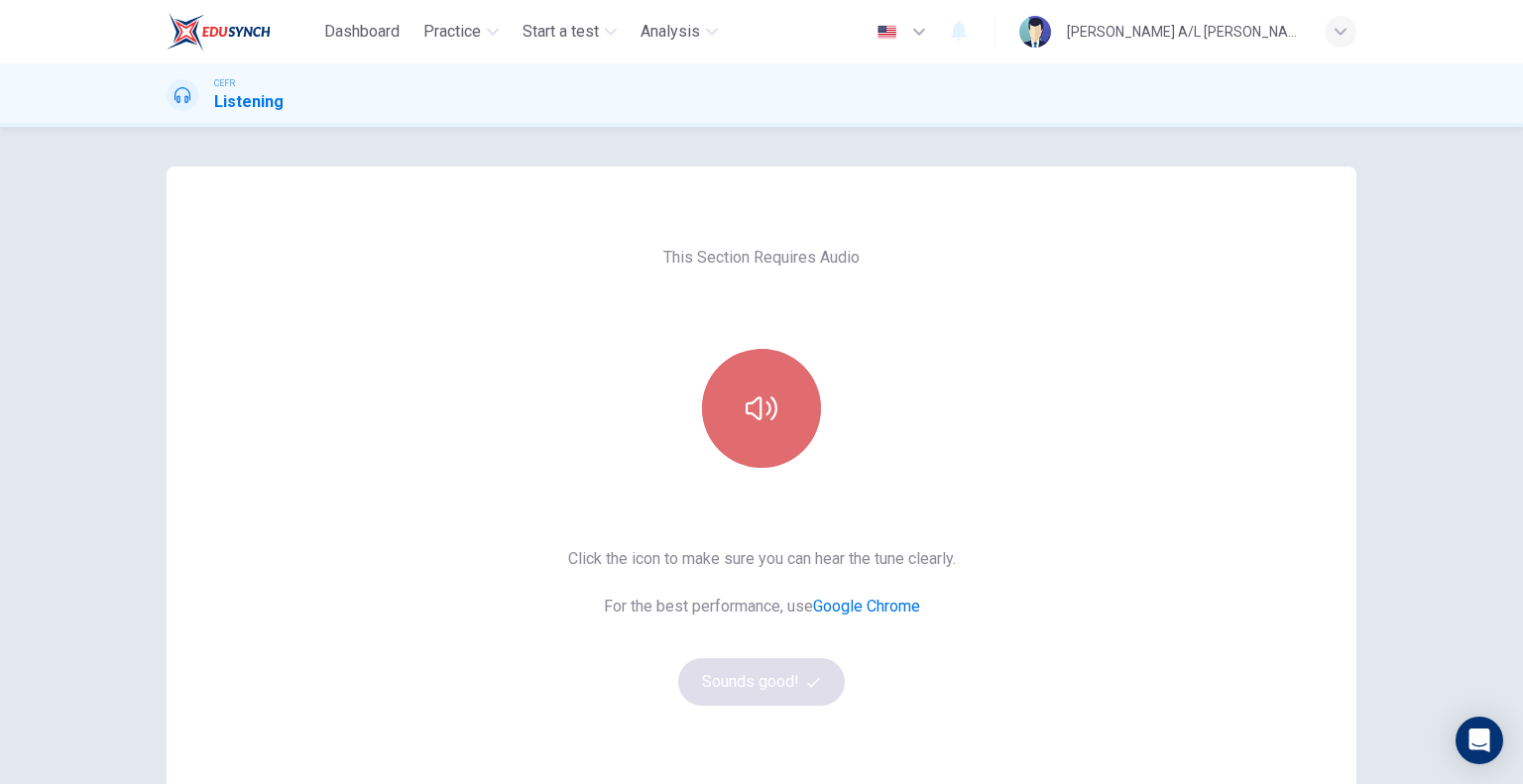 click at bounding box center [762, 408] 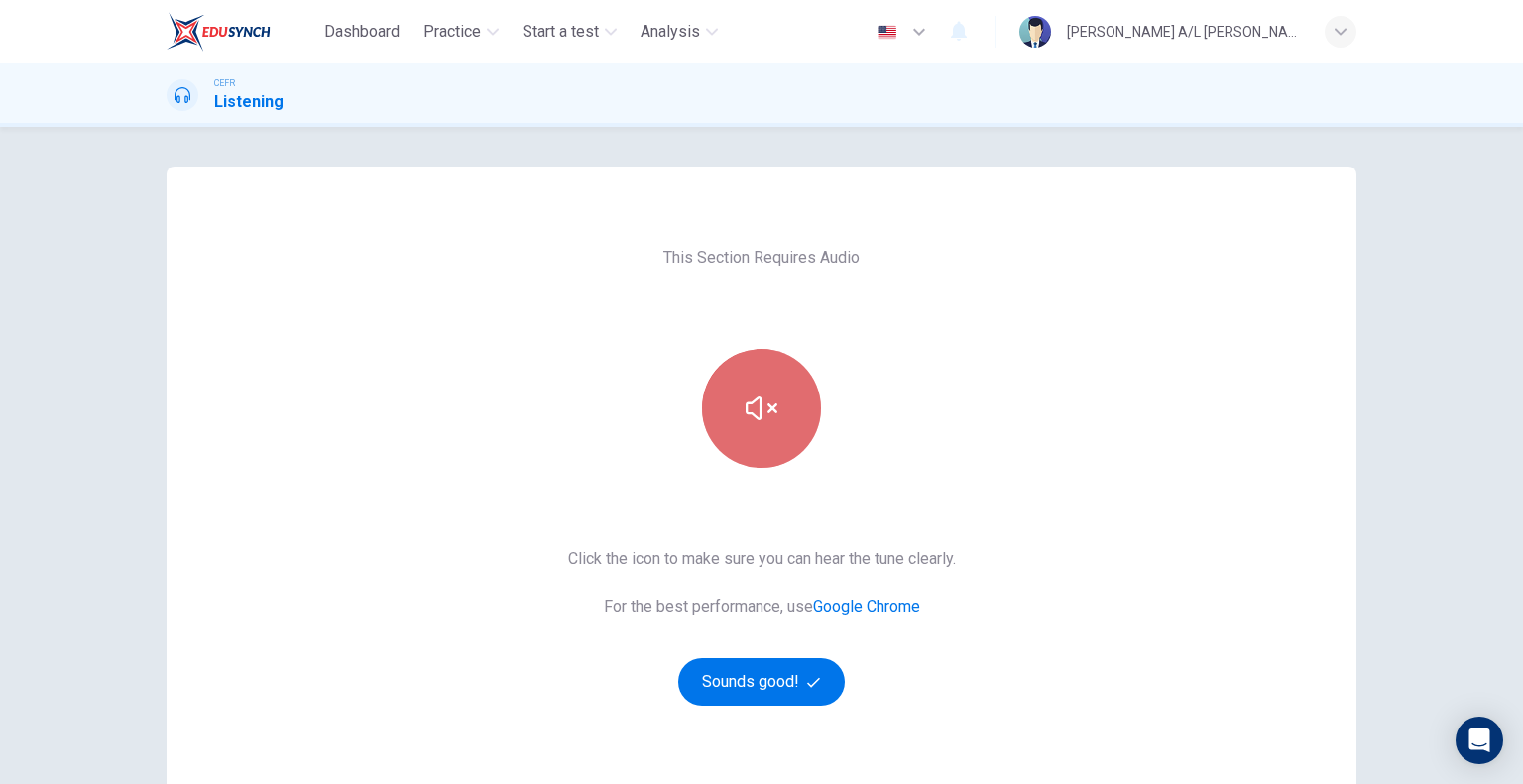 click at bounding box center (762, 408) 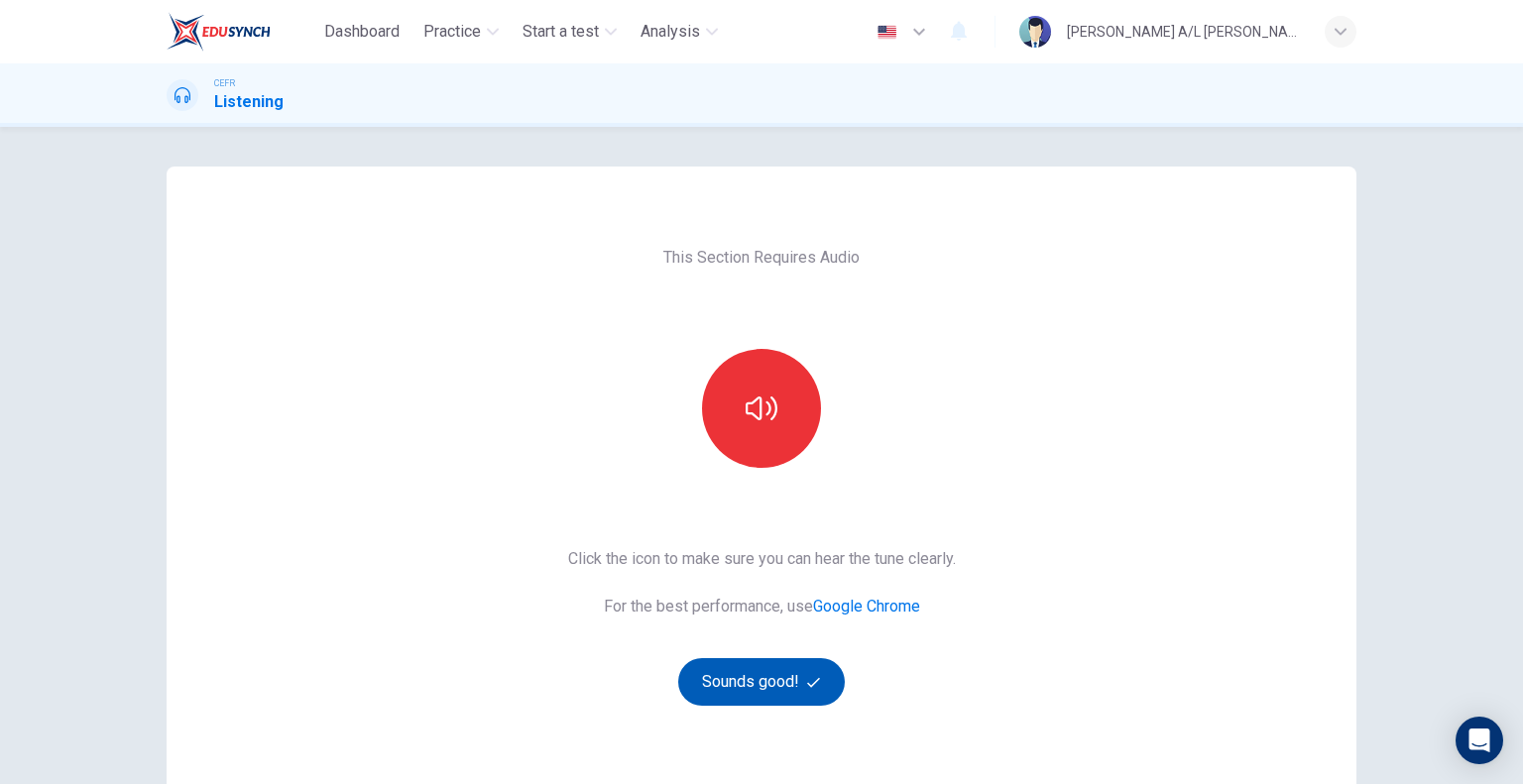 click on "Sounds good!" at bounding box center (762, 682) 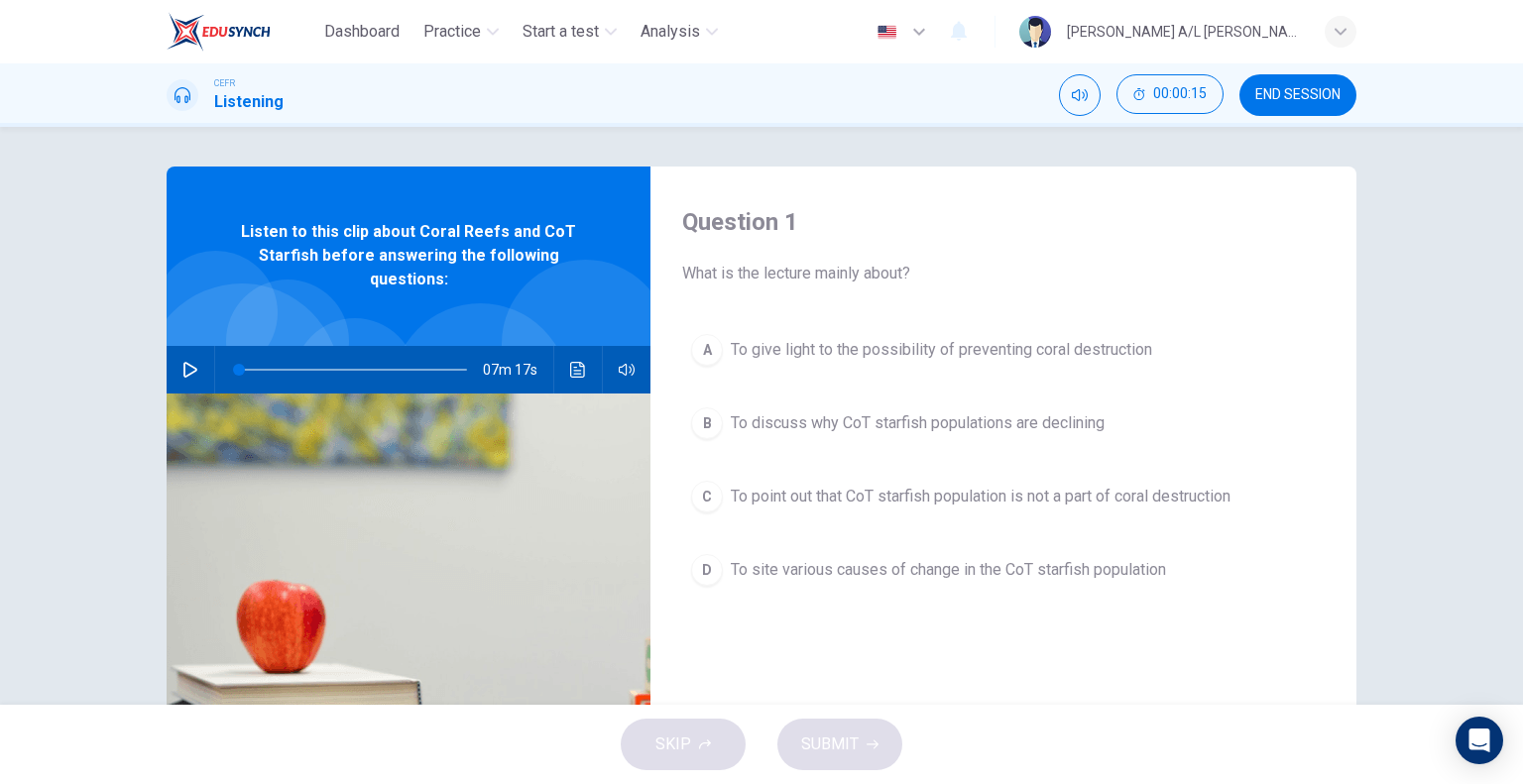 click 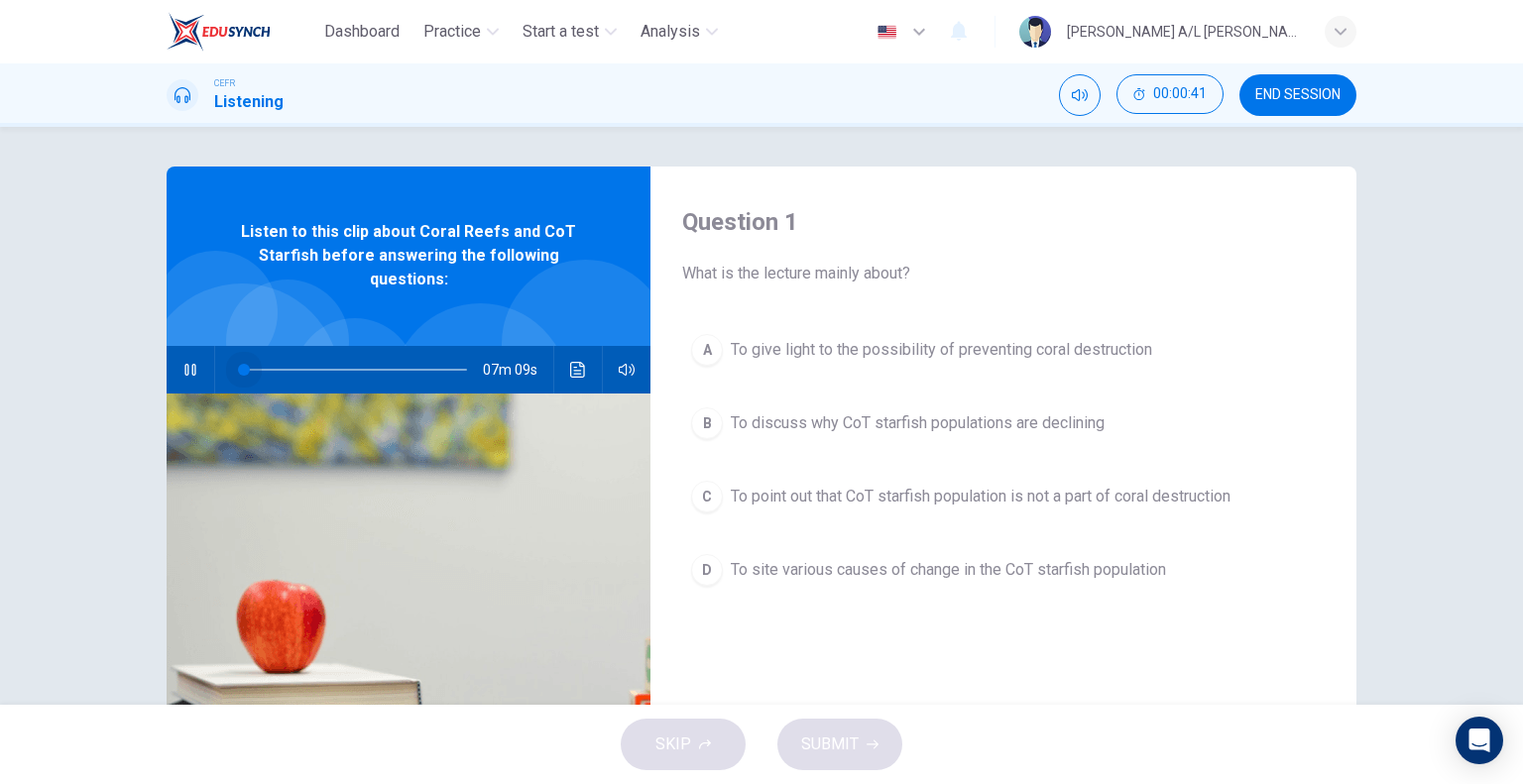 click at bounding box center (244, 370) 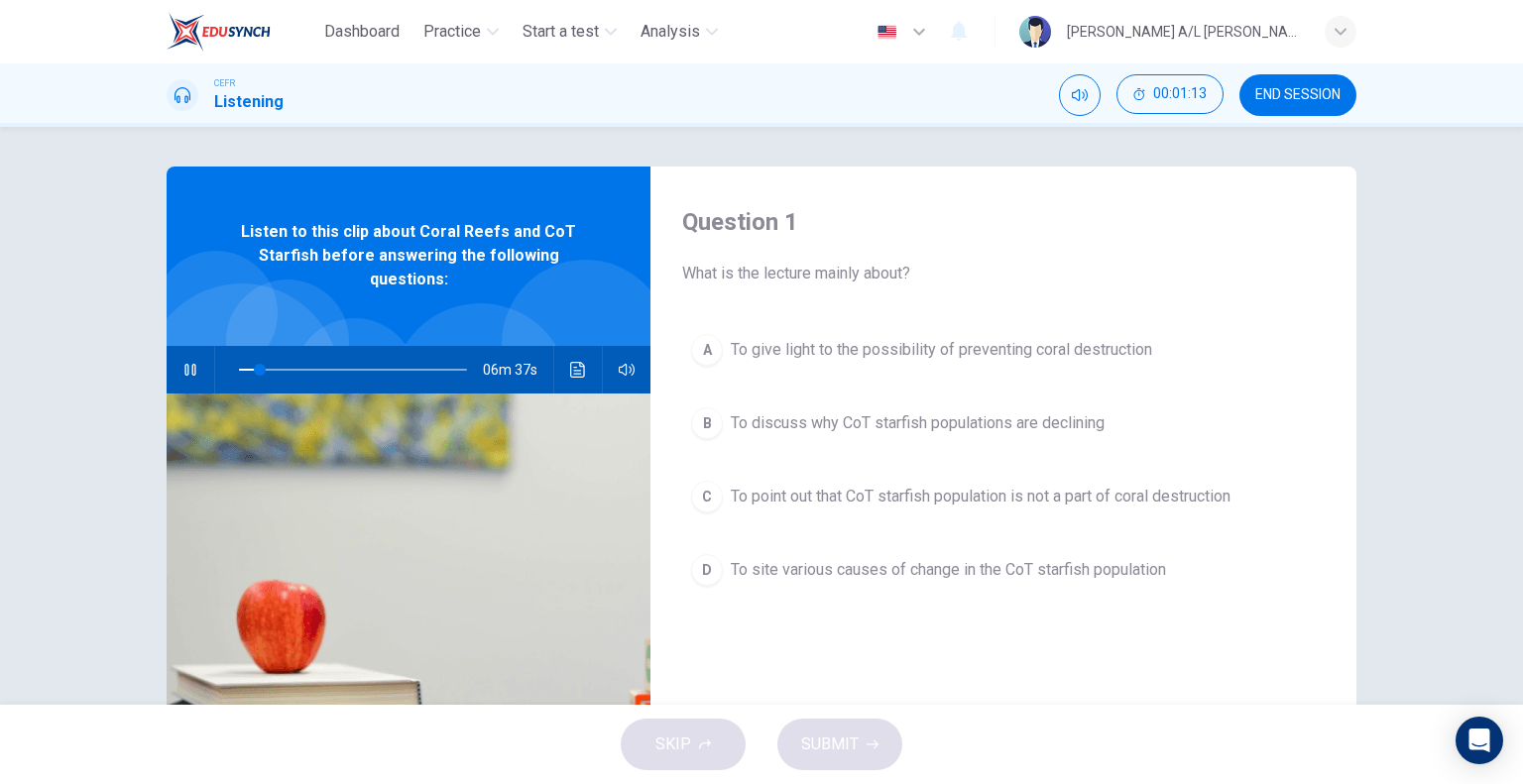 click 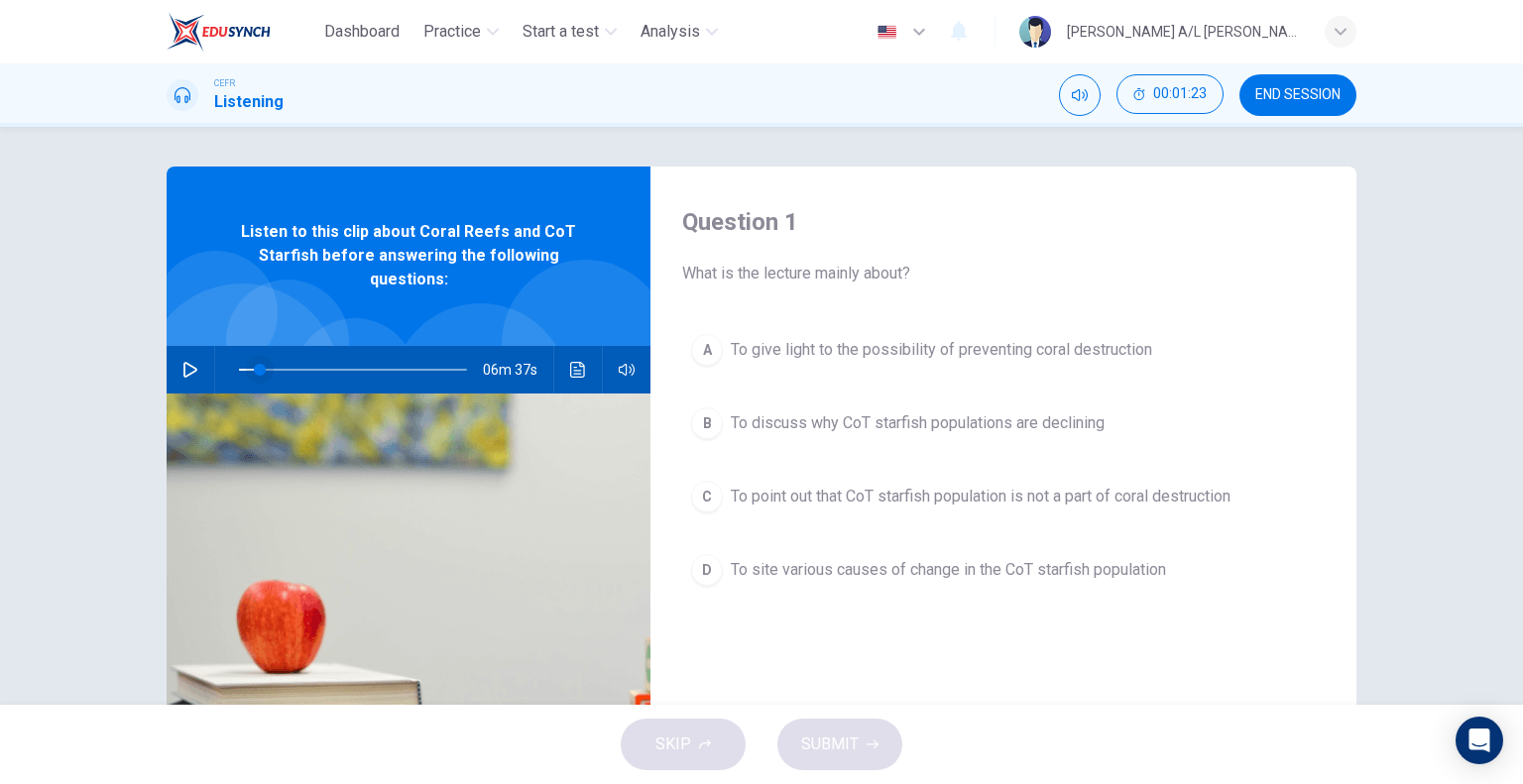 click at bounding box center [260, 370] 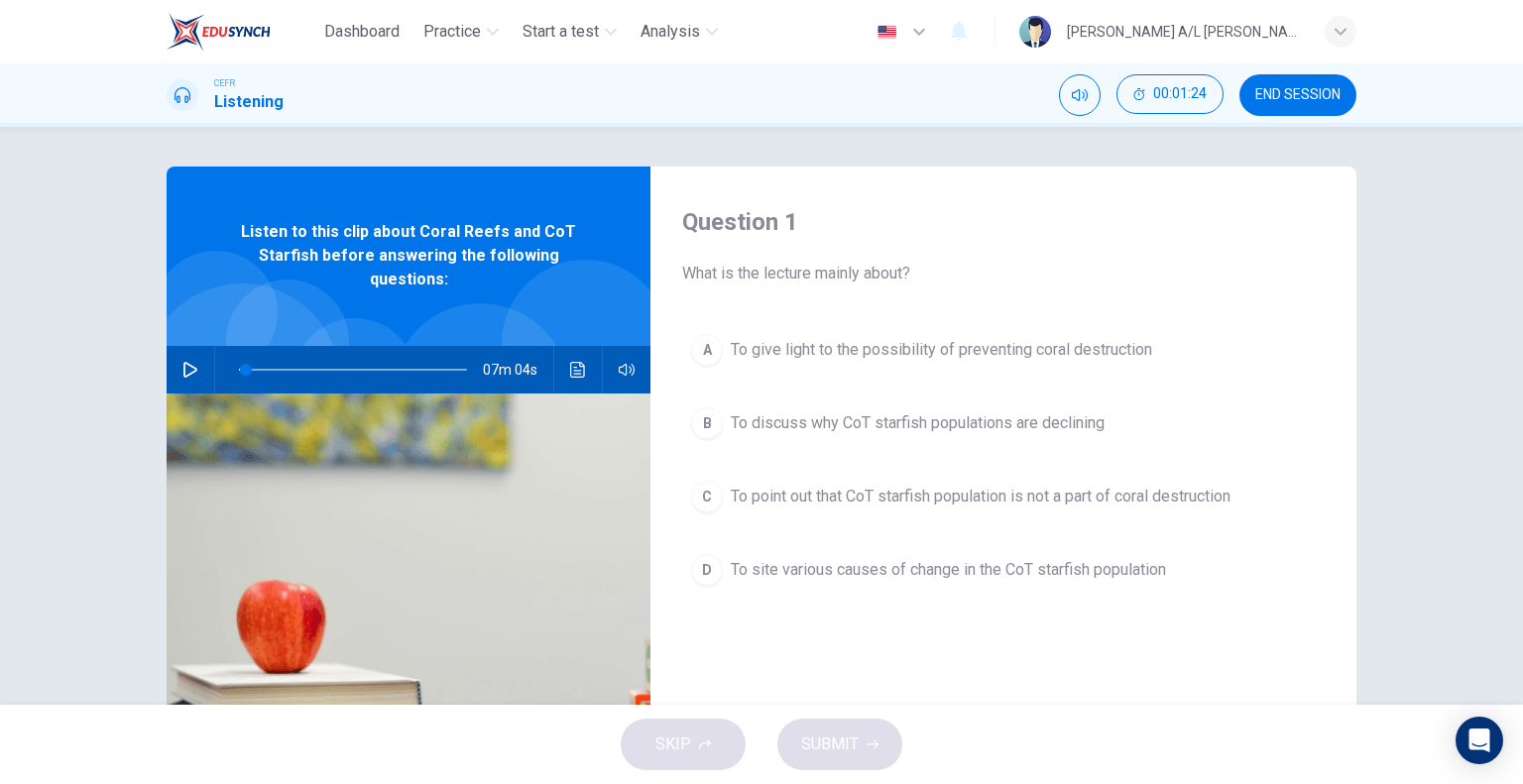 click 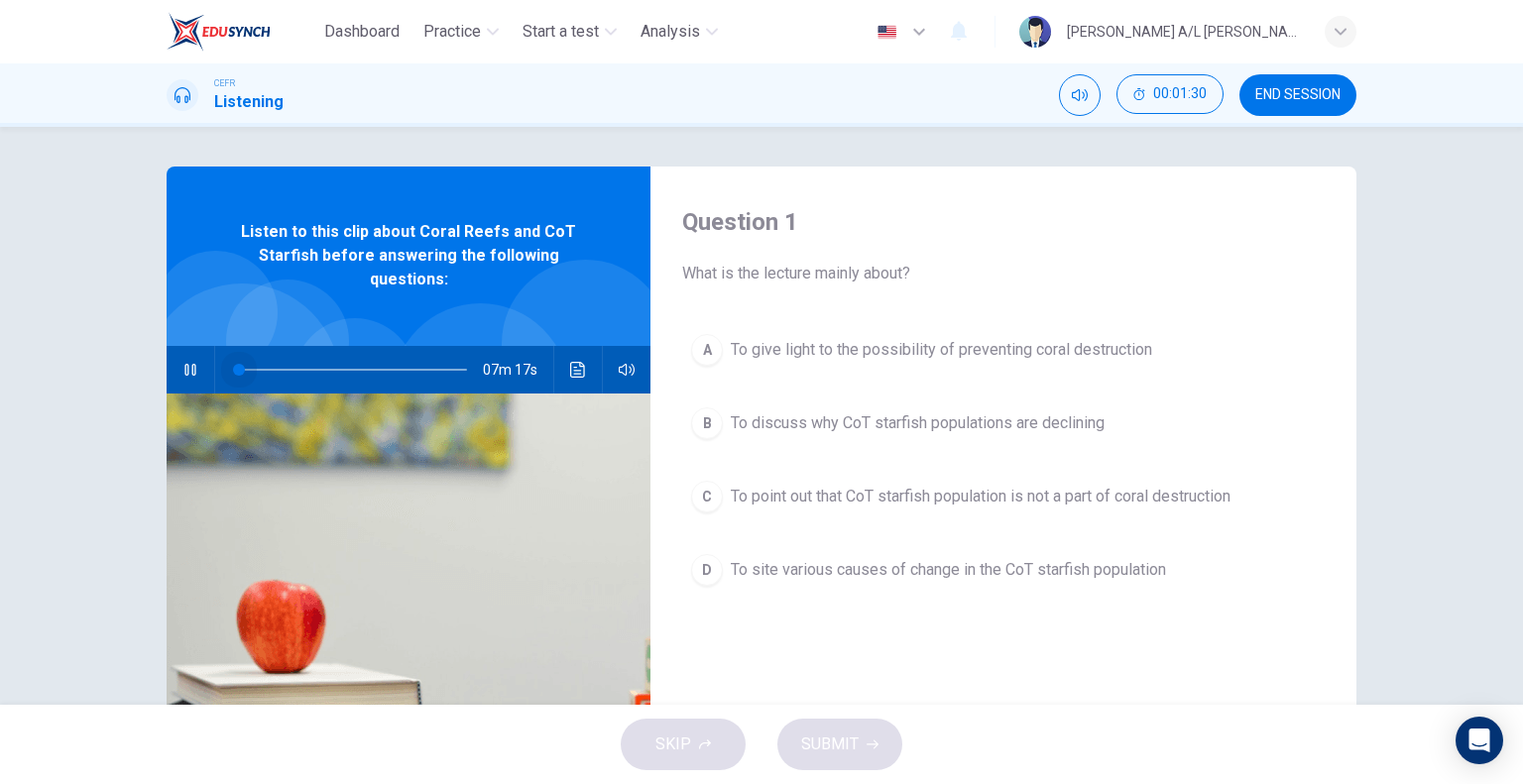 drag, startPoint x: 244, startPoint y: 363, endPoint x: 202, endPoint y: 359, distance: 42.190046 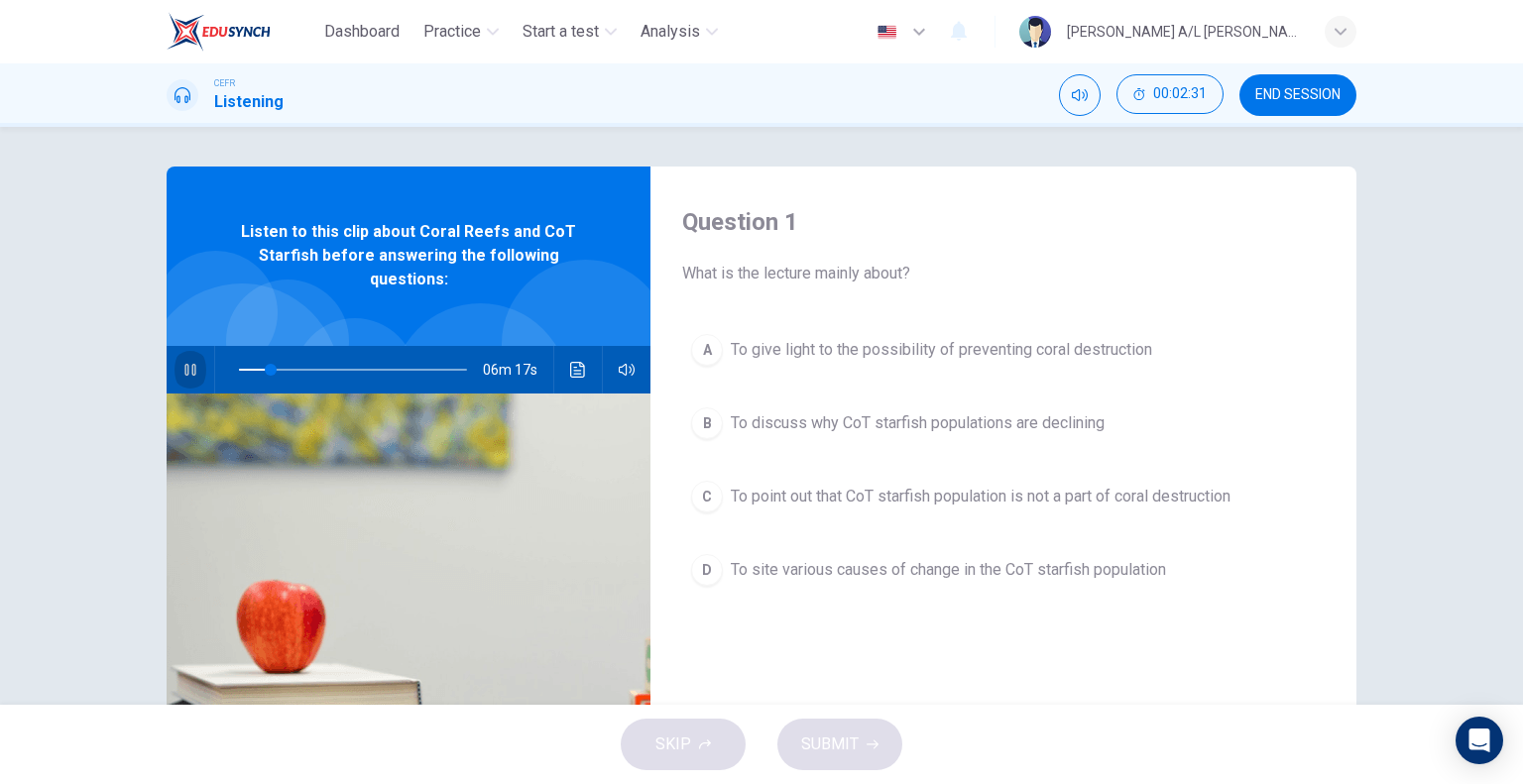 click at bounding box center (190, 370) 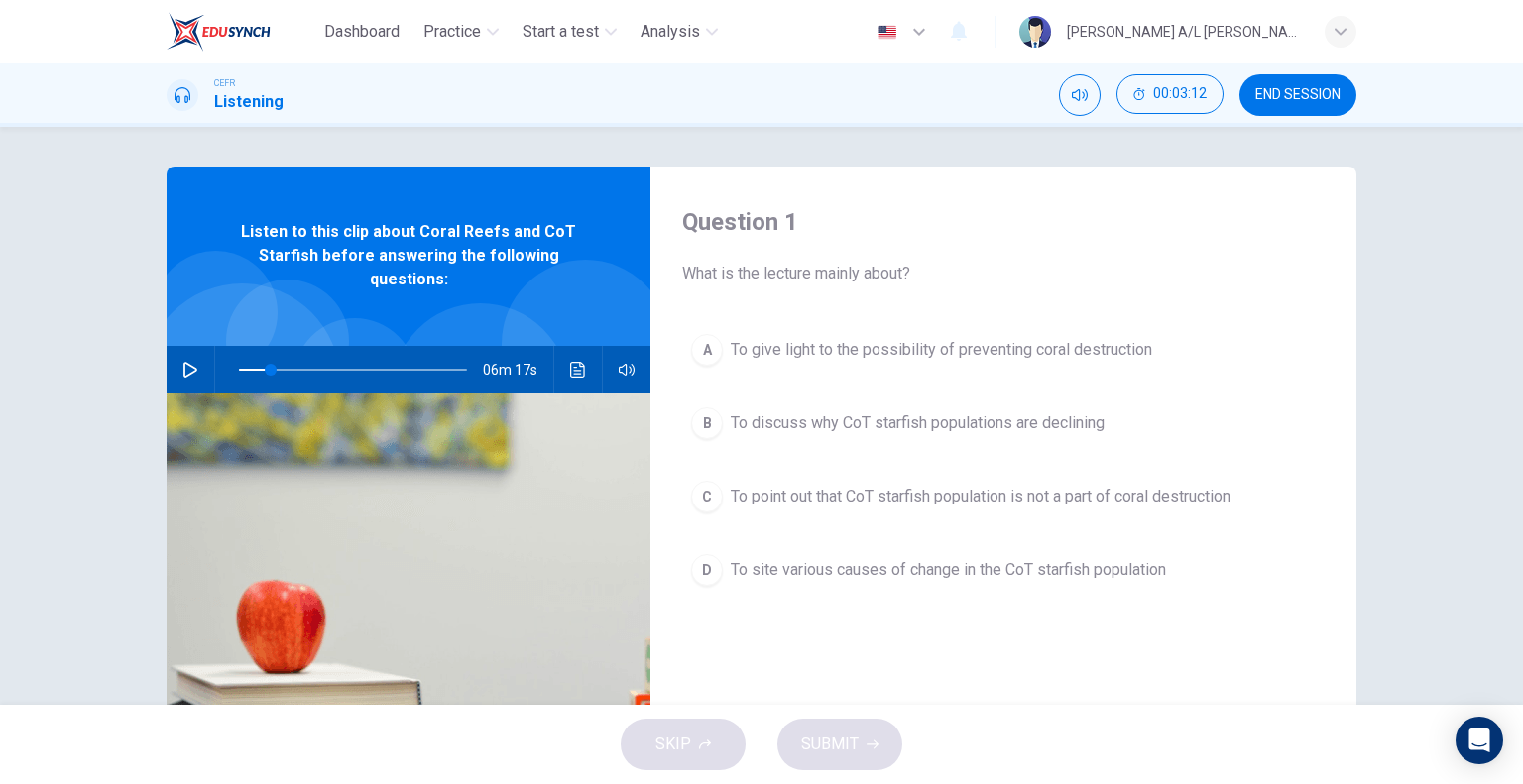 click on "To give light to the possibility of preventing coral destruction" at bounding box center [941, 350] 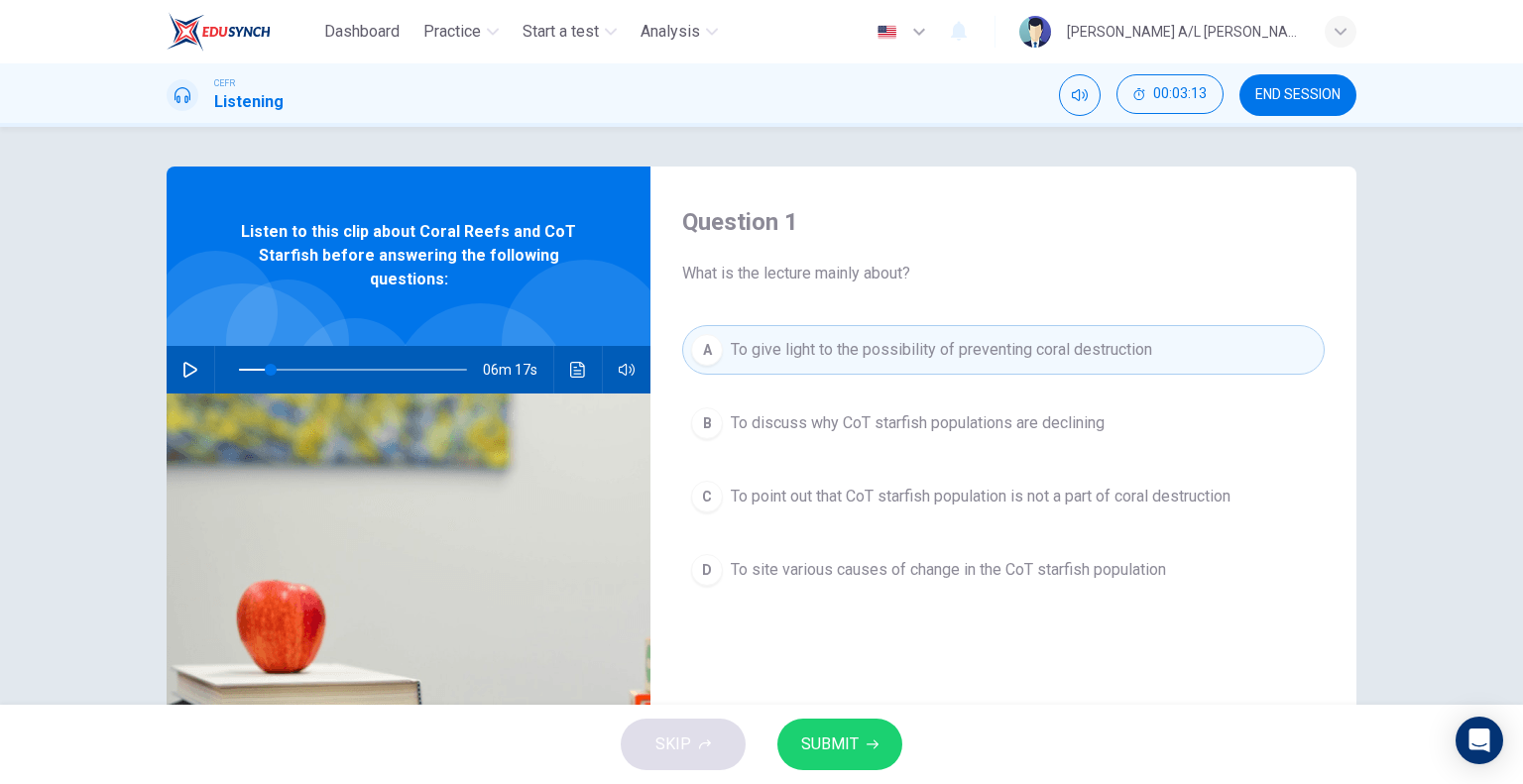 click on "SUBMIT" at bounding box center [840, 744] 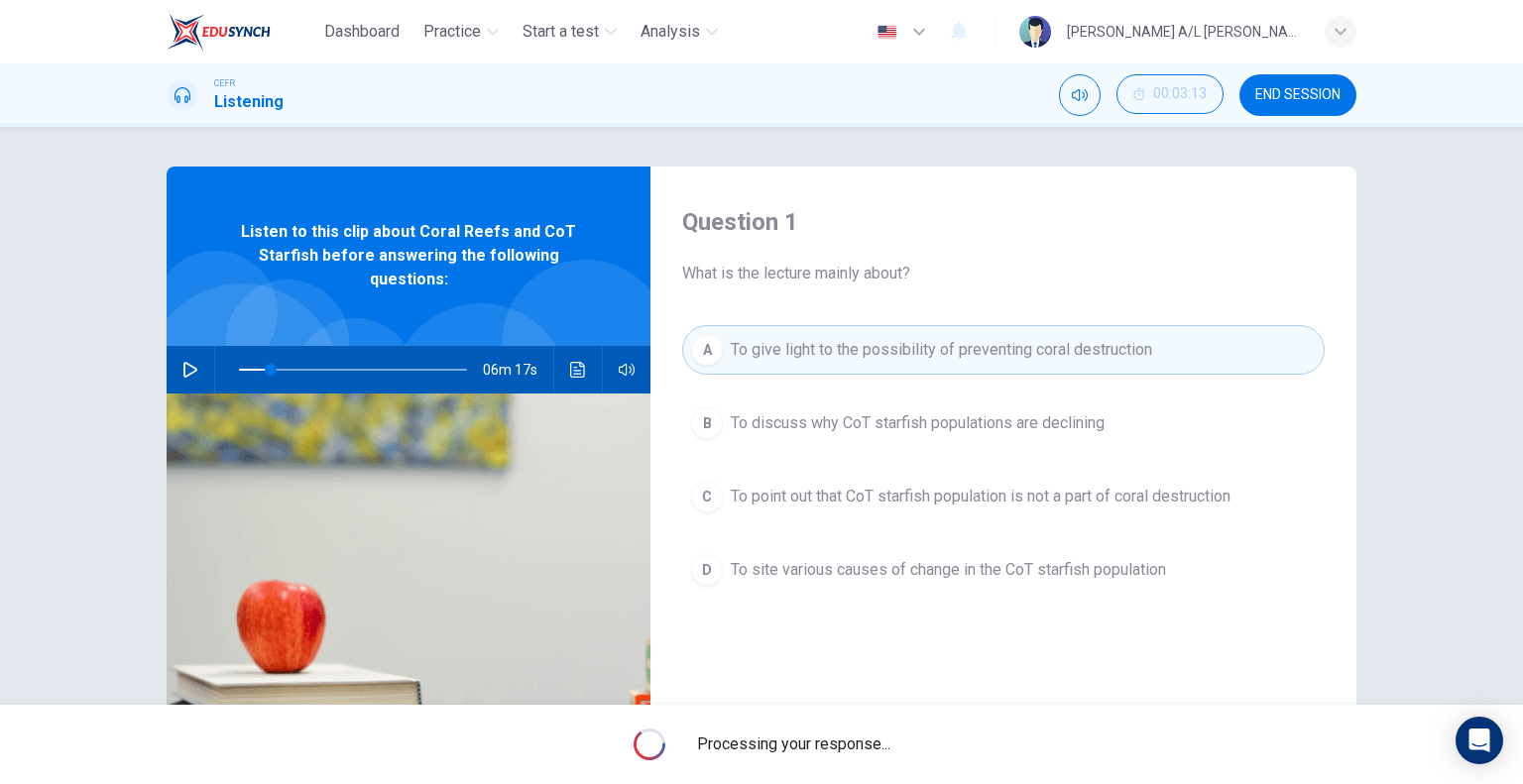 type on "14" 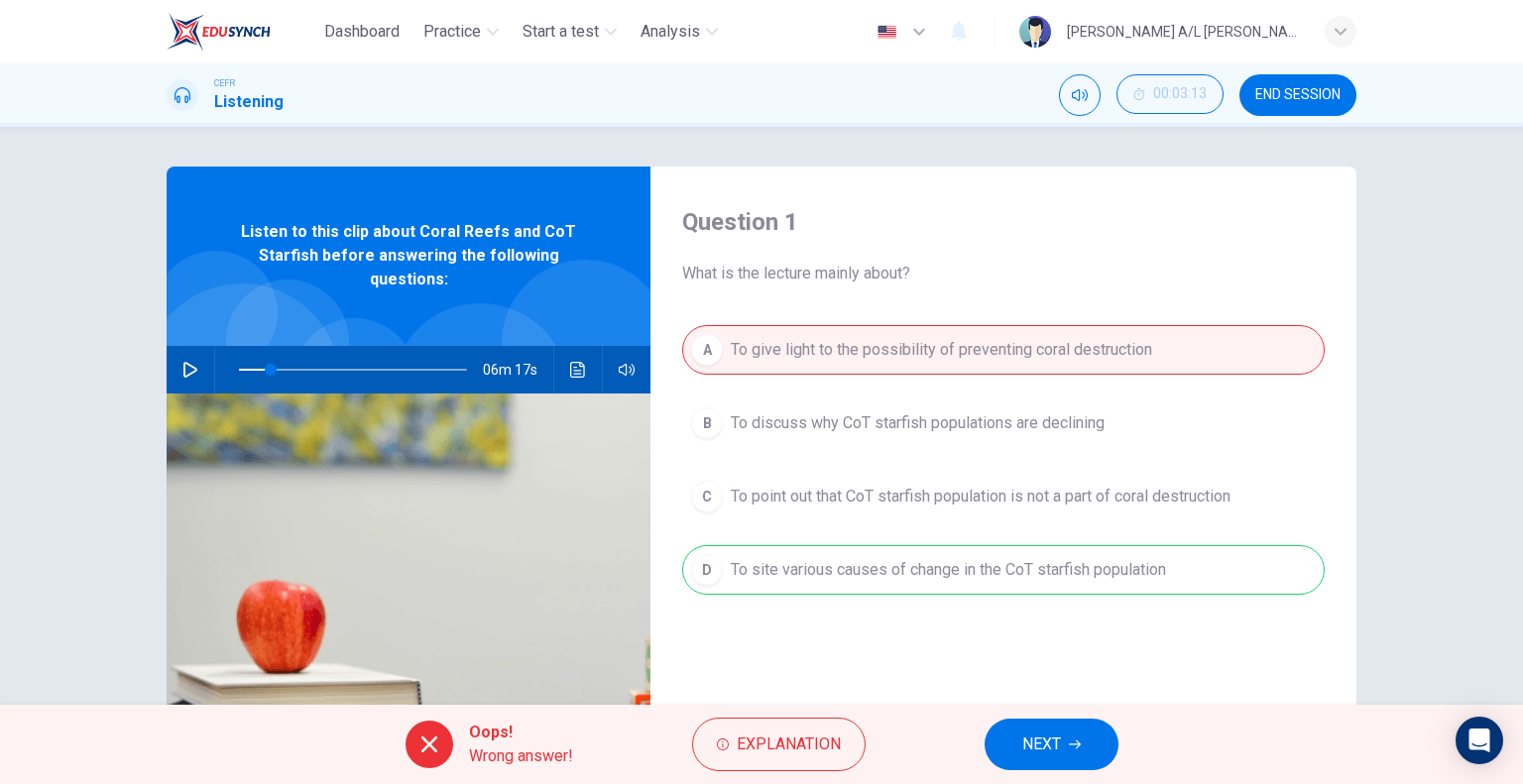 click on "END SESSION" at bounding box center (1298, 95) 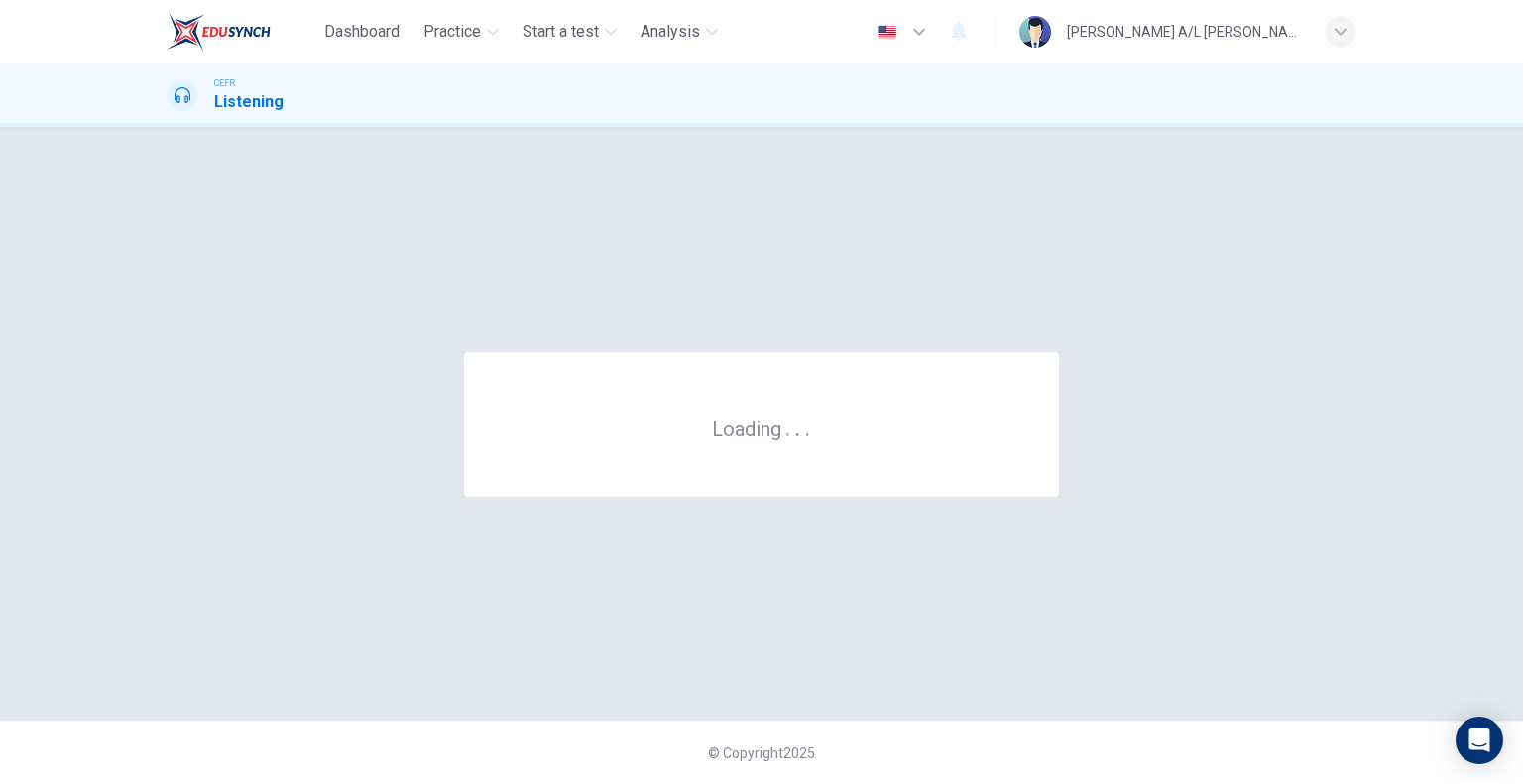 scroll, scrollTop: 0, scrollLeft: 0, axis: both 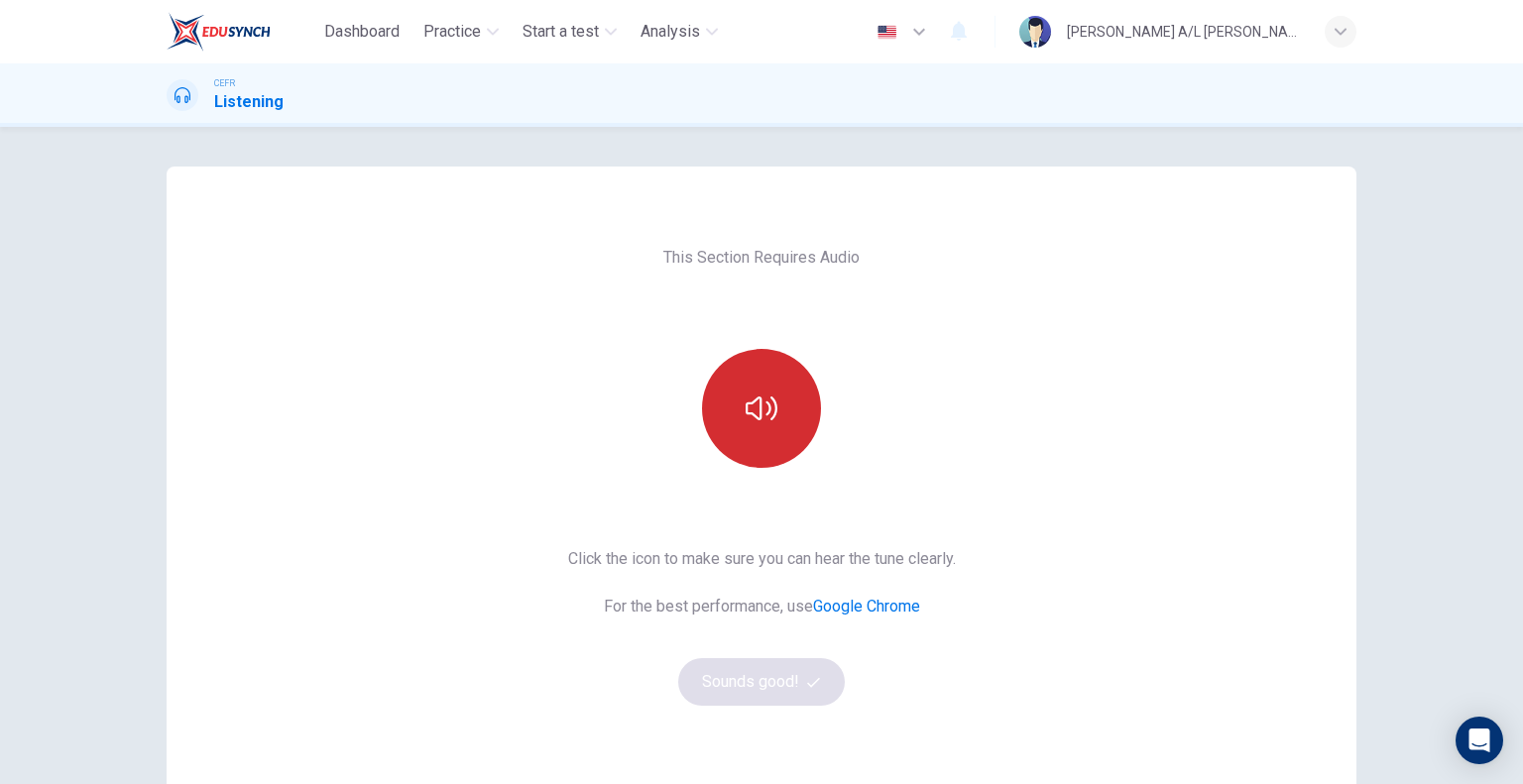 click 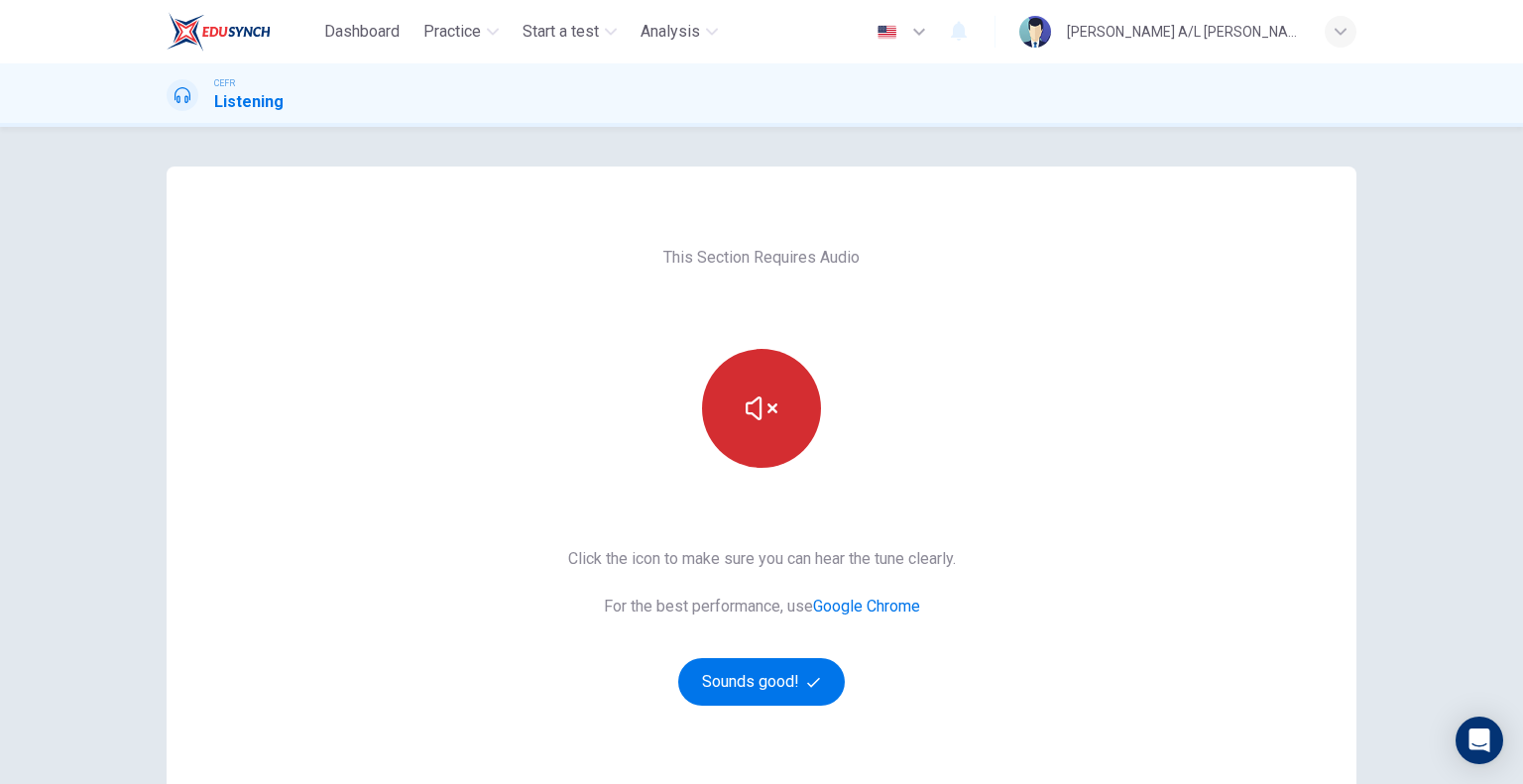 click 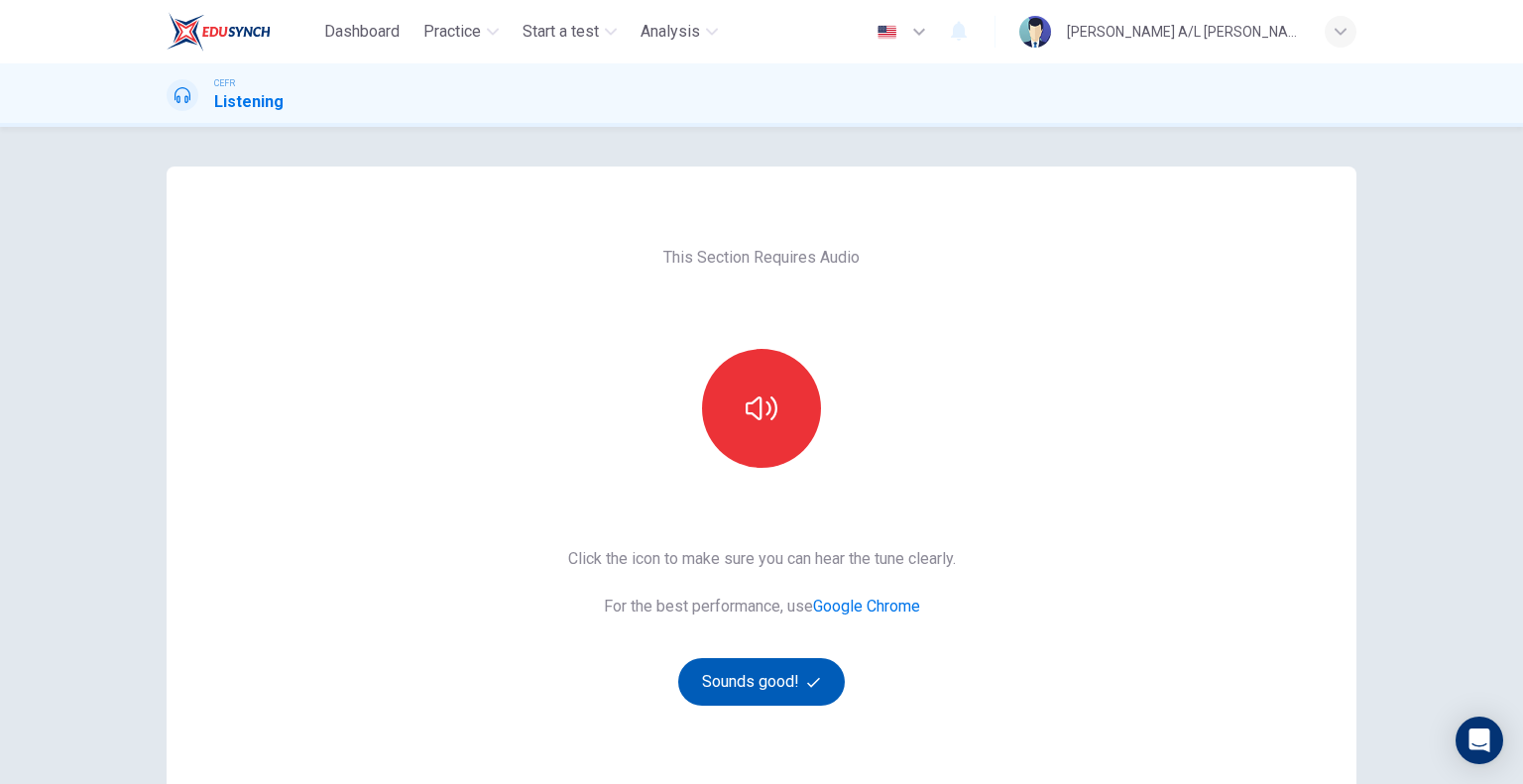 click on "Sounds good!" at bounding box center [762, 682] 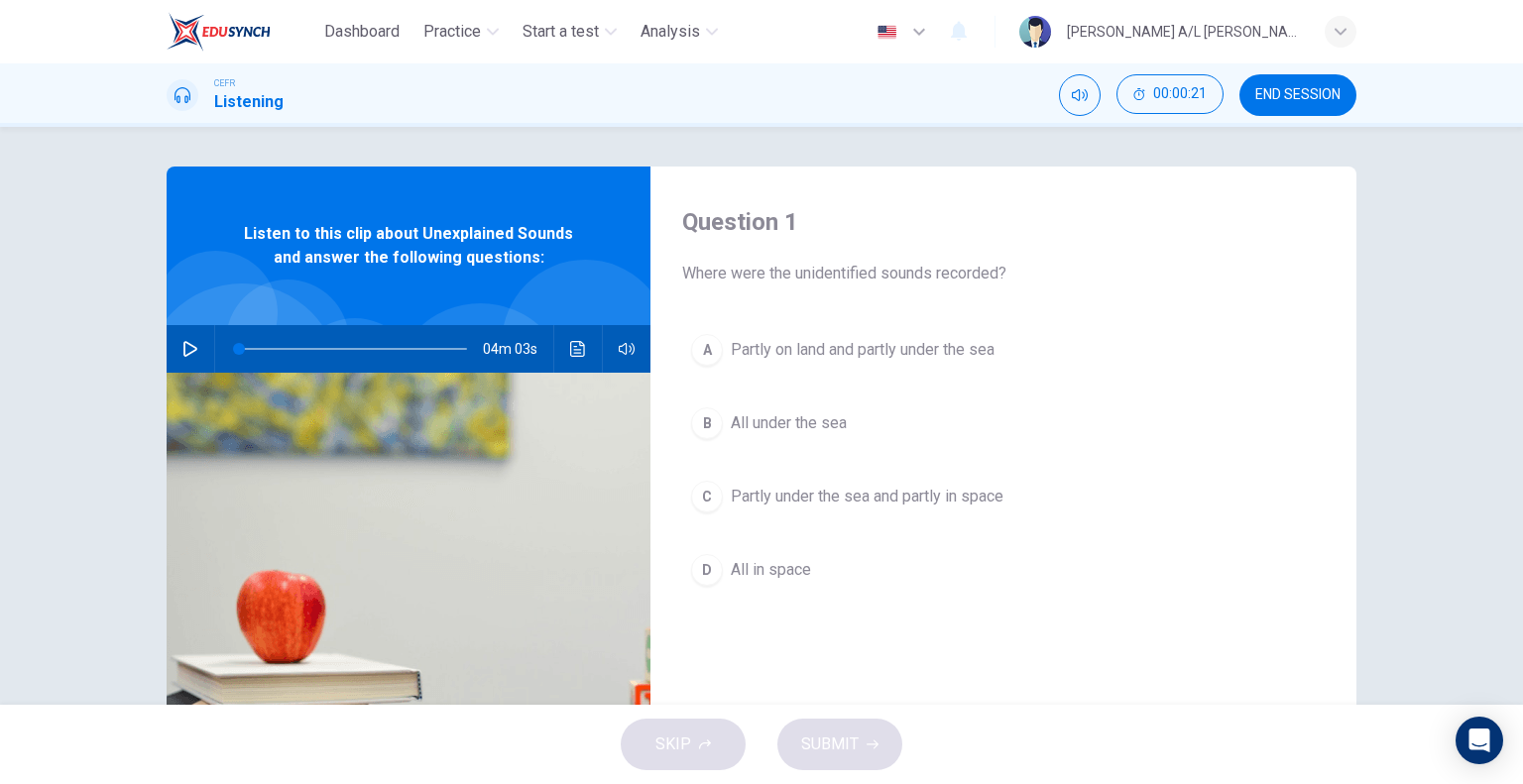 click 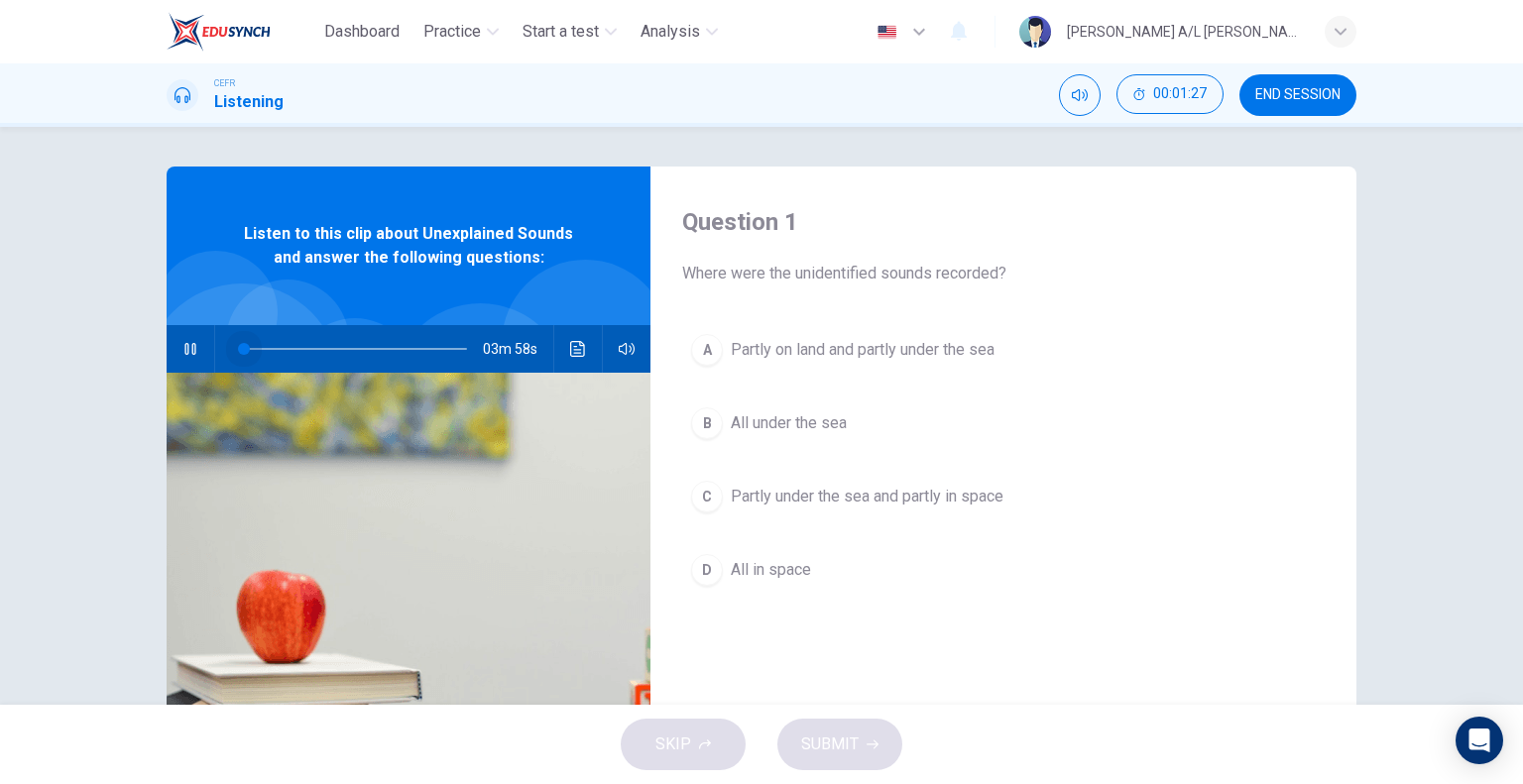 click at bounding box center [353, 349] 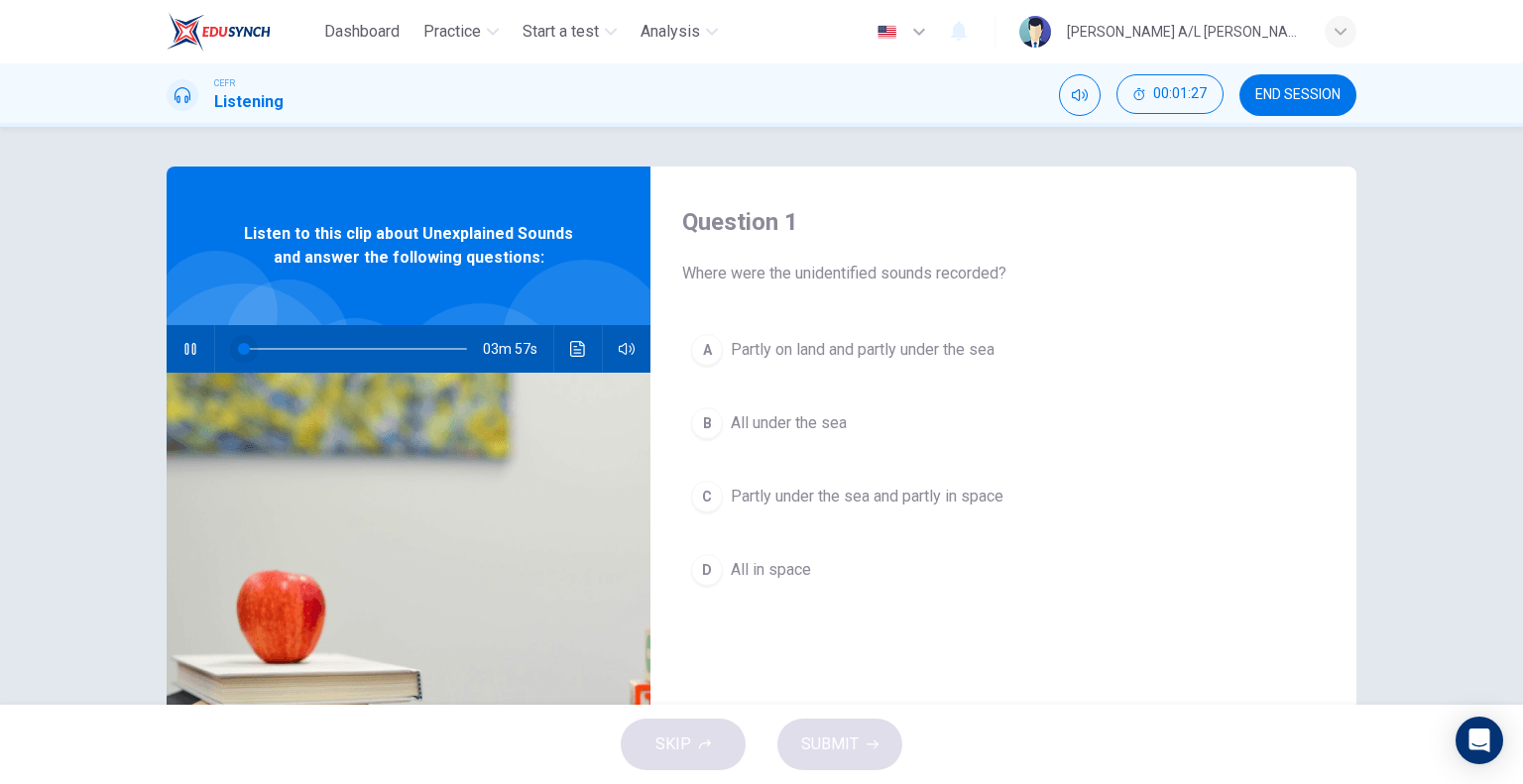 click at bounding box center (244, 349) 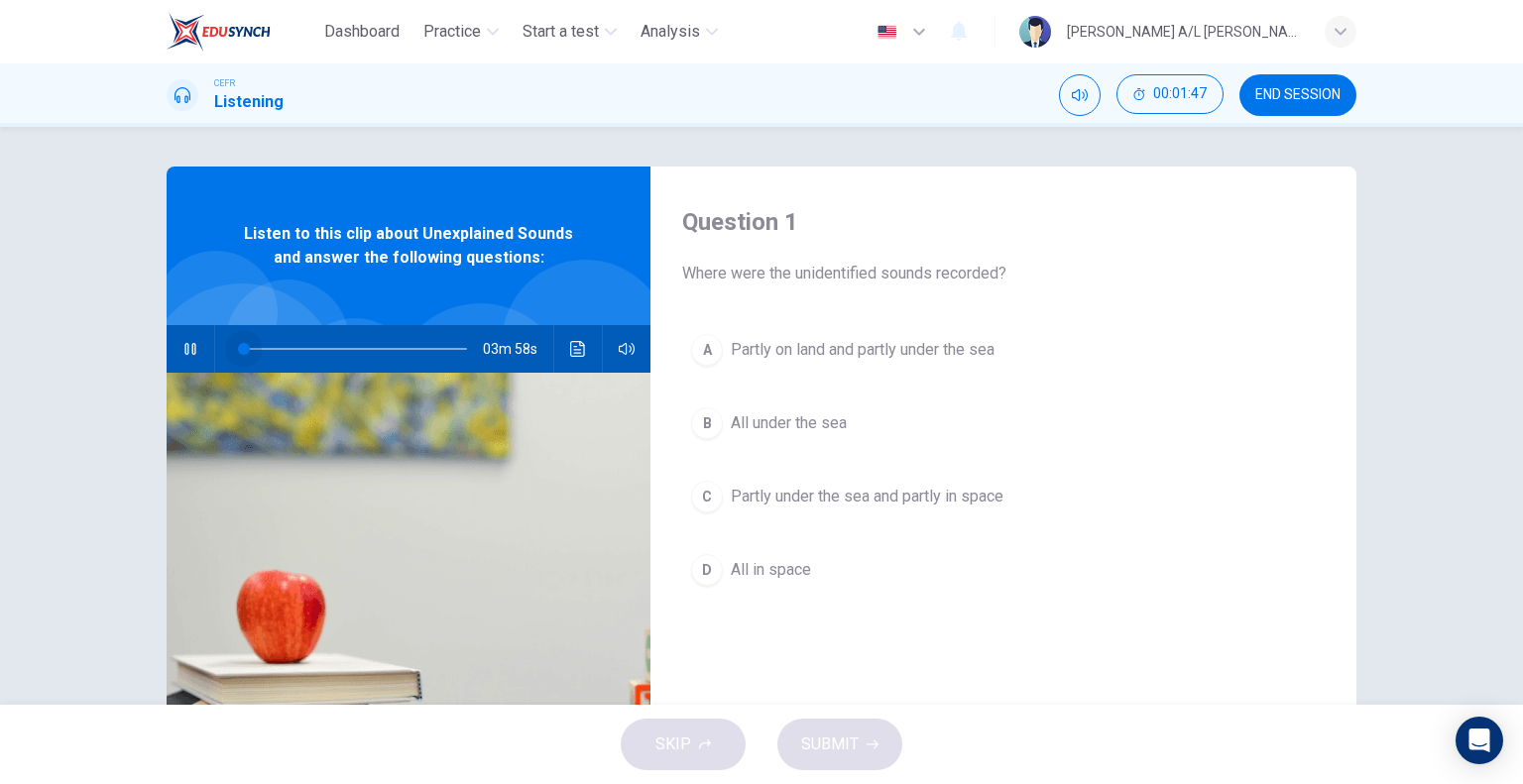 click at bounding box center (353, 349) 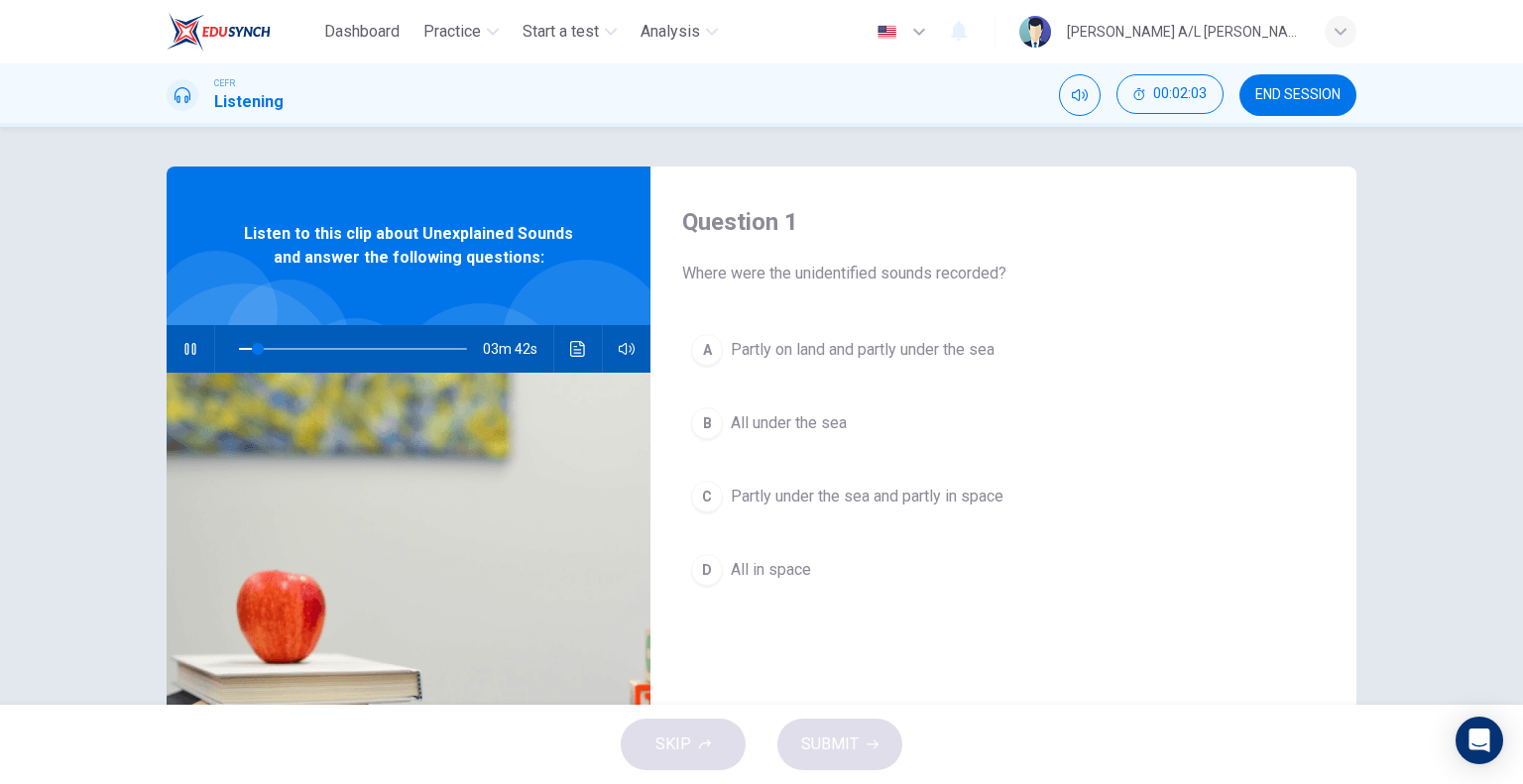 click at bounding box center [190, 349] 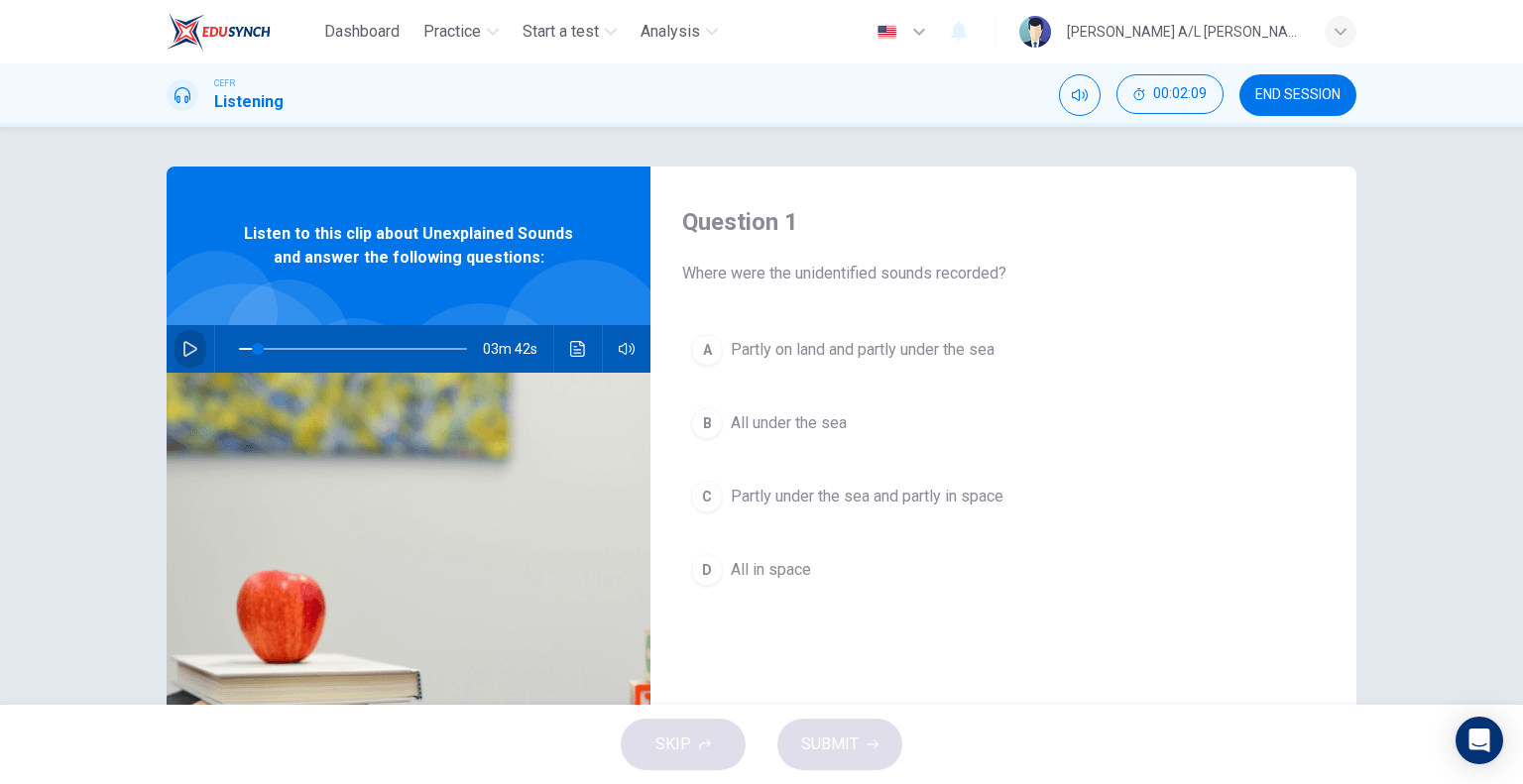 click 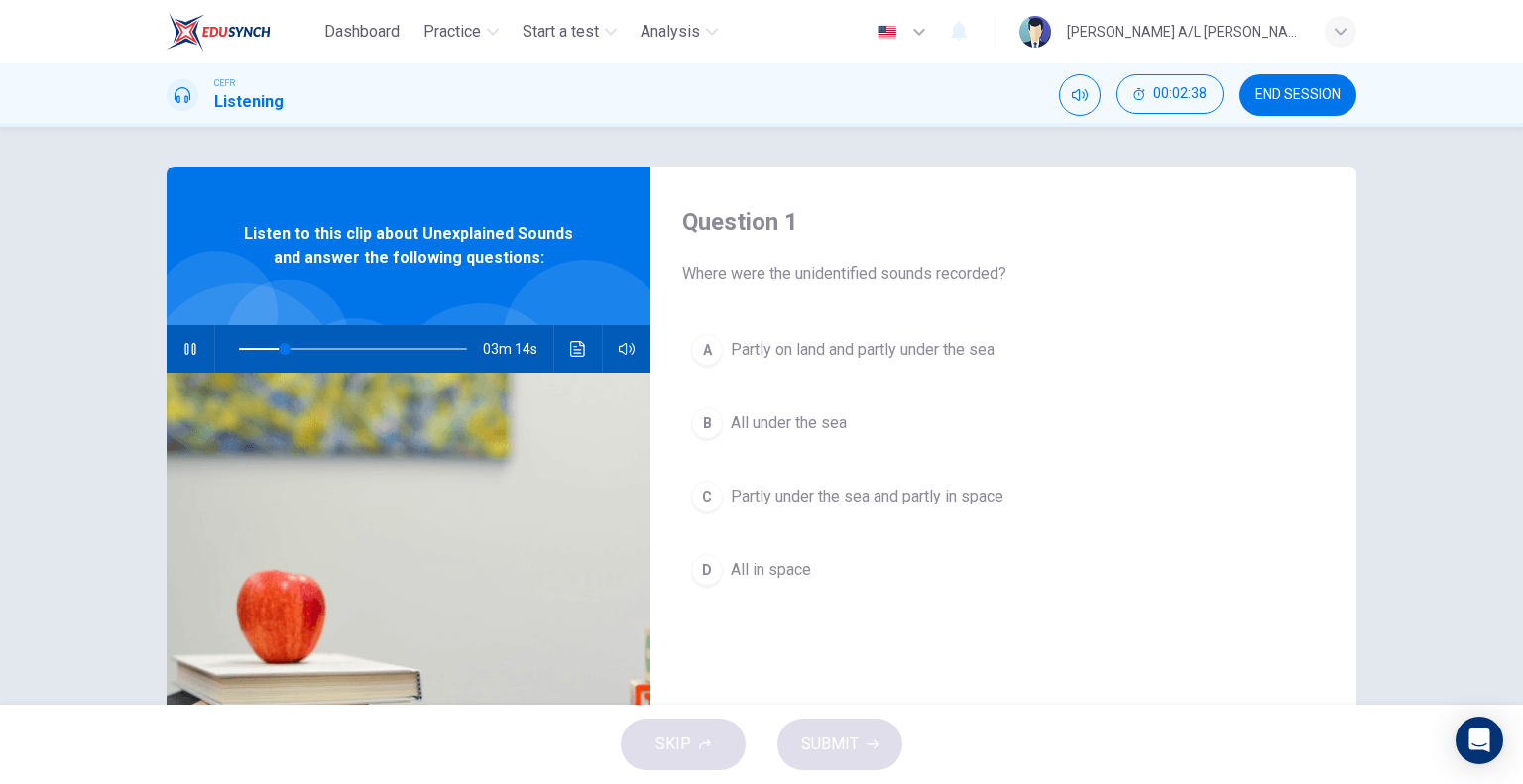 click 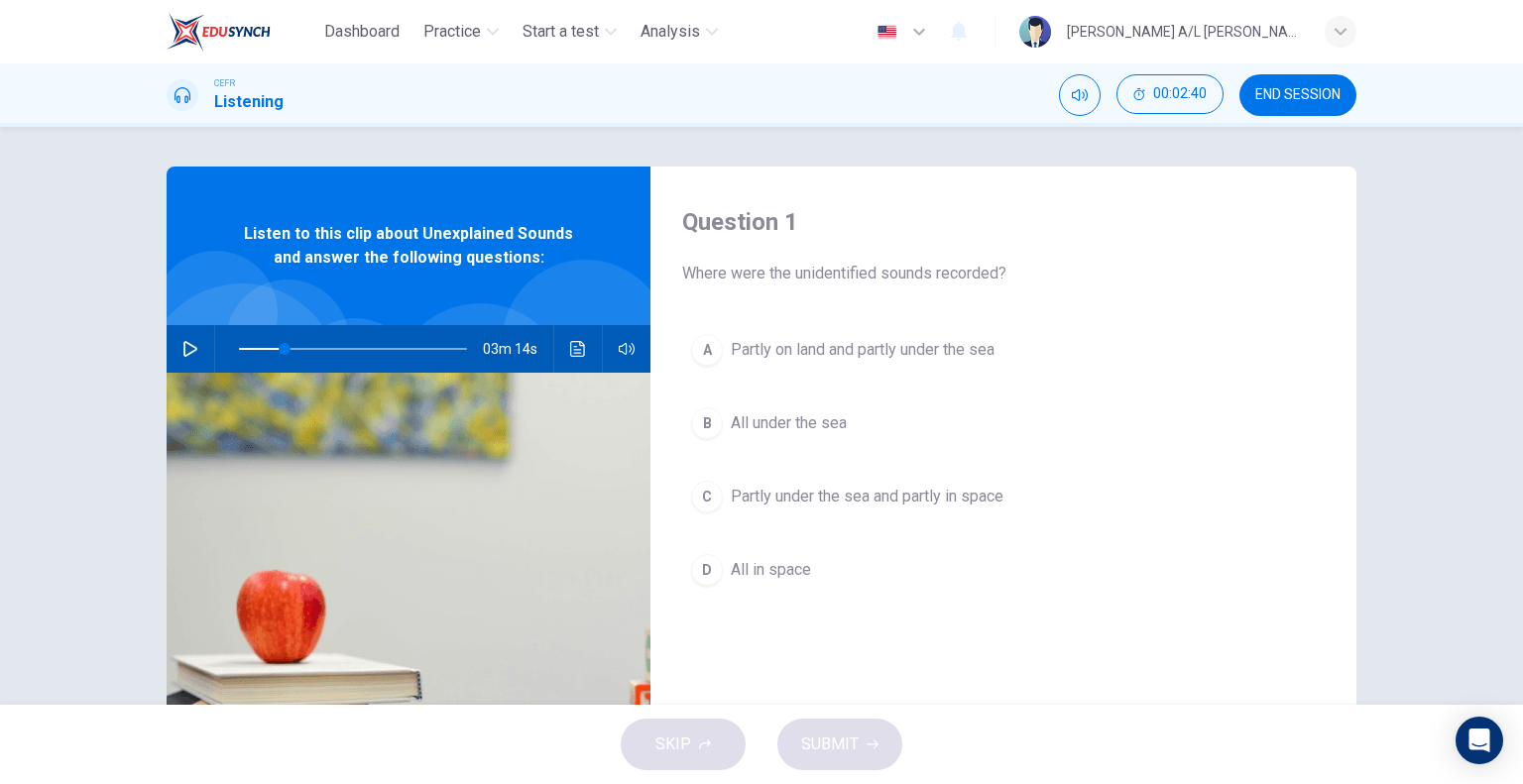 click 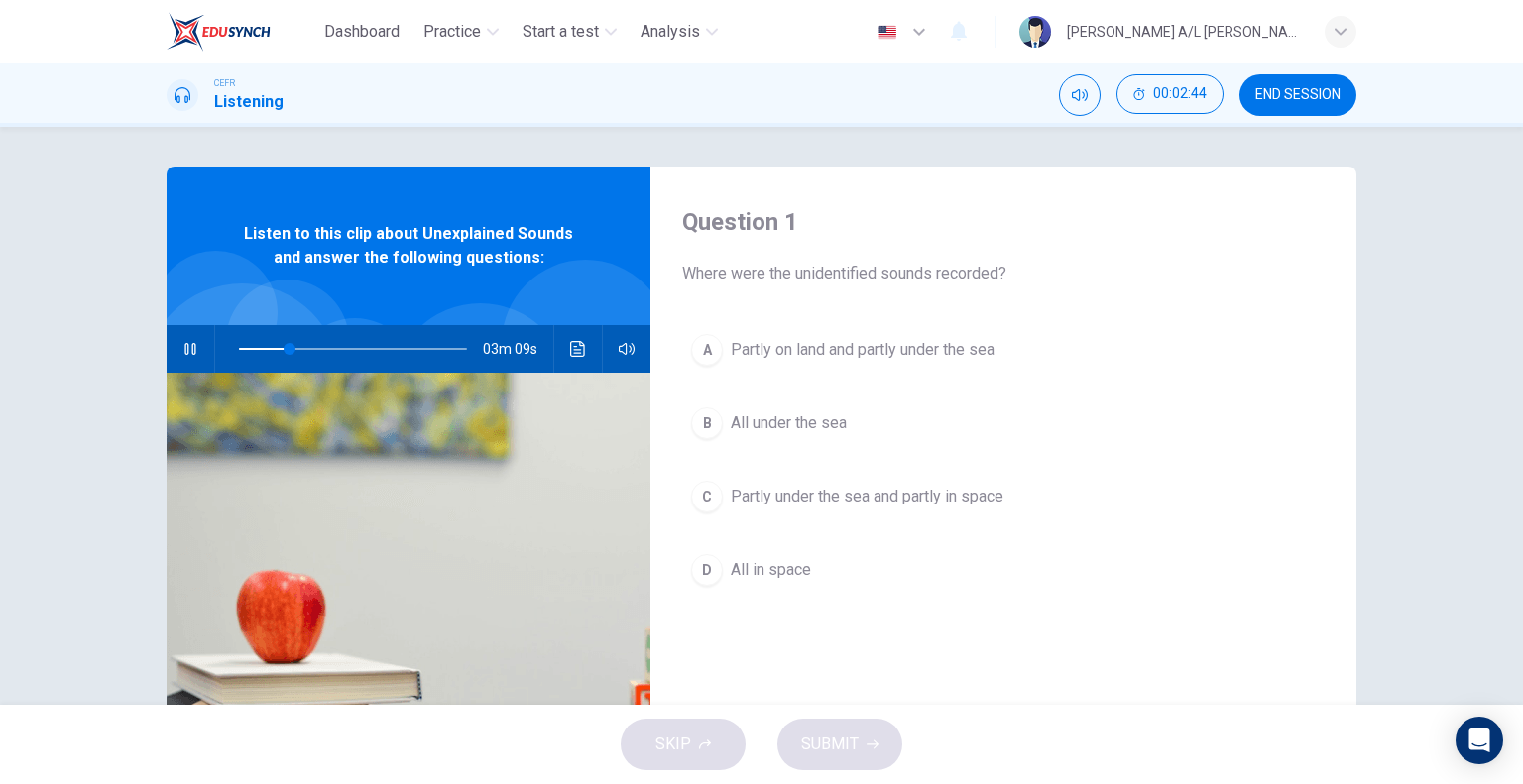 click 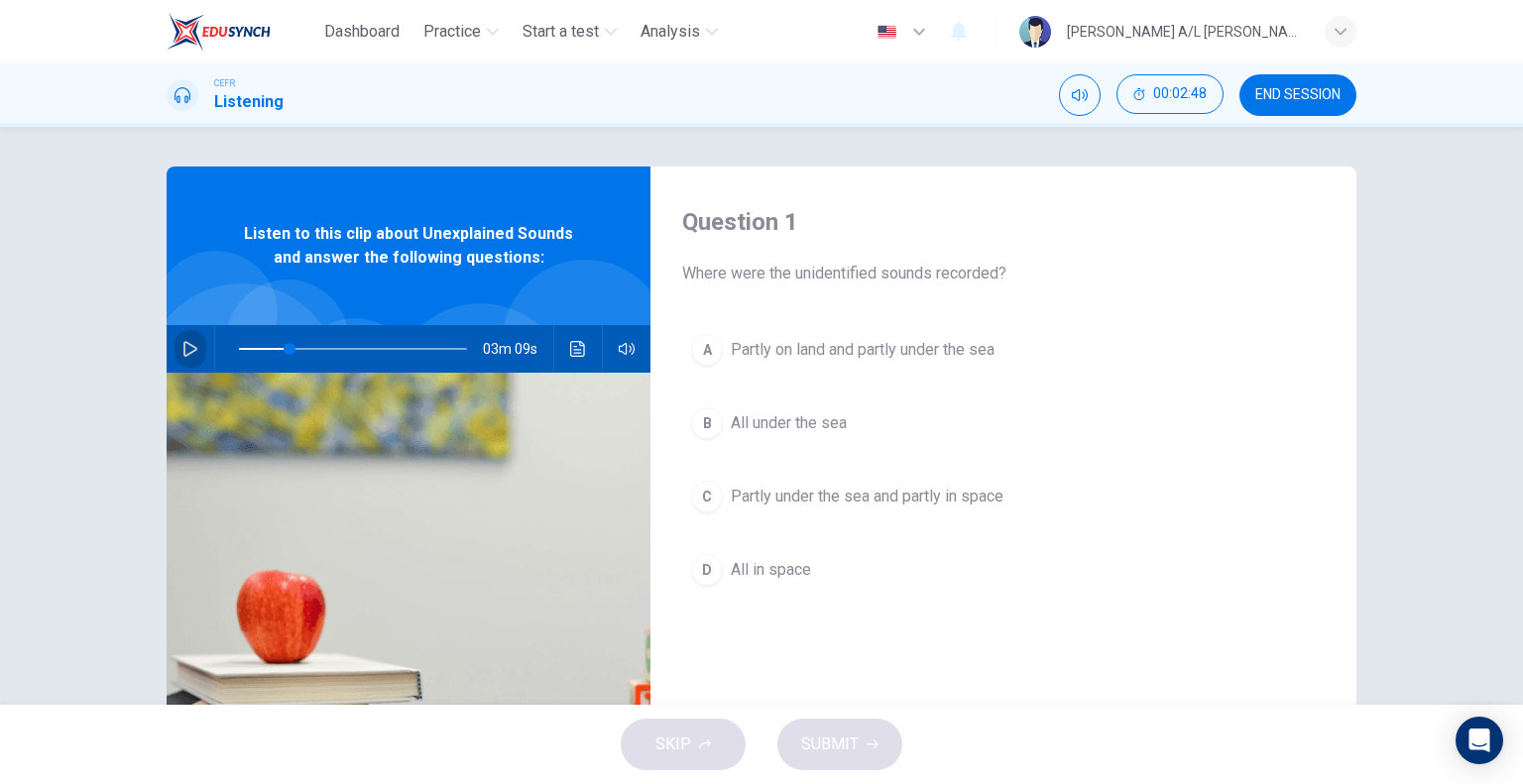 click at bounding box center (190, 349) 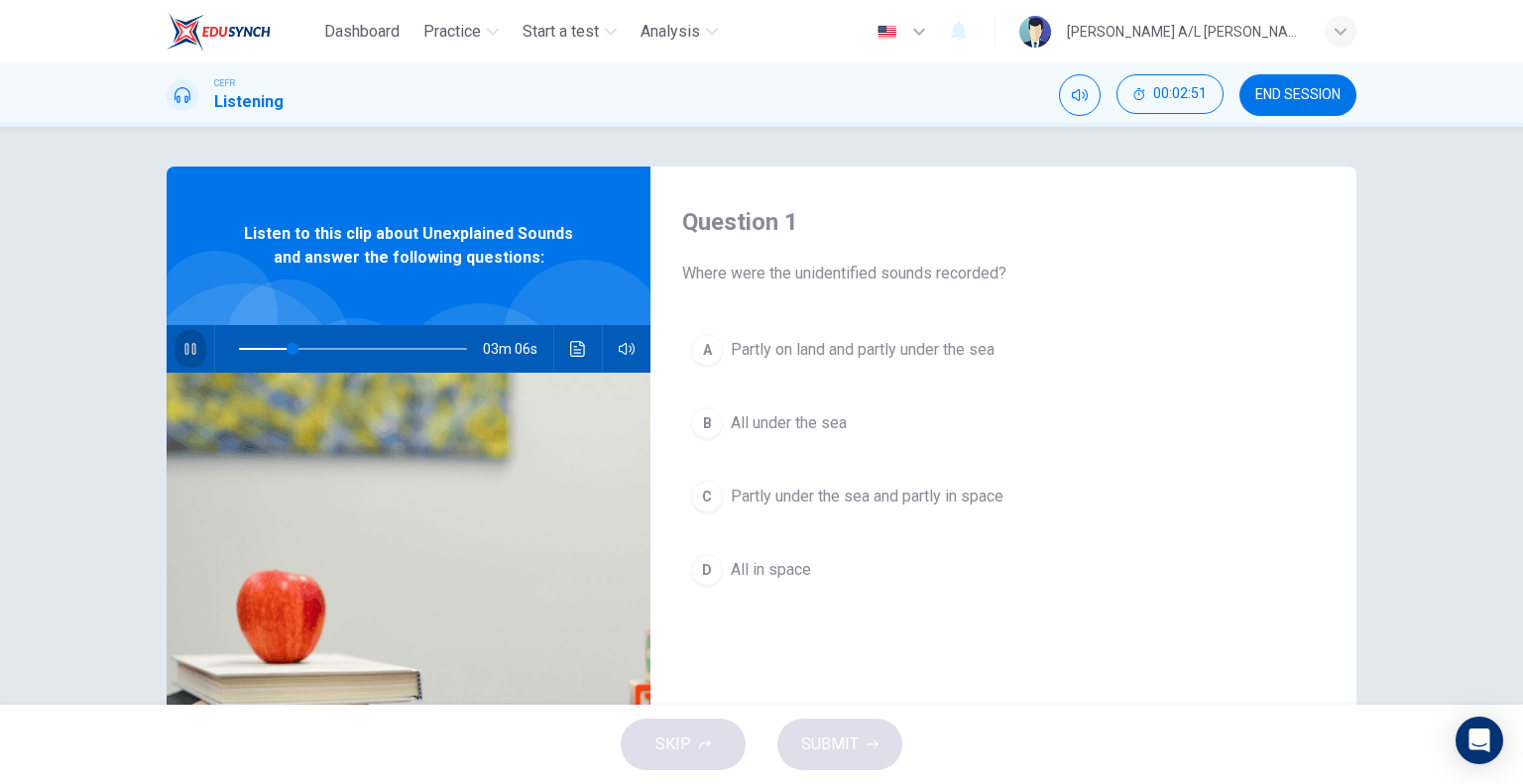 click 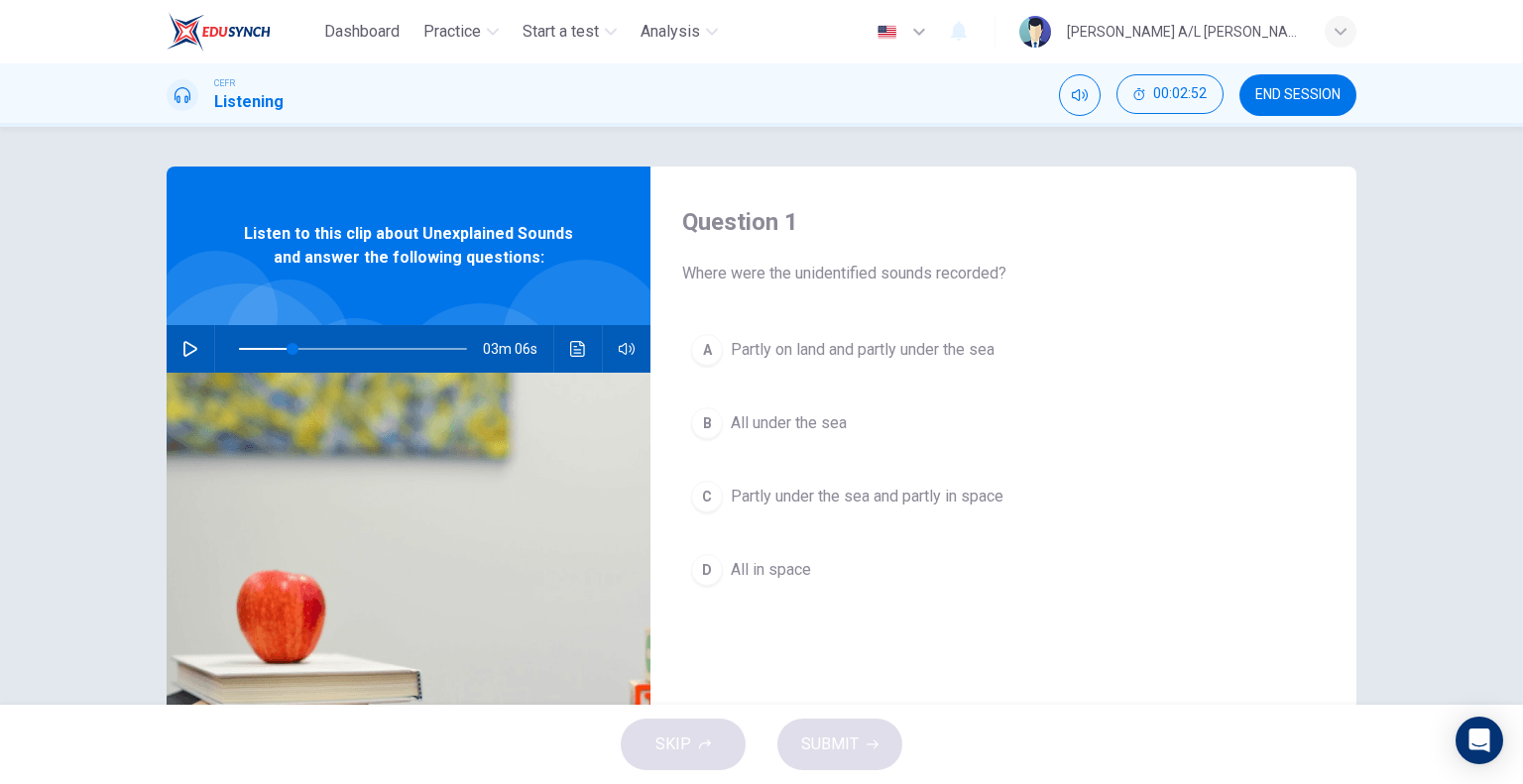 click on "B" at bounding box center (707, 423) 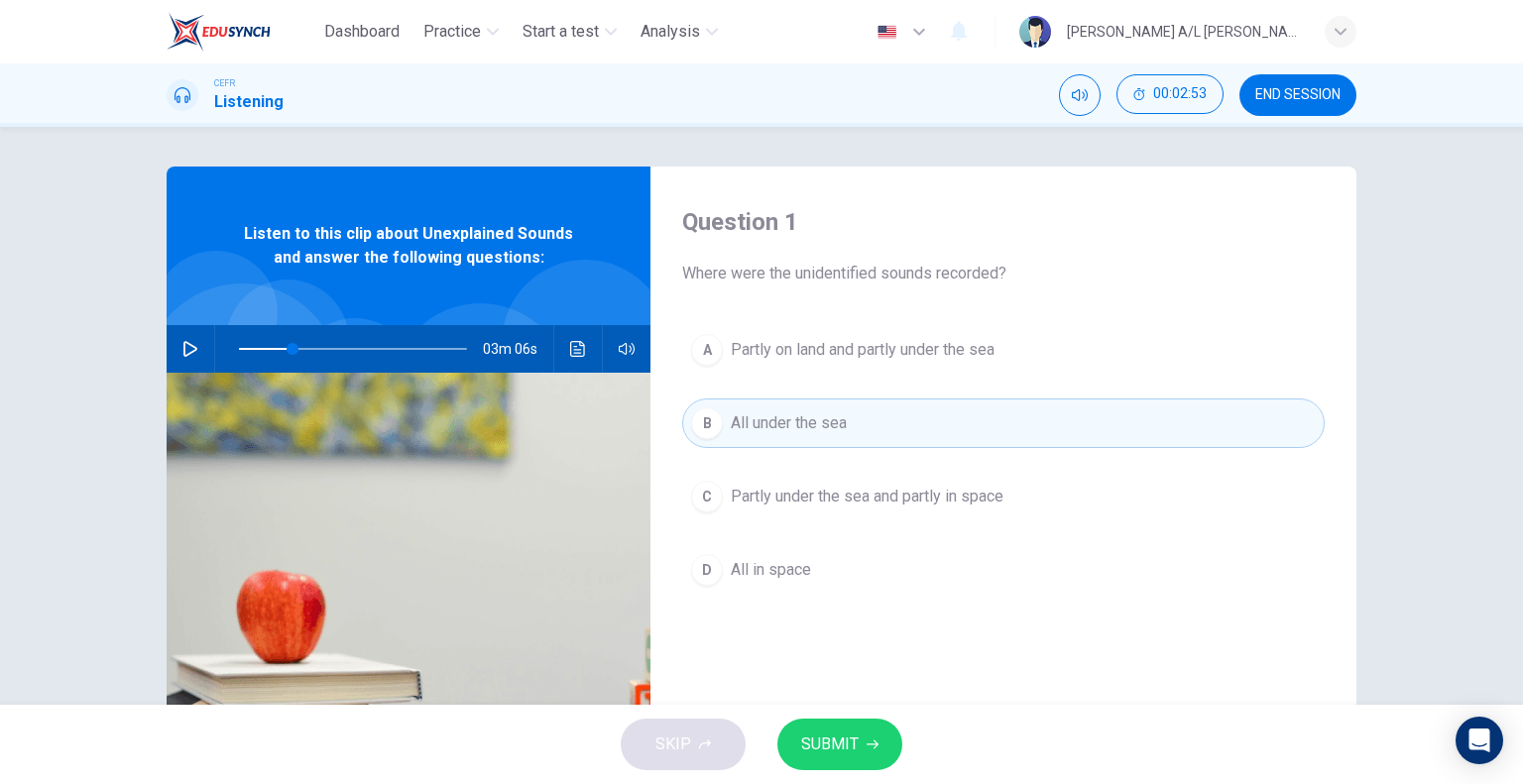 click on "SUBMIT" at bounding box center (840, 744) 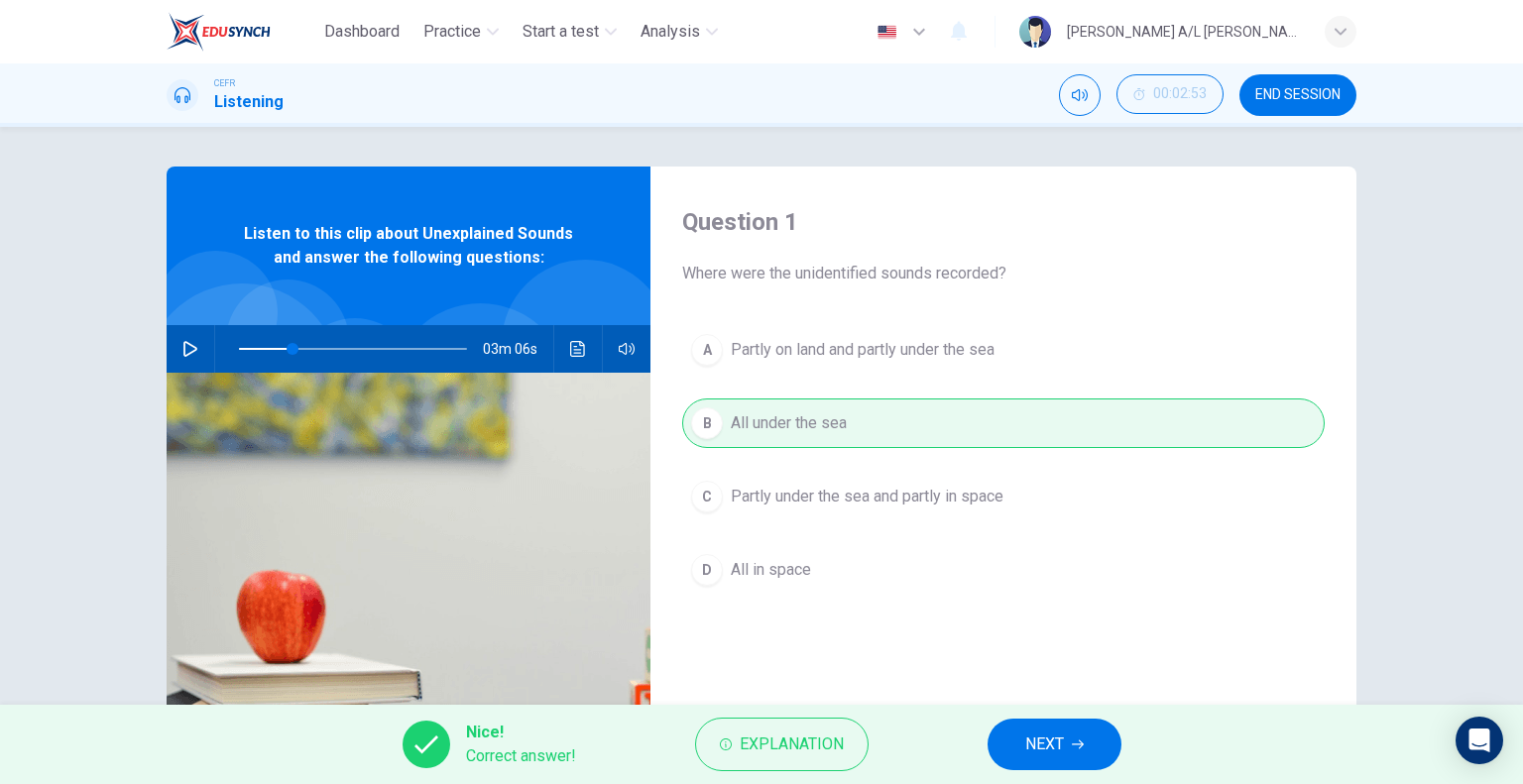 click on "NEXT" at bounding box center (1054, 744) 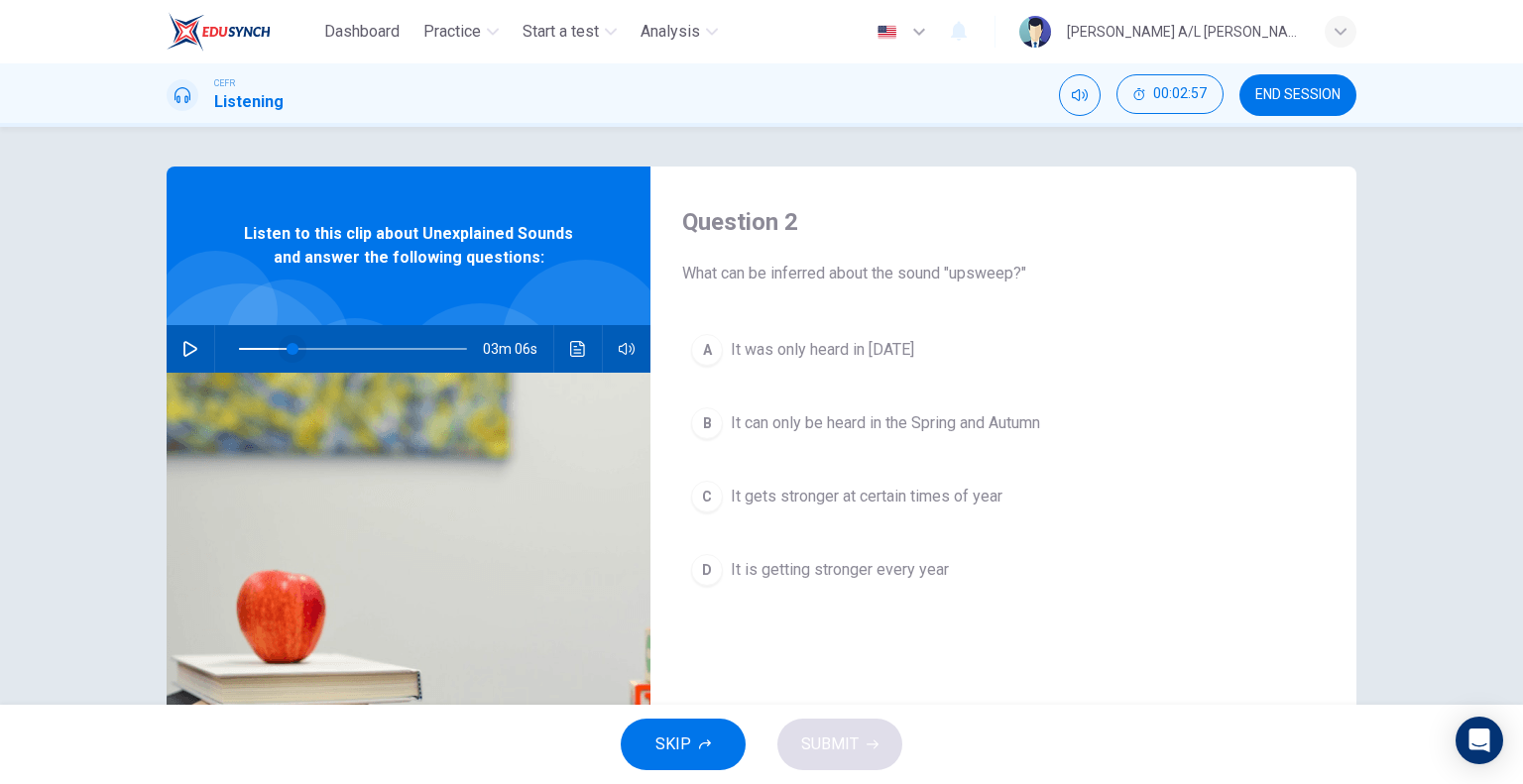 click at bounding box center (293, 349) 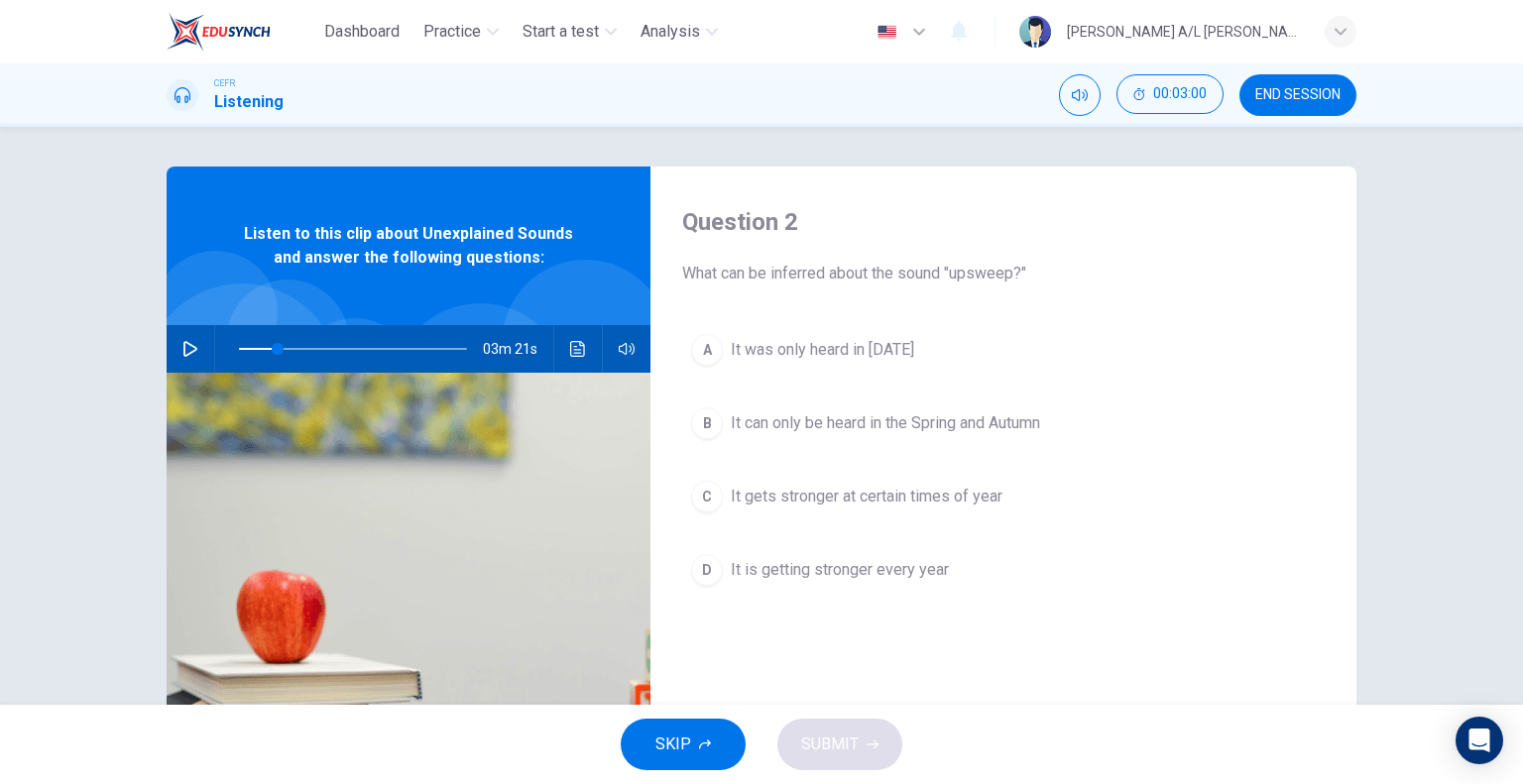 click at bounding box center [190, 349] 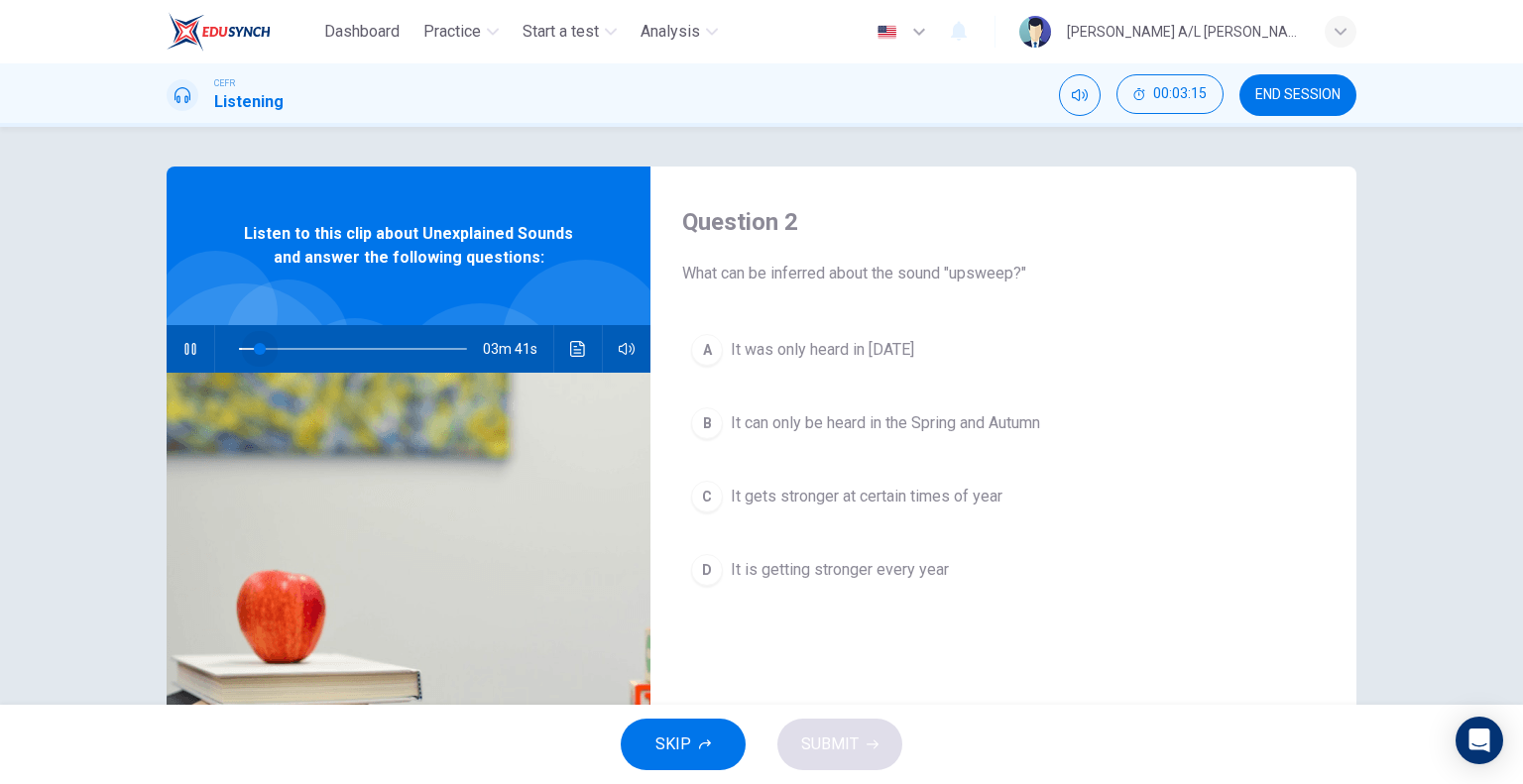 click at bounding box center (353, 349) 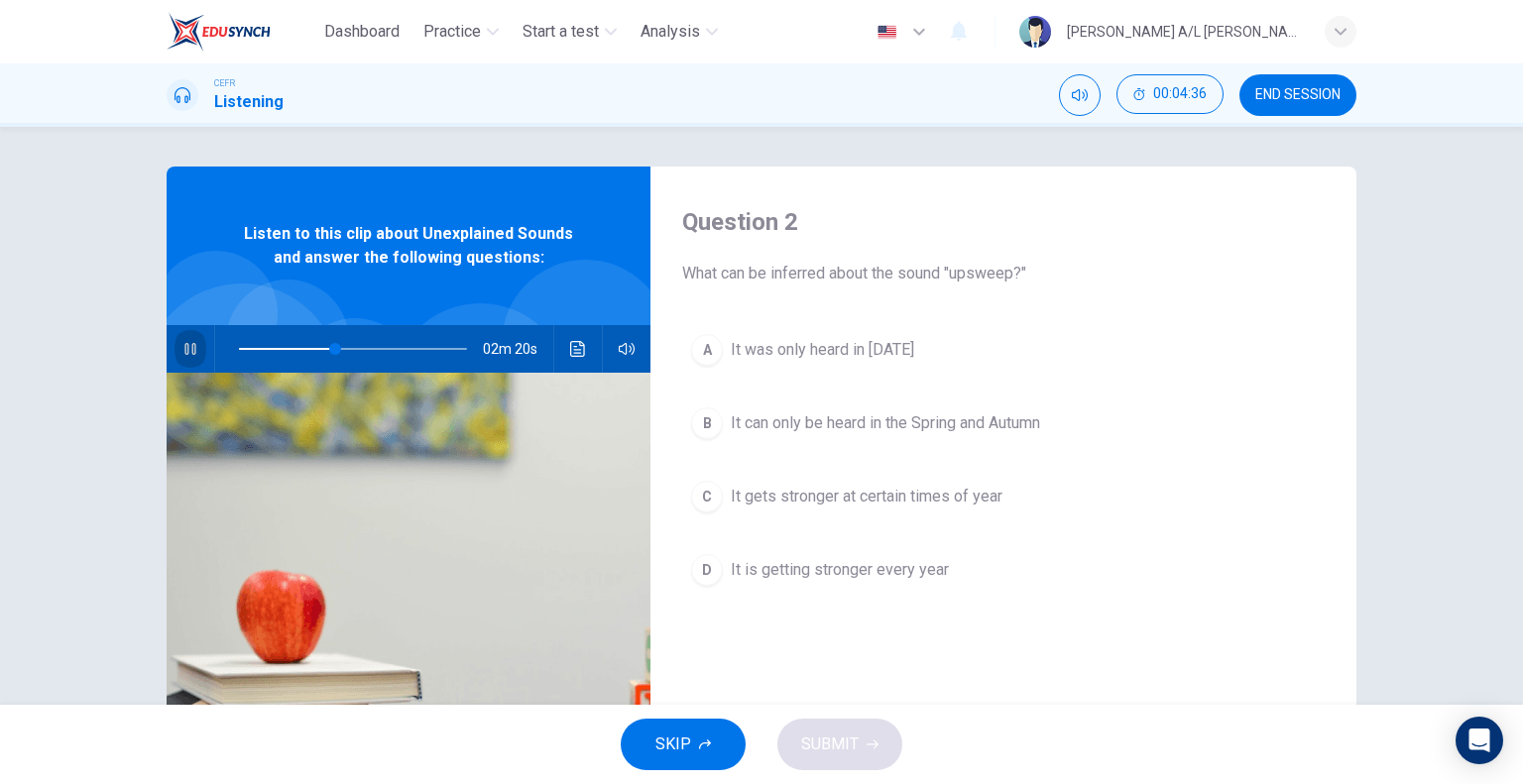 click 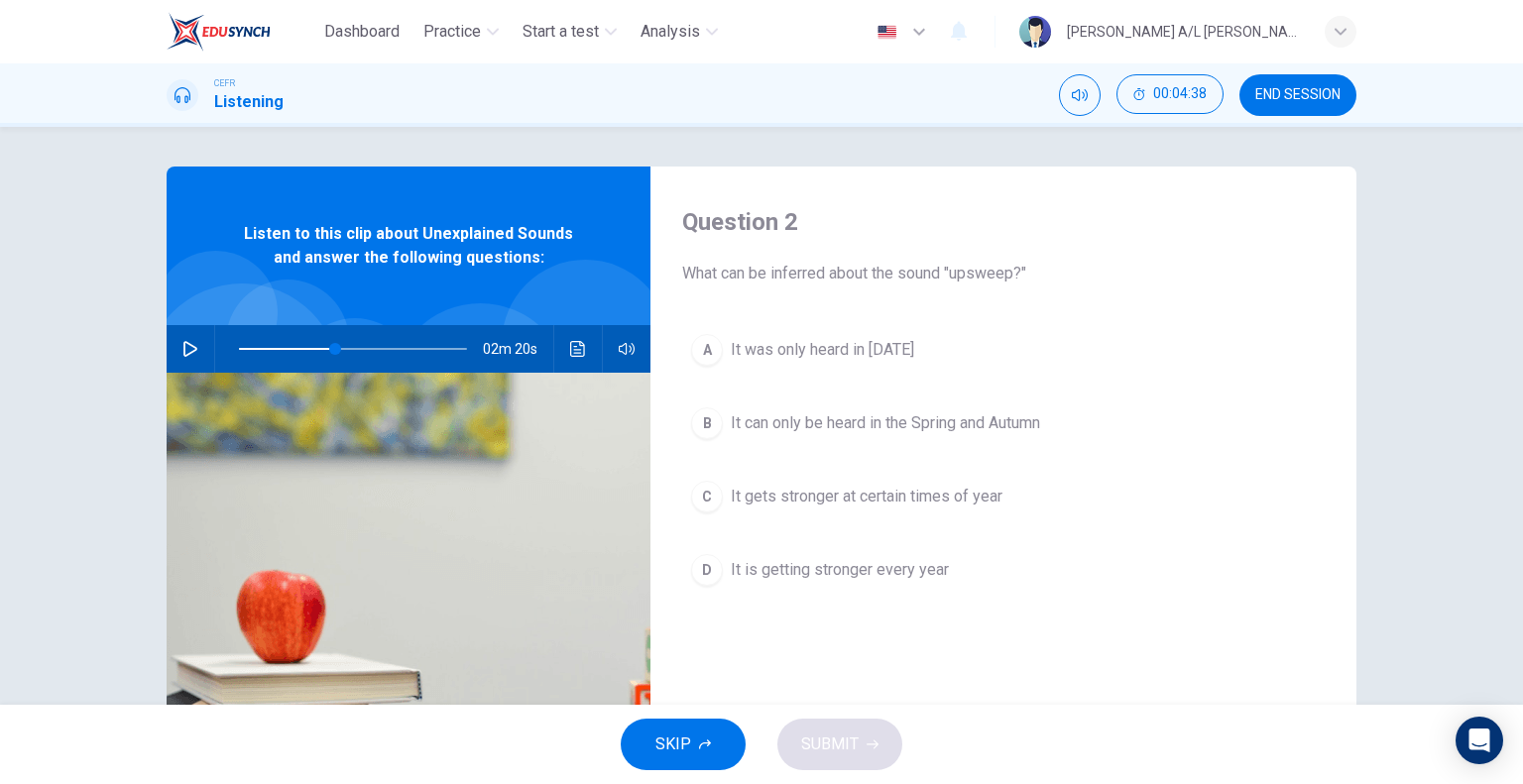 click on "C It gets stronger at certain times of year" at bounding box center [1003, 497] 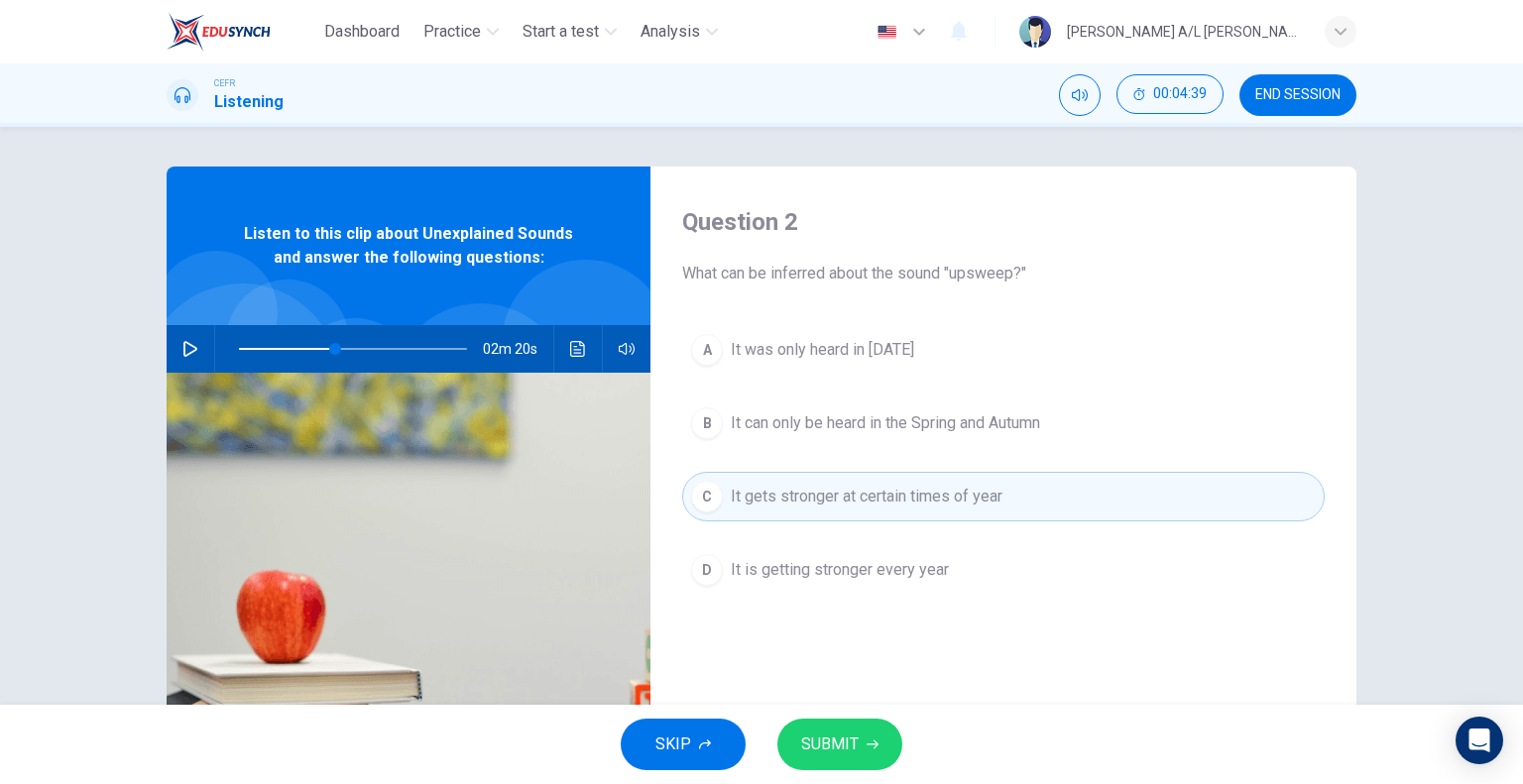 click on "SUBMIT" at bounding box center [830, 744] 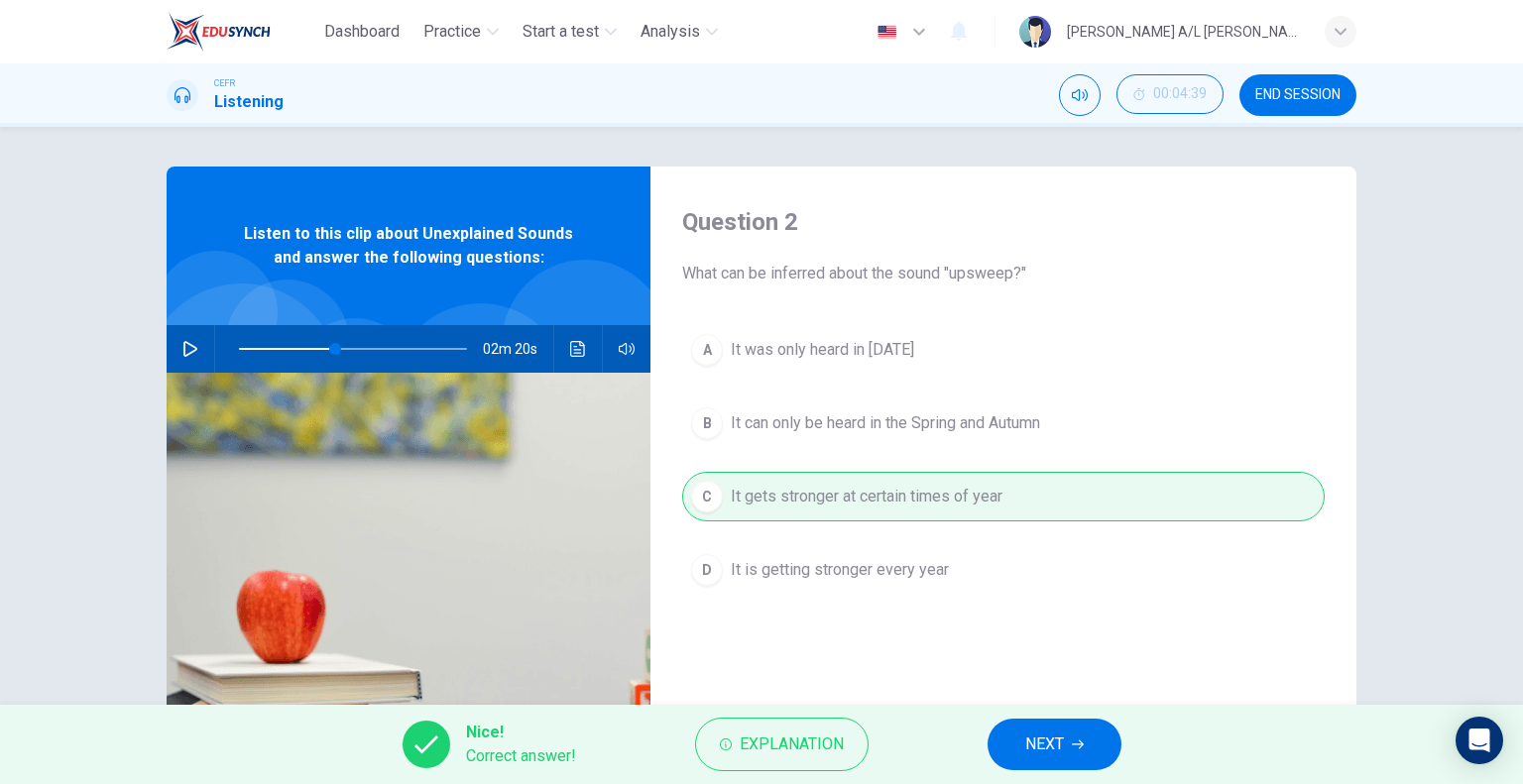 click on "NEXT" at bounding box center [1054, 744] 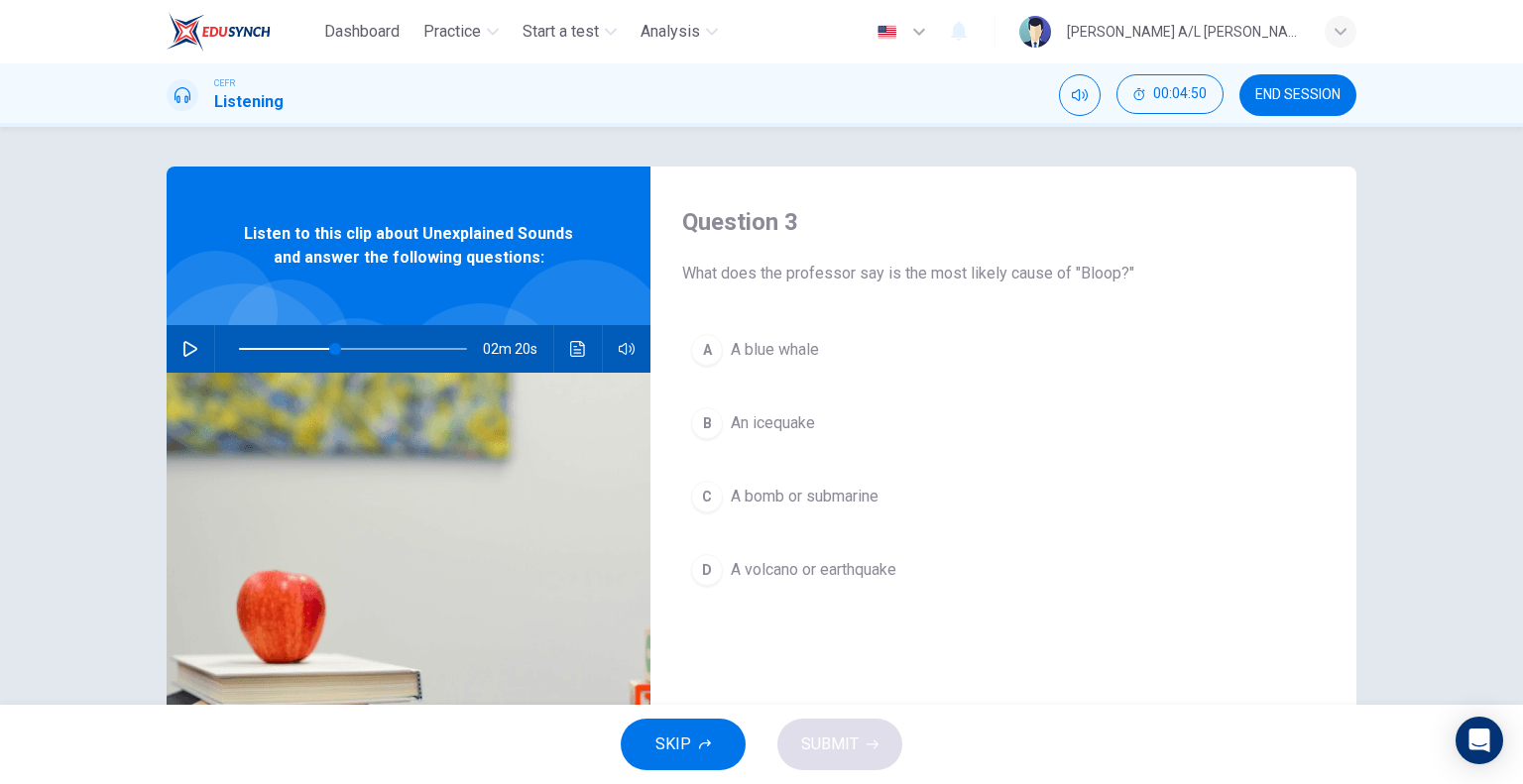 click at bounding box center [190, 349] 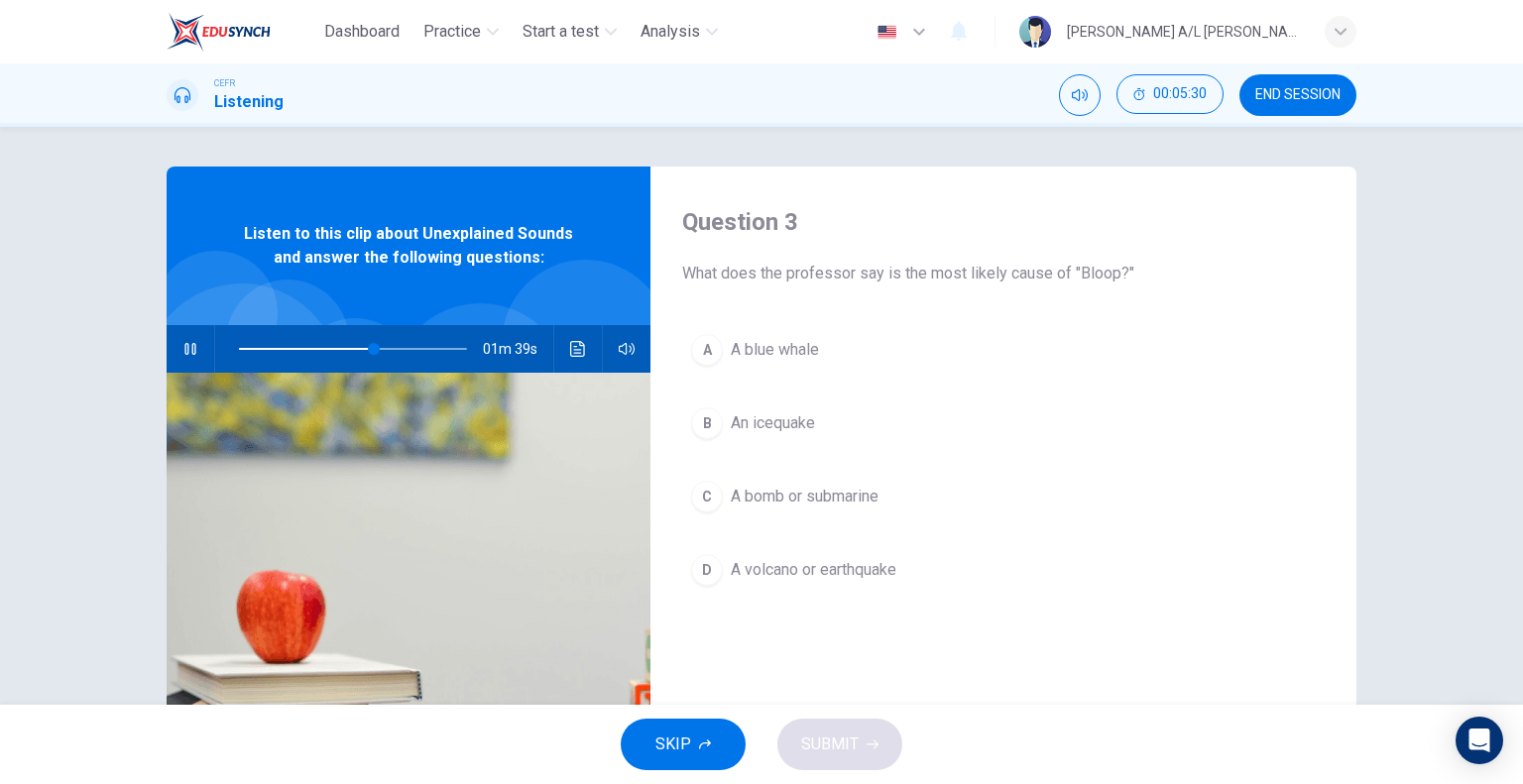 click 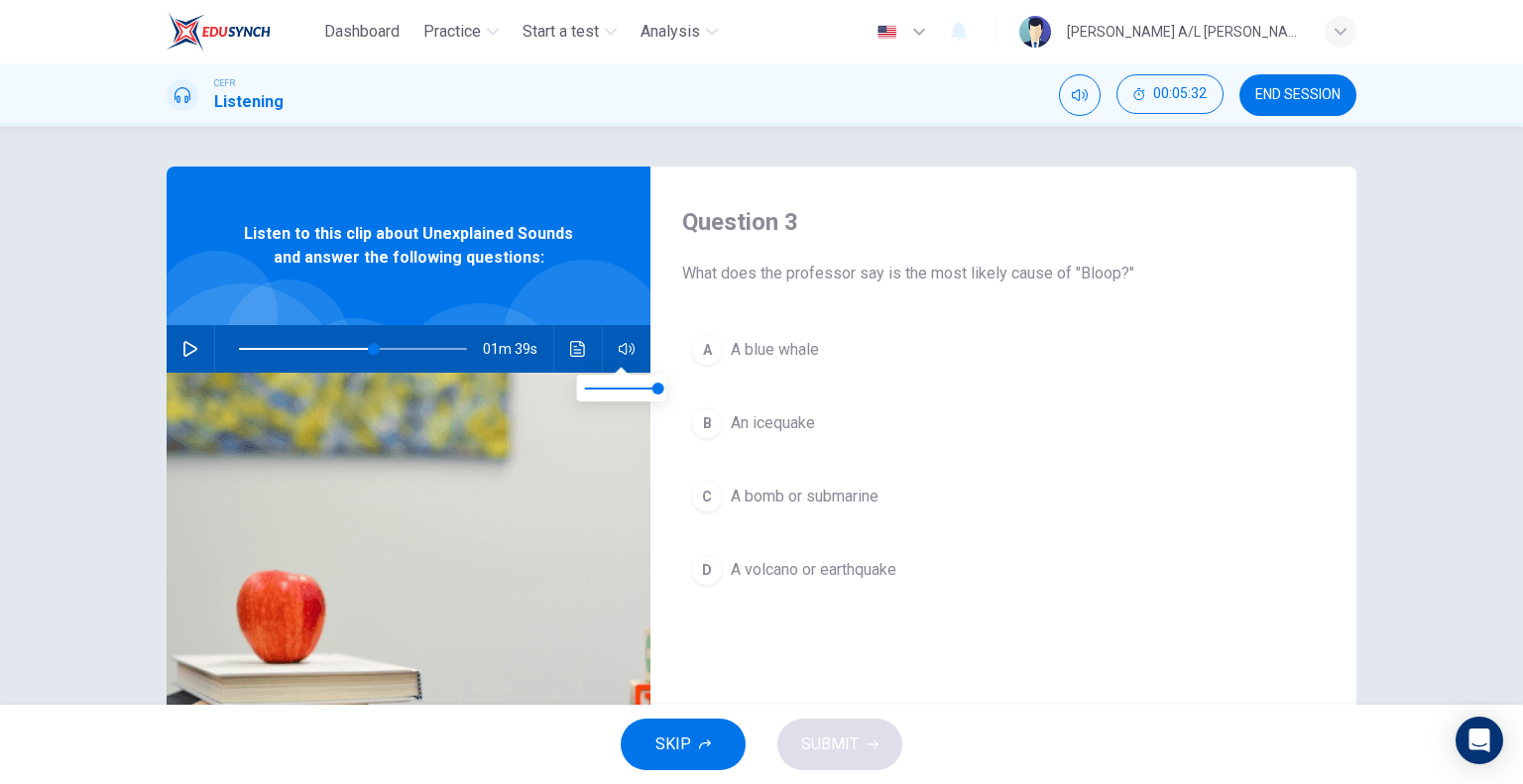 click on "A blue whale" at bounding box center [774, 350] 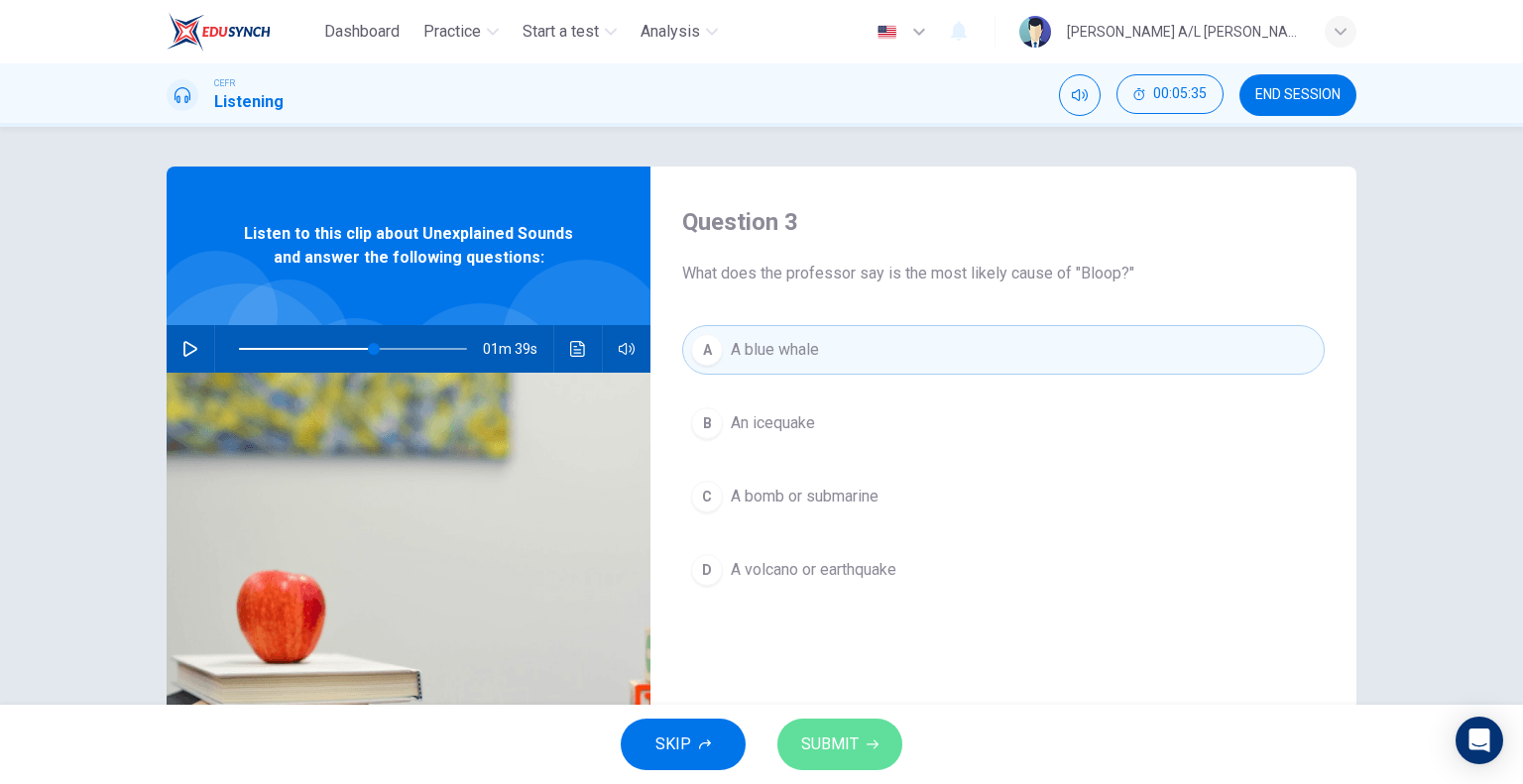 click 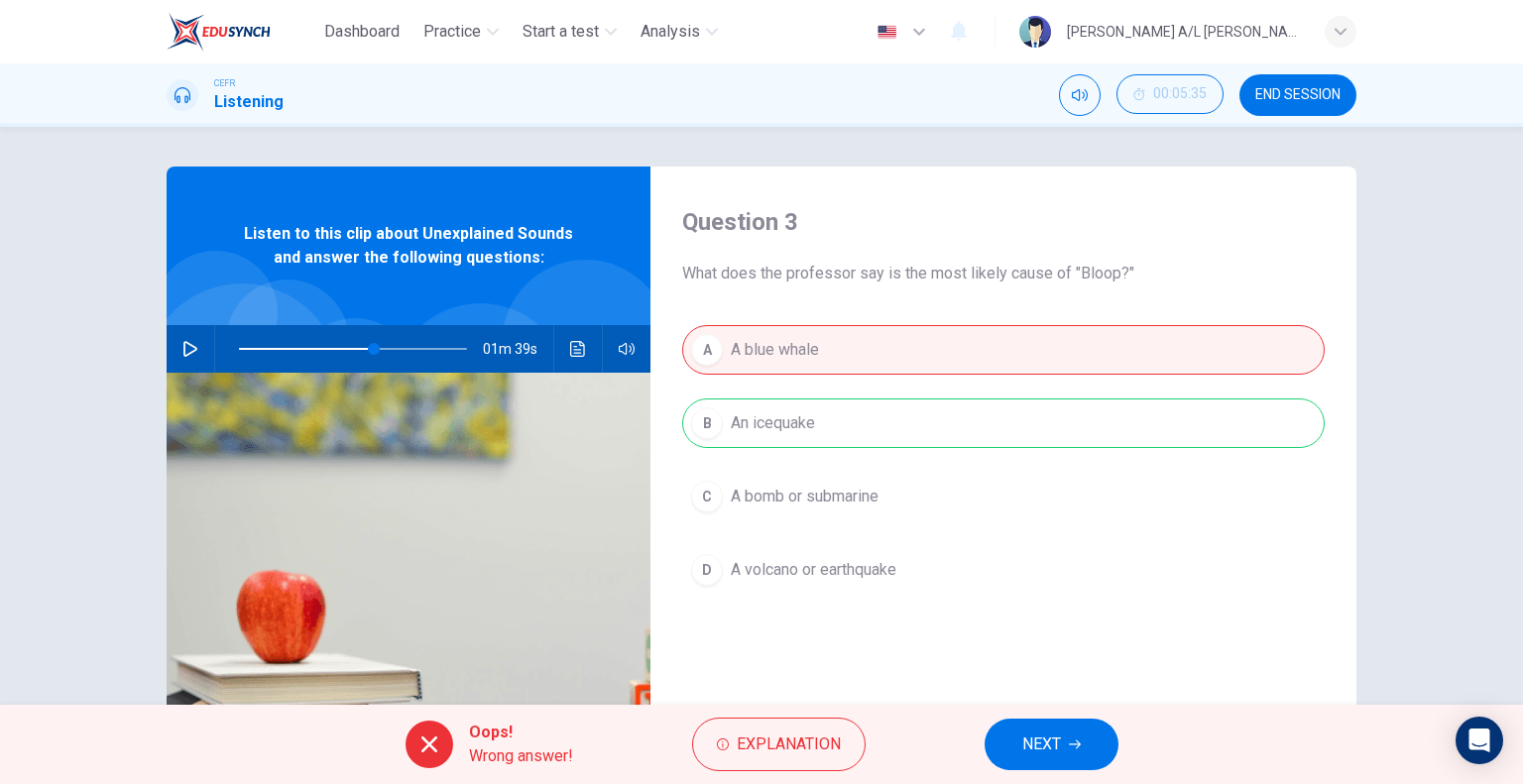 click at bounding box center (190, 349) 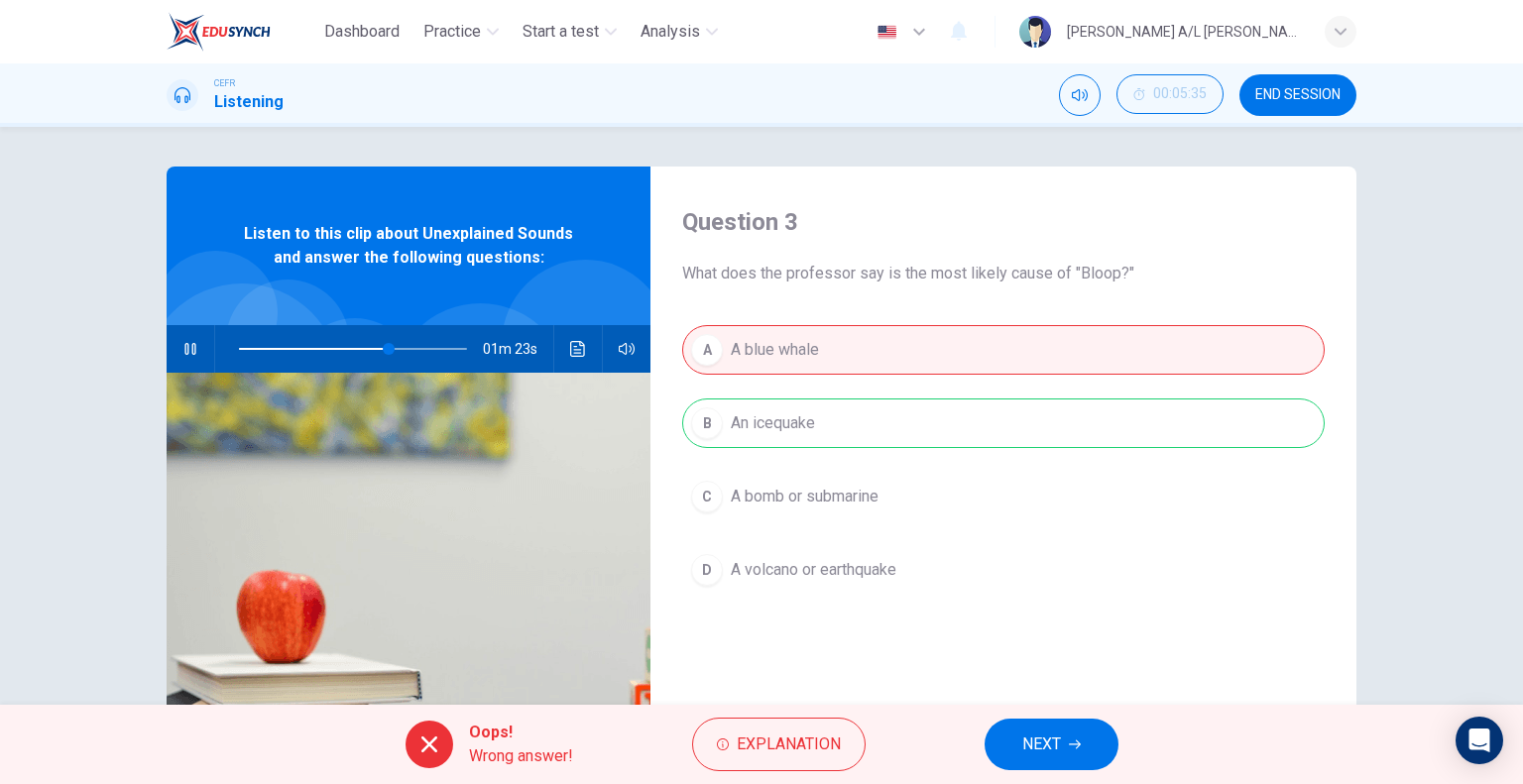 click 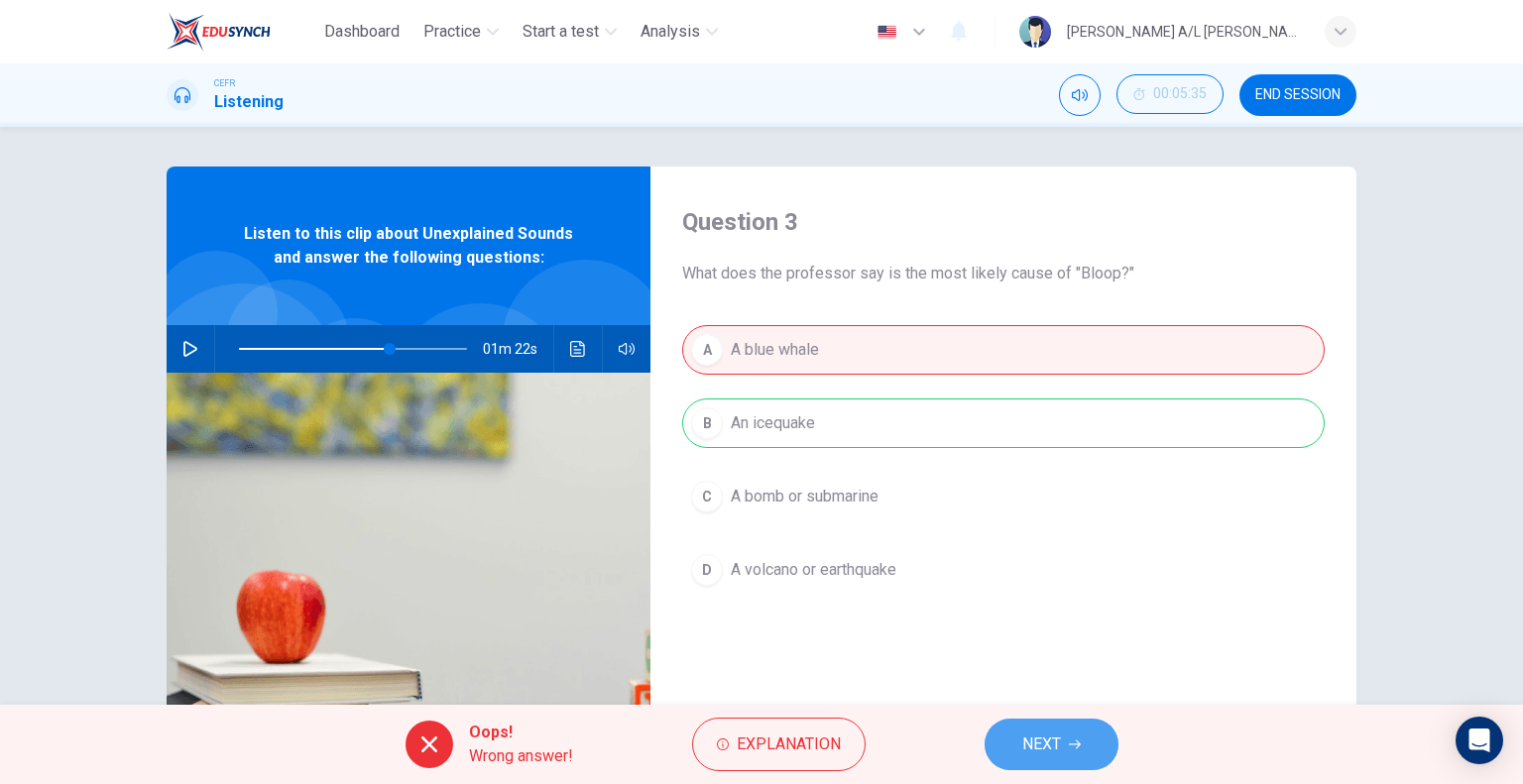 click on "NEXT" at bounding box center (1041, 744) 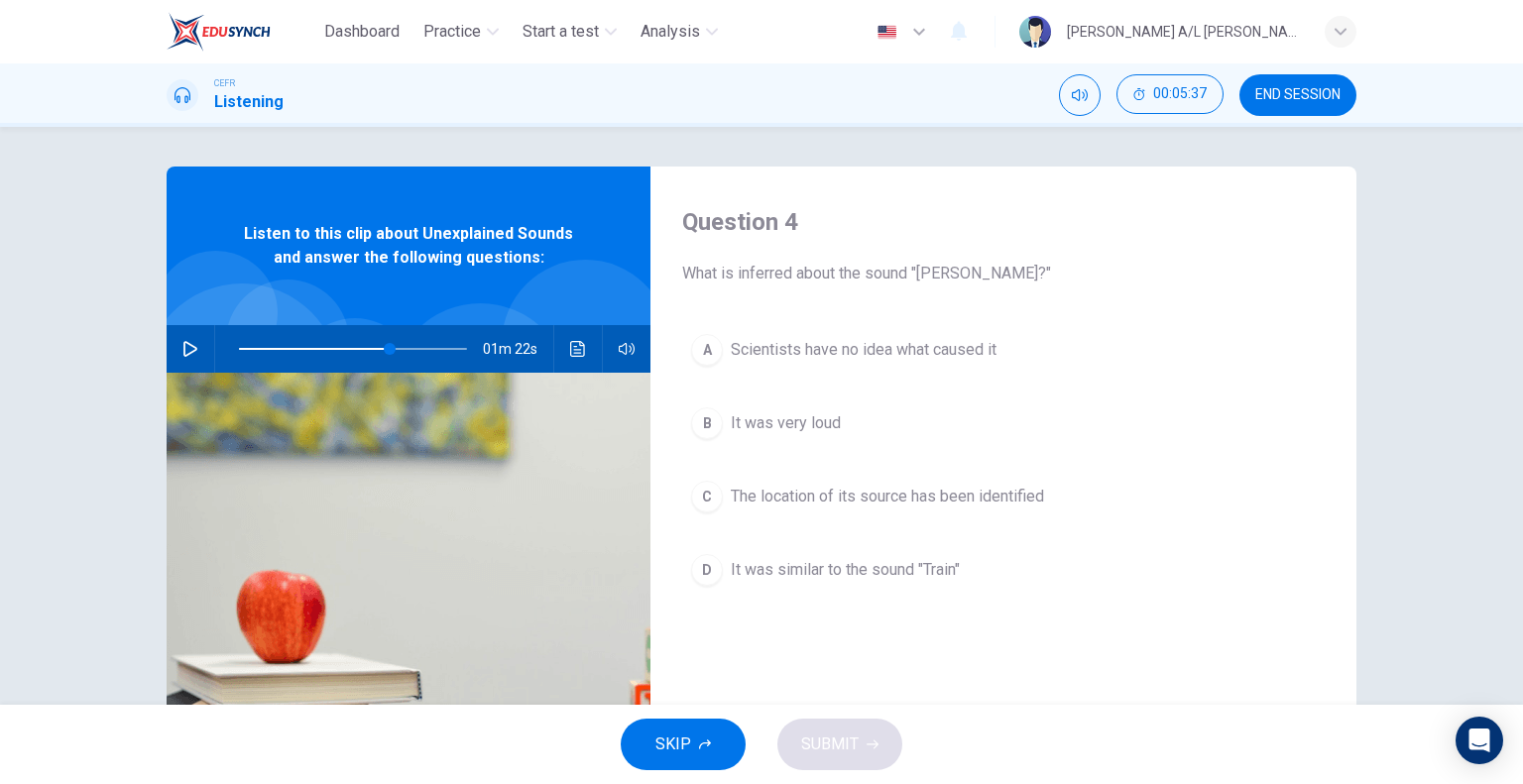 click 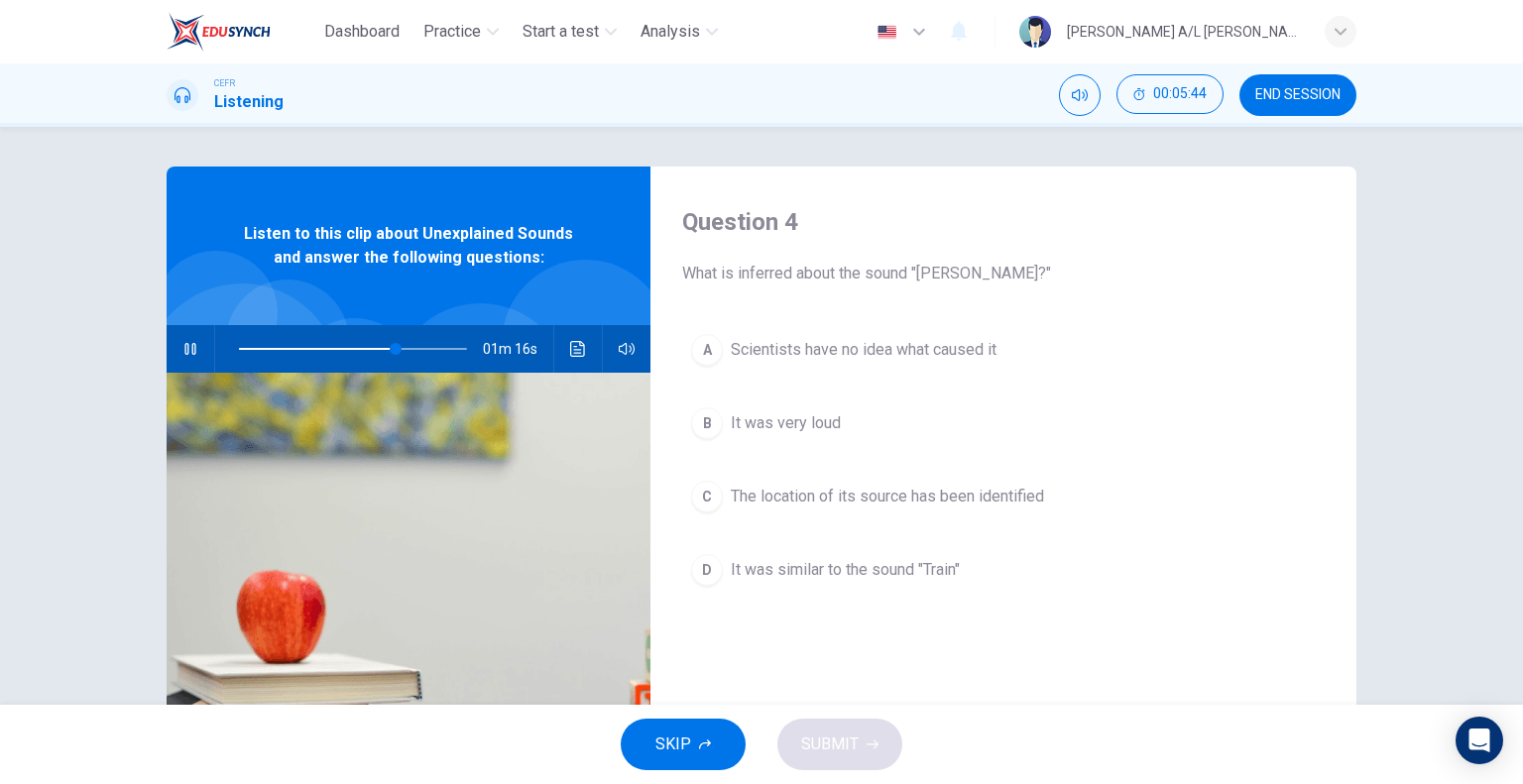 click 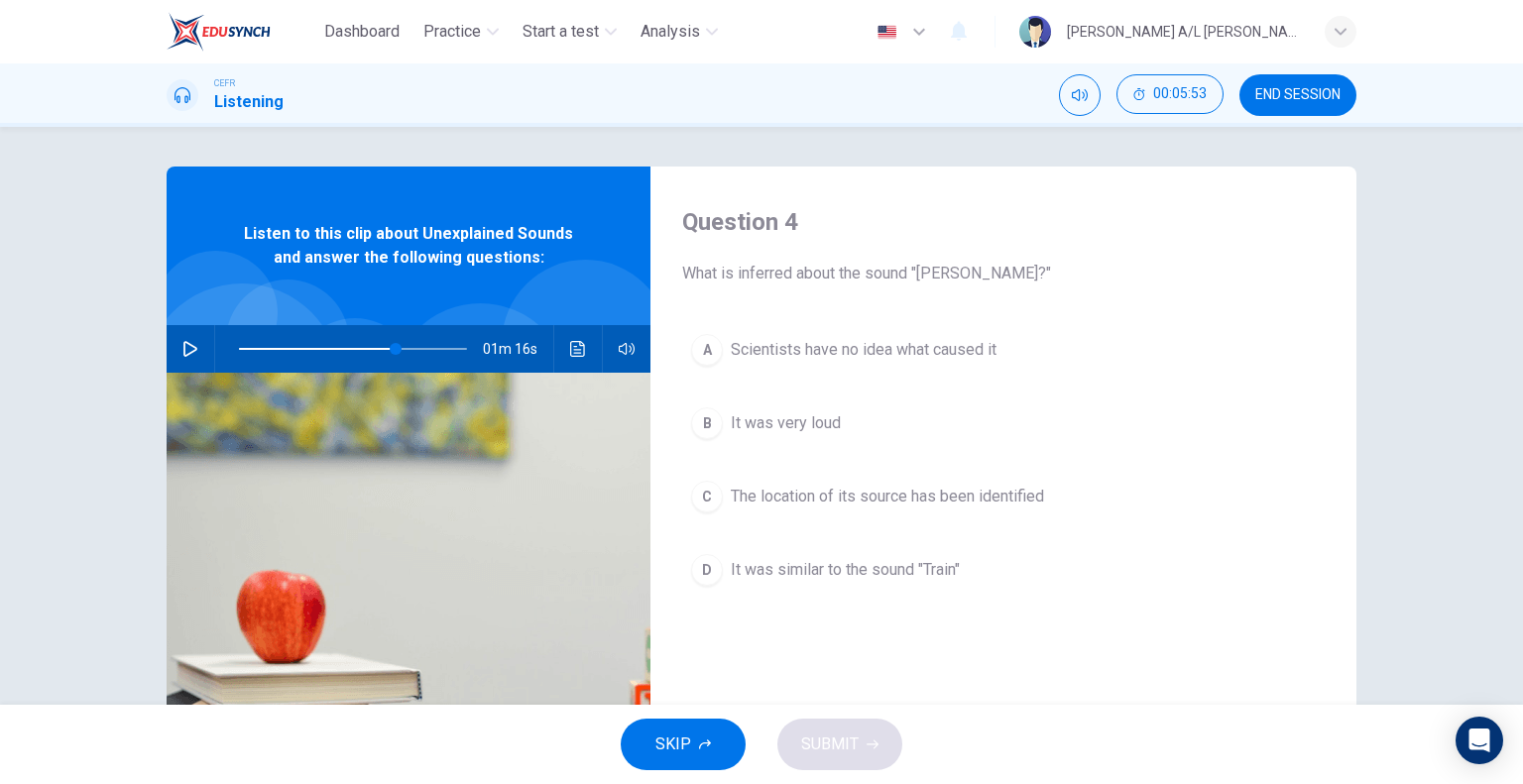 click 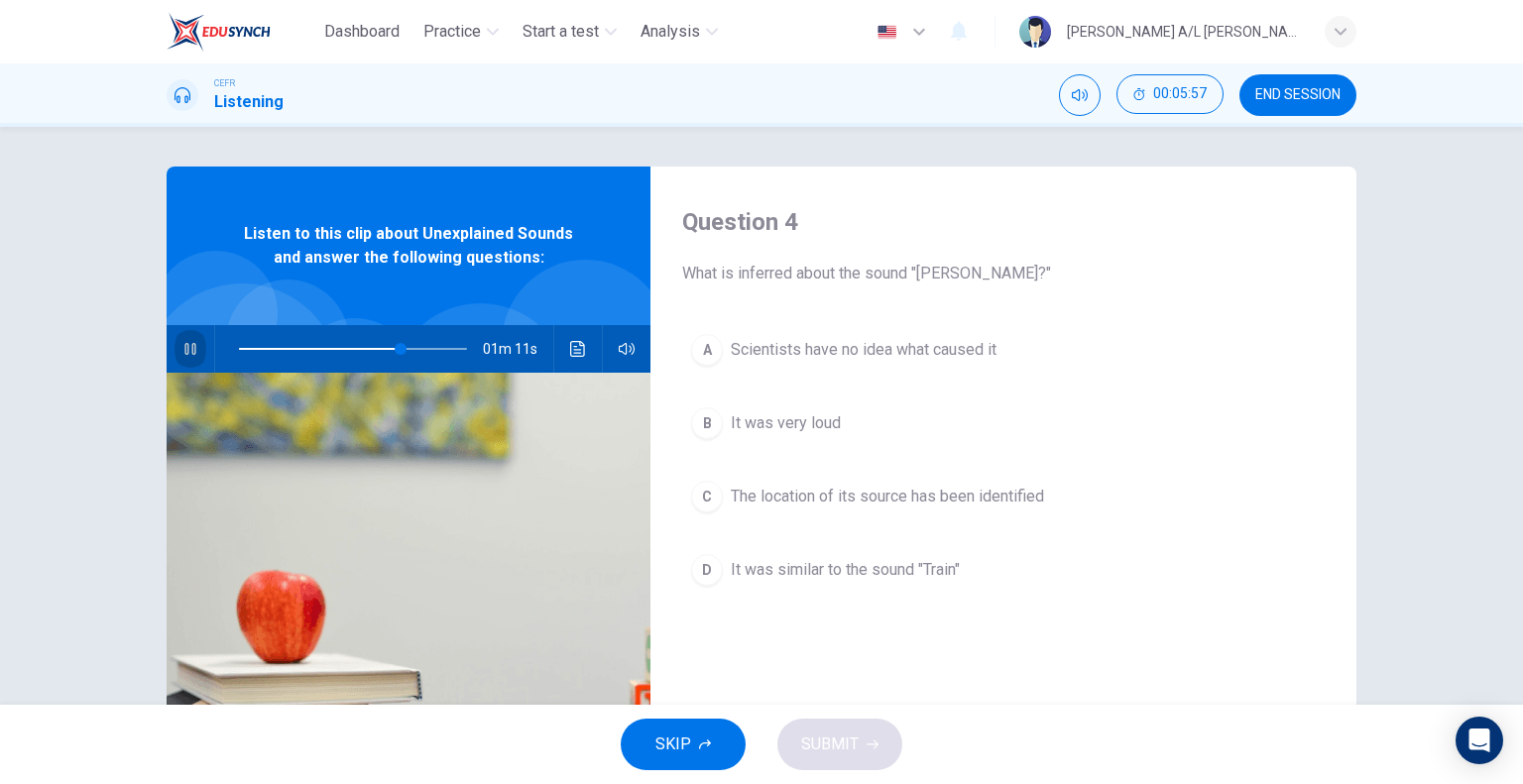 click 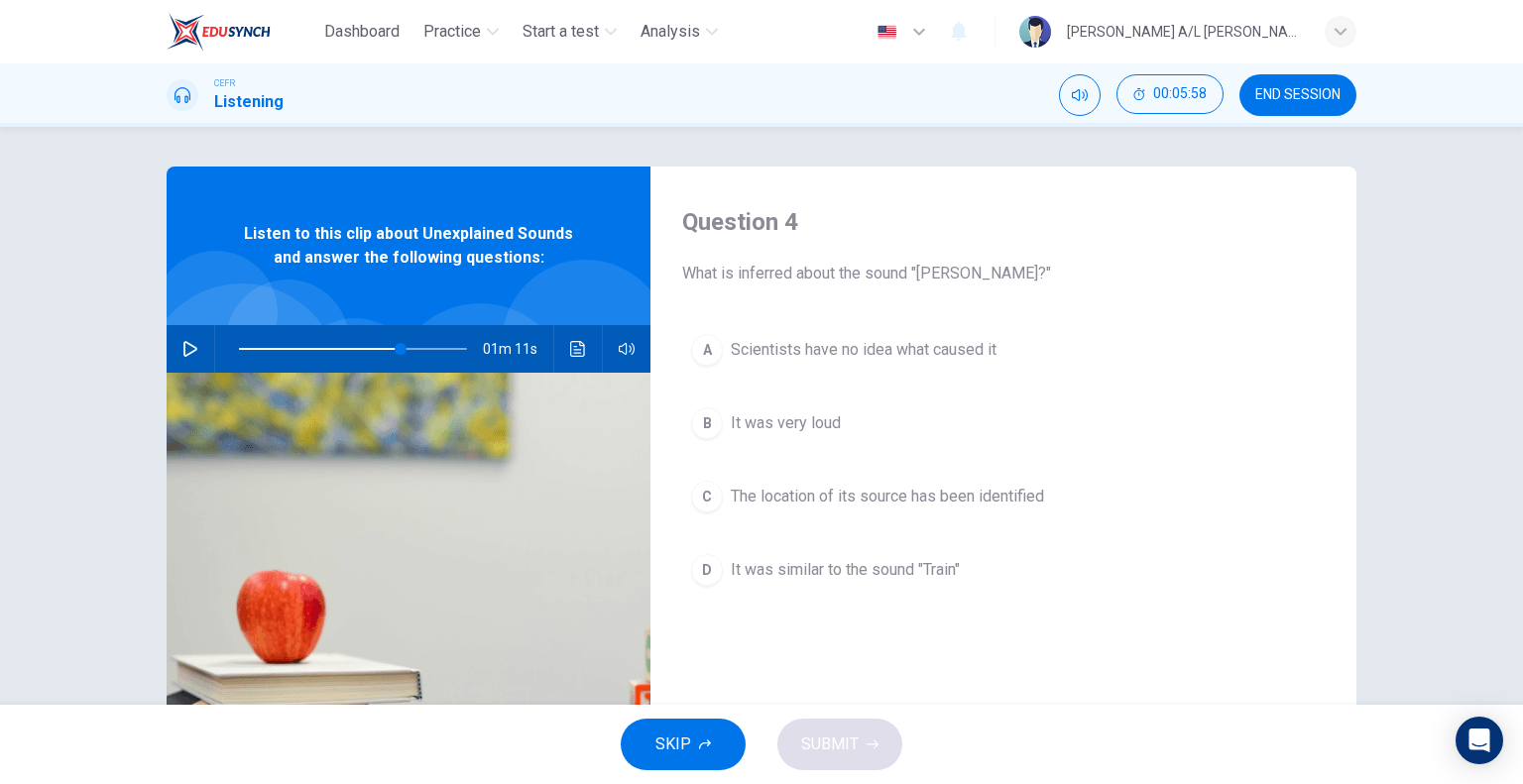 click on "END SESSION" at bounding box center (1298, 95) 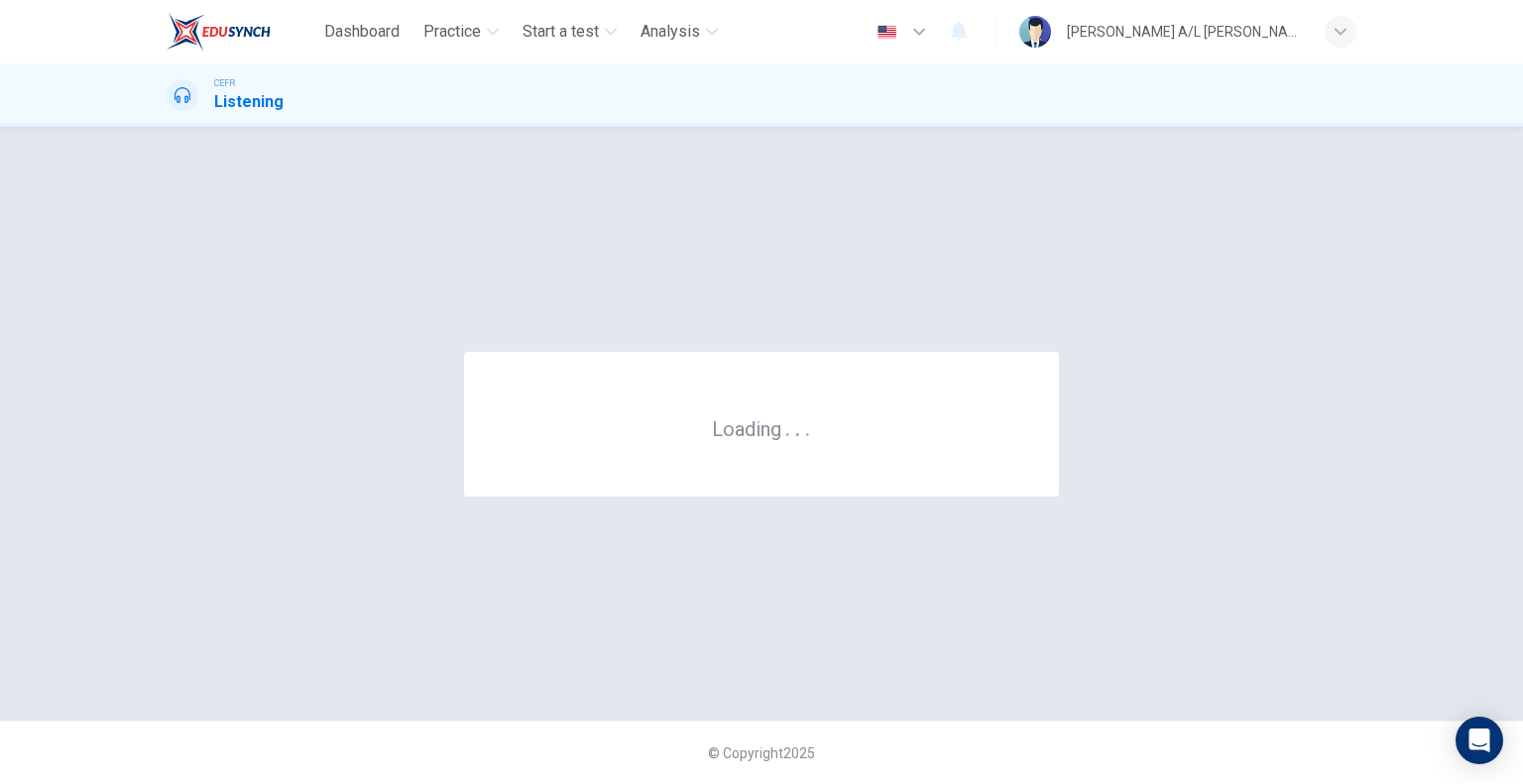 scroll, scrollTop: 0, scrollLeft: 0, axis: both 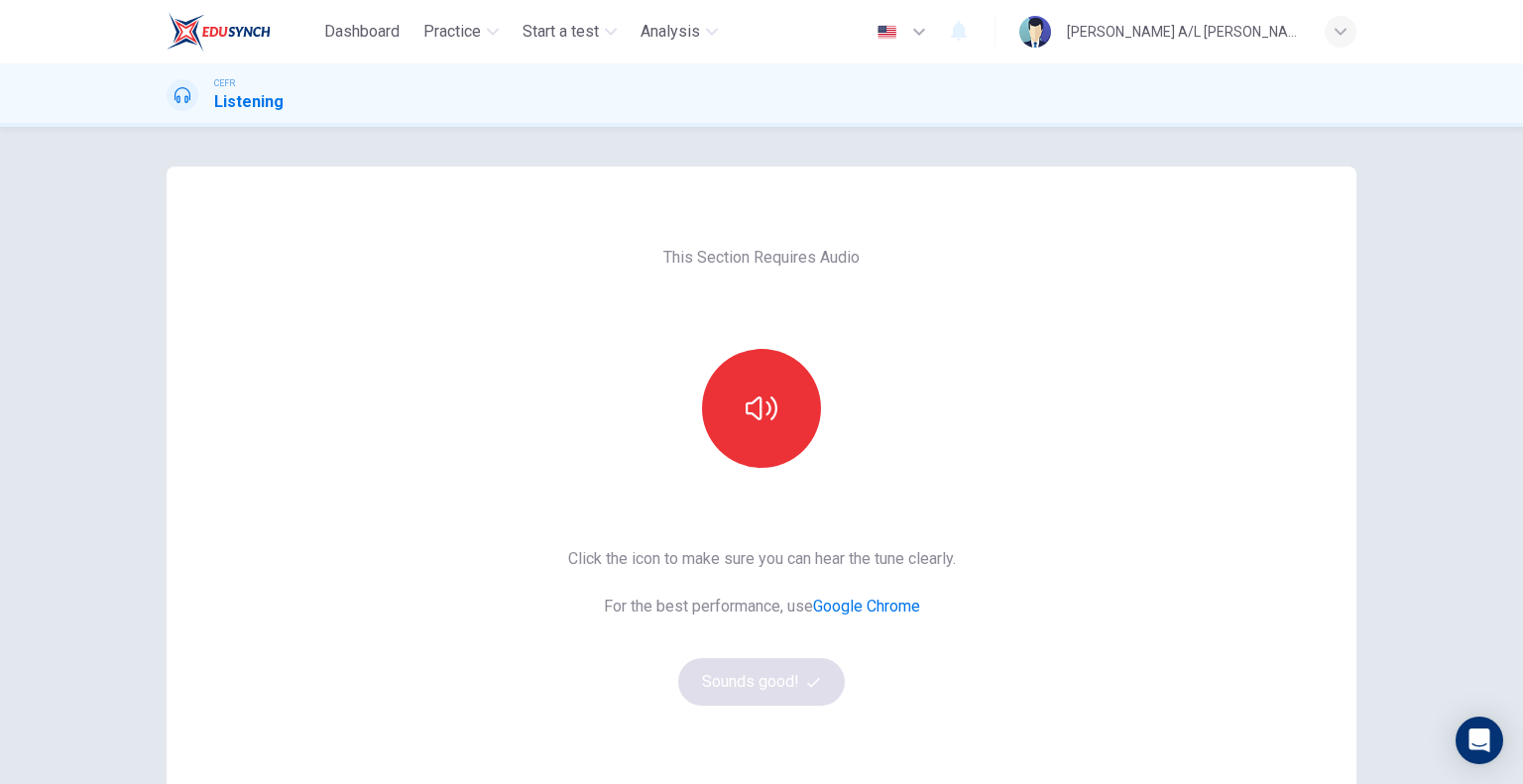 click on "This Section Requires Audio Click the icon to make sure you can hear the tune clearly. For the best performance, use  Google Chrome Sounds good! © Copyright  2025" at bounding box center (762, 455) 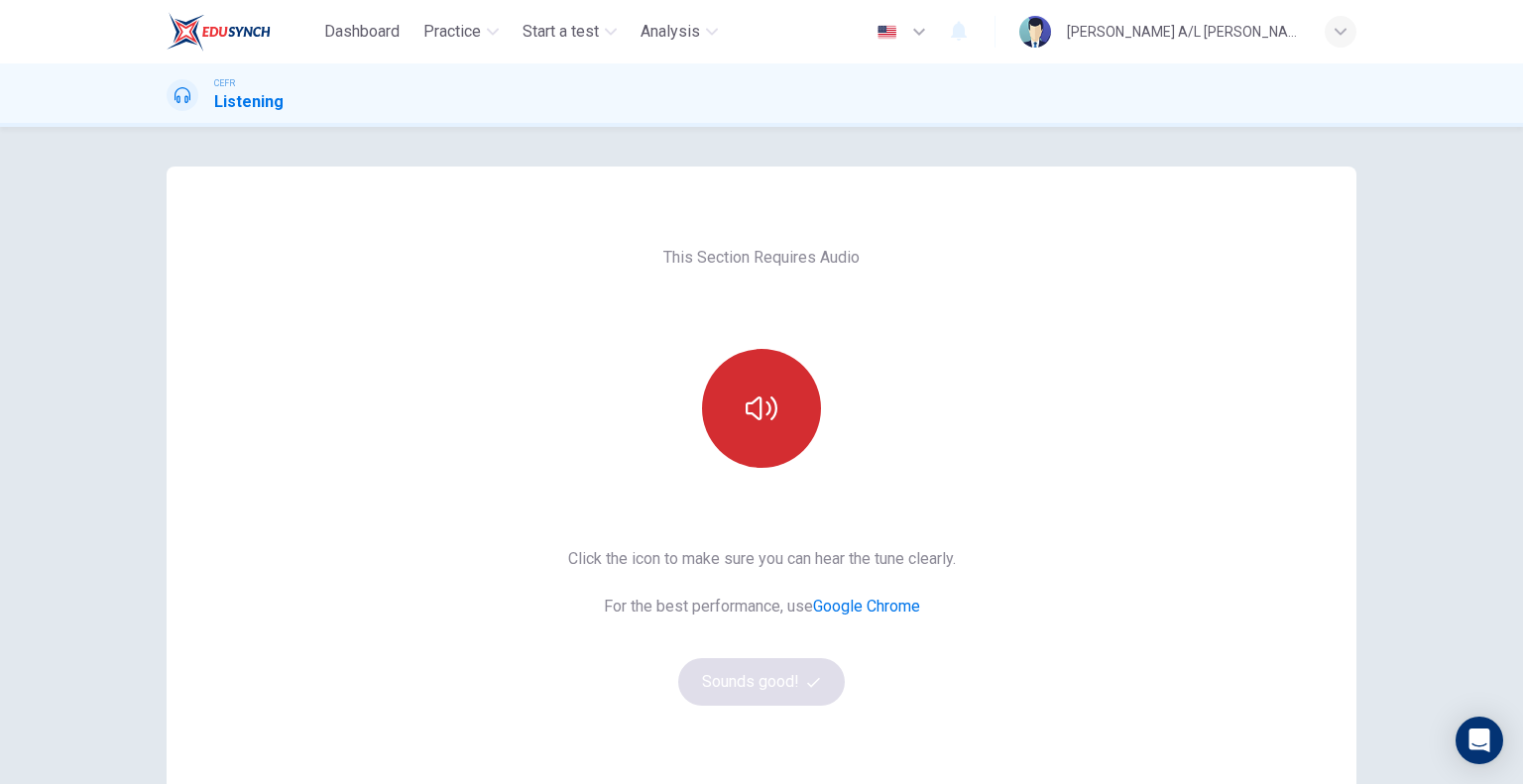 click at bounding box center [762, 408] 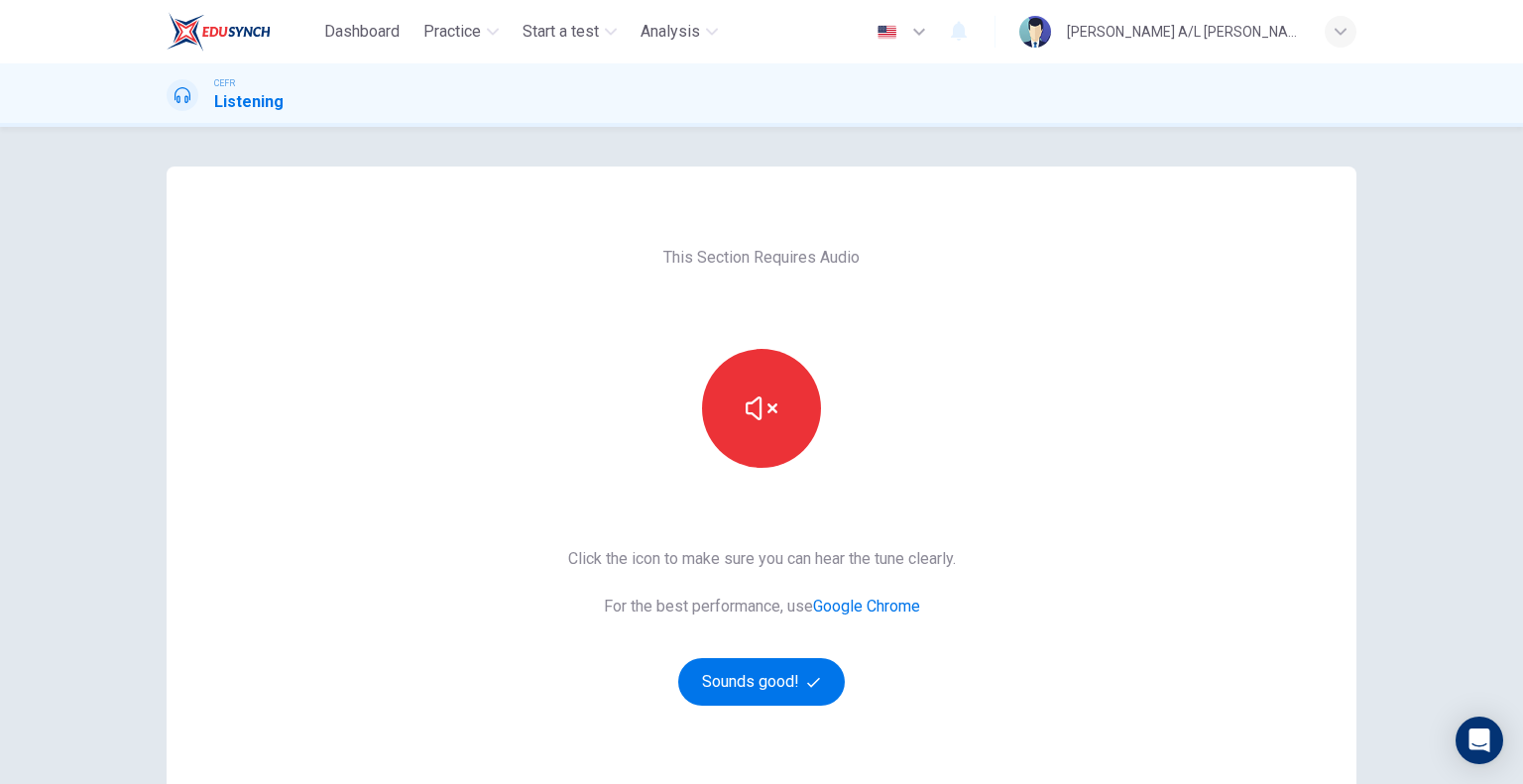 type 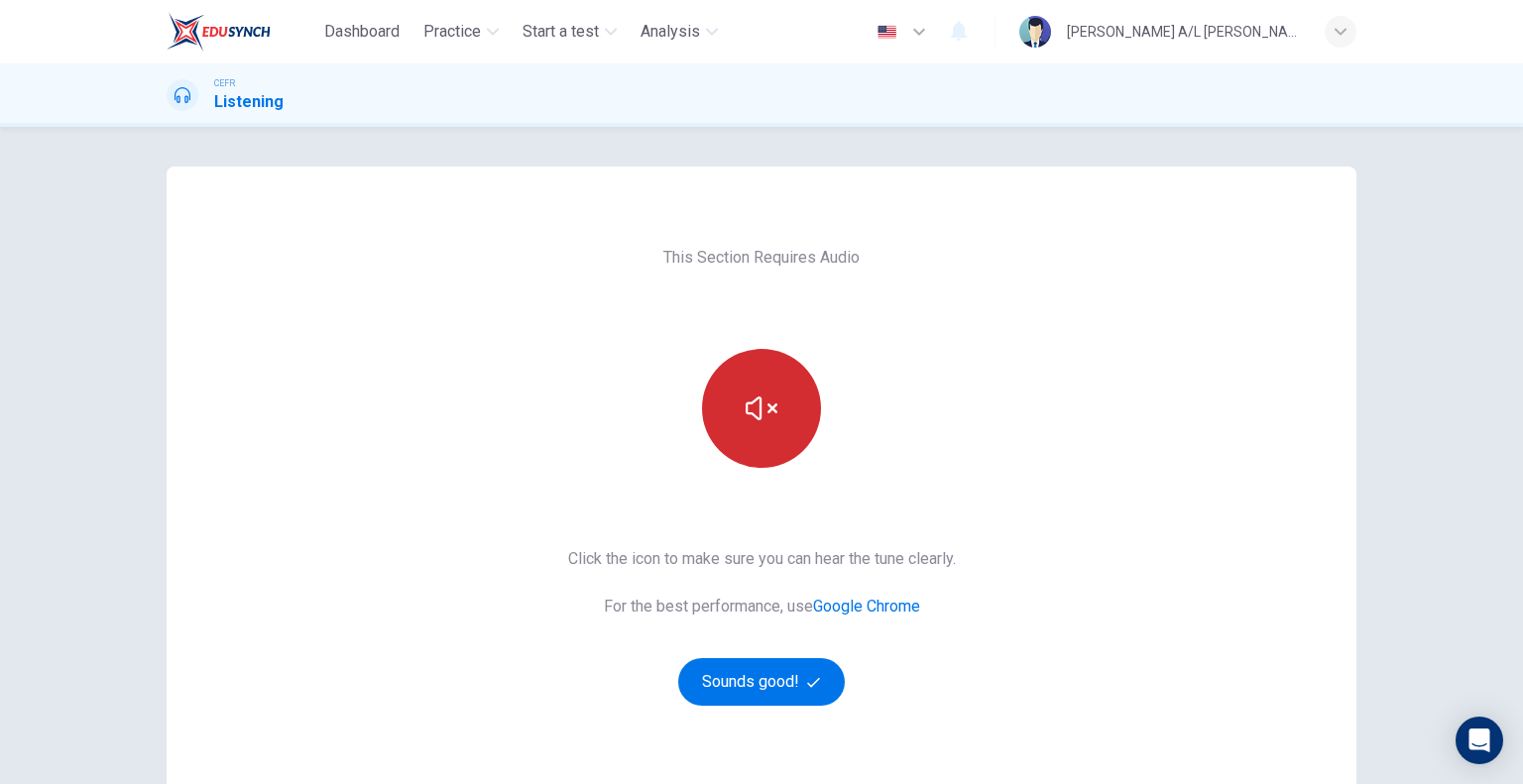 click at bounding box center (762, 408) 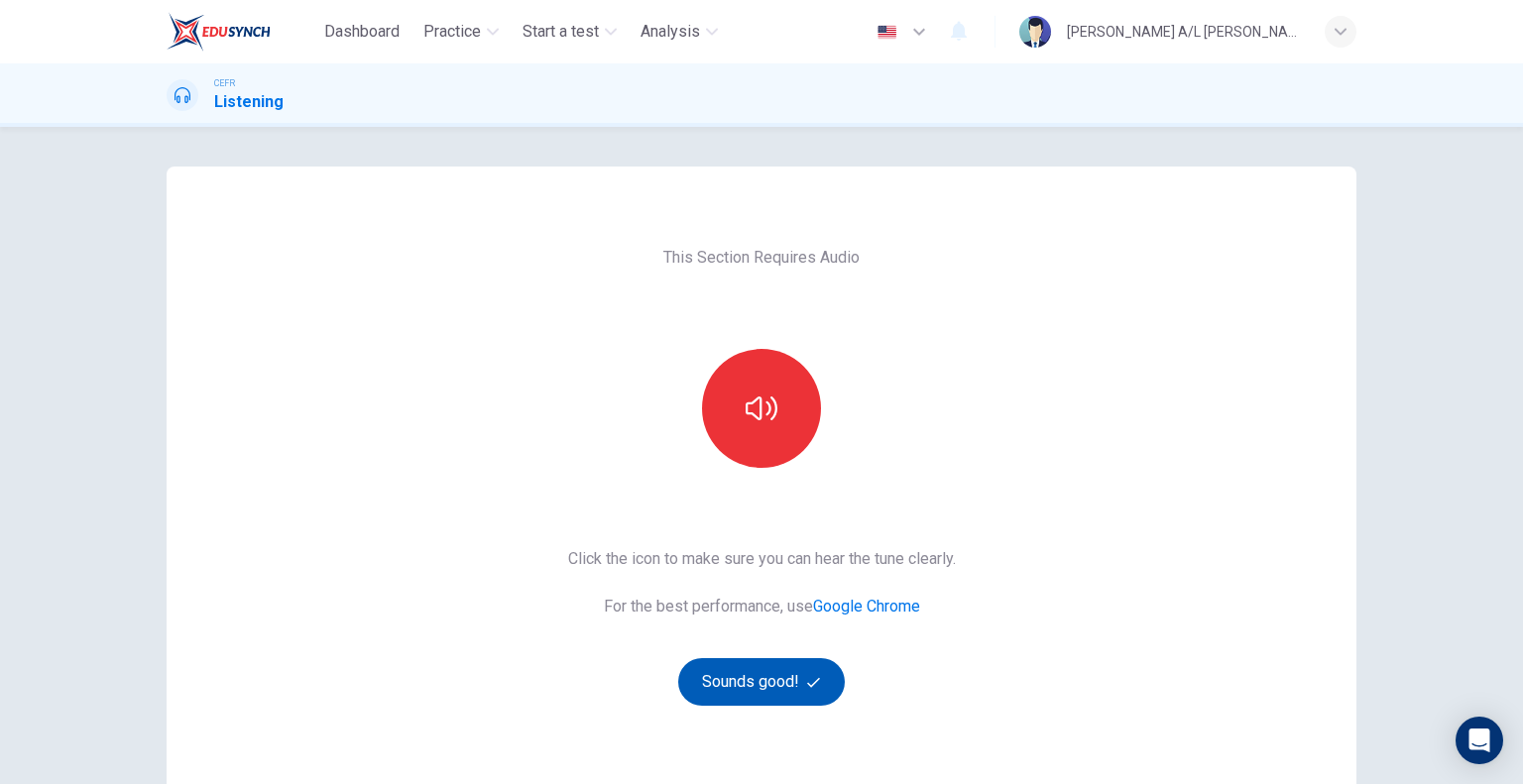 click on "Sounds good!" at bounding box center [762, 682] 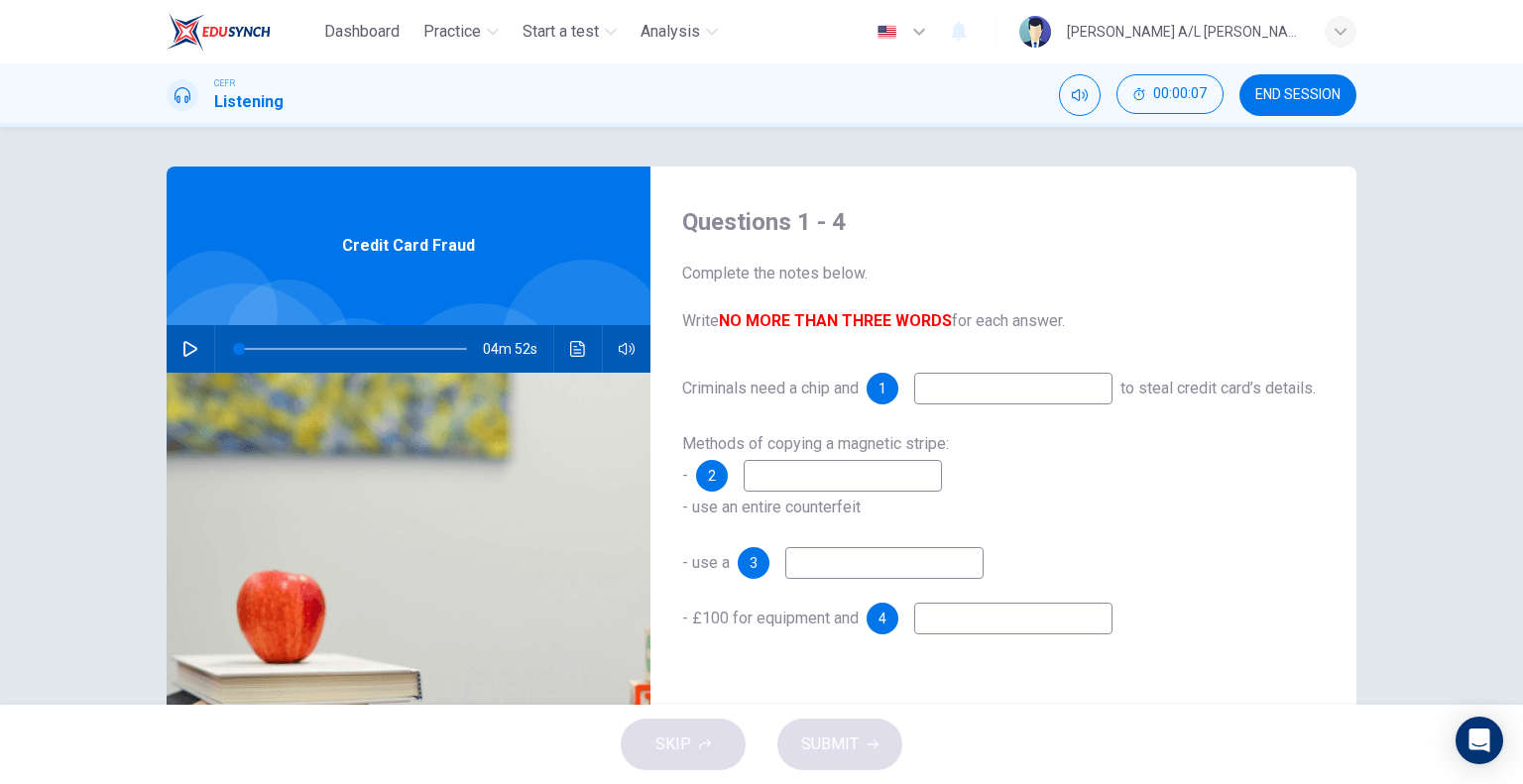 scroll, scrollTop: 99, scrollLeft: 0, axis: vertical 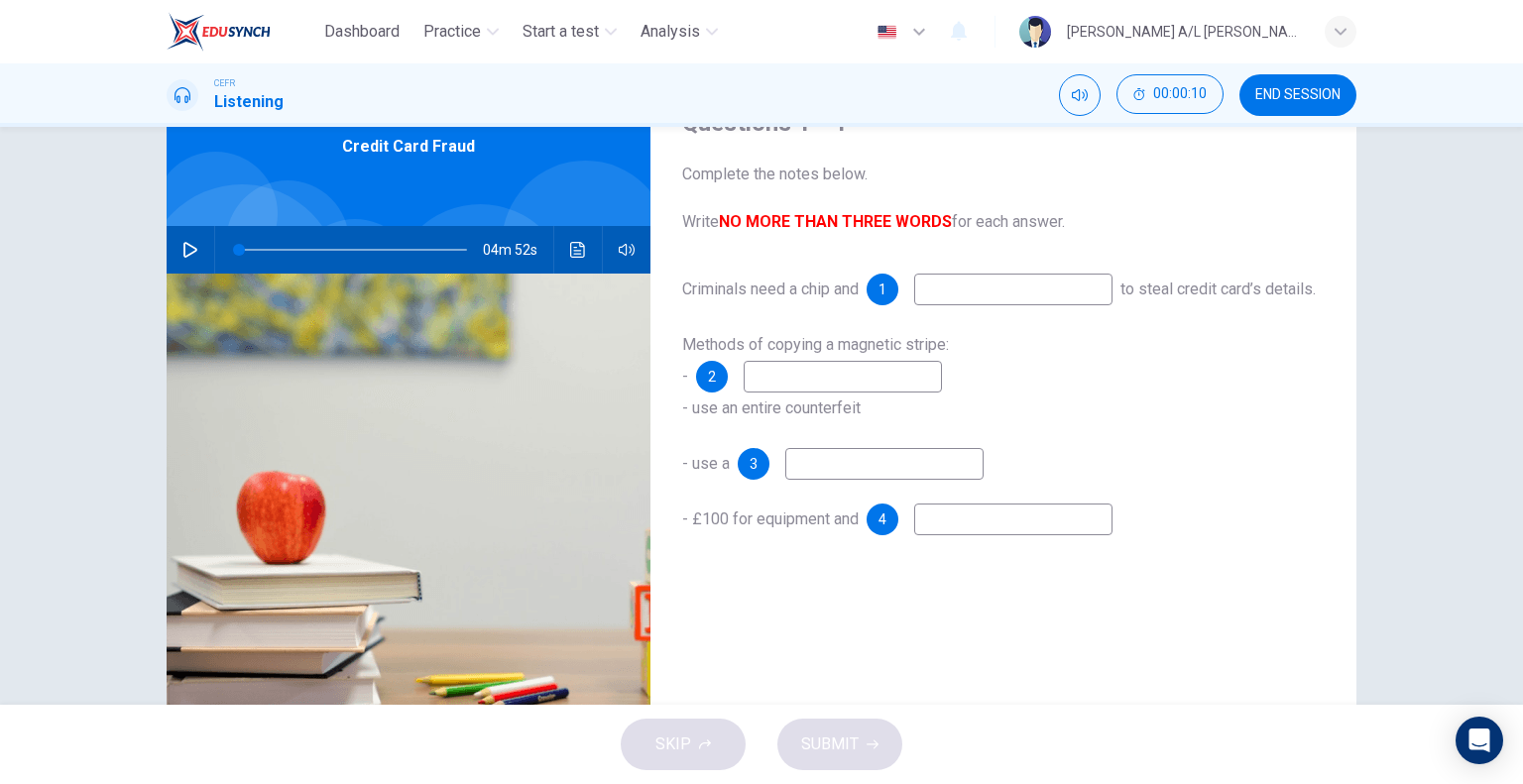 click 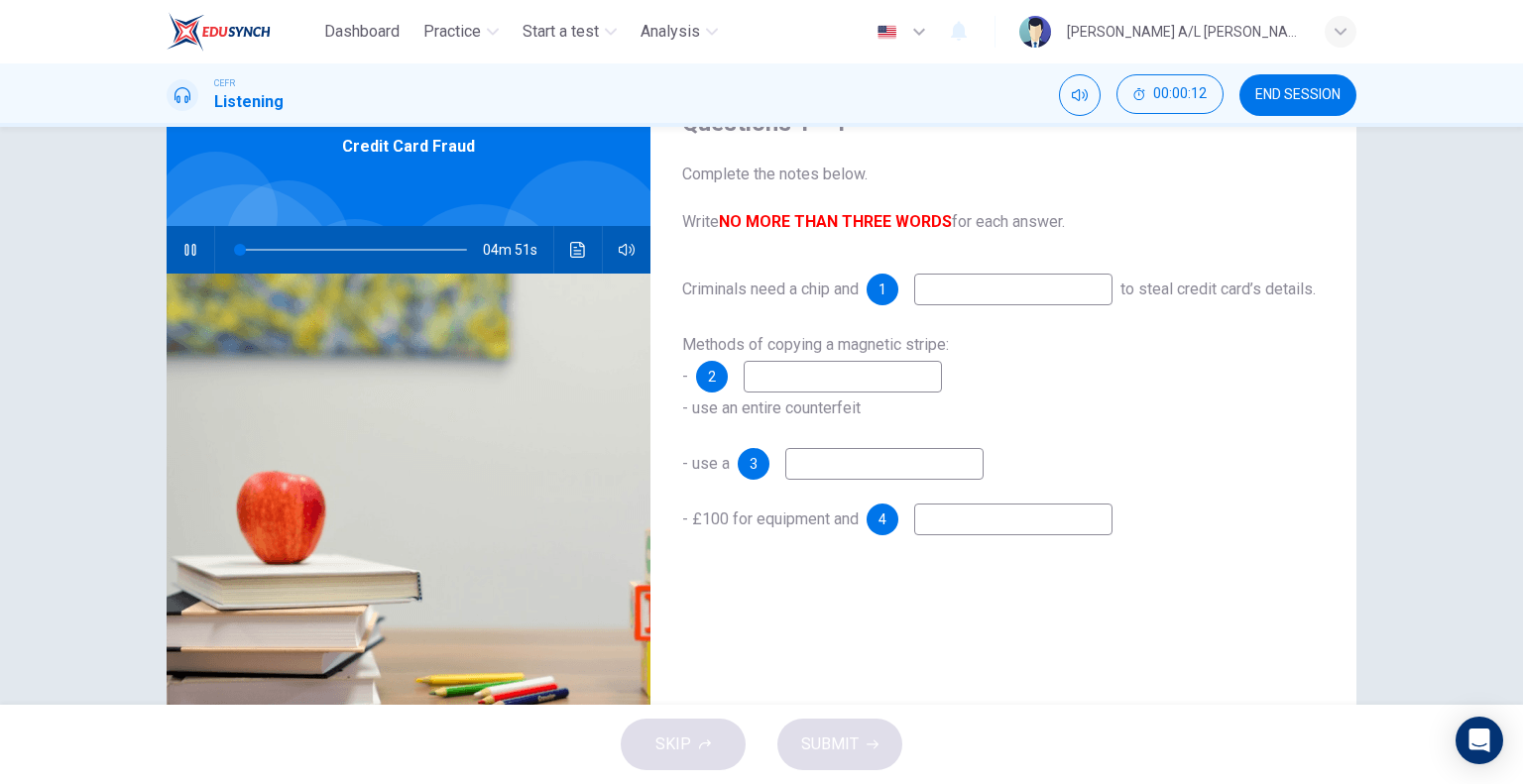 type on "1" 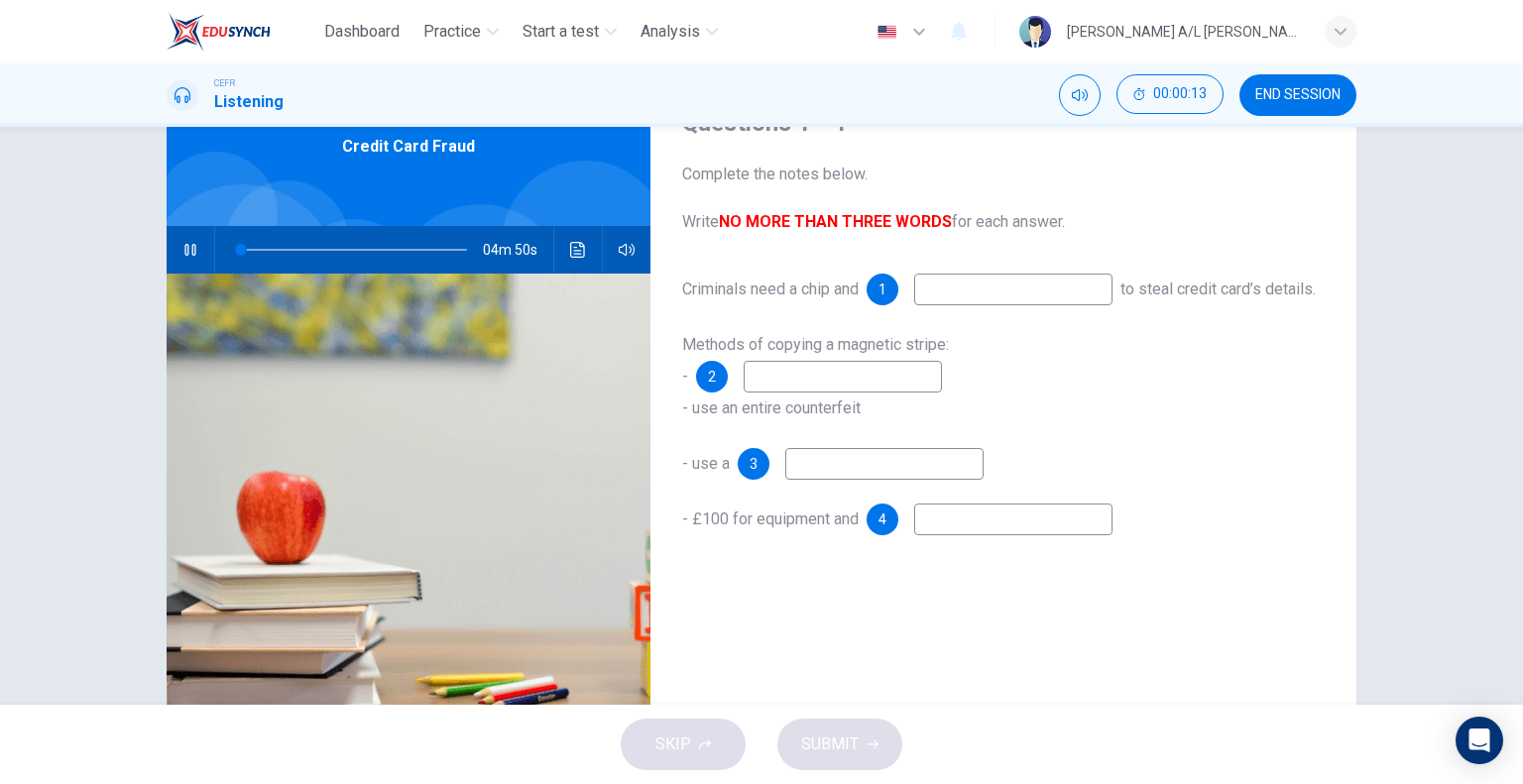 type 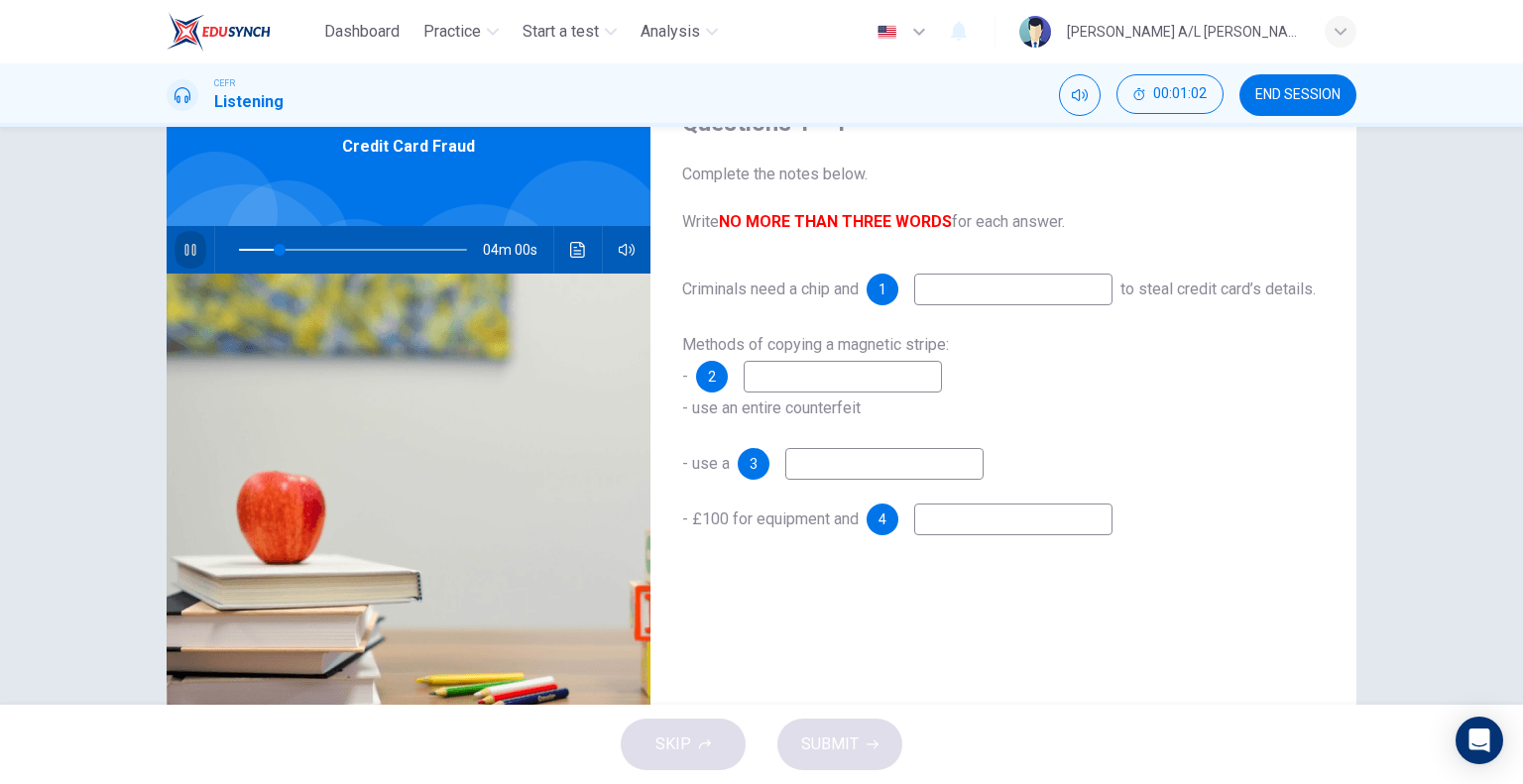 click 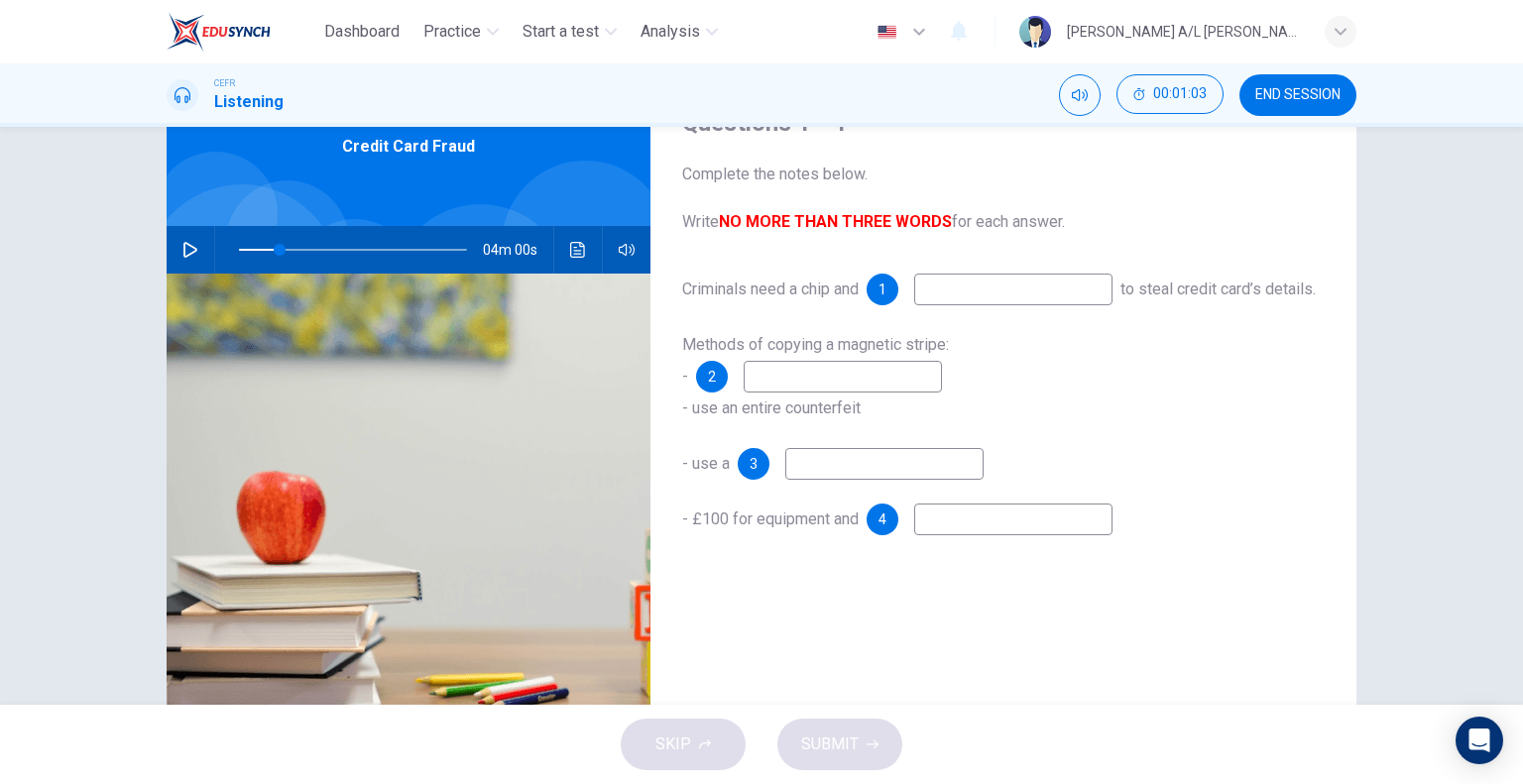 type on "18" 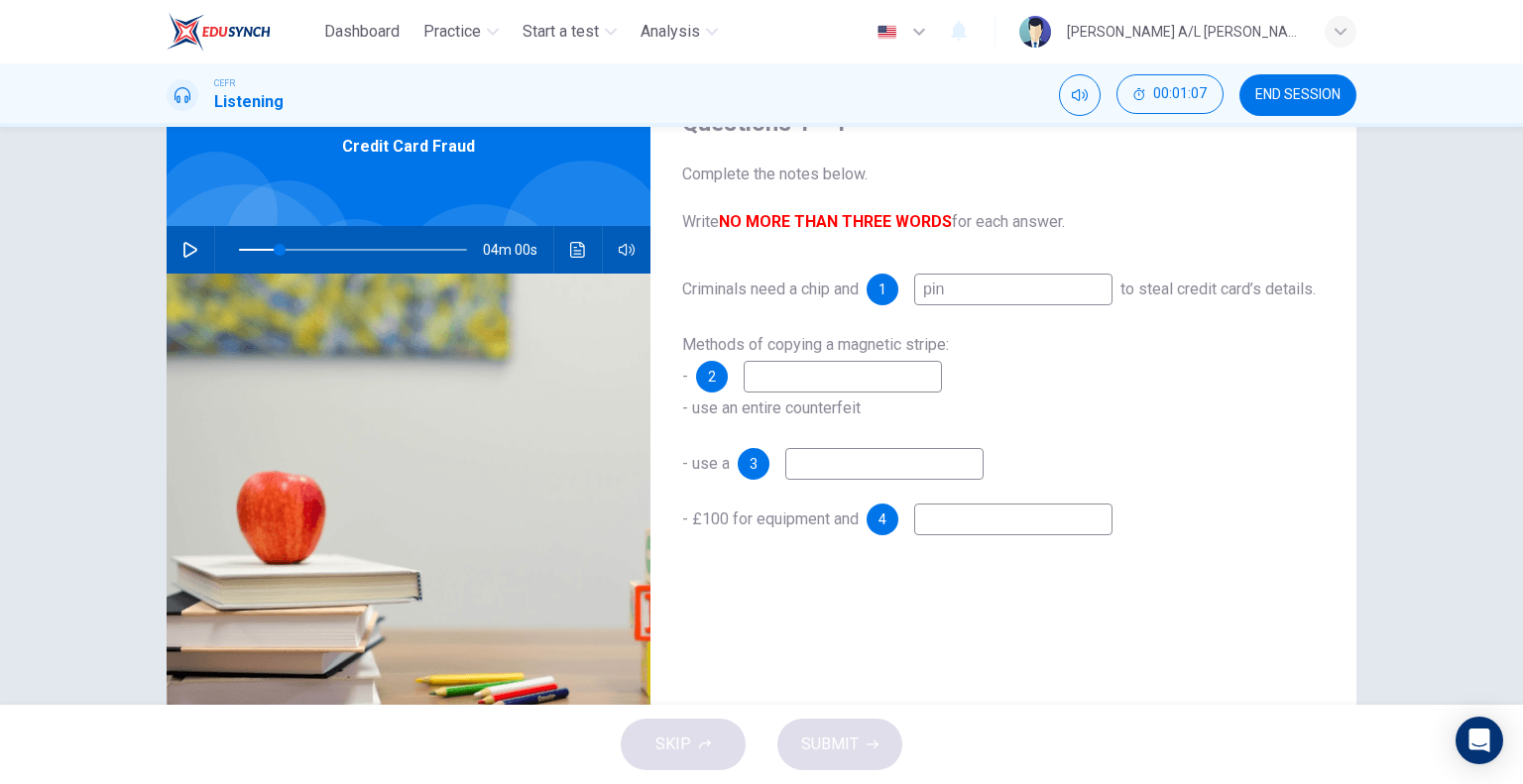 type on "pin" 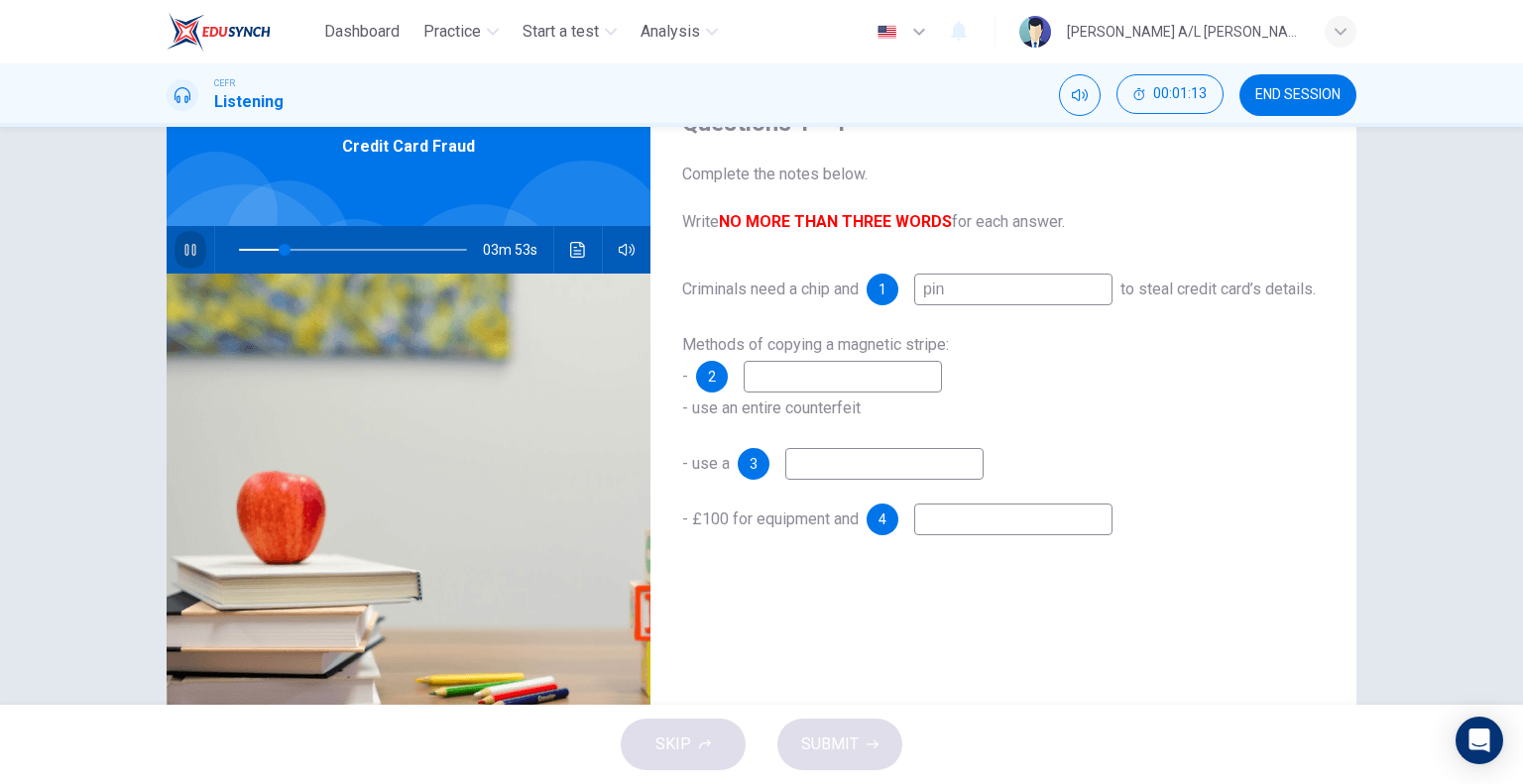 click 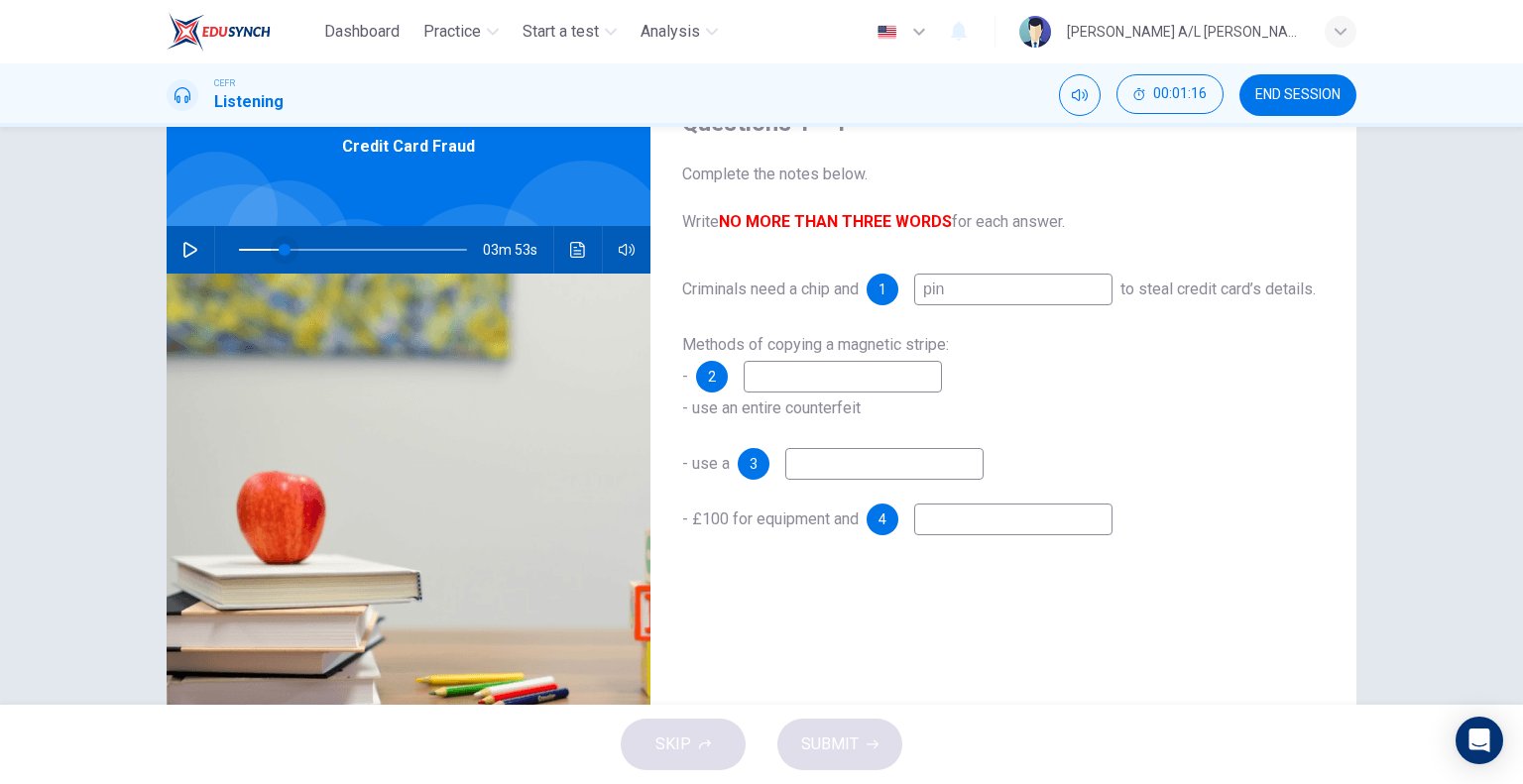 click at bounding box center [285, 250] 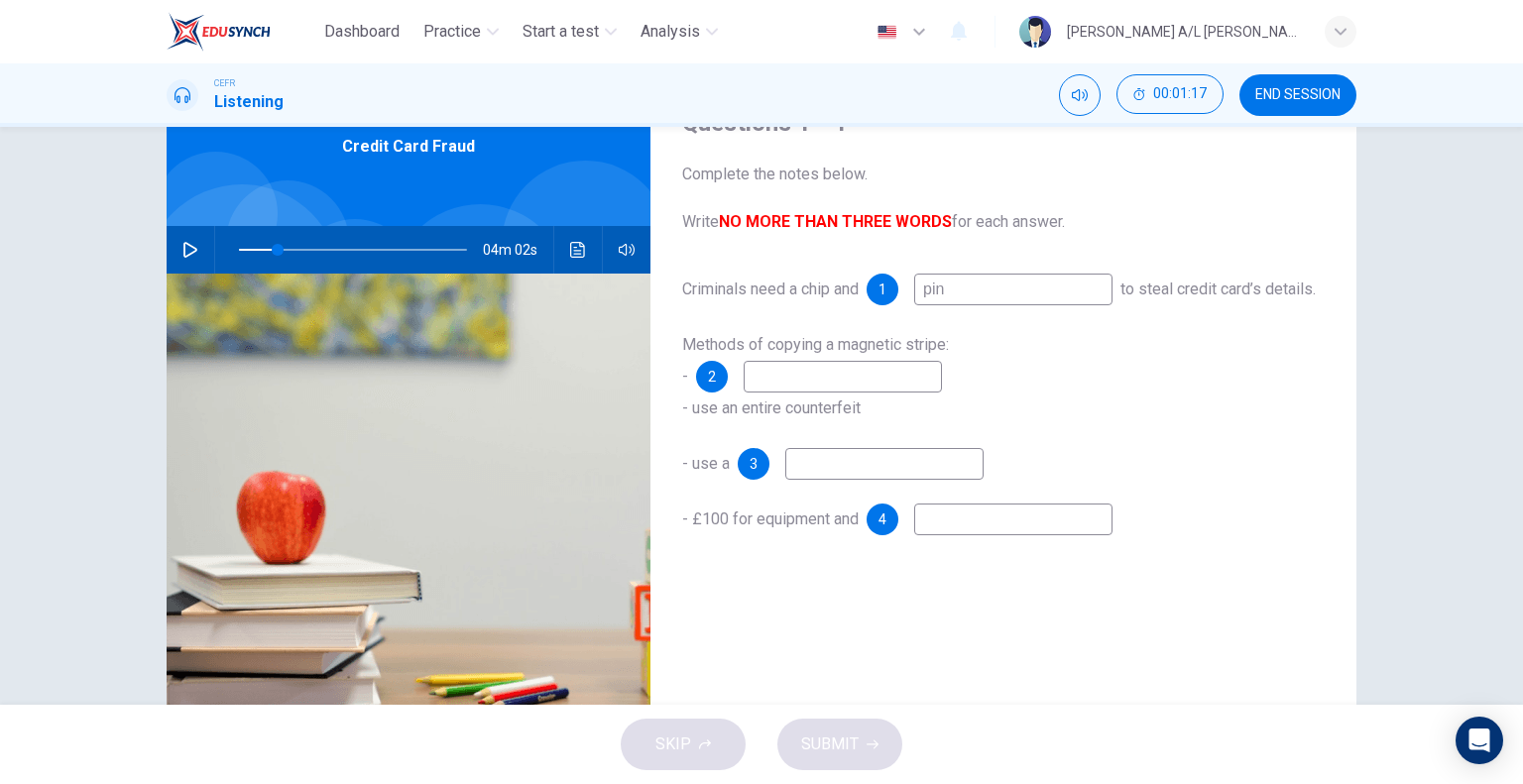 click at bounding box center (190, 250) 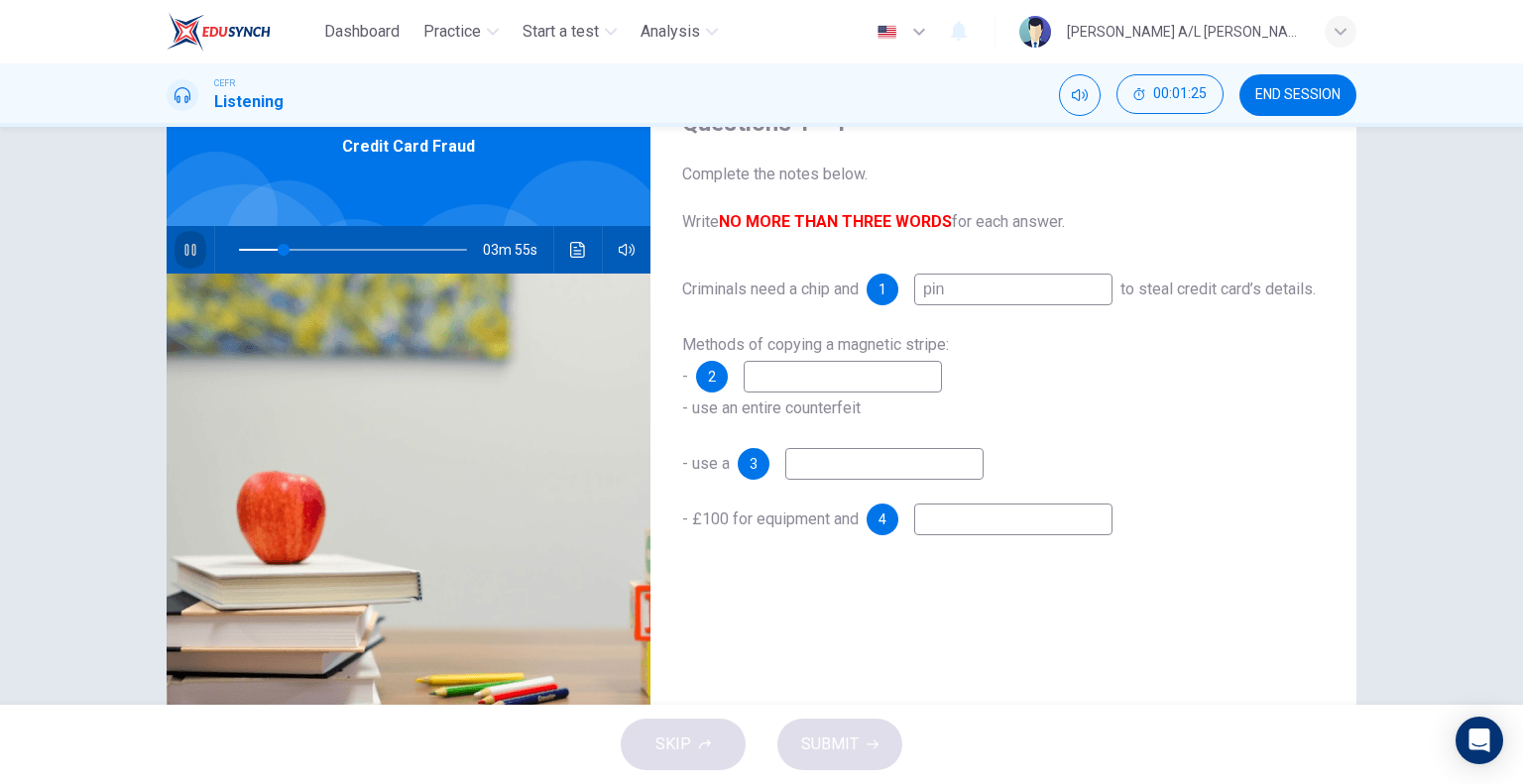 click at bounding box center (190, 250) 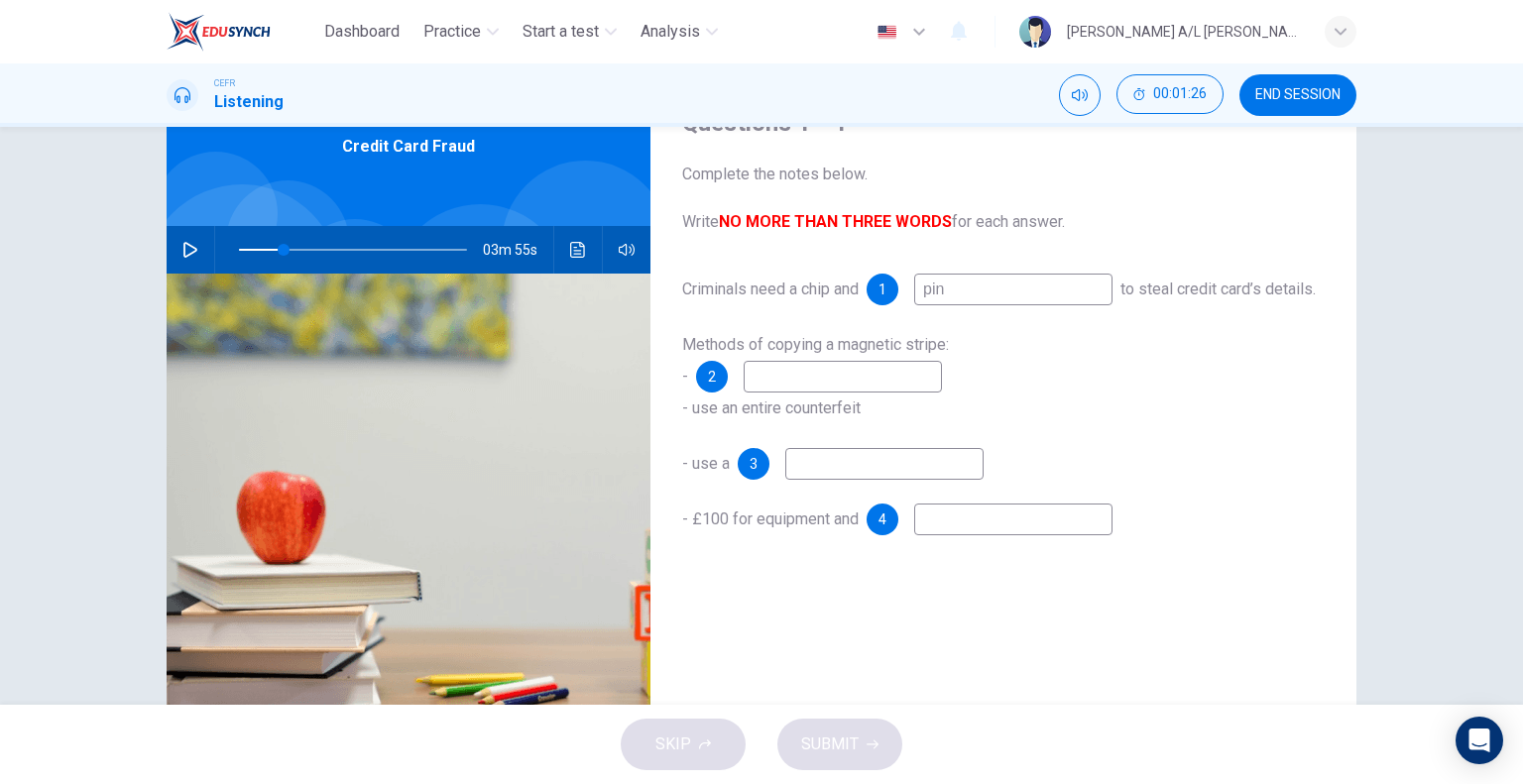 click at bounding box center (843, 377) 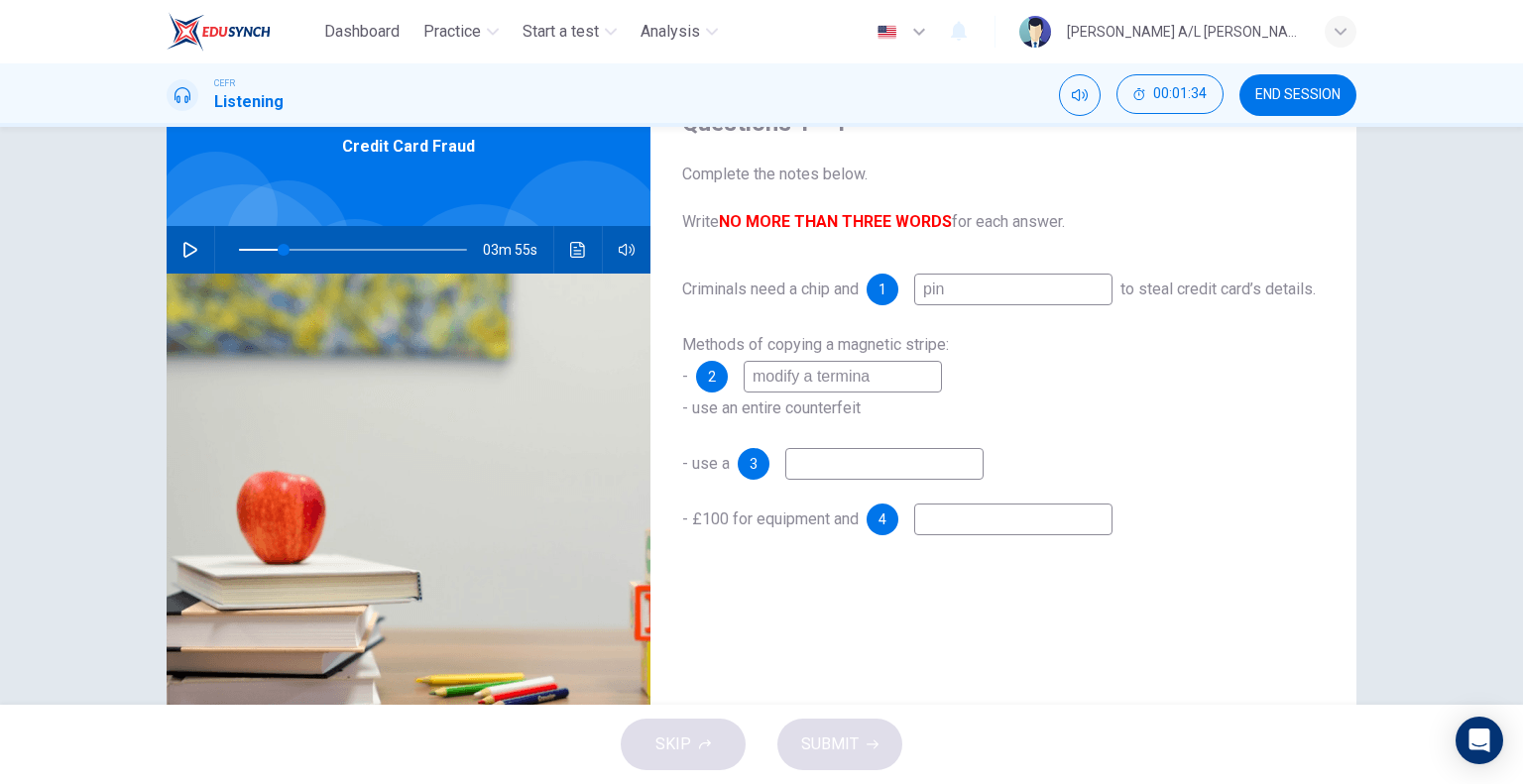 type on "modify a terminal" 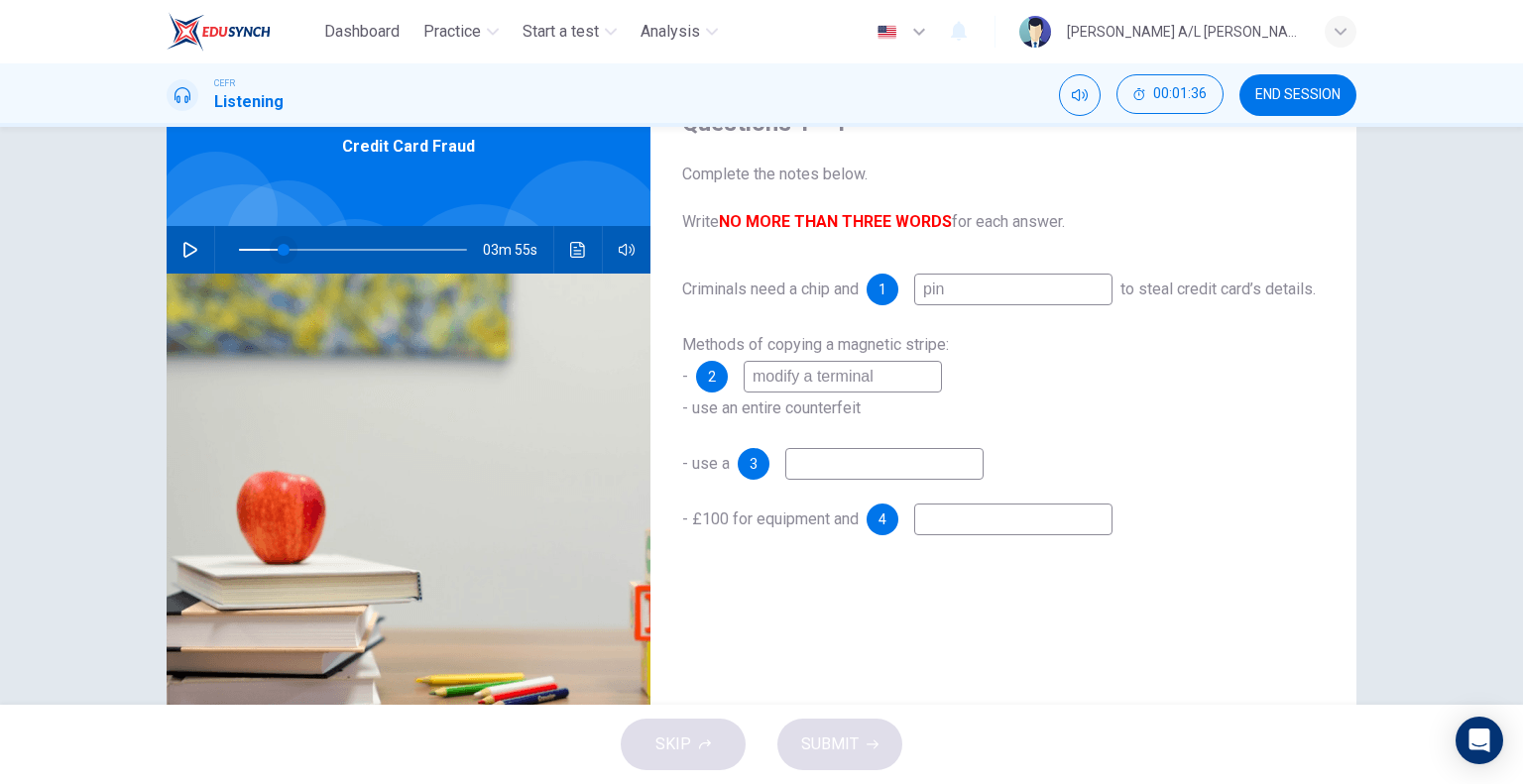 type on "19" 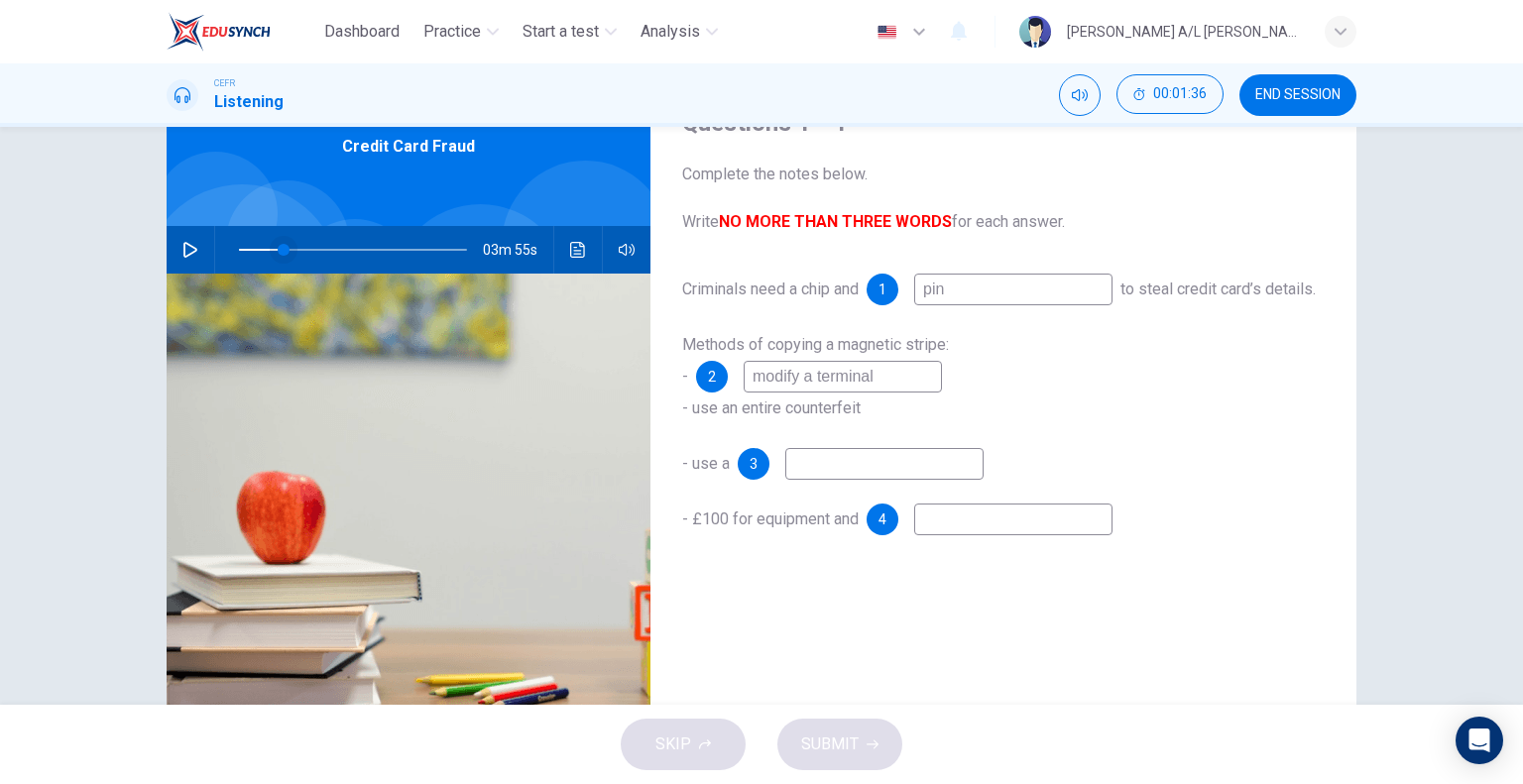 type on "modify a terminal" 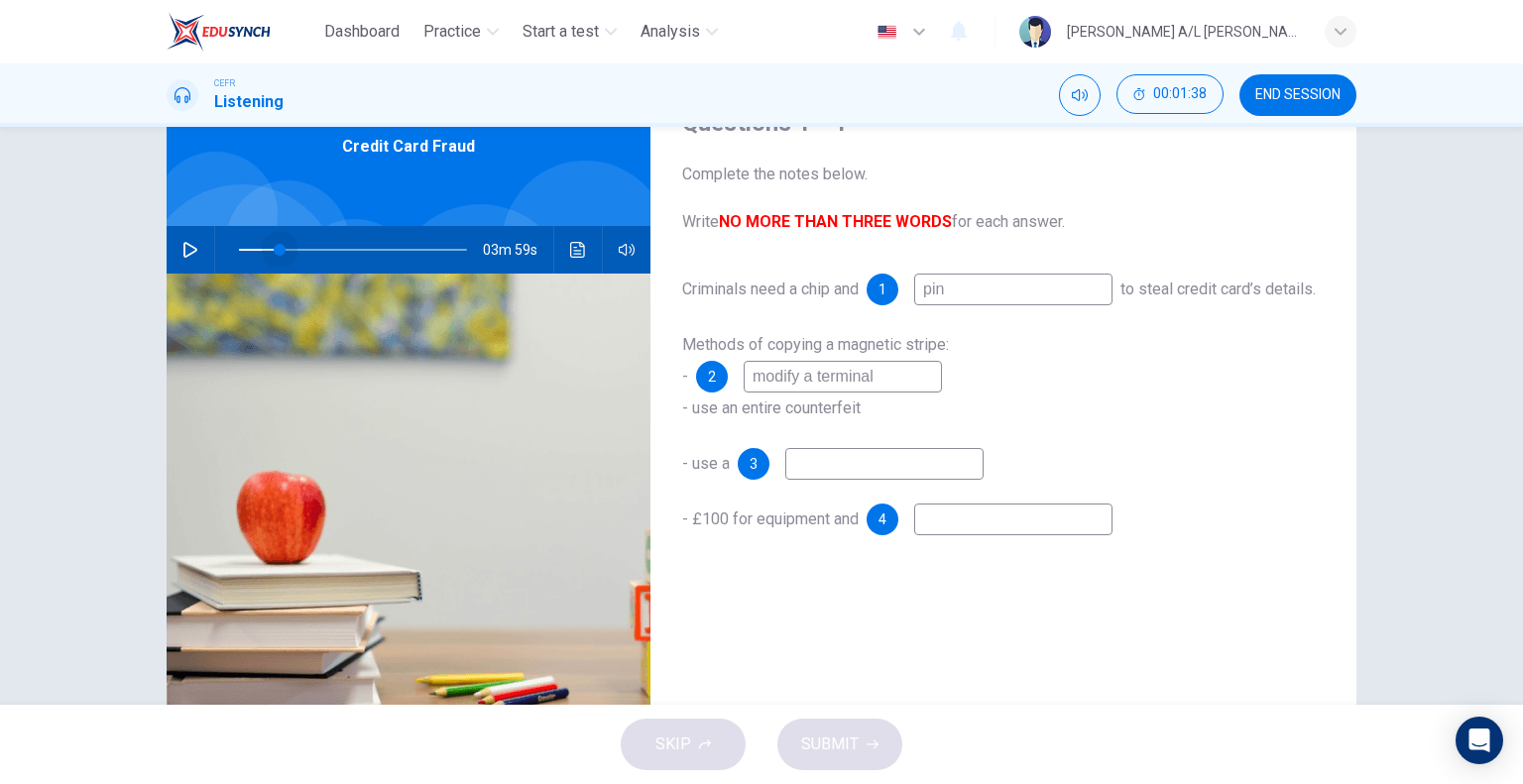 click at bounding box center (280, 250) 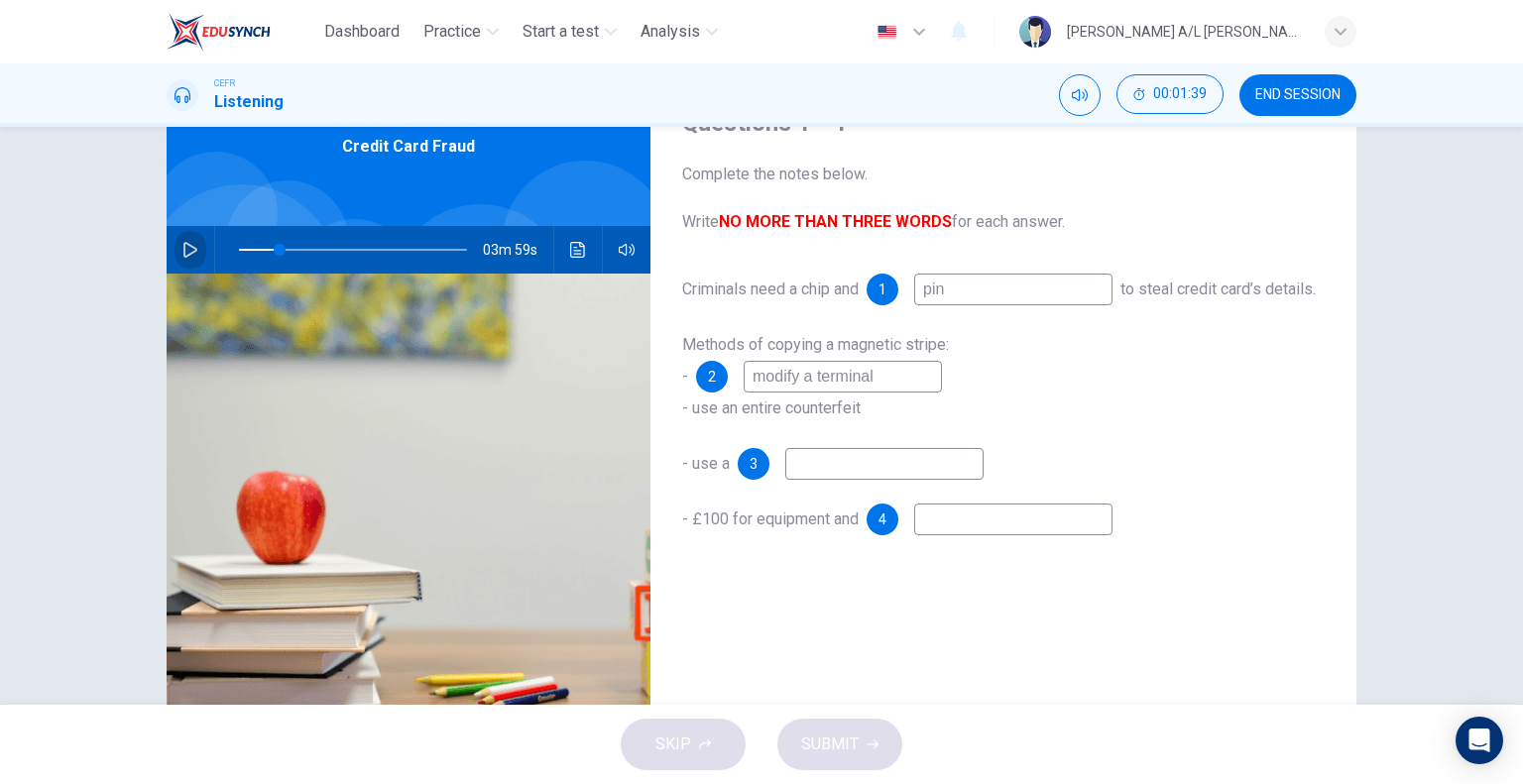 click at bounding box center [190, 250] 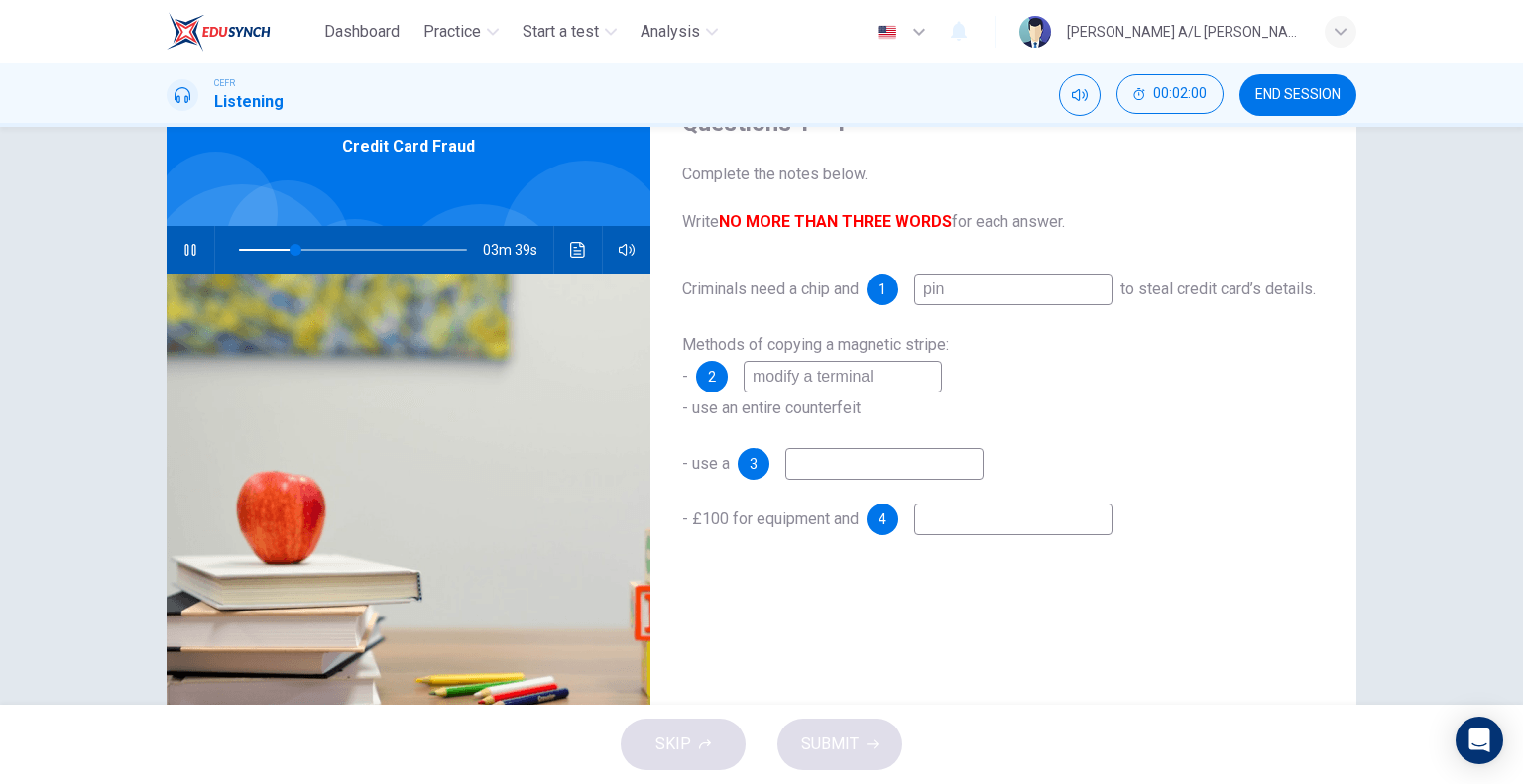click on "modify a terminal" at bounding box center (843, 377) 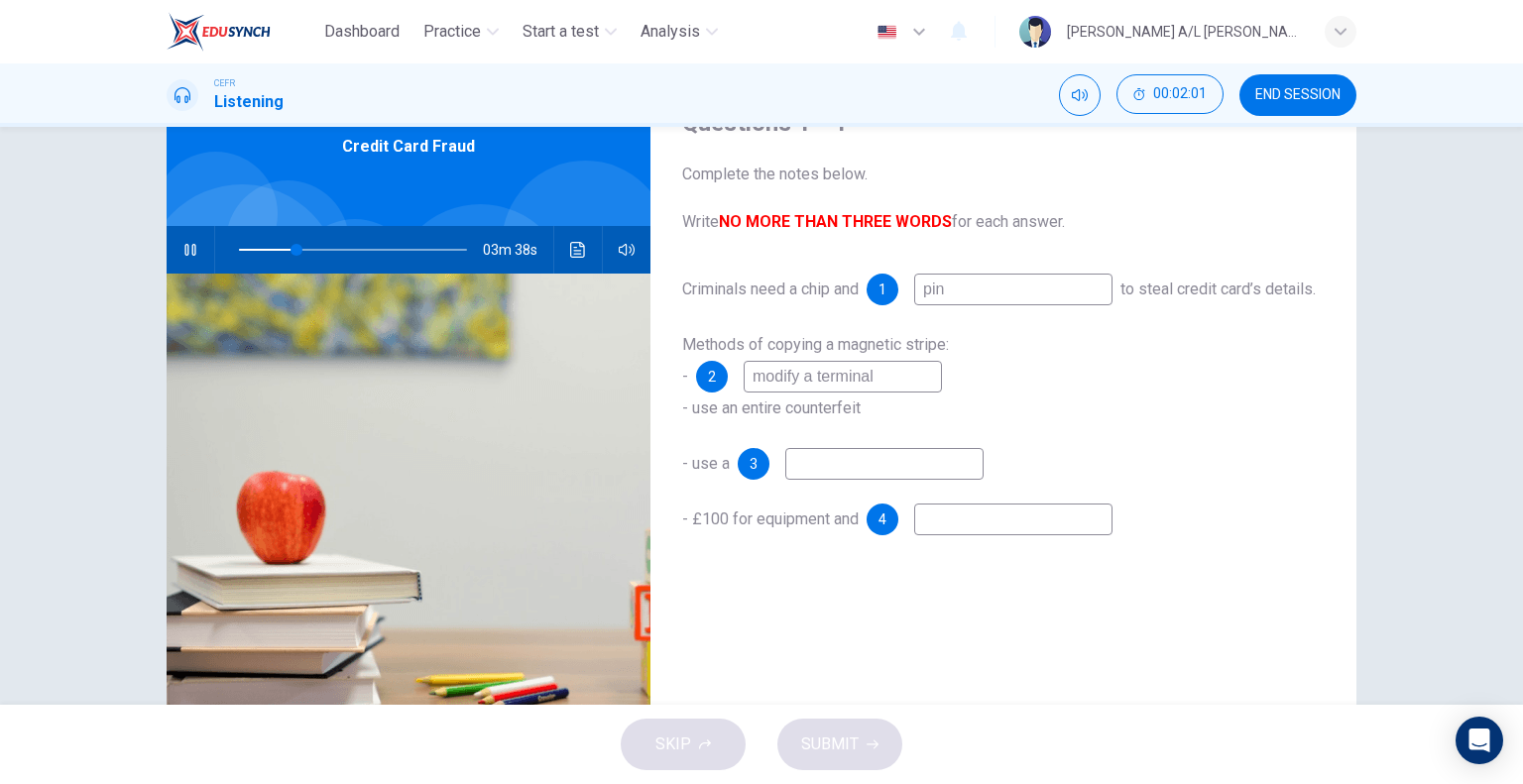 type on "modify aterminal" 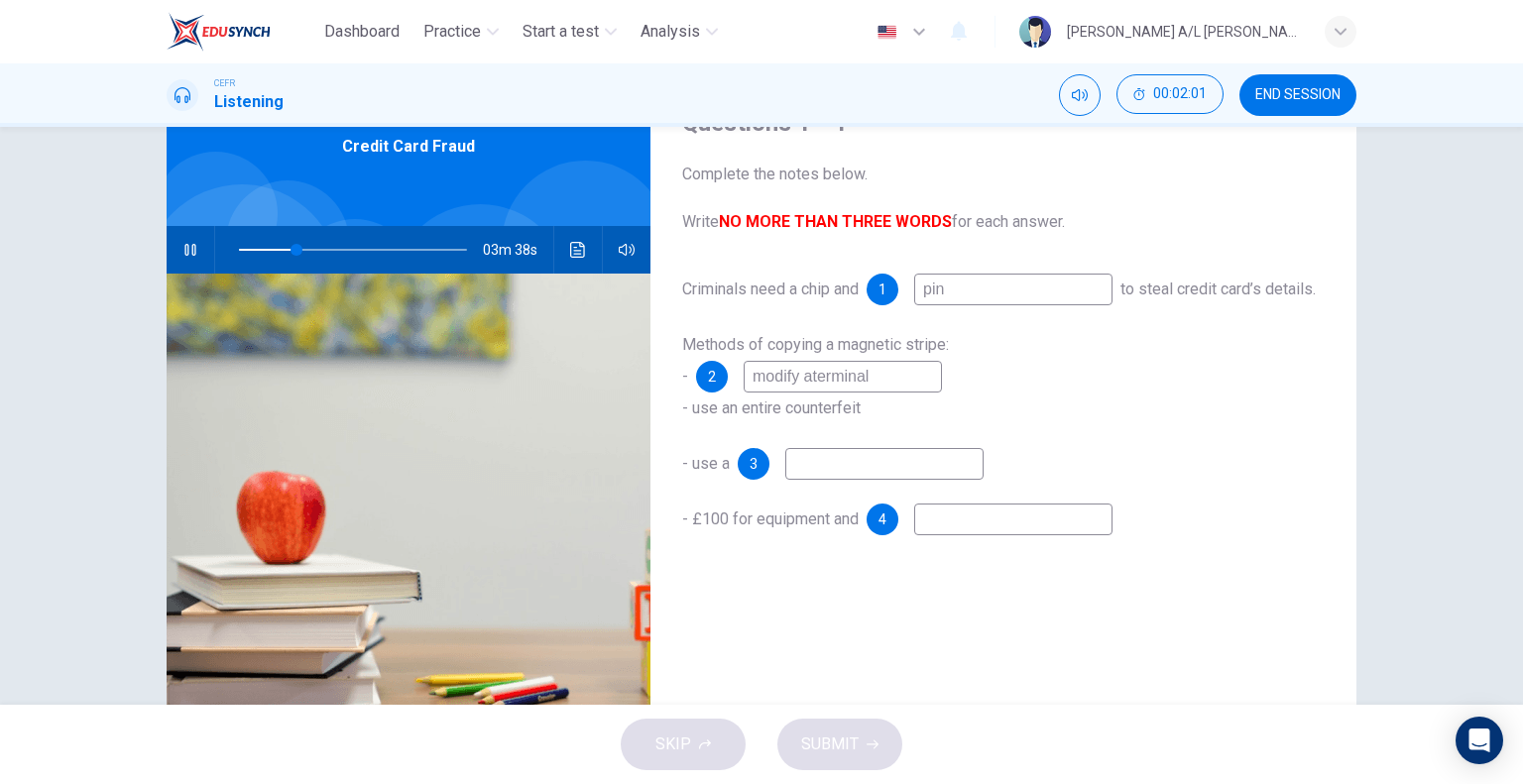 type on "25" 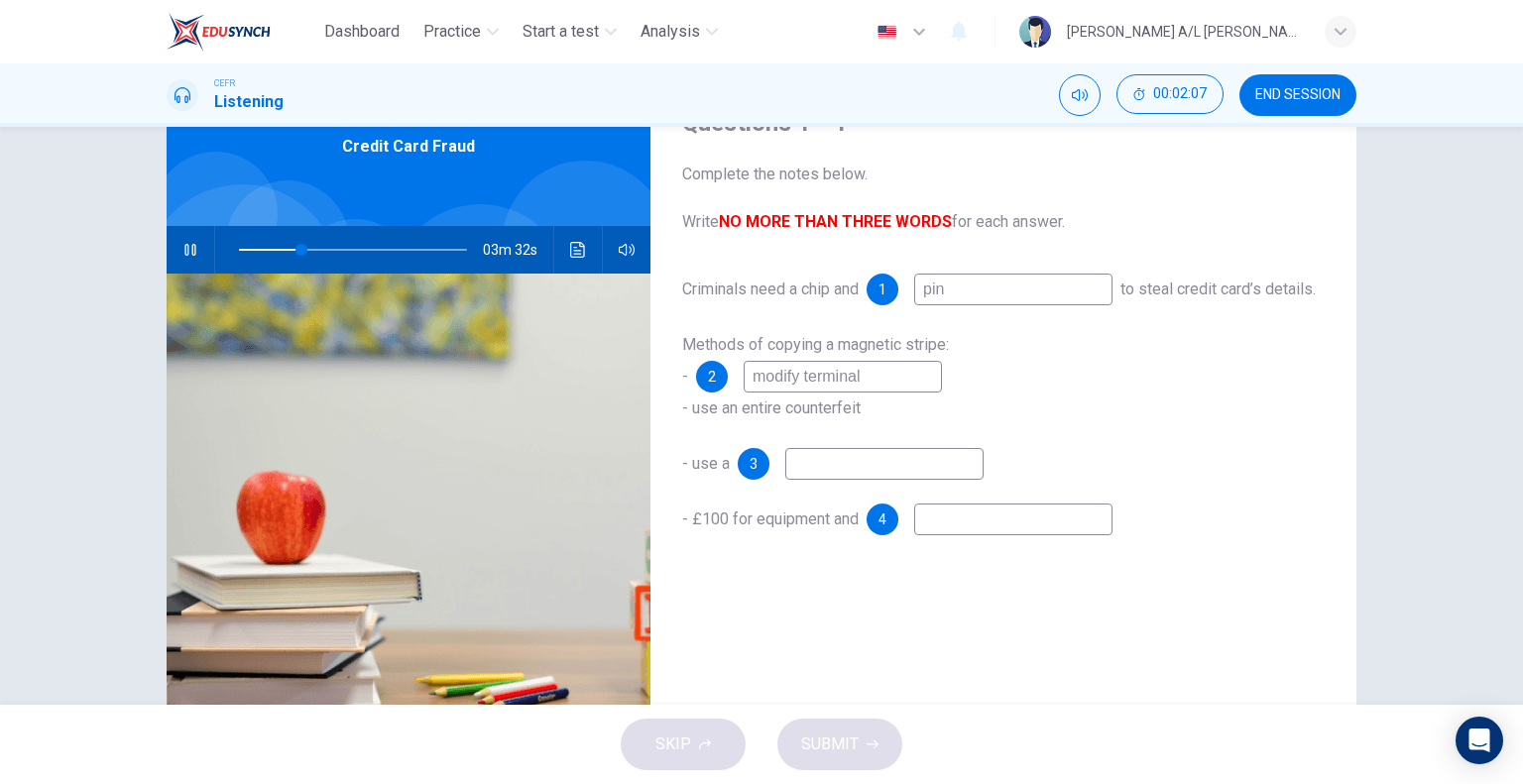 type on "28" 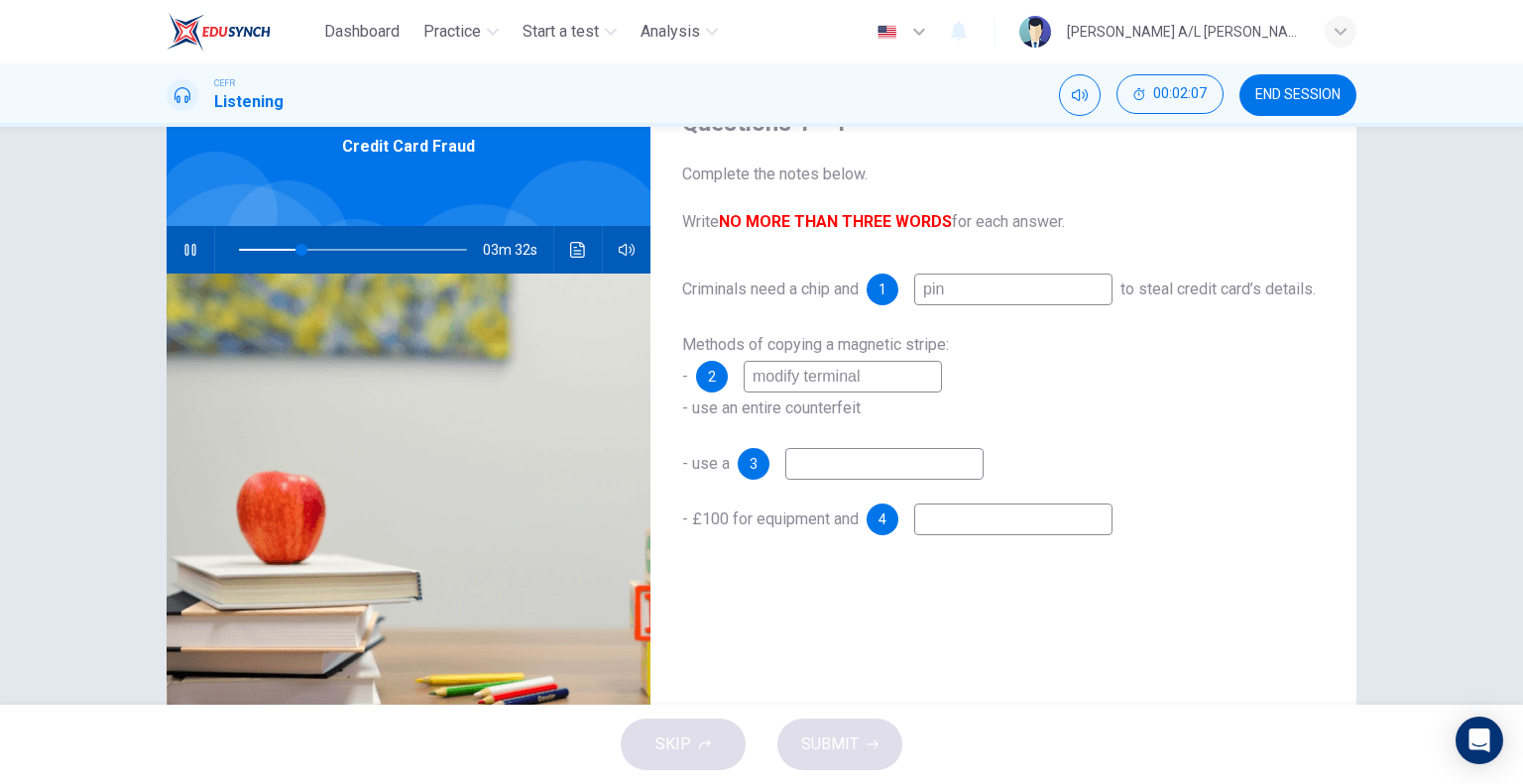 type on "modify terminal" 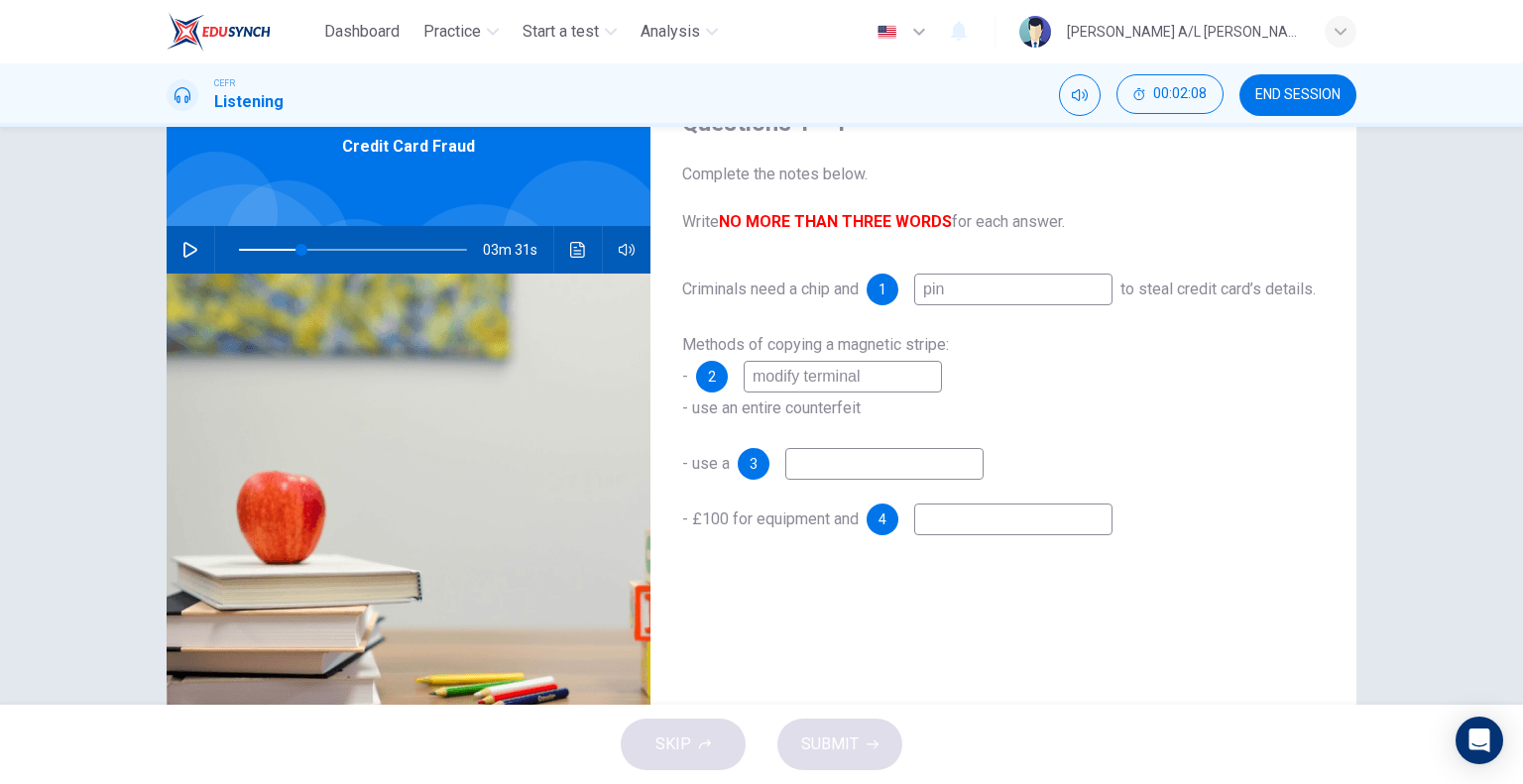 click at bounding box center [884, 464] 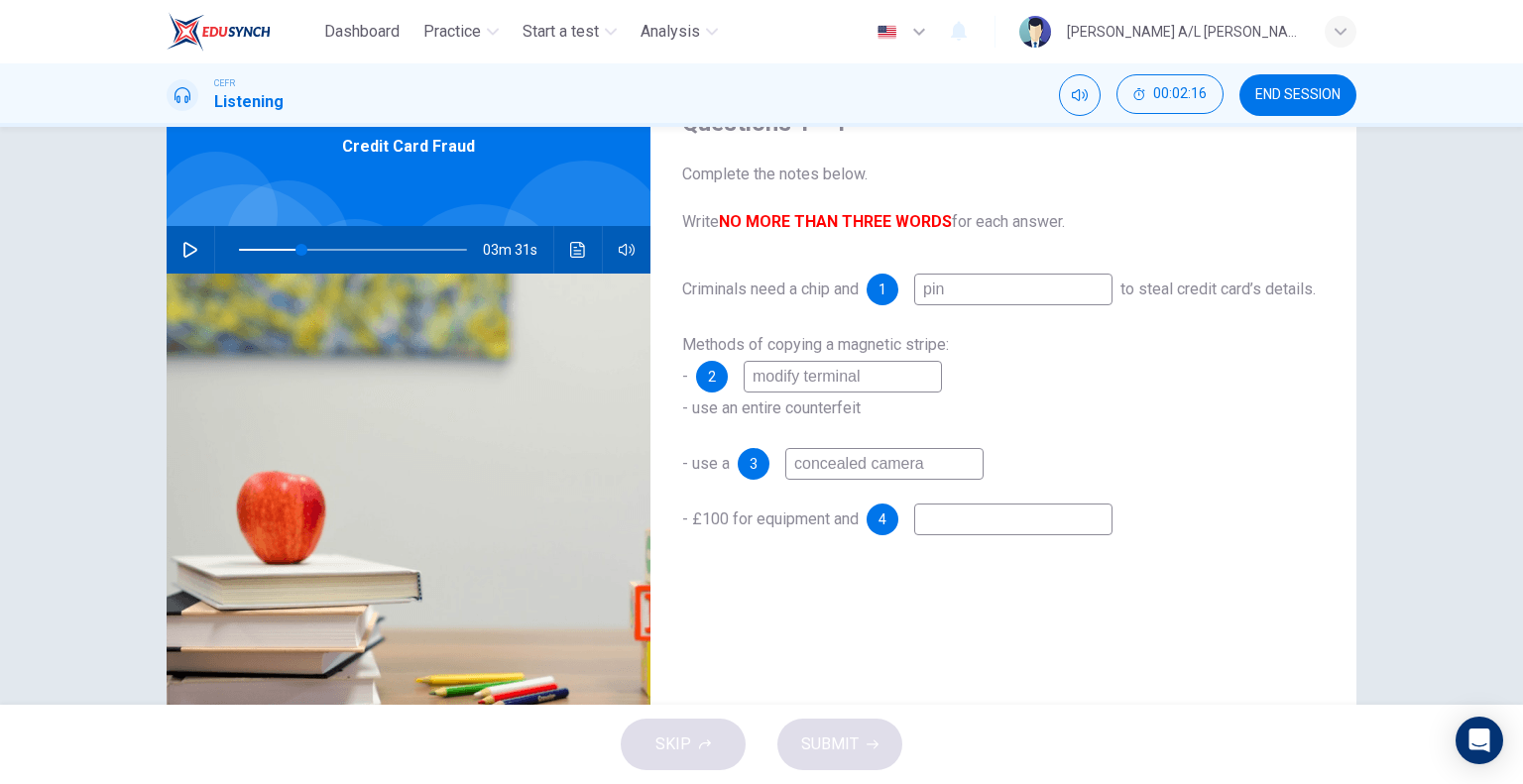 type on "concealed camera" 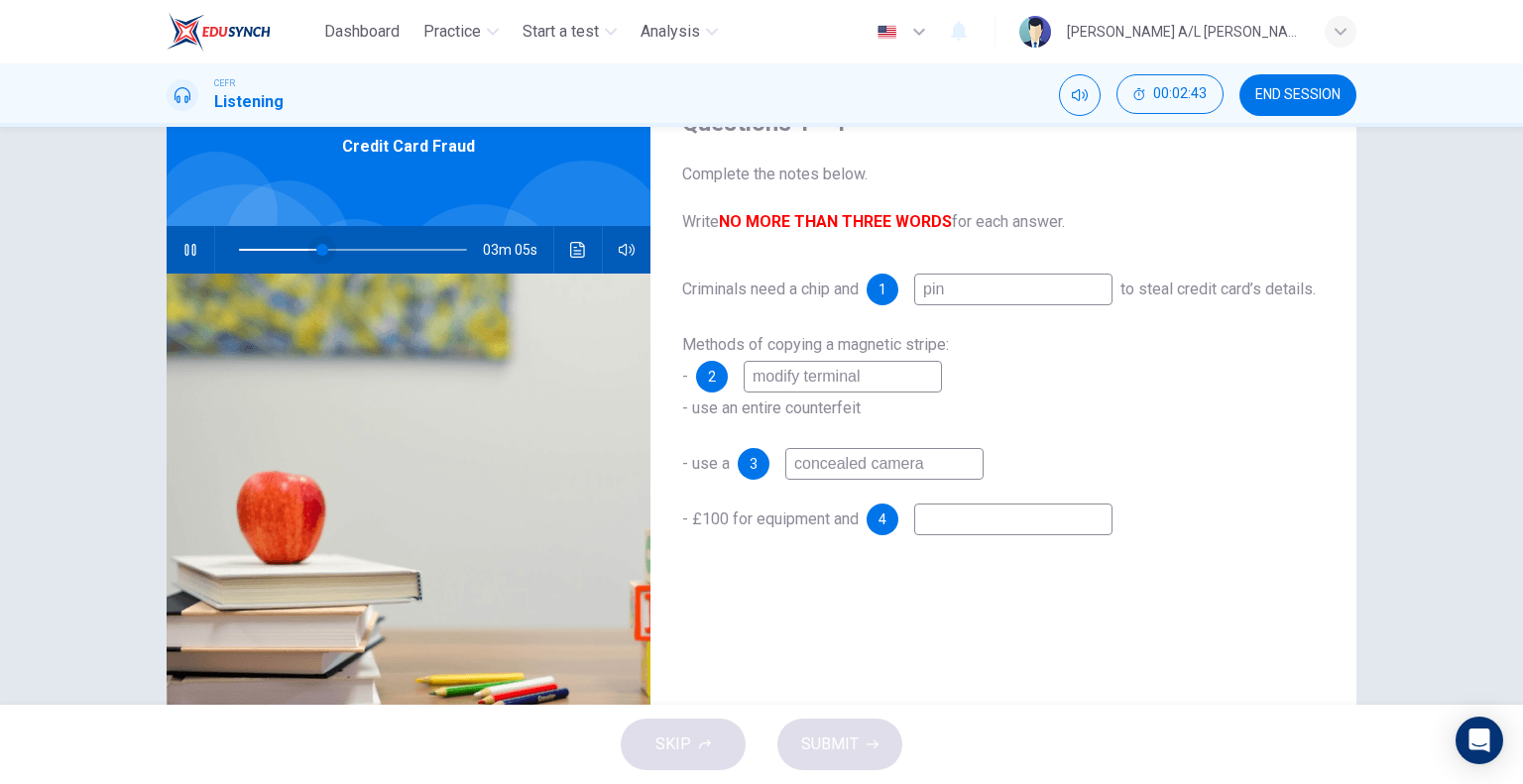 click at bounding box center [322, 250] 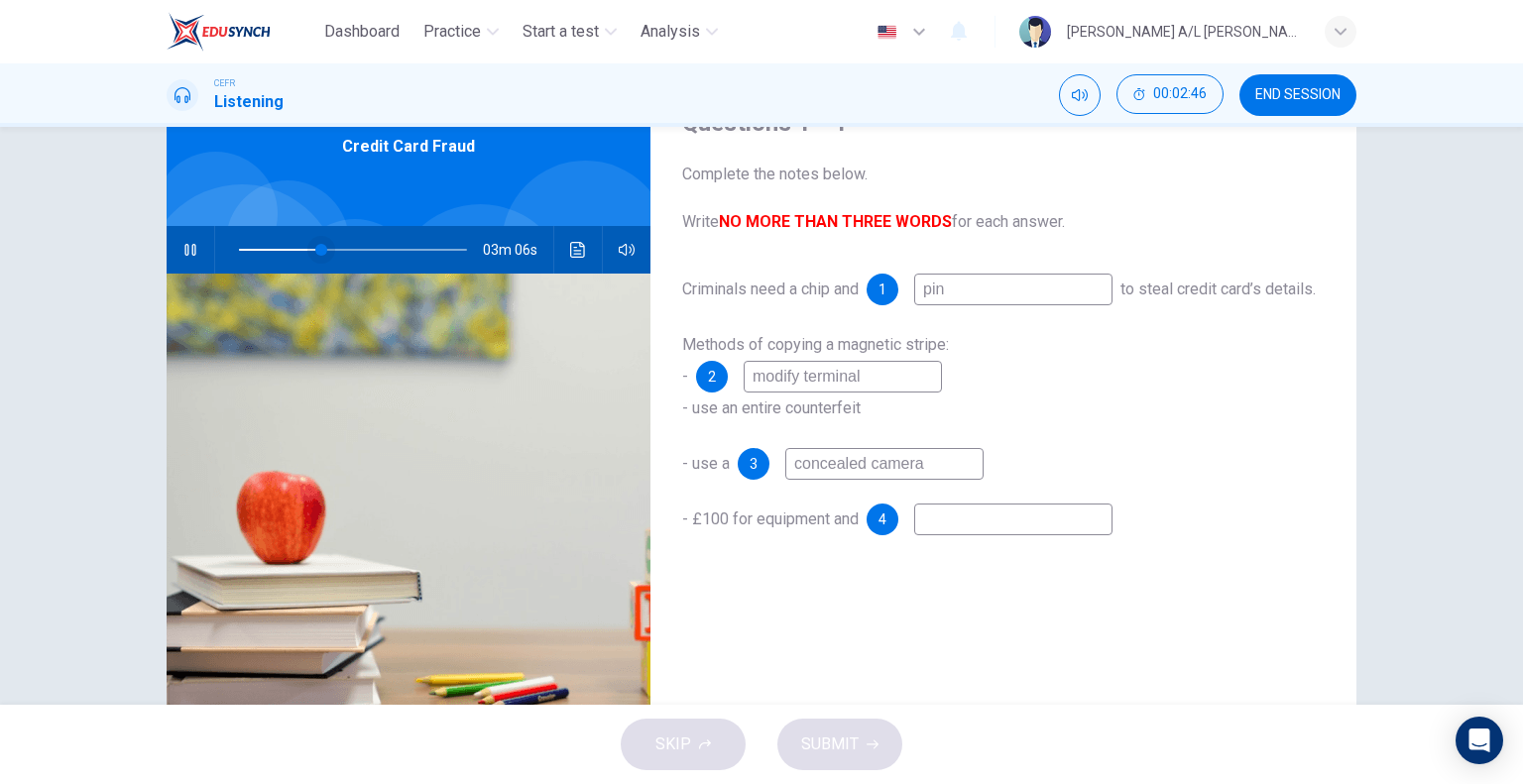 click at bounding box center (321, 250) 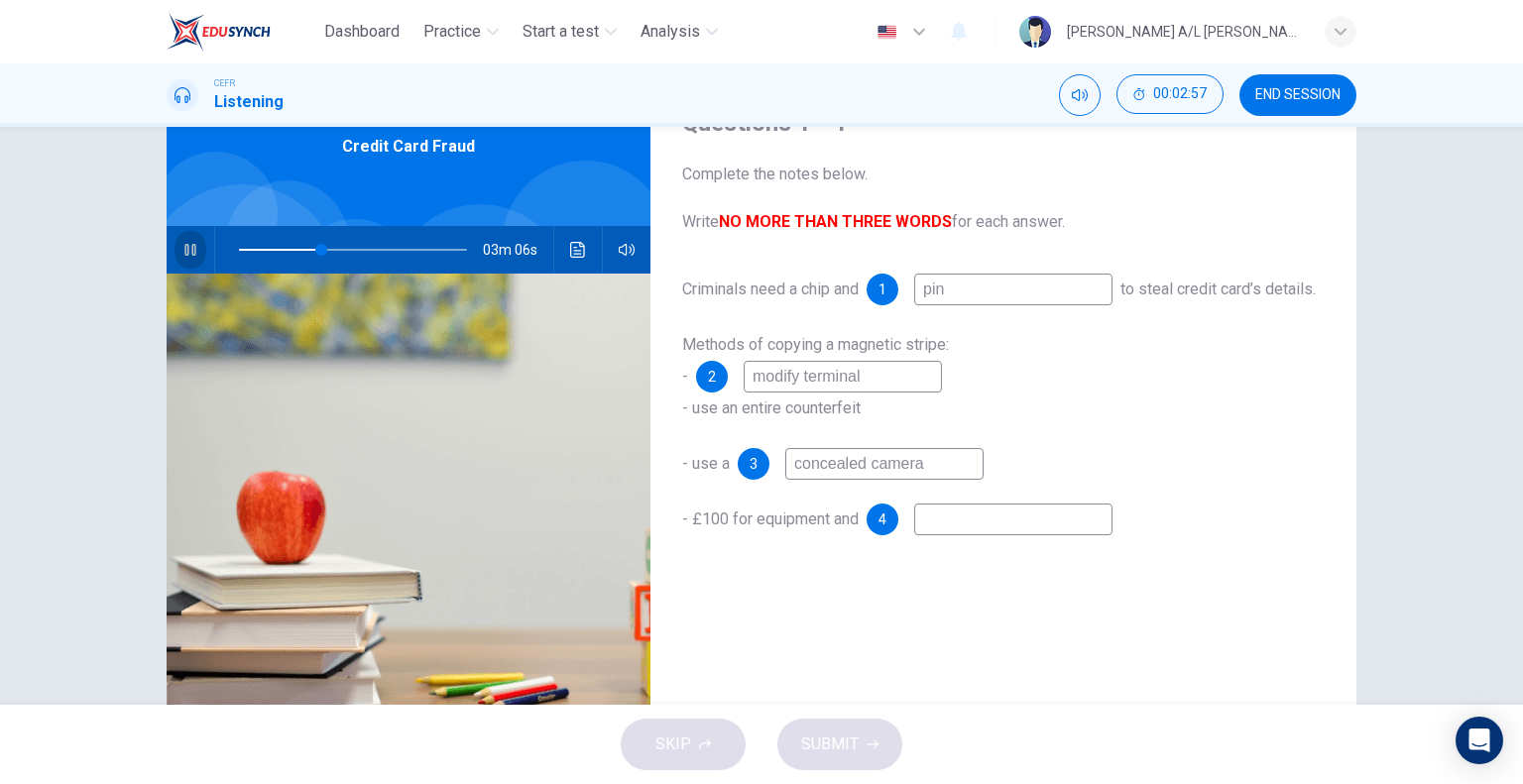 click at bounding box center [190, 250] 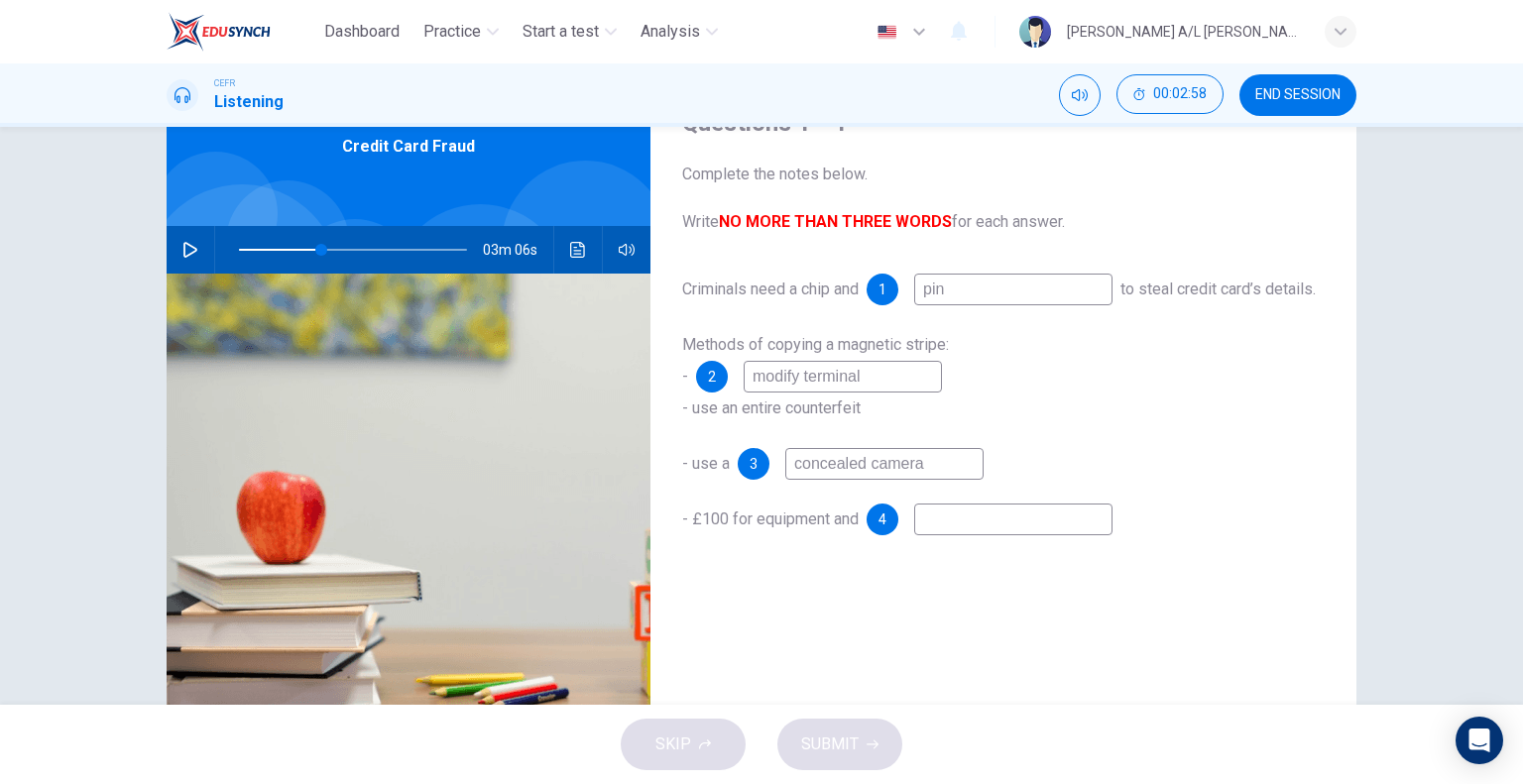 click at bounding box center [1013, 519] 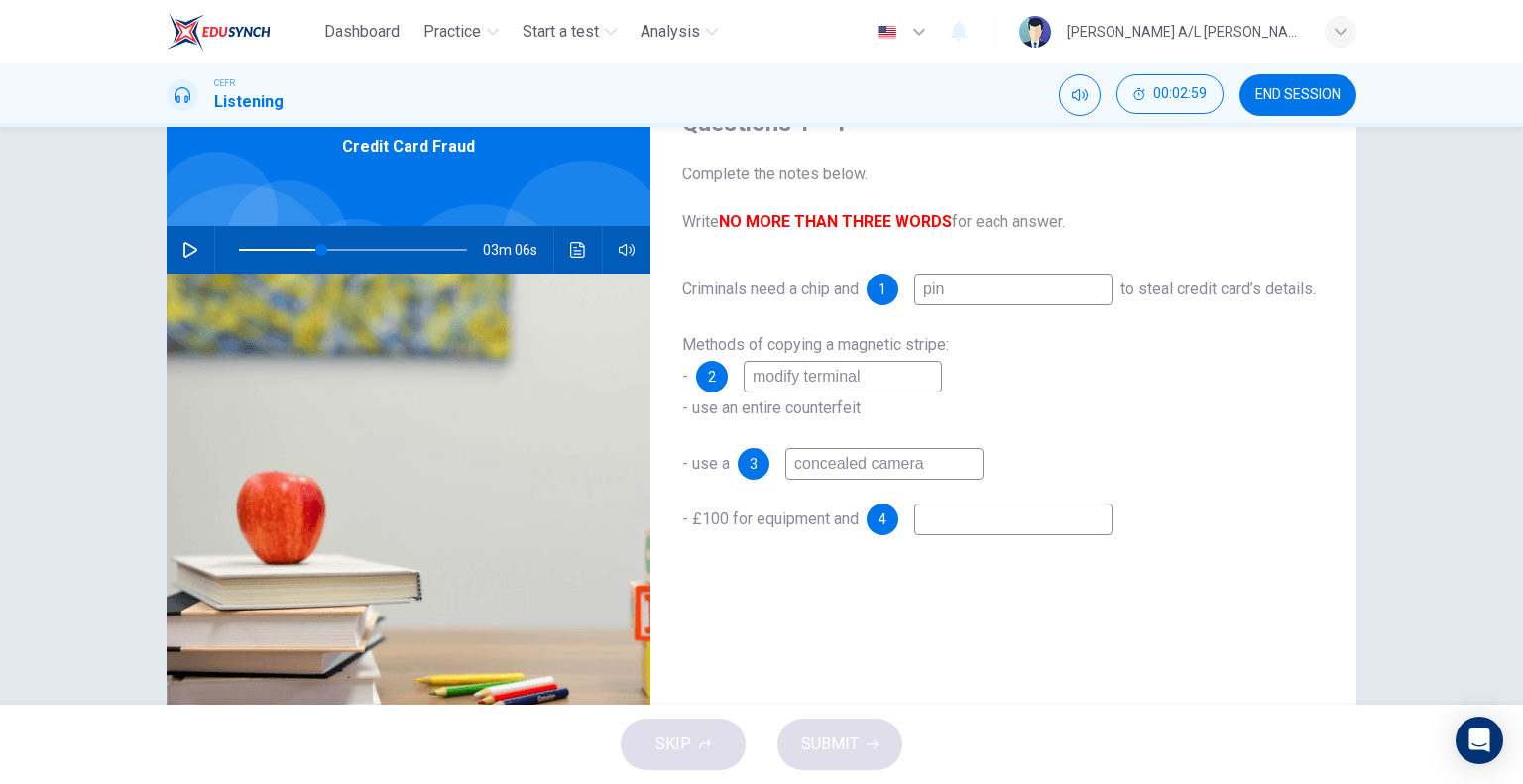 type on "r" 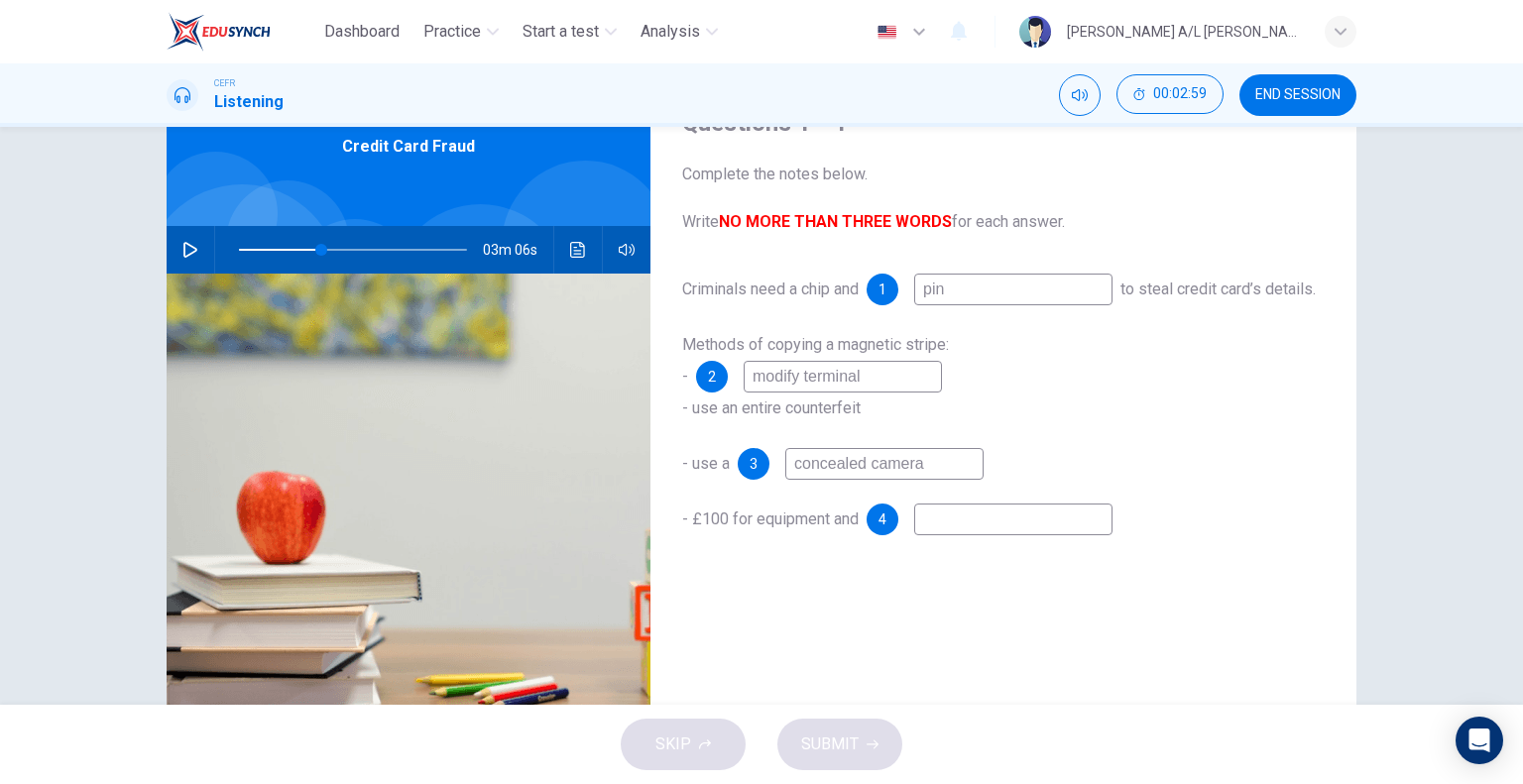 type on "36" 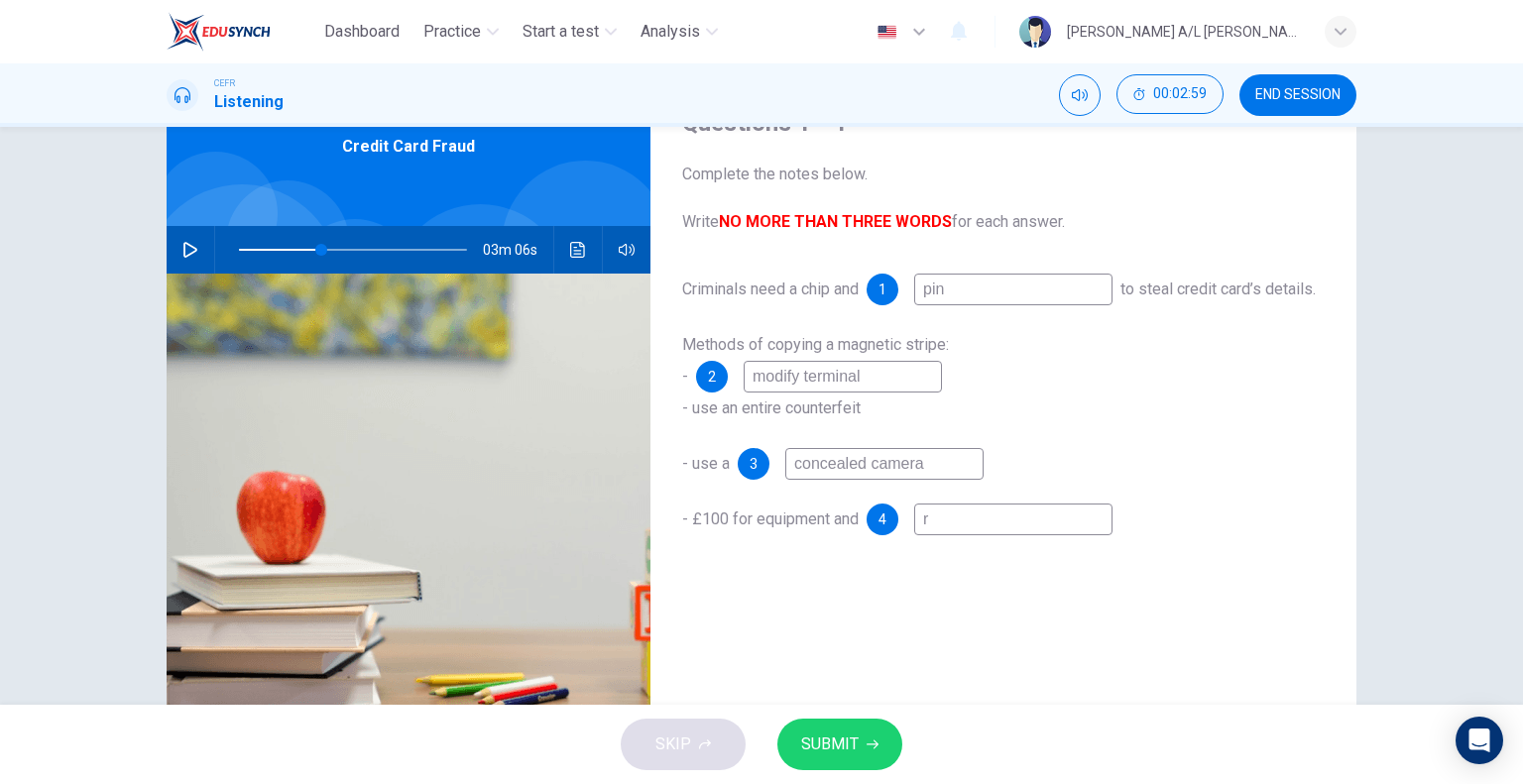 type on "ra" 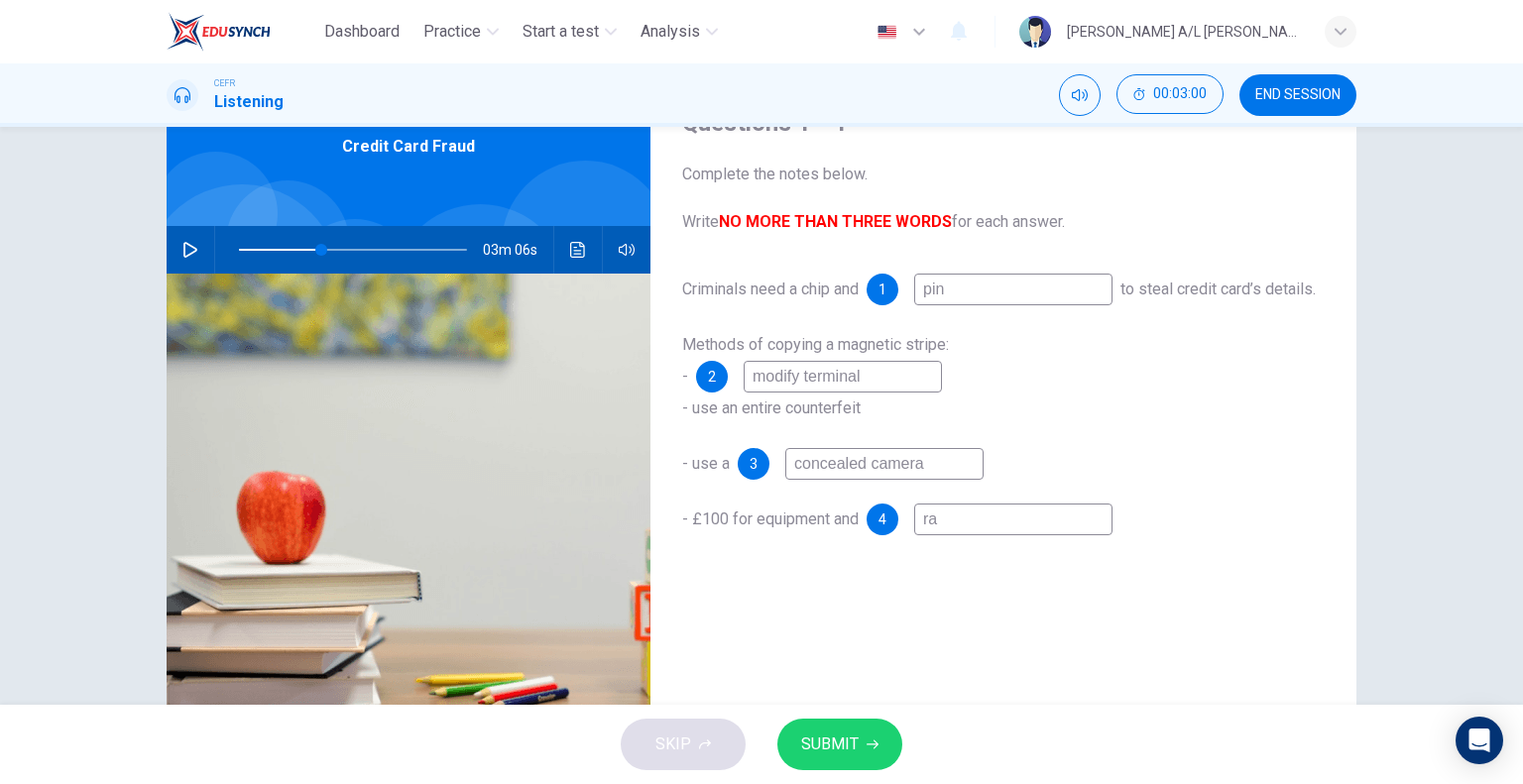 type on "raw" 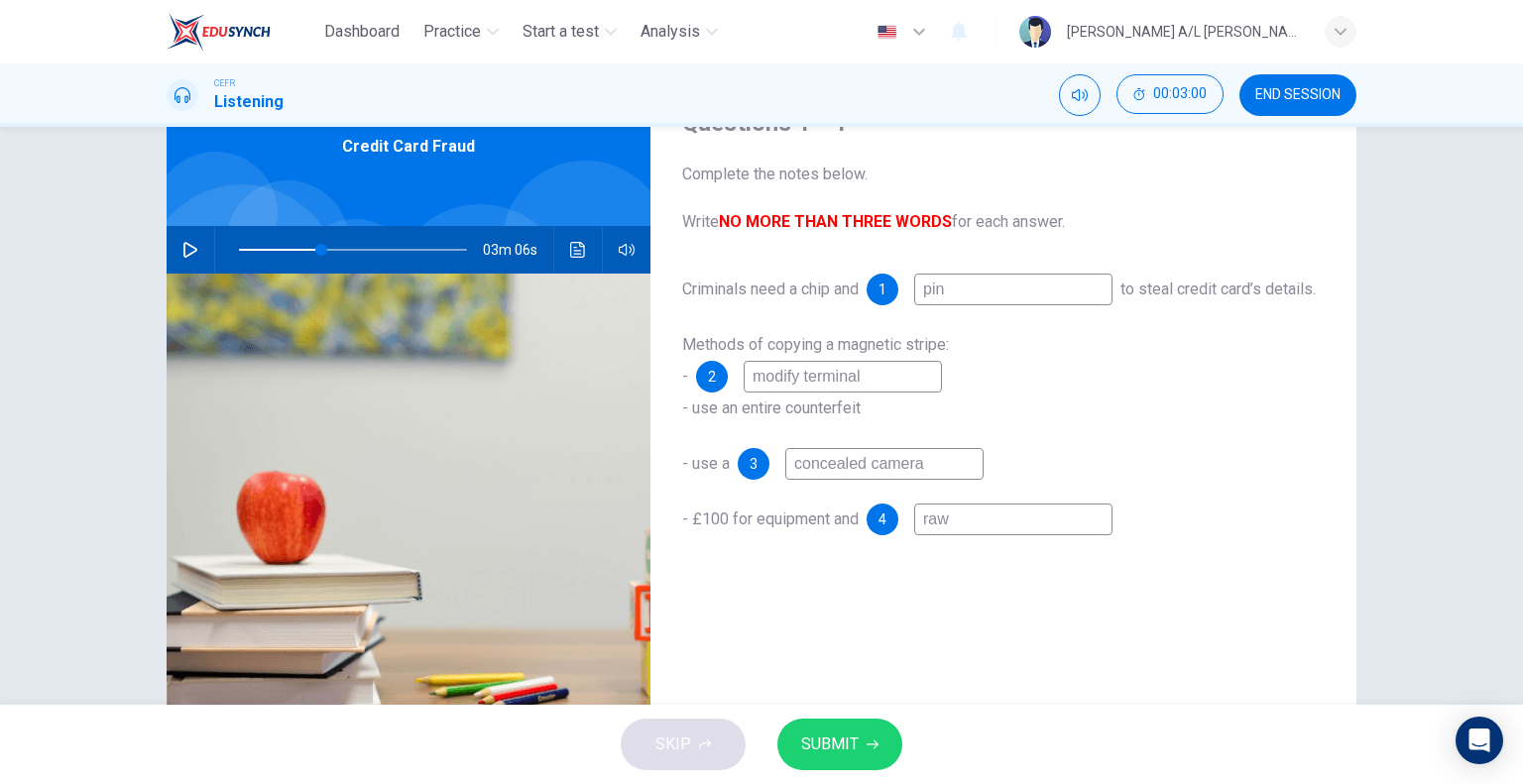 type on "36" 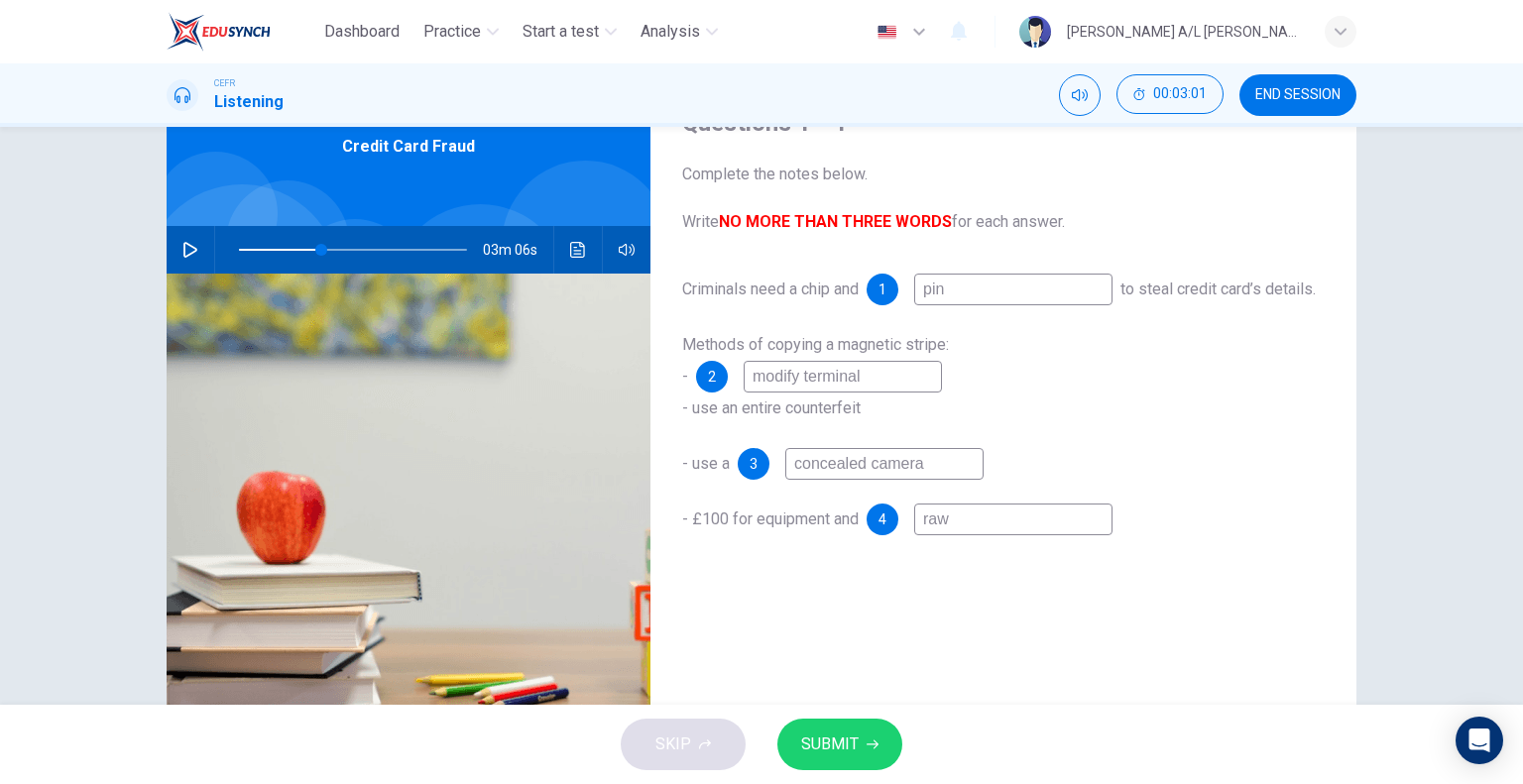 type on "raw p" 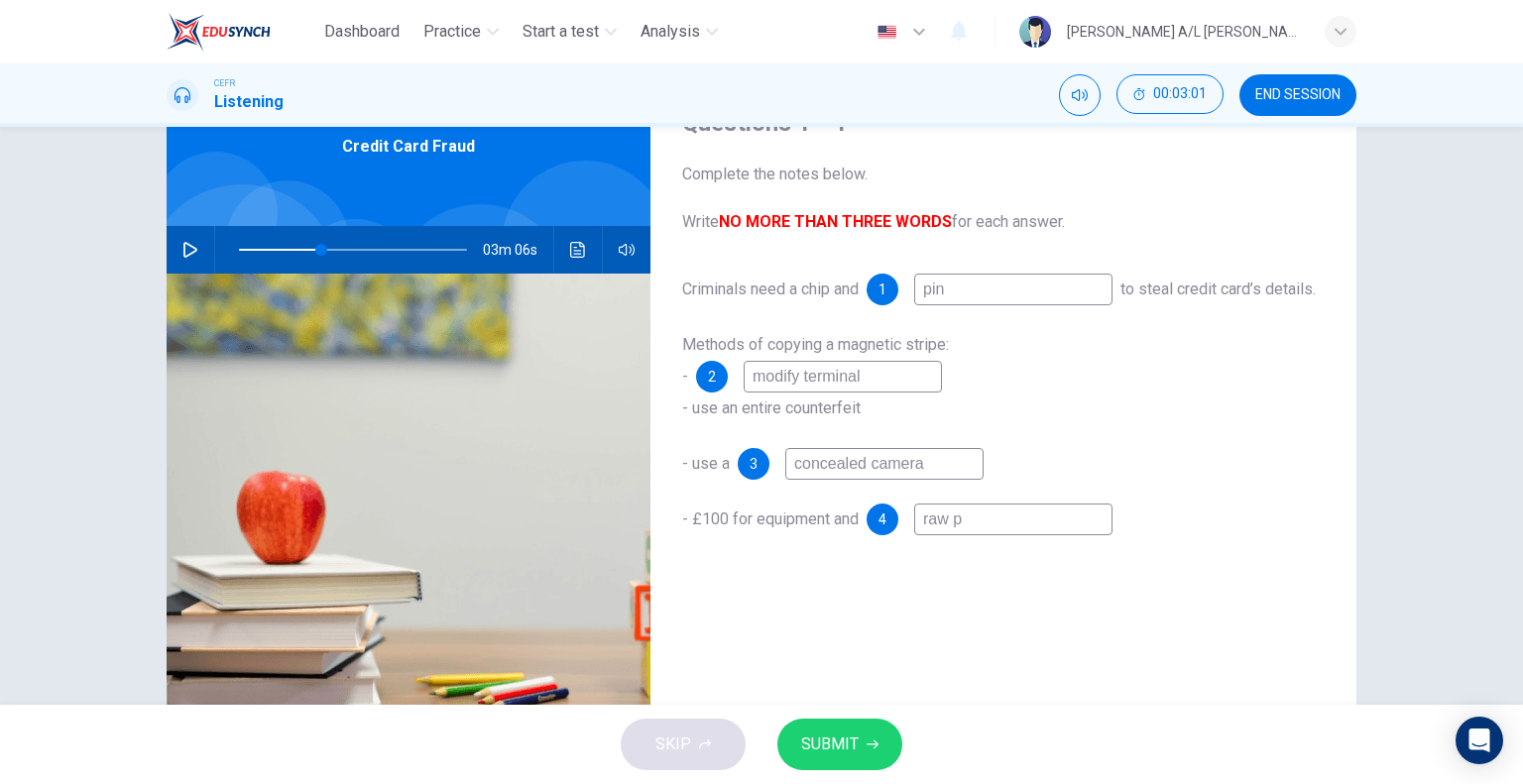 type on "raw pa" 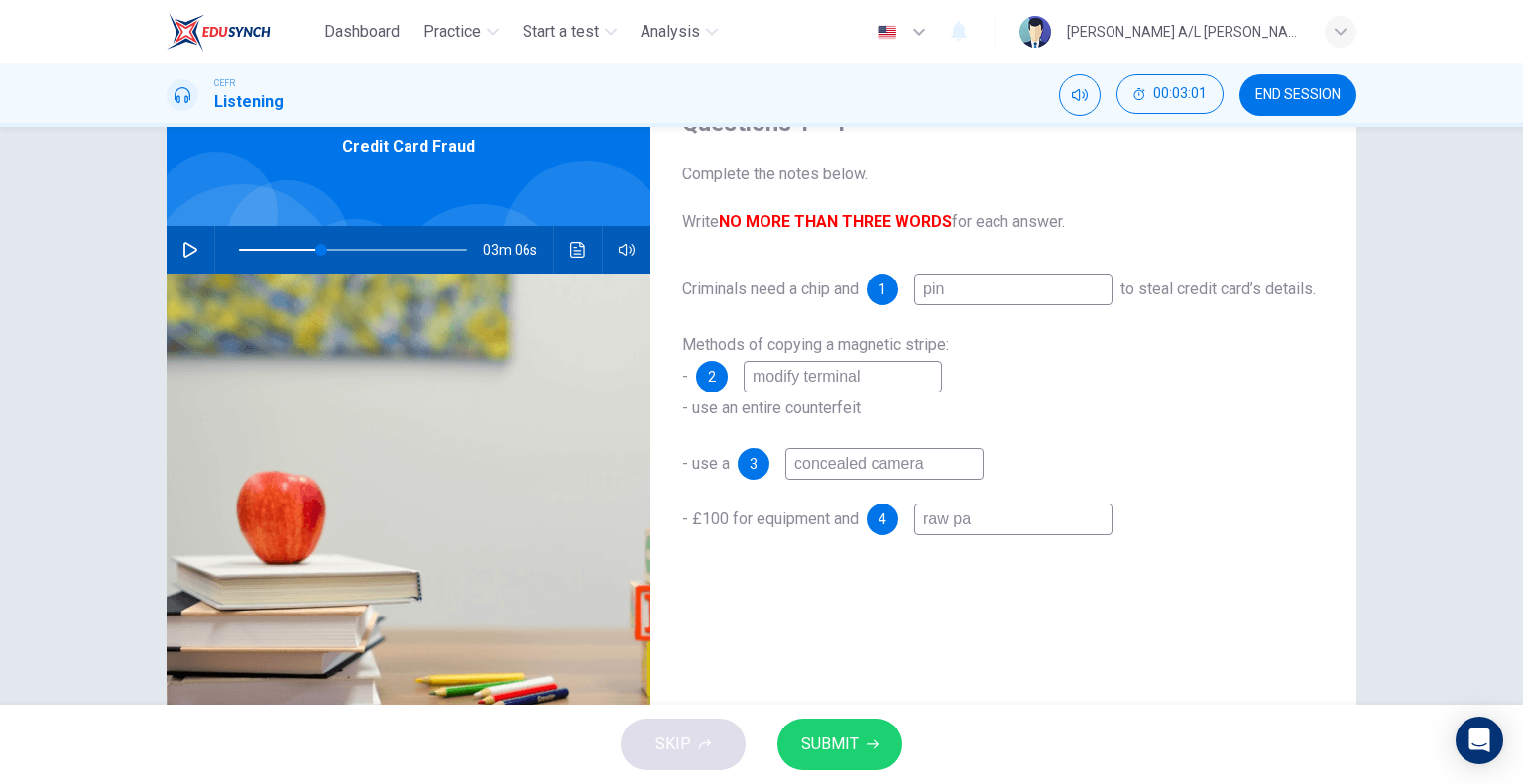 type on "36" 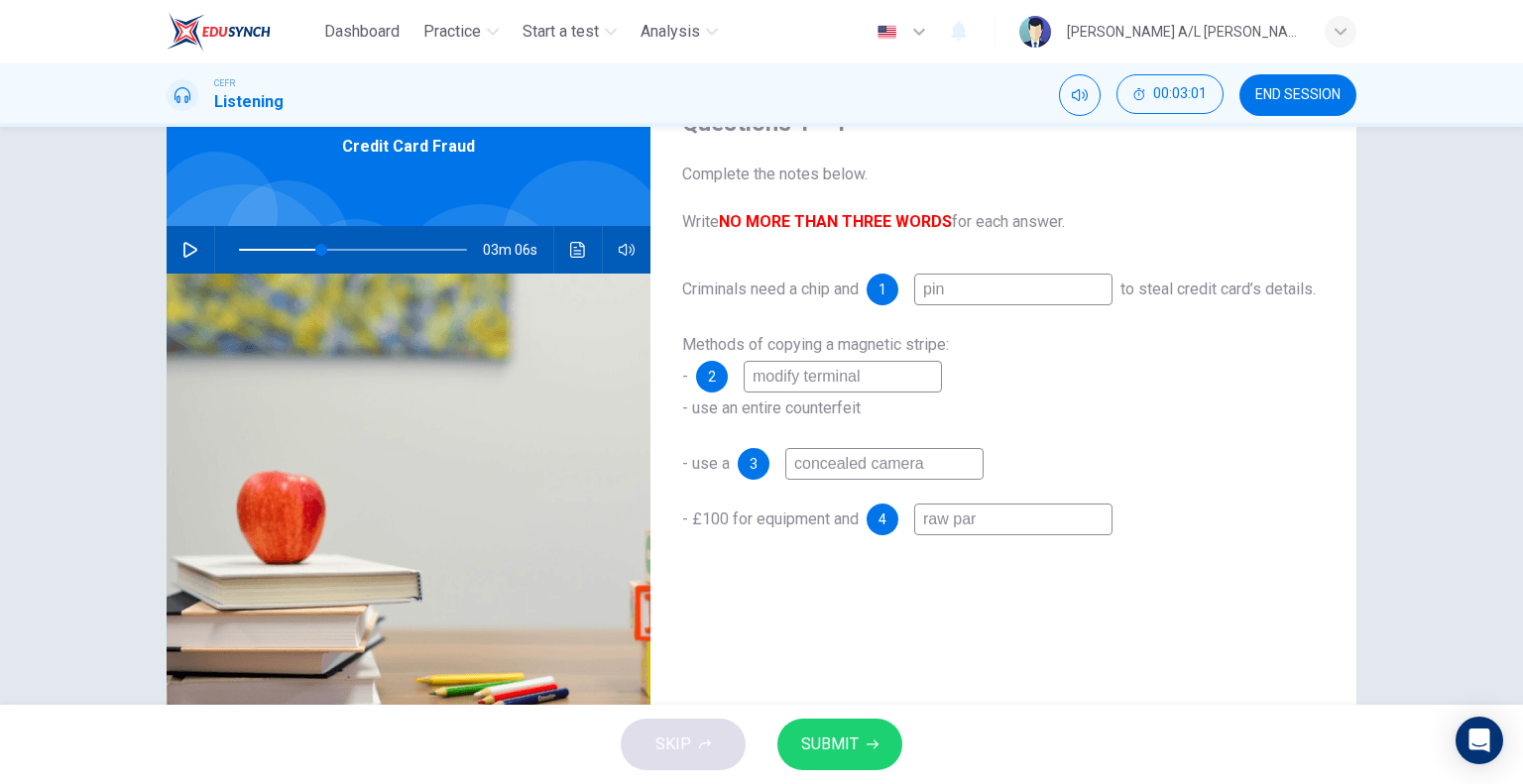 type on "36" 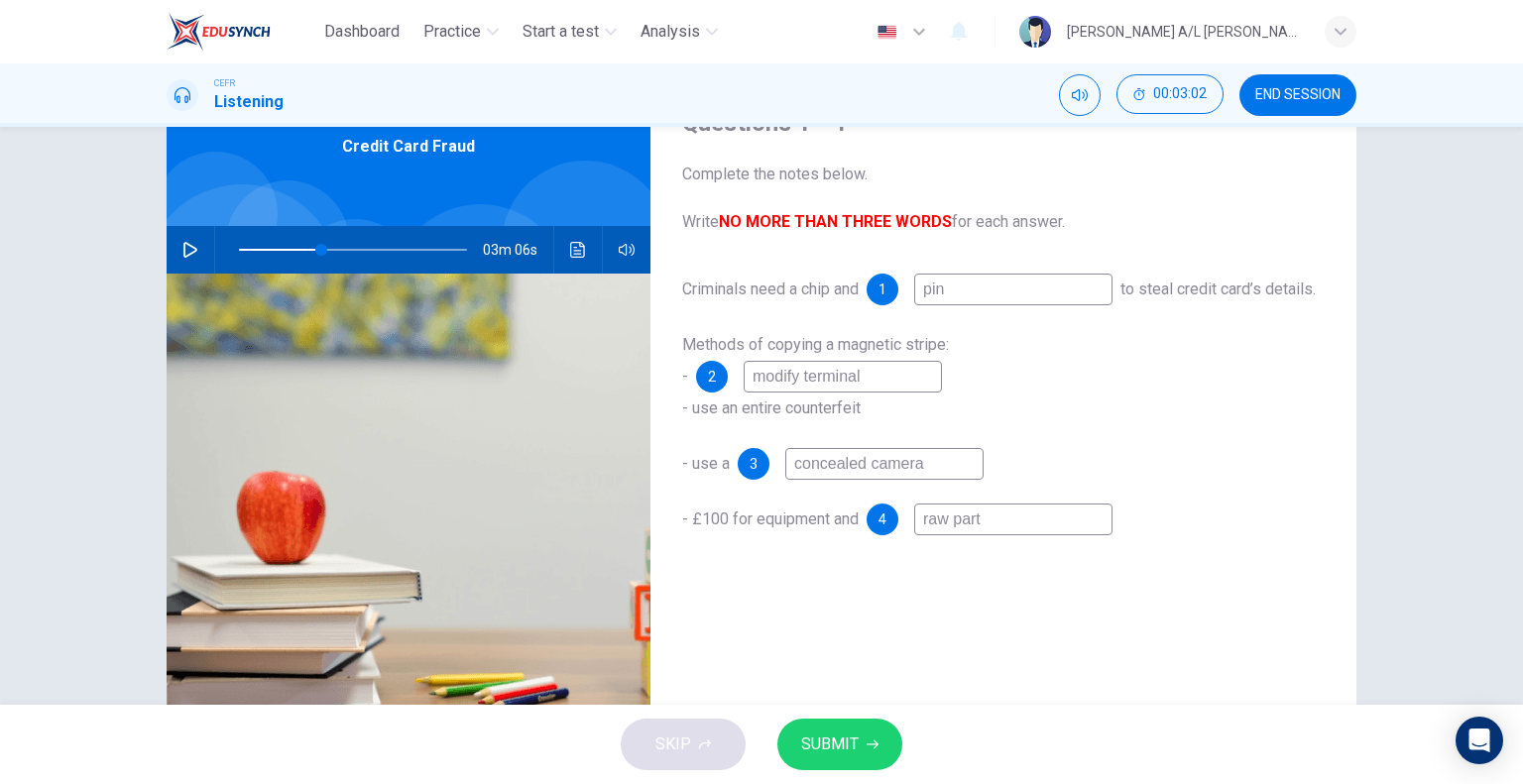 type on "raw parts" 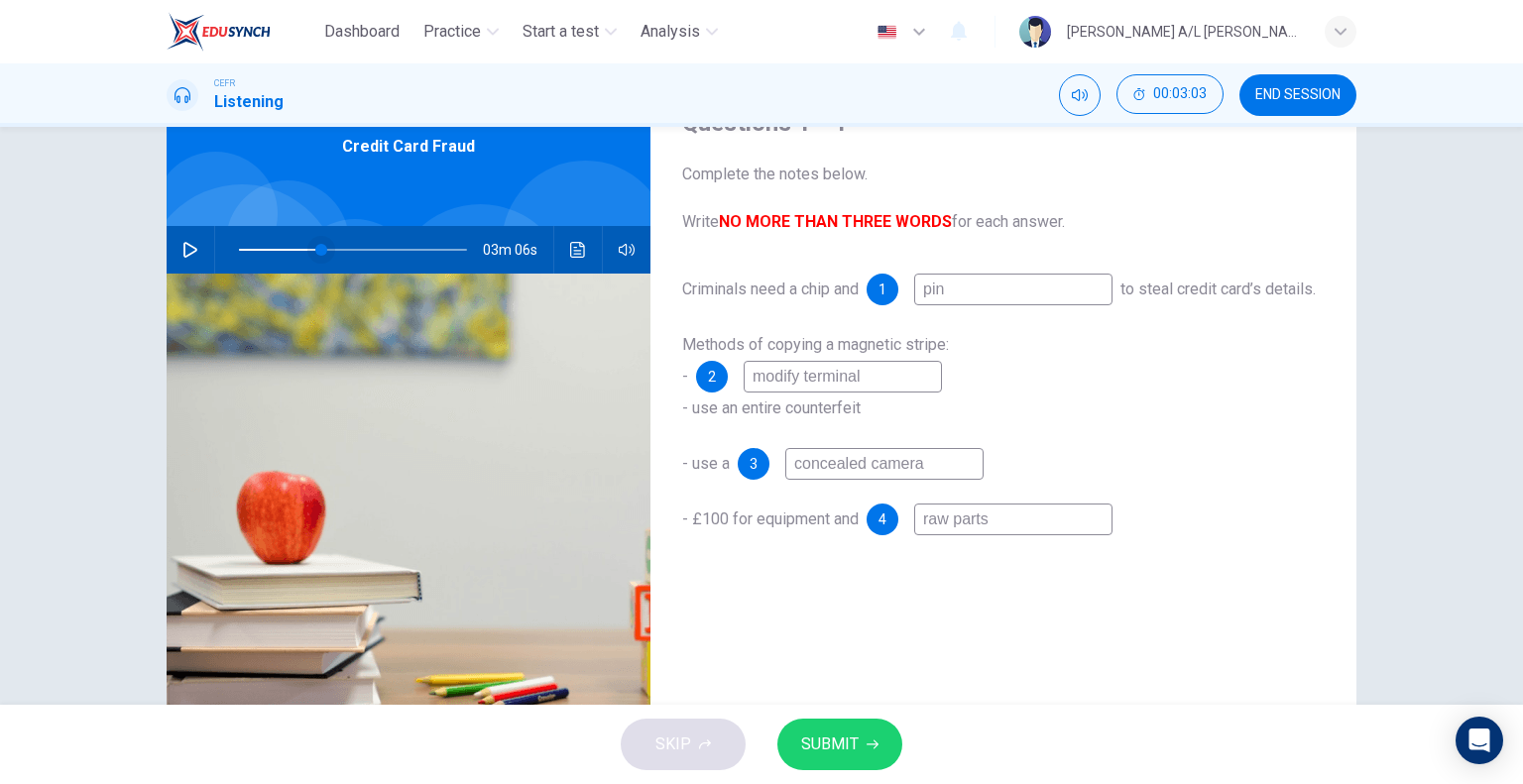 type on "36" 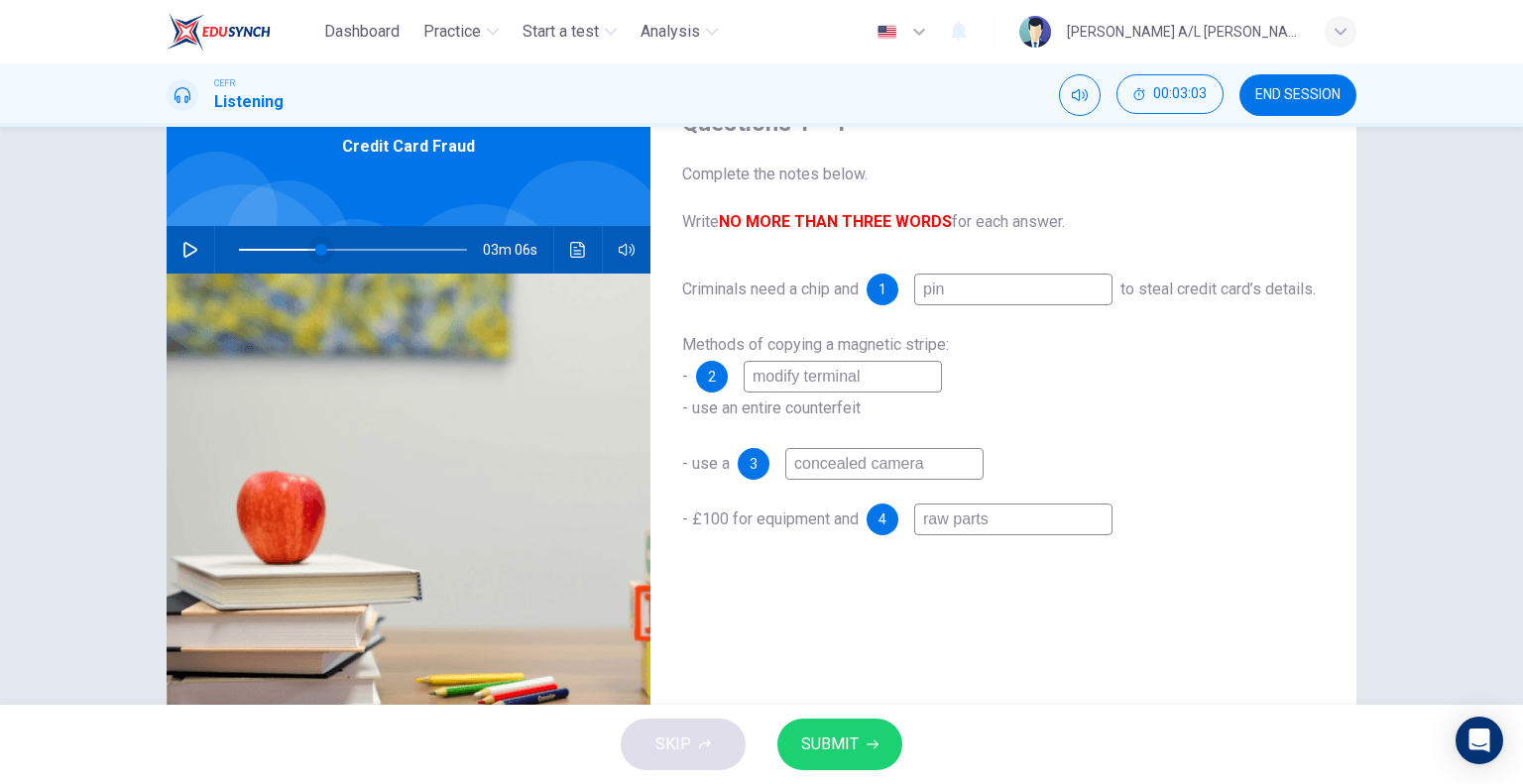 type on "raw parts" 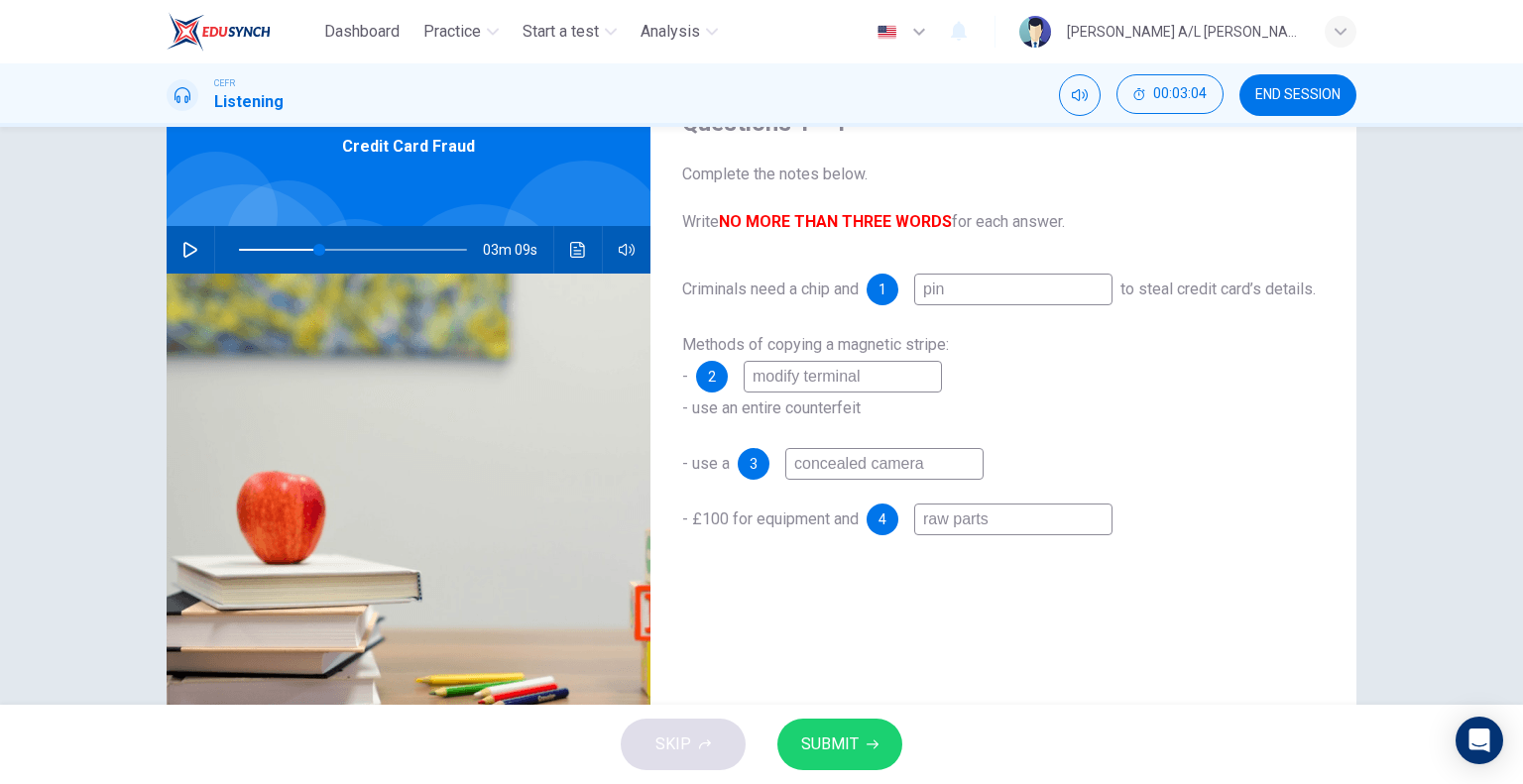 click at bounding box center [190, 250] 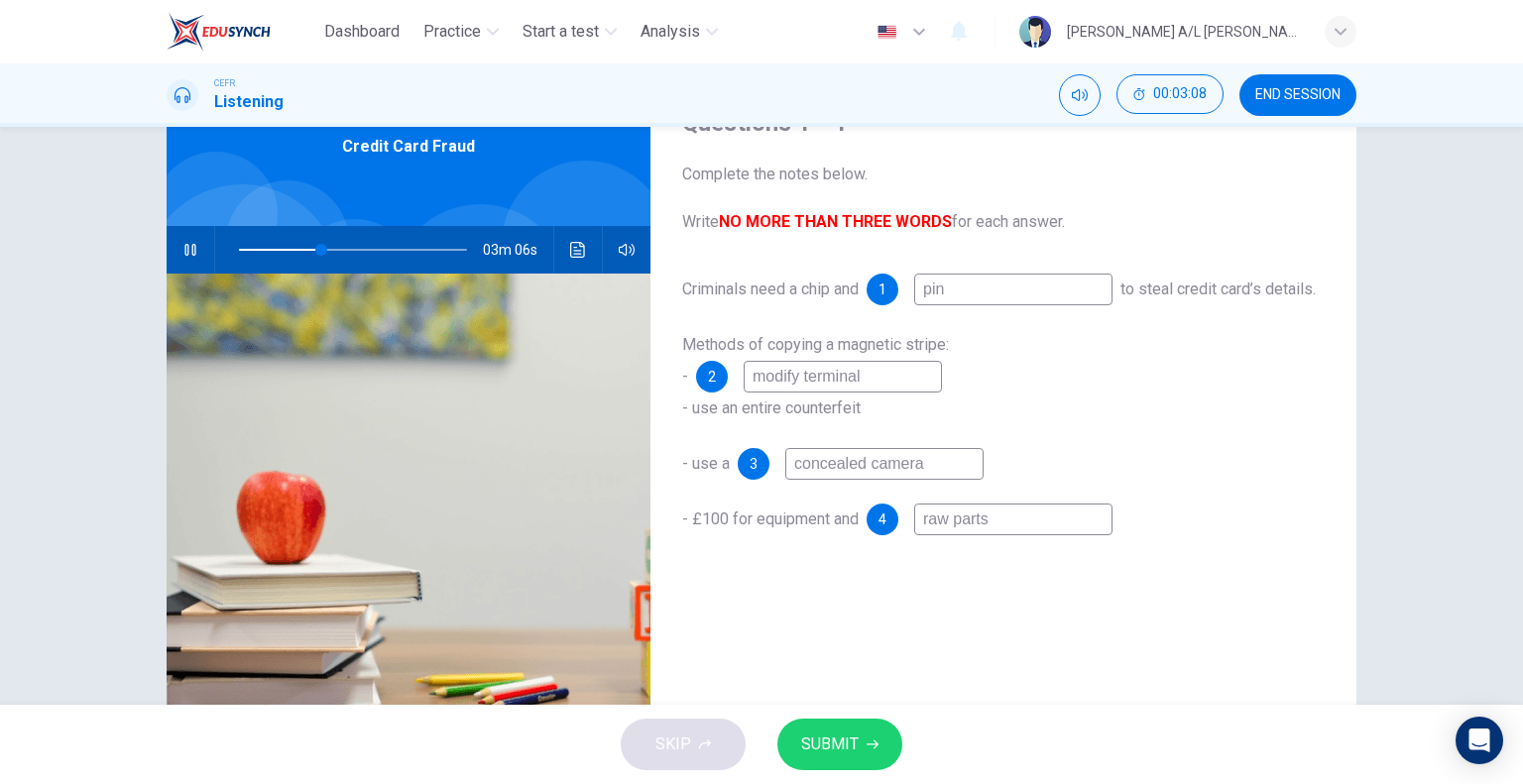 click at bounding box center [190, 250] 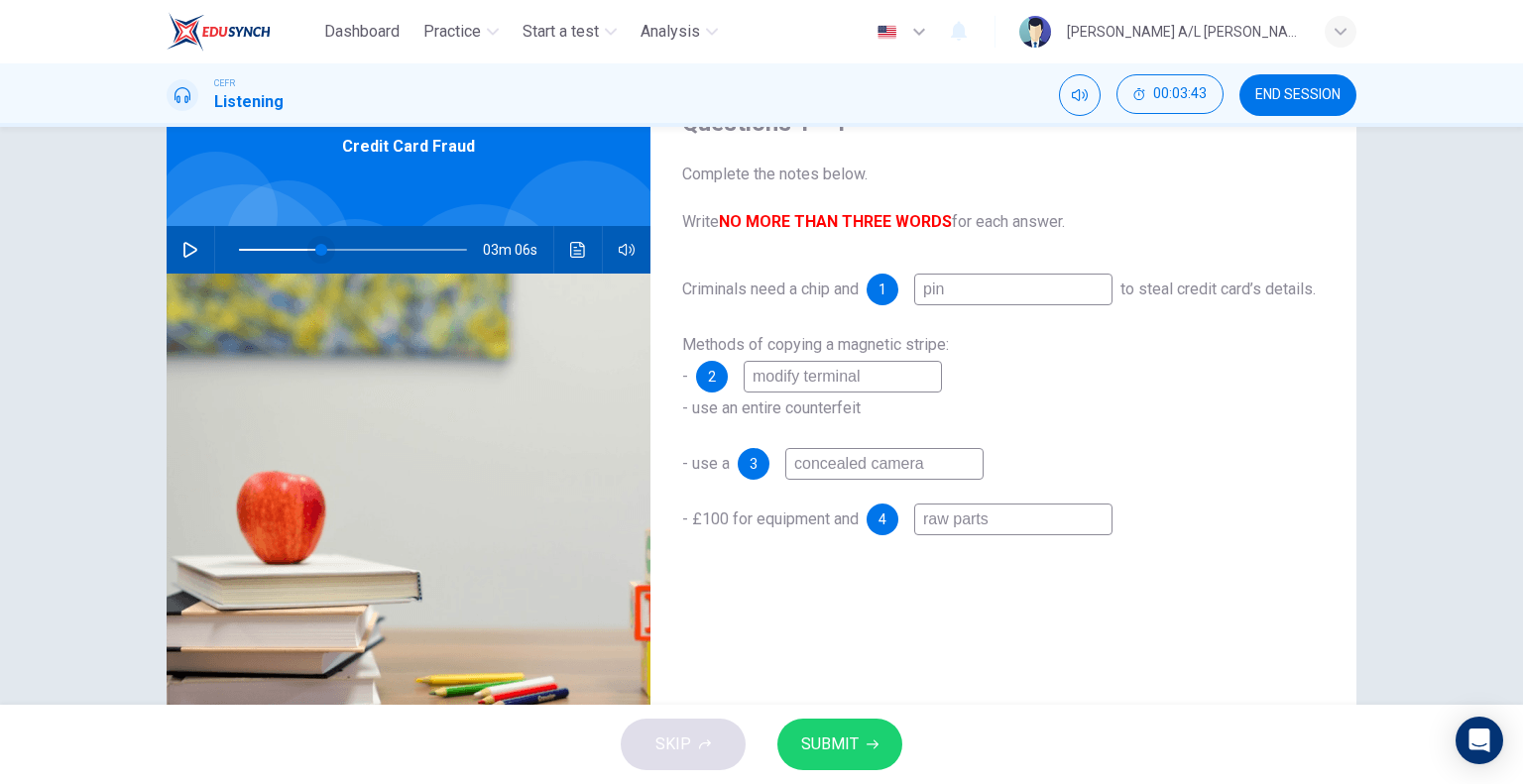 click at bounding box center [353, 250] 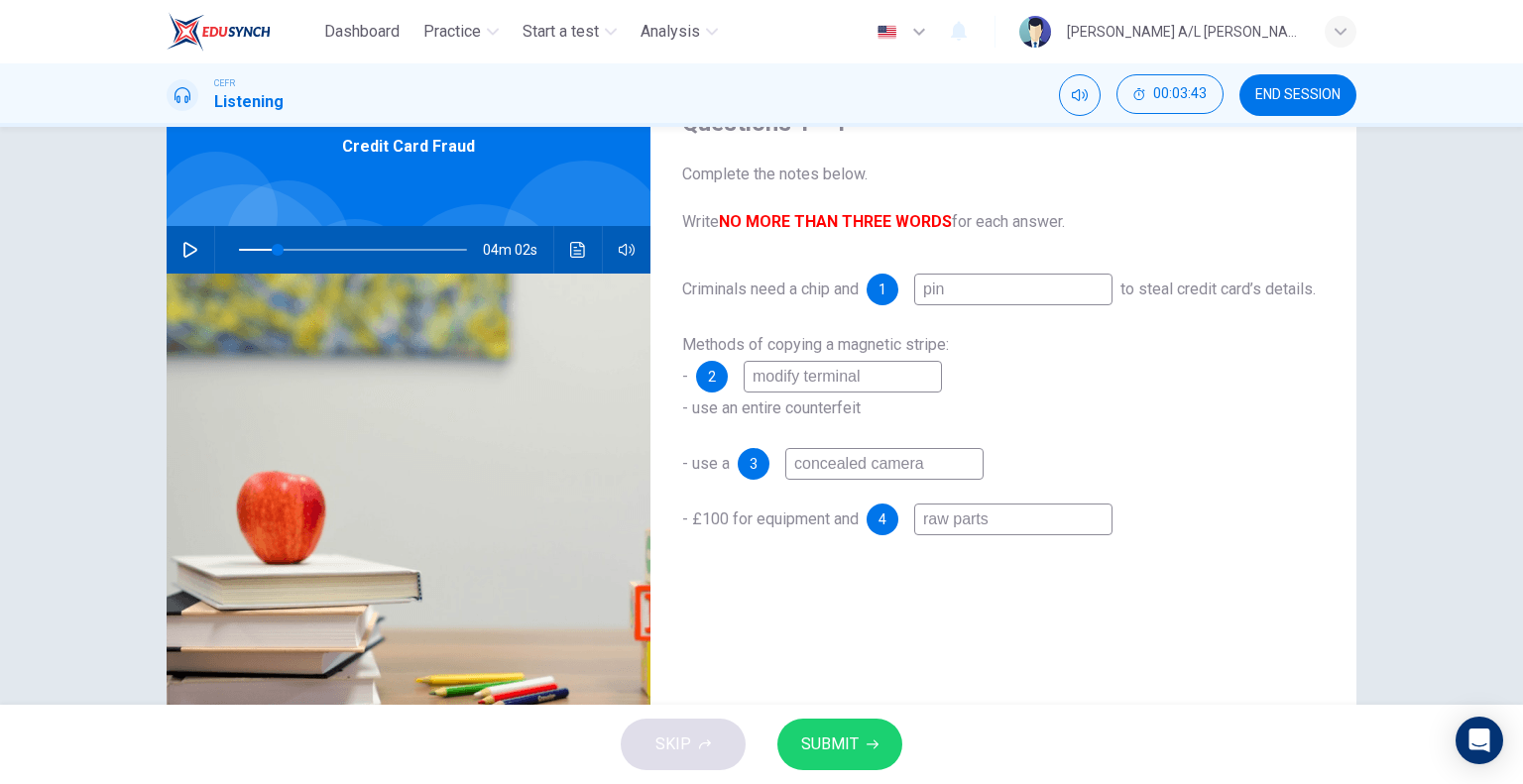 click on "04m 02s" at bounding box center (409, 250) 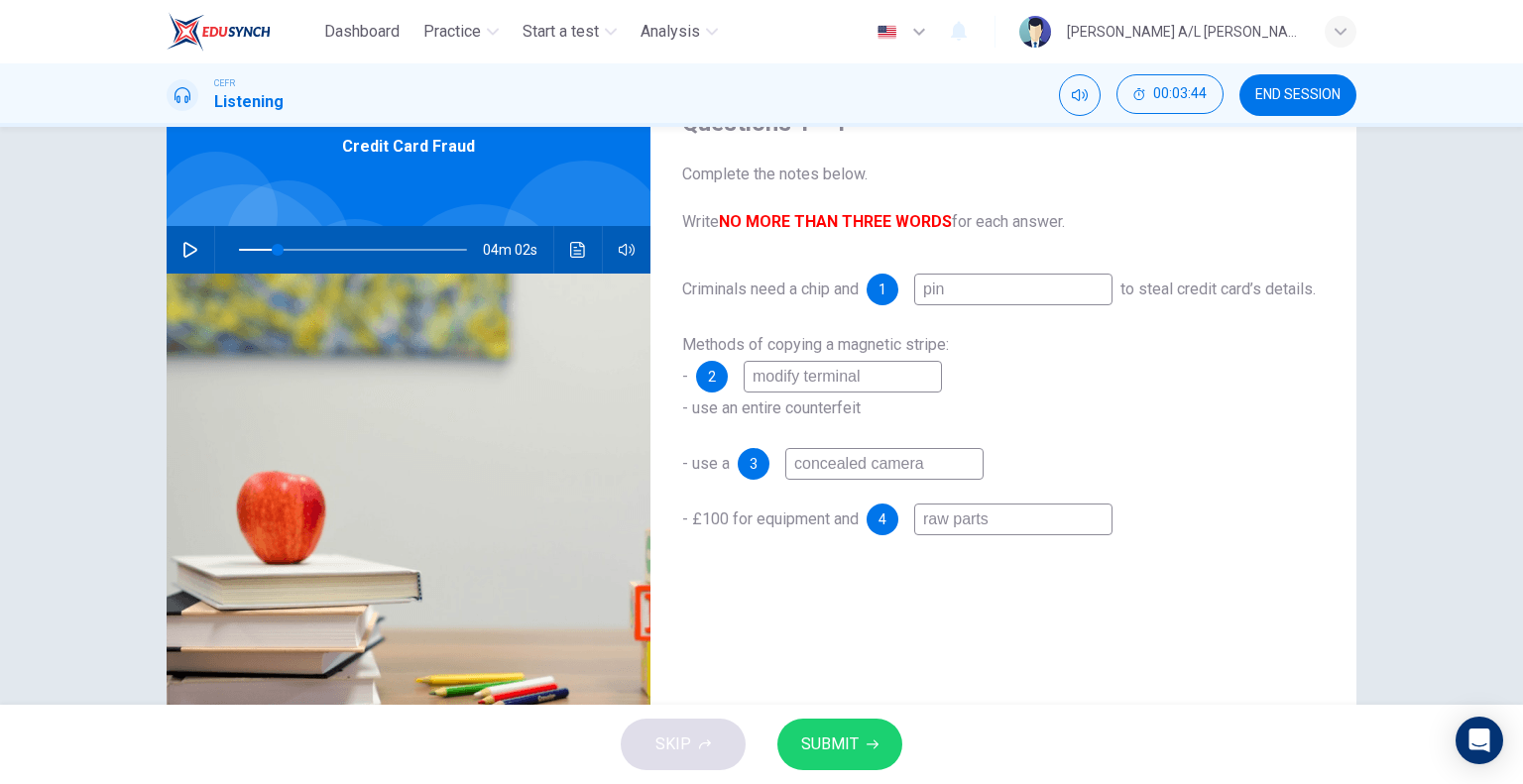 click at bounding box center [190, 250] 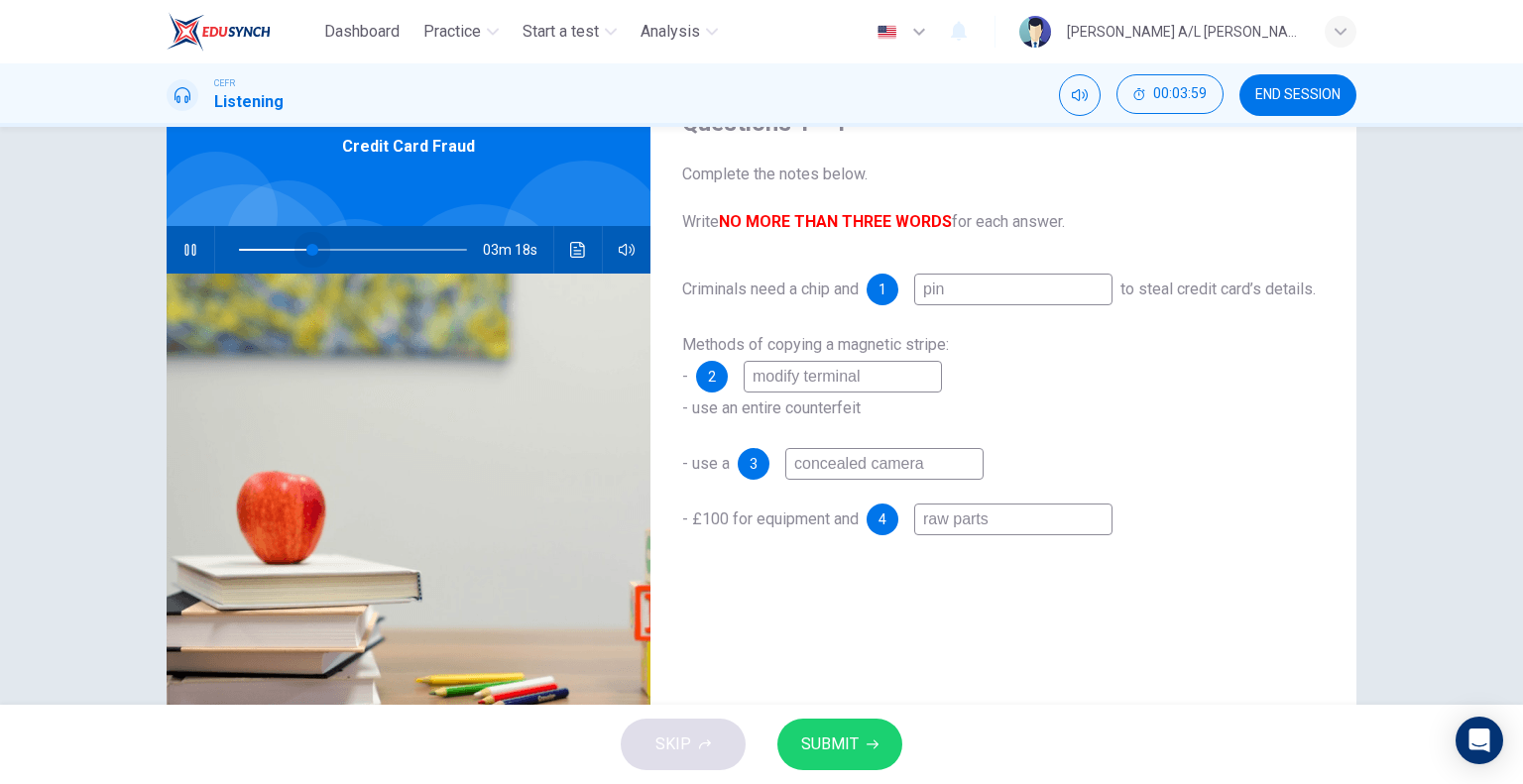 click at bounding box center (353, 250) 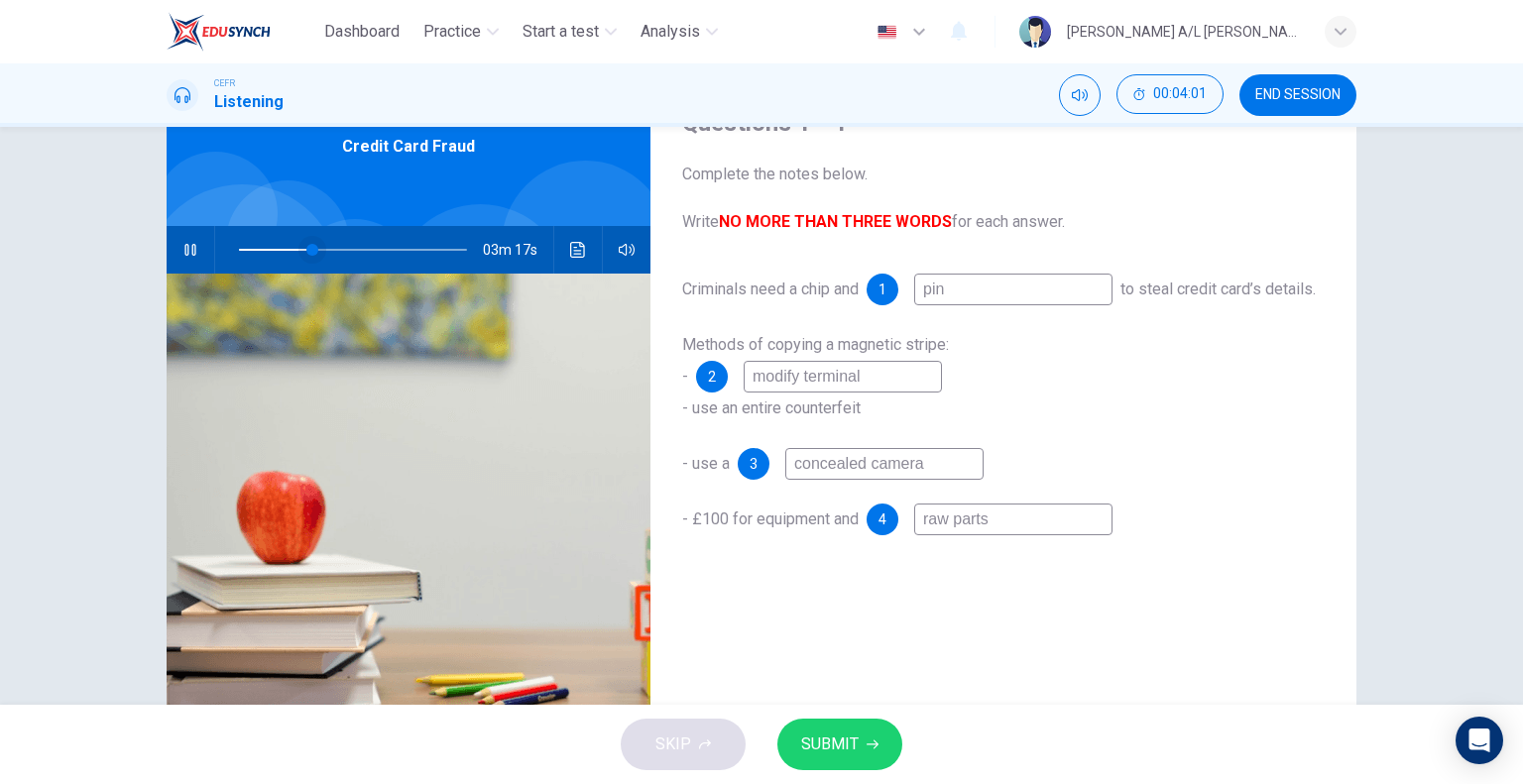 click at bounding box center (312, 250) 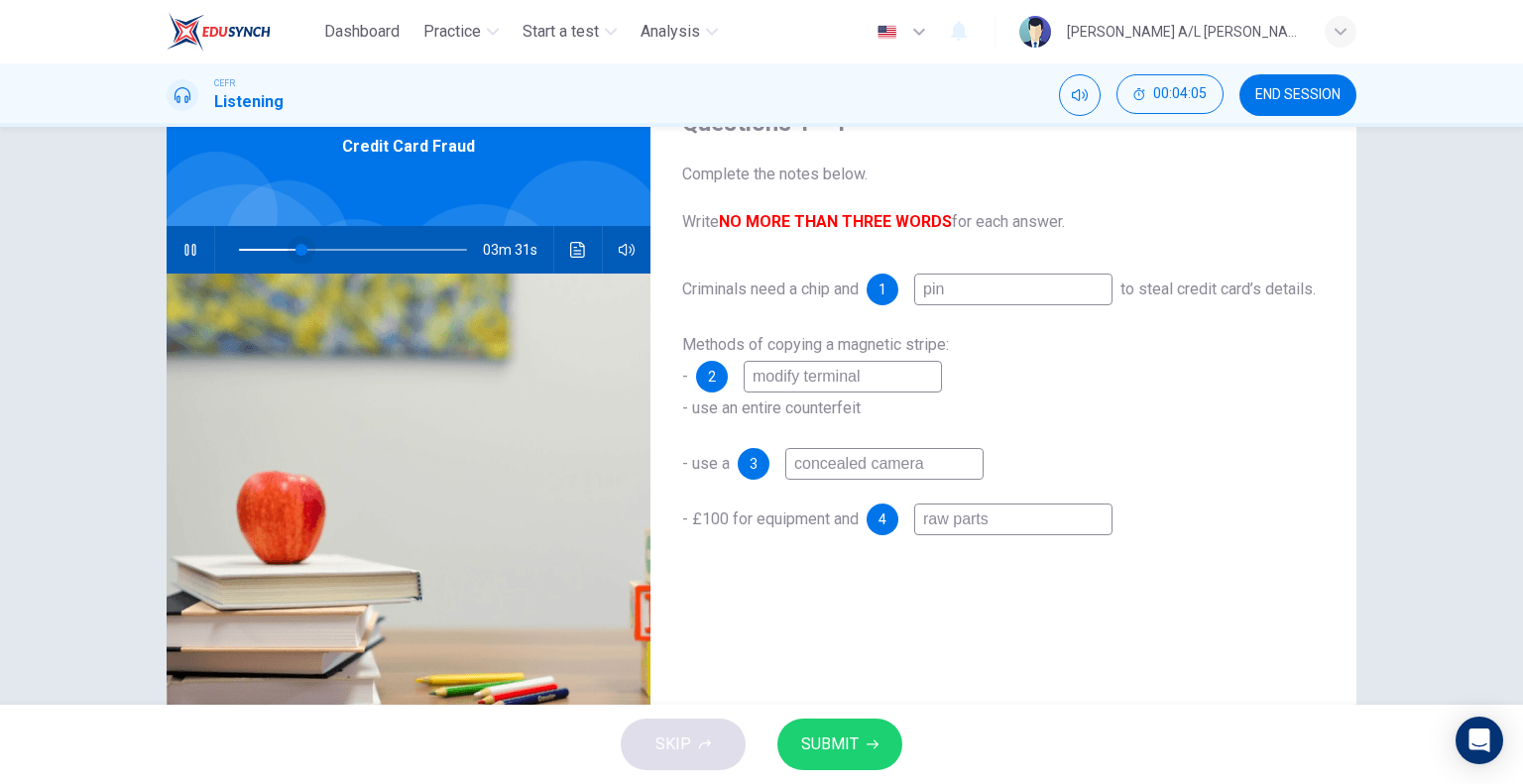 click at bounding box center [301, 250] 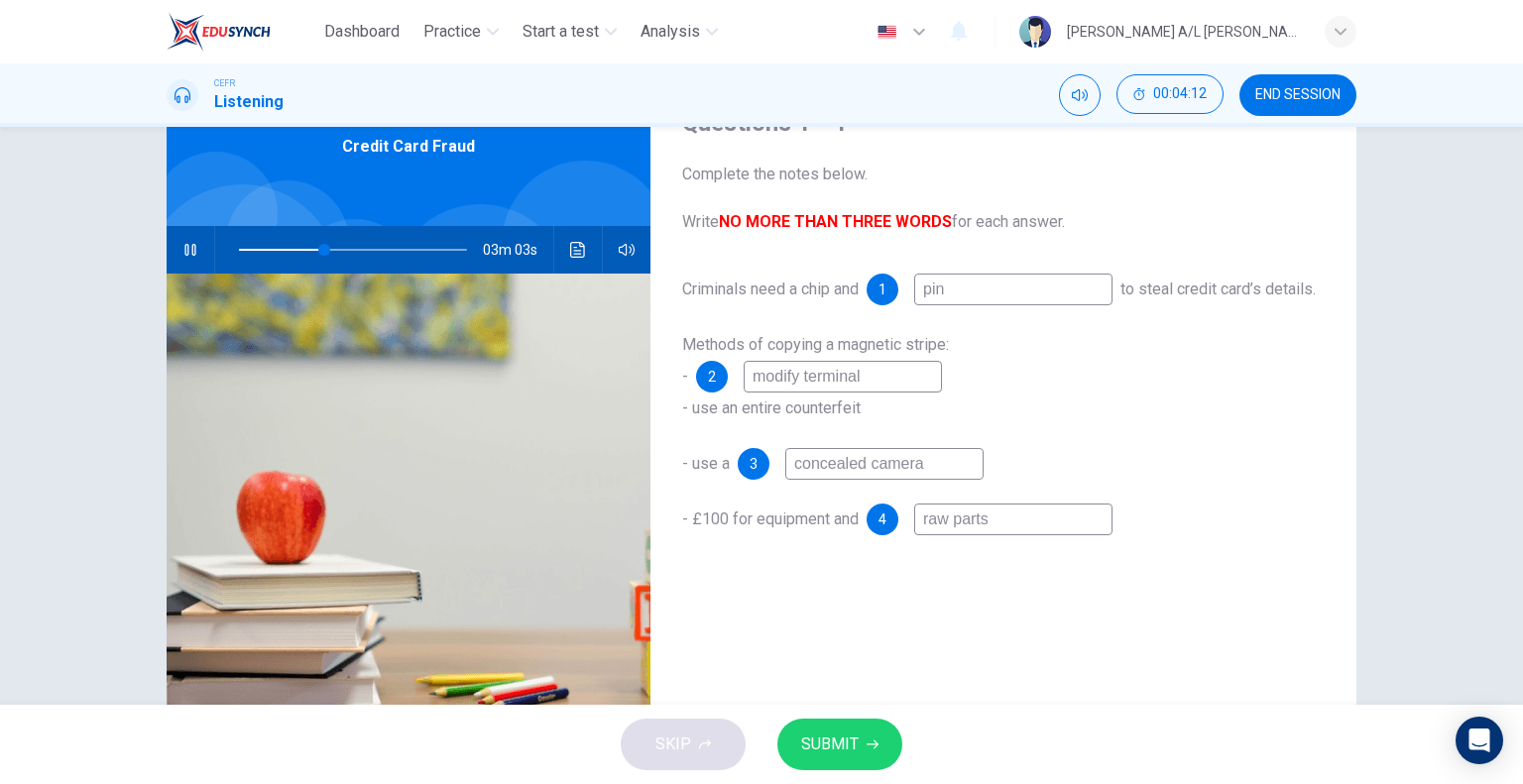 click at bounding box center [190, 250] 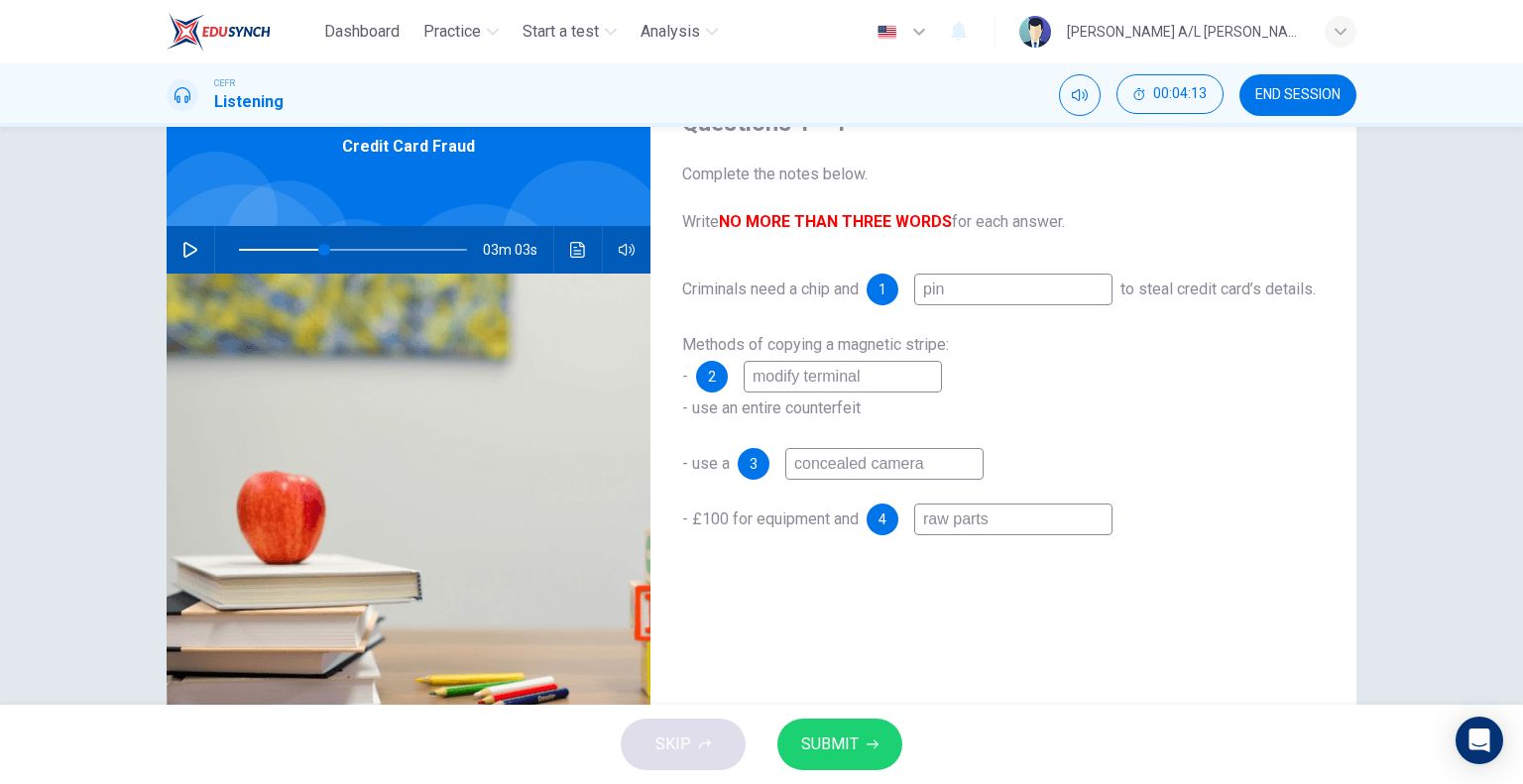 click on "SUBMIT" at bounding box center (840, 744) 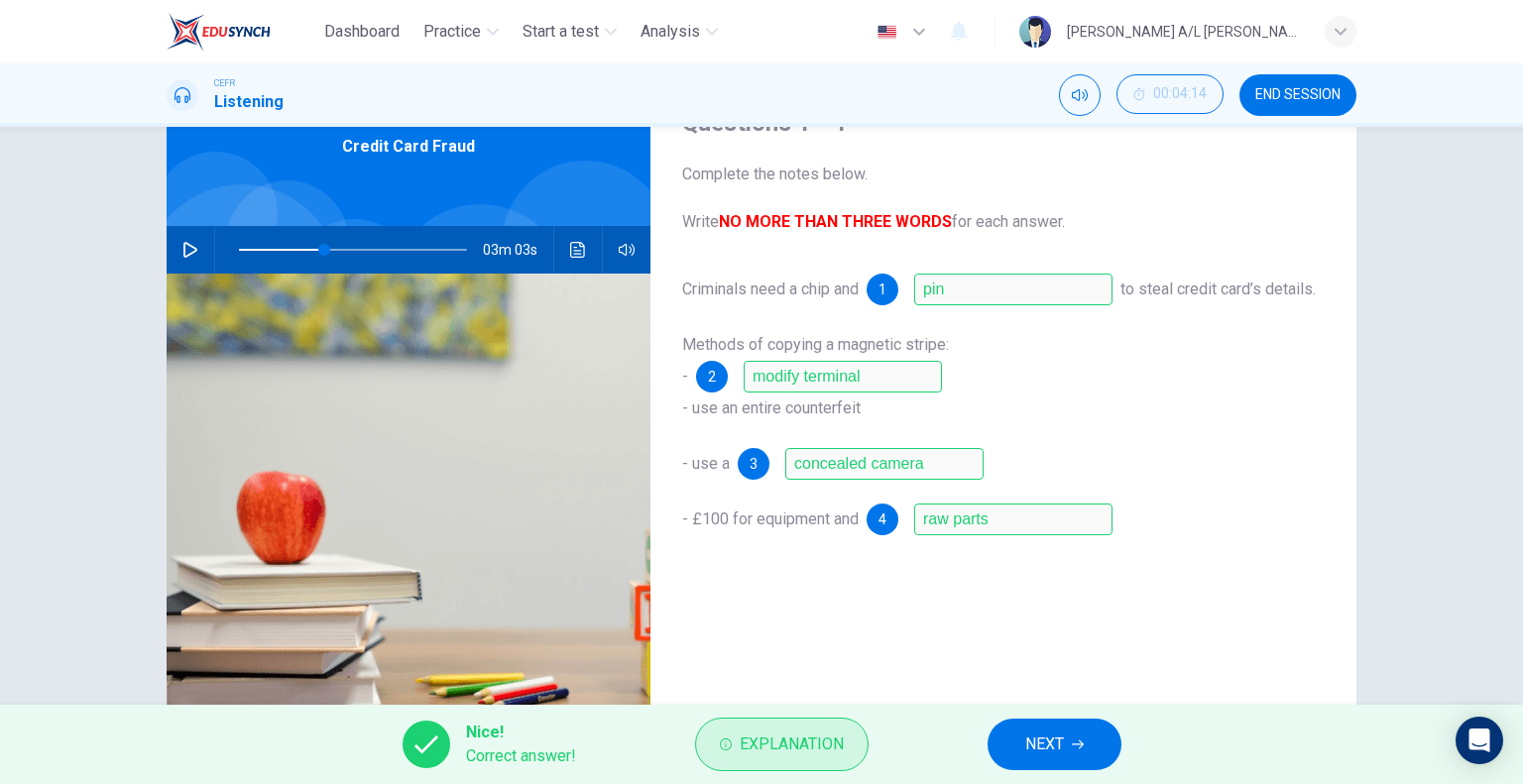 click on "Explanation" at bounding box center (791, 744) 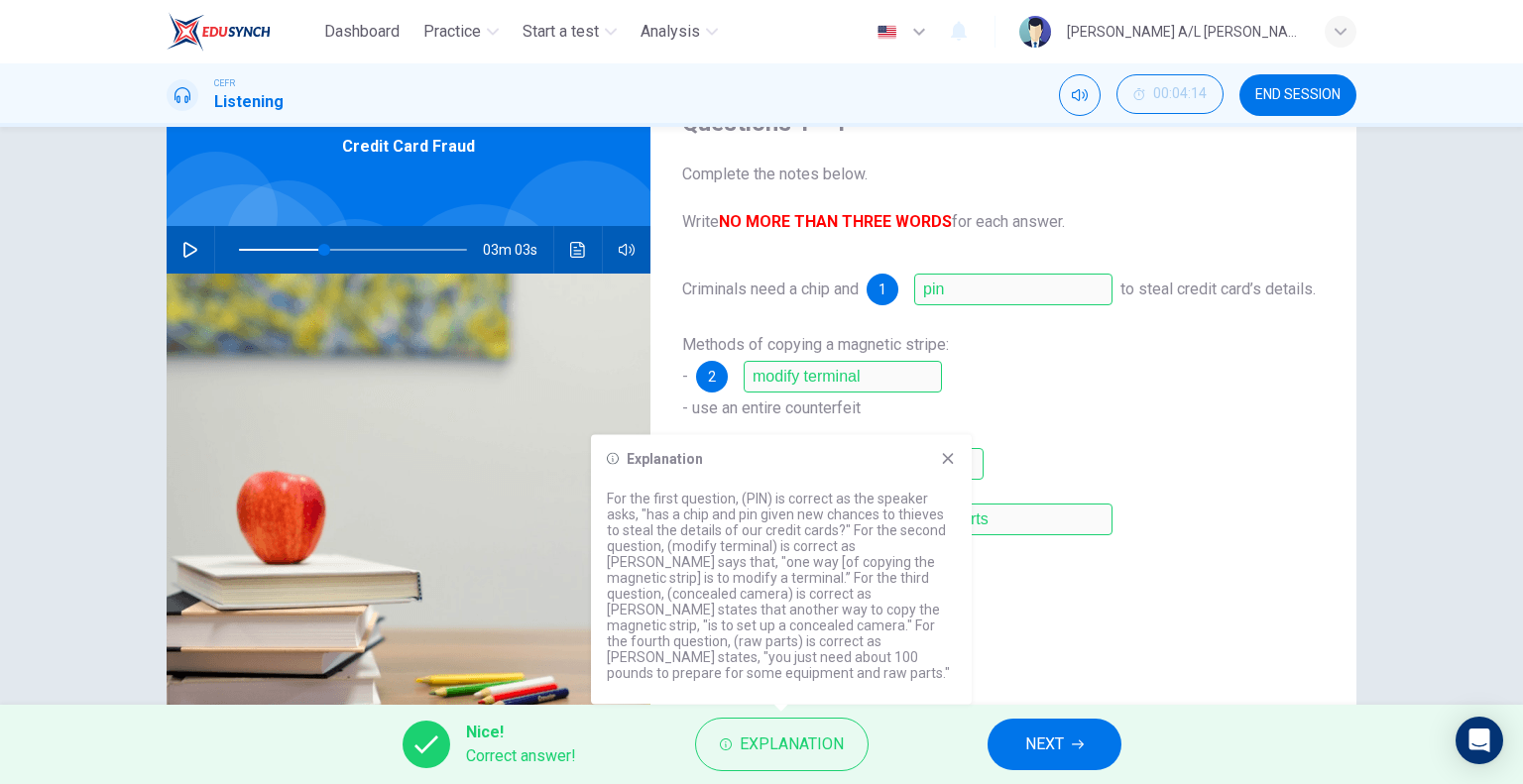 scroll, scrollTop: 190, scrollLeft: 0, axis: vertical 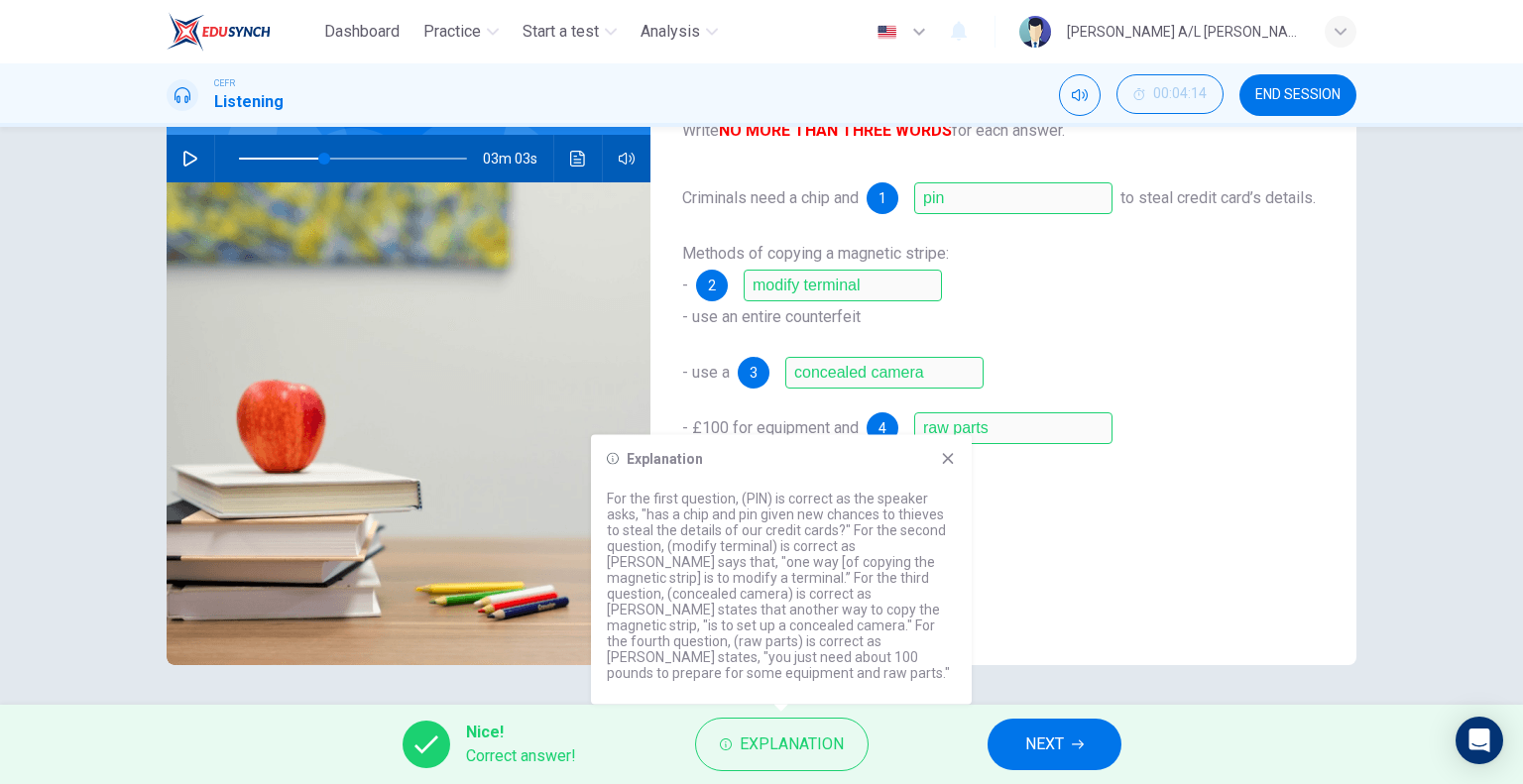 click on "Questions 1 - 4 Complete the notes below. Write  NO MORE THAN THREE WORDS  for each answer. Criminals need a chip and  1 pin  to steal credit card’s details. Methods of copying a magnetic stripe: -  2 modify terminal - use an entire counterfeit - use a  3 concealed camera   - £100 for equipment and  4 raw parts" at bounding box center [1003, 320] 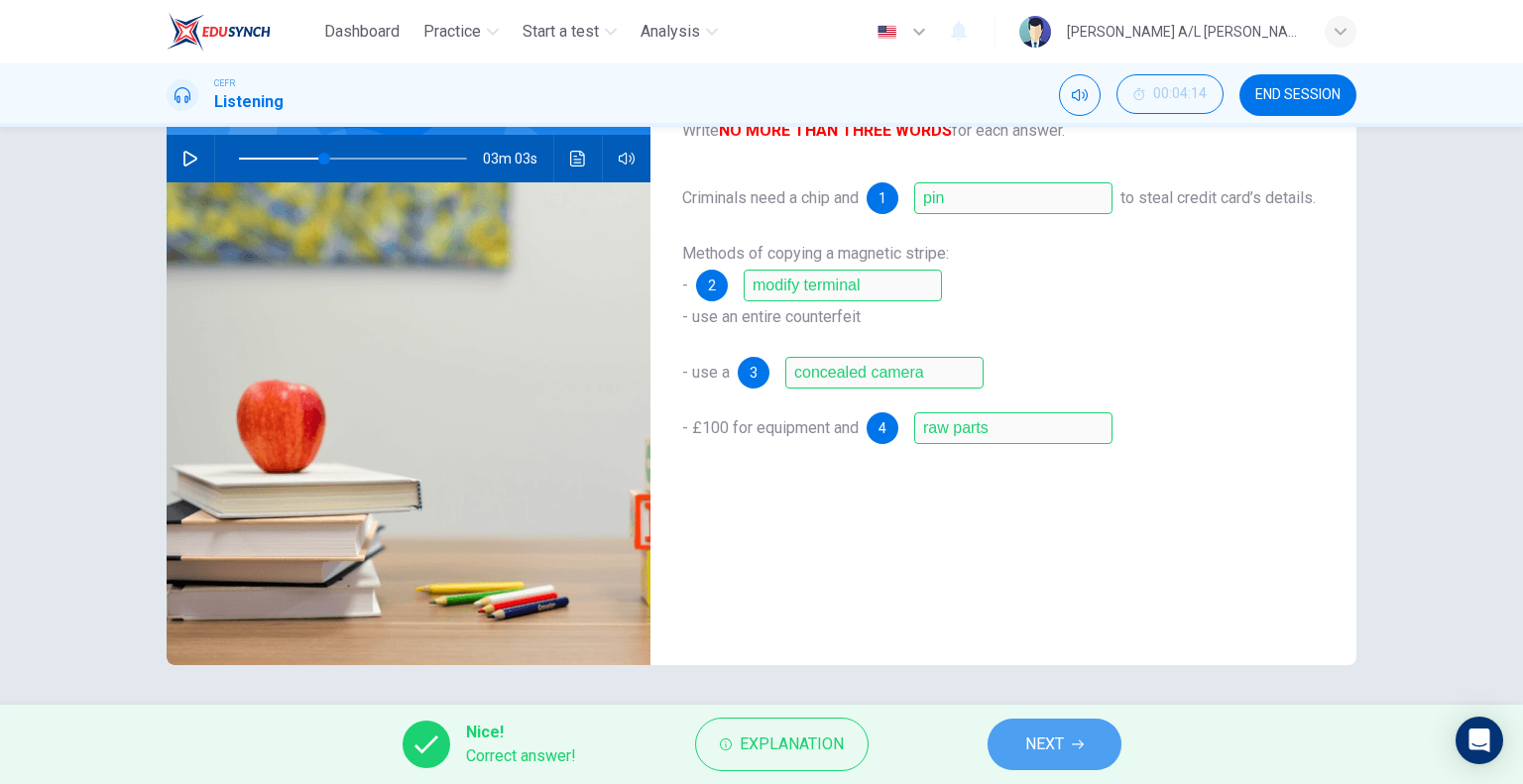click on "NEXT" at bounding box center (1044, 744) 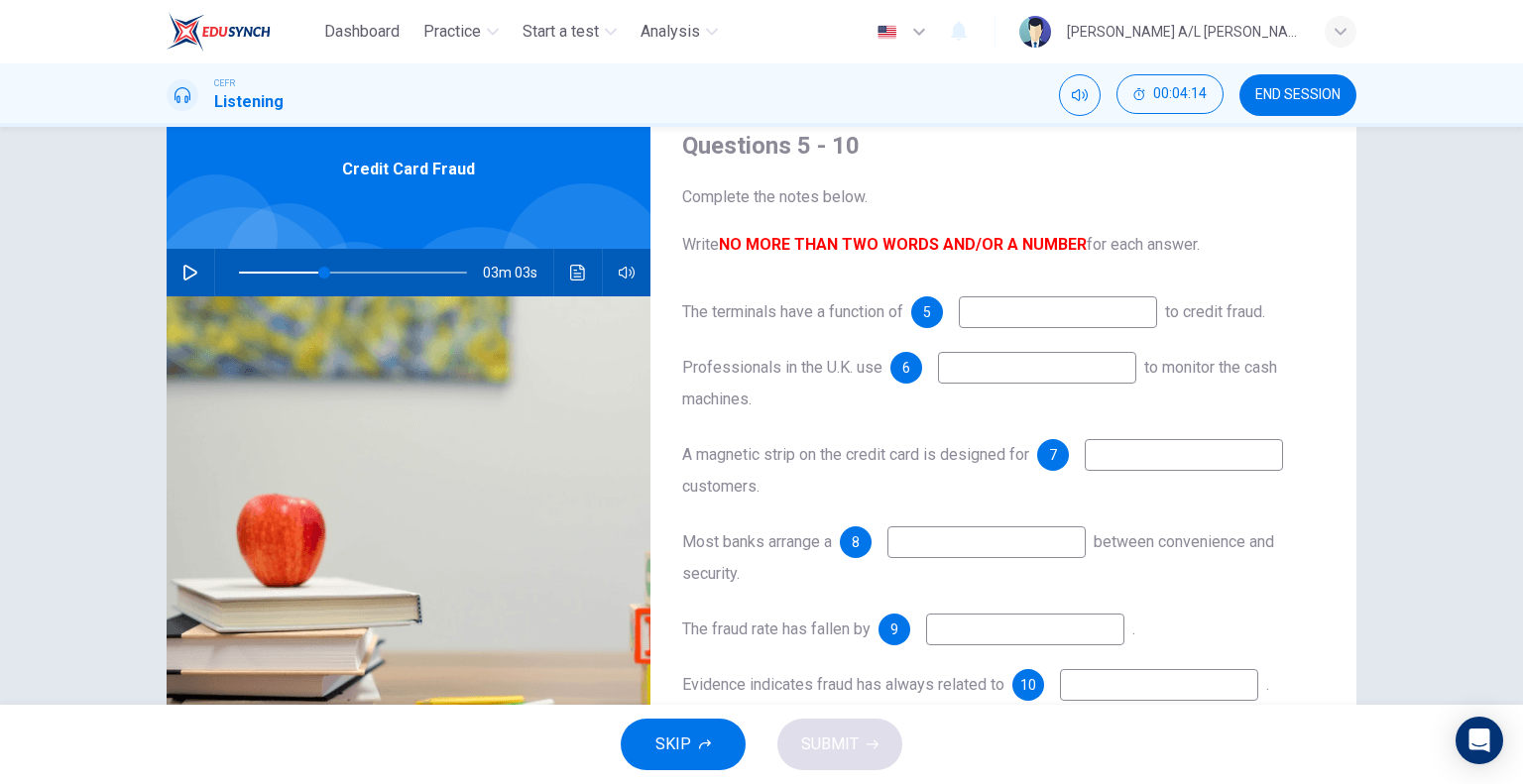 scroll, scrollTop: 0, scrollLeft: 0, axis: both 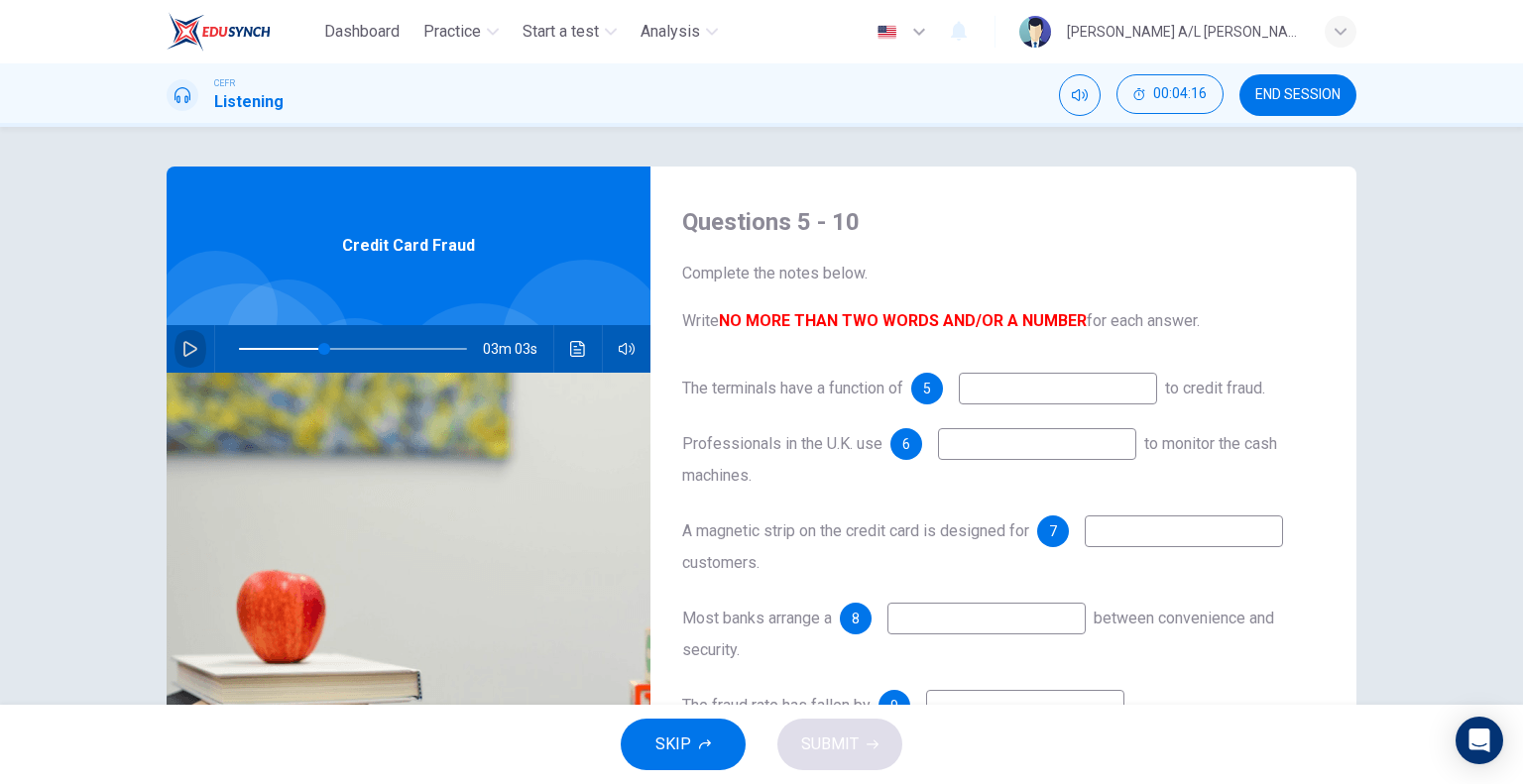 click 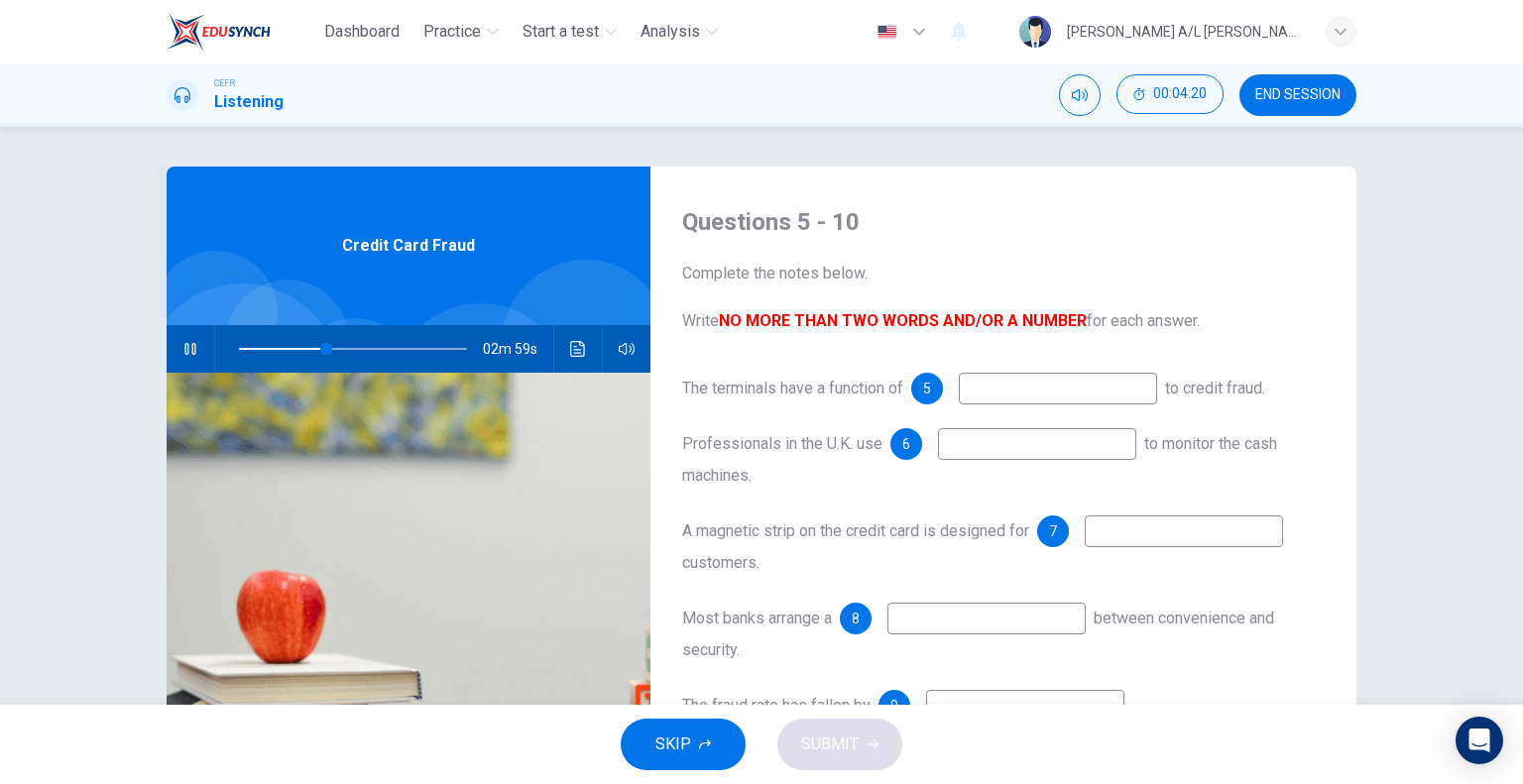 click 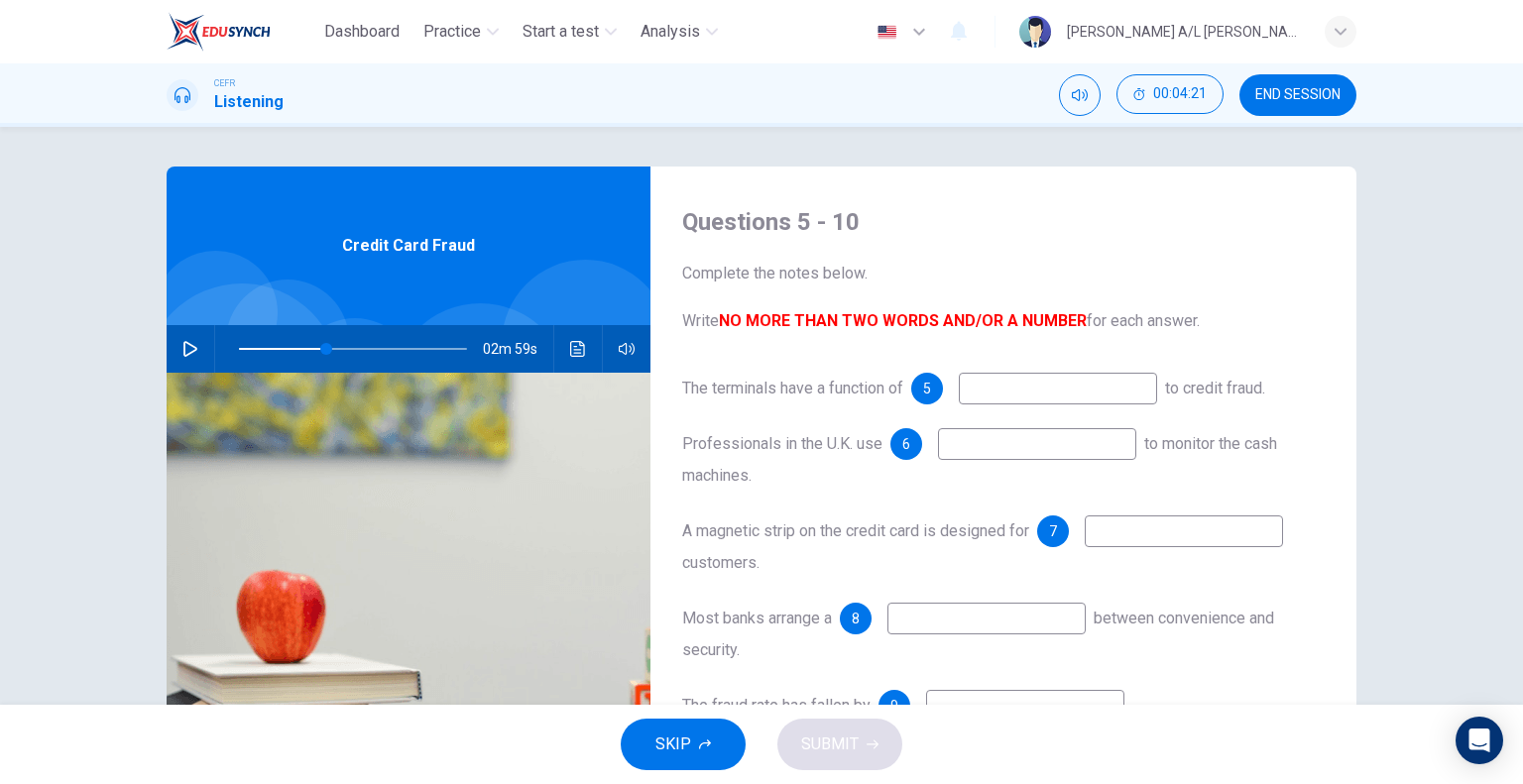 click at bounding box center [1058, 389] 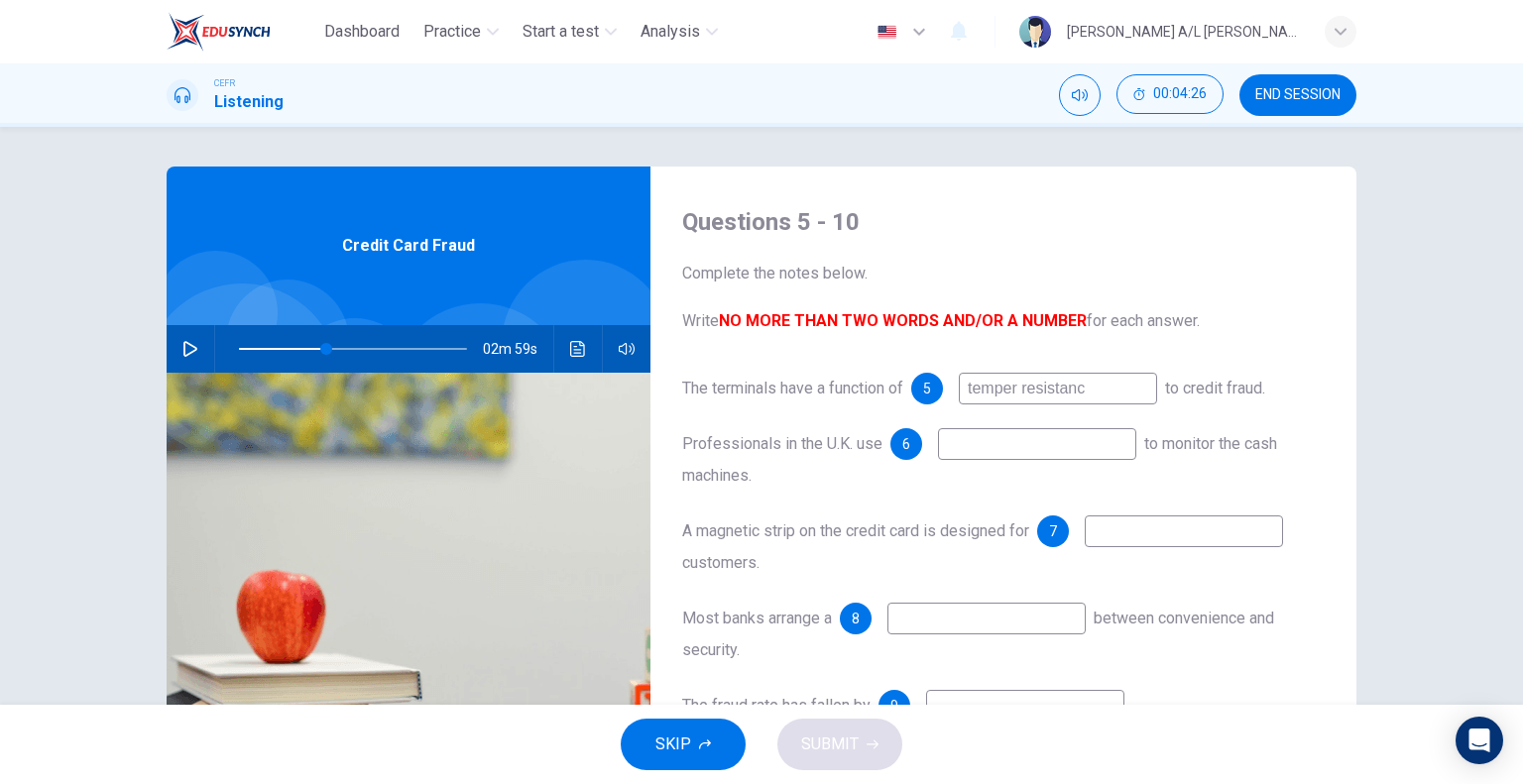 type on "temper resistance" 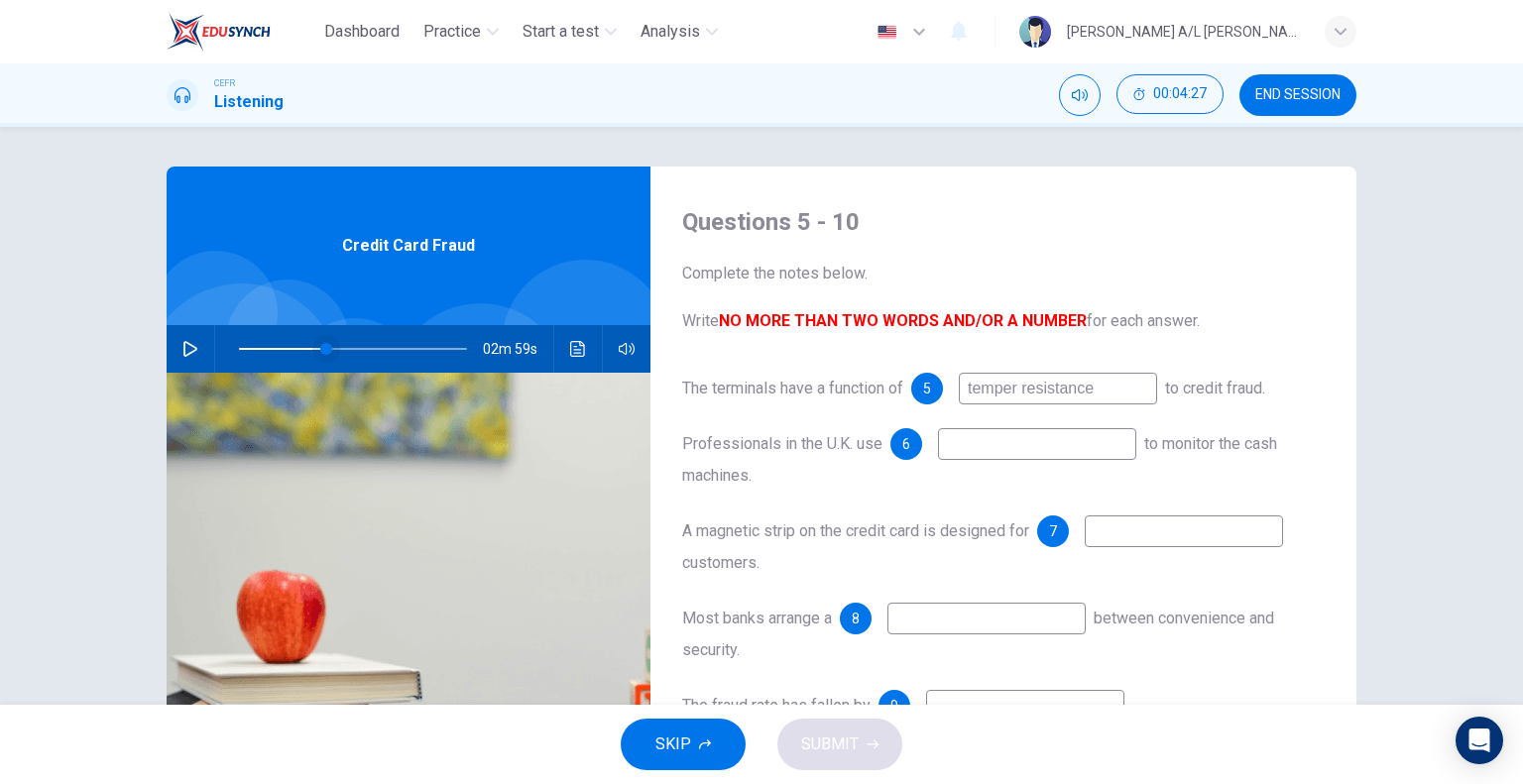 type on "38" 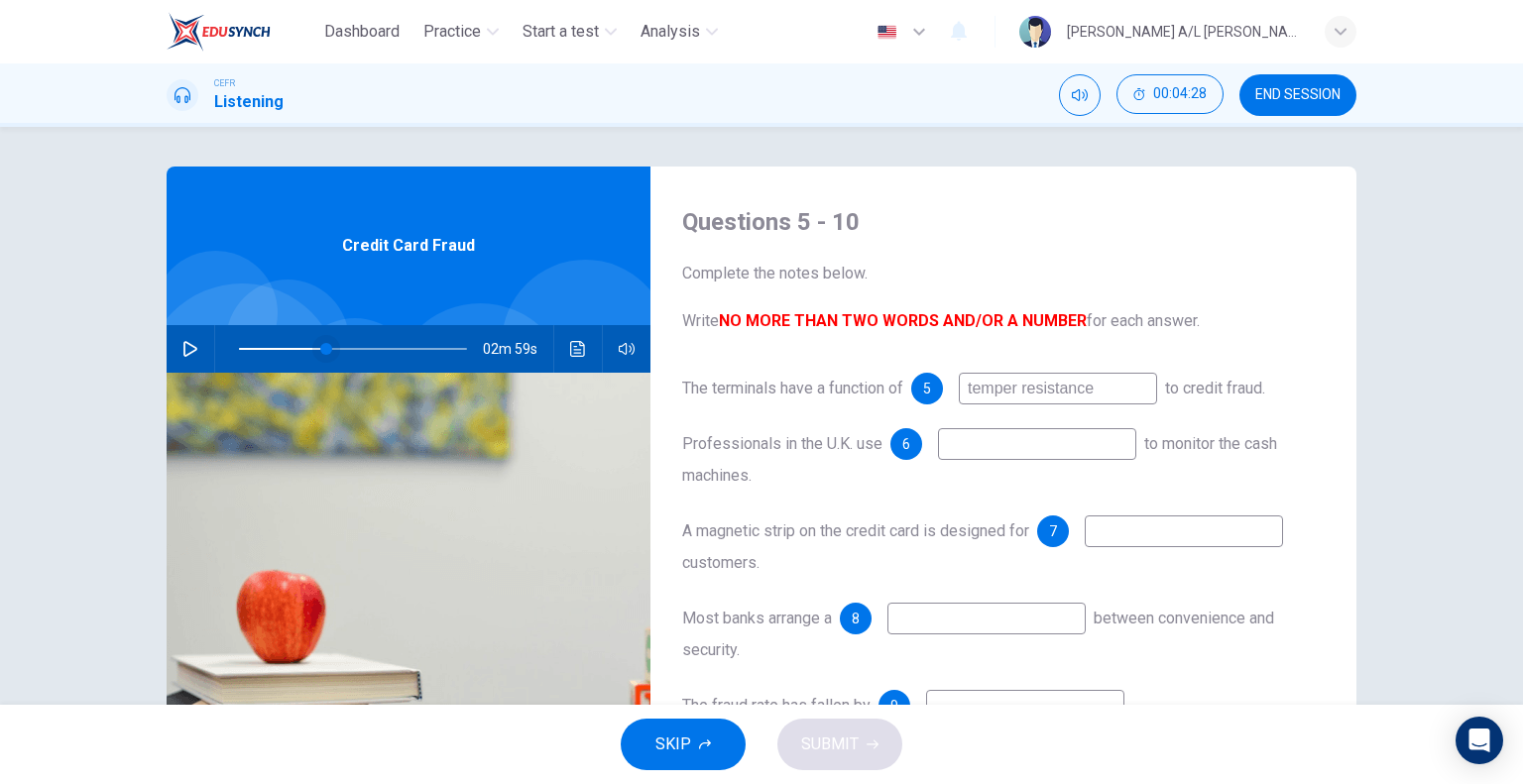 type on "temper resistance" 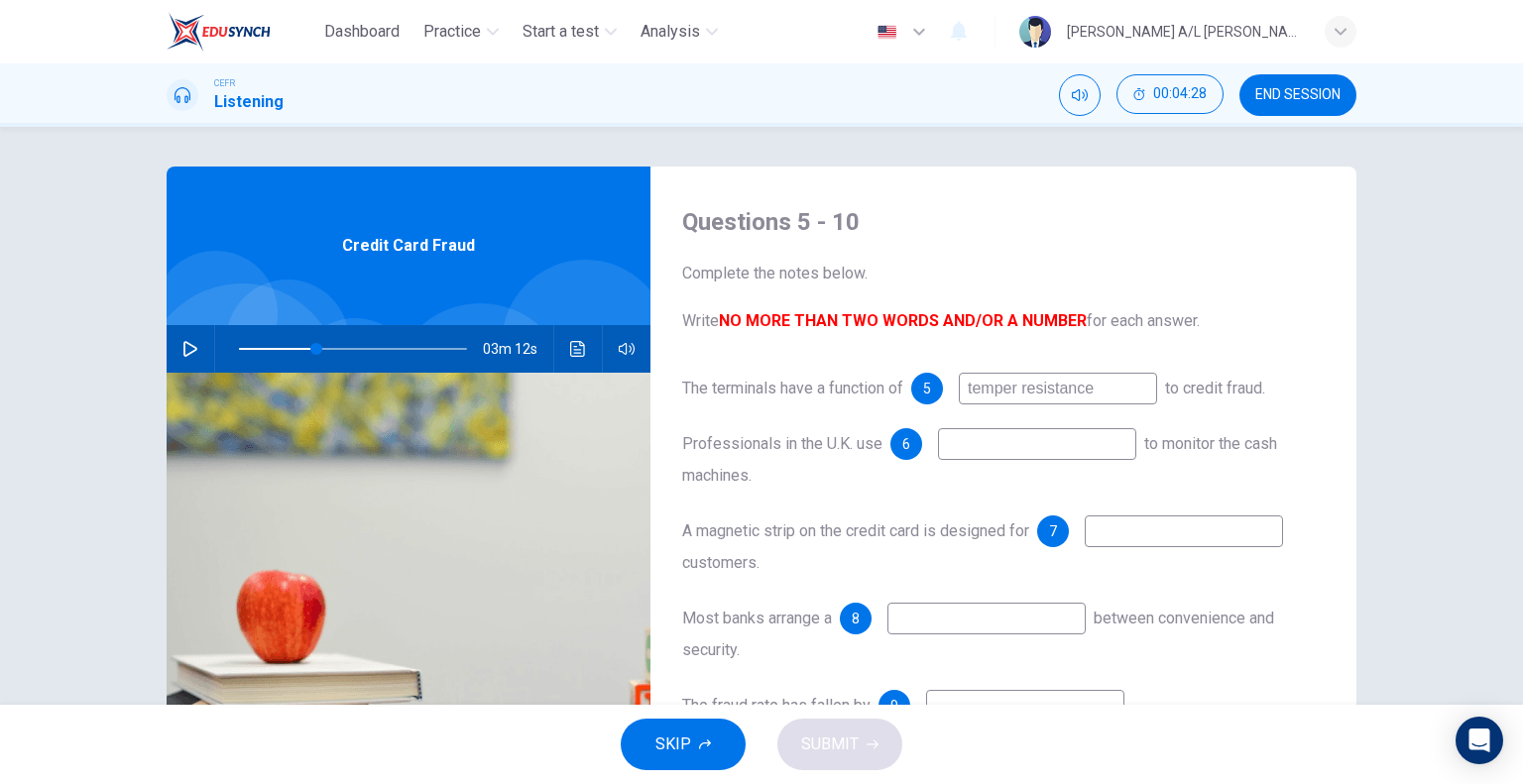 click on "03m 12s" at bounding box center [409, 349] 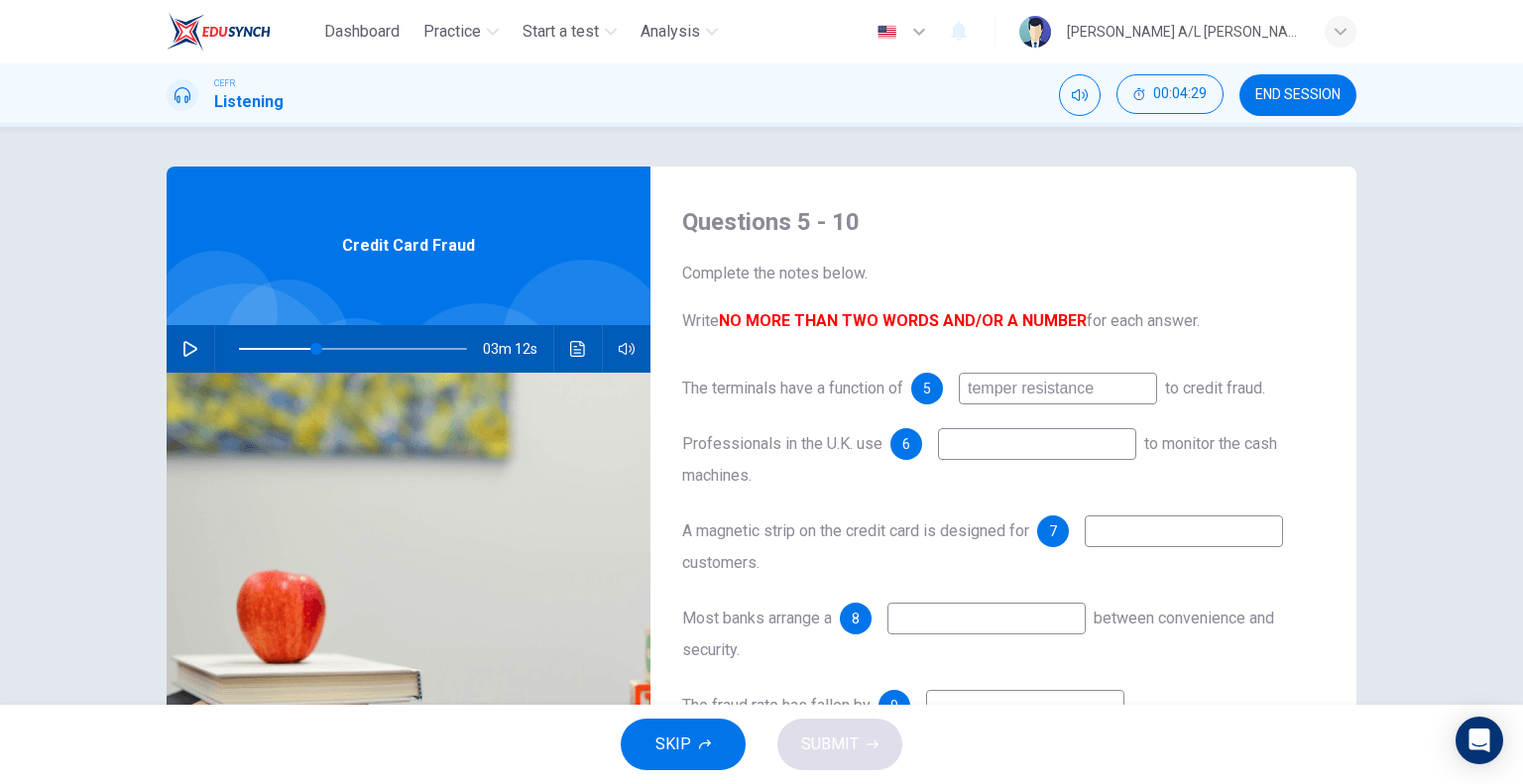 click at bounding box center (190, 349) 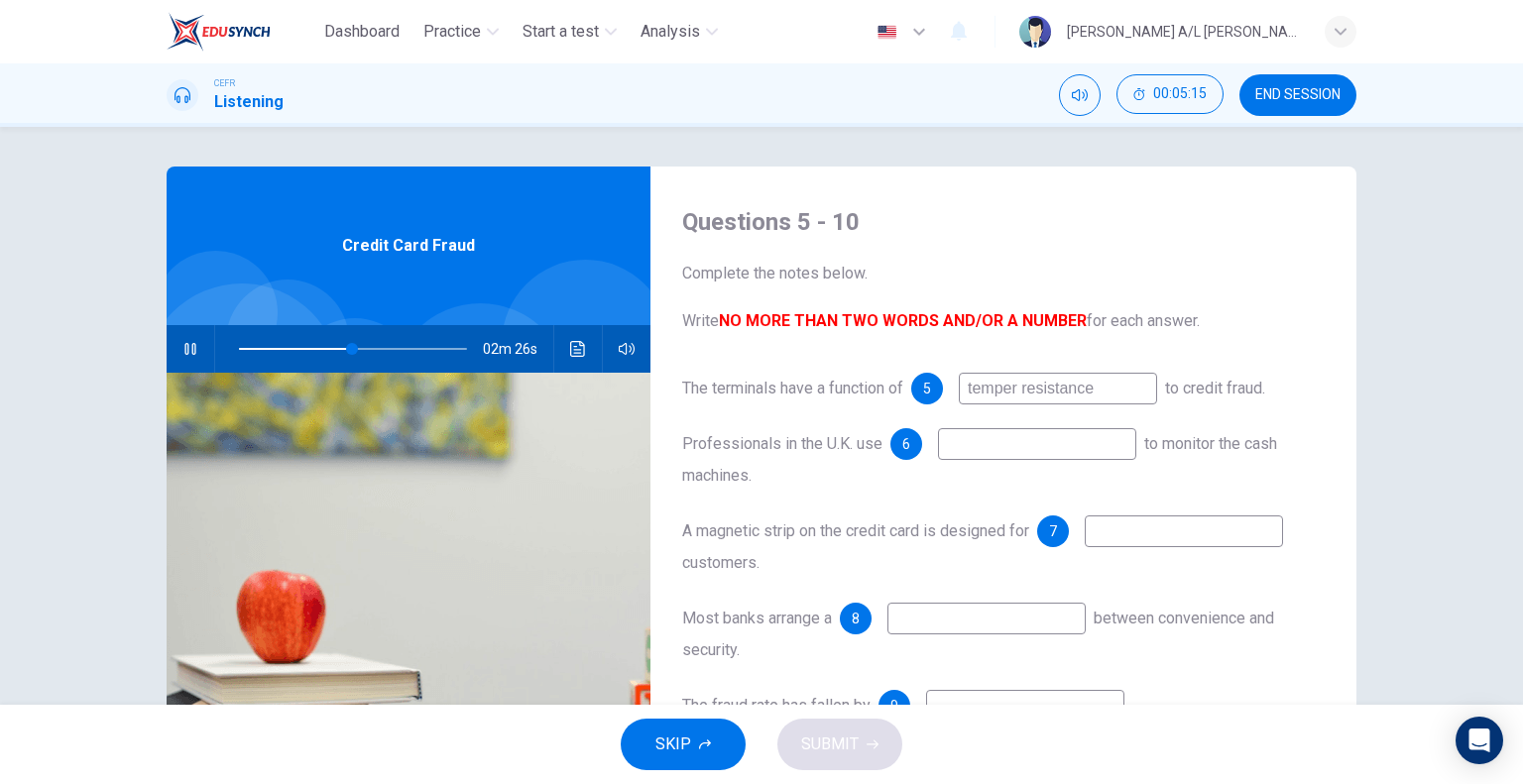 click at bounding box center (190, 349) 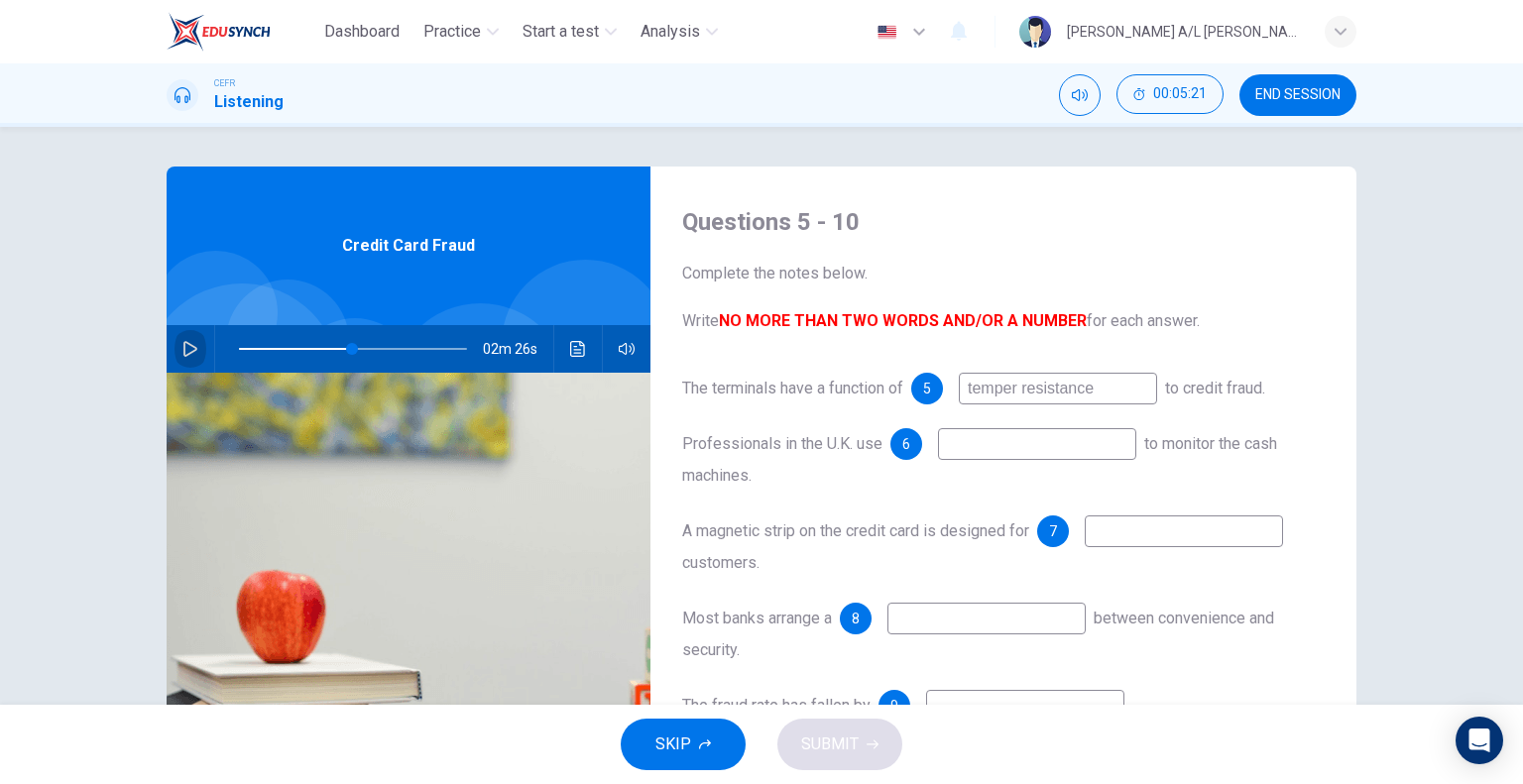 click at bounding box center [190, 349] 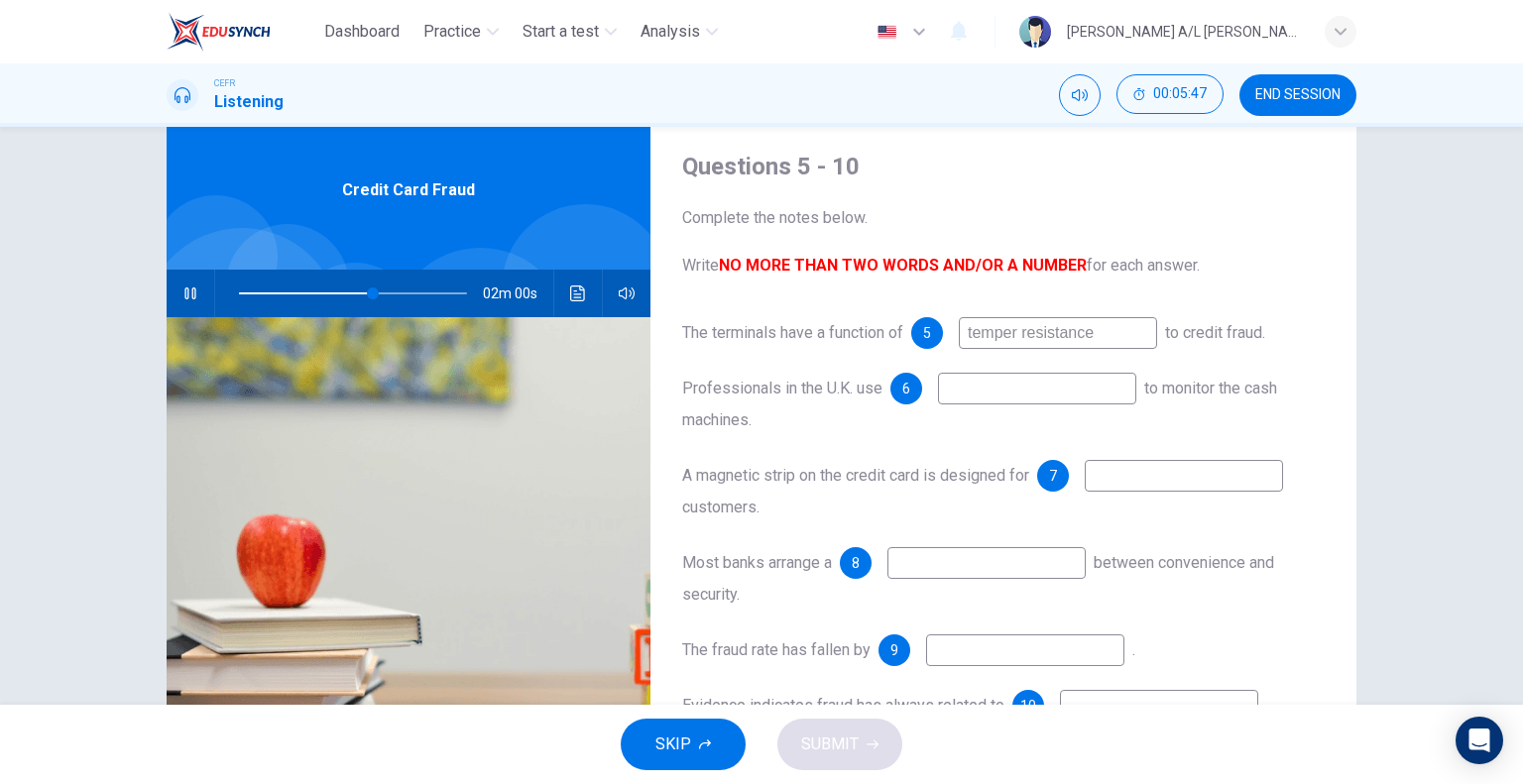 scroll, scrollTop: 99, scrollLeft: 0, axis: vertical 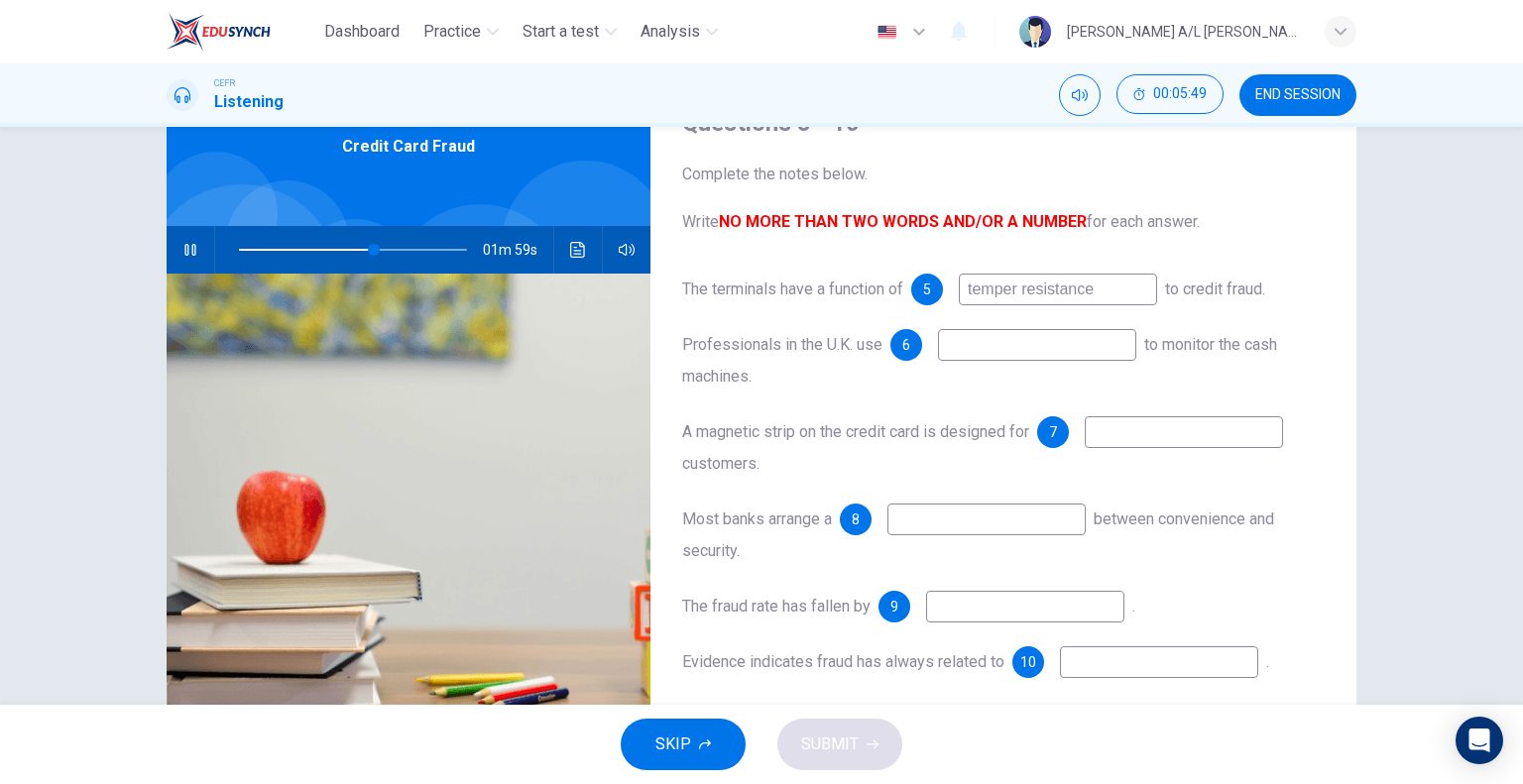 click 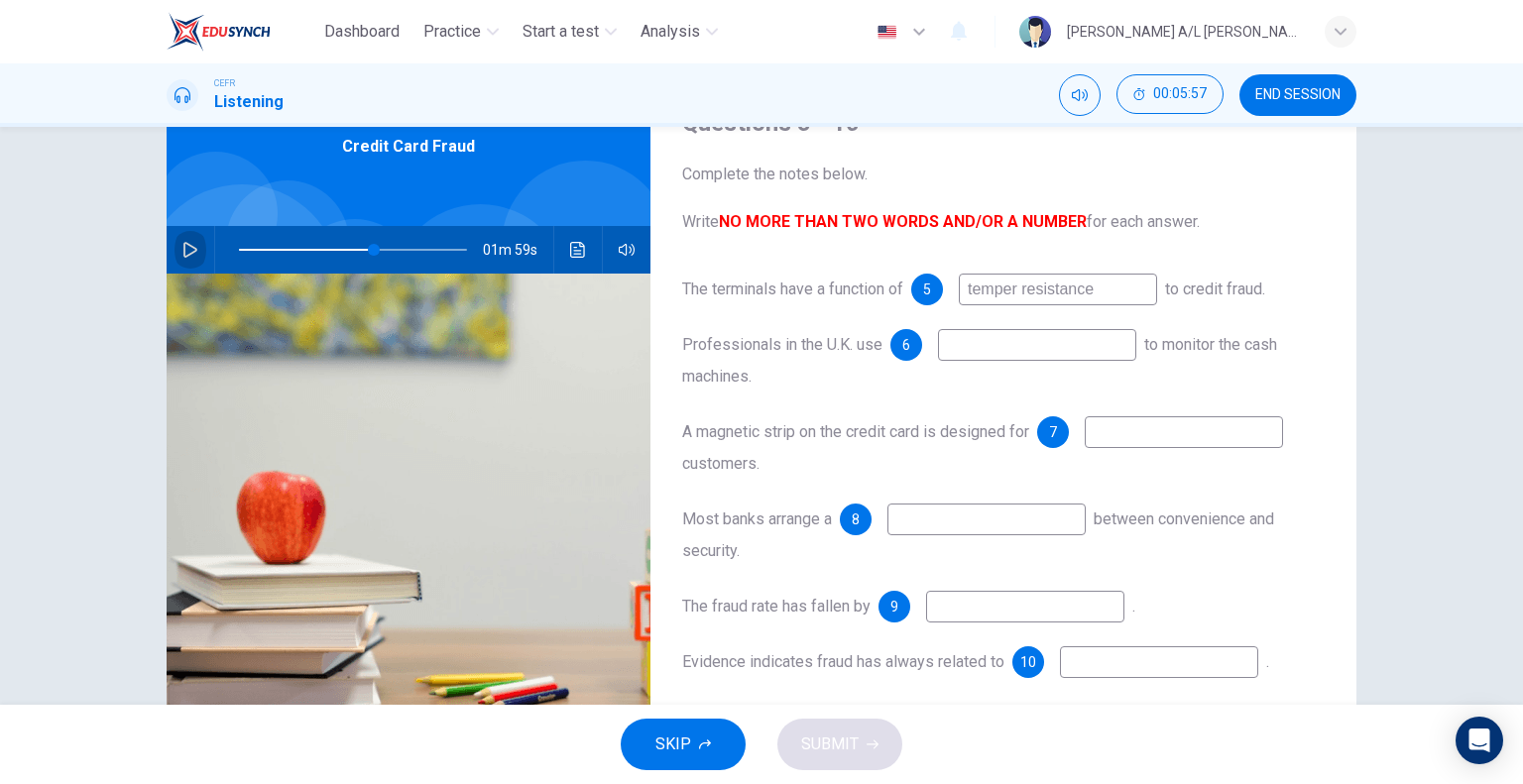 click 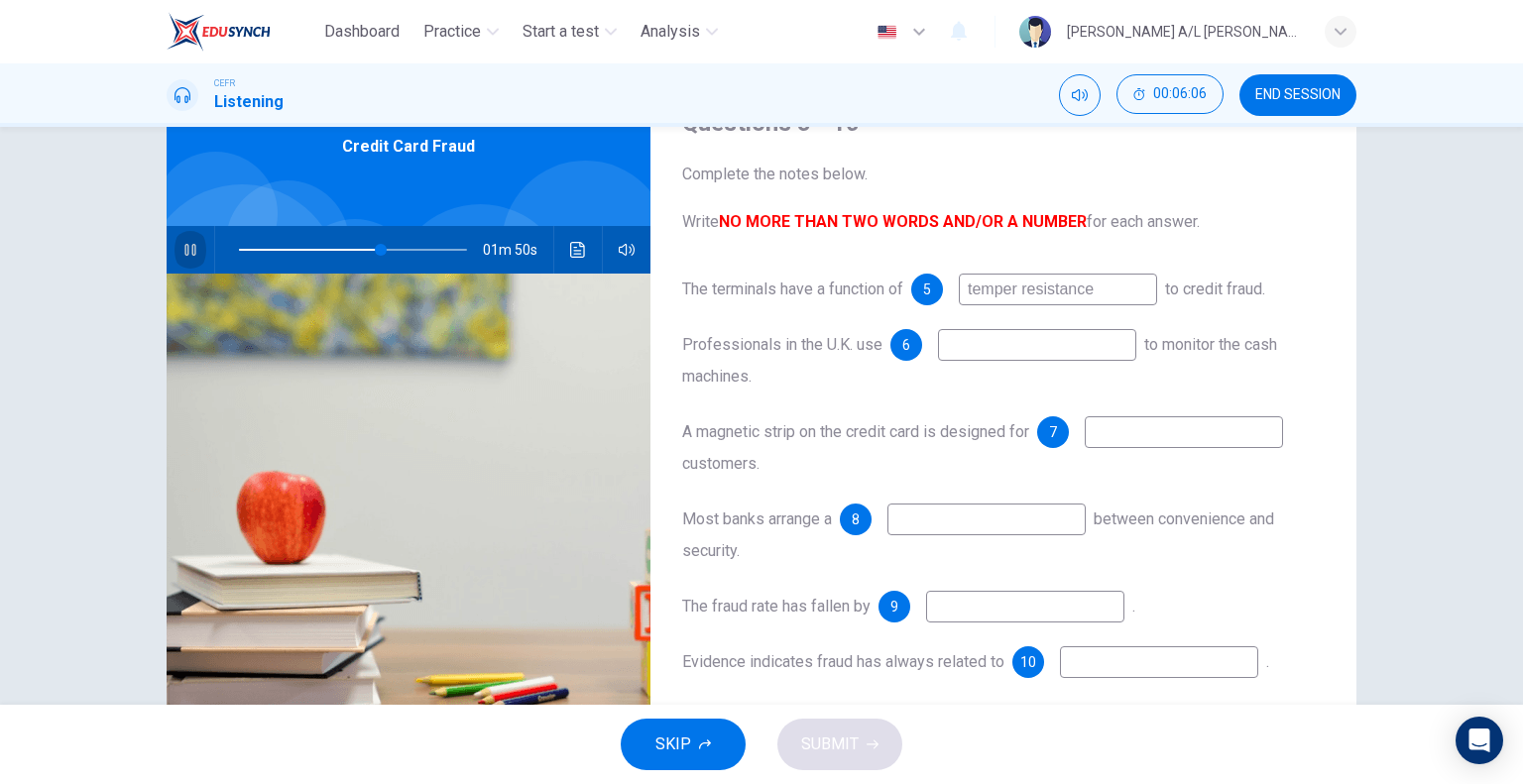 click 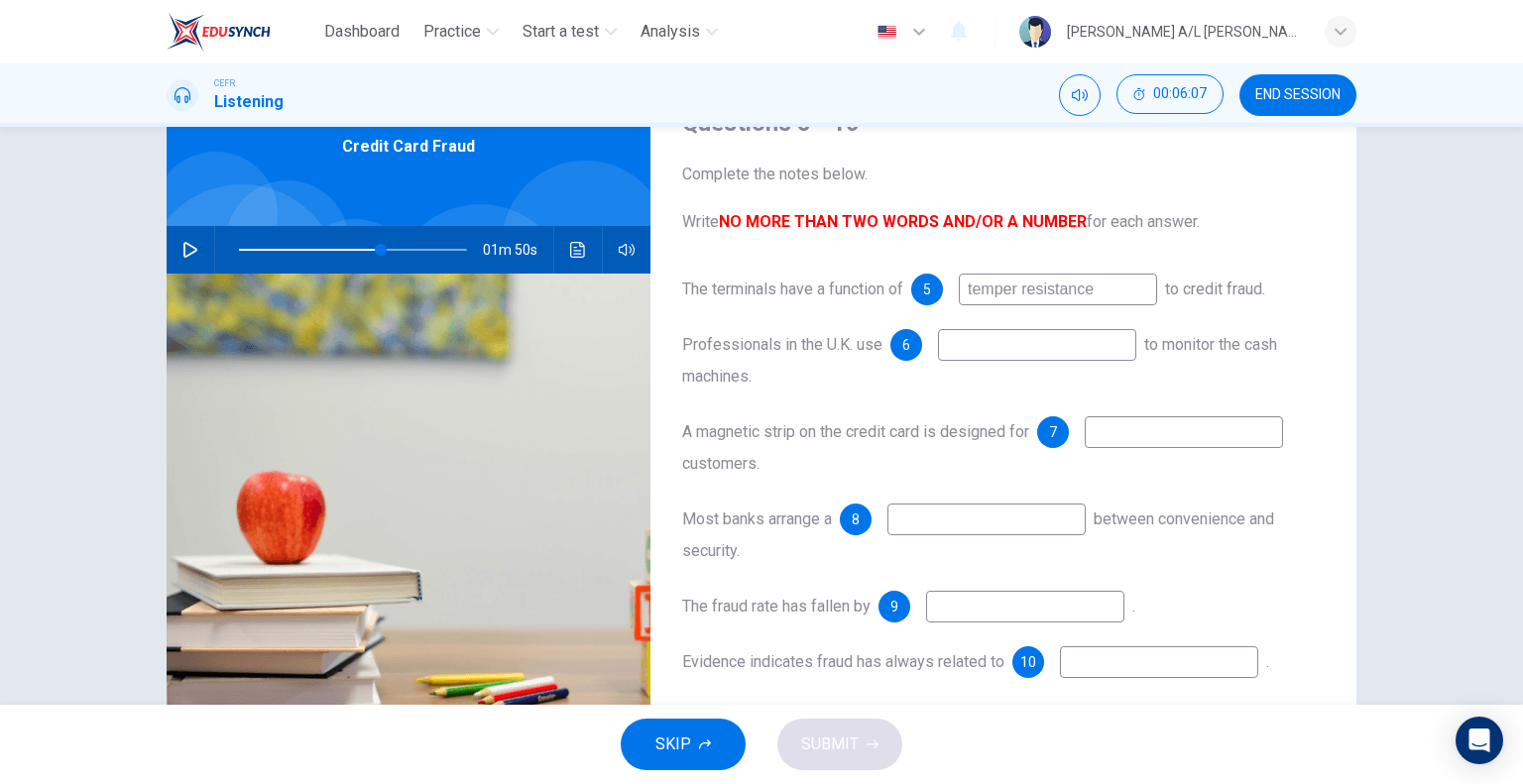click 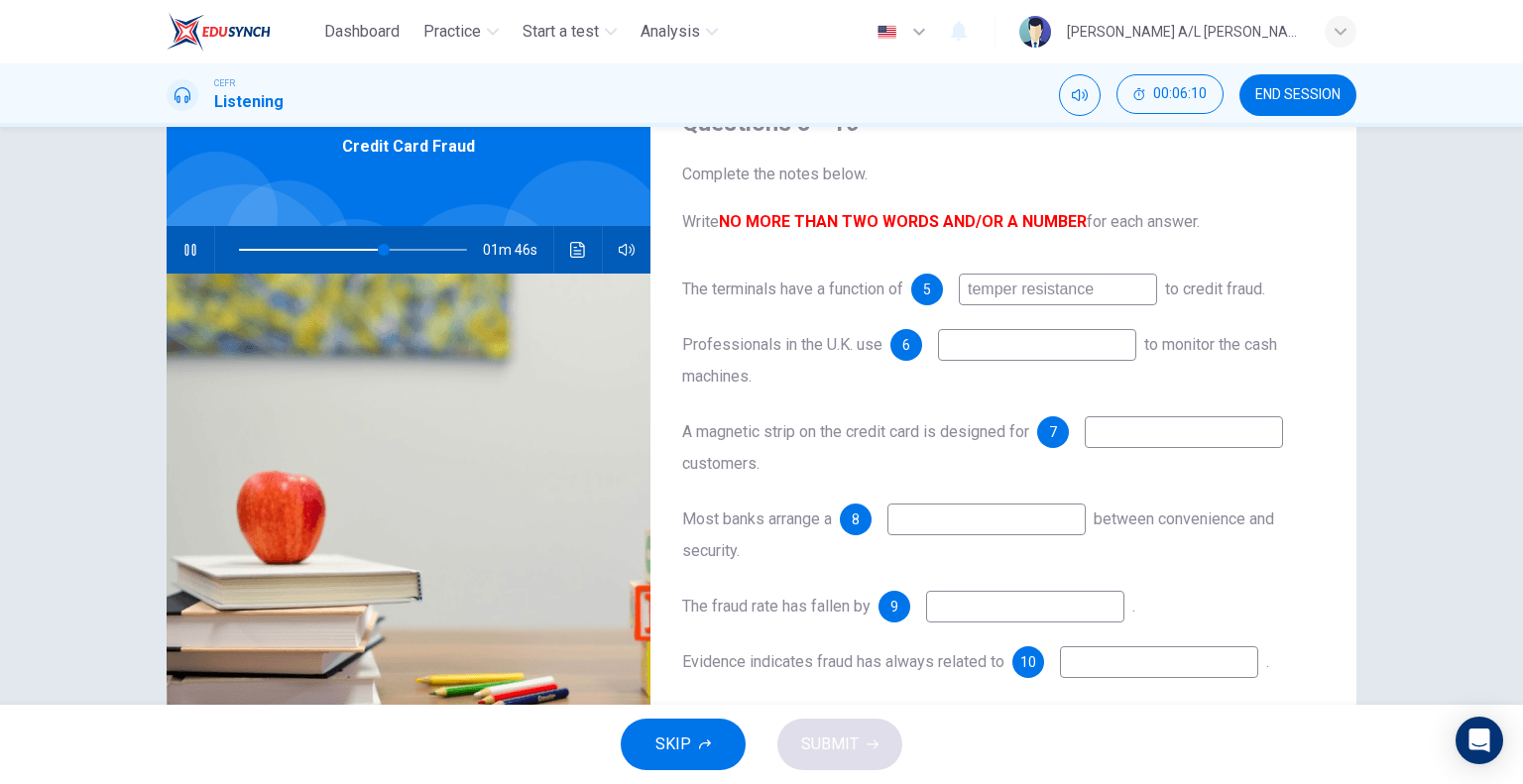 click 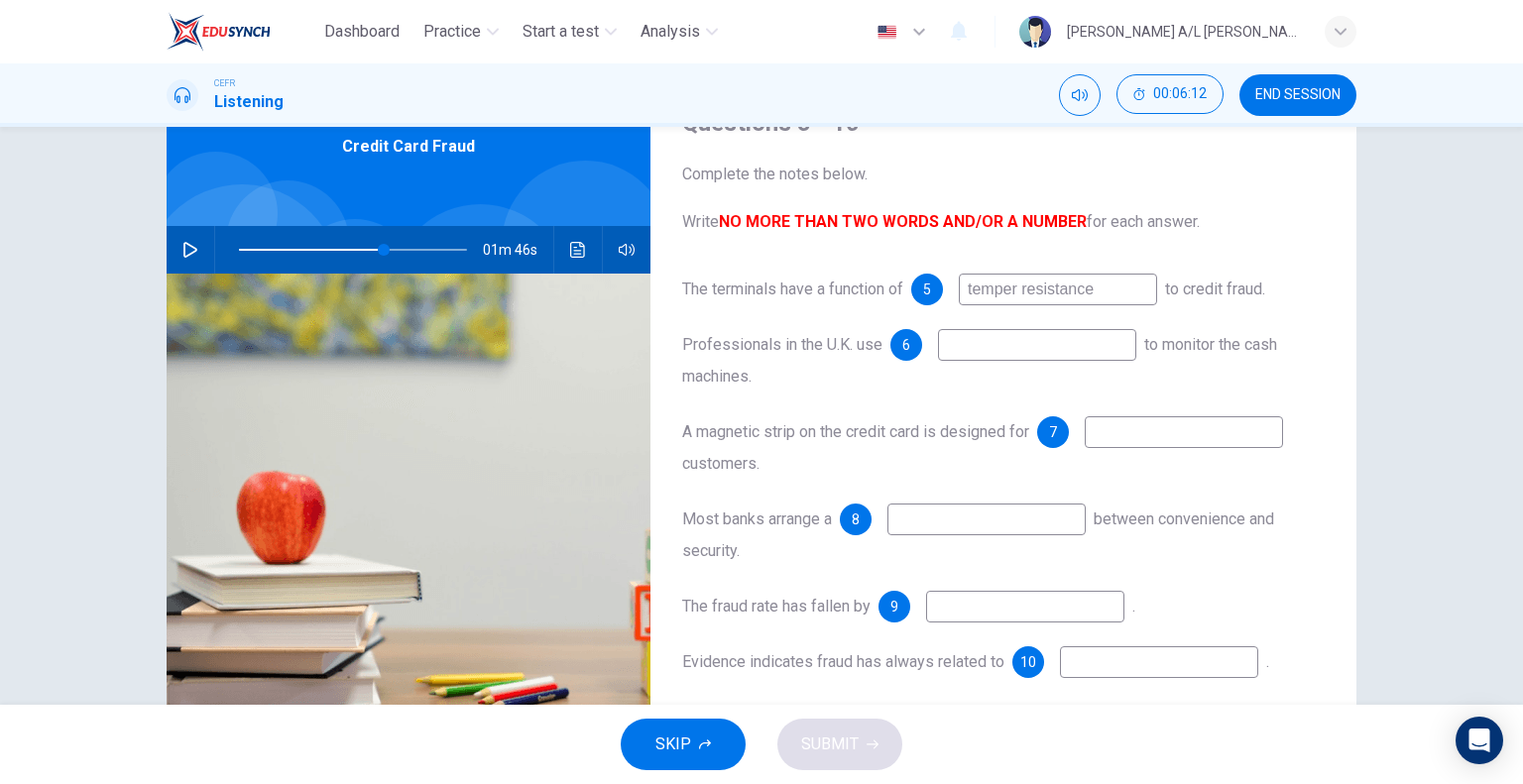 click at bounding box center [1184, 432] 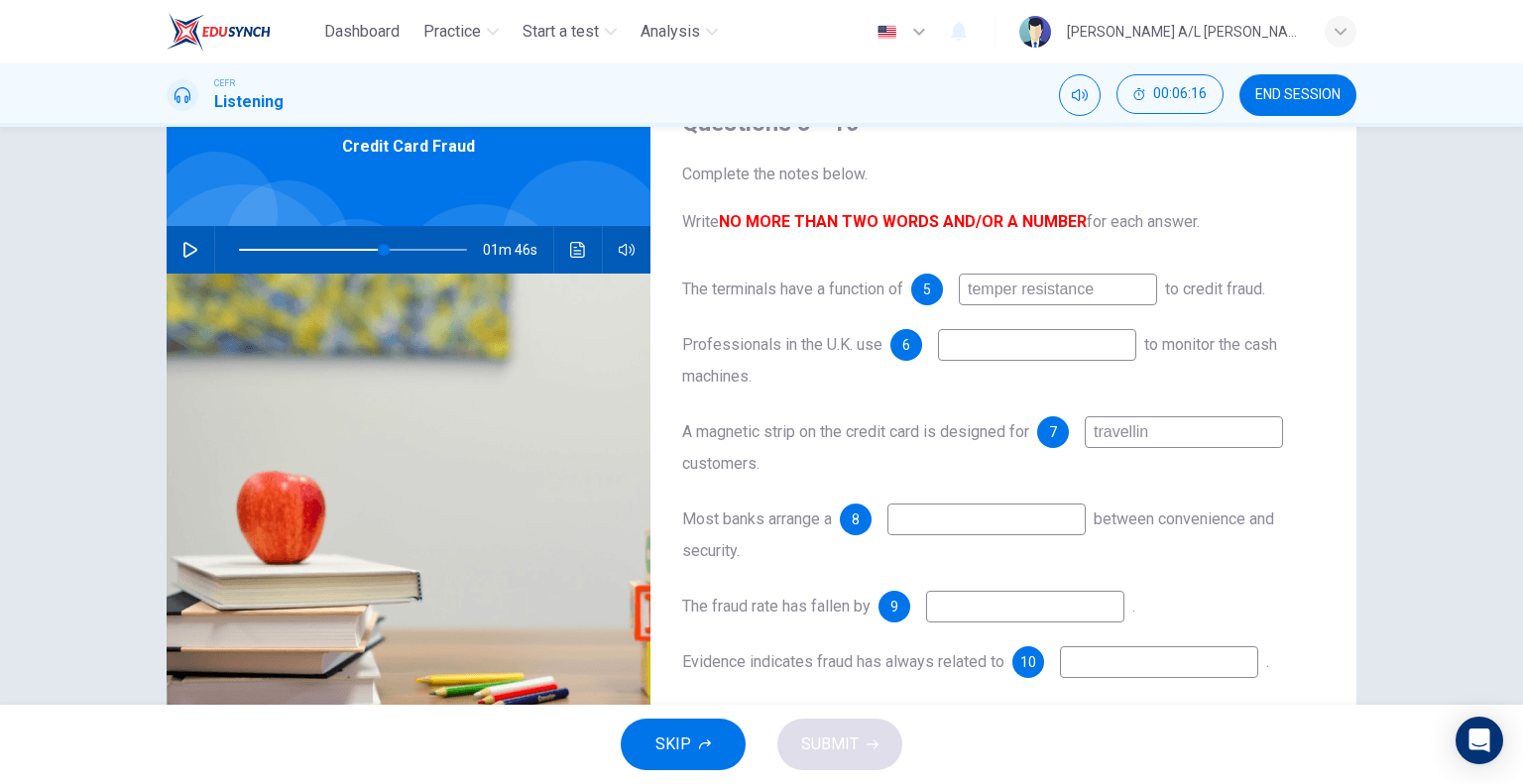 type on "travelling" 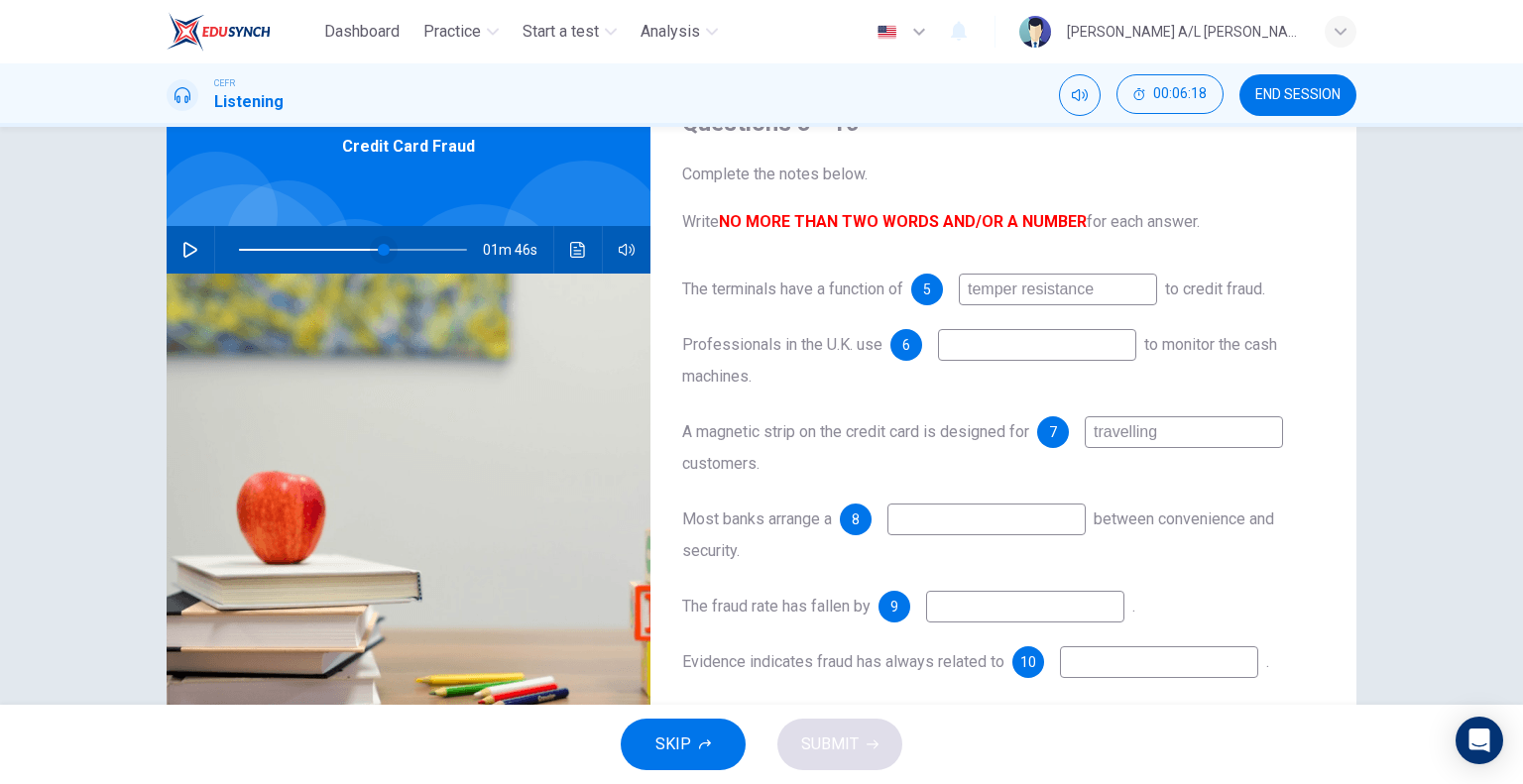 type on "64" 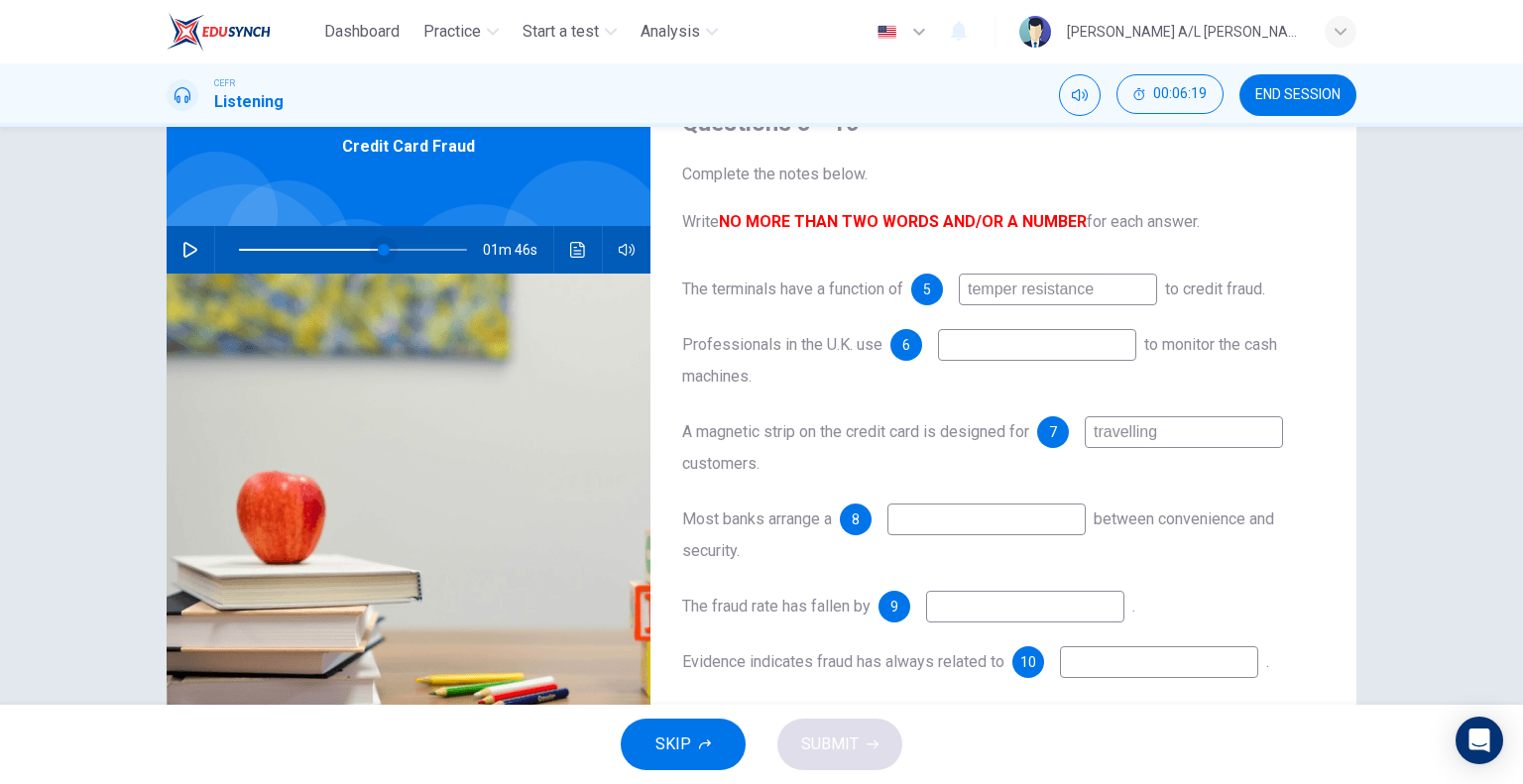 type on "travelling" 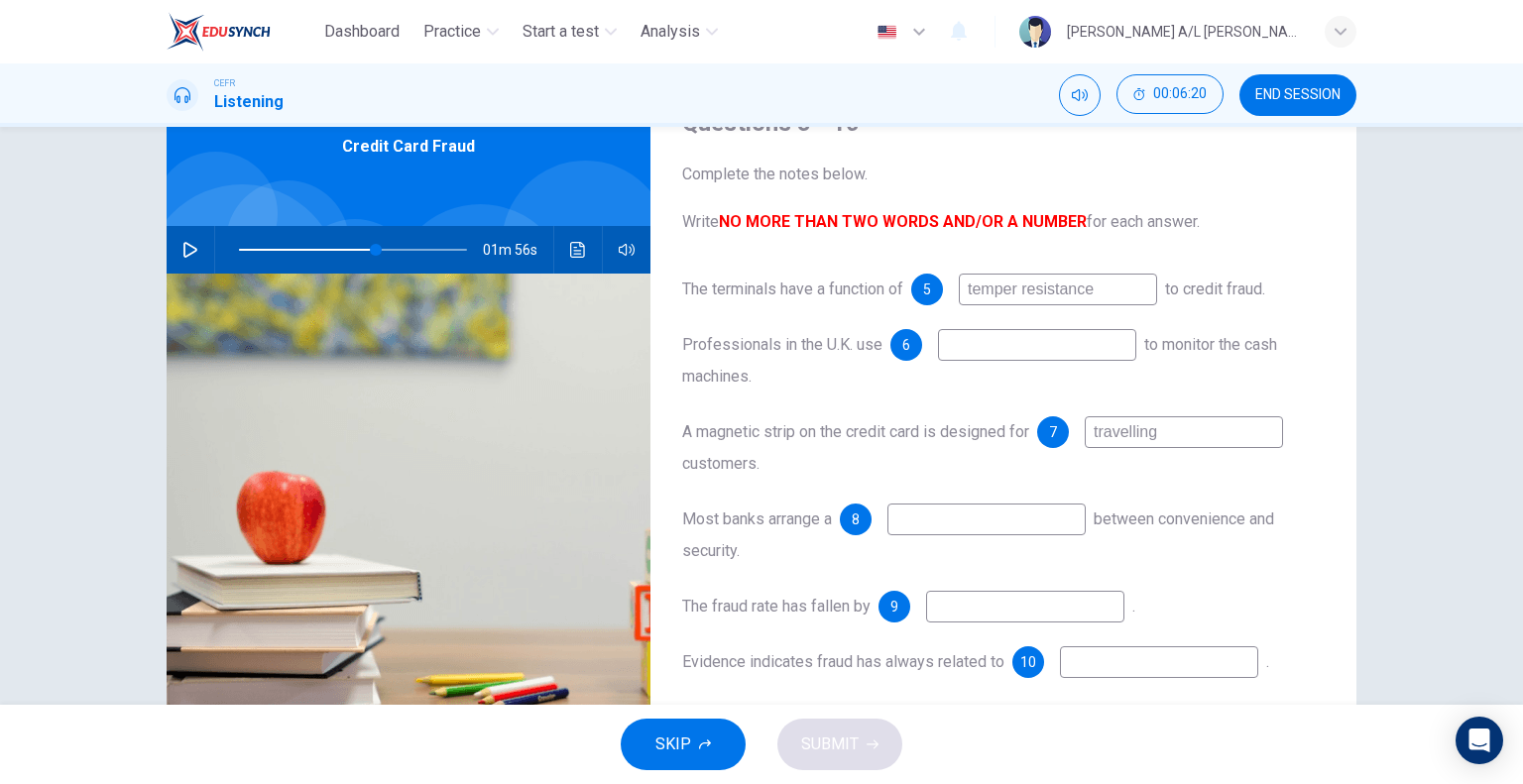 click at bounding box center [1037, 345] 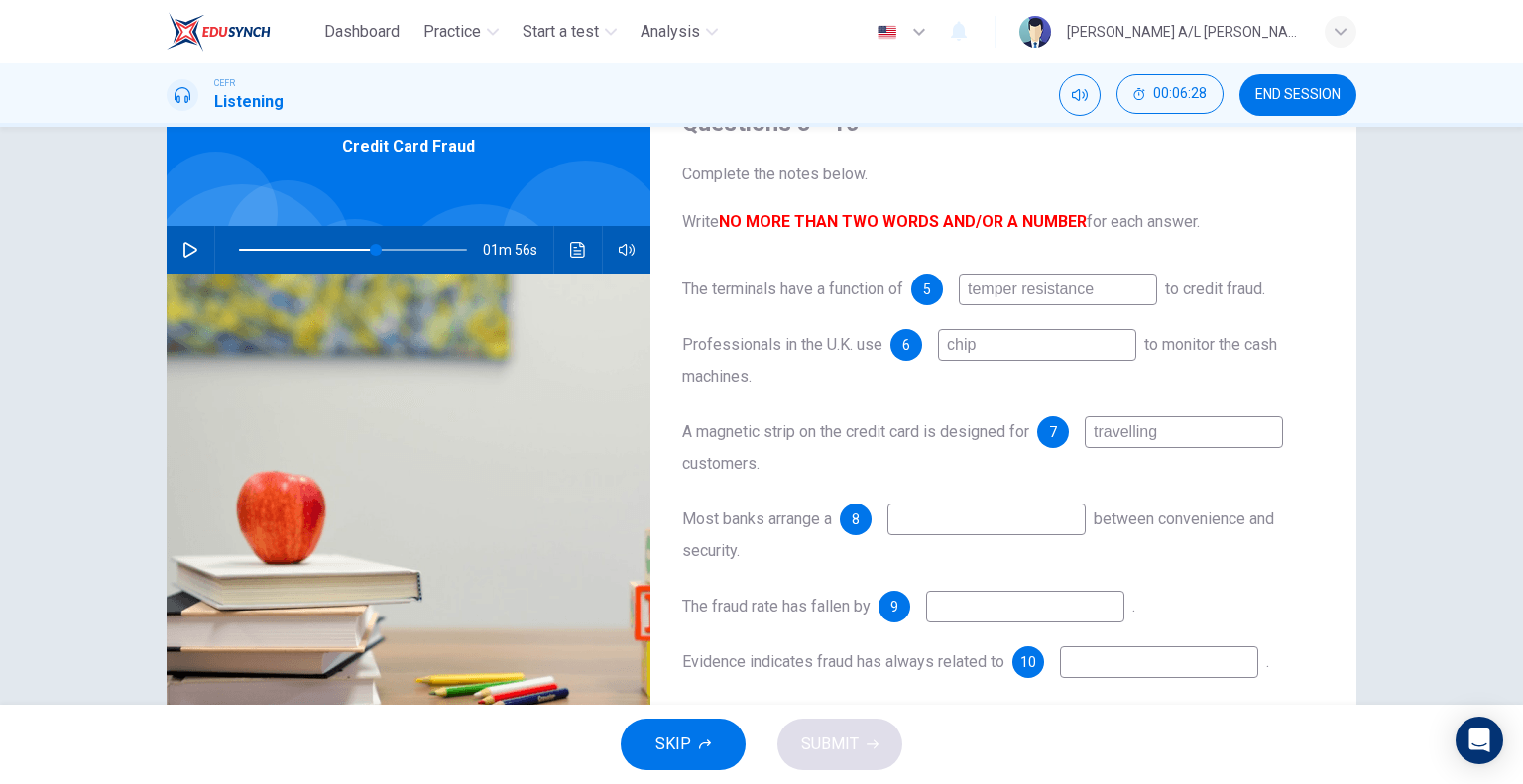 type on "chip" 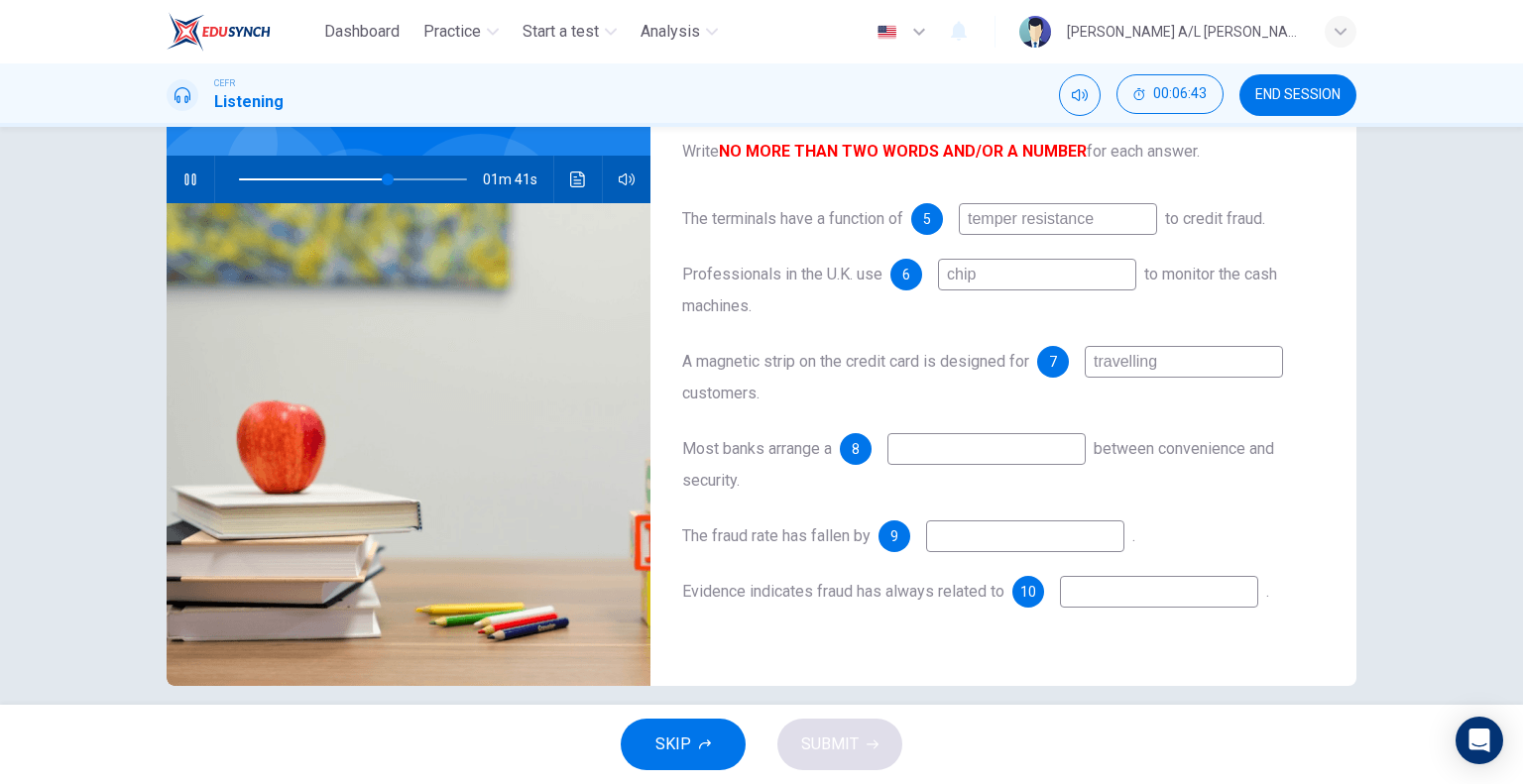 scroll, scrollTop: 190, scrollLeft: 0, axis: vertical 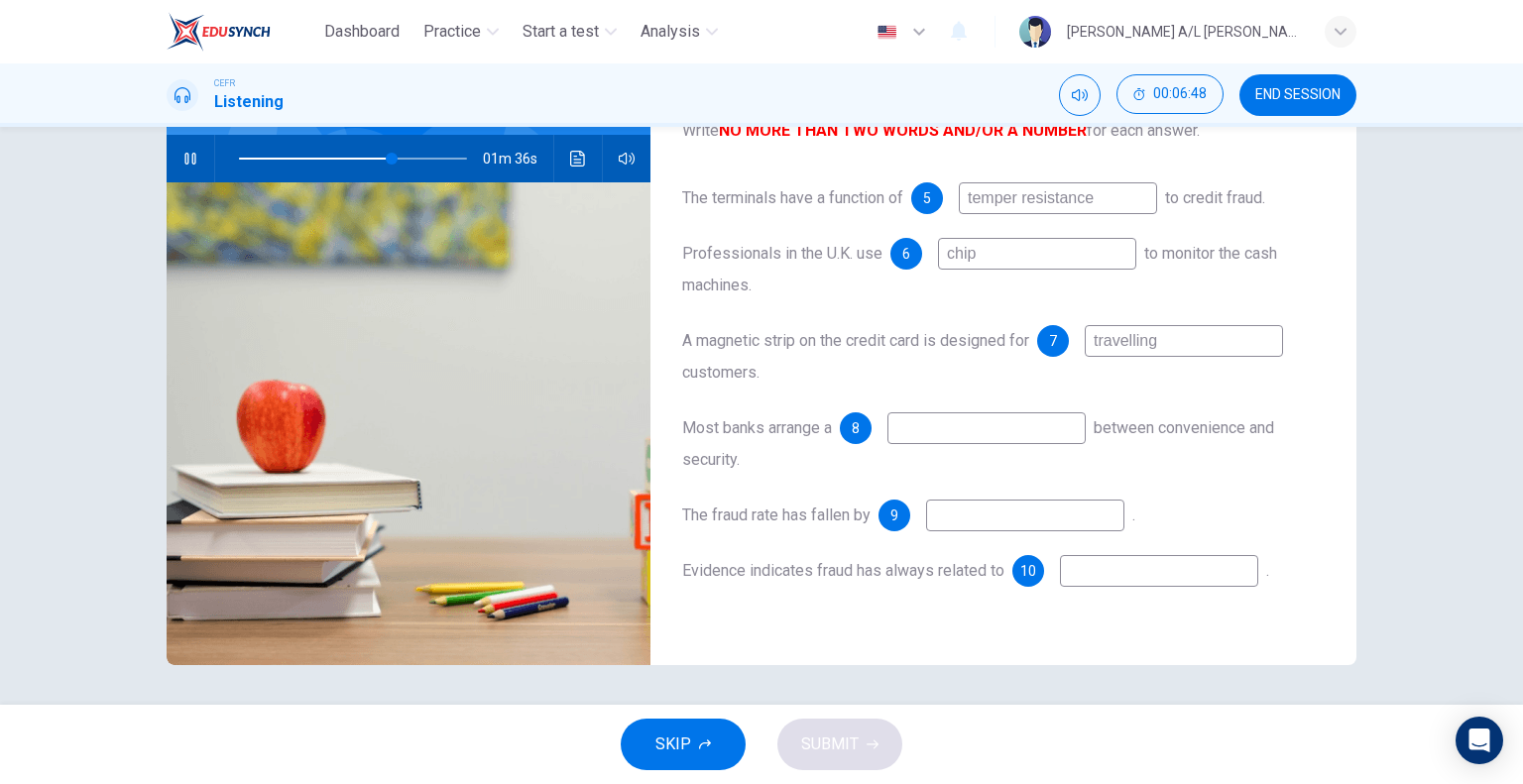 click 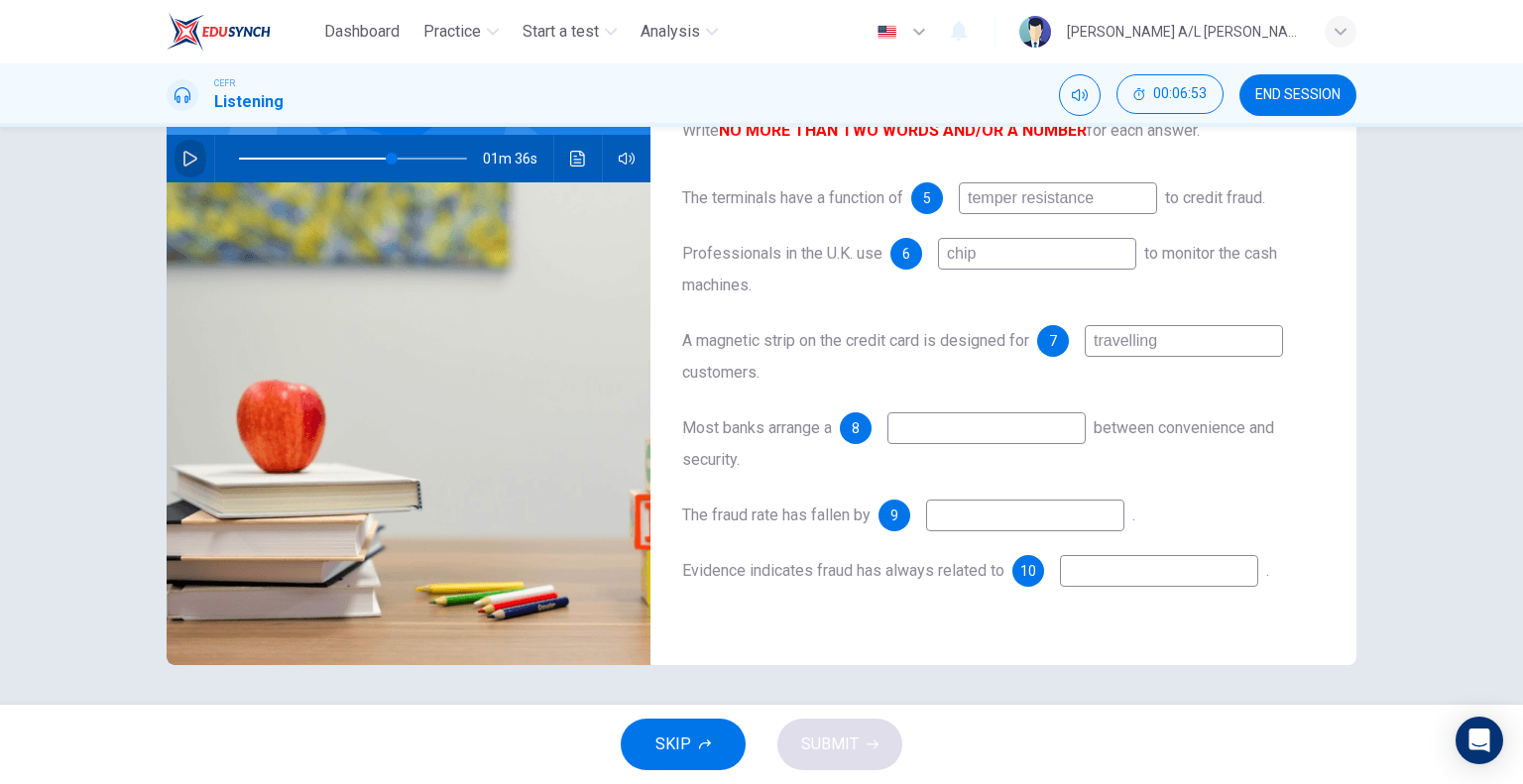 click 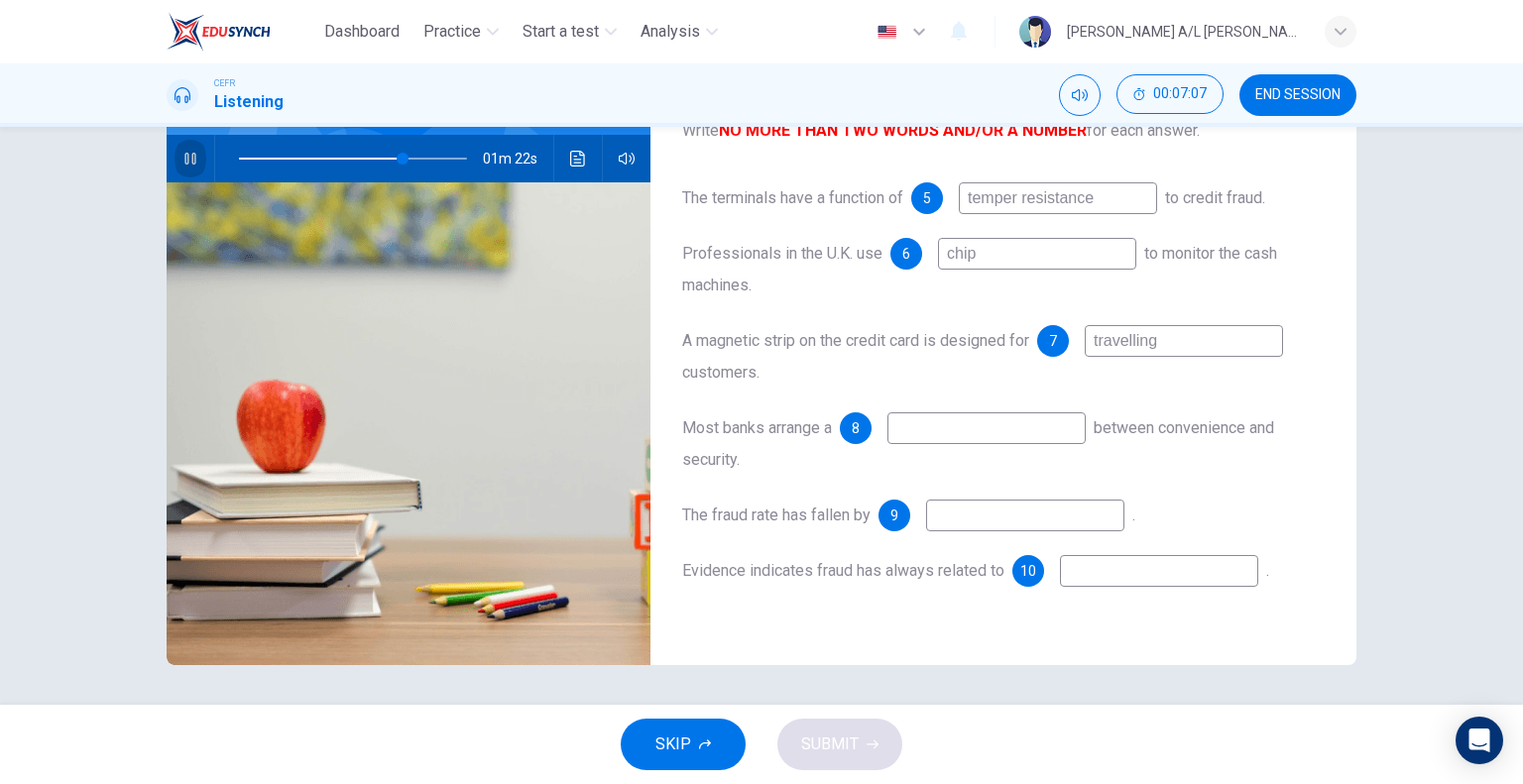 click 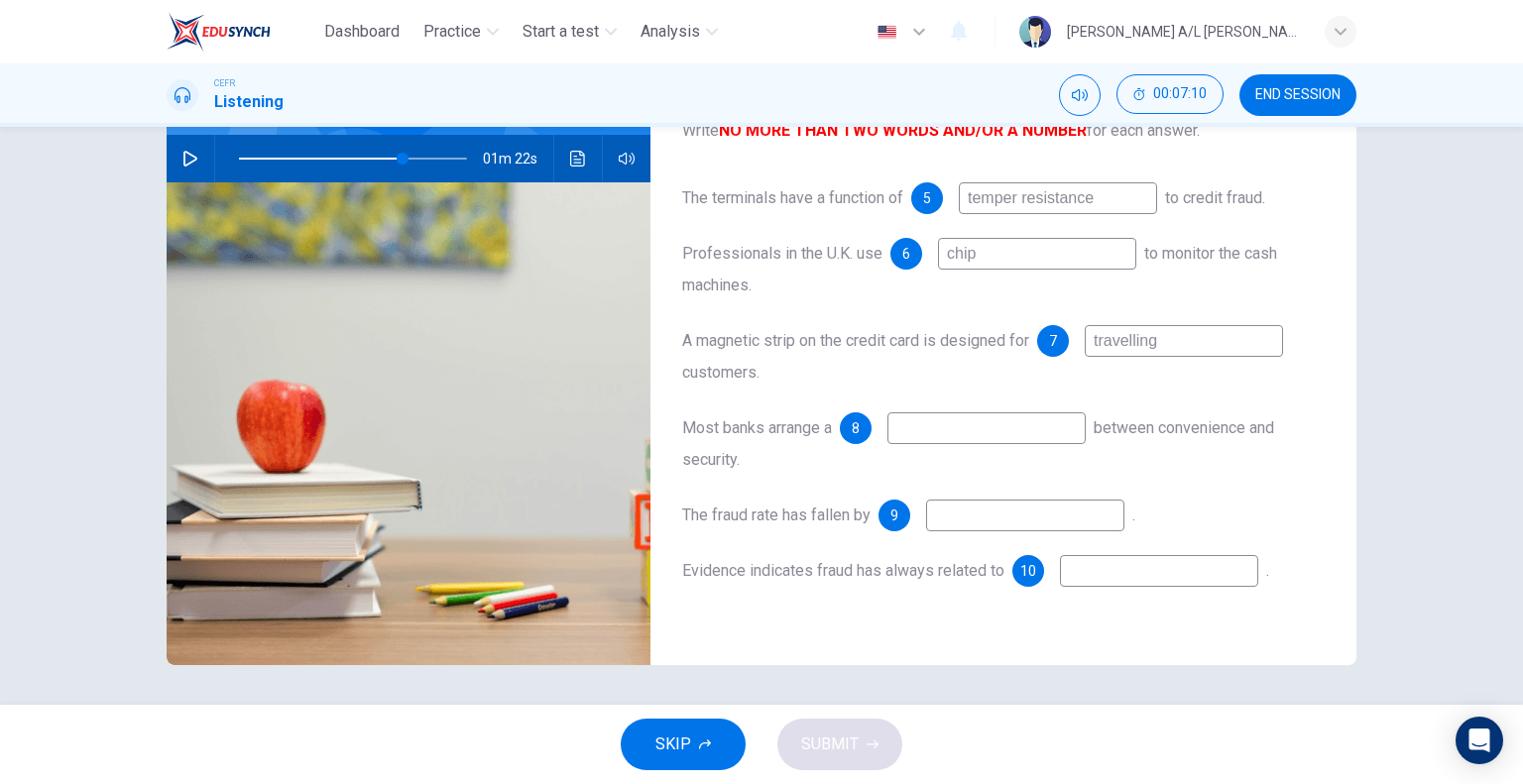 click 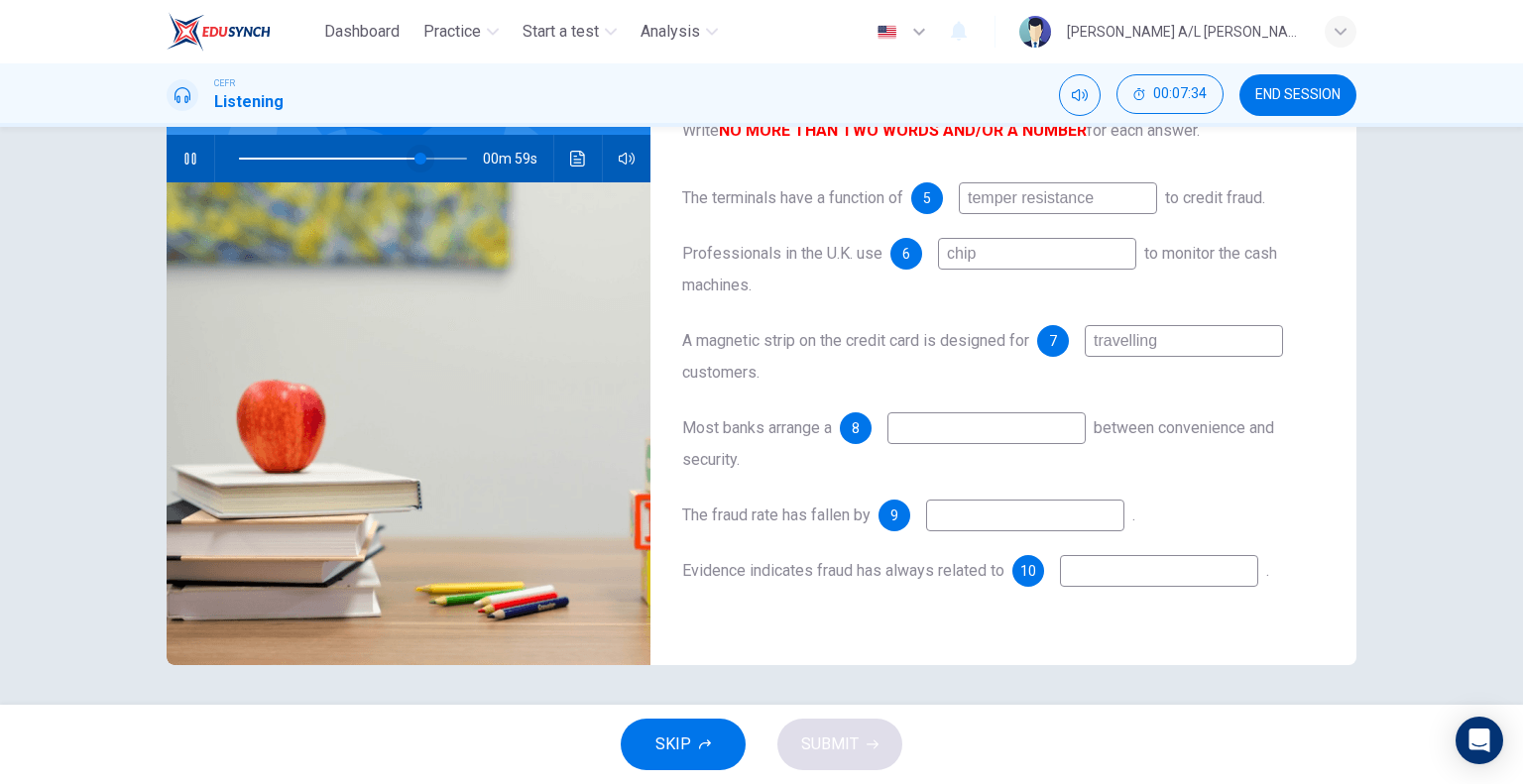click at bounding box center (420, 159) 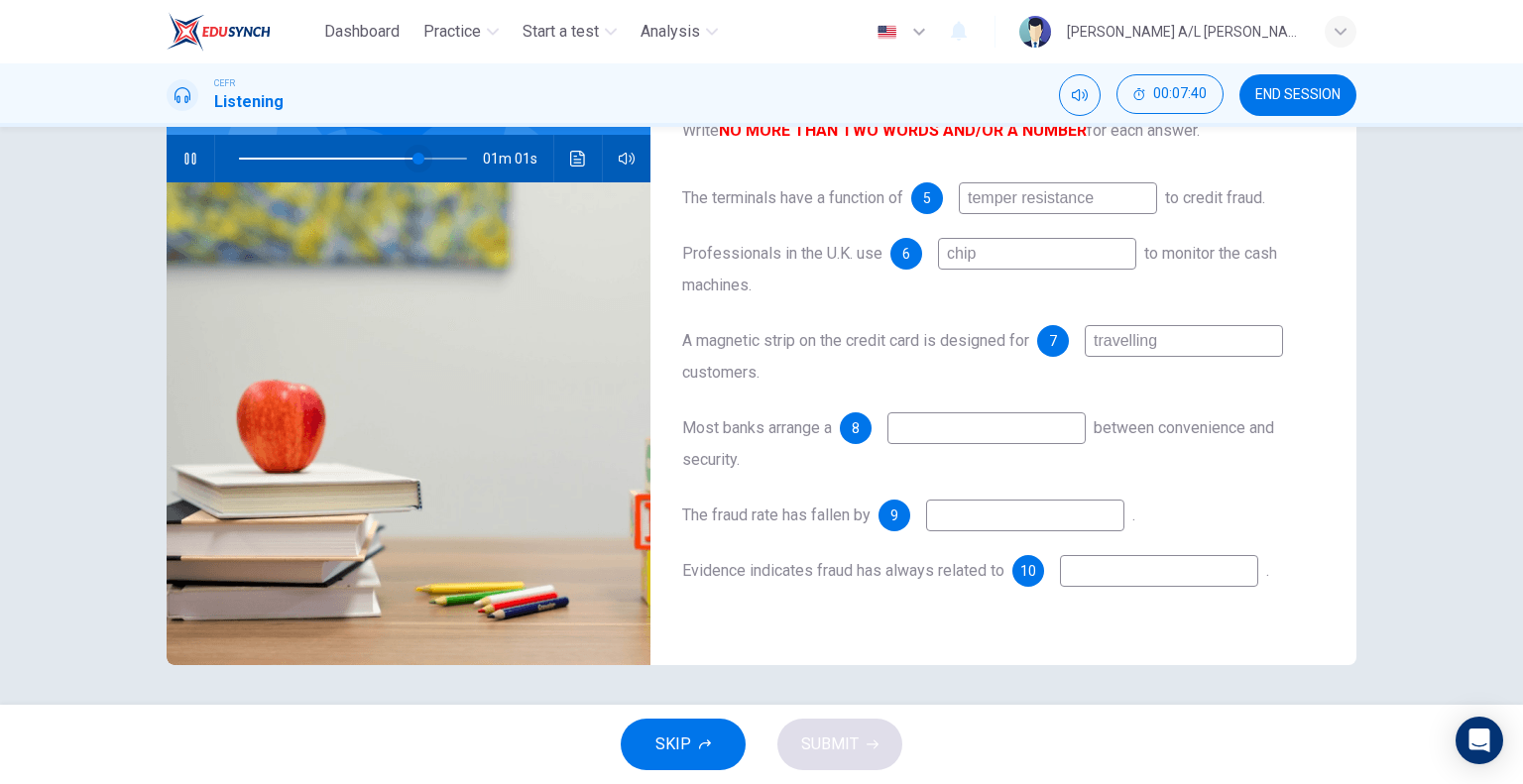 click at bounding box center (418, 159) 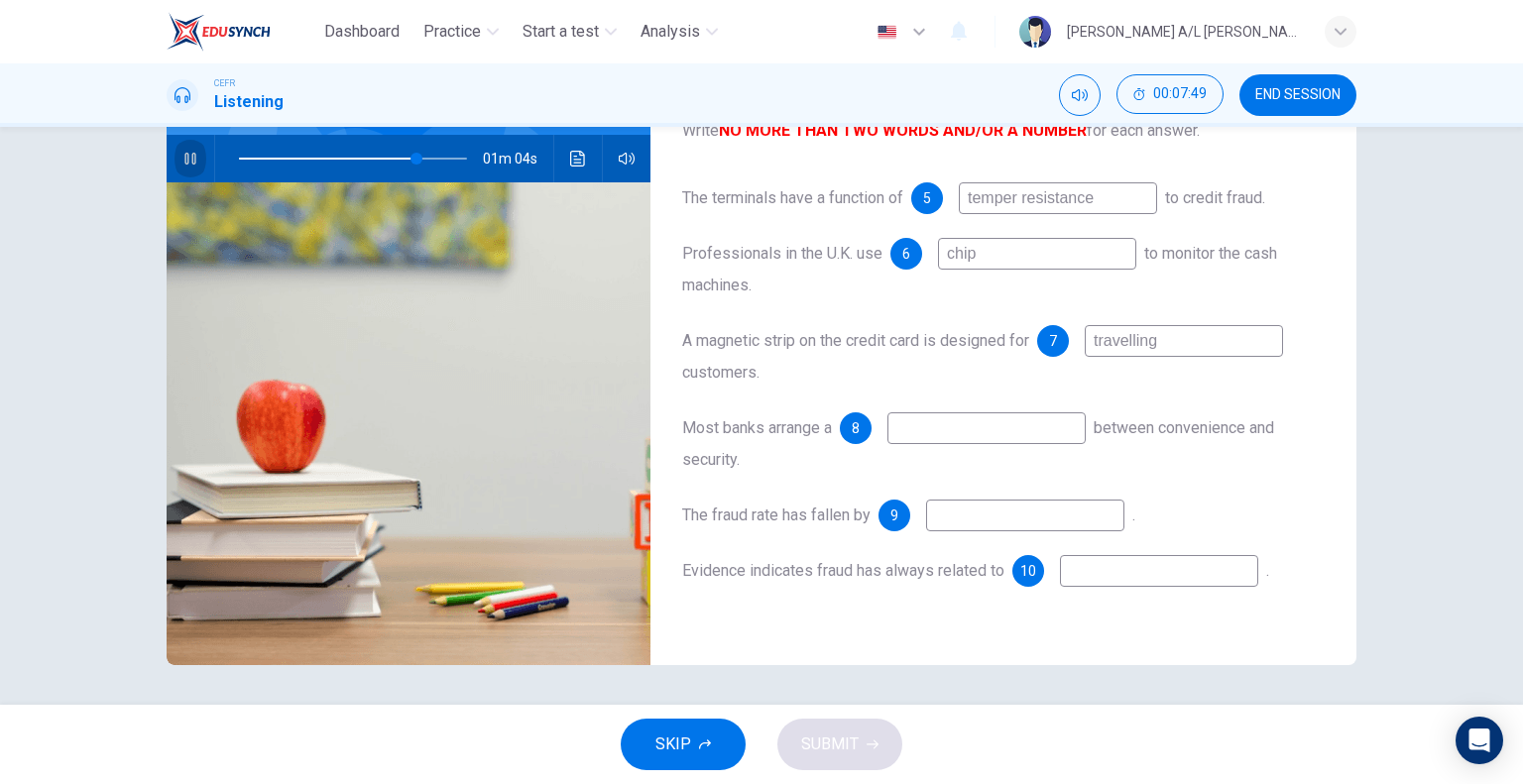 click 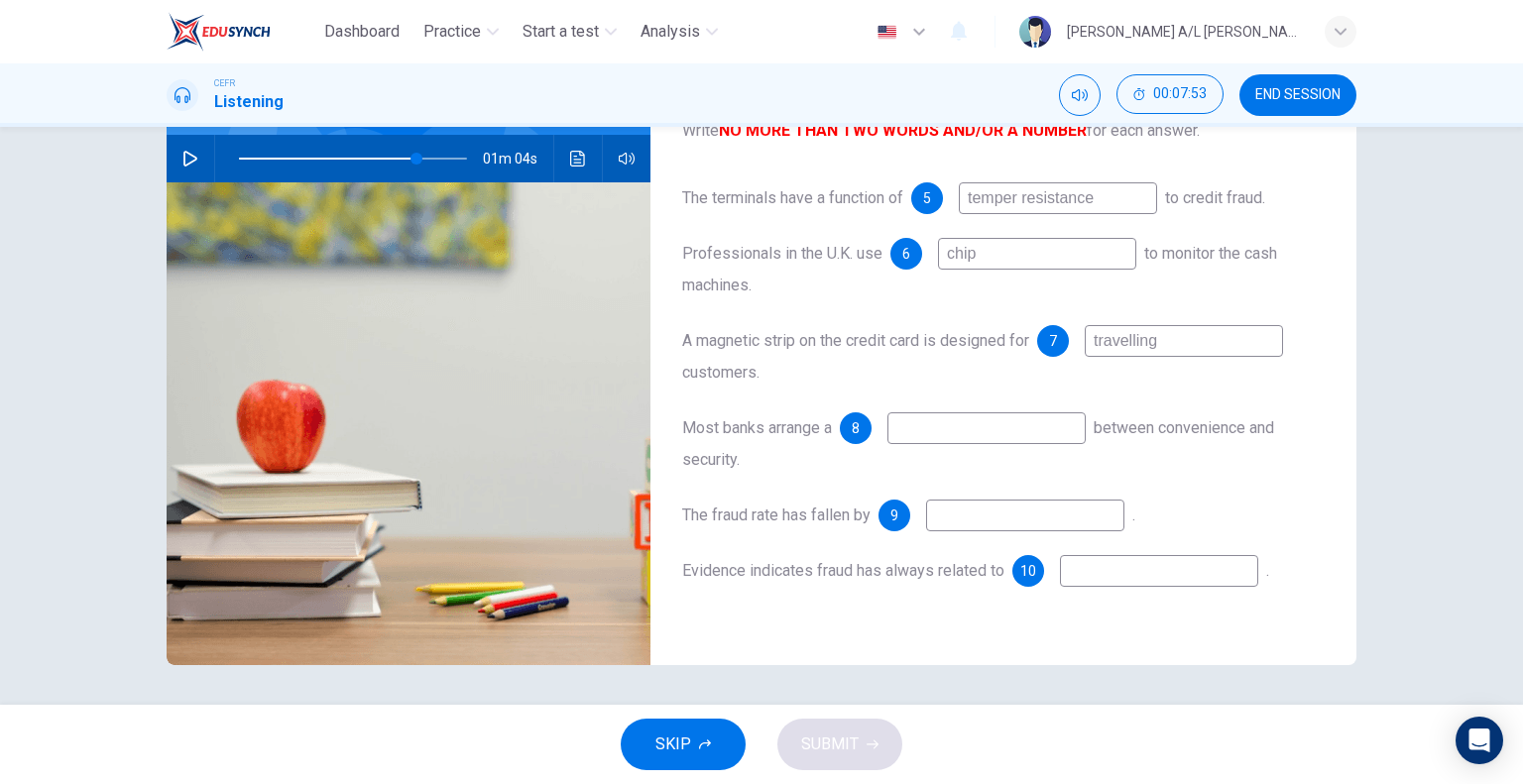click 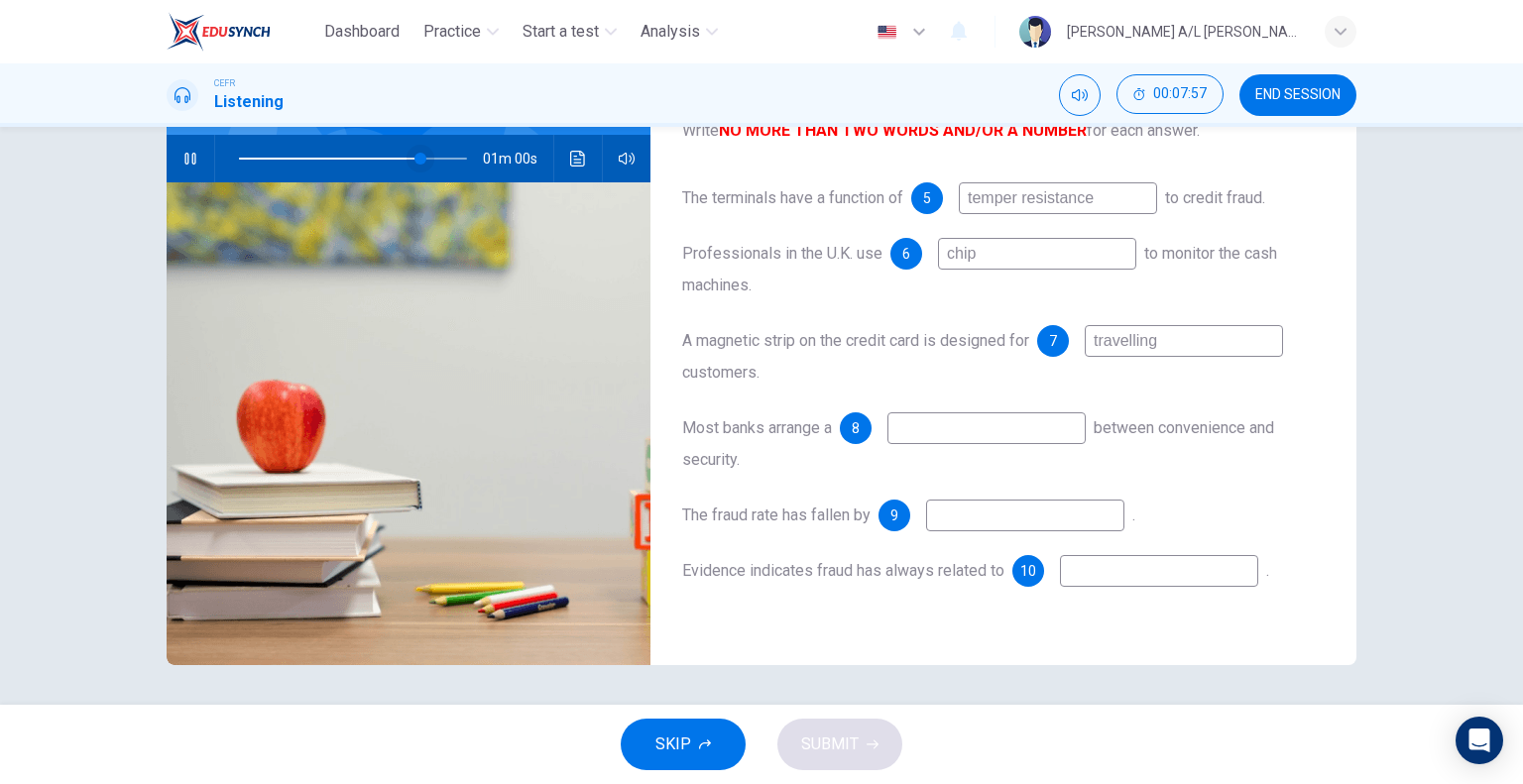 click at bounding box center (420, 159) 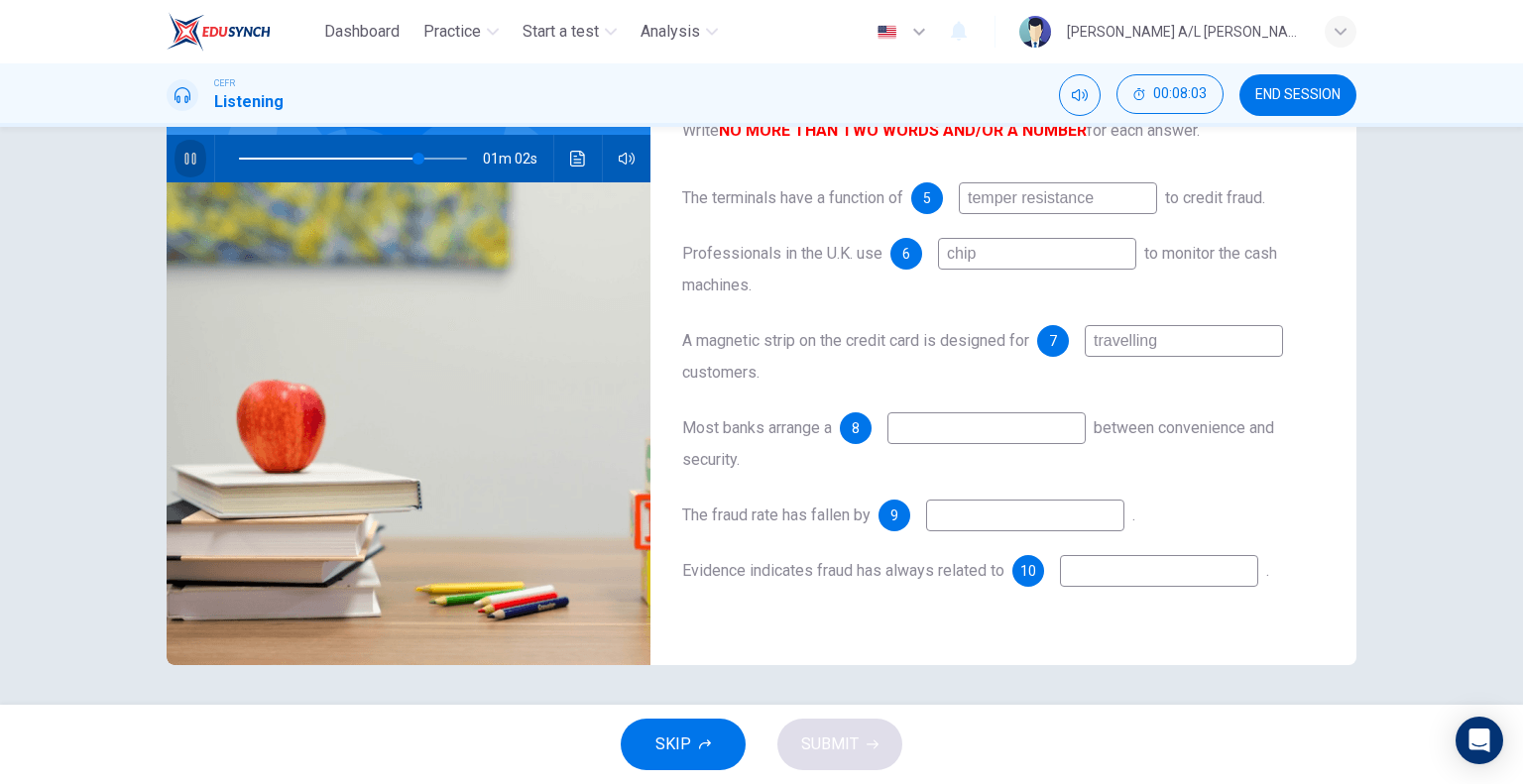 click 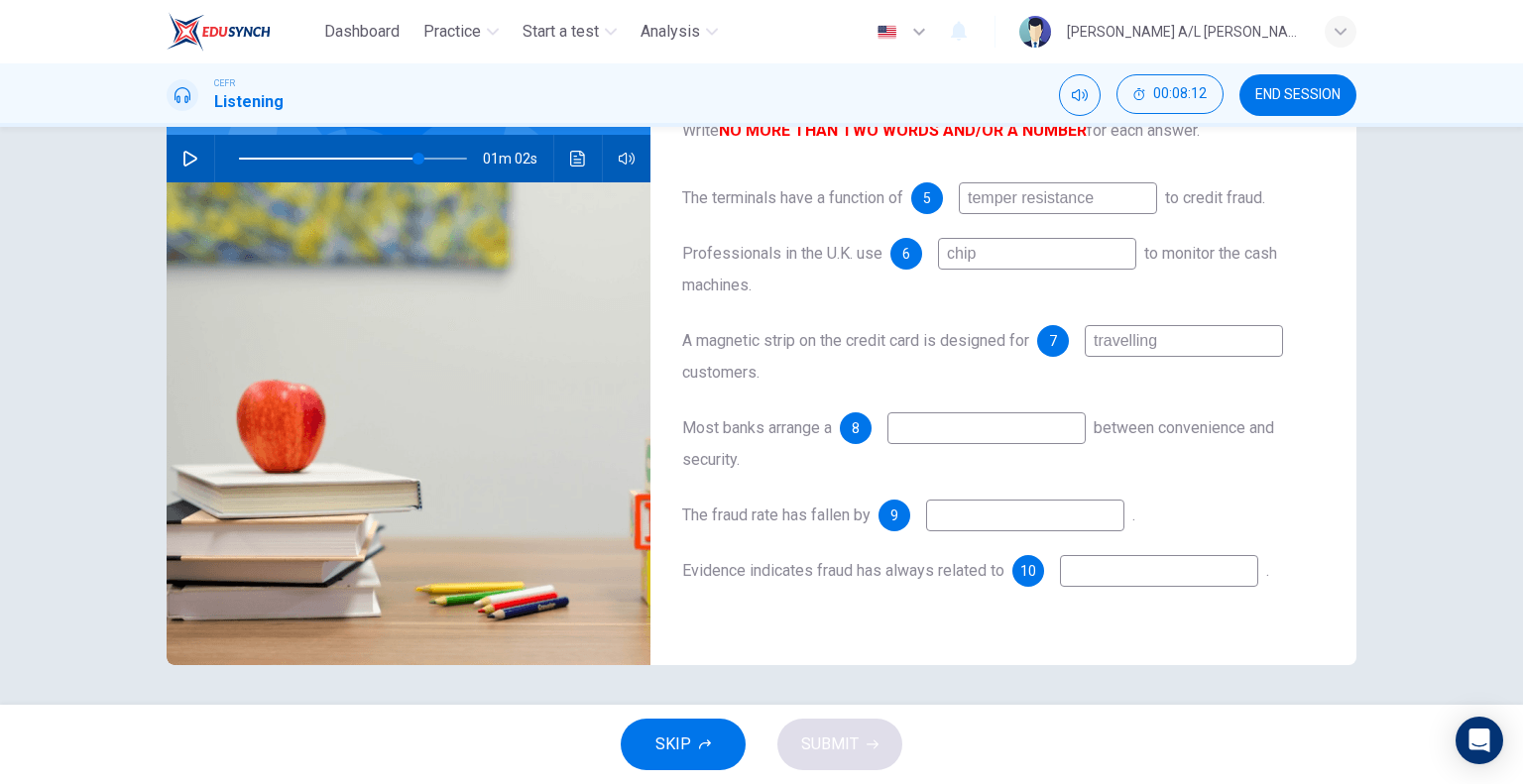 click at bounding box center [987, 428] 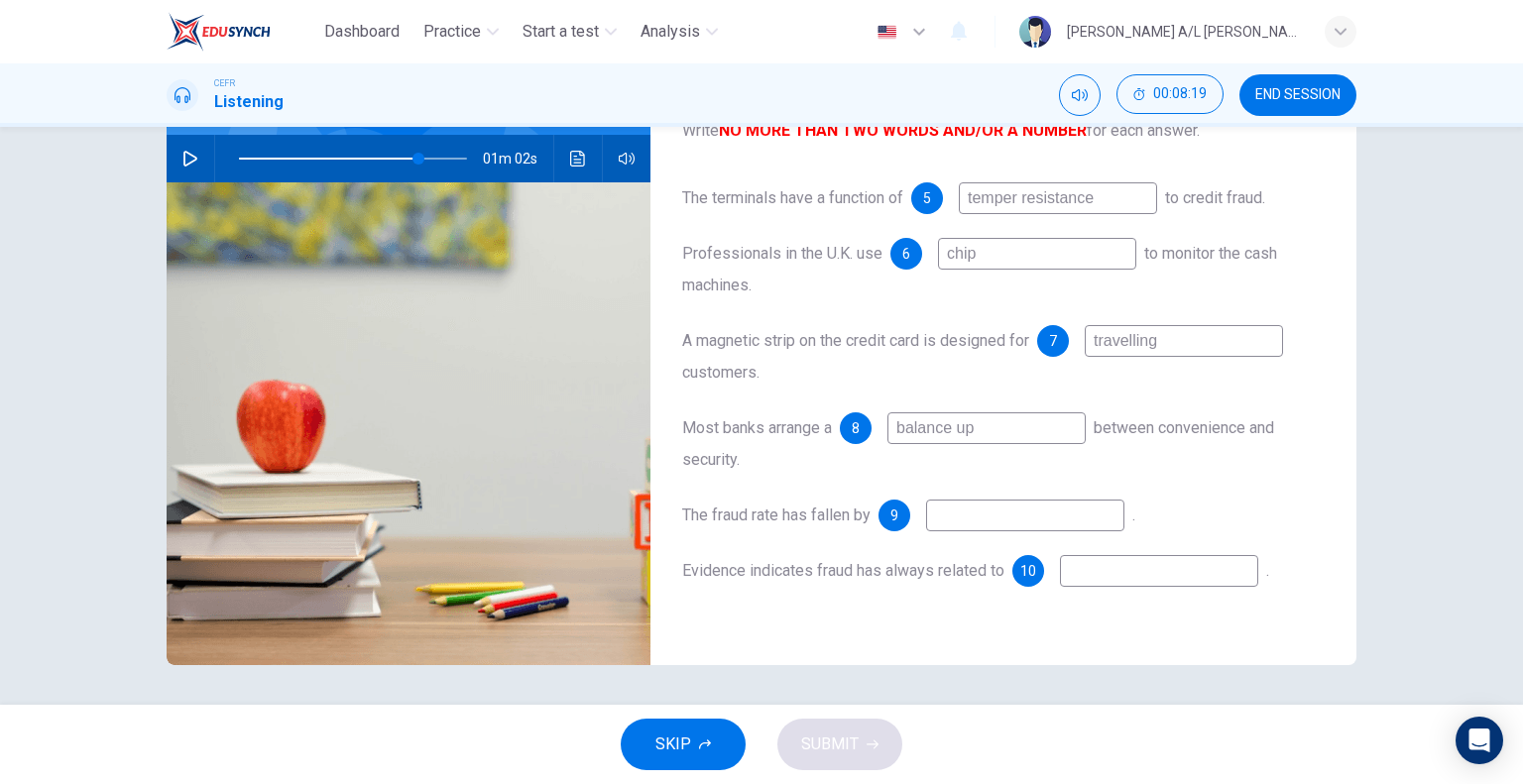type on "balance up" 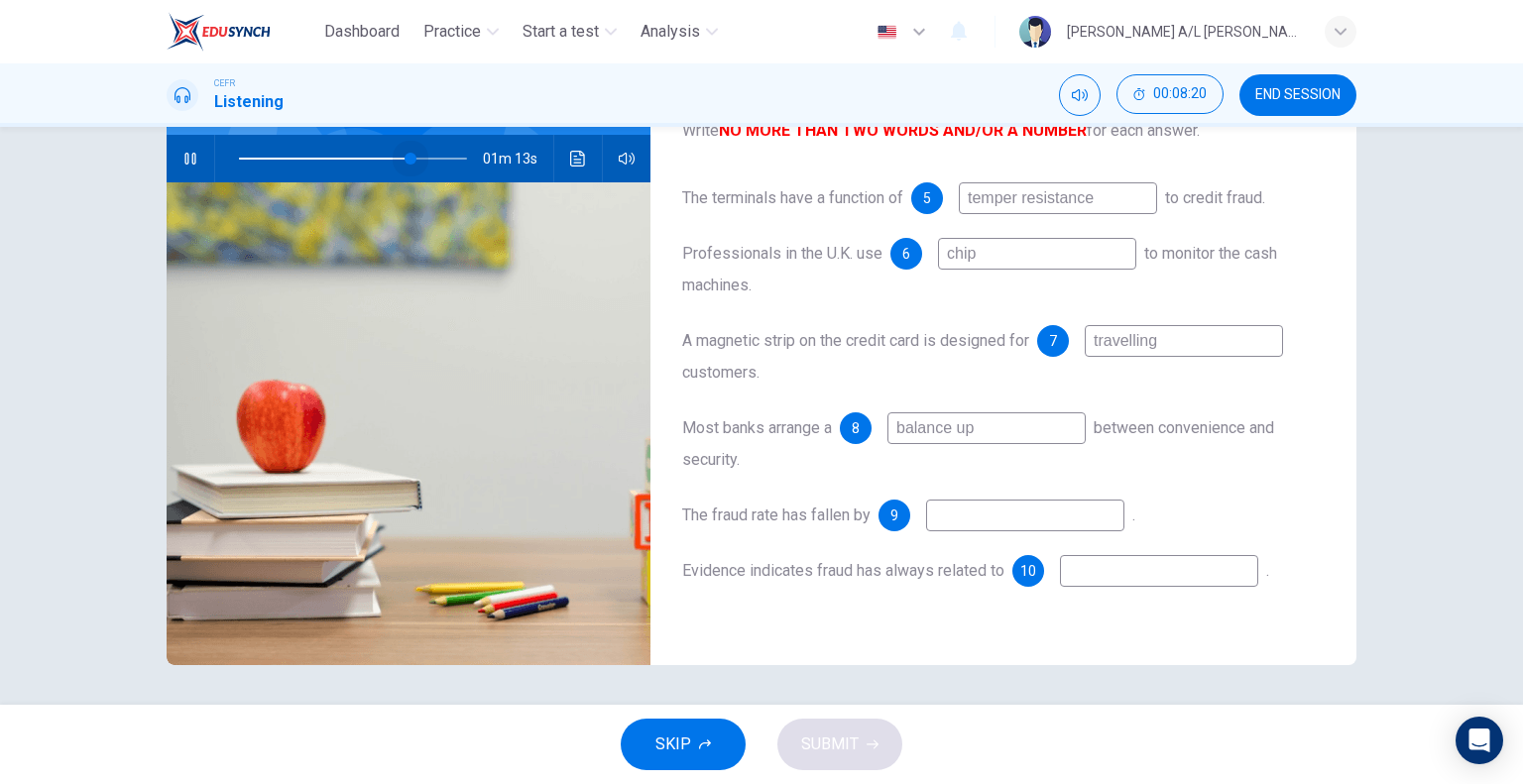 click at bounding box center (410, 159) 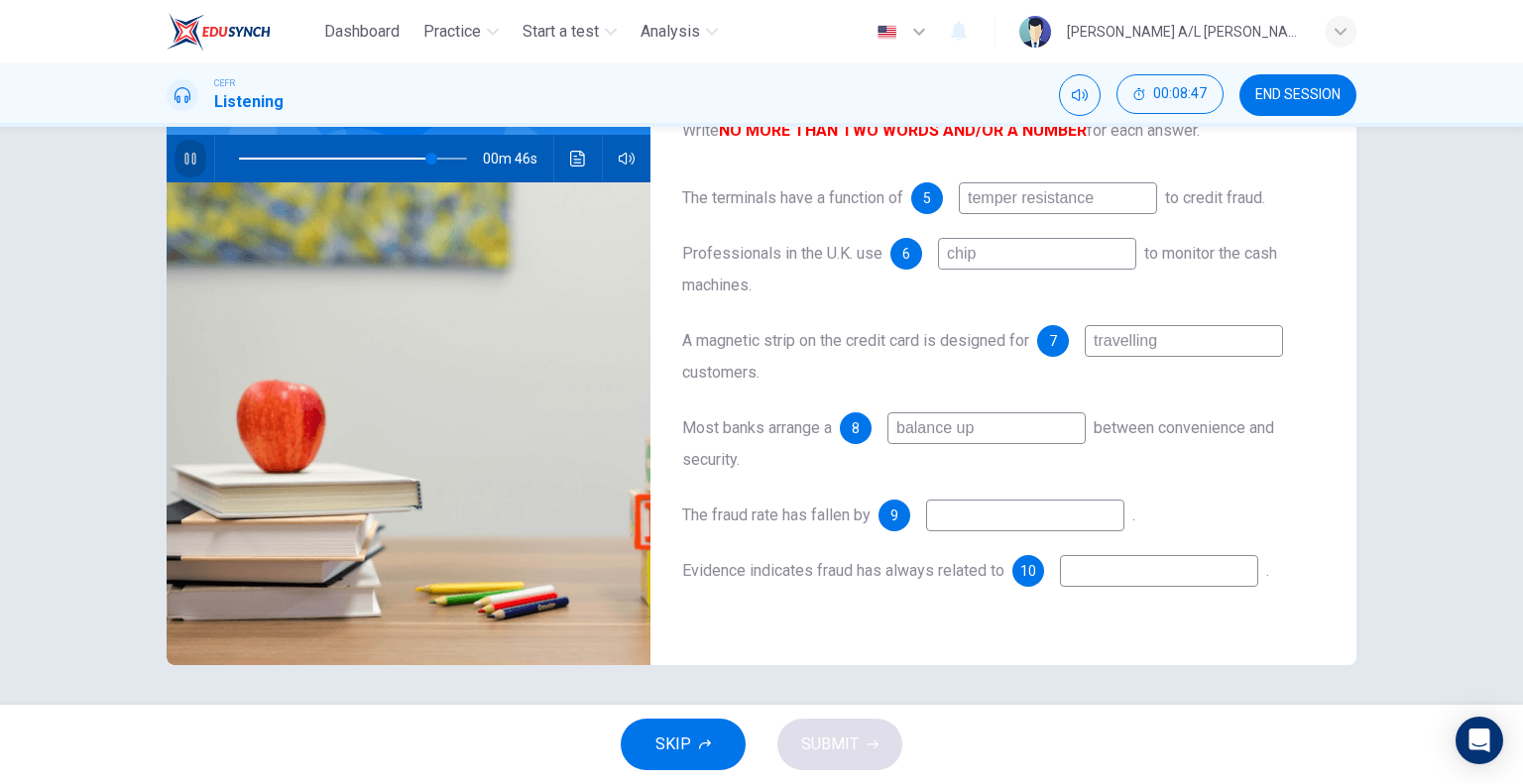 drag, startPoint x: 186, startPoint y: 161, endPoint x: 198, endPoint y: 162, distance: 12.0415946 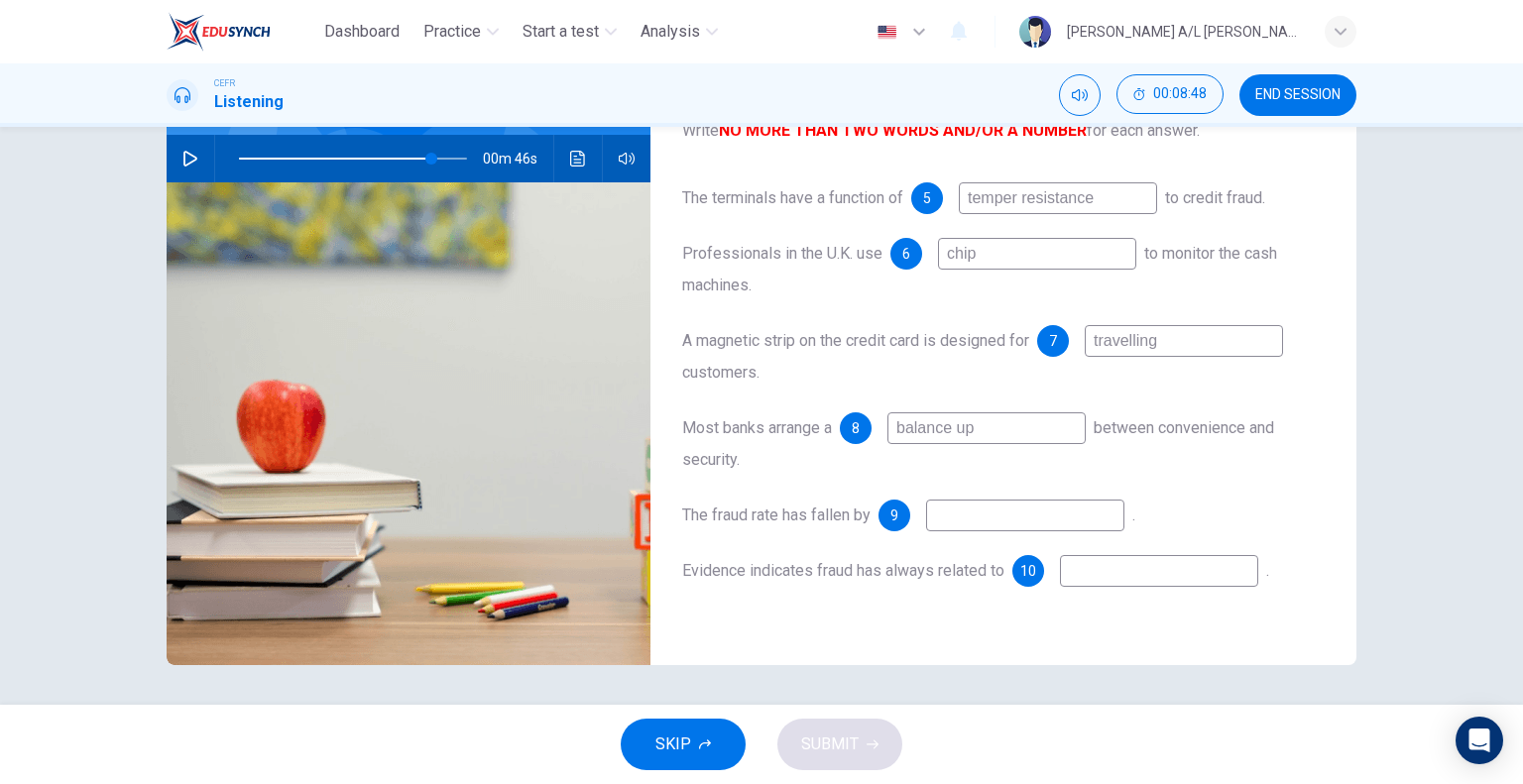 click at bounding box center [1025, 515] 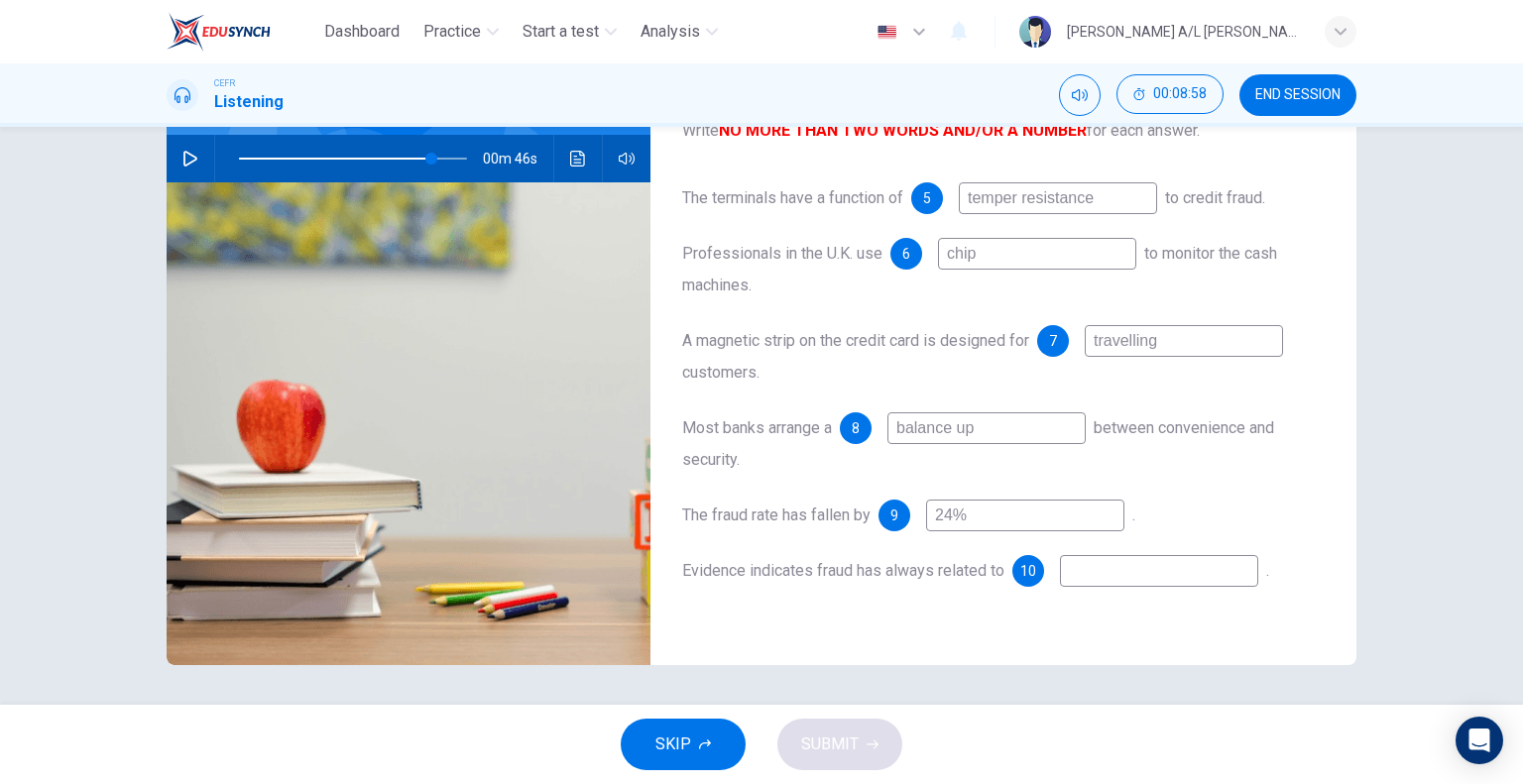 type on "24%" 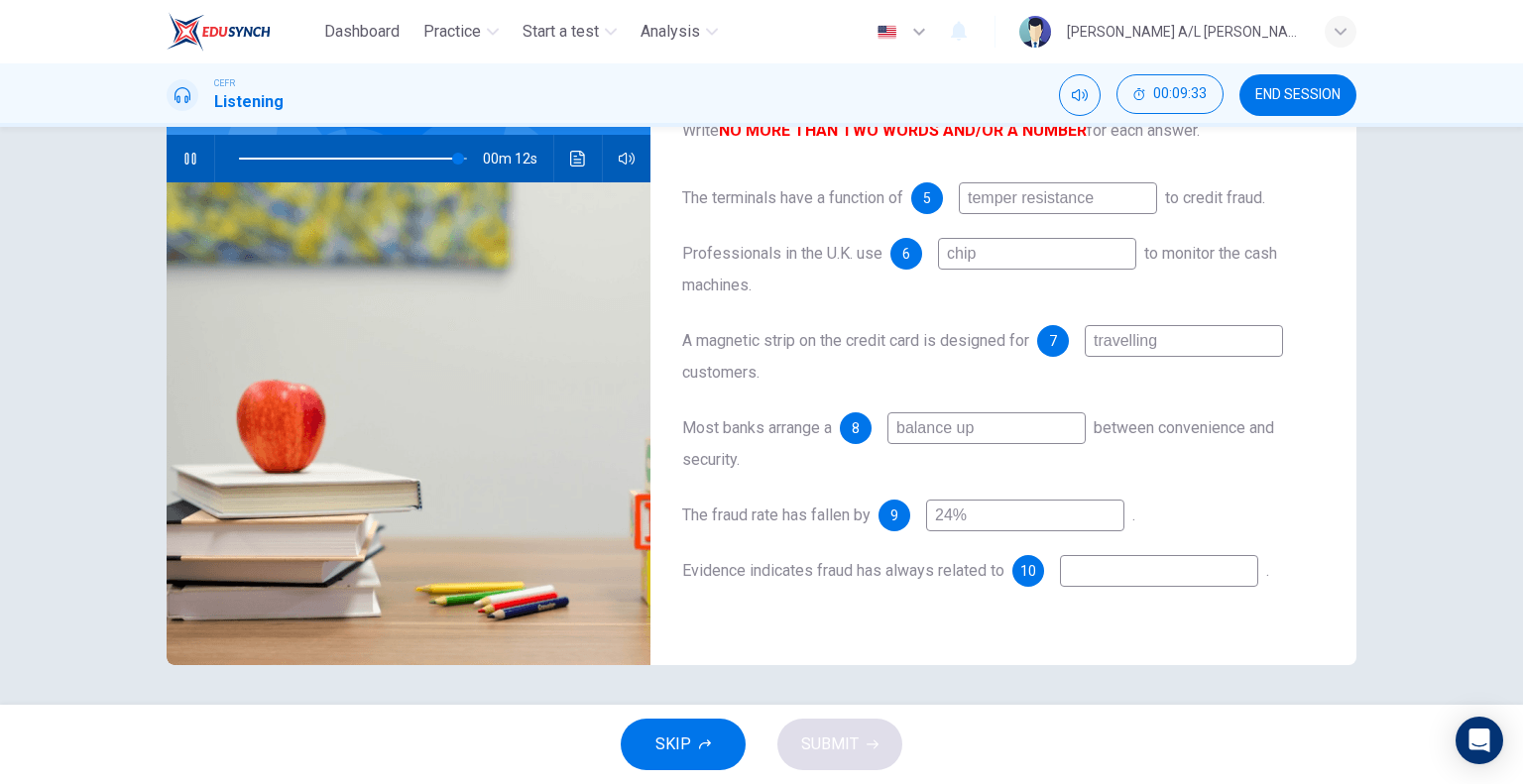 click 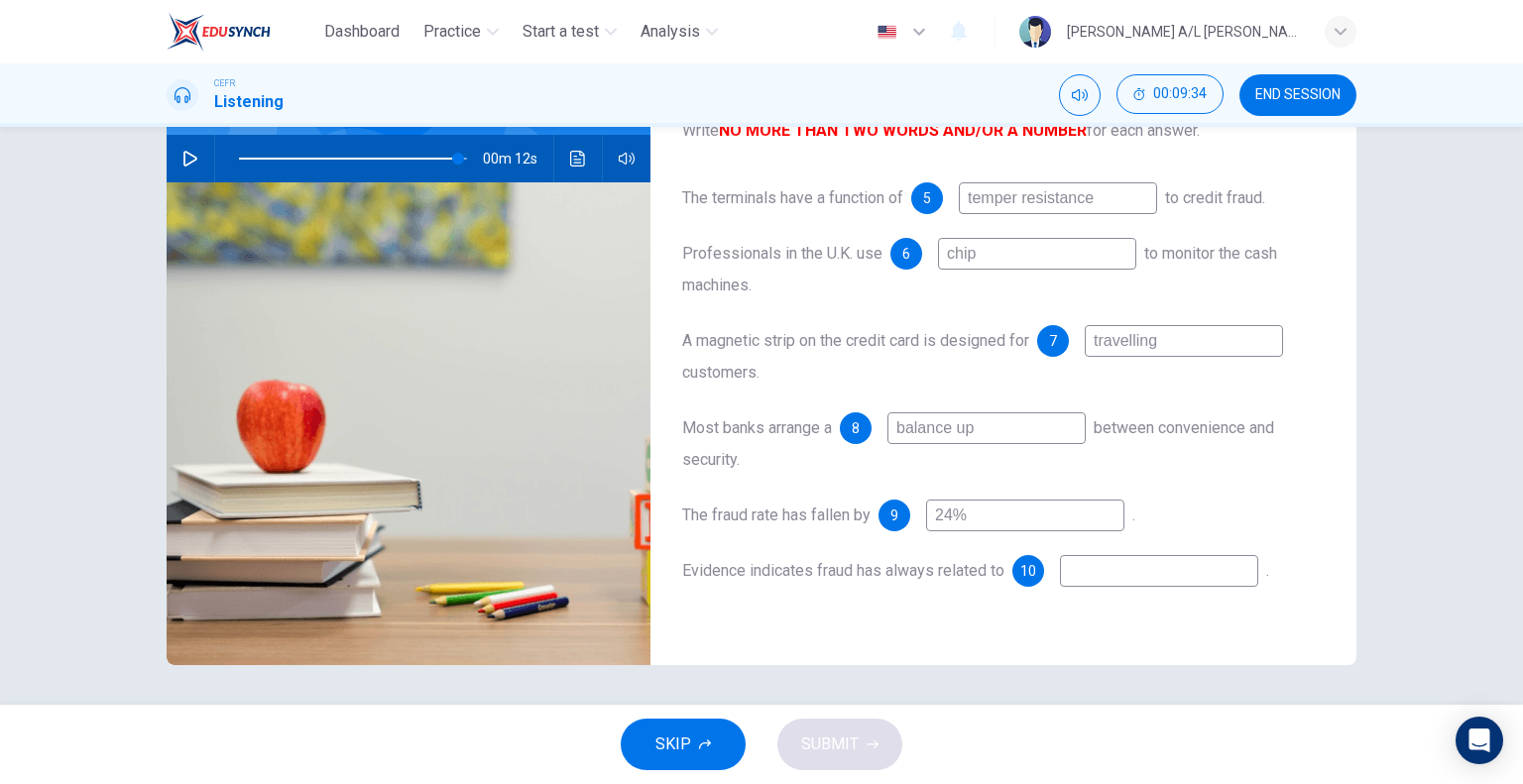 click at bounding box center (1159, 571) 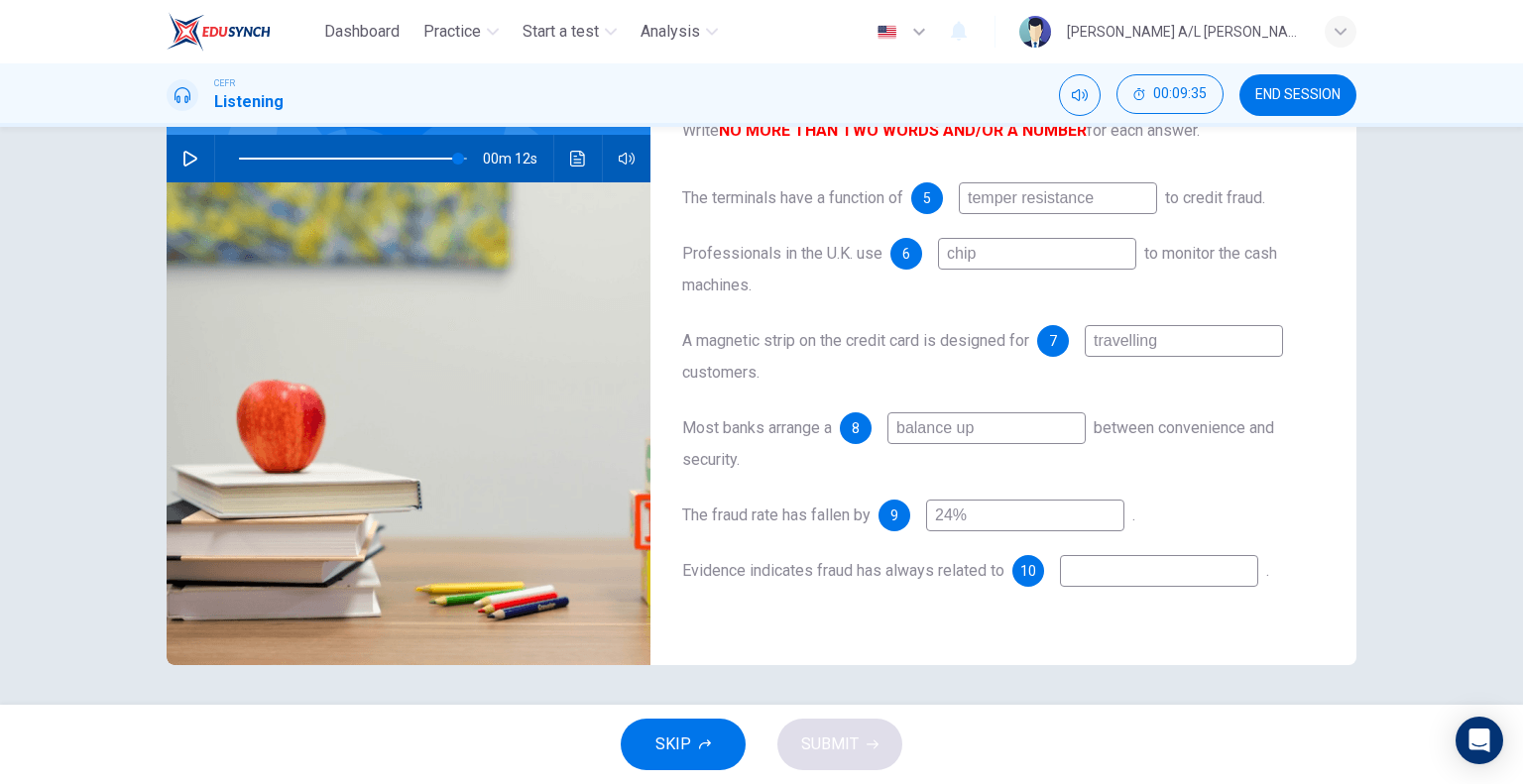 type on "o" 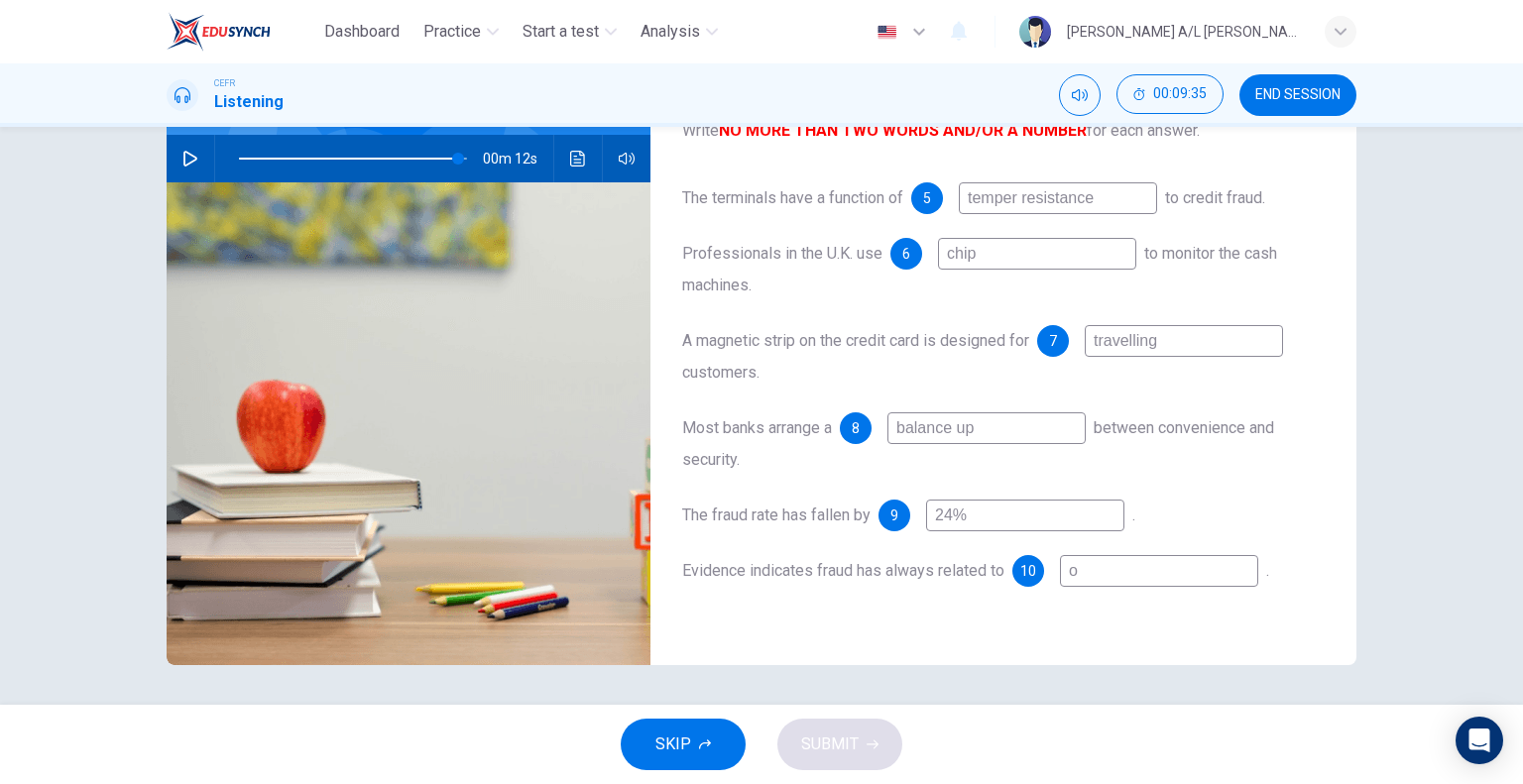 type on "96" 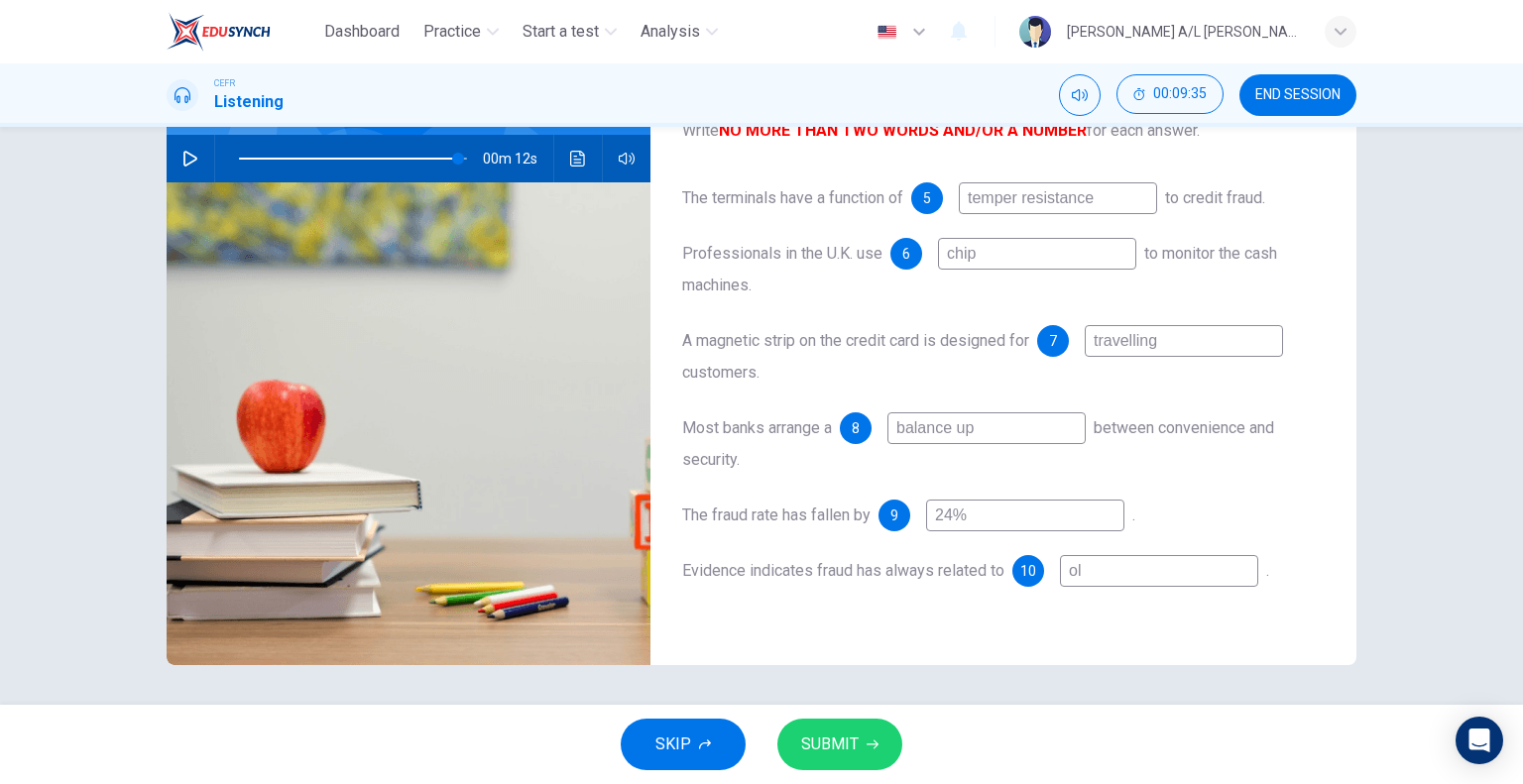type on "old" 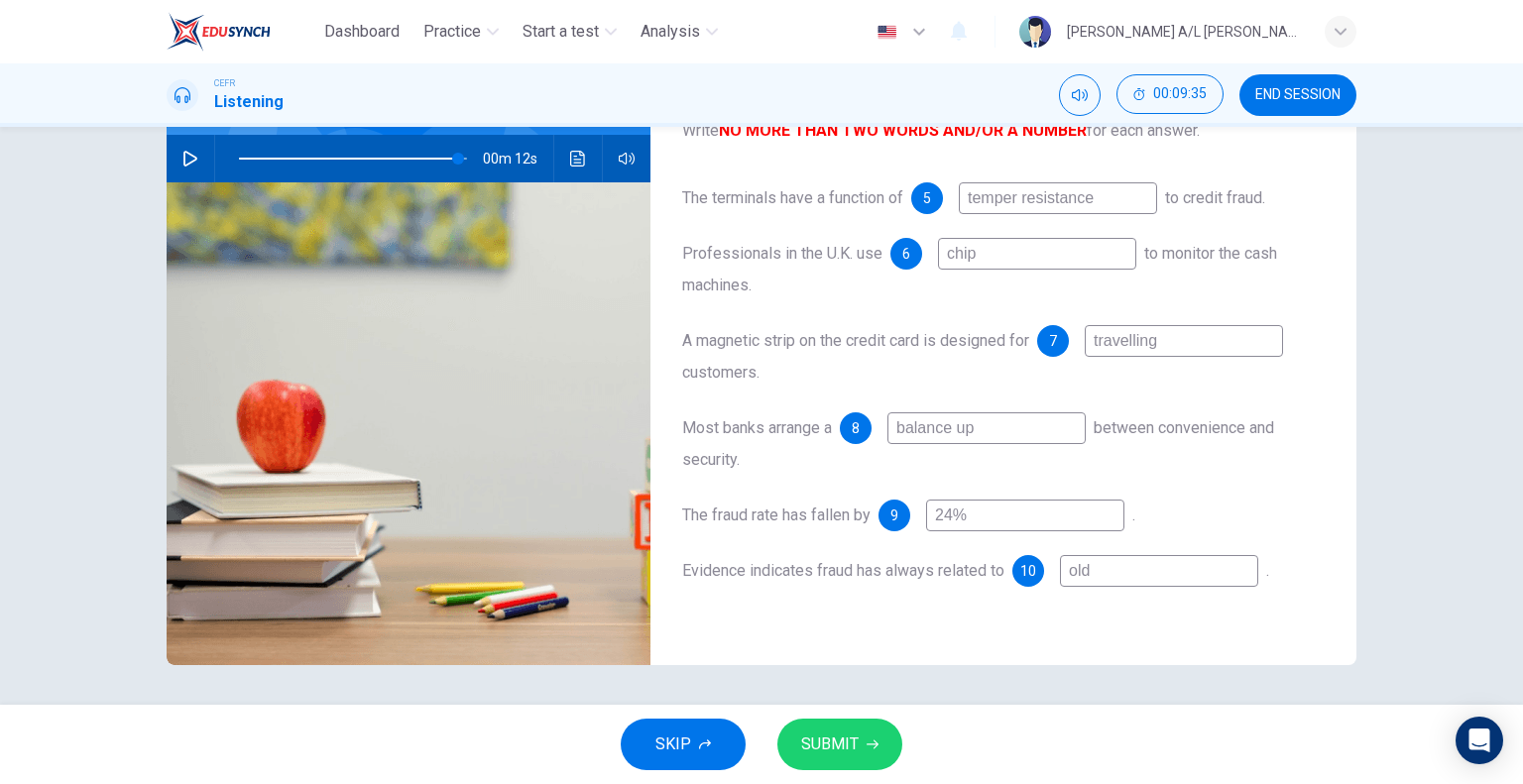 type on "96" 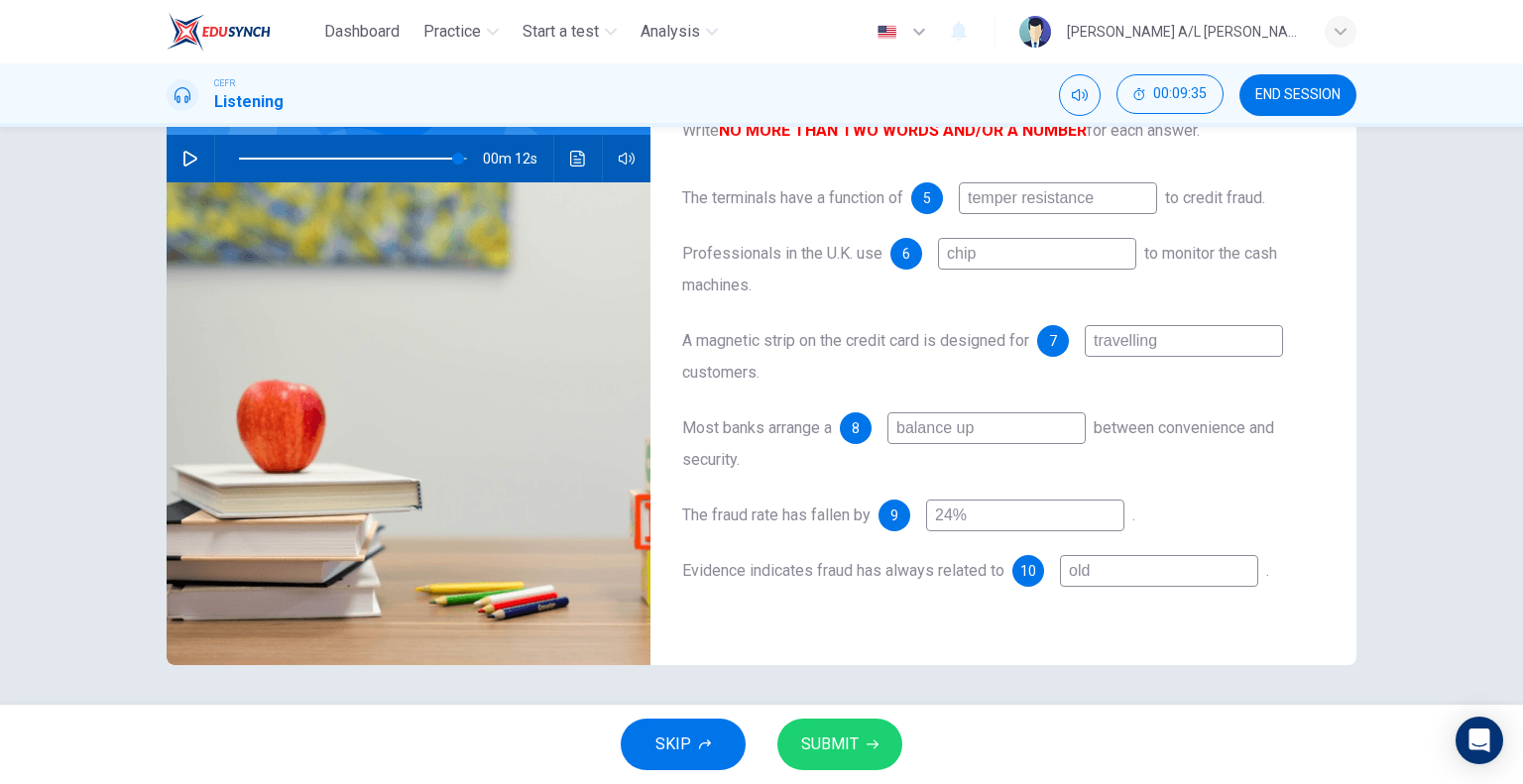 type on "old" 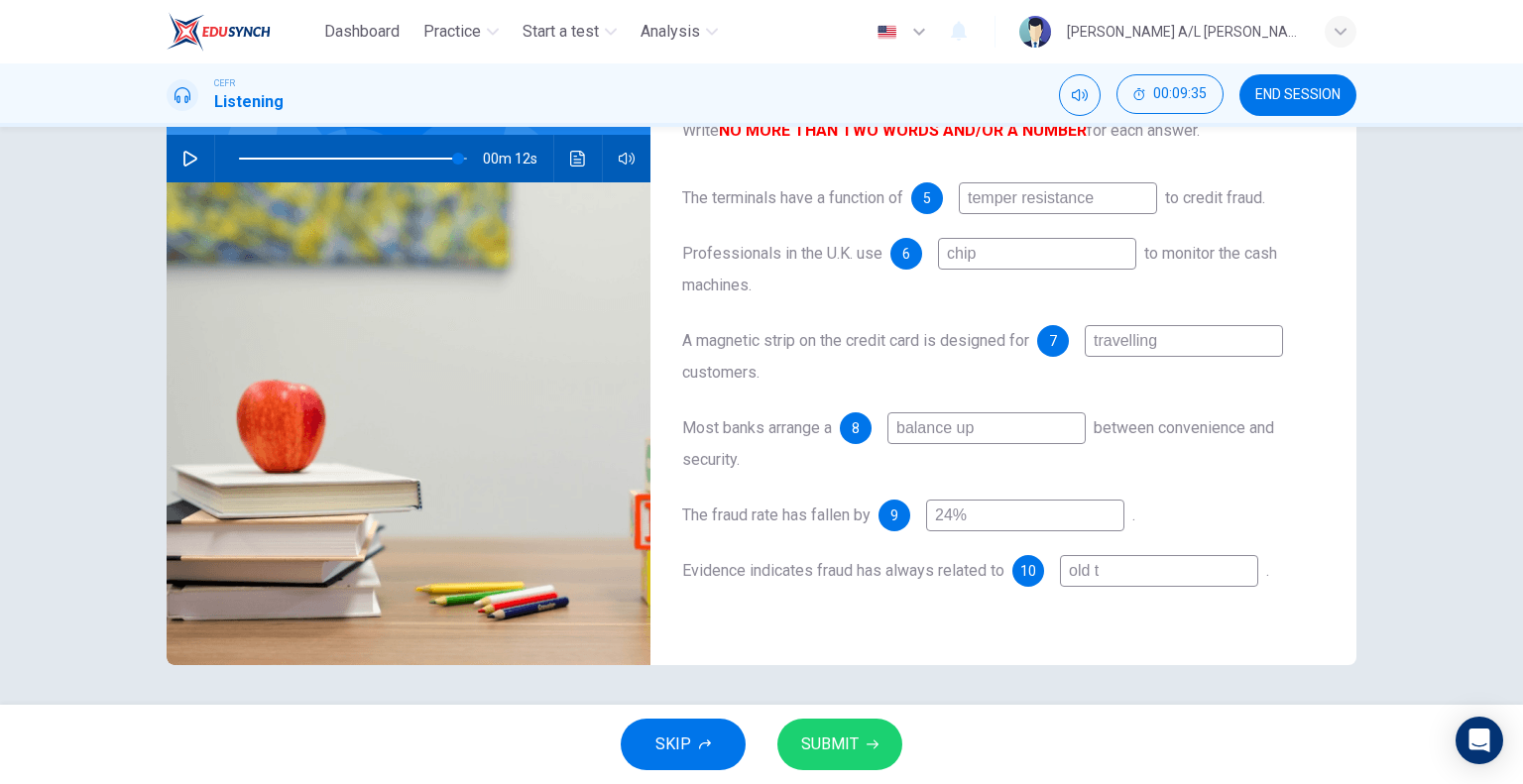 type on "96" 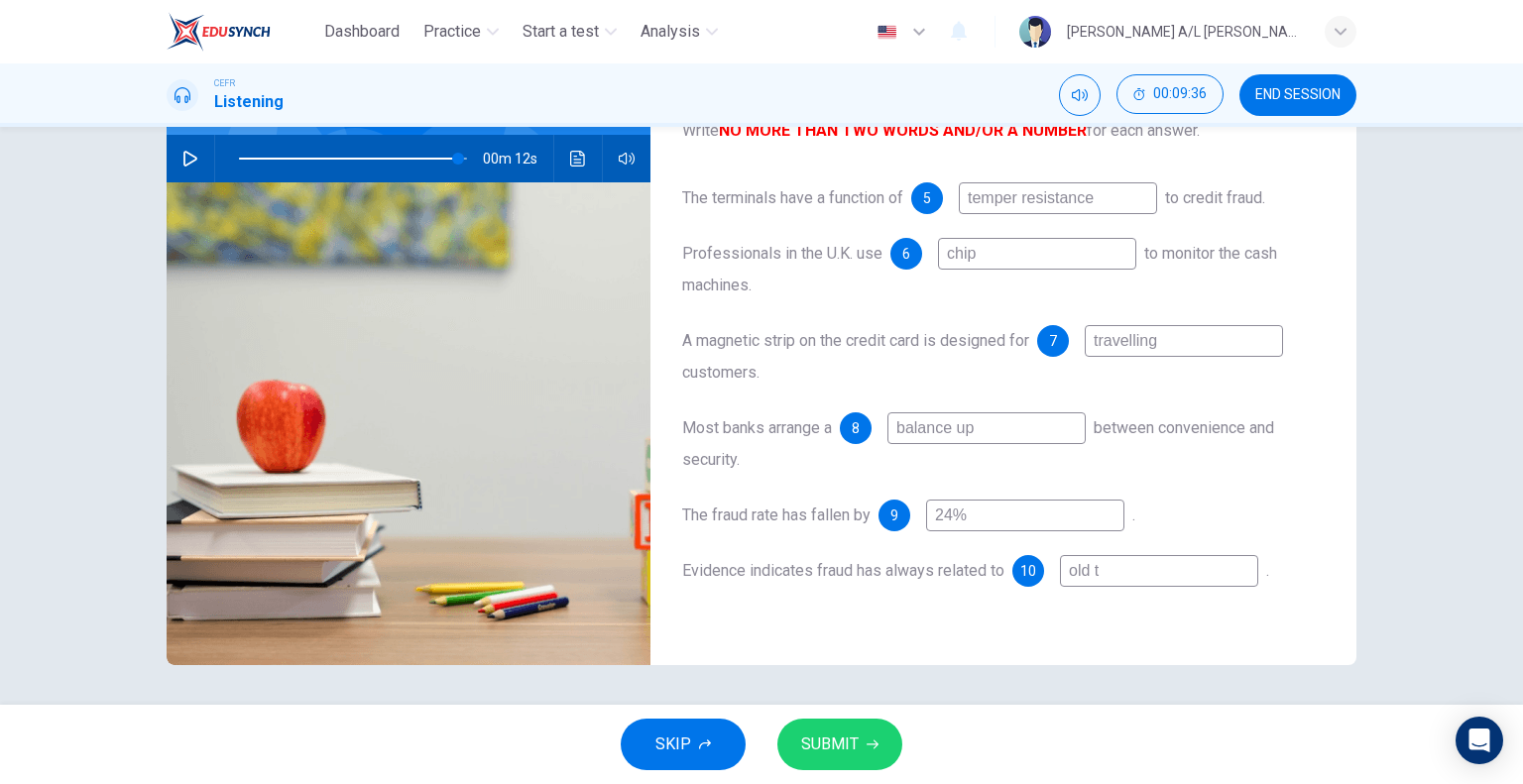 type on "old te" 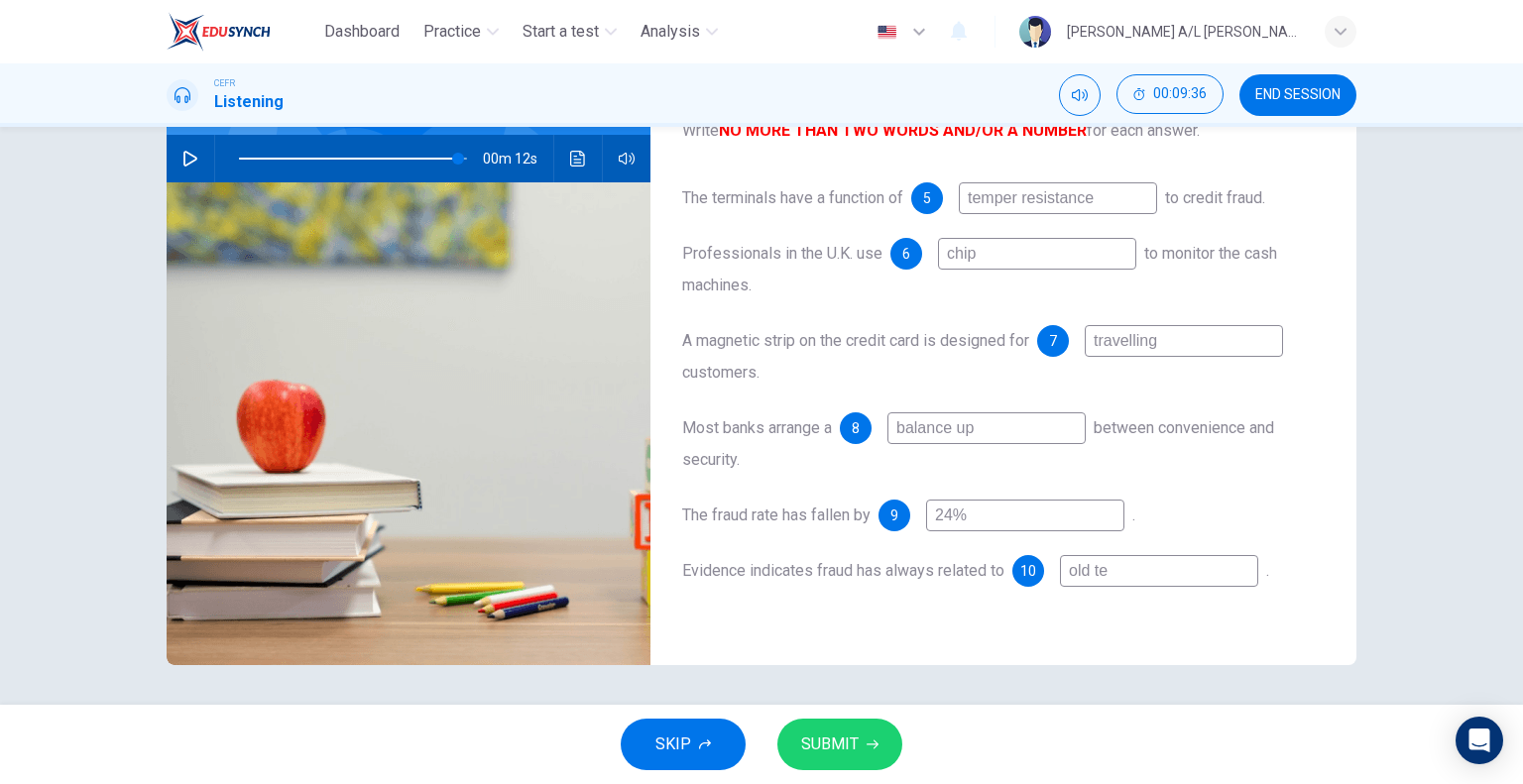 type on "96" 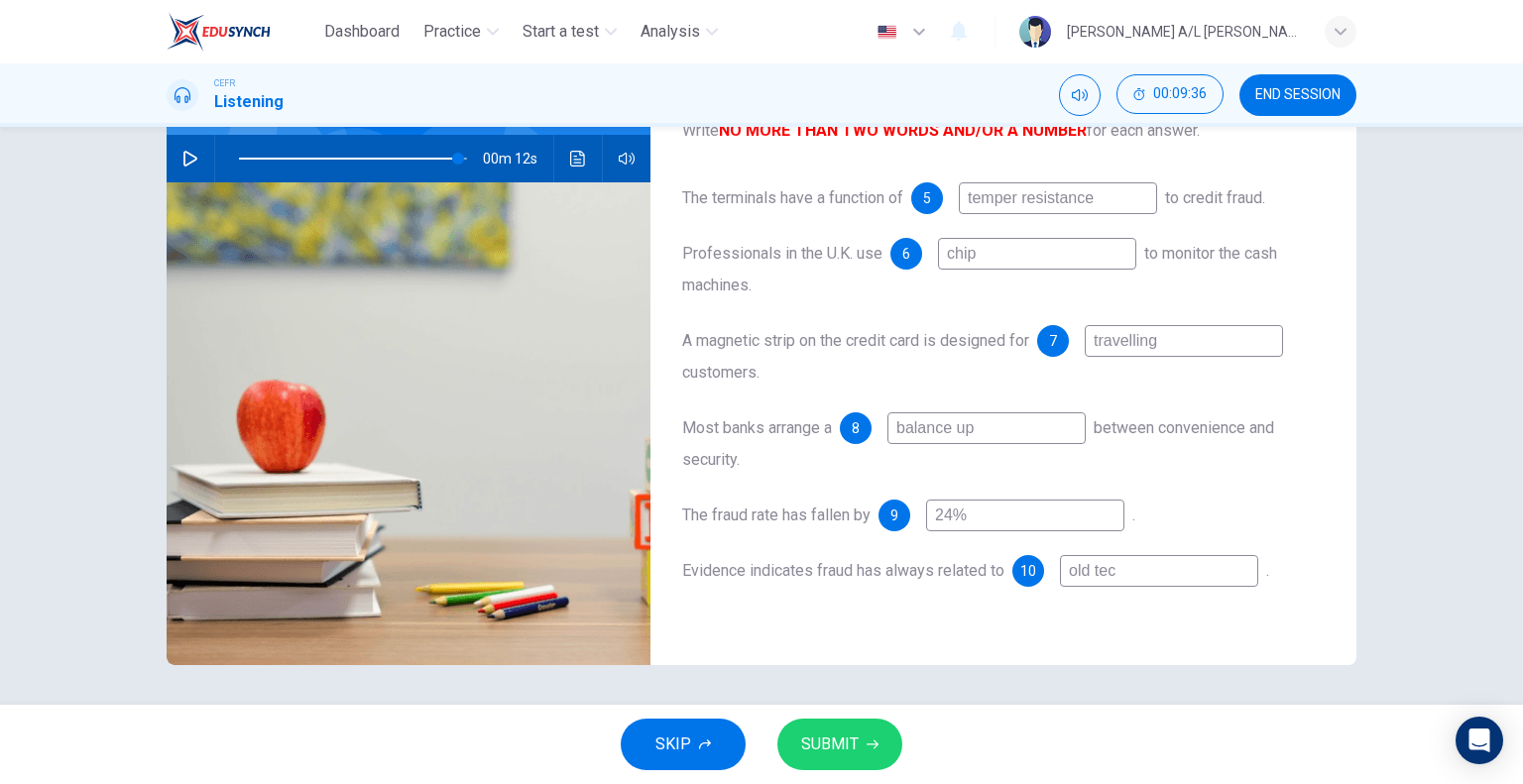 type on "old tech" 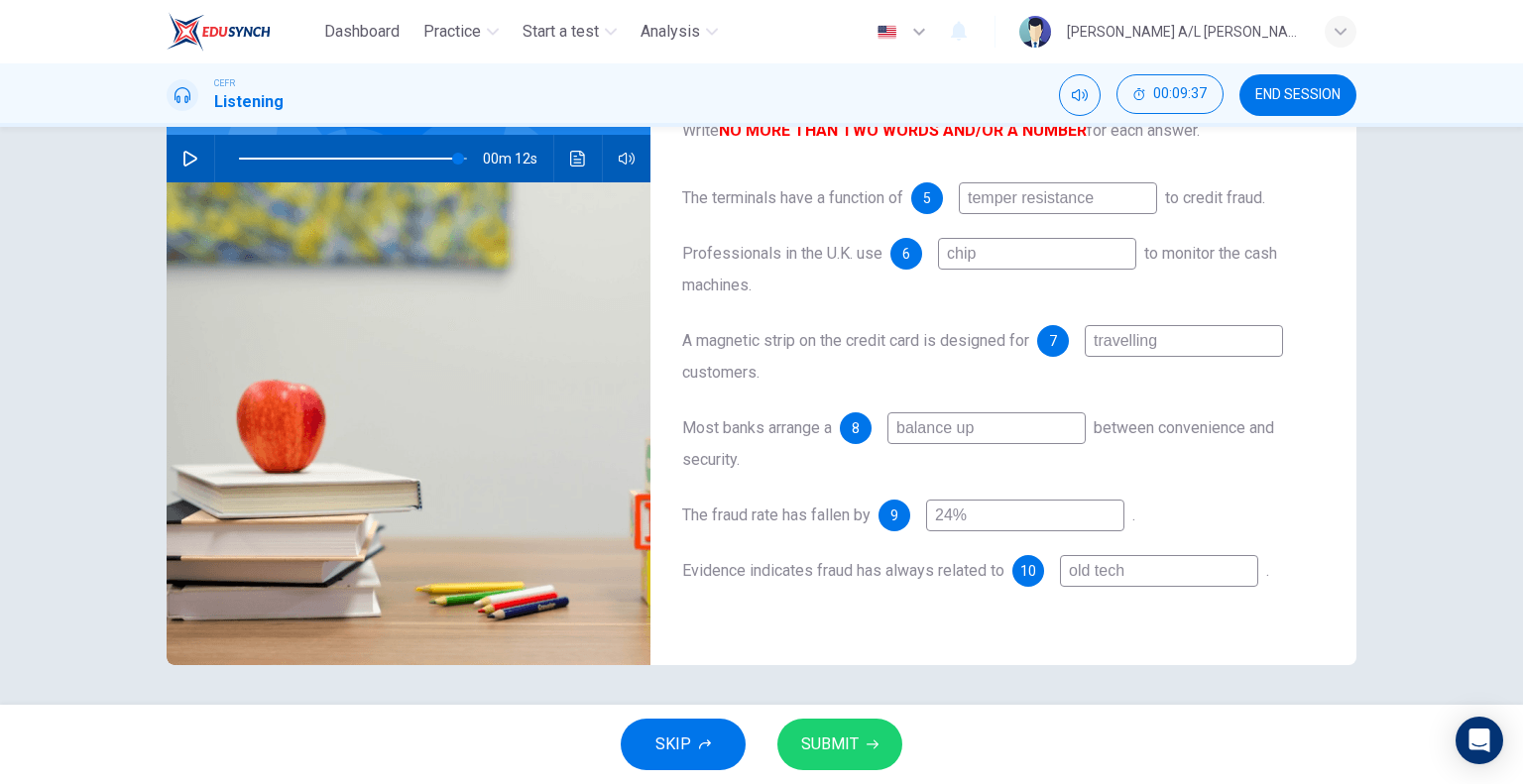 type on "96" 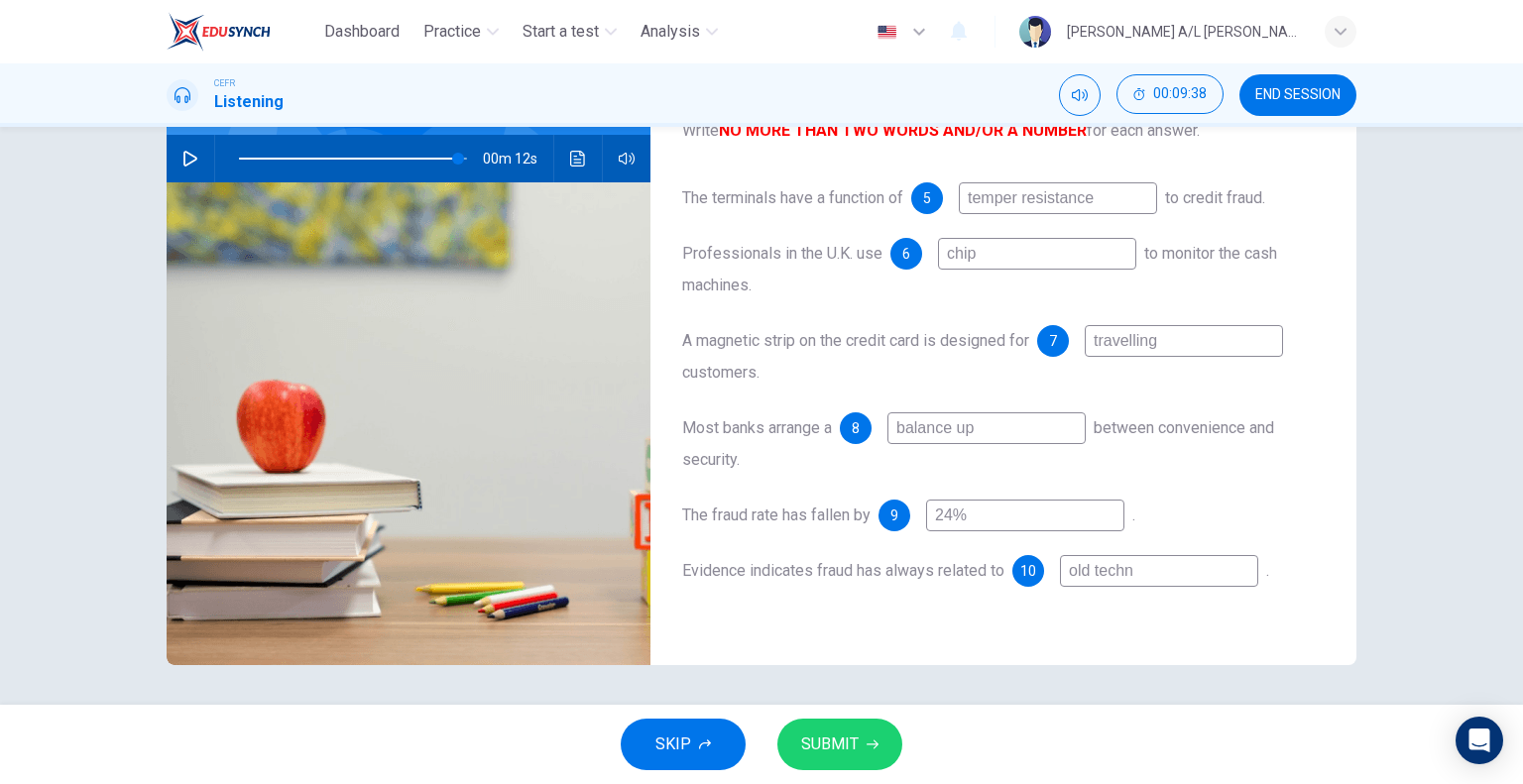 type on "old techno" 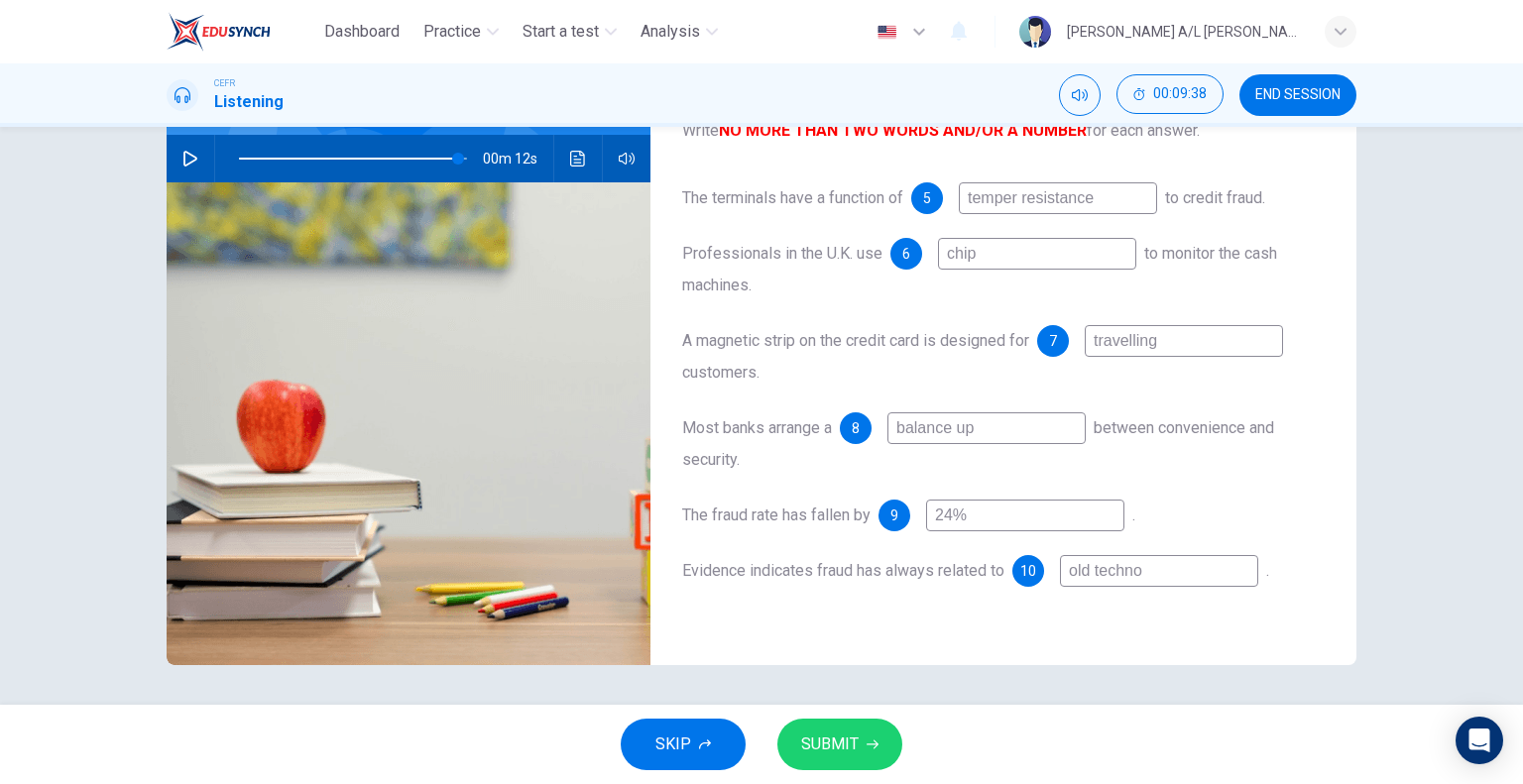 type on "96" 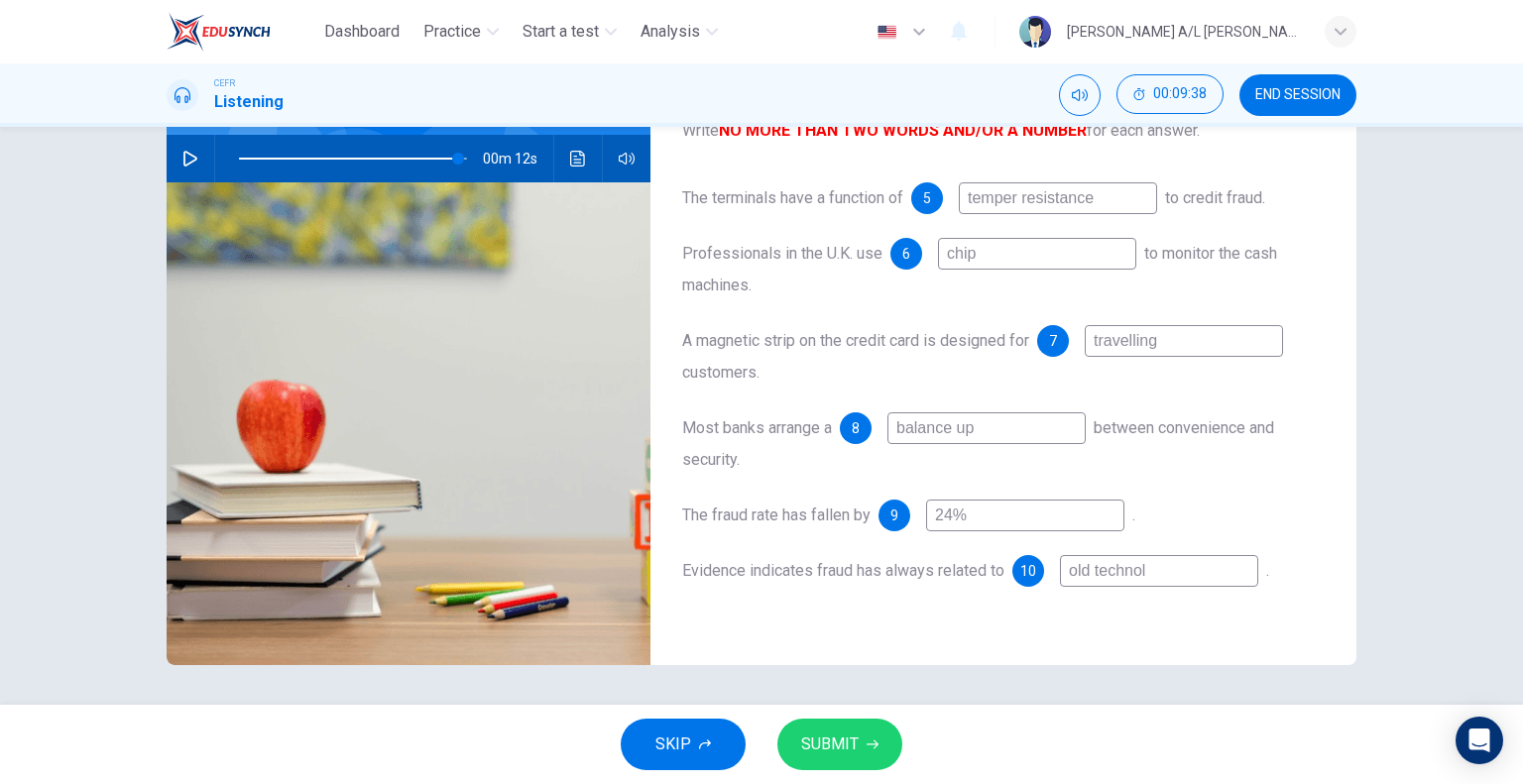 type on "old technolo" 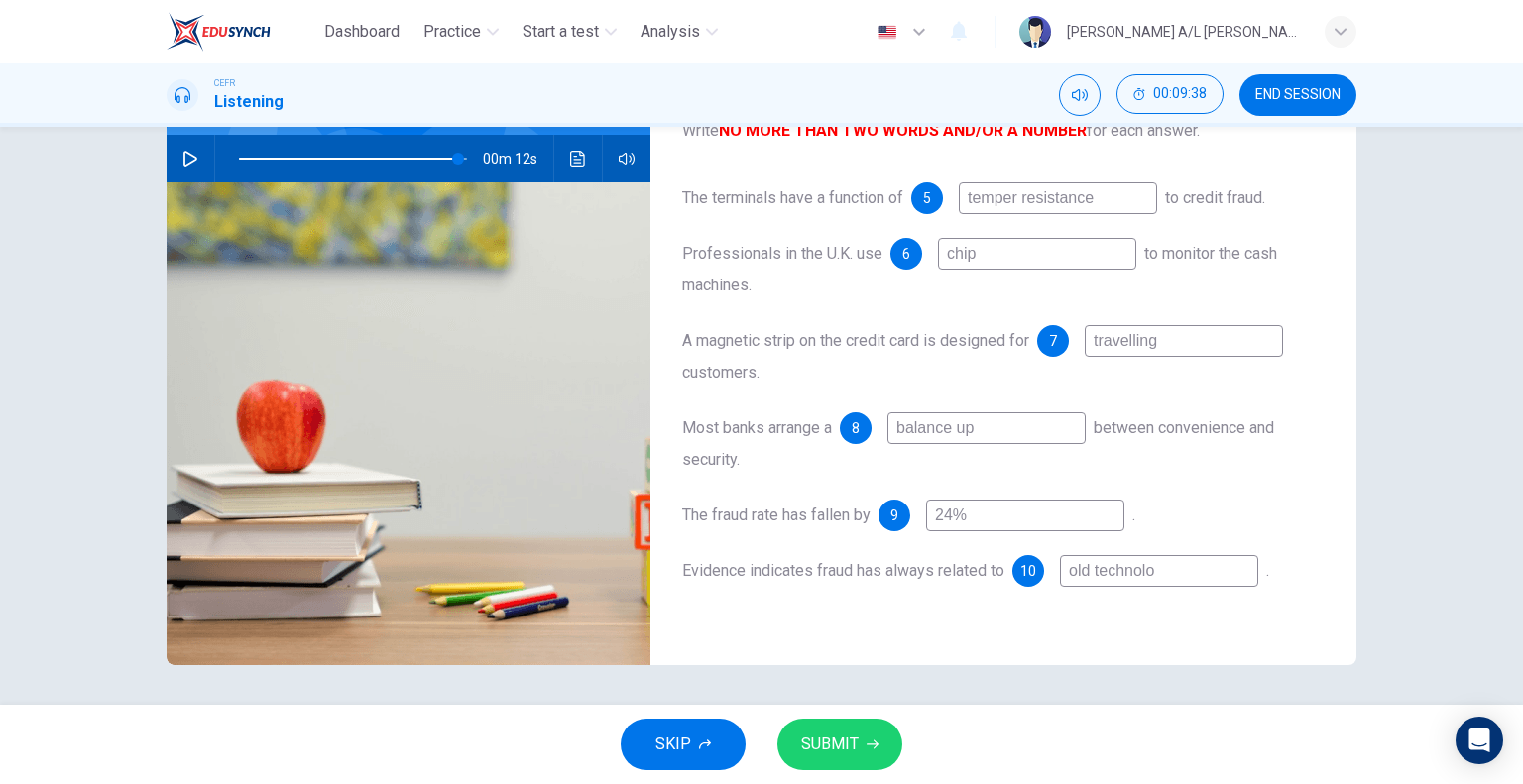 type on "96" 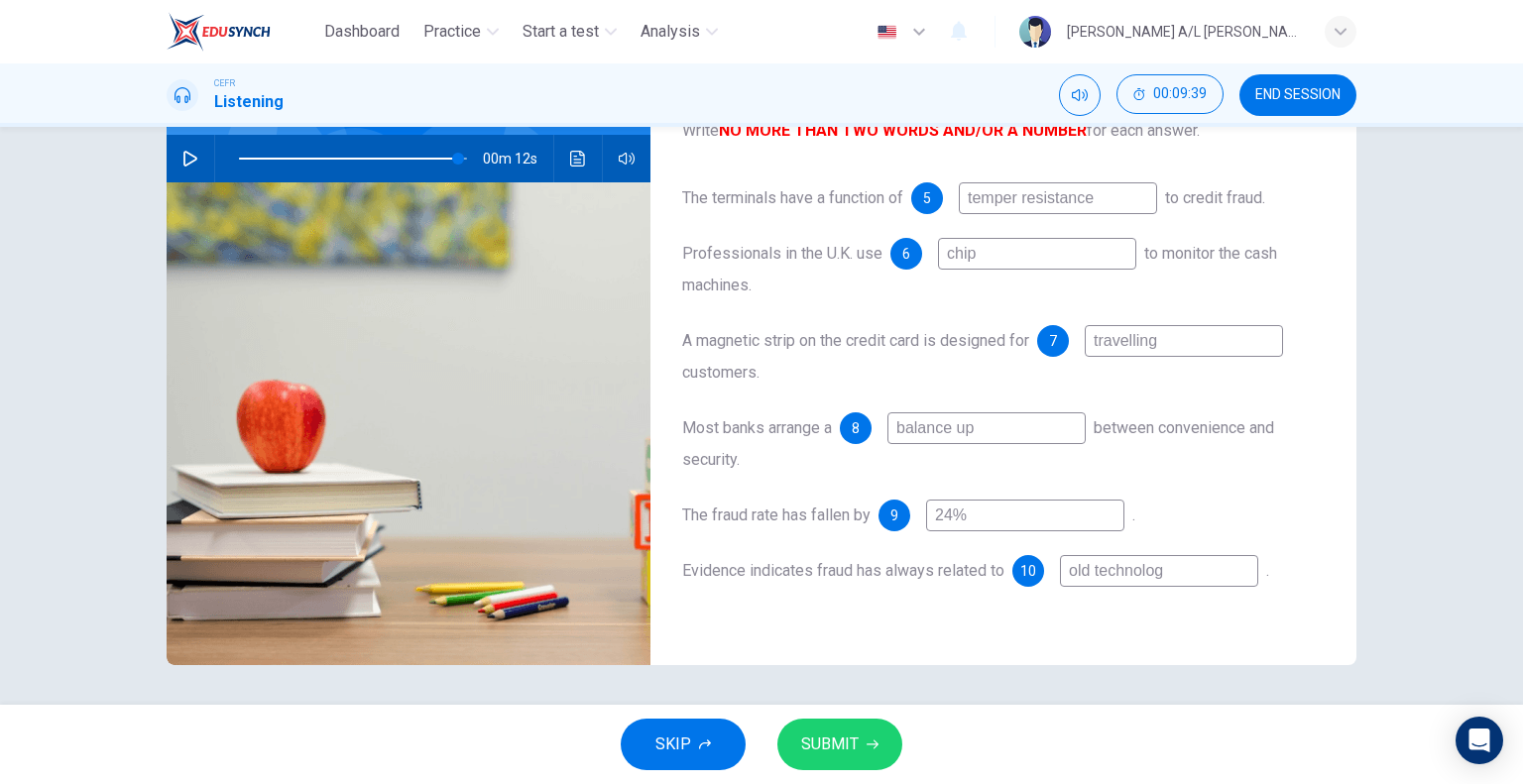 type on "old technology" 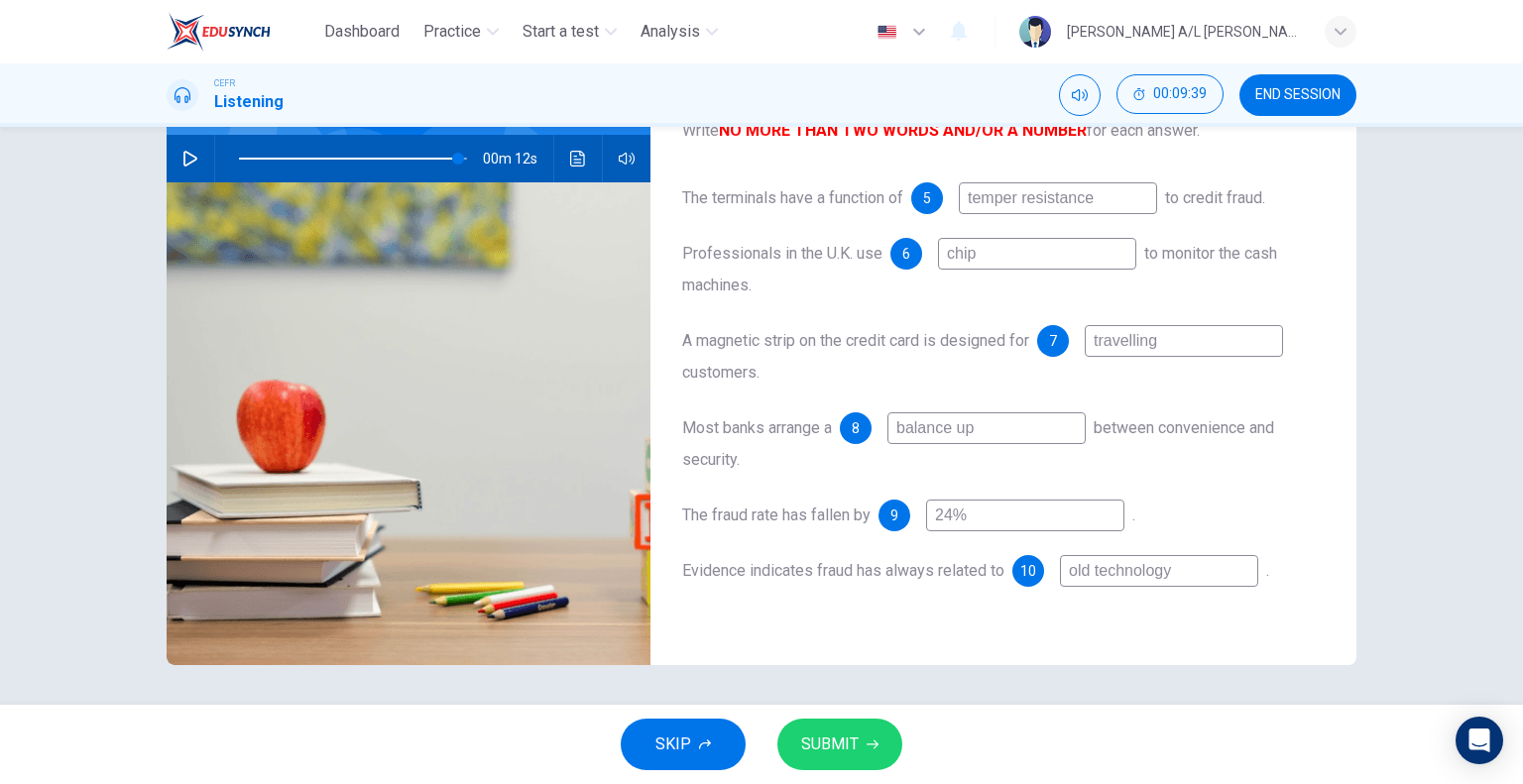 type on "96" 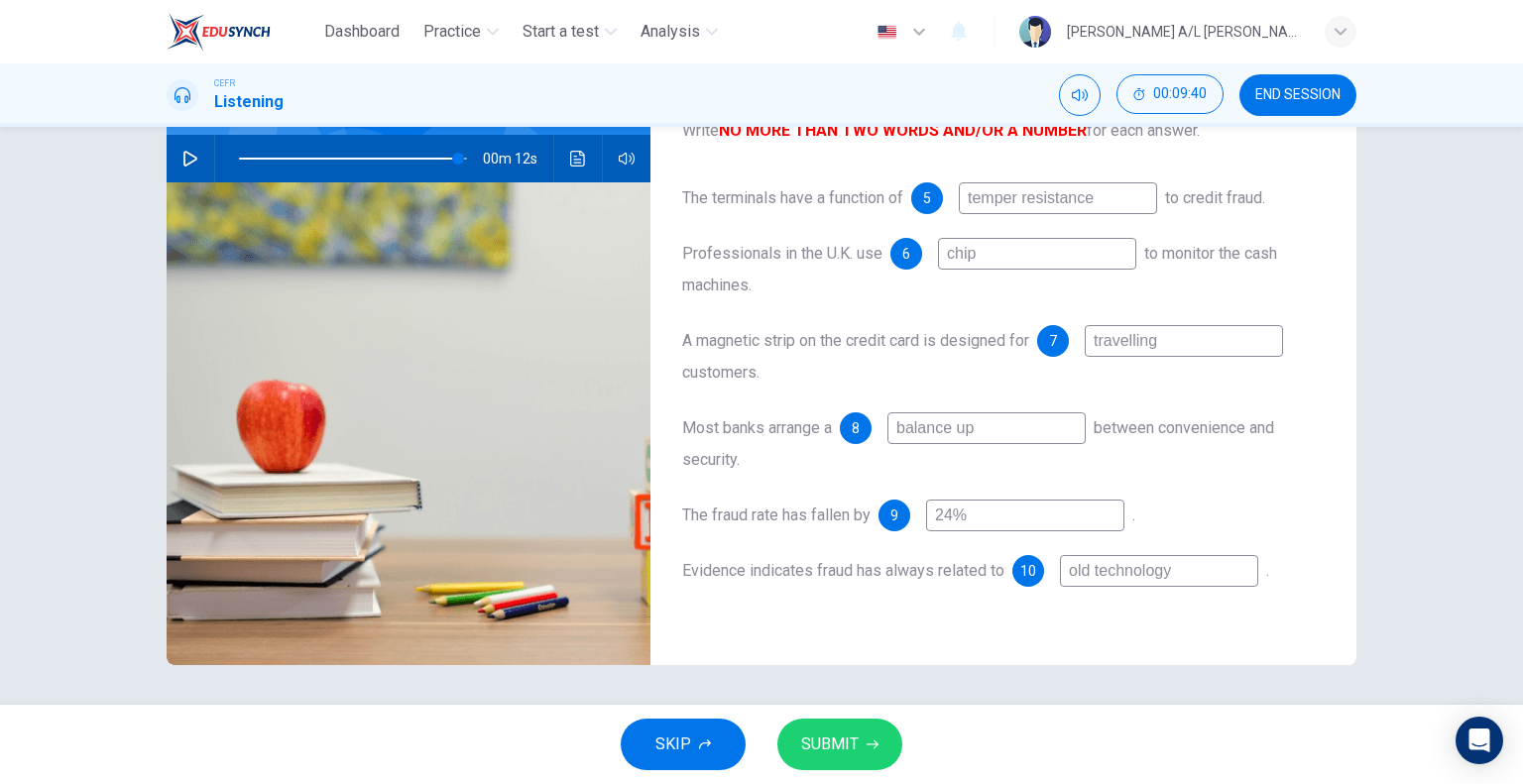 type on "old technology" 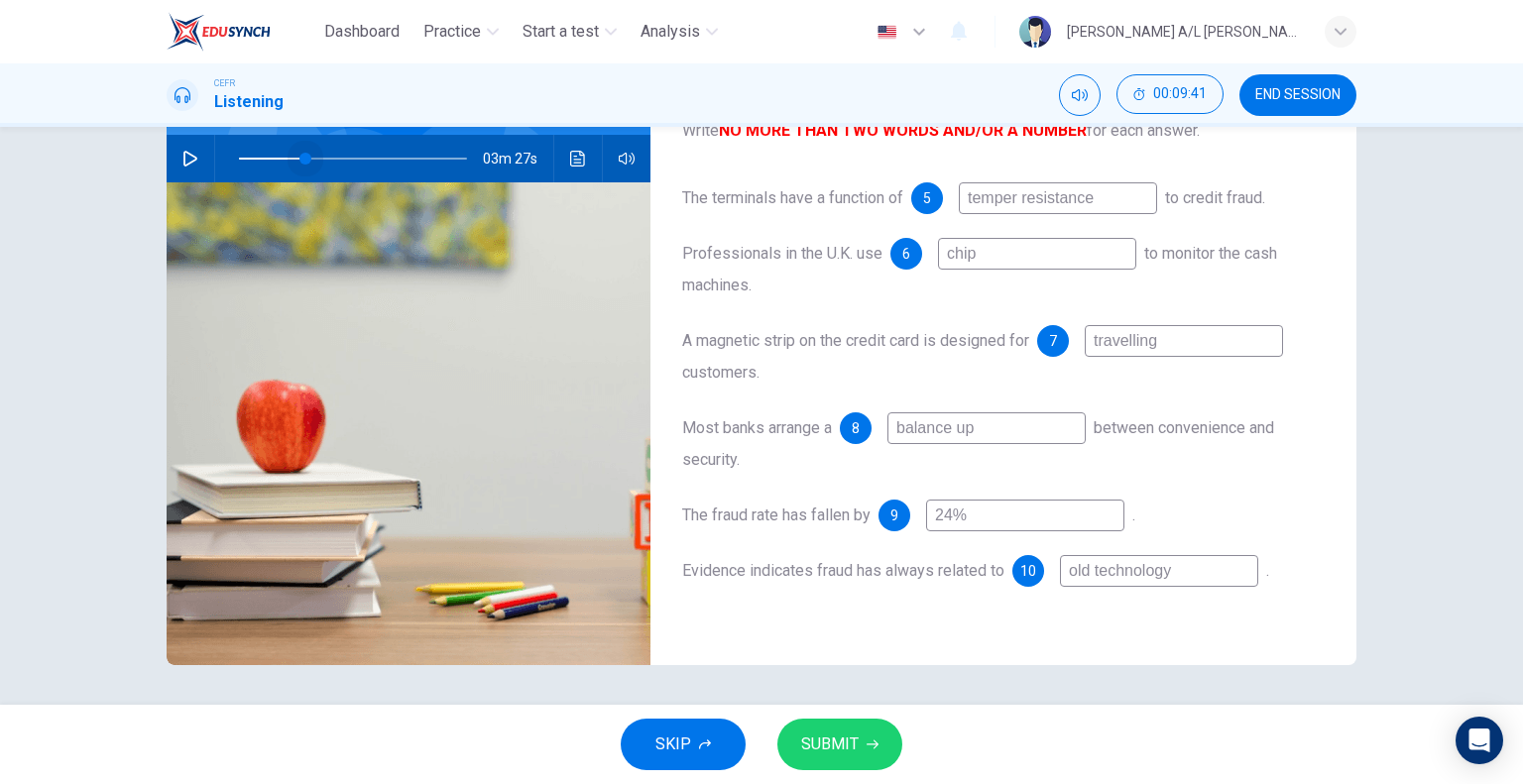 click at bounding box center (353, 159) 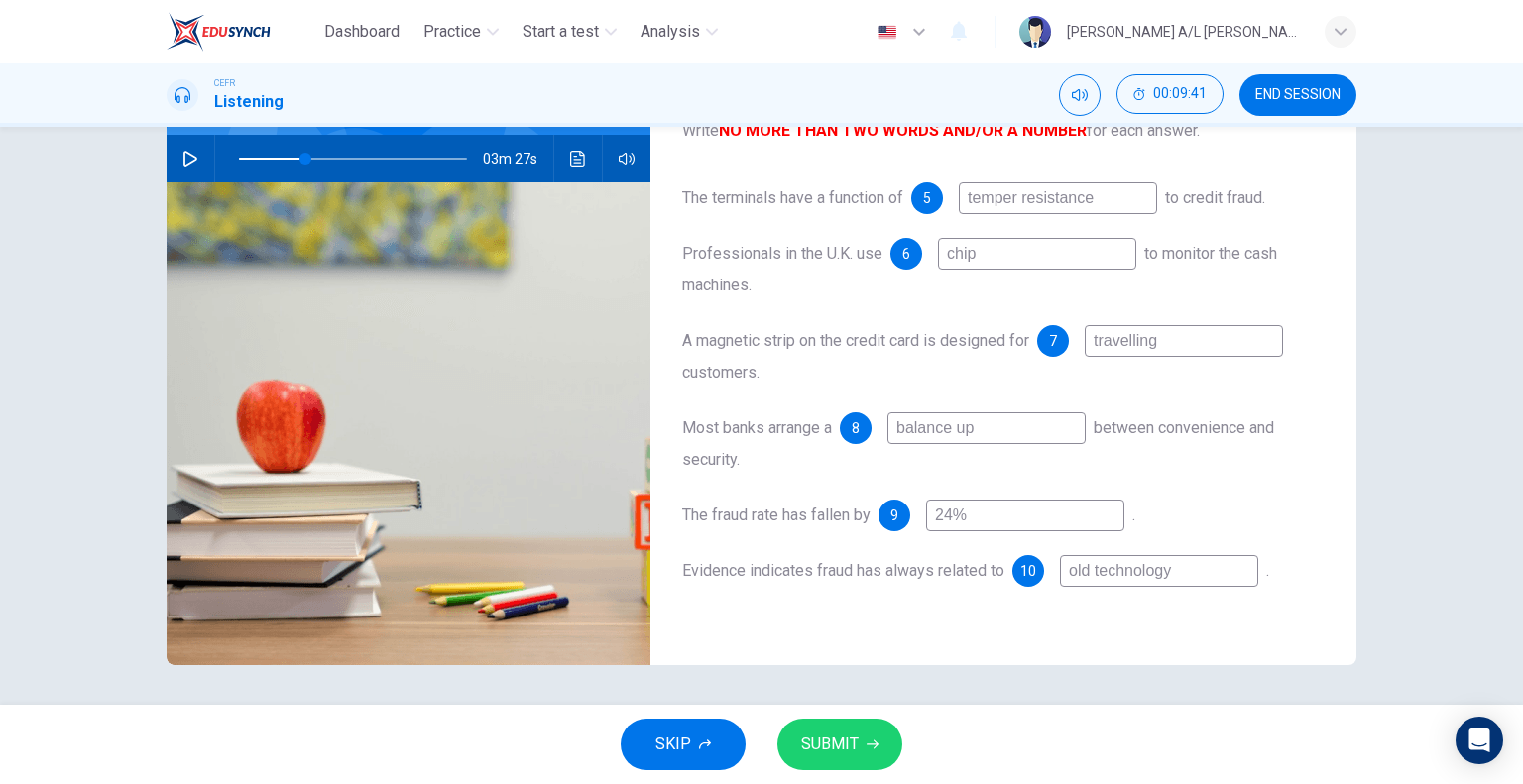click at bounding box center (353, 159) 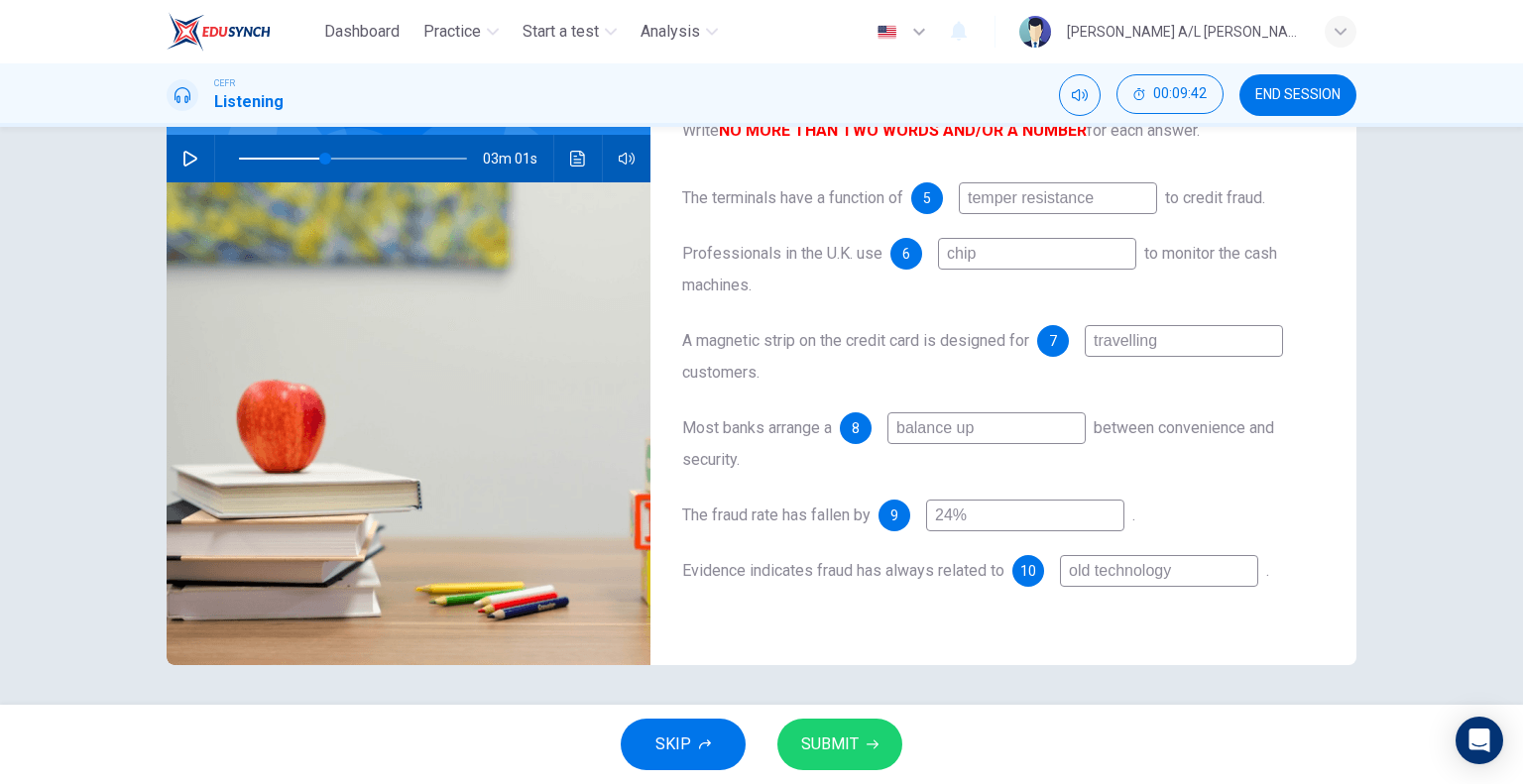click at bounding box center [190, 159] 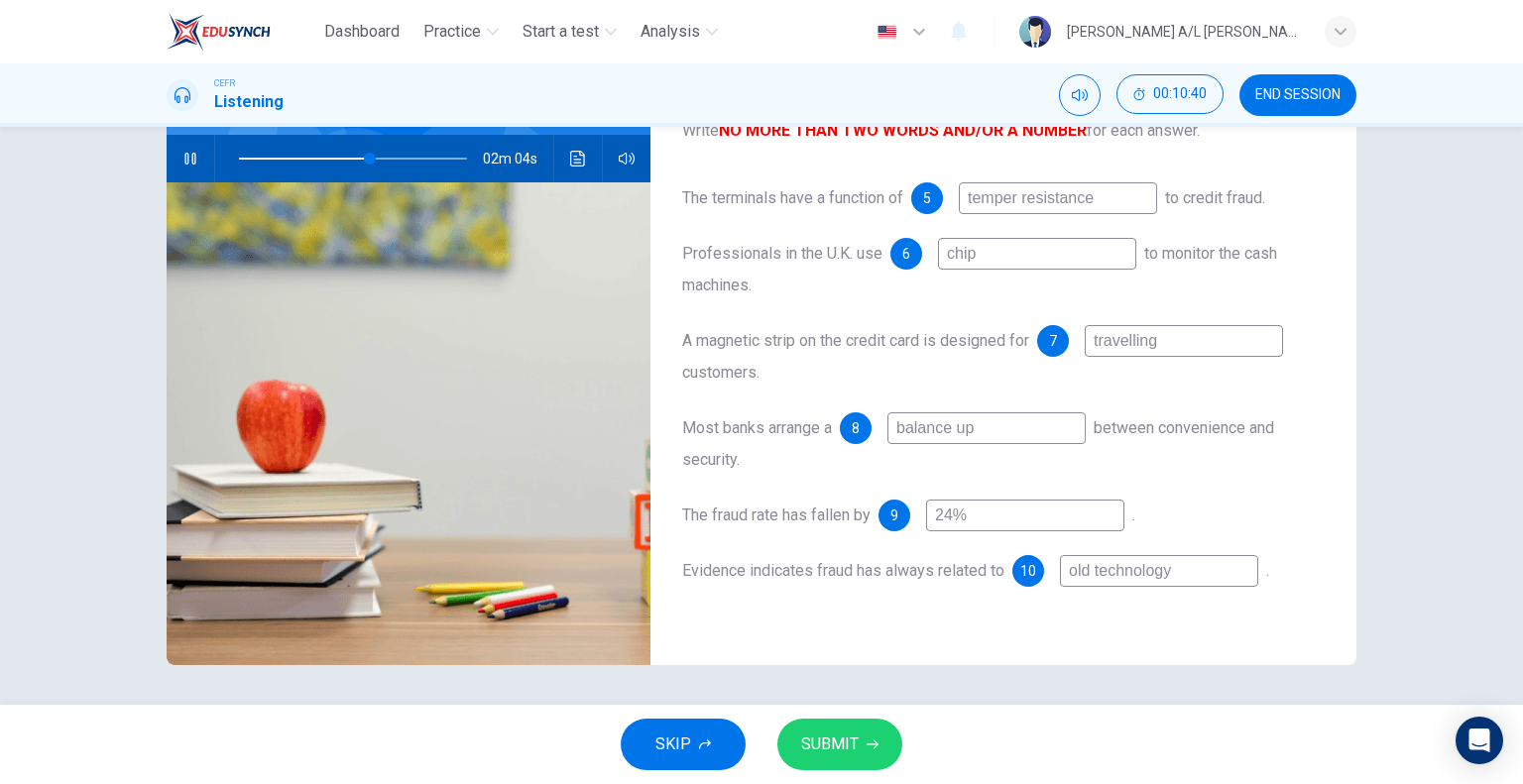 click at bounding box center (190, 159) 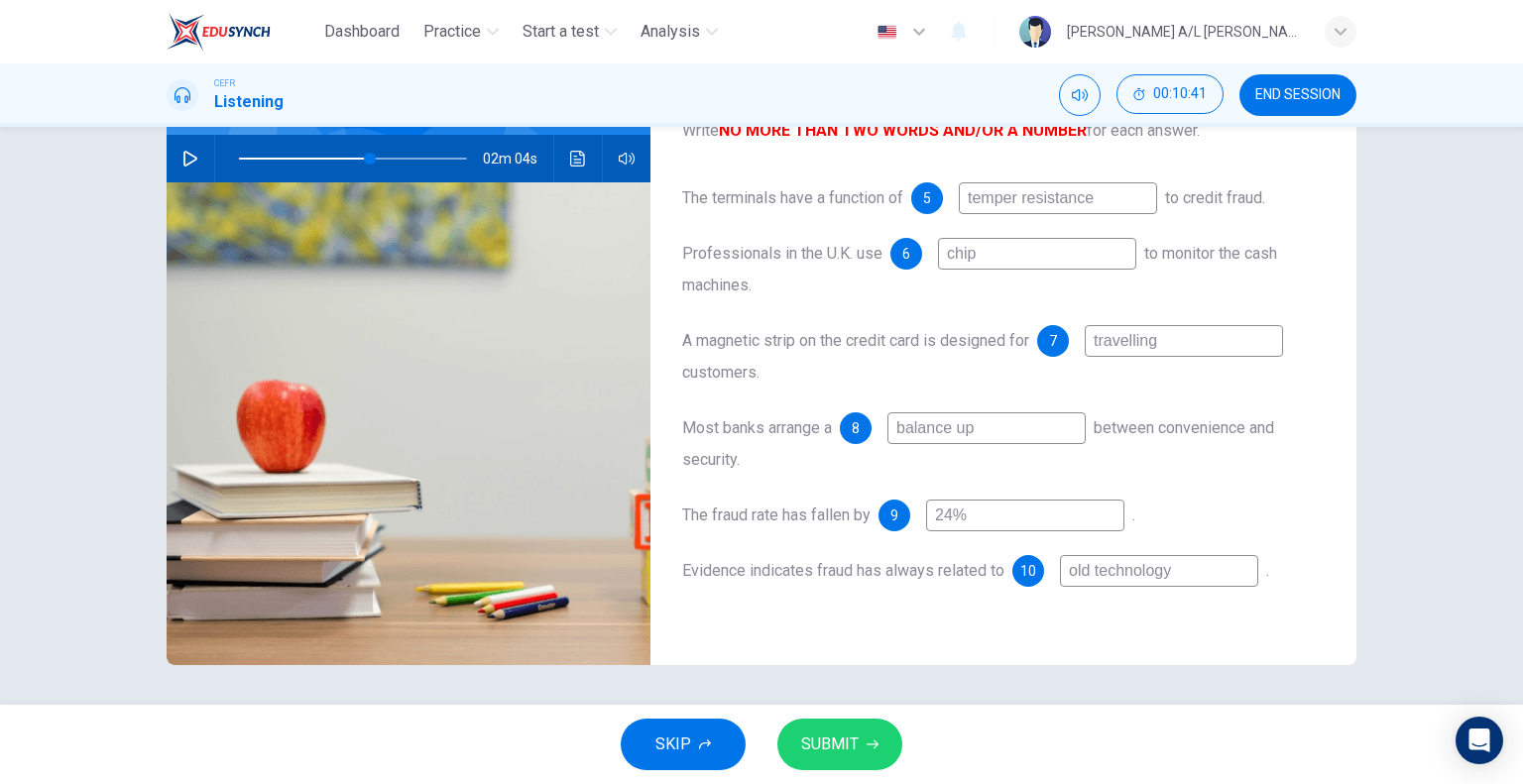 drag, startPoint x: 999, startPoint y: 257, endPoint x: 856, endPoint y: 271, distance: 143.6837 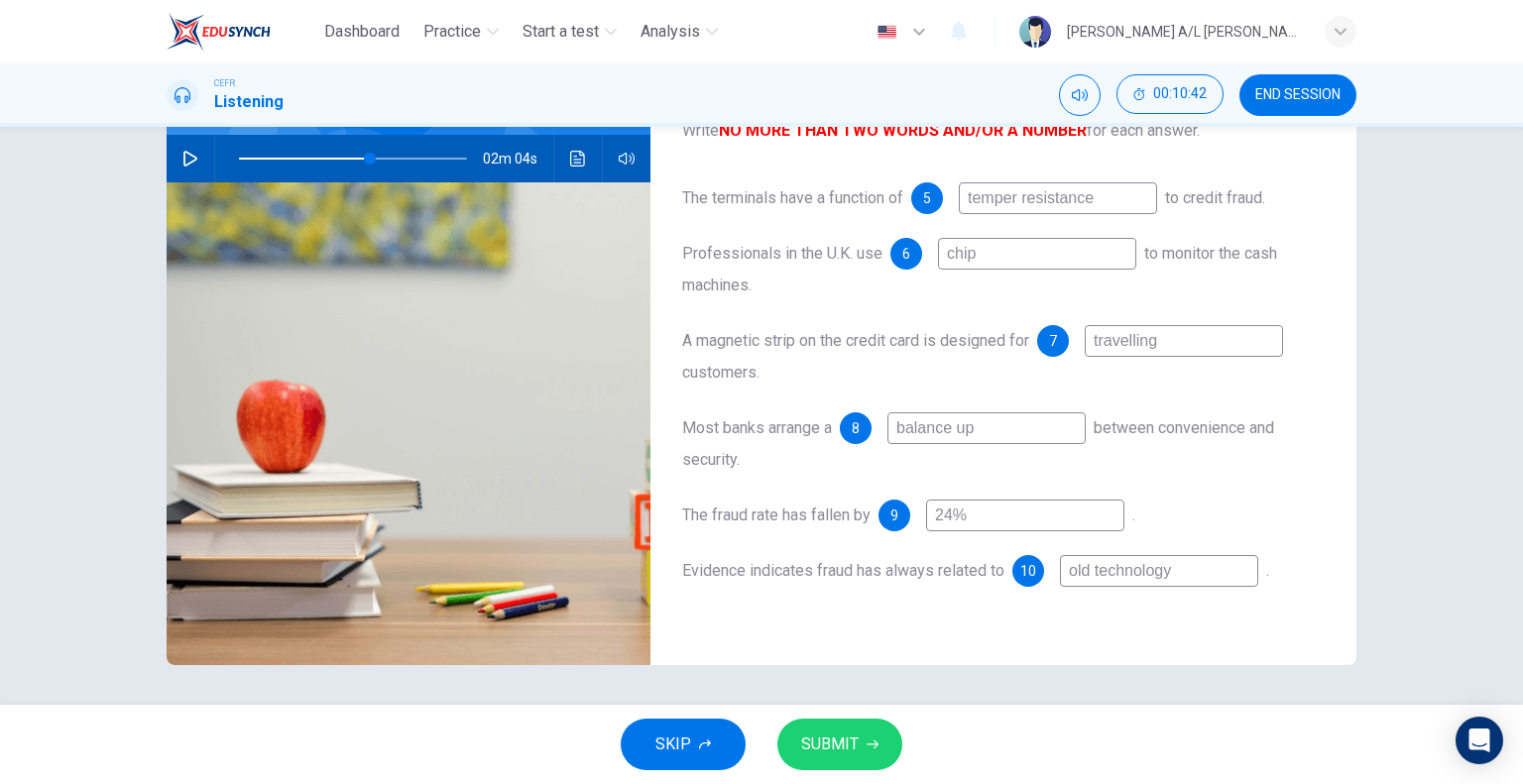 type on "58" 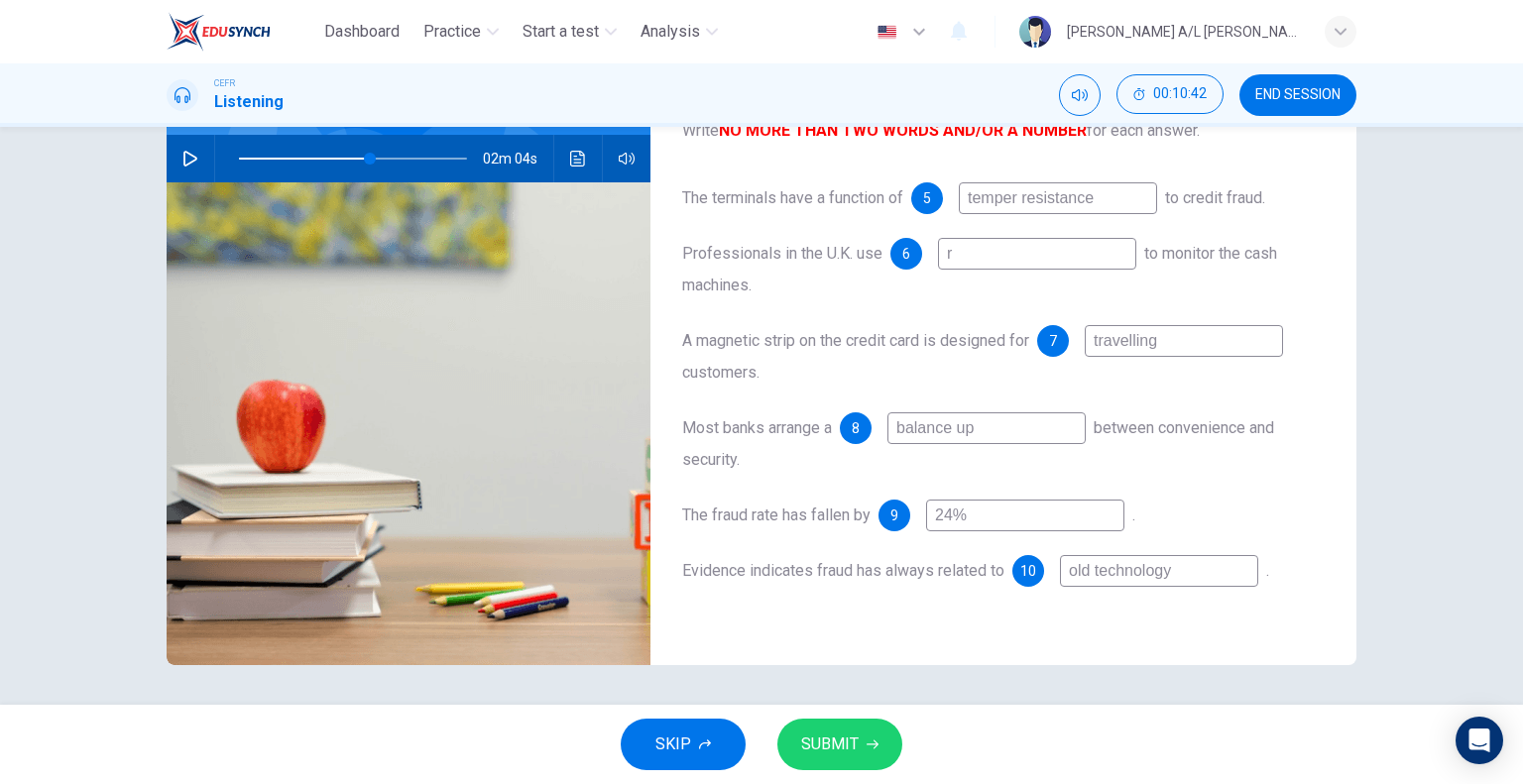 type on "ra" 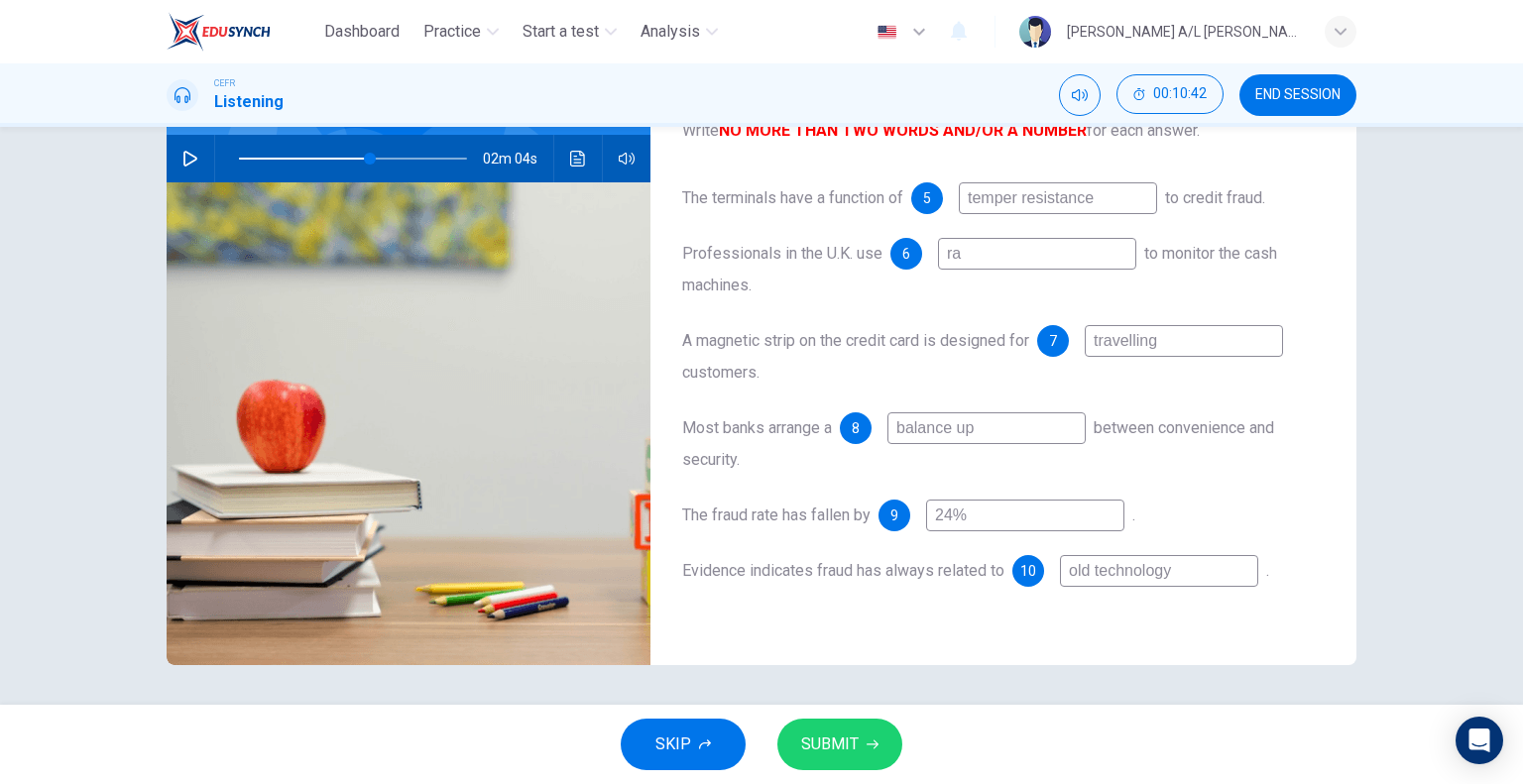 type on "58" 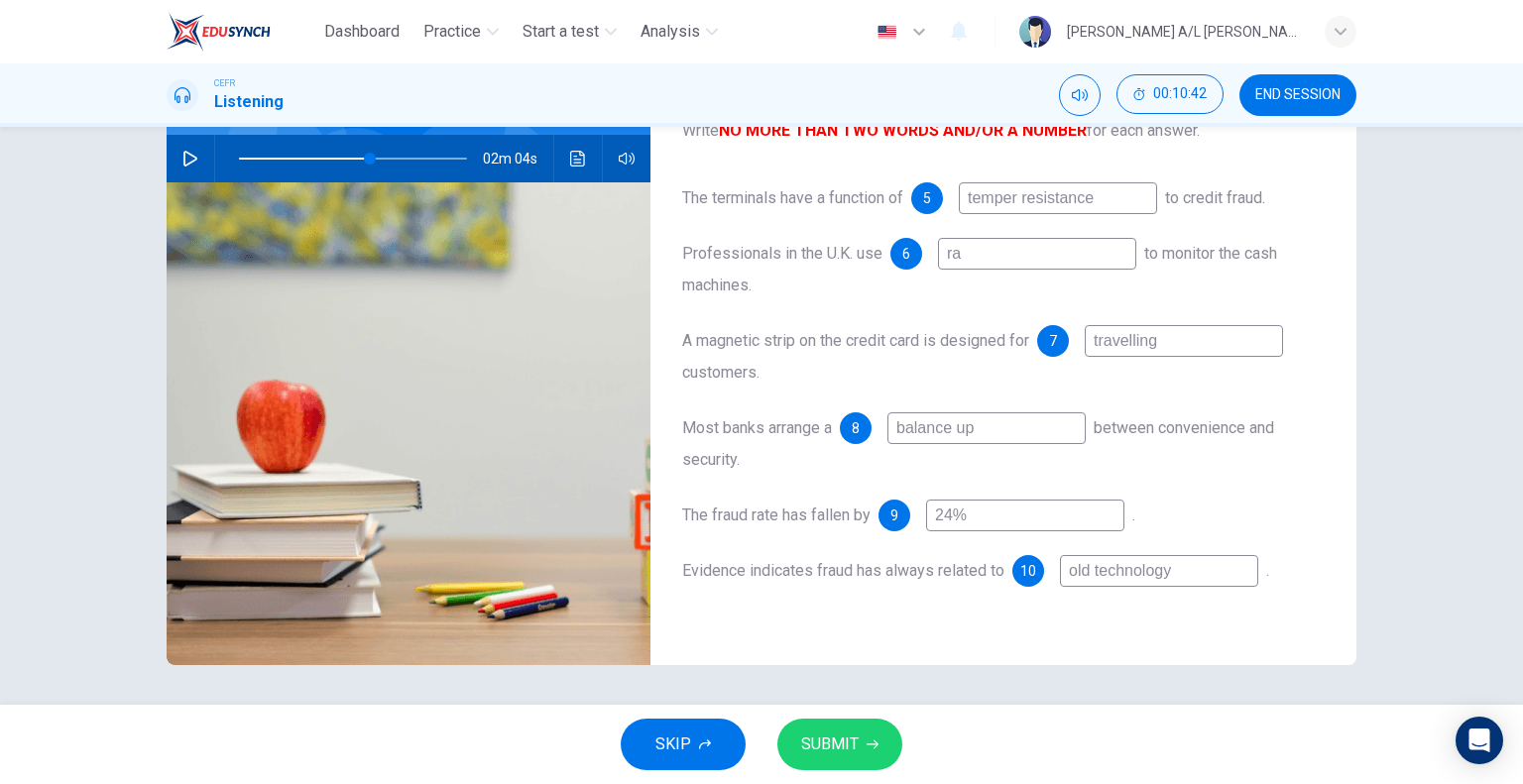 type on "rad" 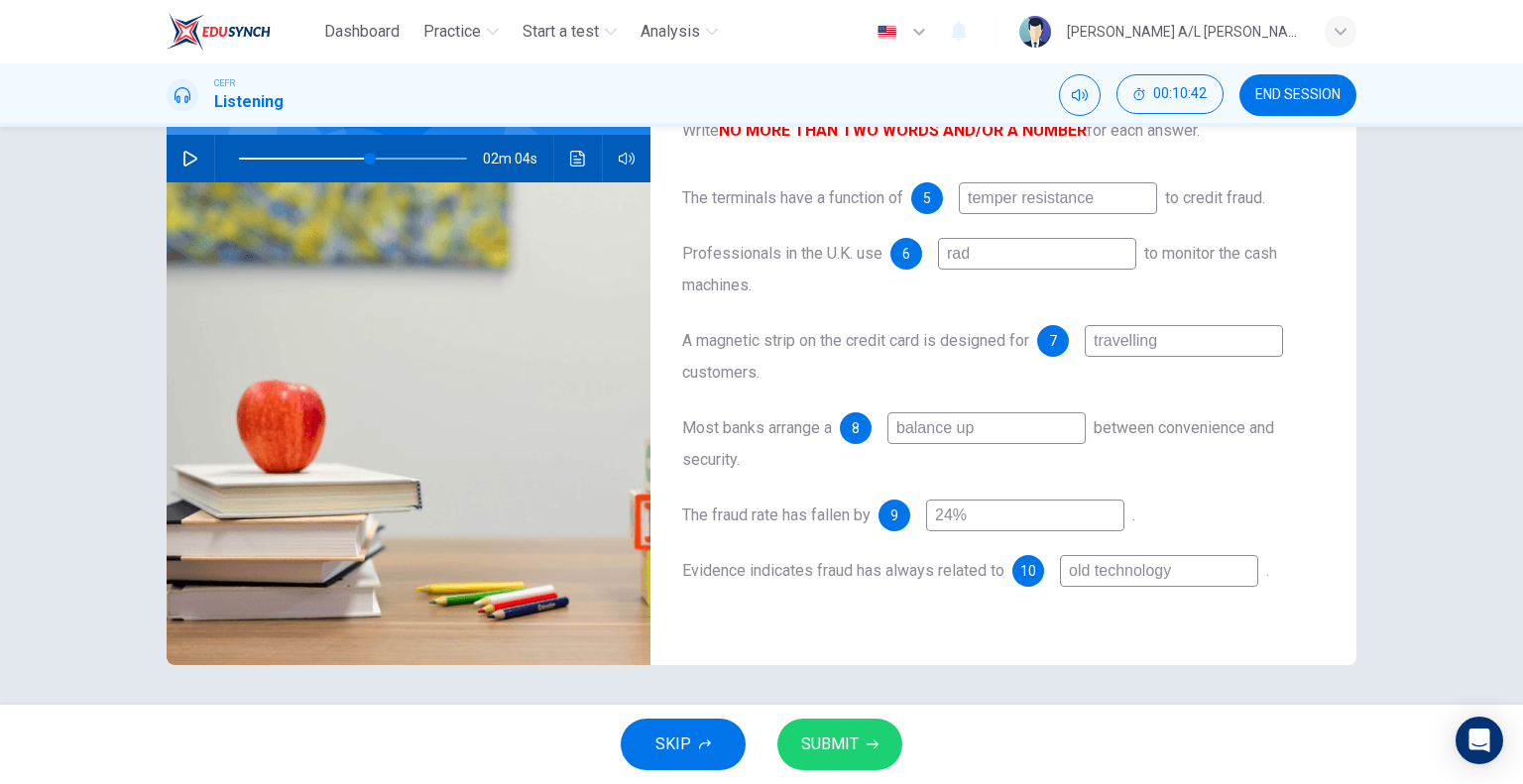 type on "58" 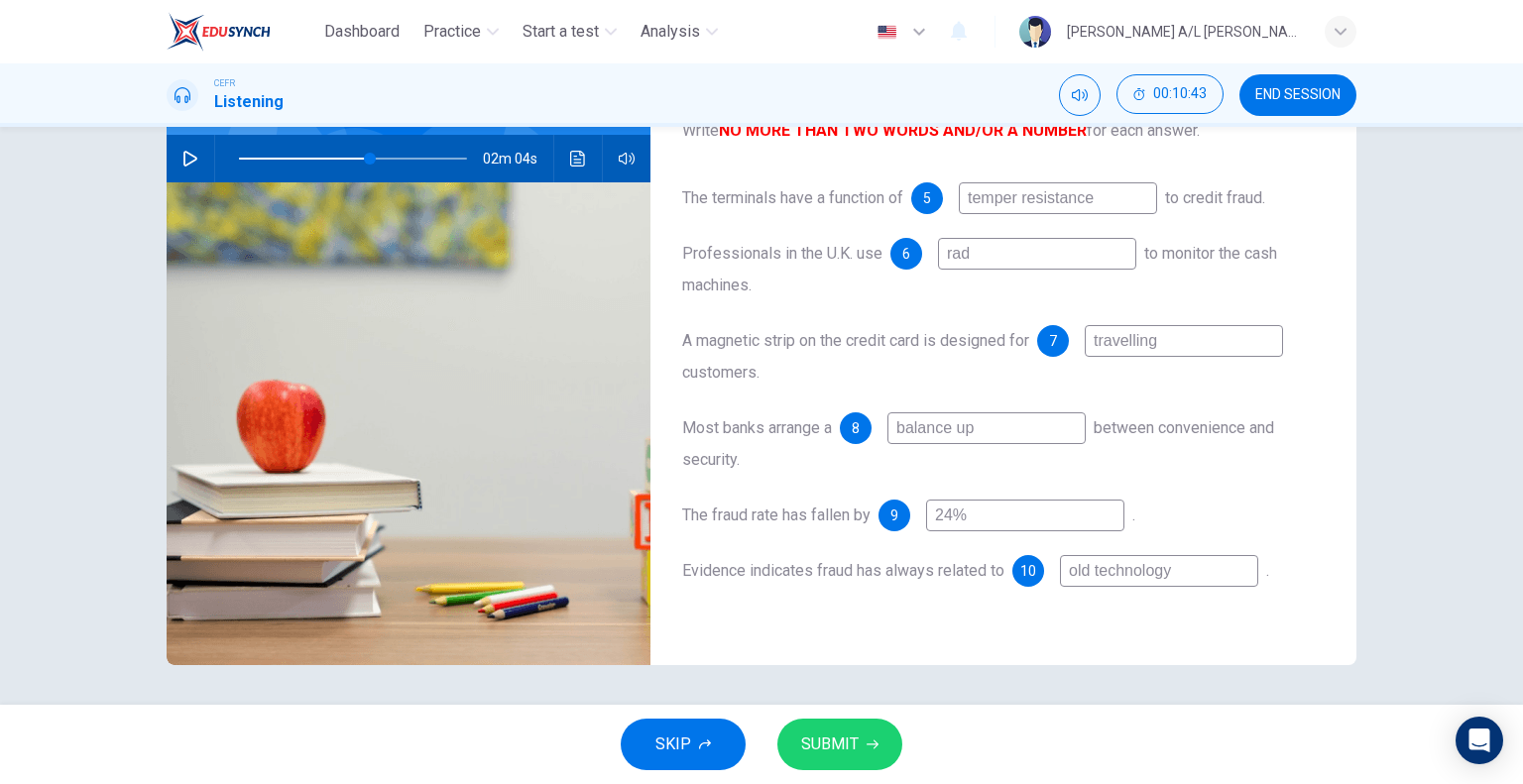 type on "rada" 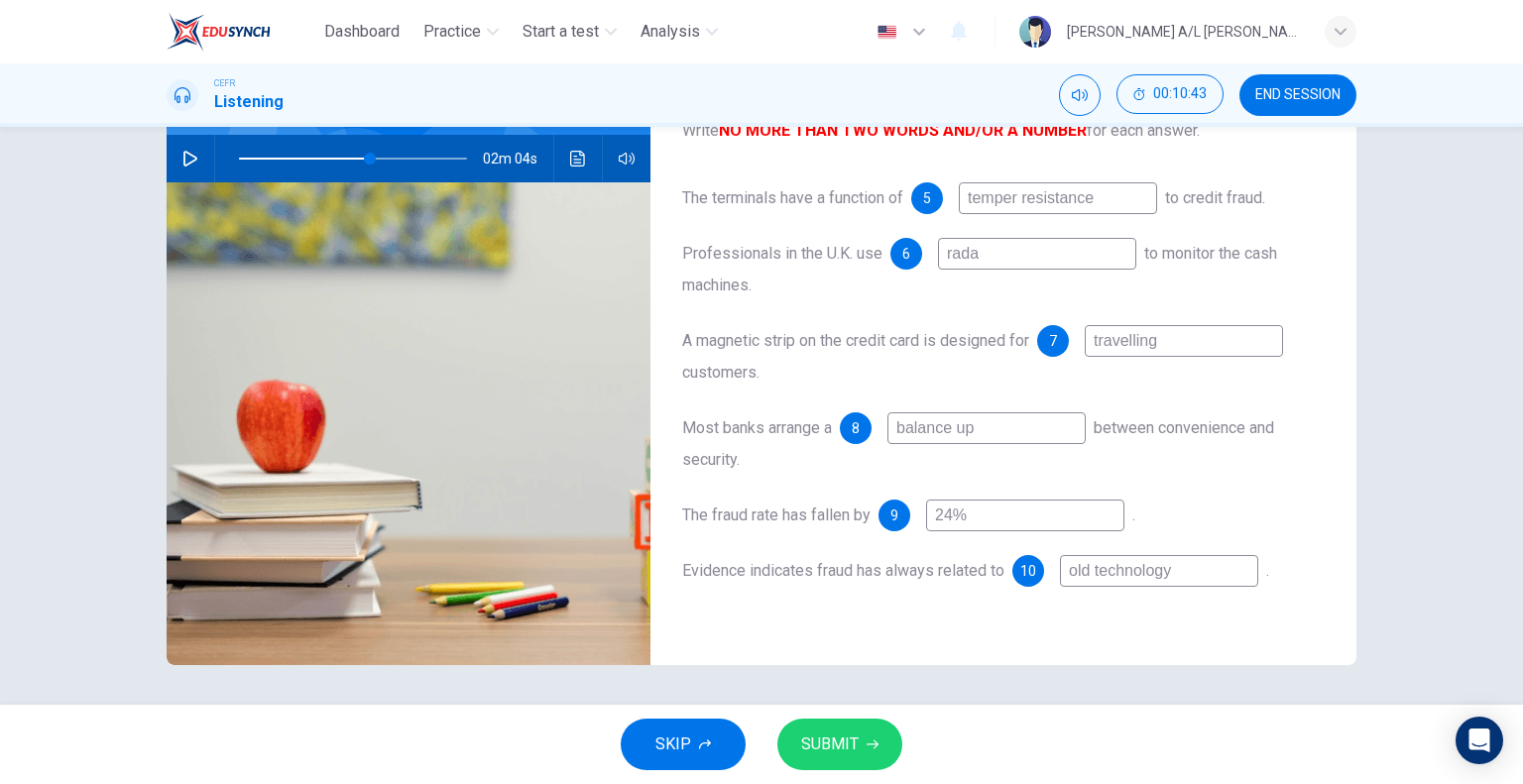 type on "58" 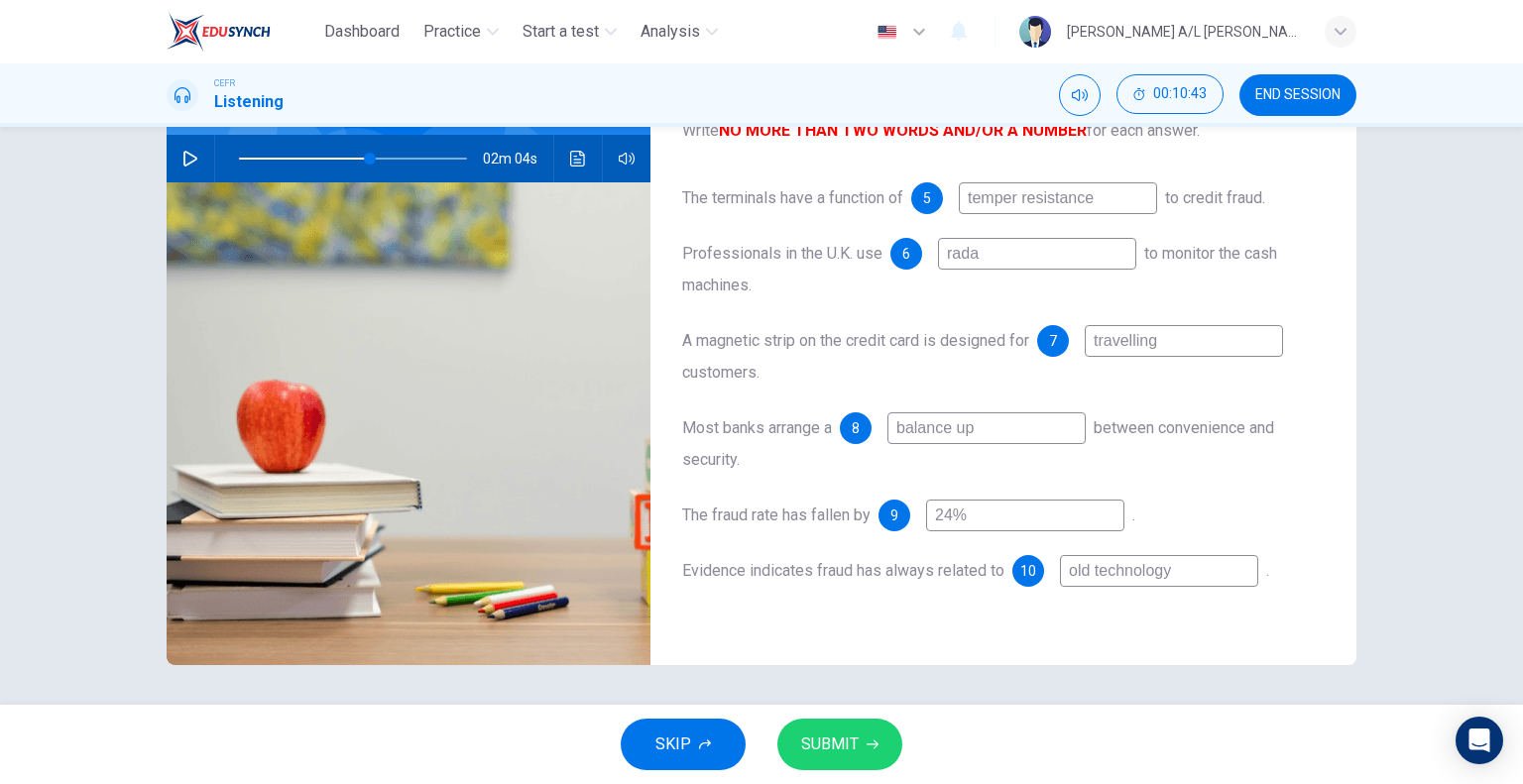 type on "radar" 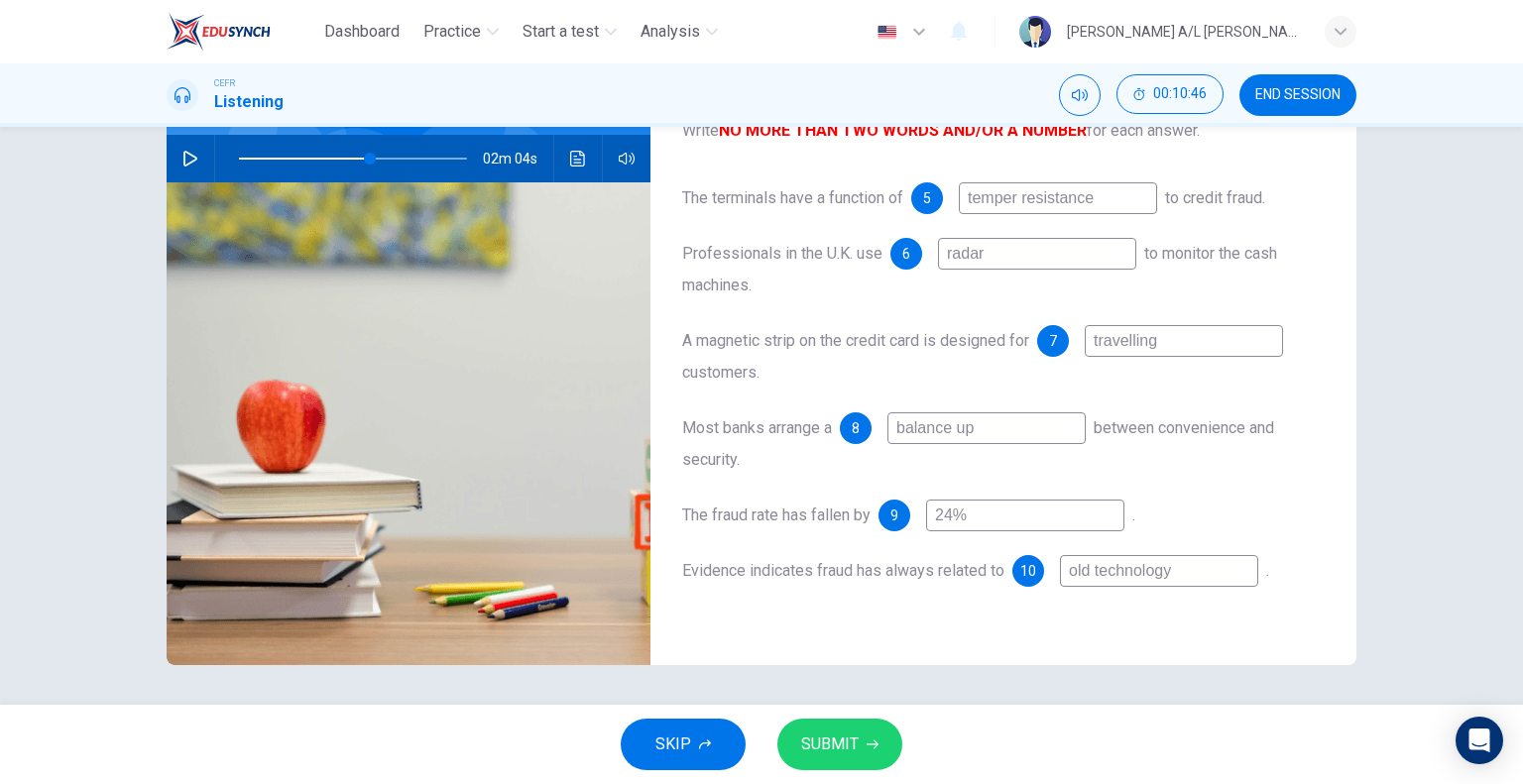 type on "58" 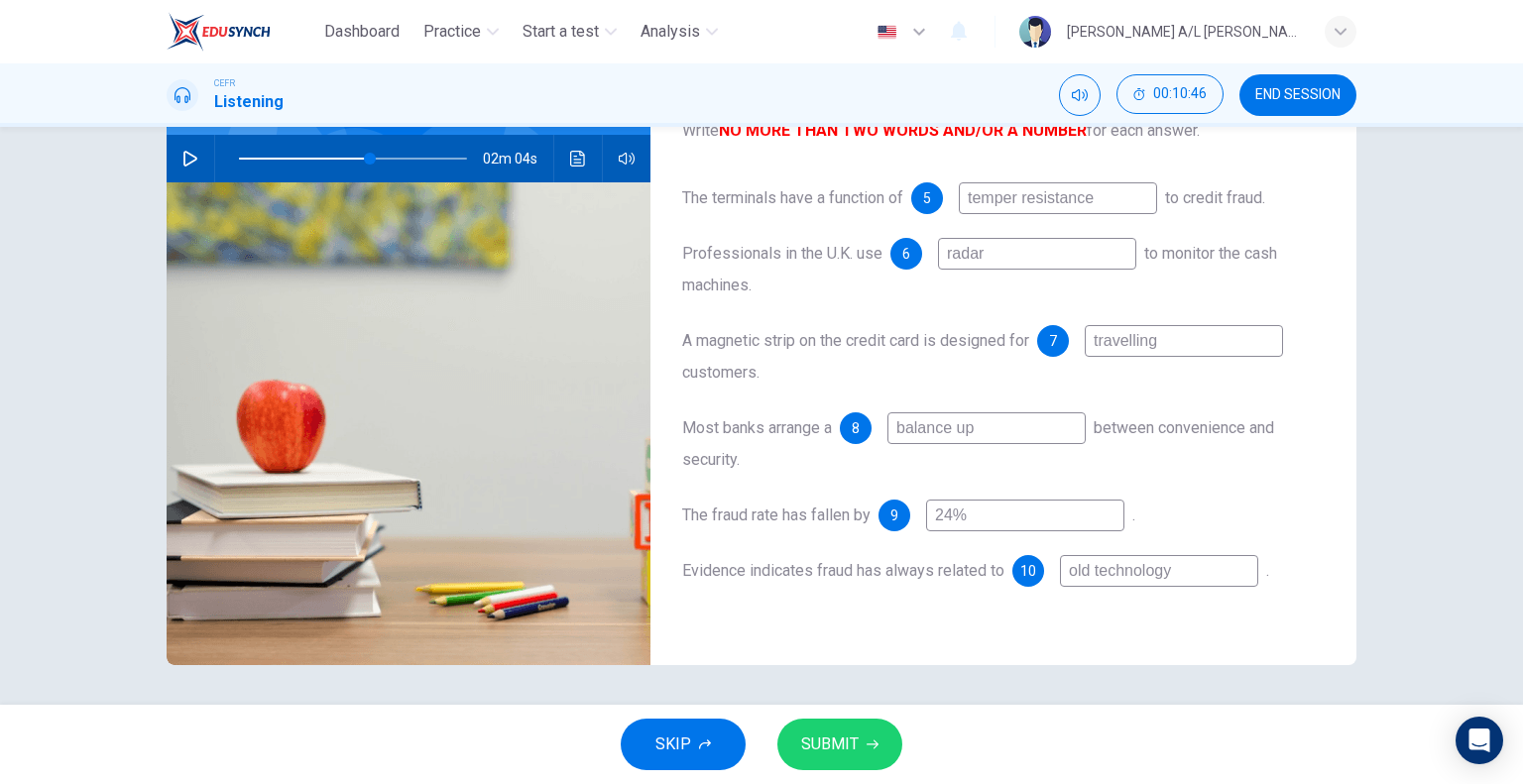 type on "radar" 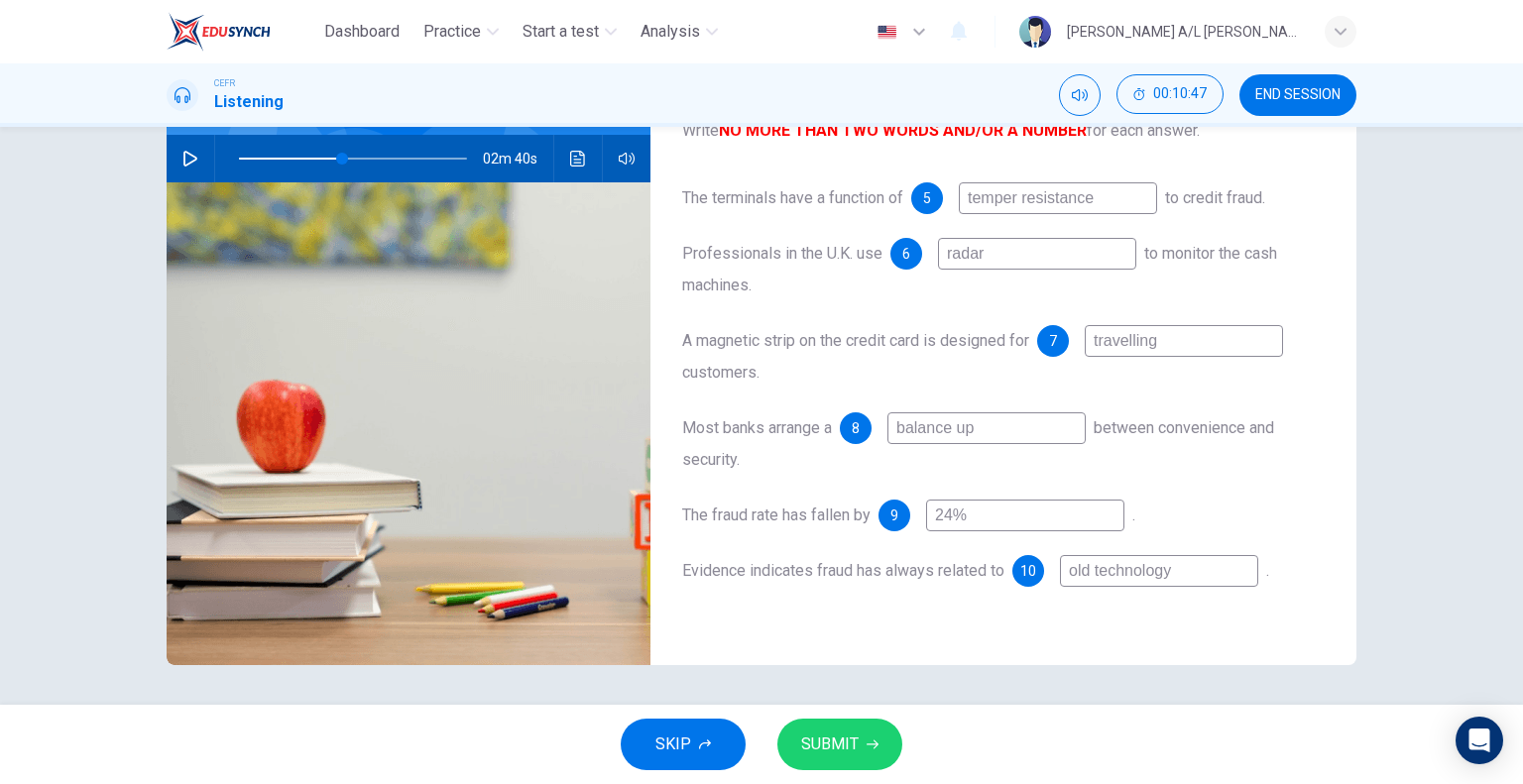 click at bounding box center [190, 159] 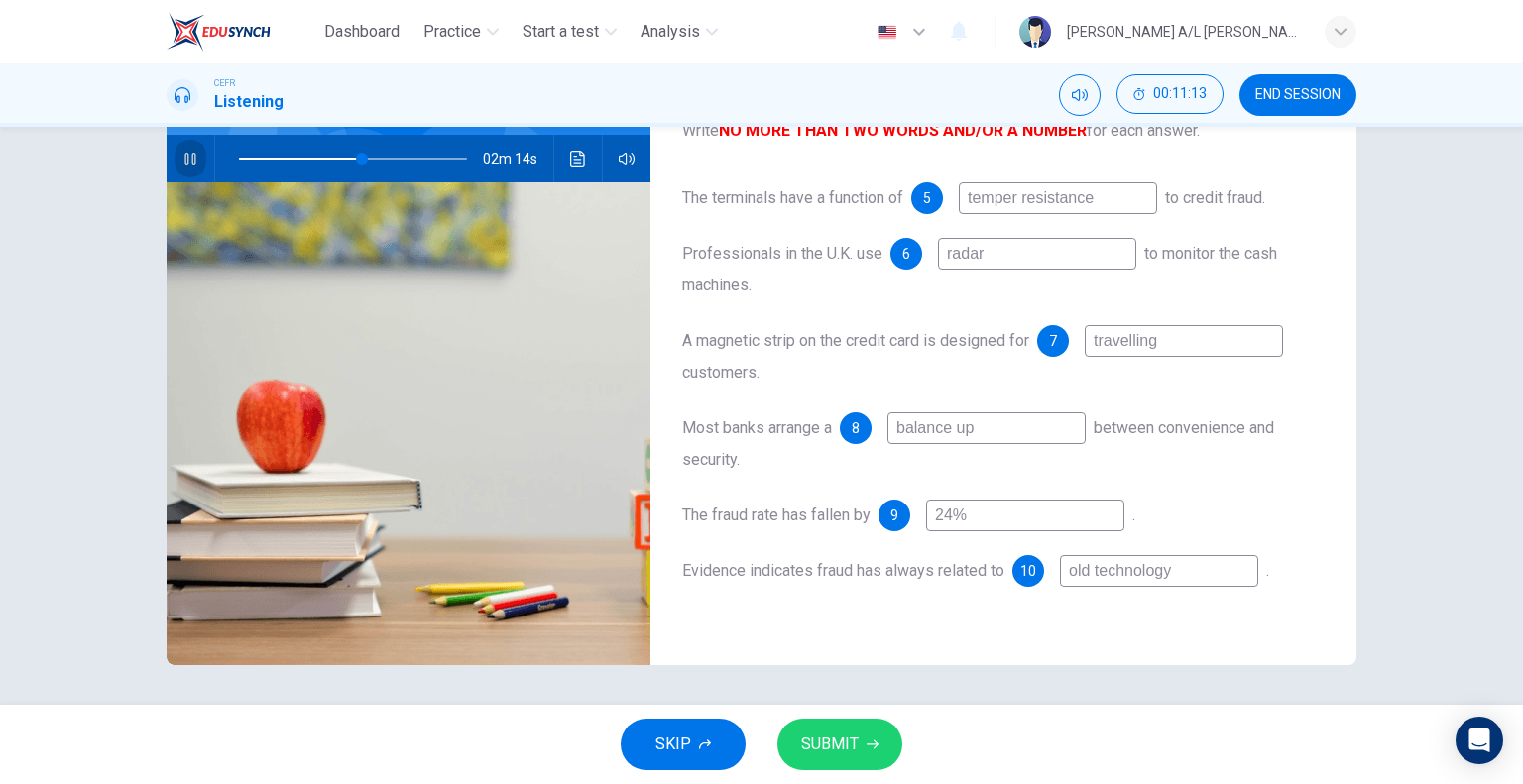 click 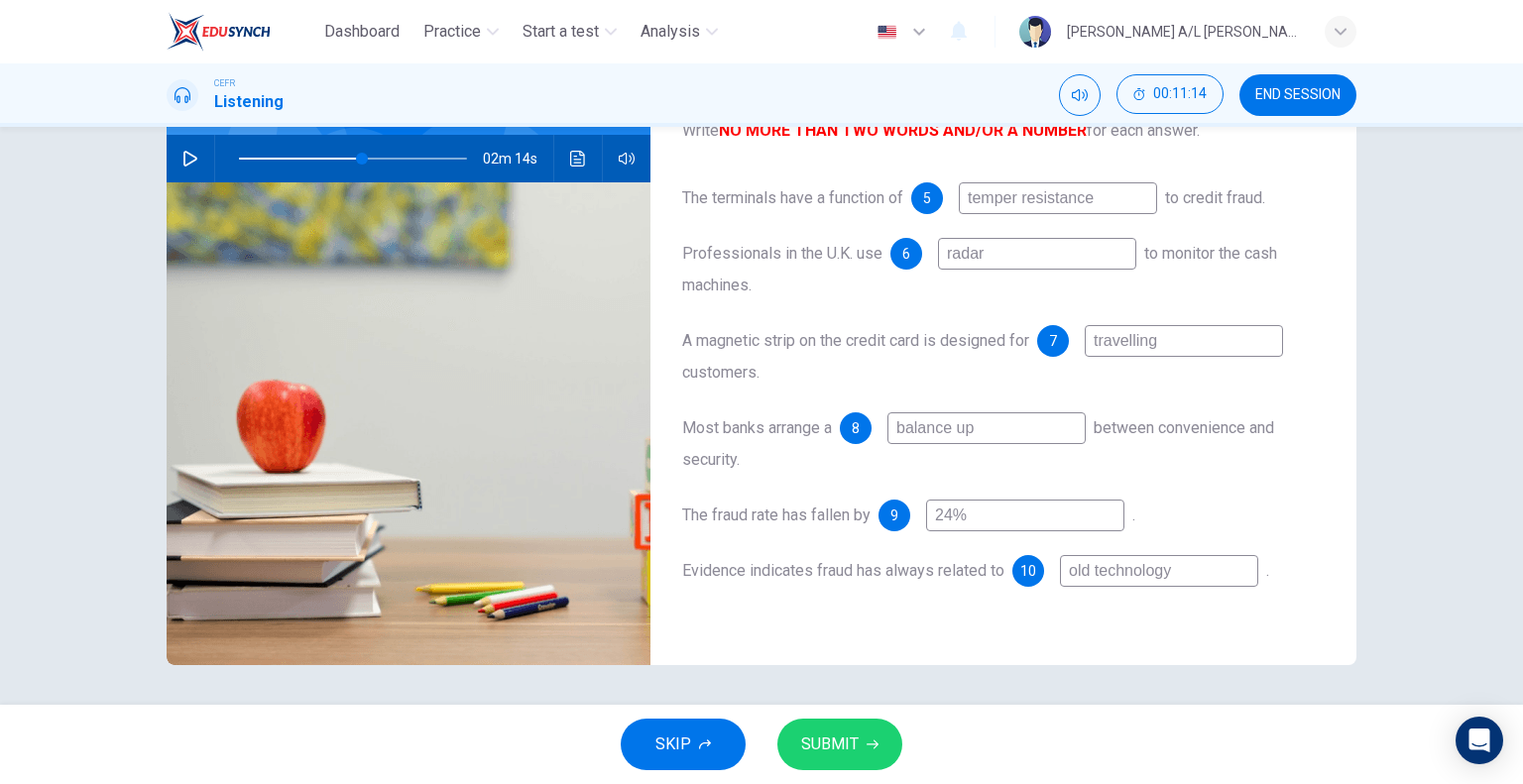 click at bounding box center (353, 159) 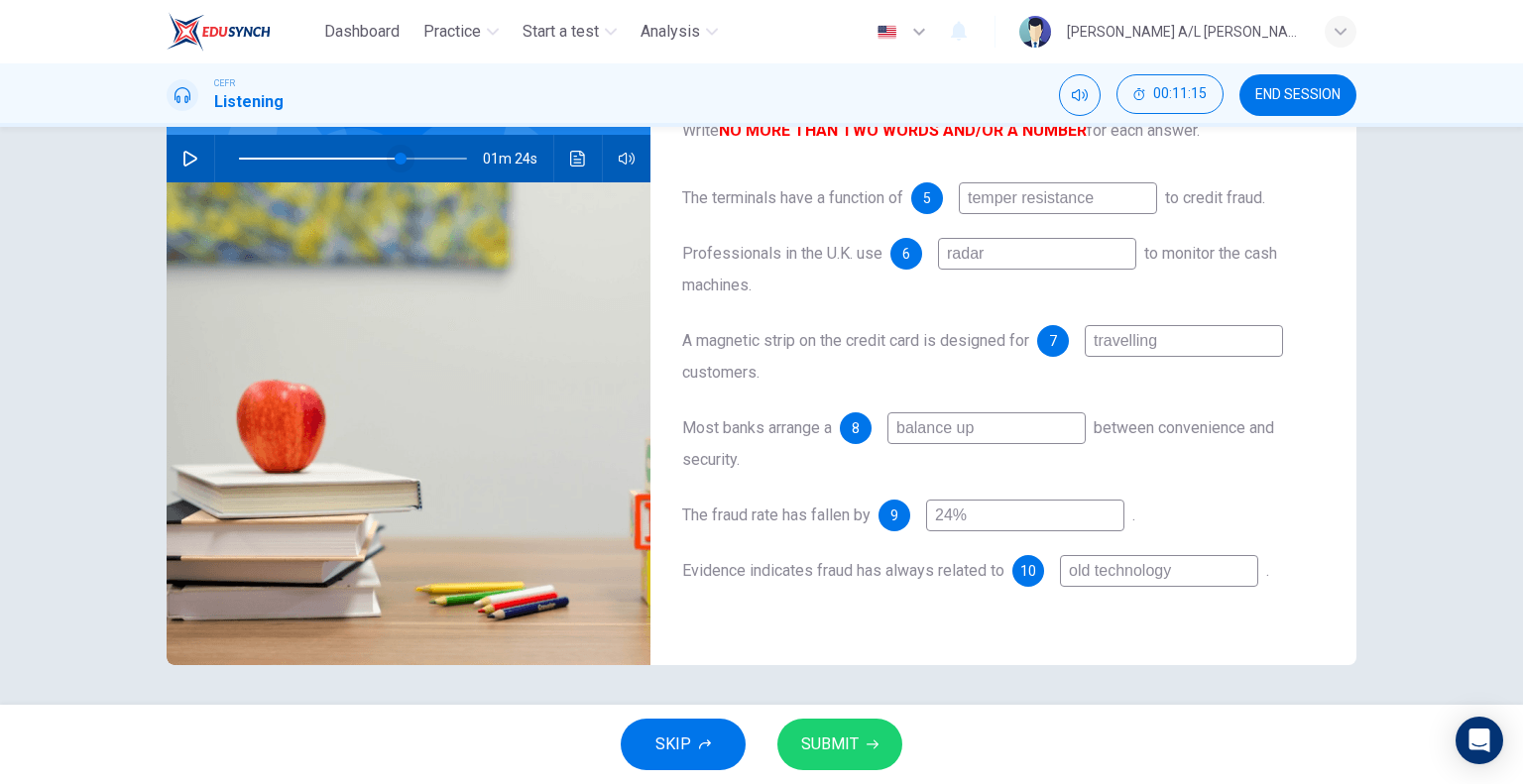click at bounding box center [401, 159] 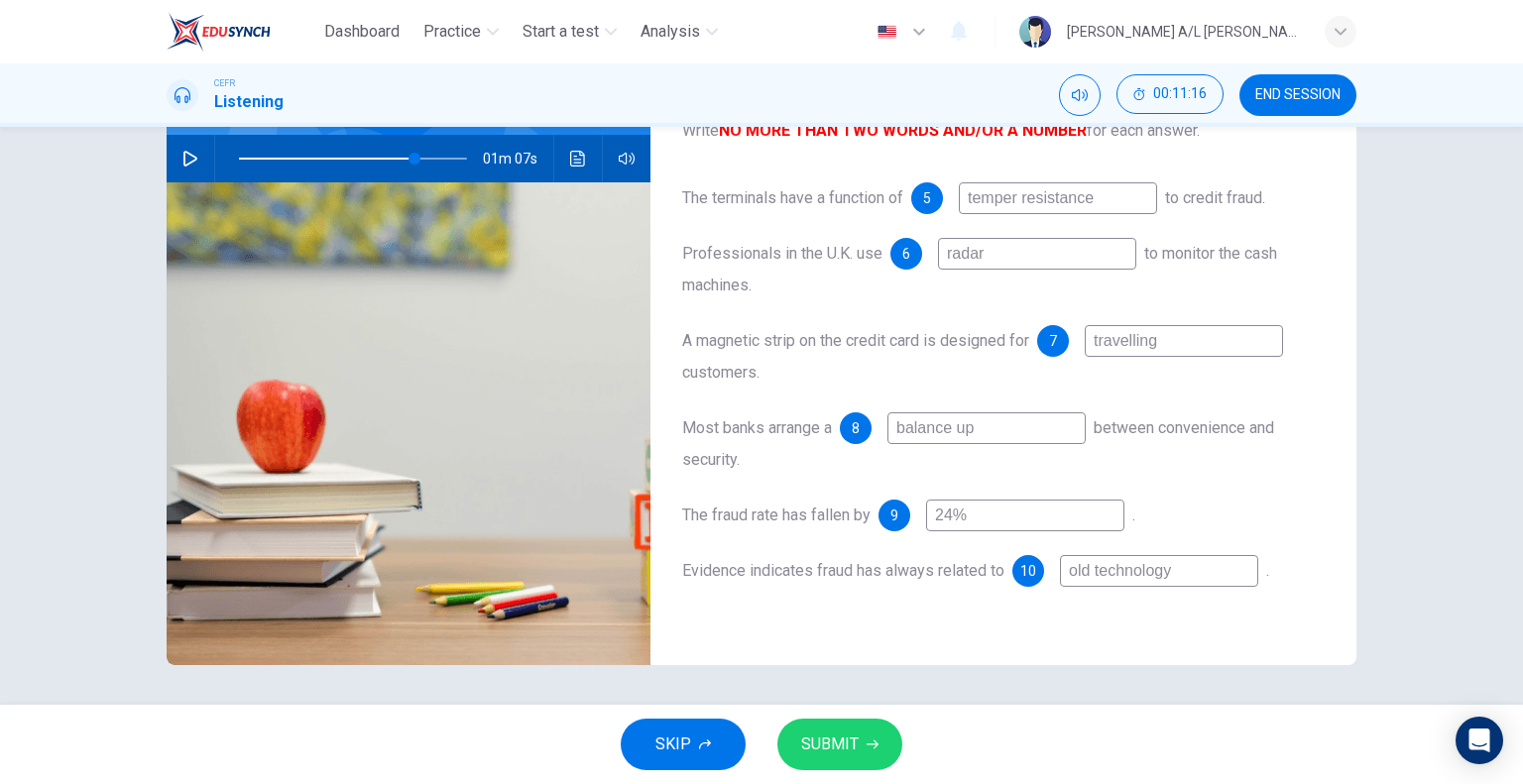 click 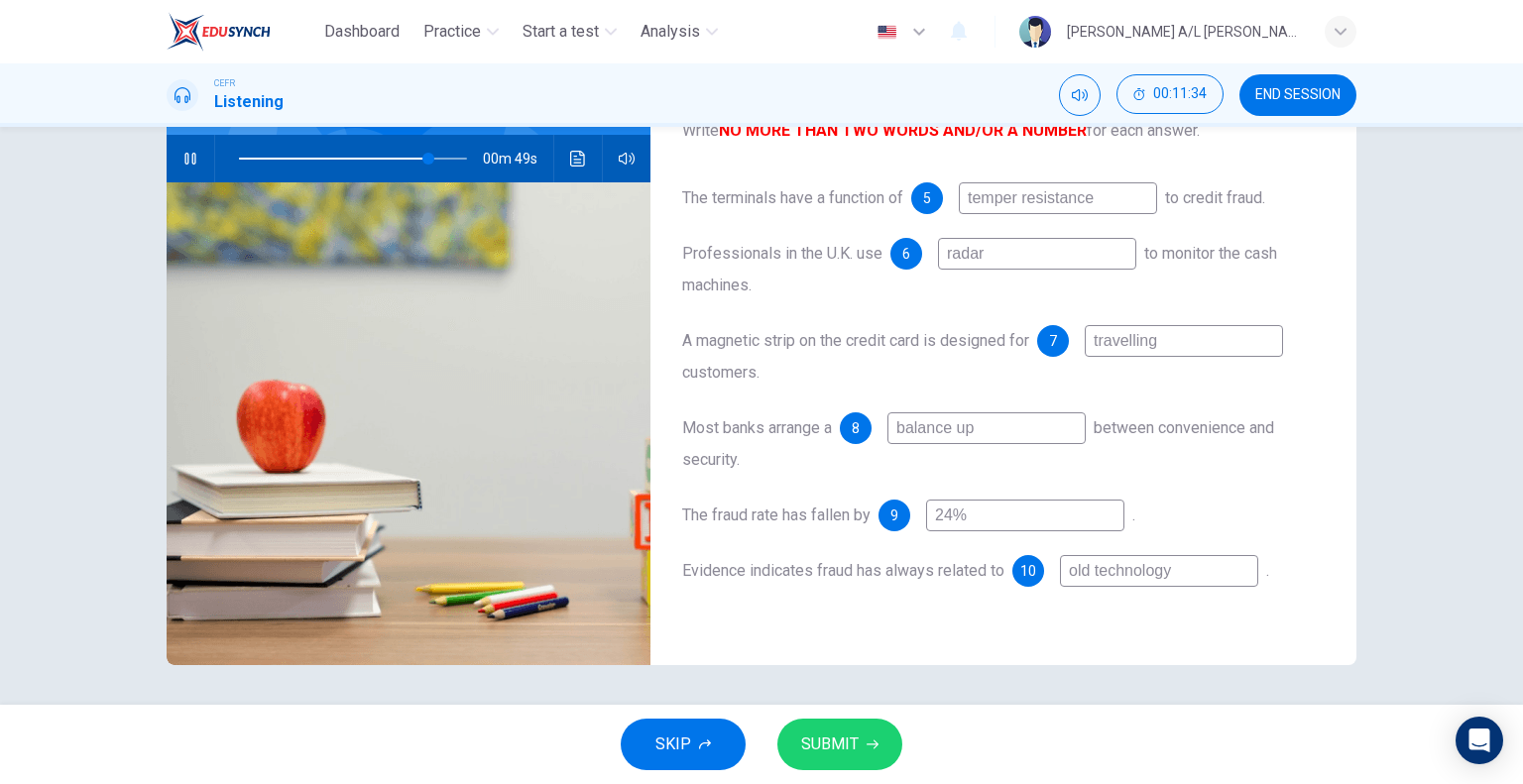click at bounding box center (353, 159) 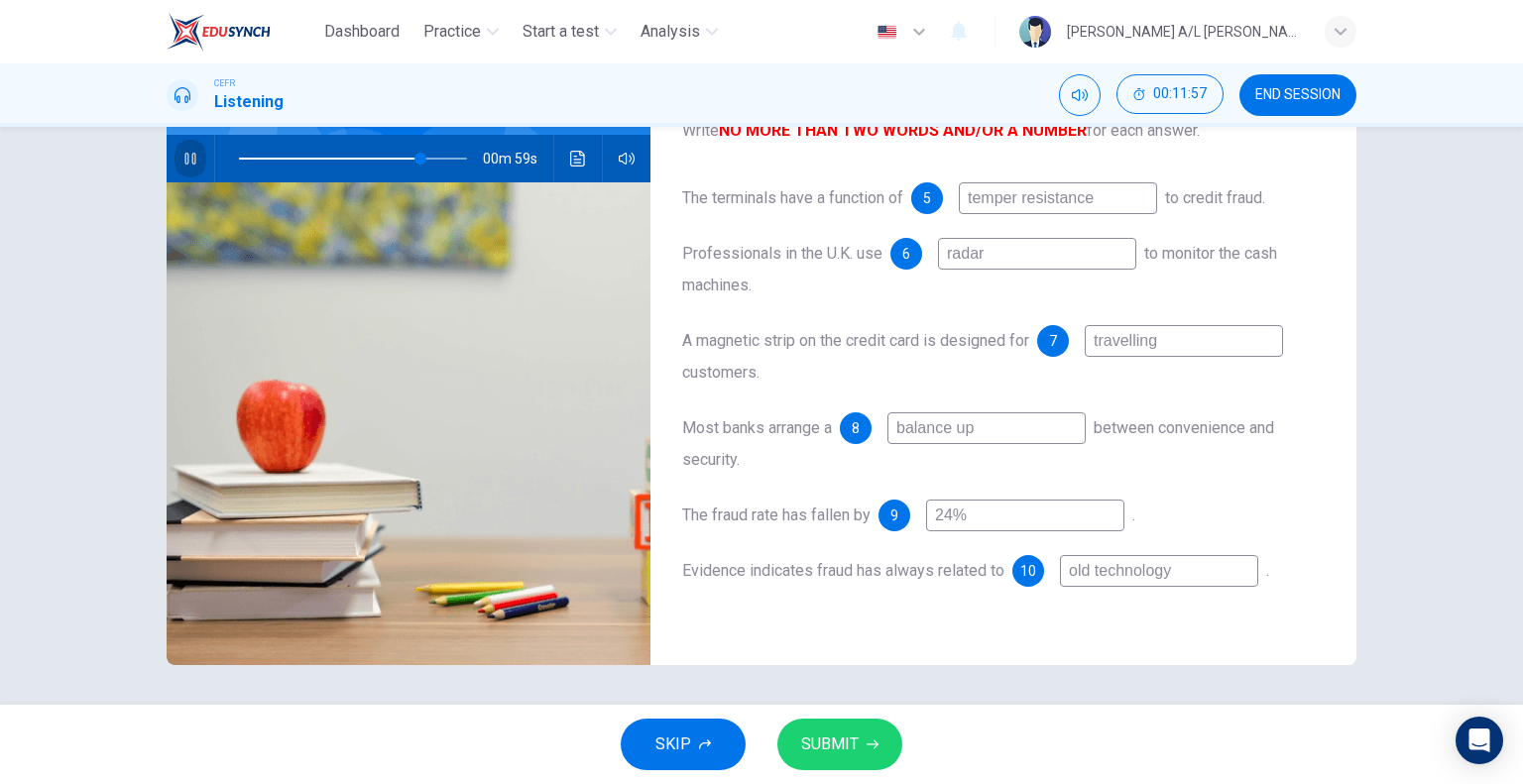 click 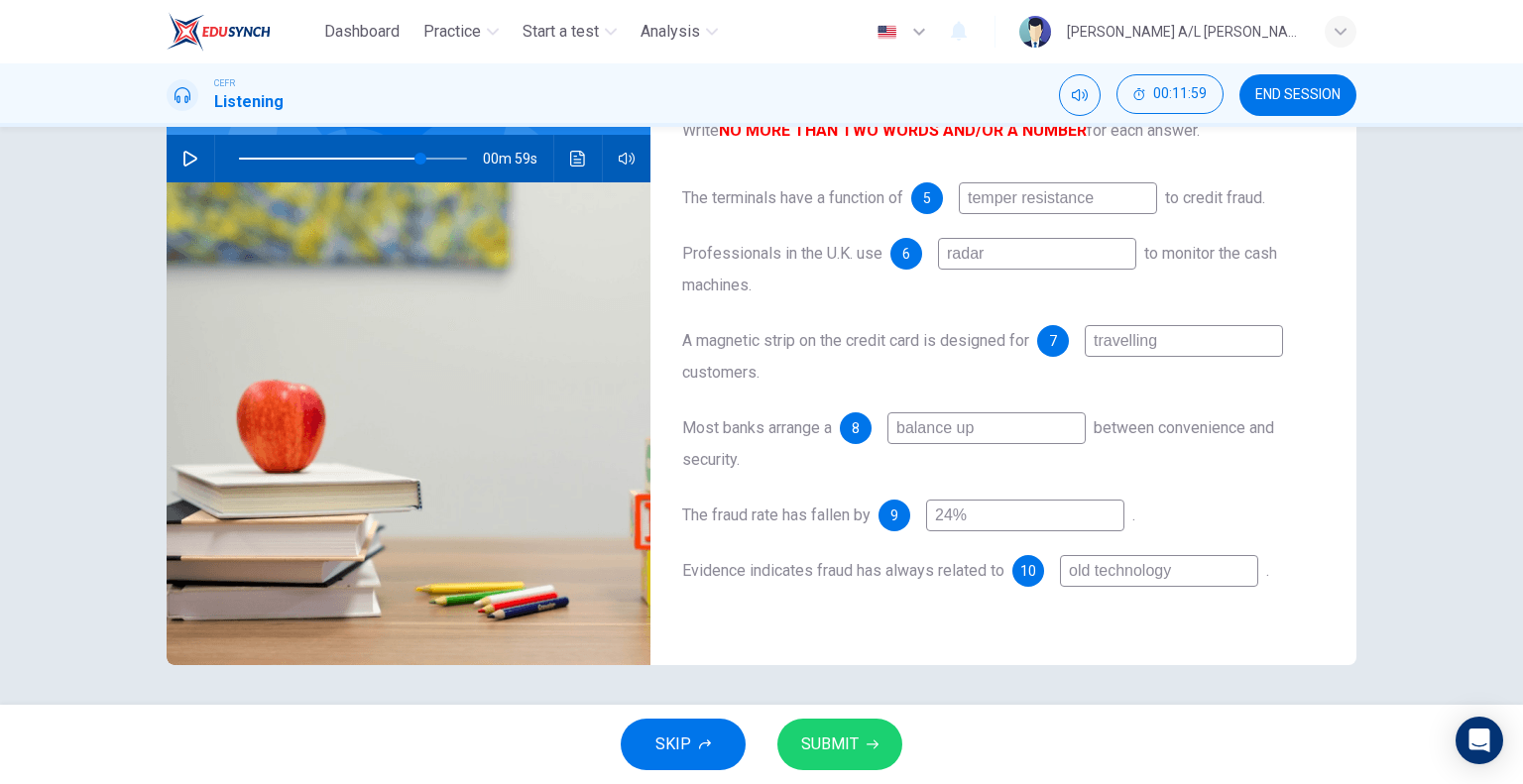 click on "balance up" at bounding box center (987, 428) 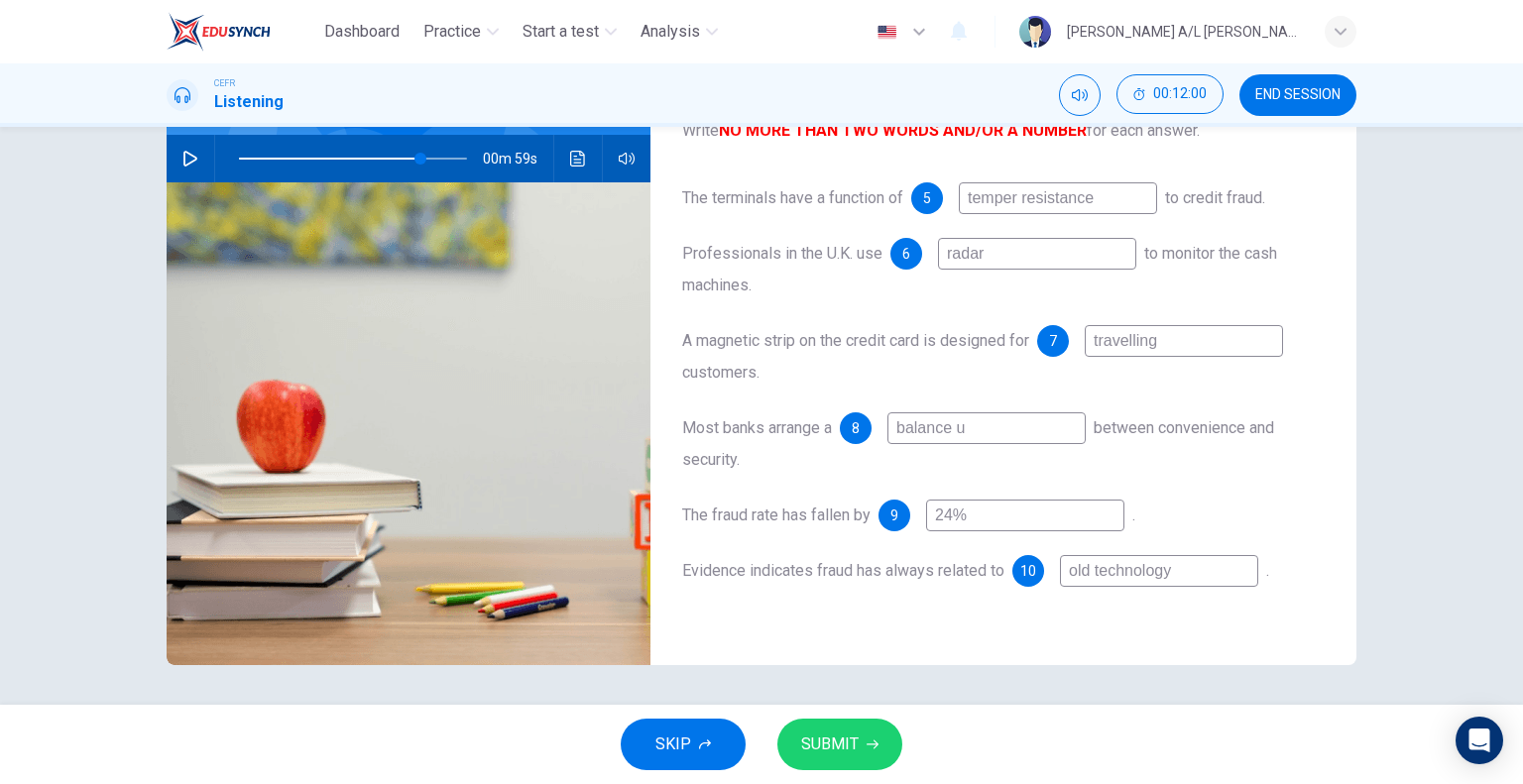 type on "balance" 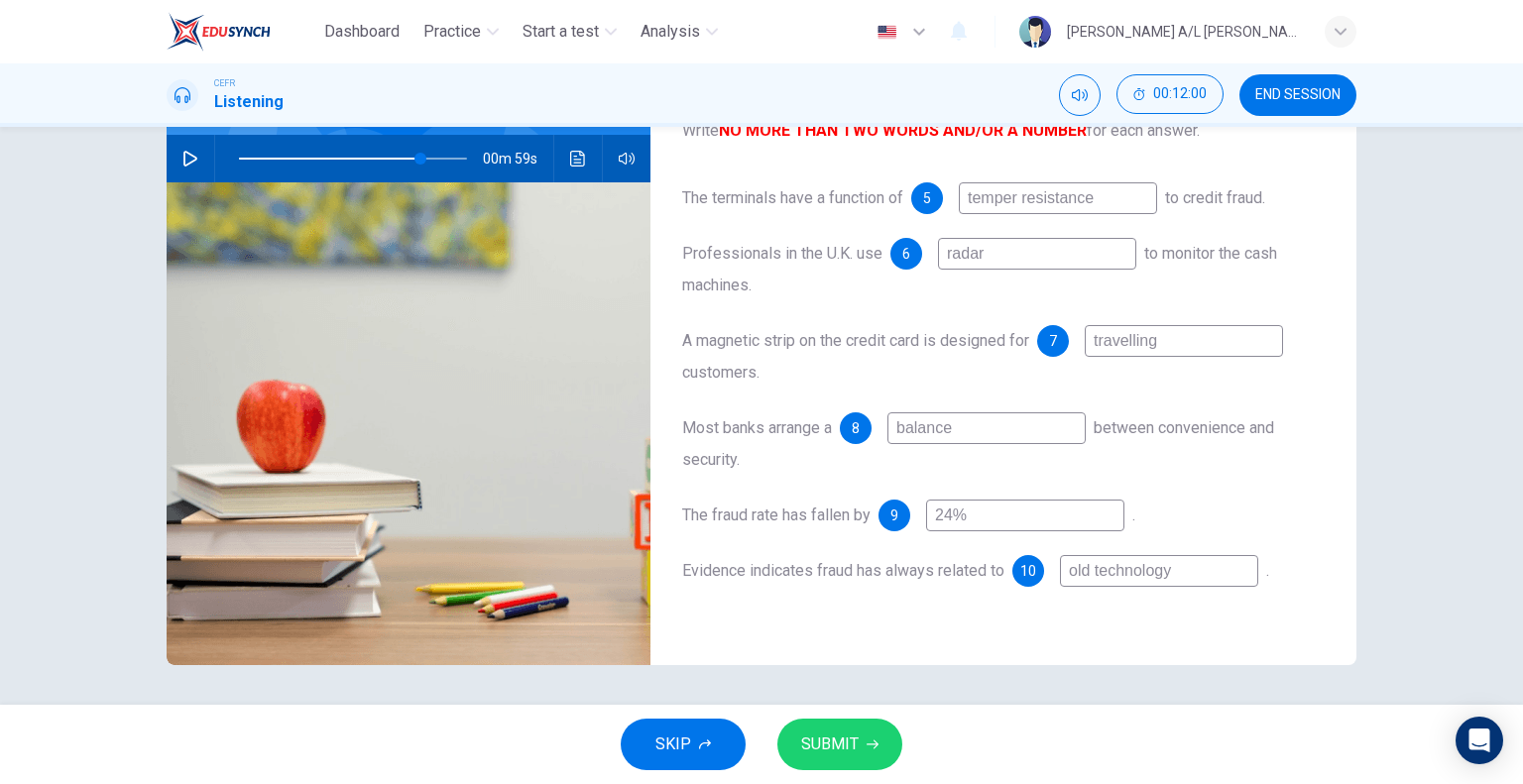 type on "80" 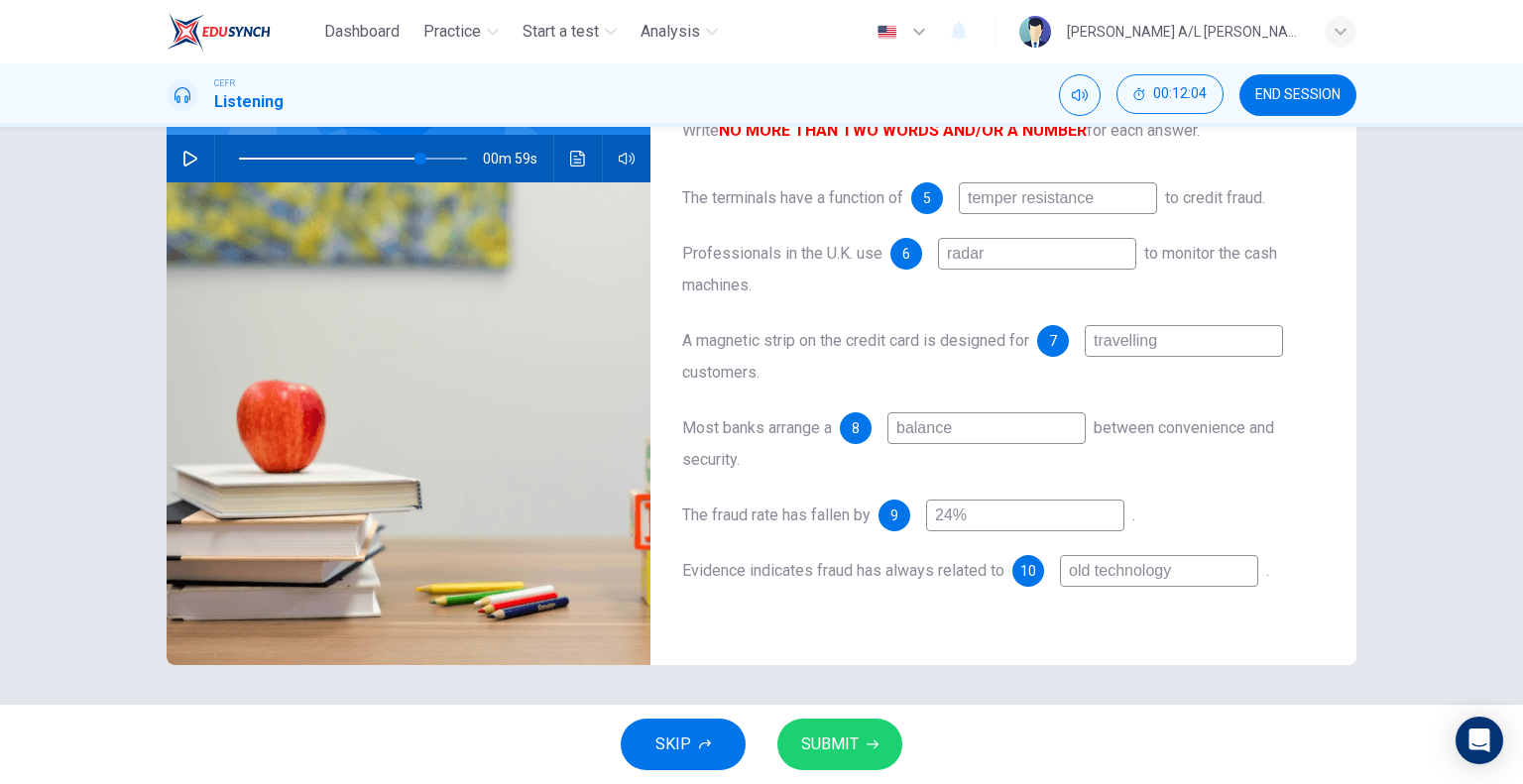 type on "balance" 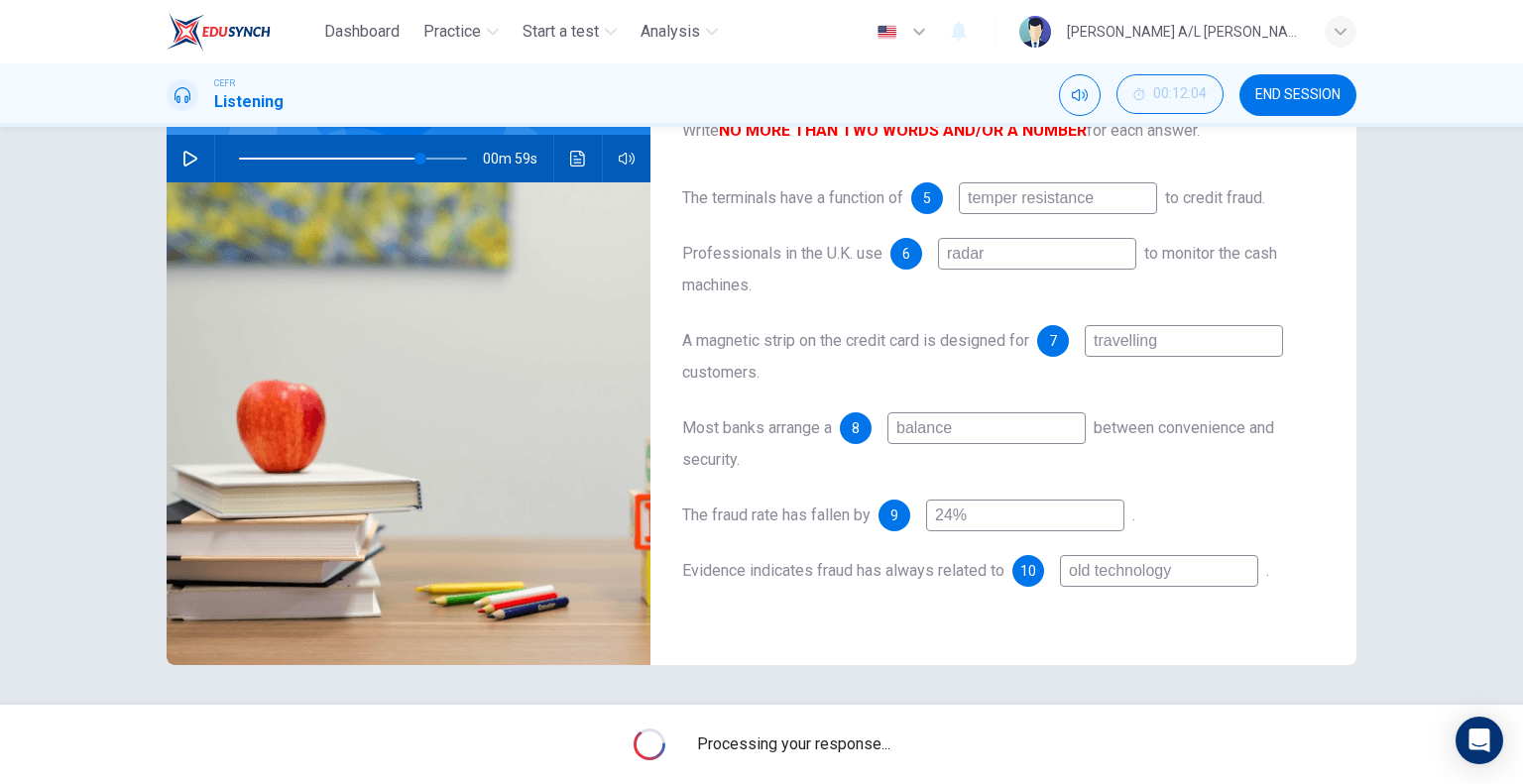 type on "80" 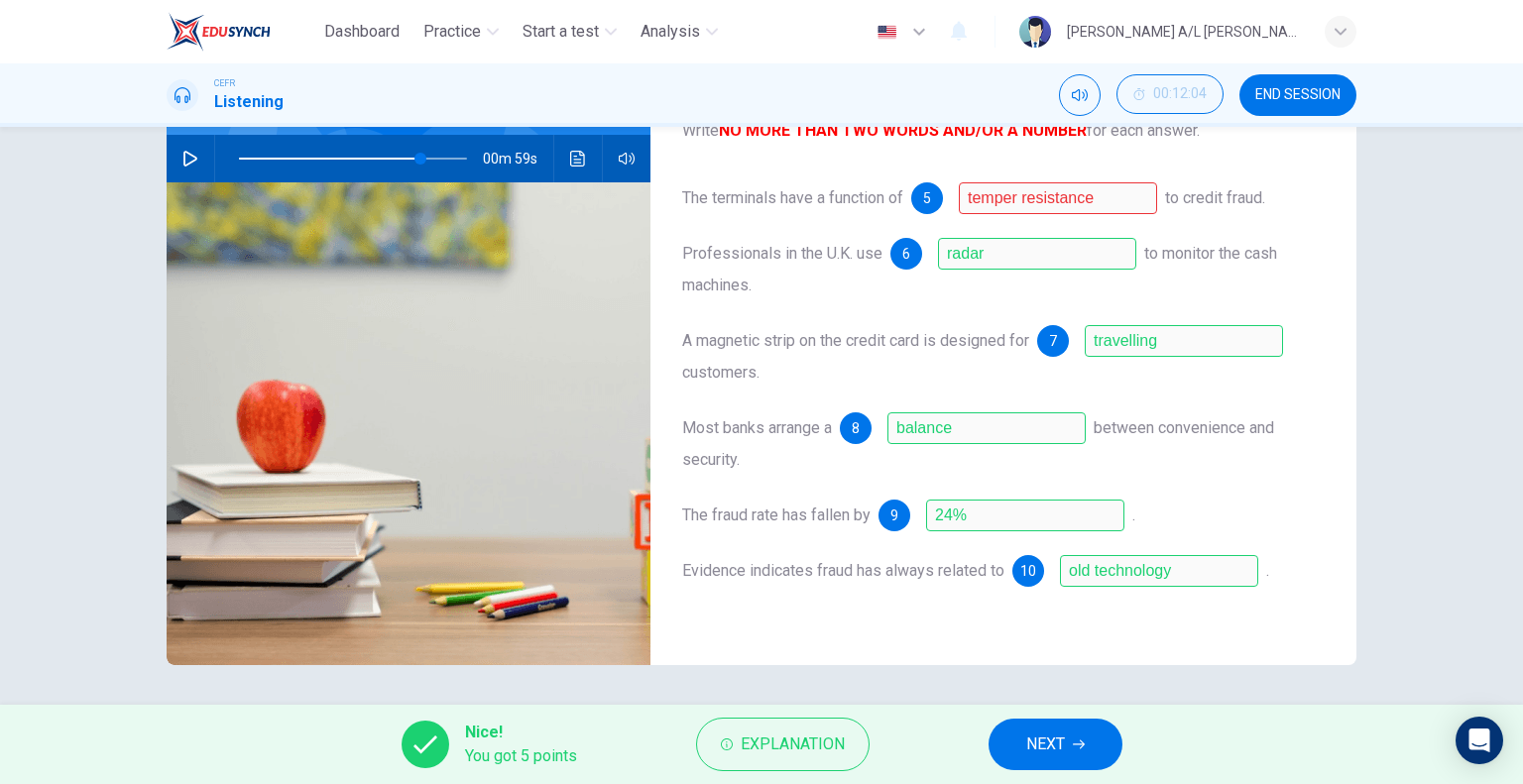 click on "NEXT" at bounding box center (1055, 744) 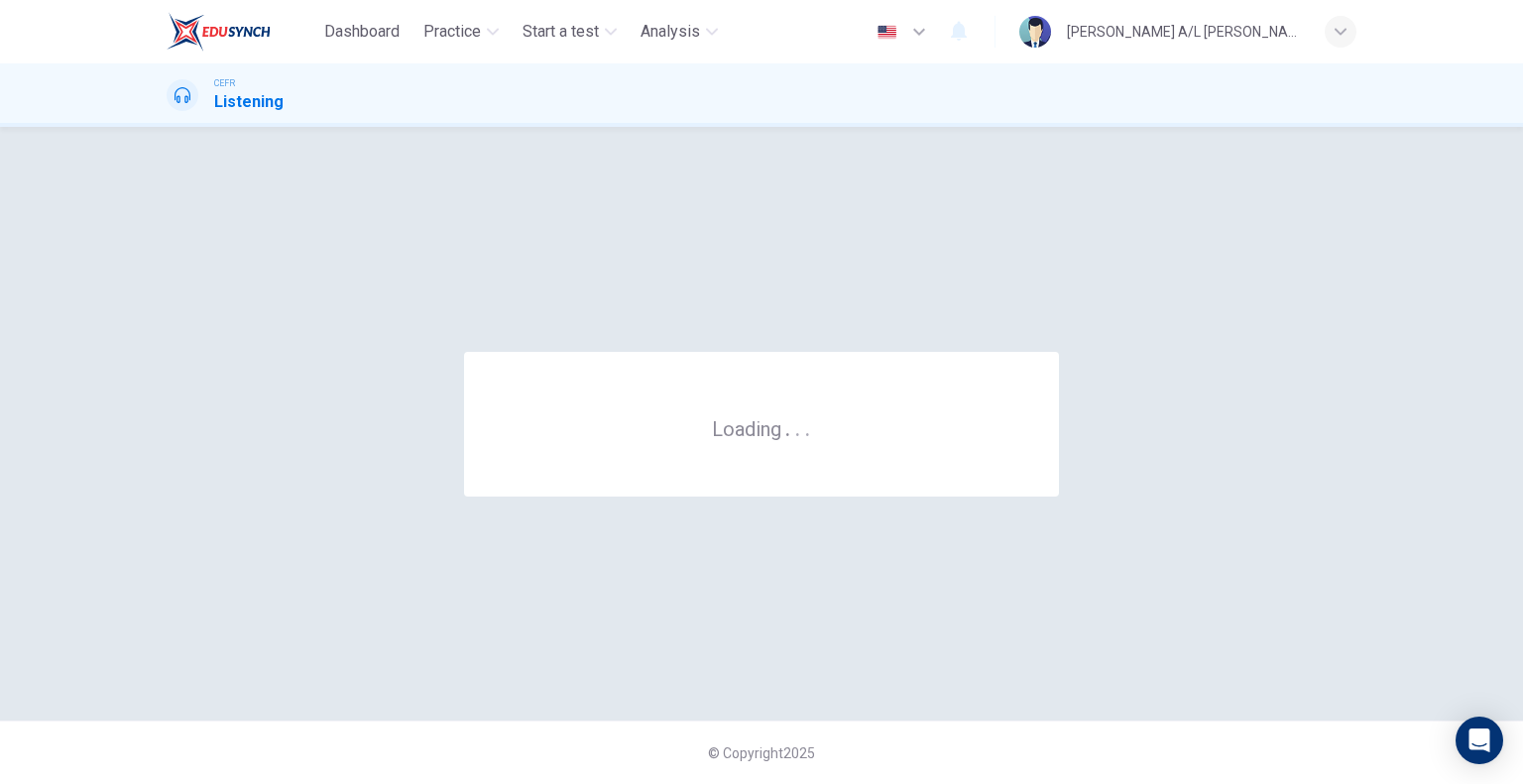 scroll, scrollTop: 0, scrollLeft: 0, axis: both 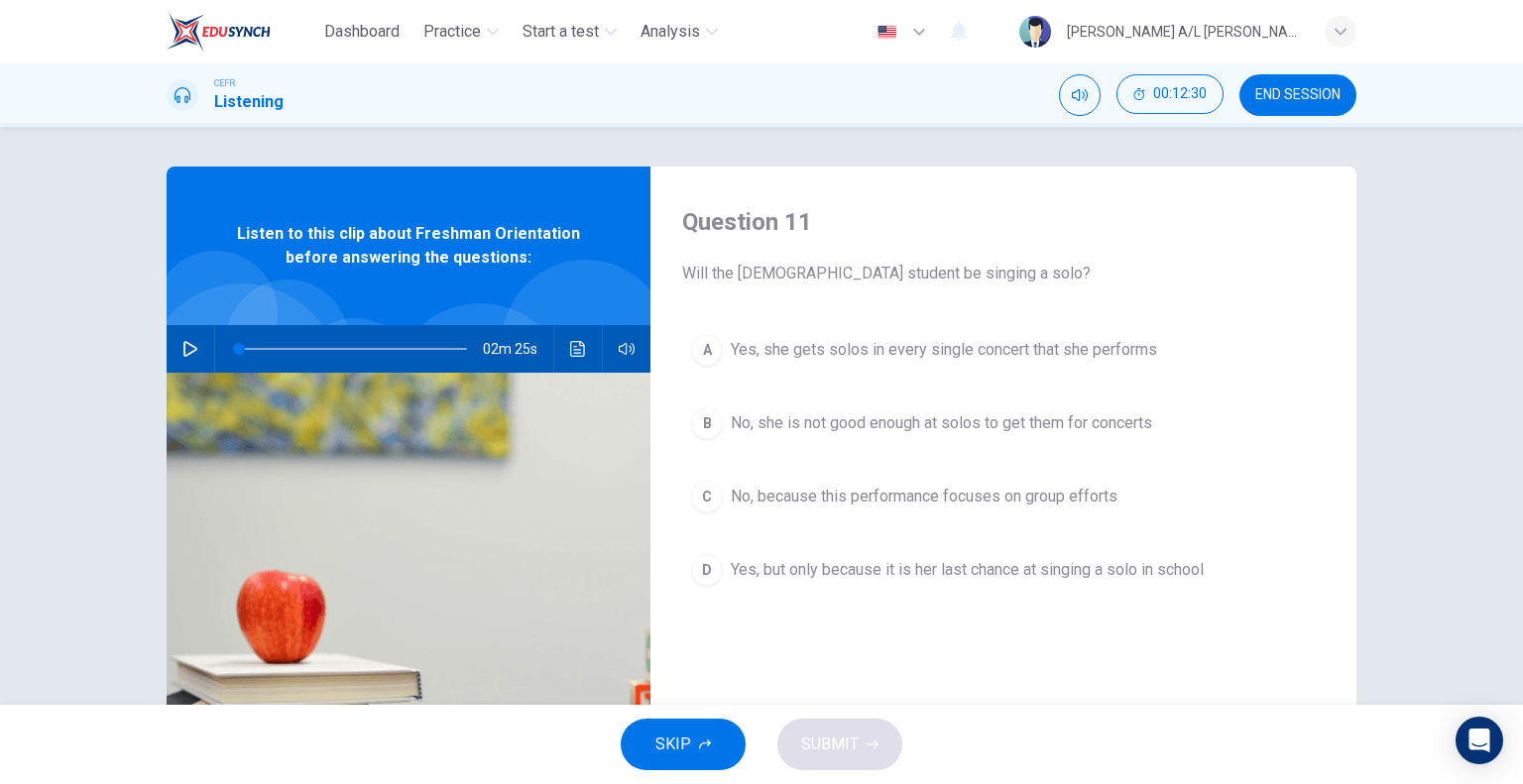 click 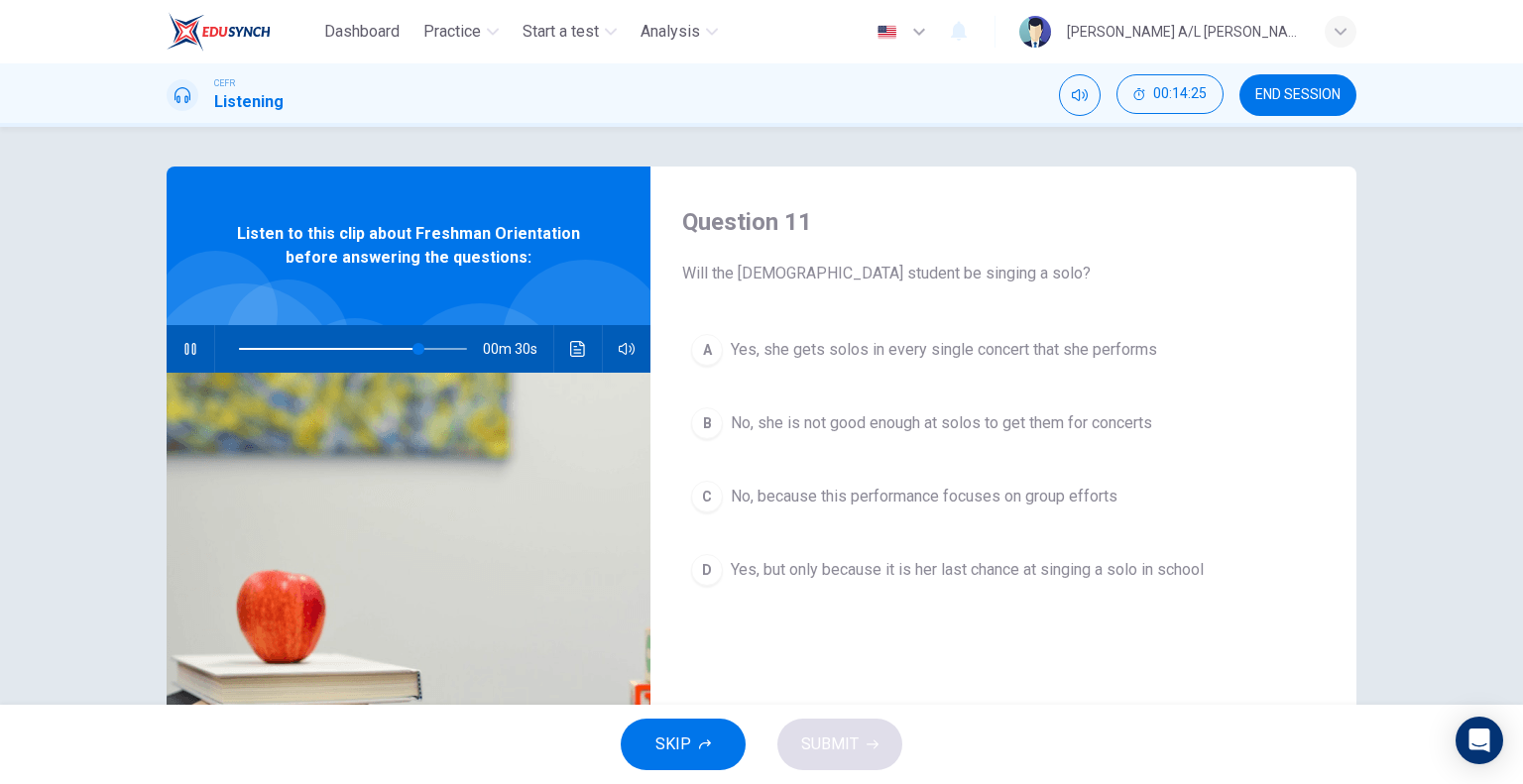 click at bounding box center [353, 349] 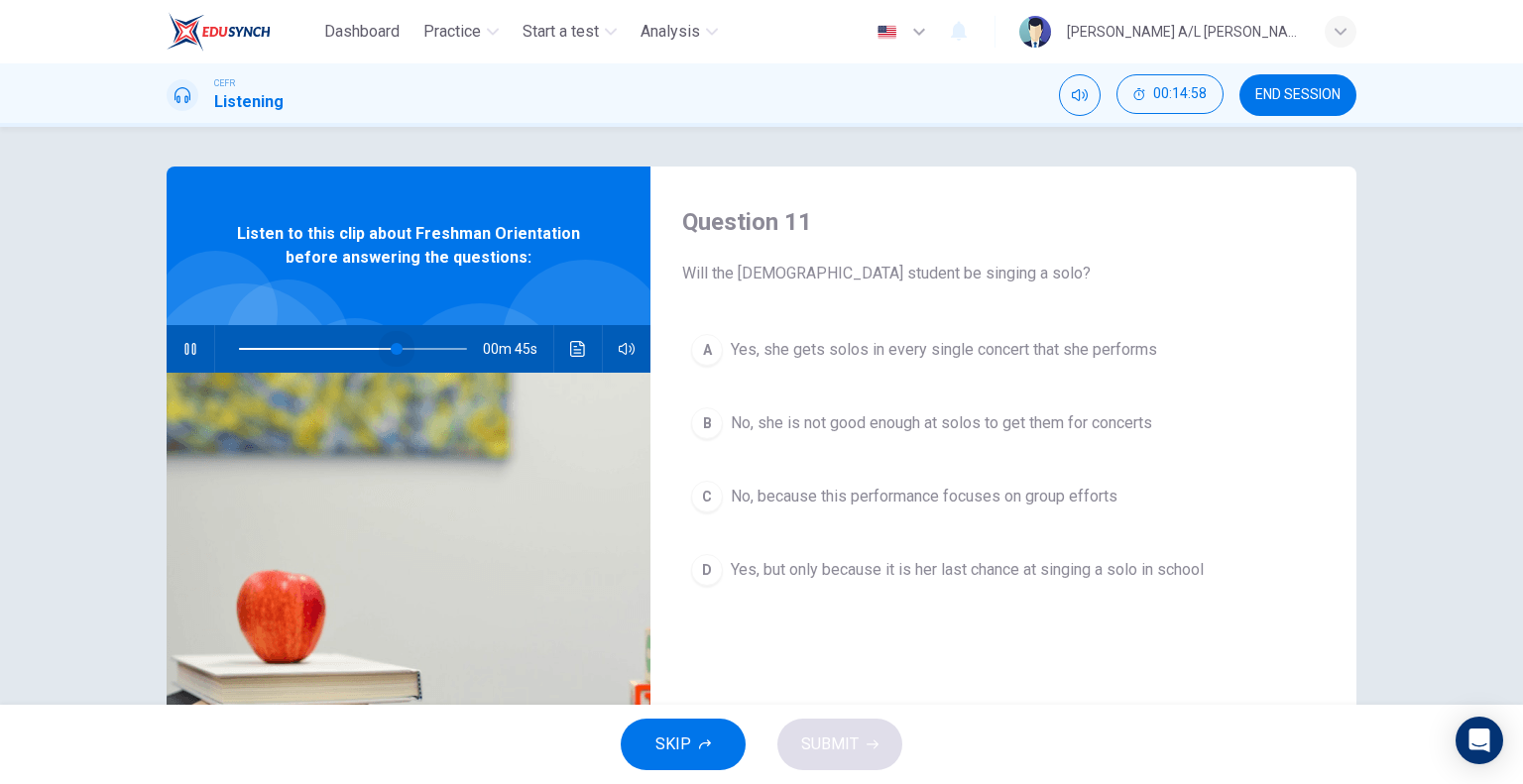 click at bounding box center (353, 349) 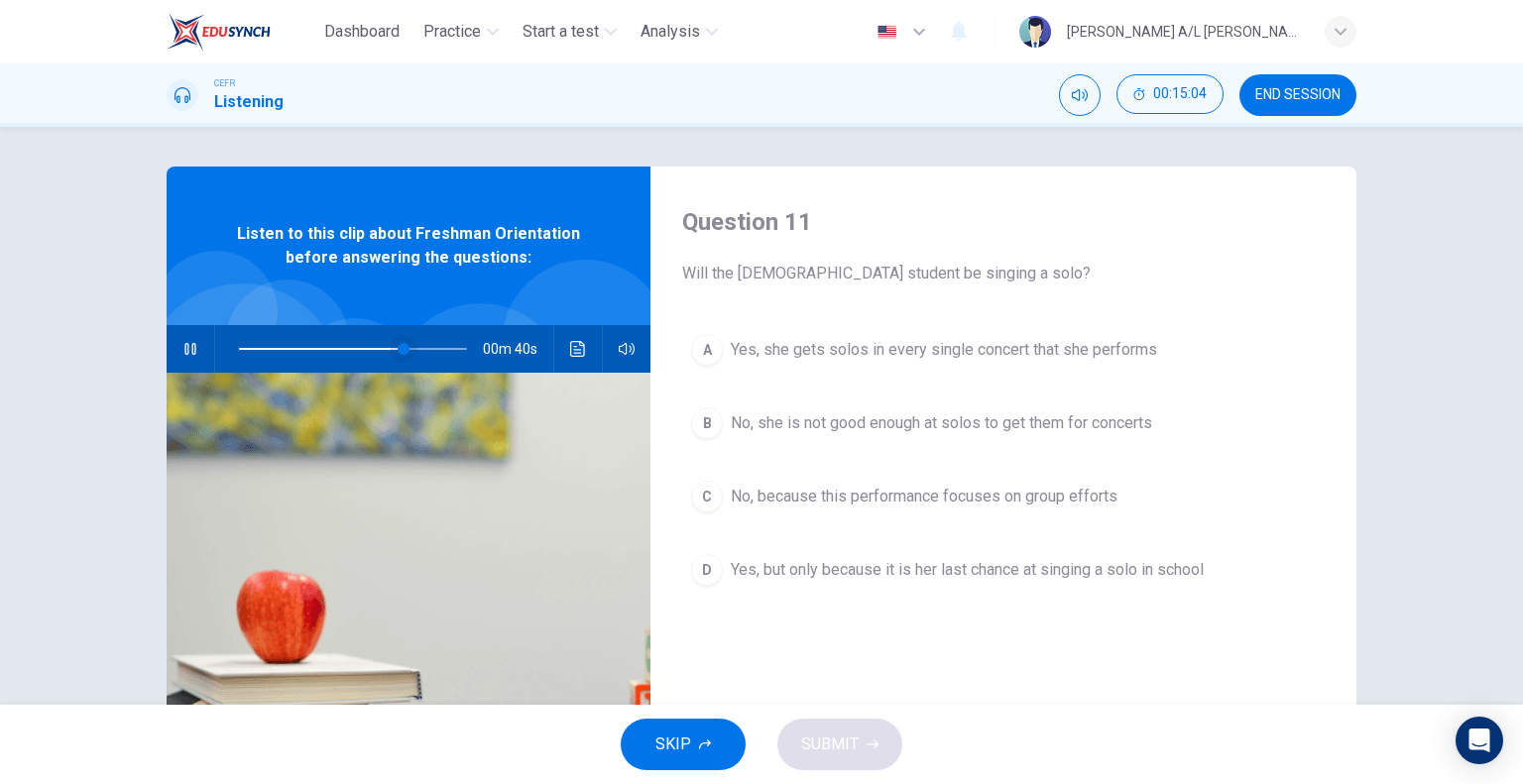 click at bounding box center (353, 349) 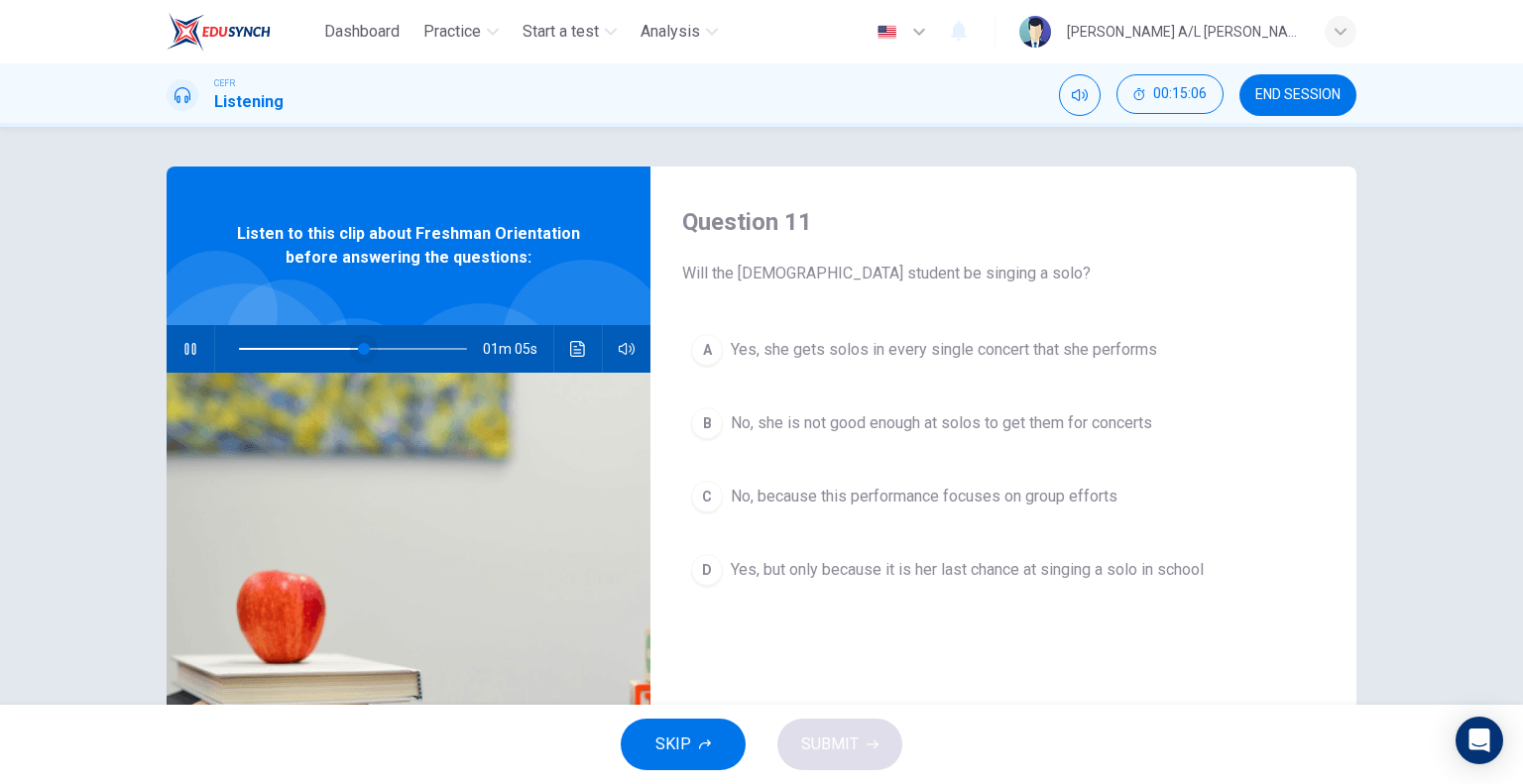 click at bounding box center (364, 349) 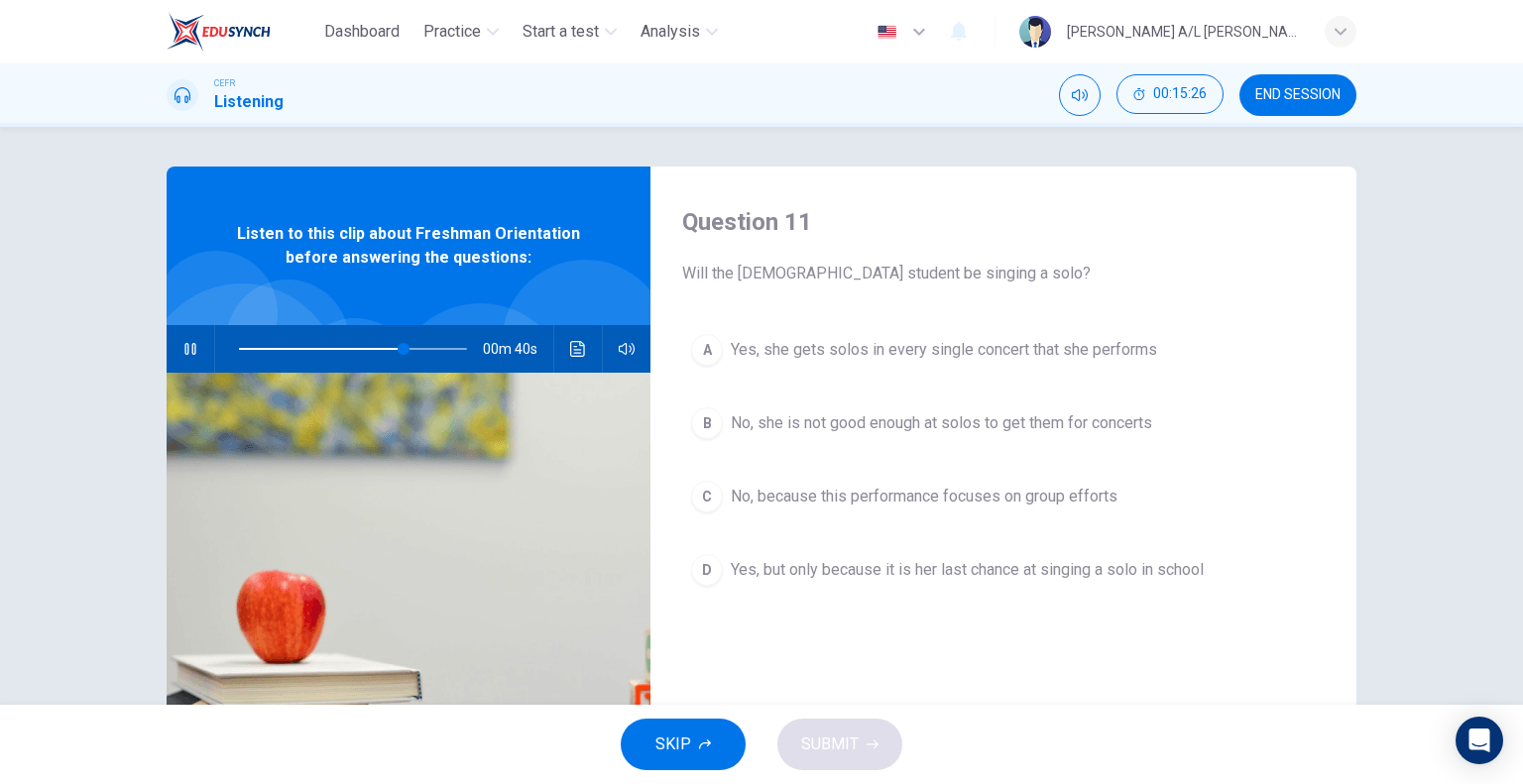 click 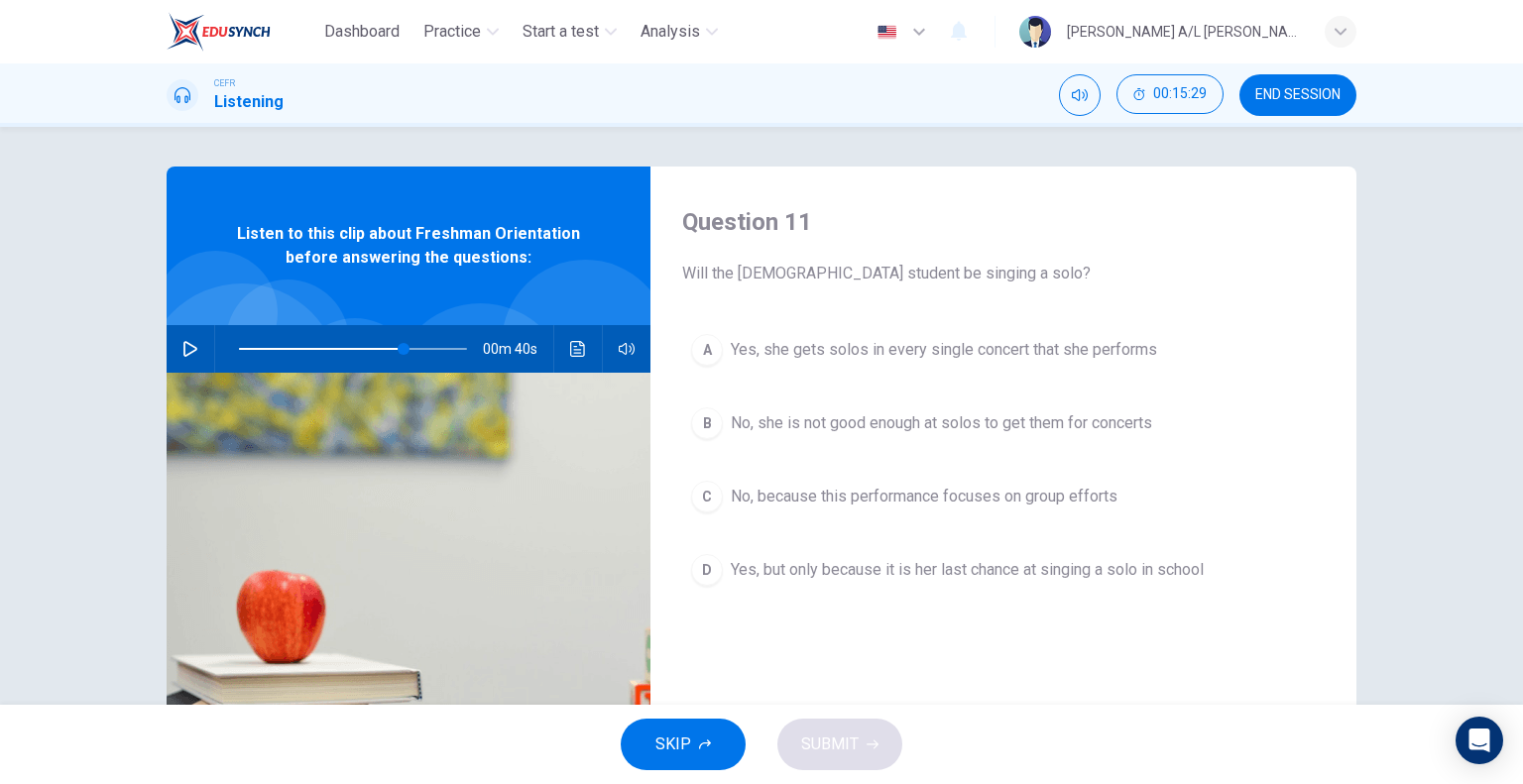 click 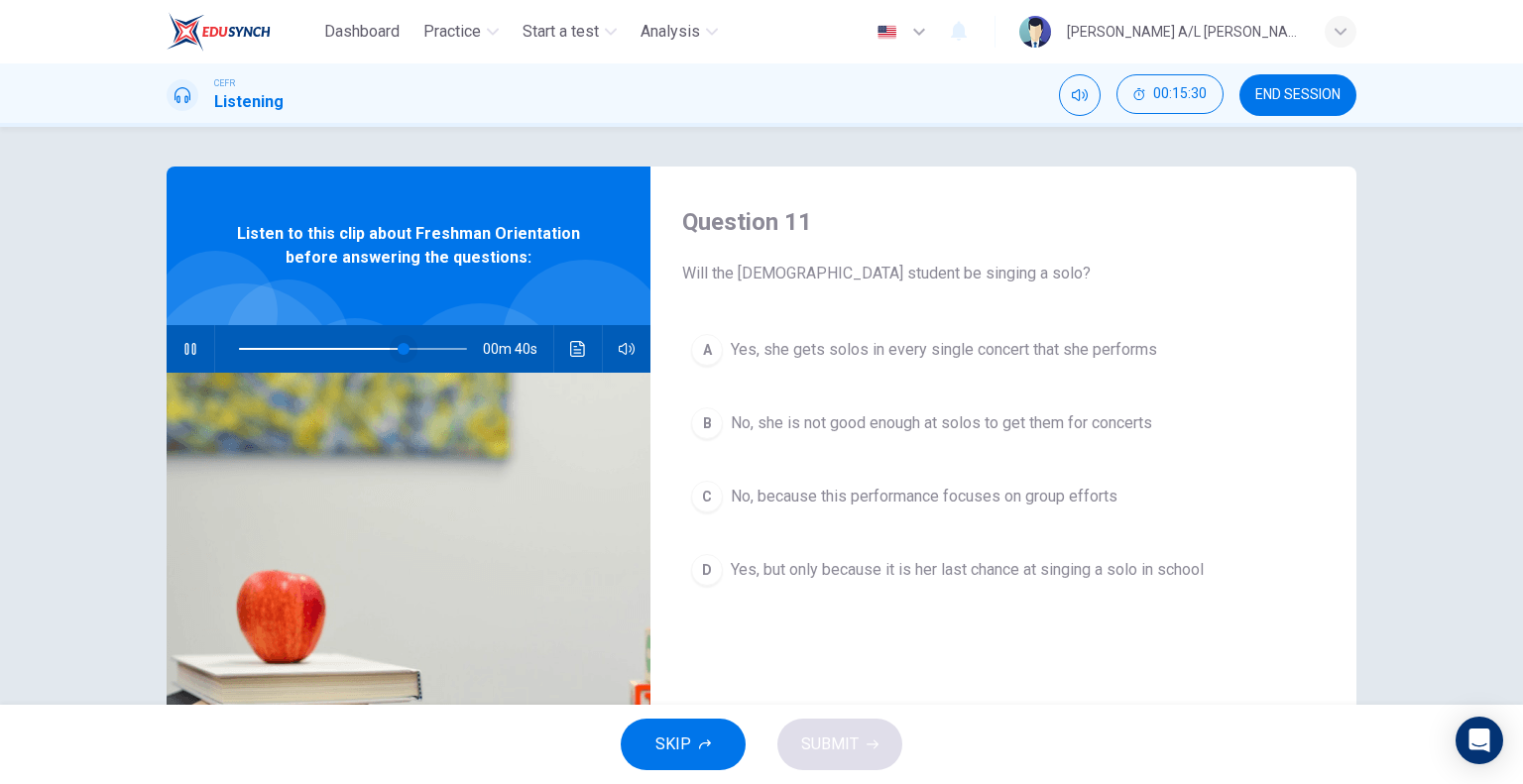 click at bounding box center (404, 349) 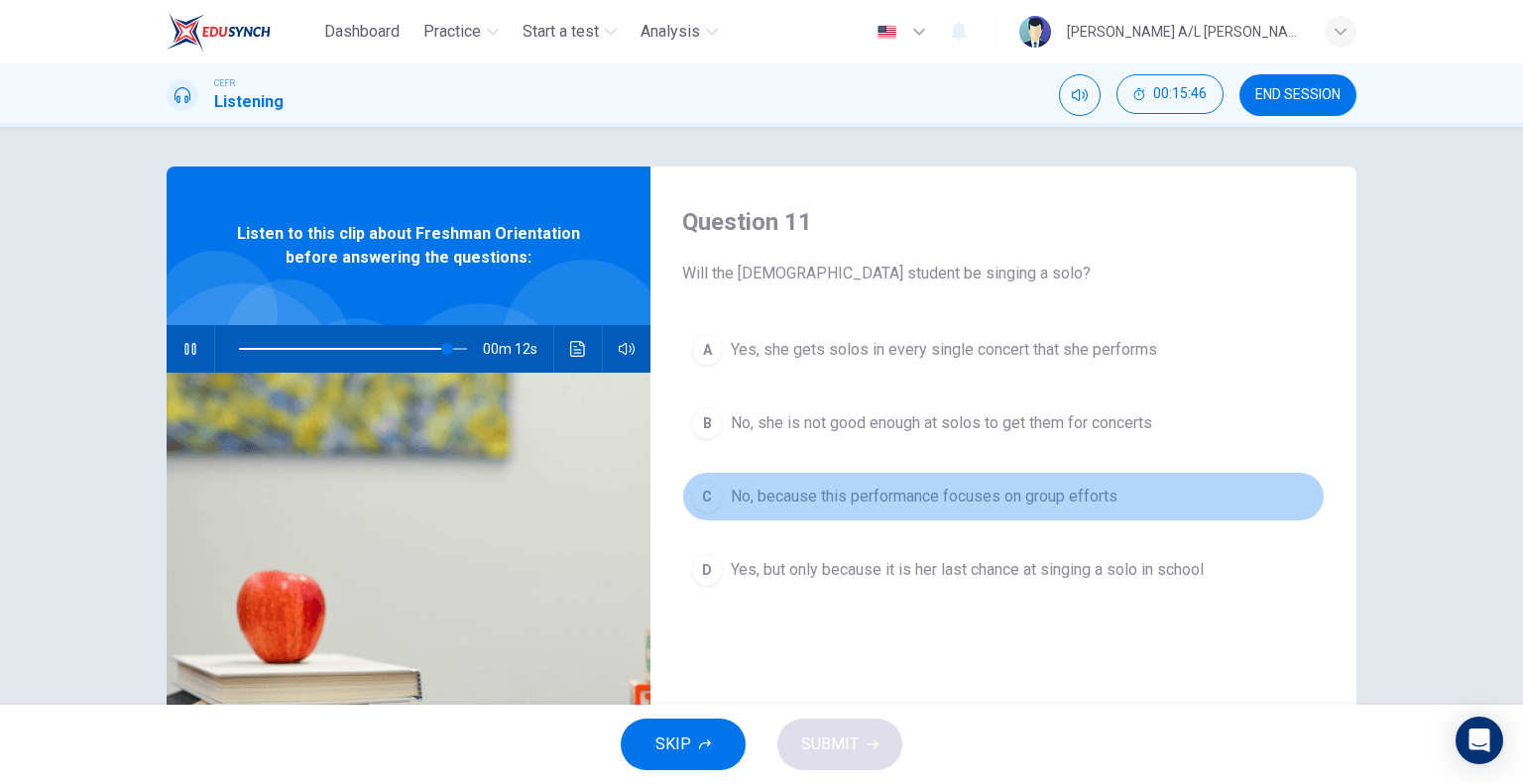 click on "No, because this performance focuses on group efforts" at bounding box center [924, 497] 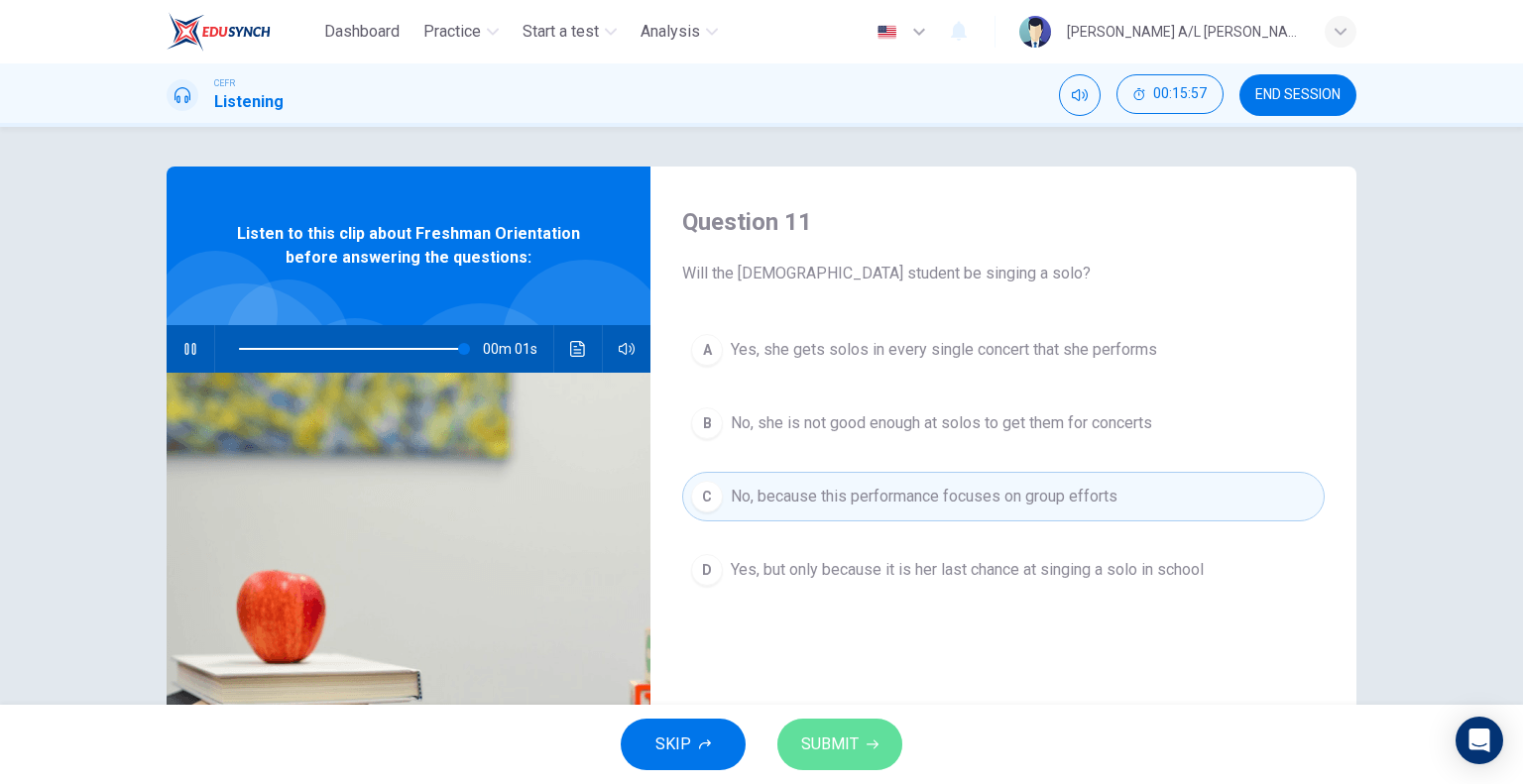 click on "SUBMIT" at bounding box center (830, 744) 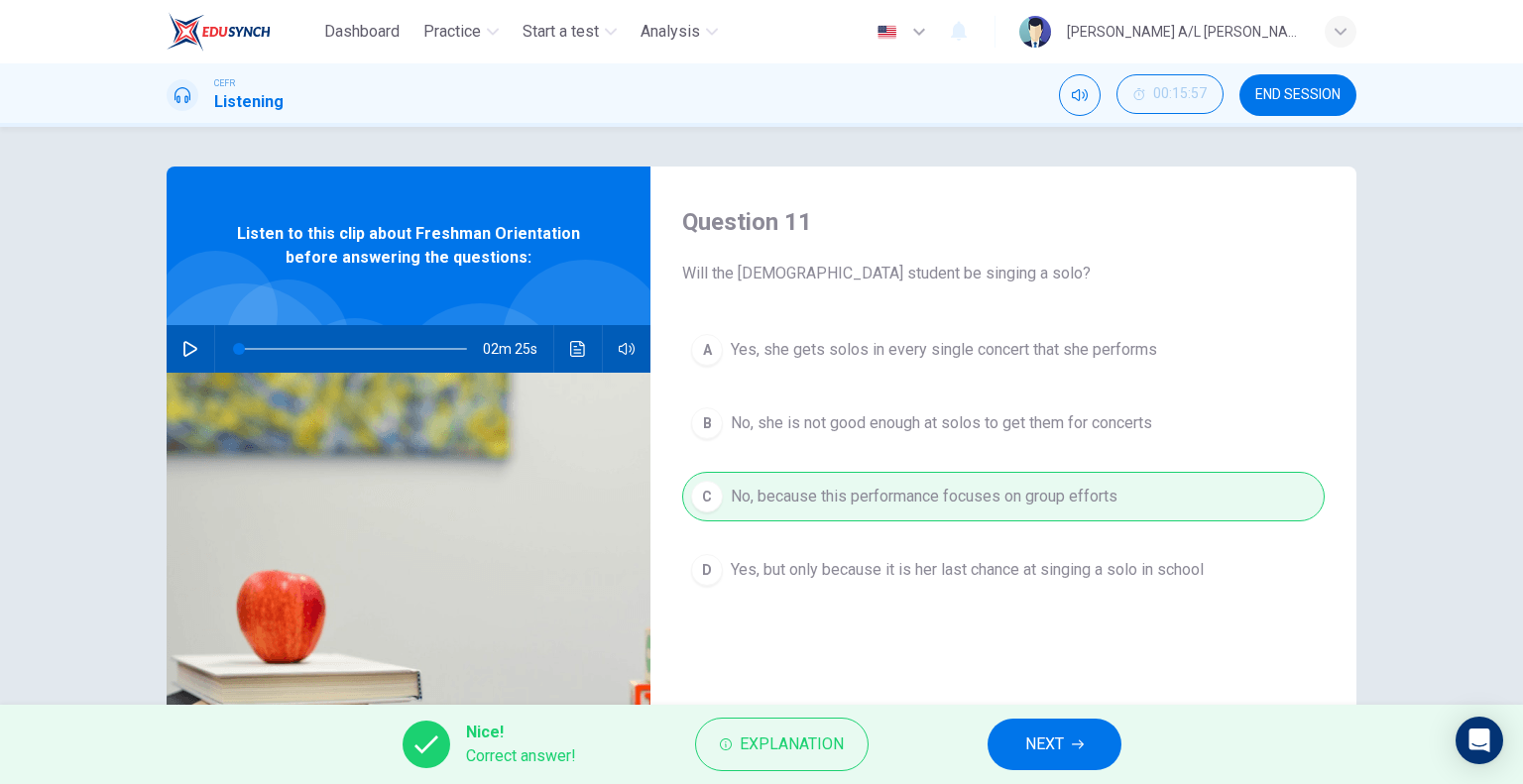 click on "NEXT" at bounding box center (1044, 744) 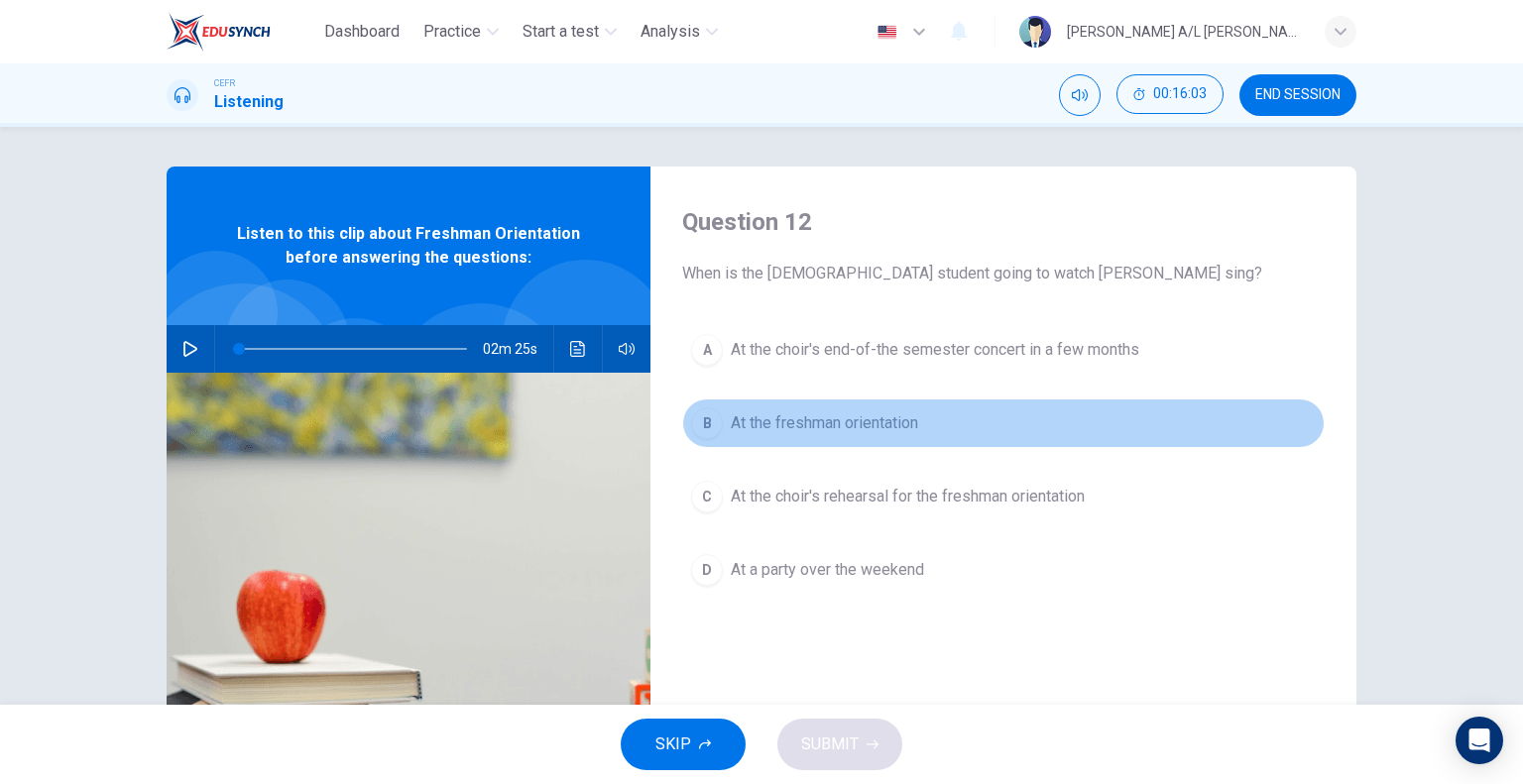 click on "At the freshman orientation" at bounding box center [824, 423] 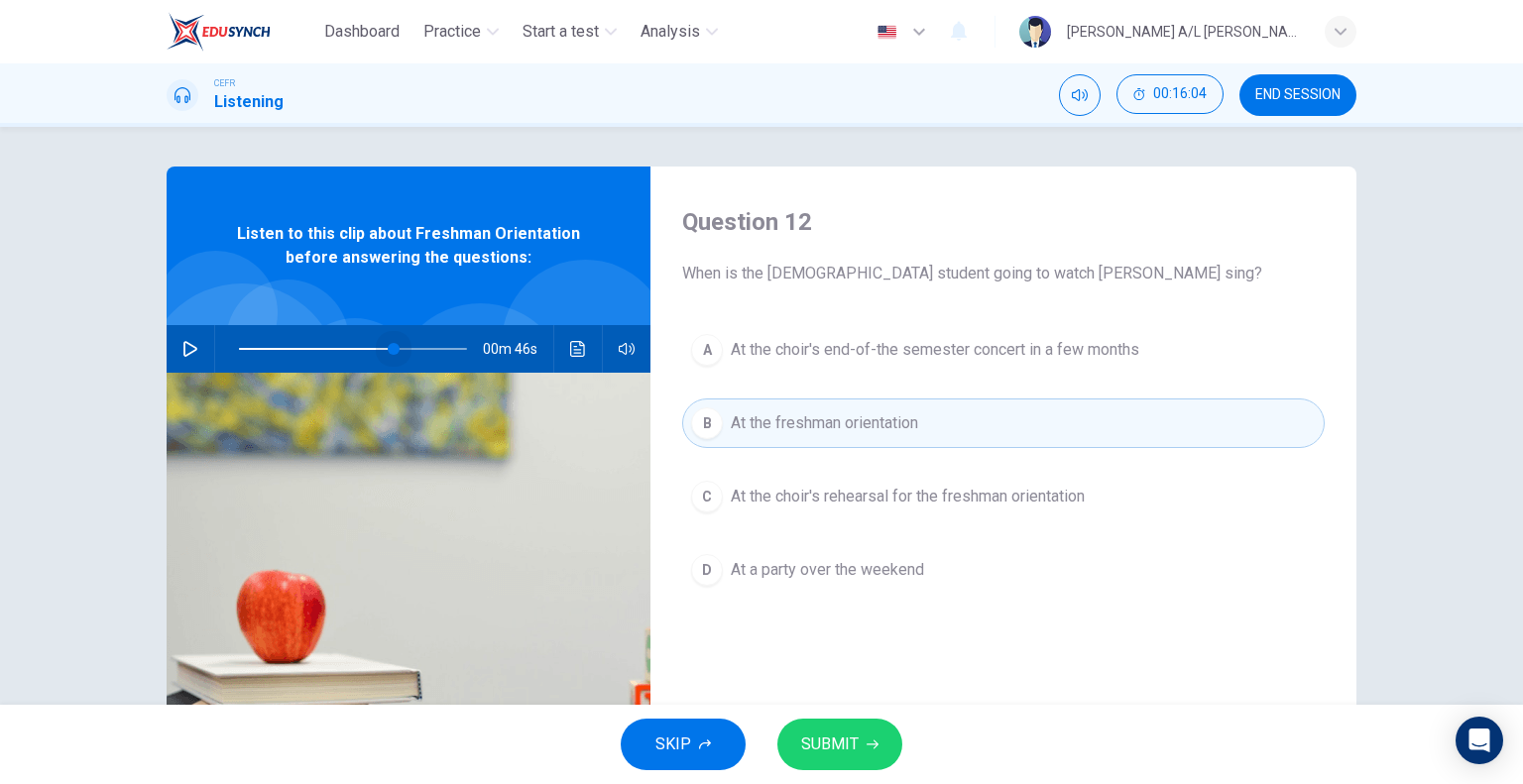 click at bounding box center (353, 349) 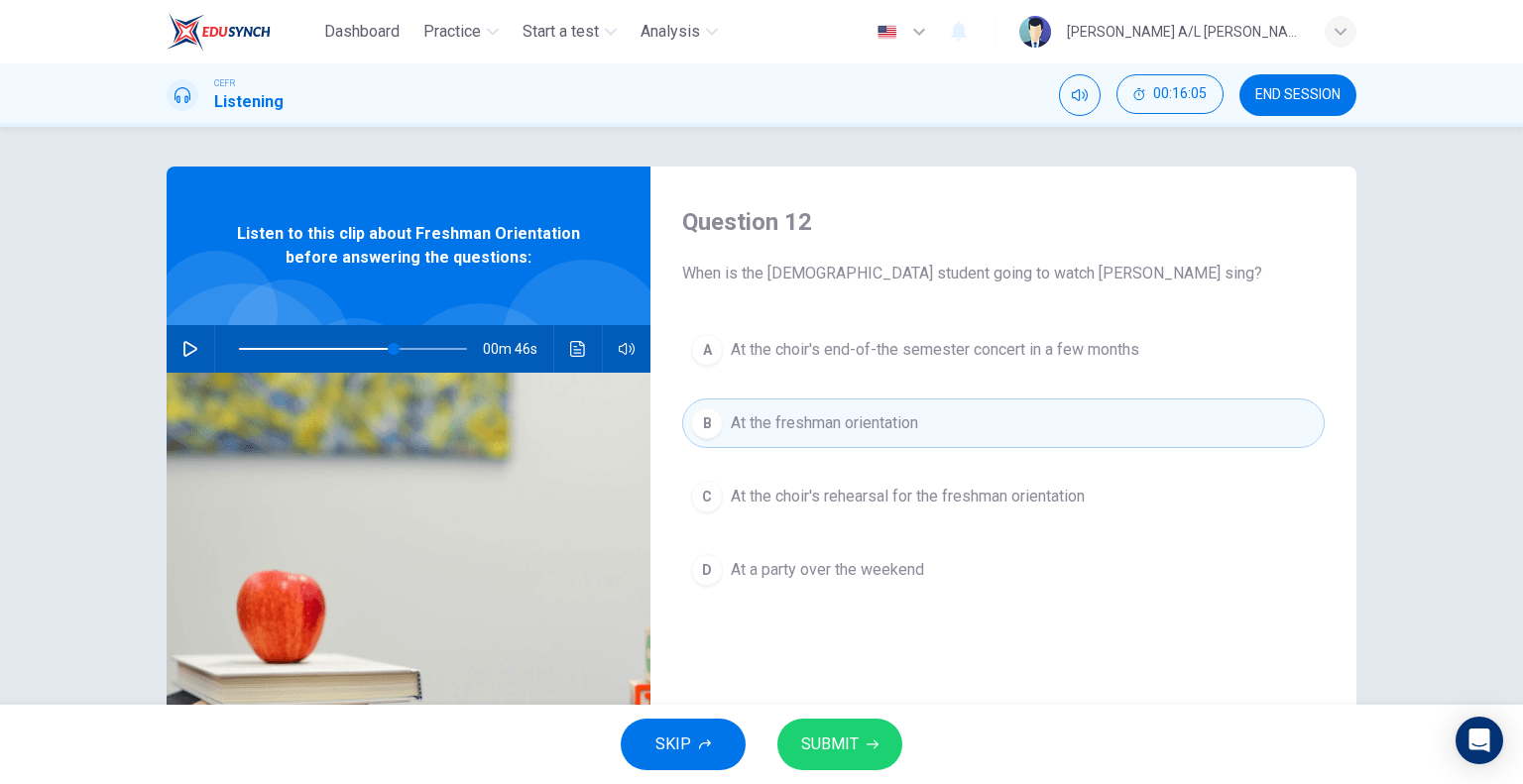 click at bounding box center (190, 349) 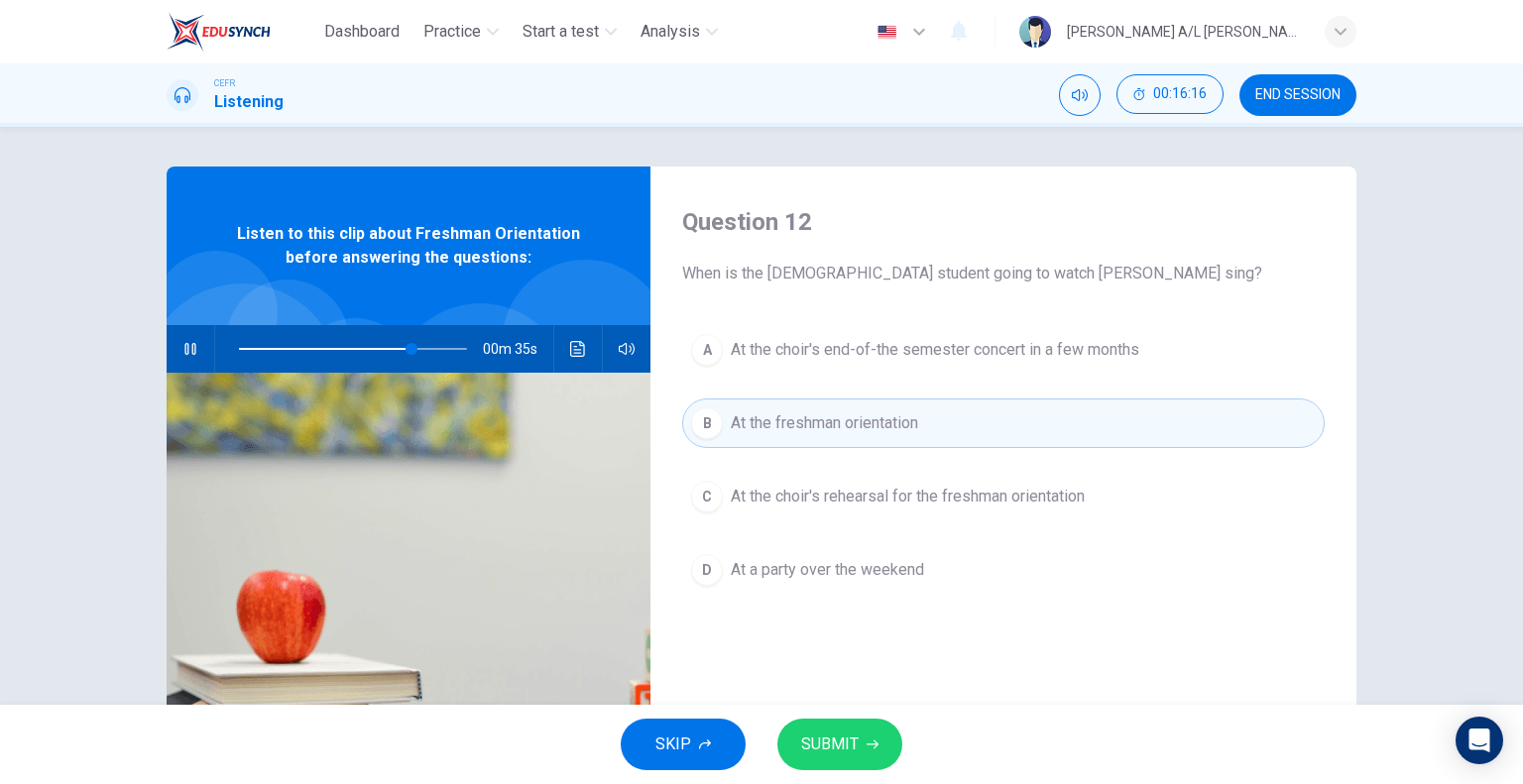 click at bounding box center [190, 349] 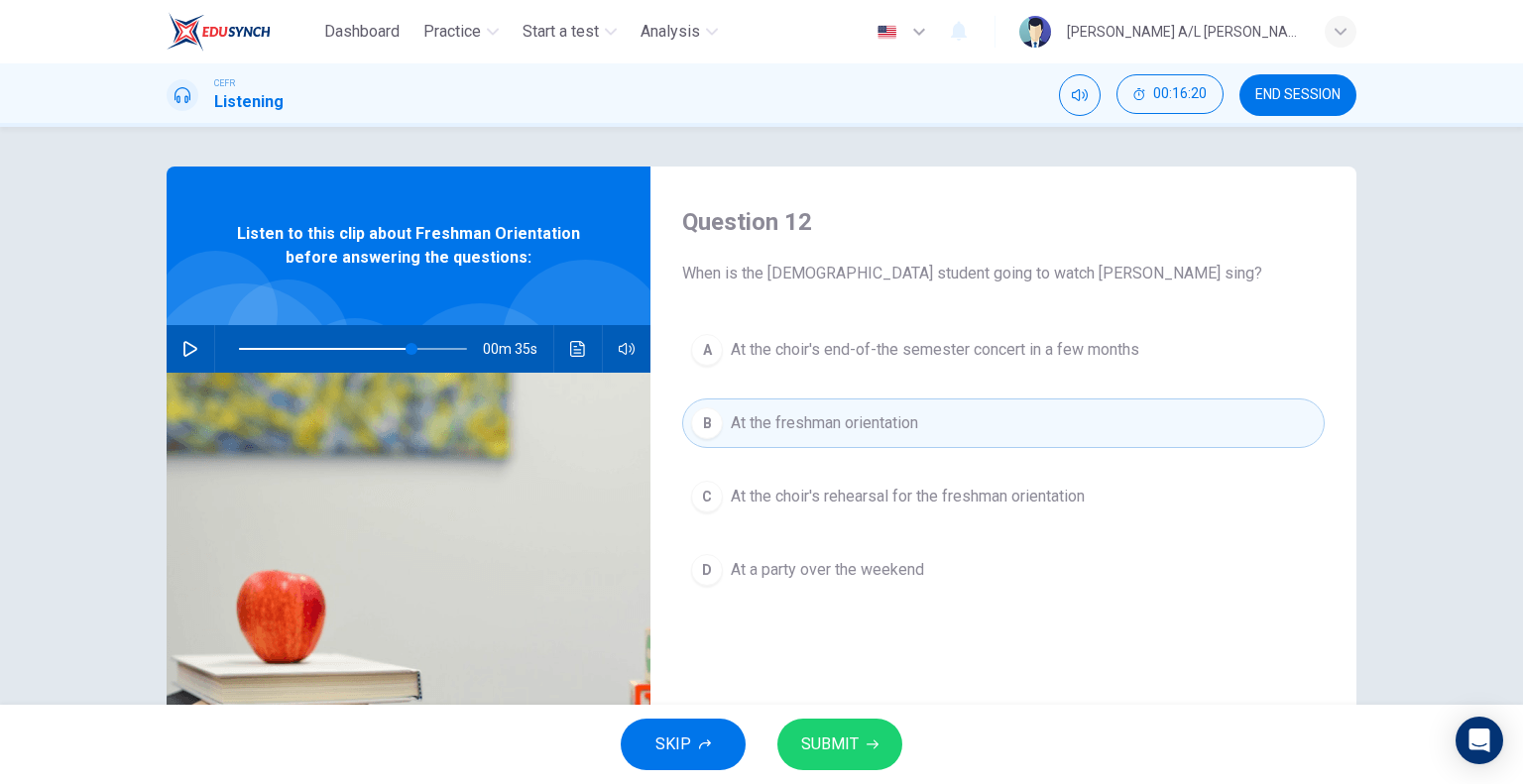 click on "00m 35s" at bounding box center [409, 349] 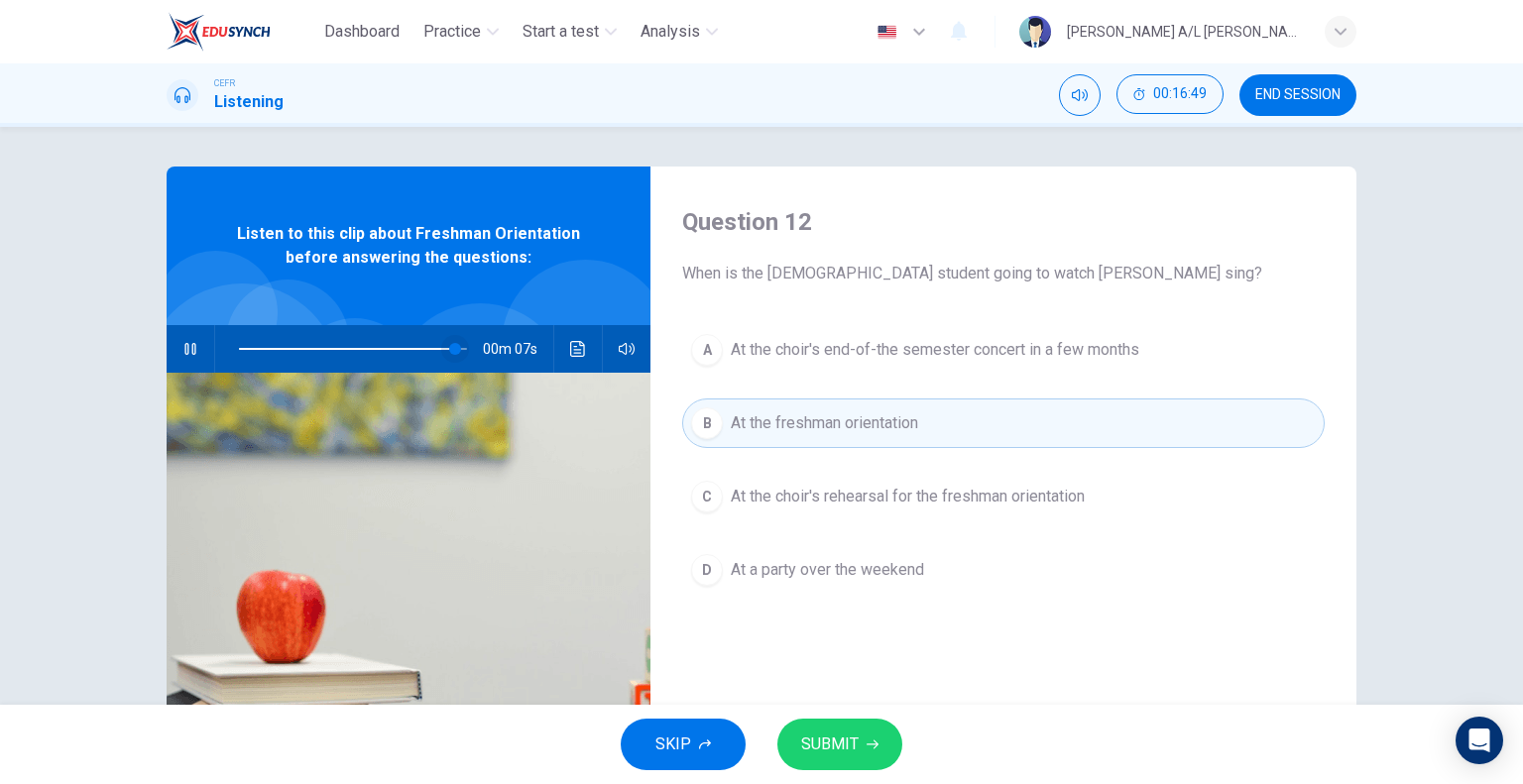 click at bounding box center (455, 349) 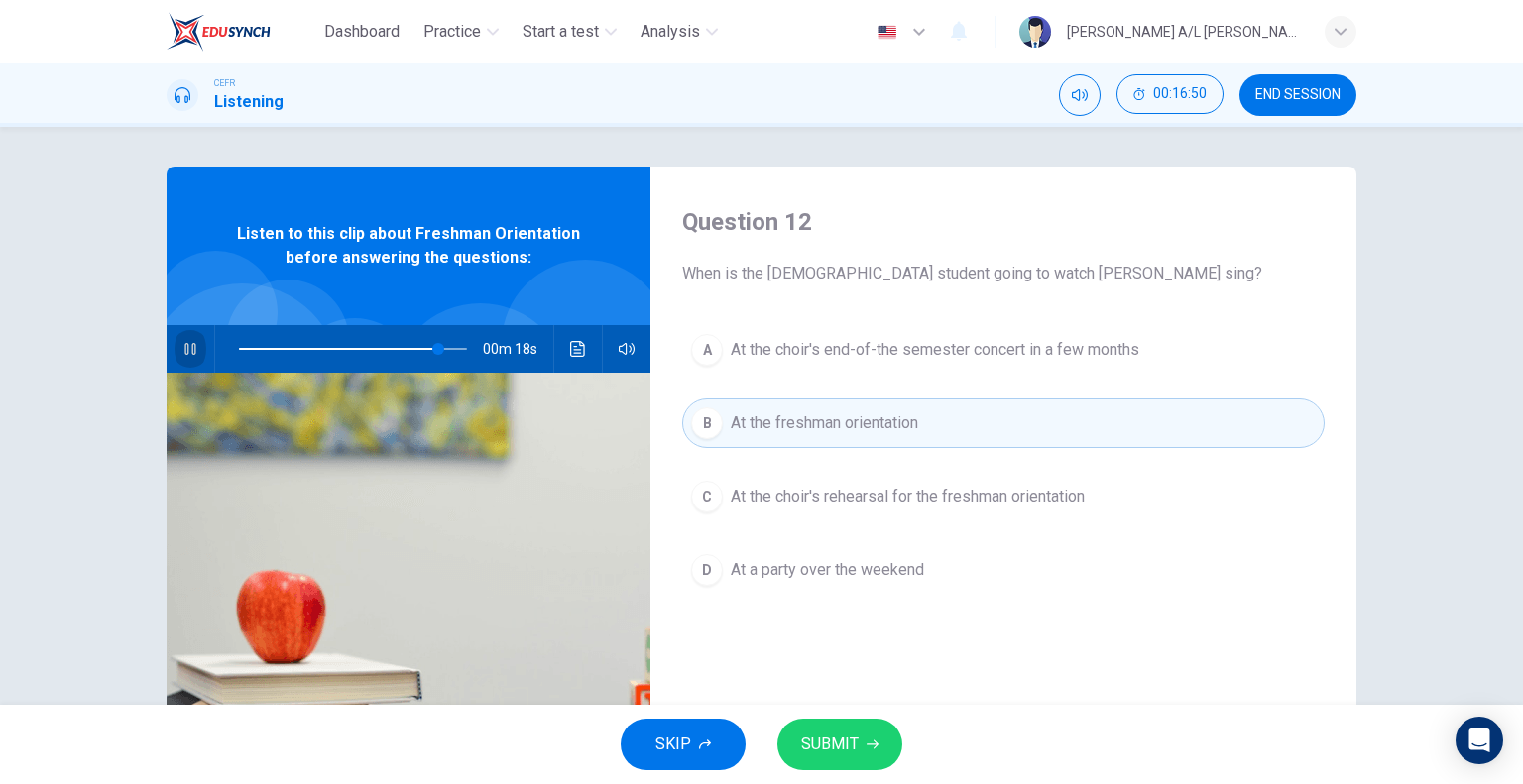 click 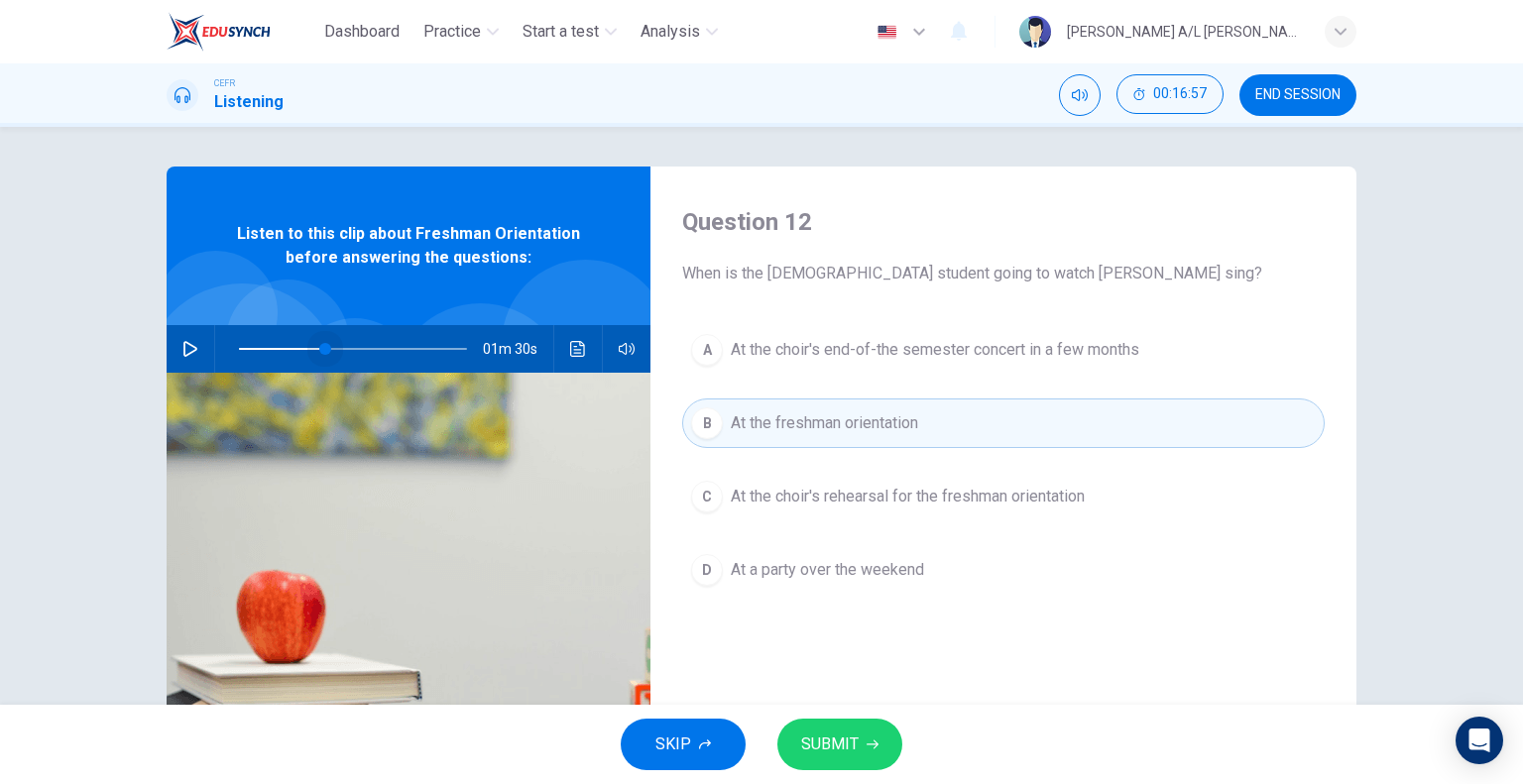 click at bounding box center [353, 349] 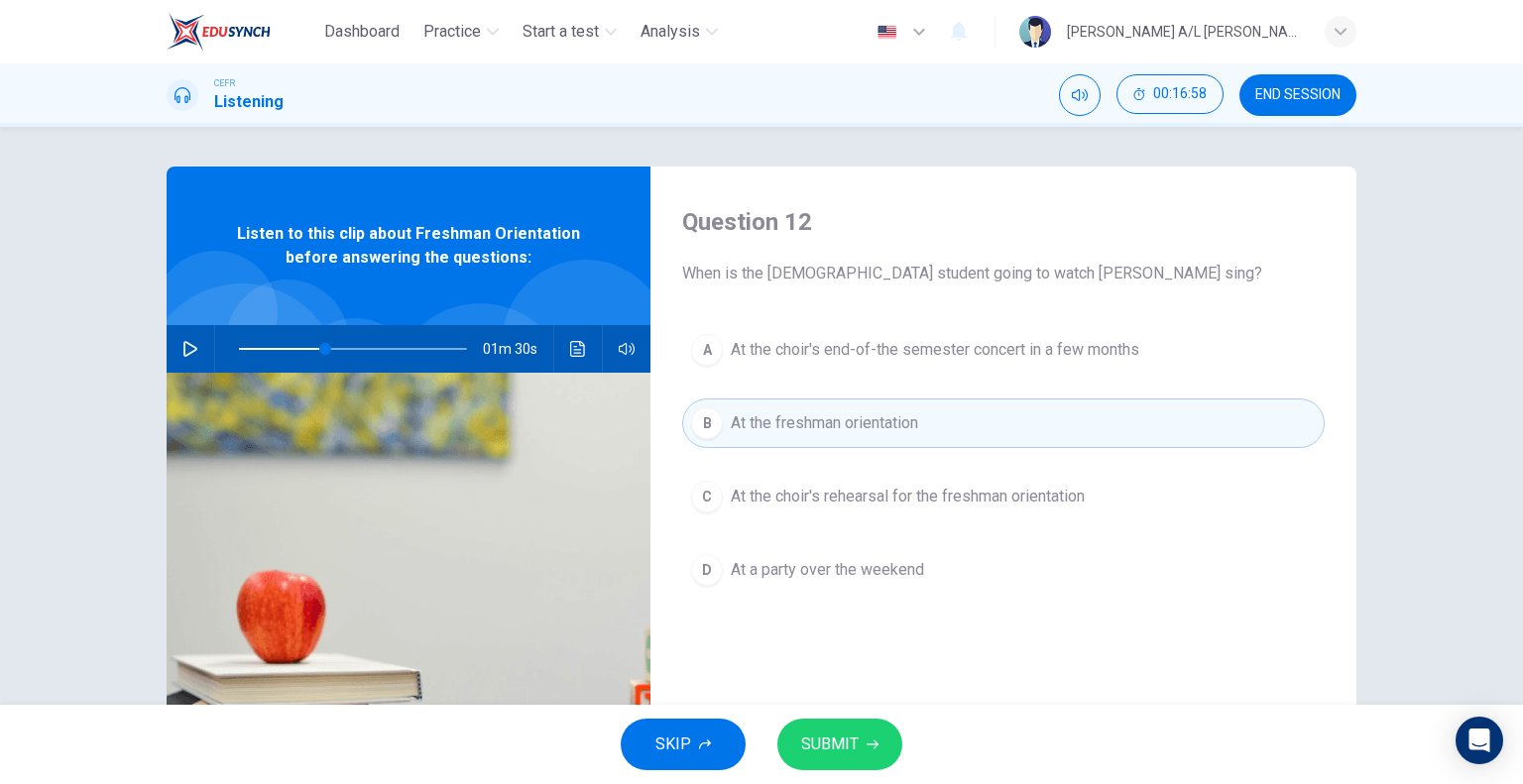click on "01m 30s" at bounding box center (409, 349) 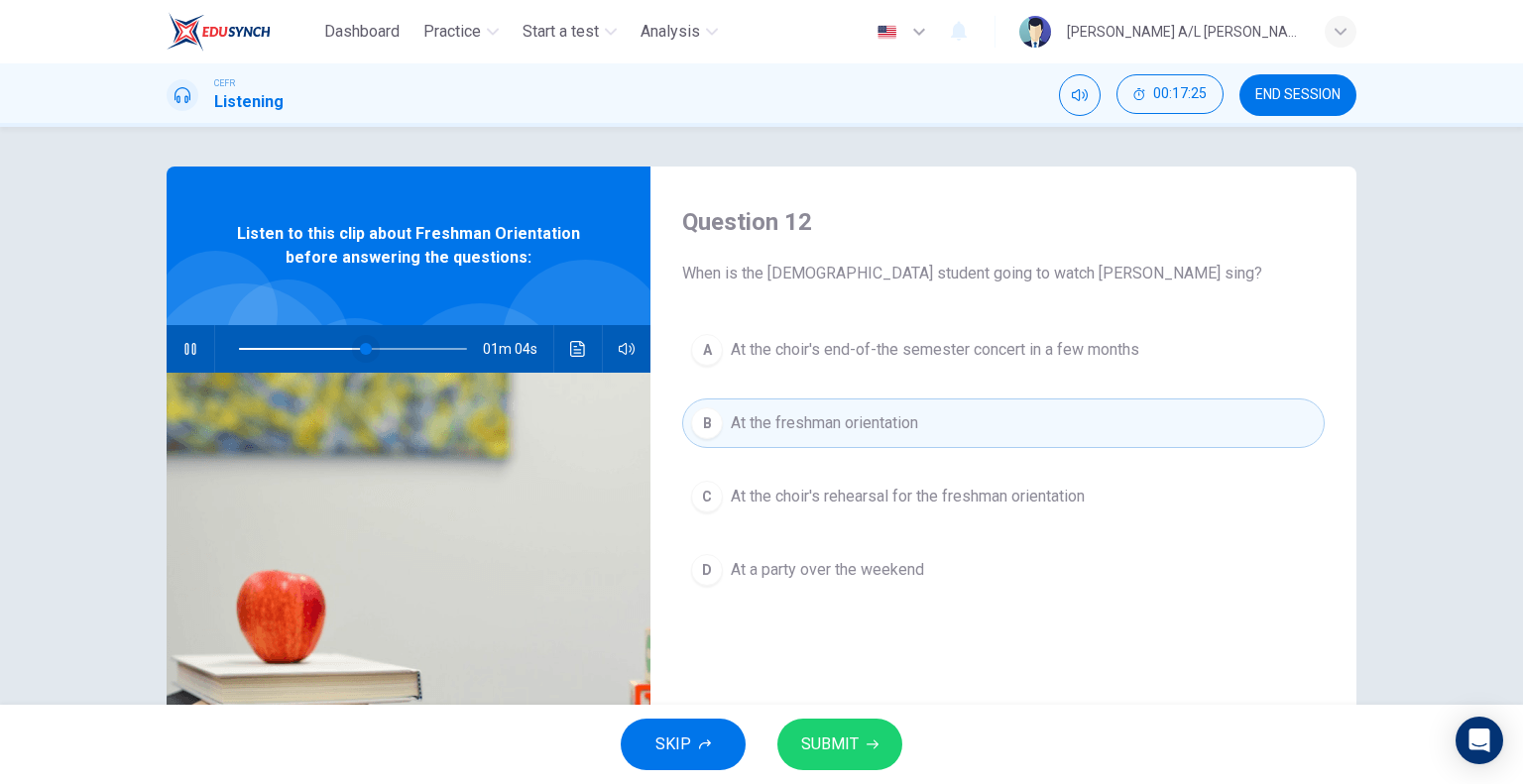 click at bounding box center [366, 349] 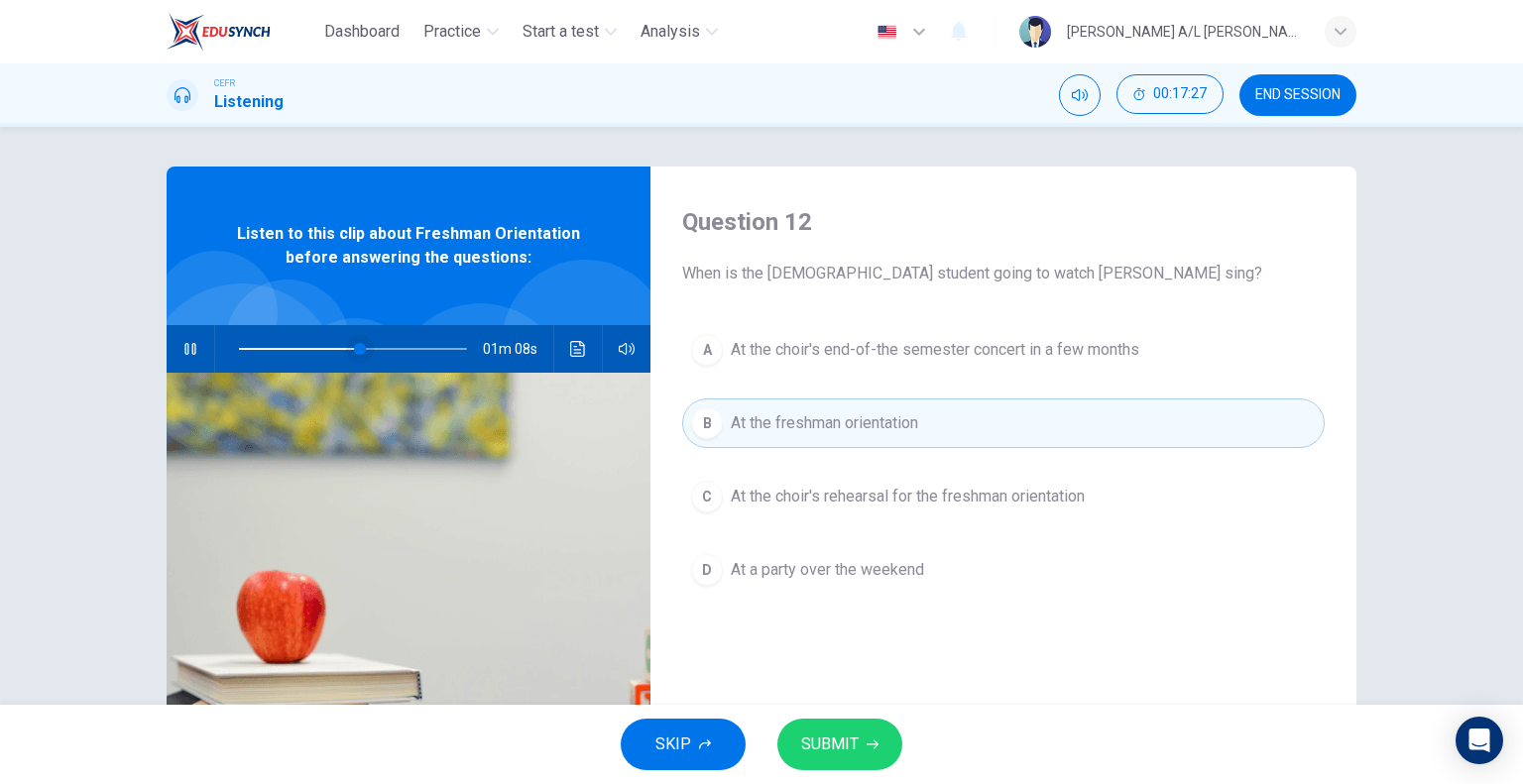 click at bounding box center [360, 349] 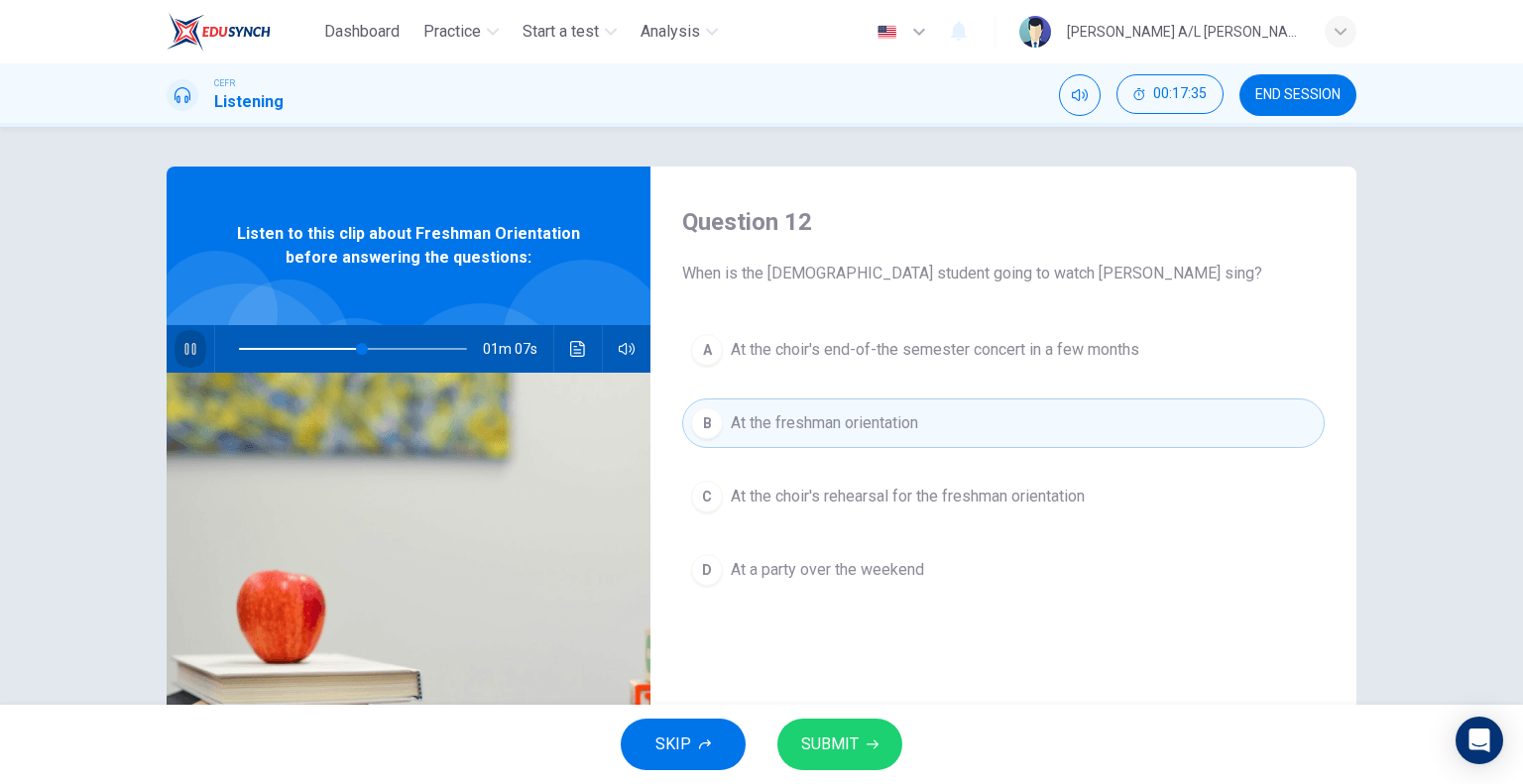 click at bounding box center (190, 349) 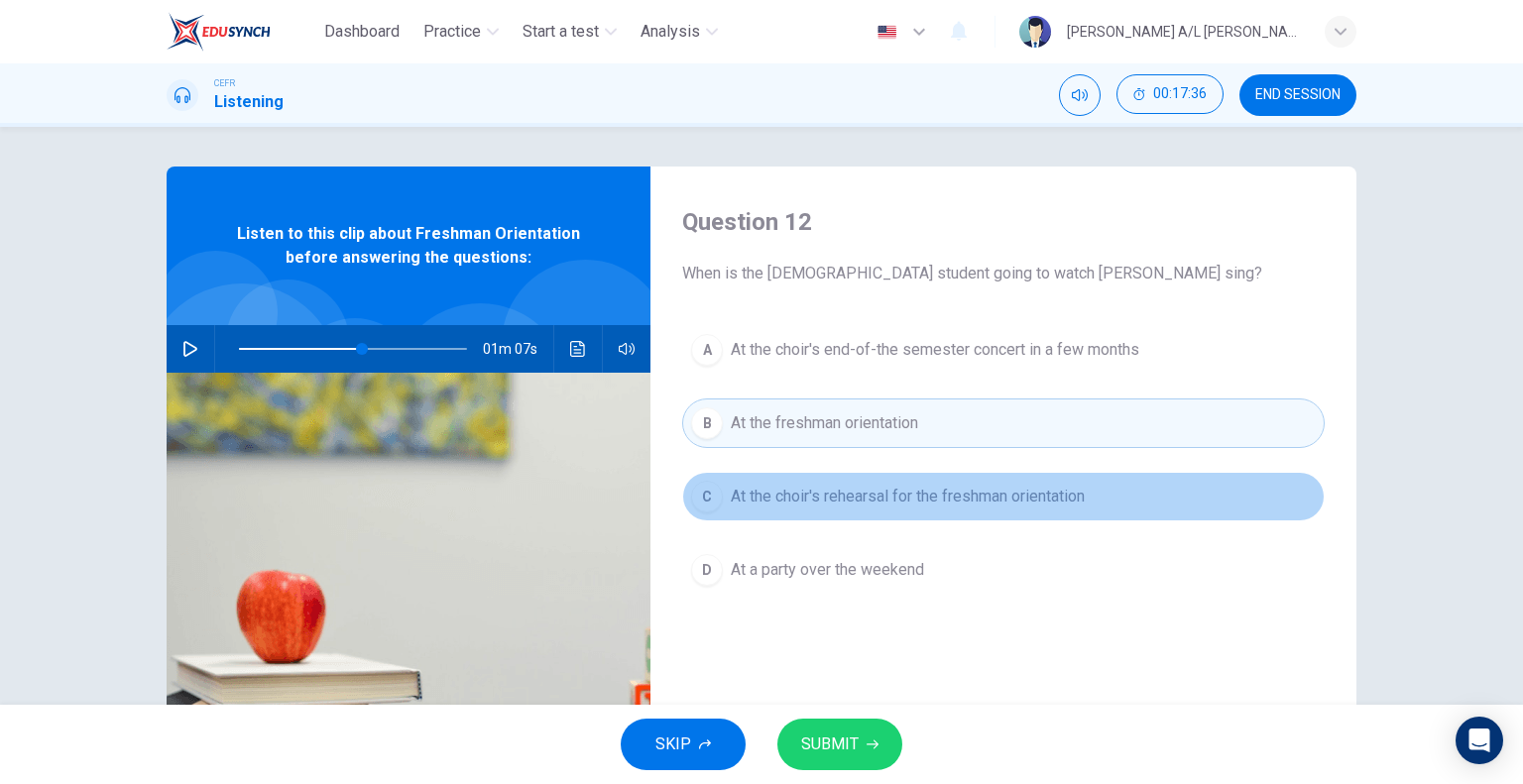 click on "At the choir's rehearsal for the freshman orientation" at bounding box center (907, 497) 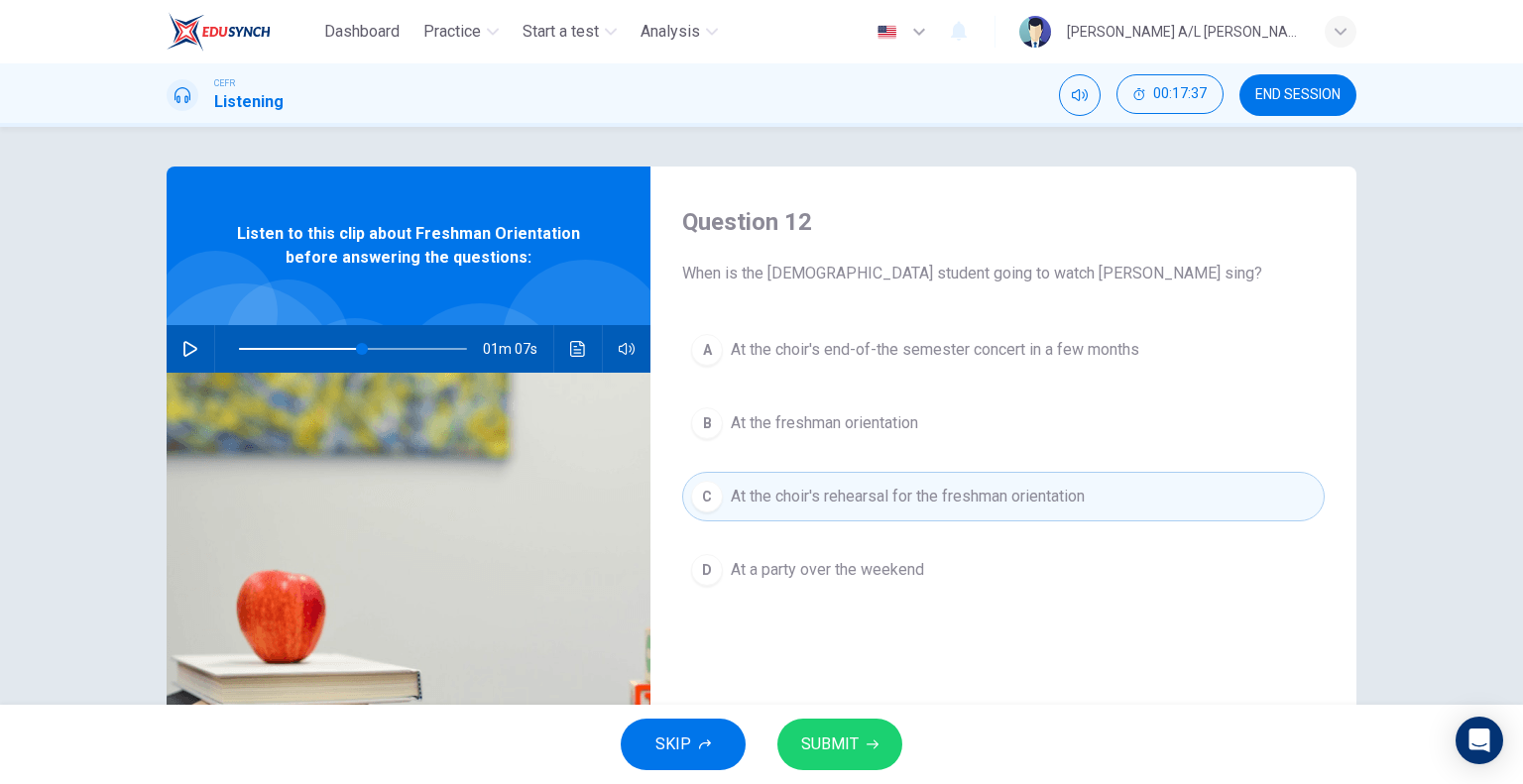 click on "SUBMIT" at bounding box center (830, 744) 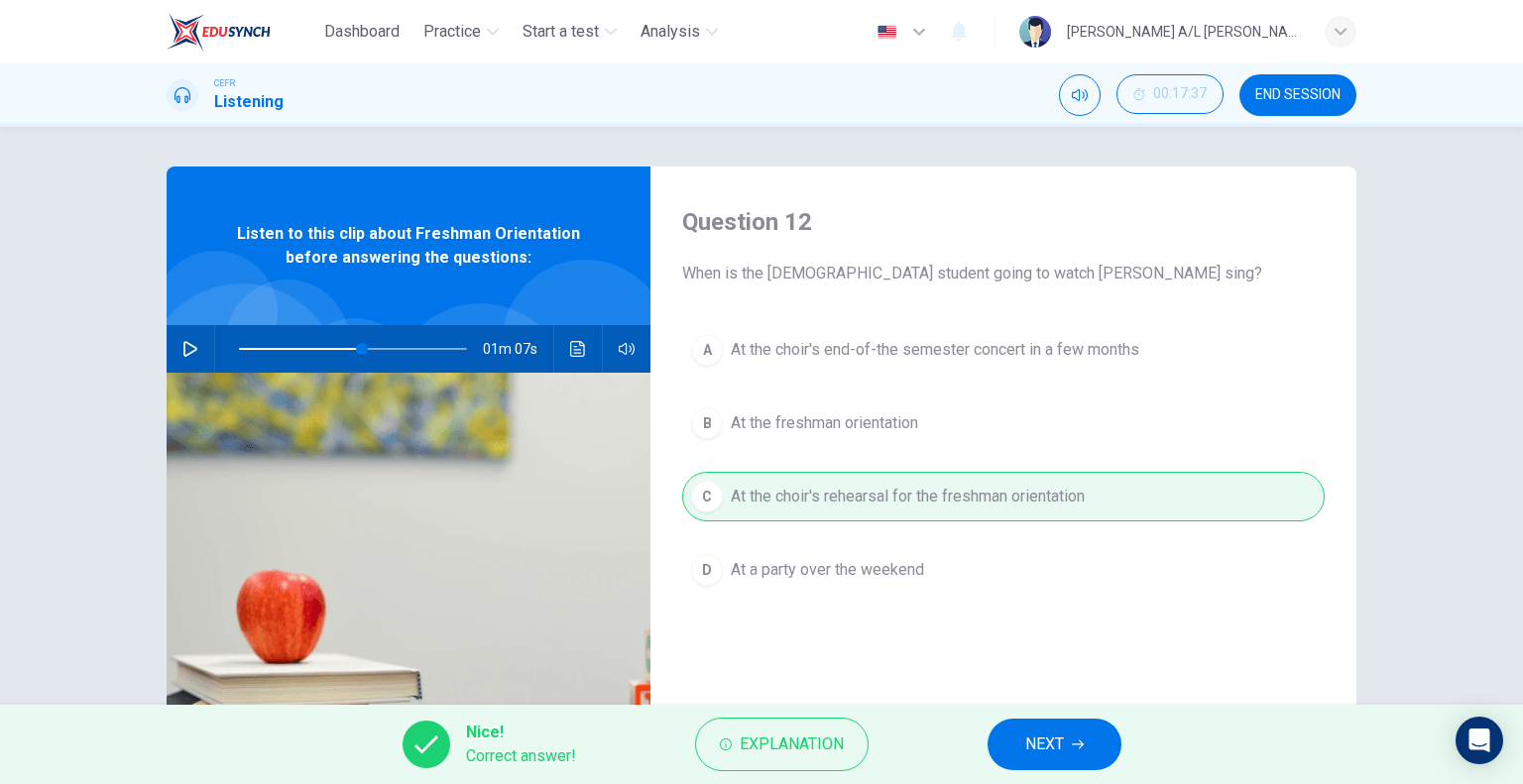 click on "NEXT" at bounding box center [1054, 744] 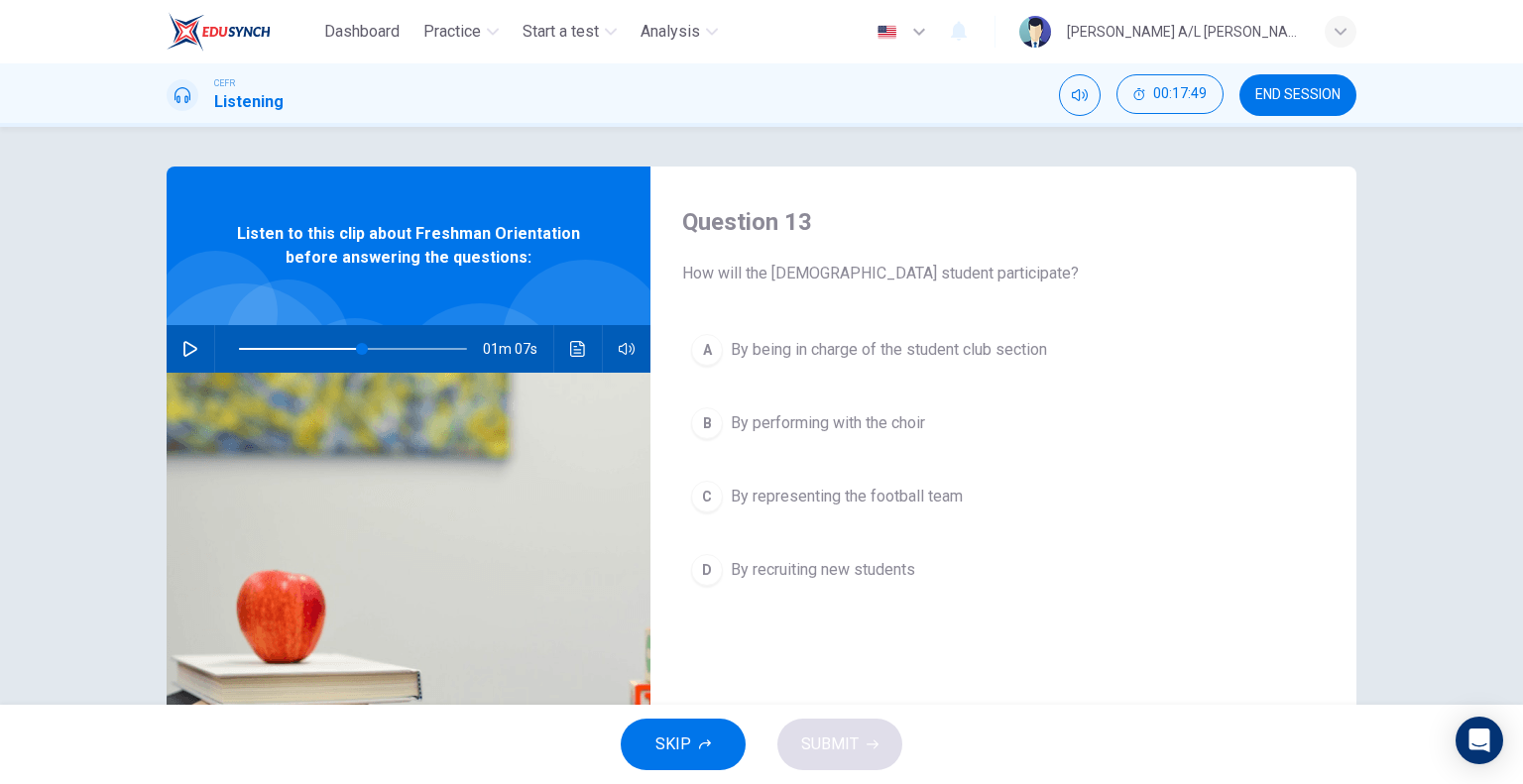 click 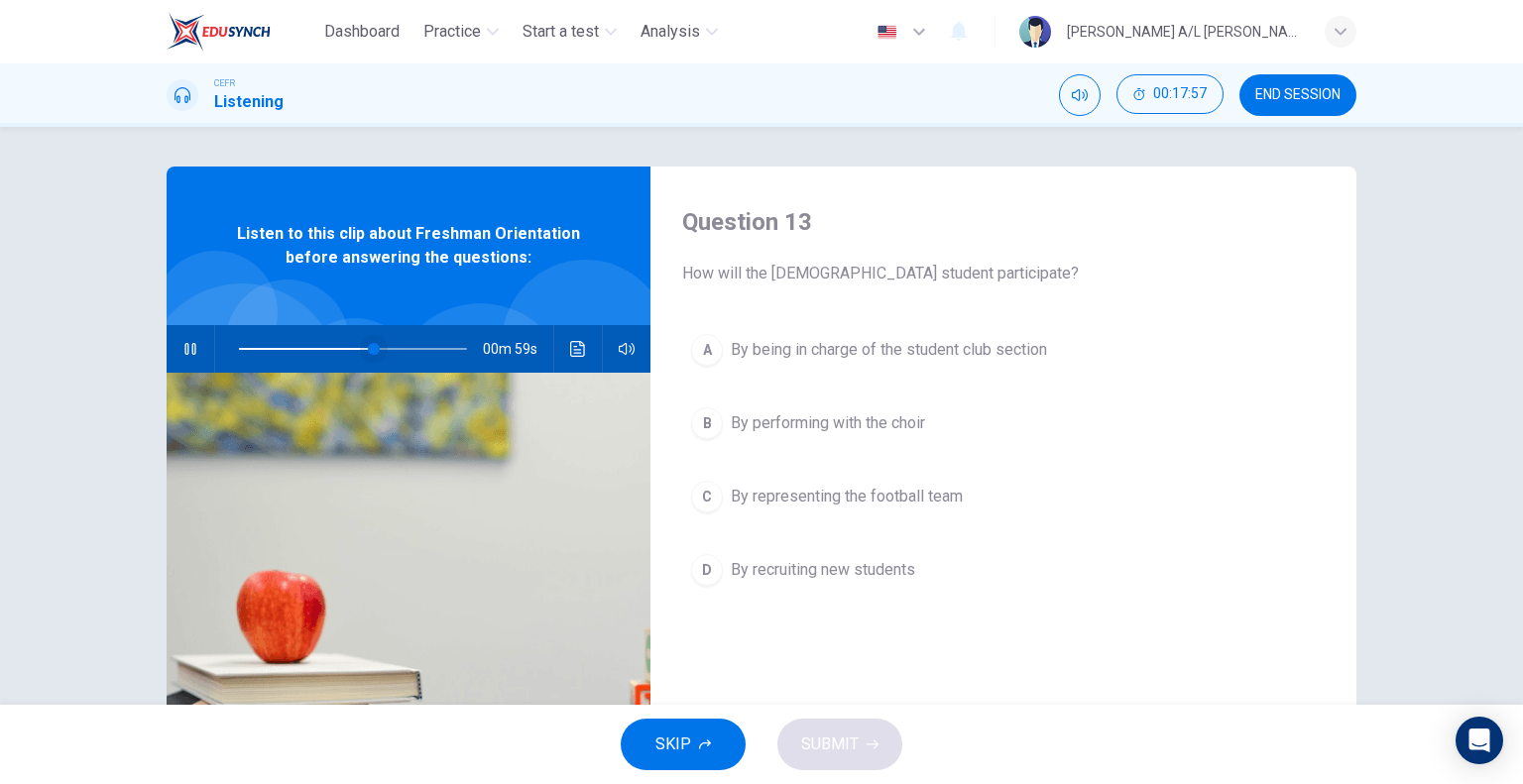 click at bounding box center [353, 349] 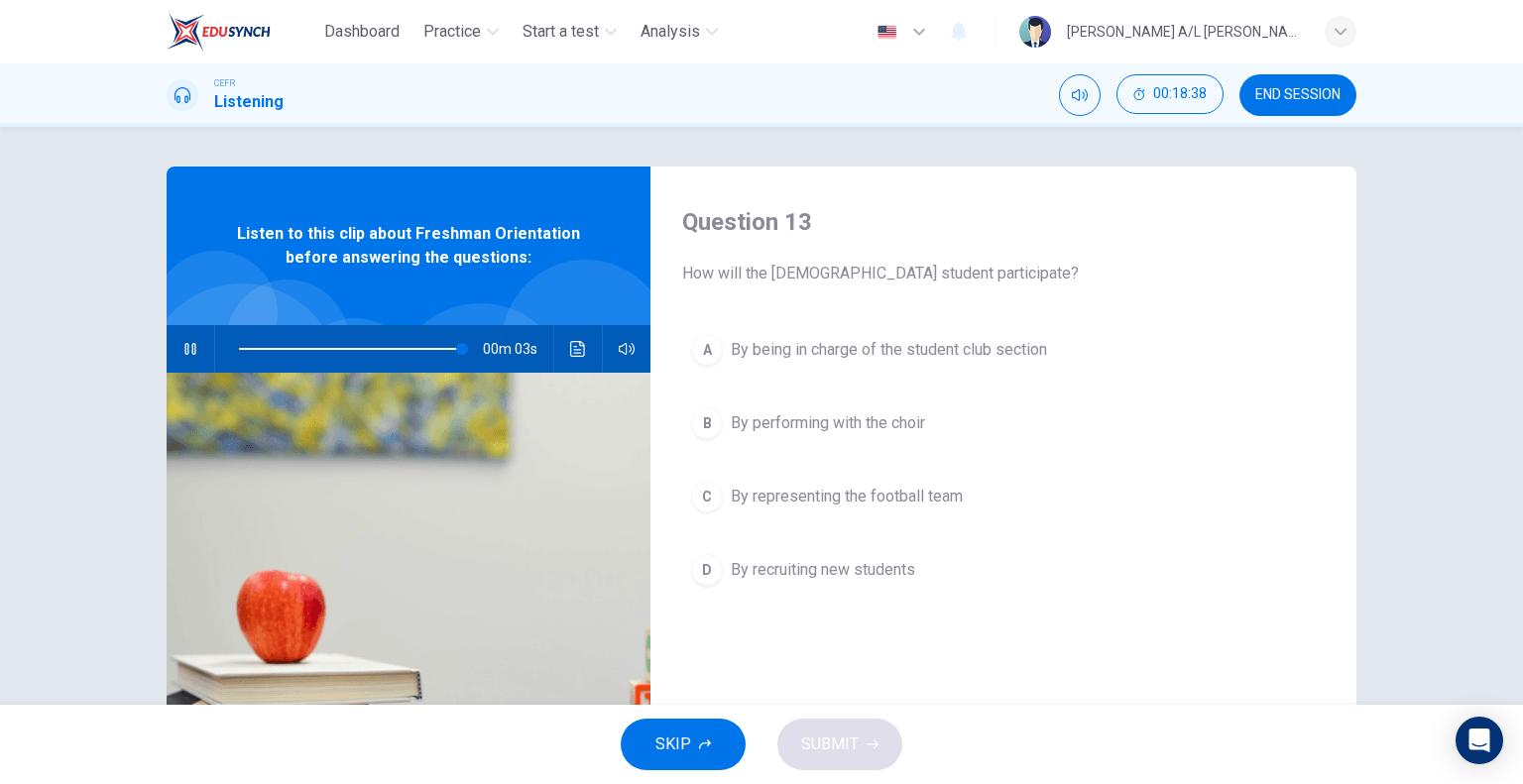 click at bounding box center [353, 349] 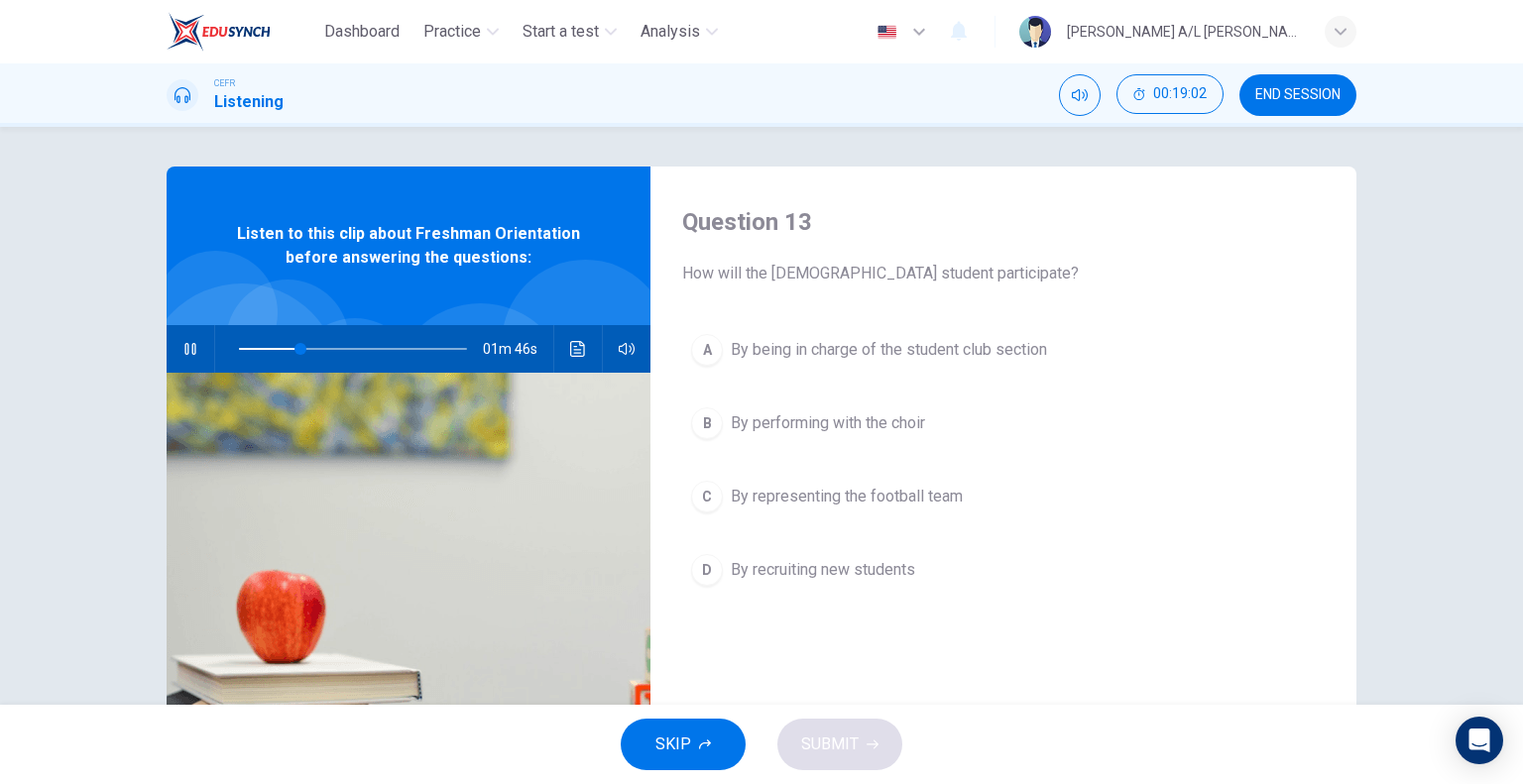 click 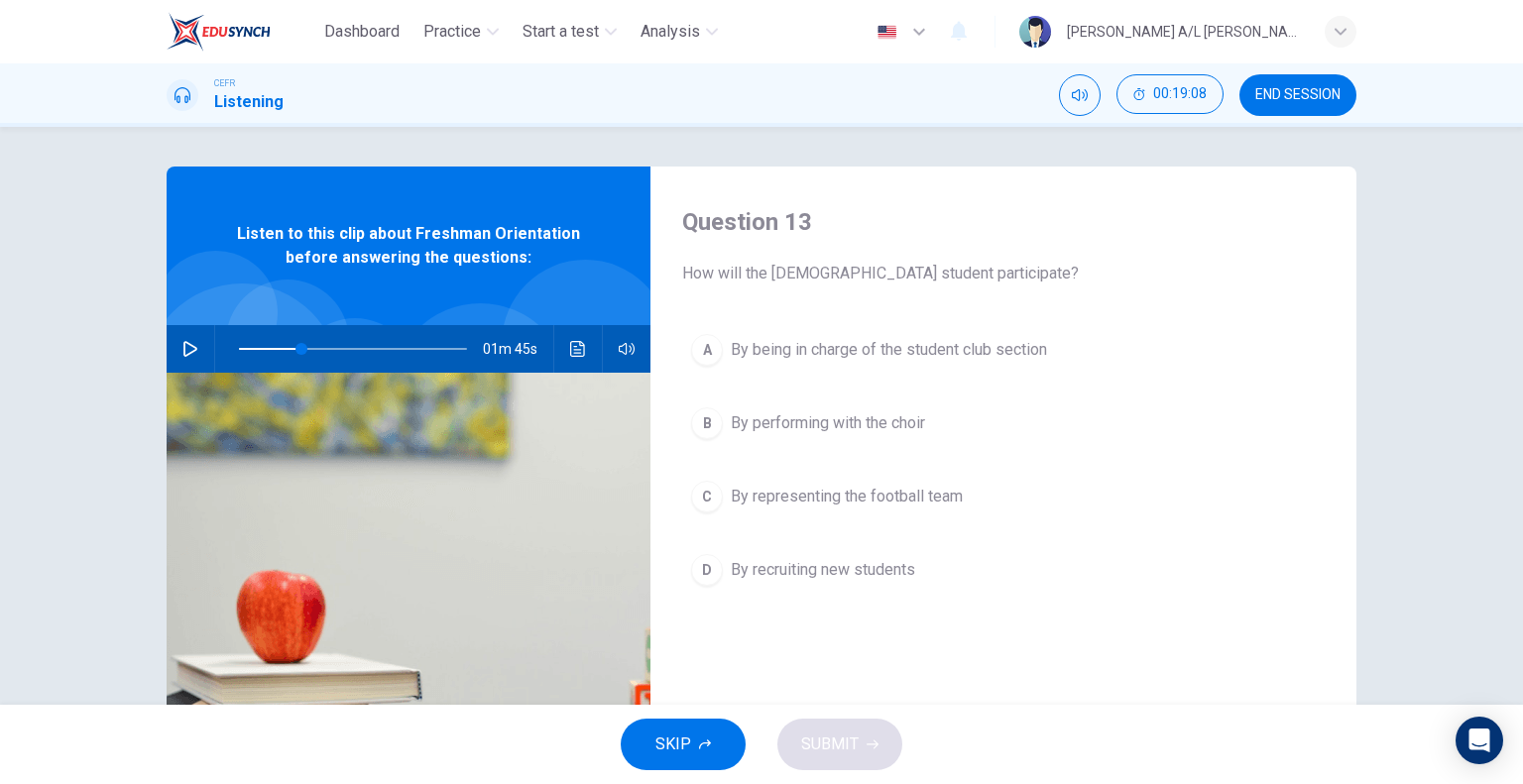 click at bounding box center [353, 349] 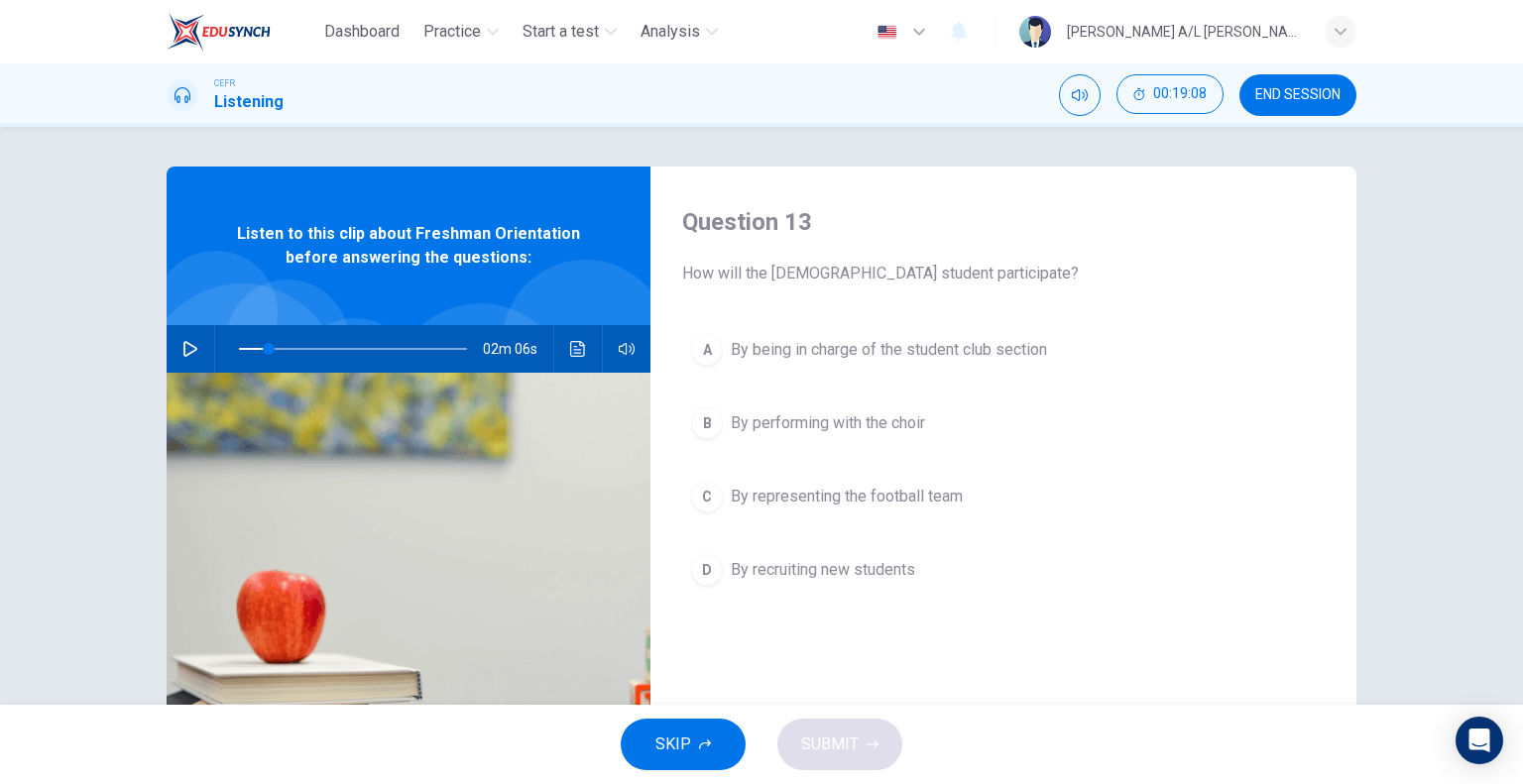 click at bounding box center [349, 349] 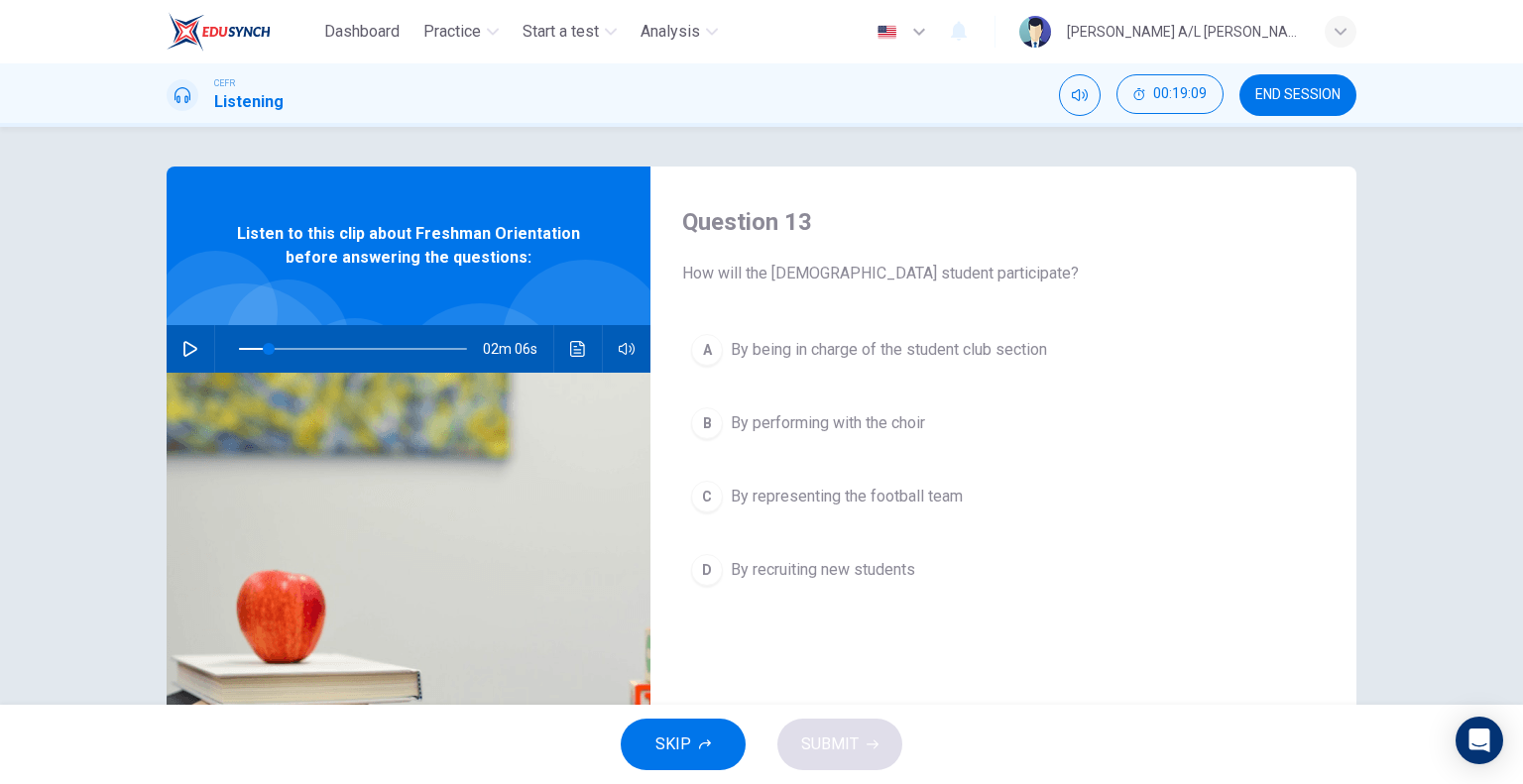 click at bounding box center (190, 349) 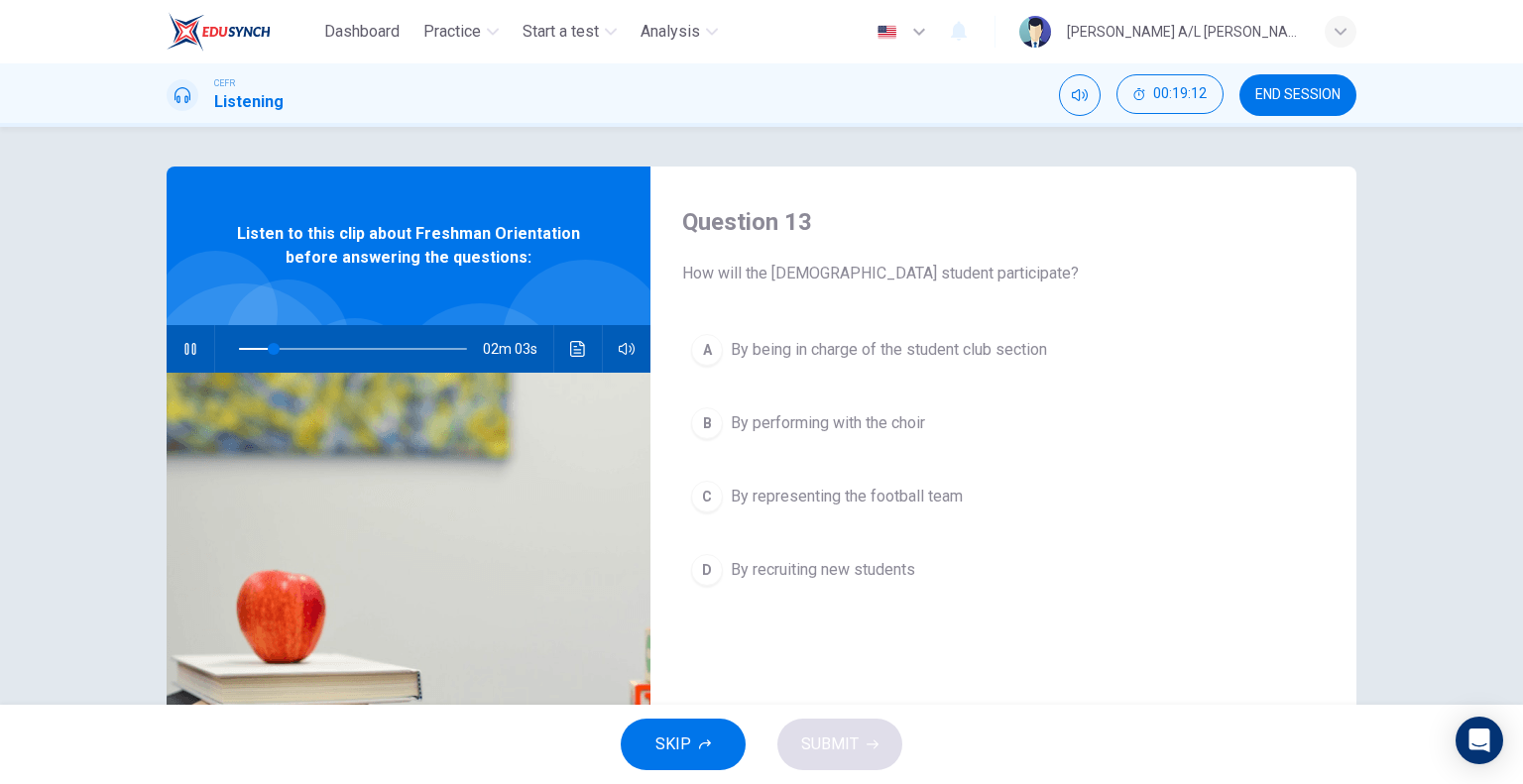 click on "A By being in charge of the student club section" at bounding box center [1003, 350] 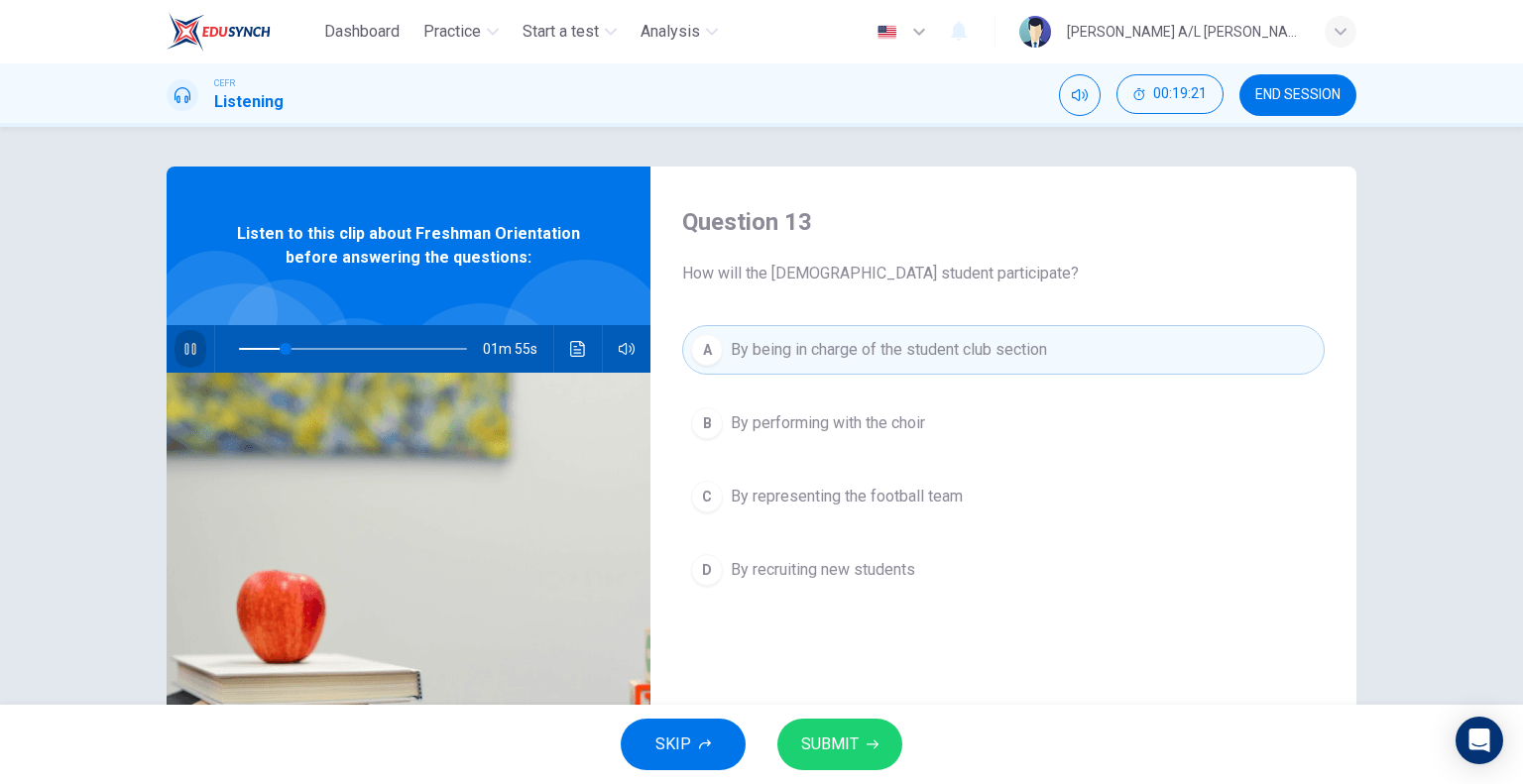 click 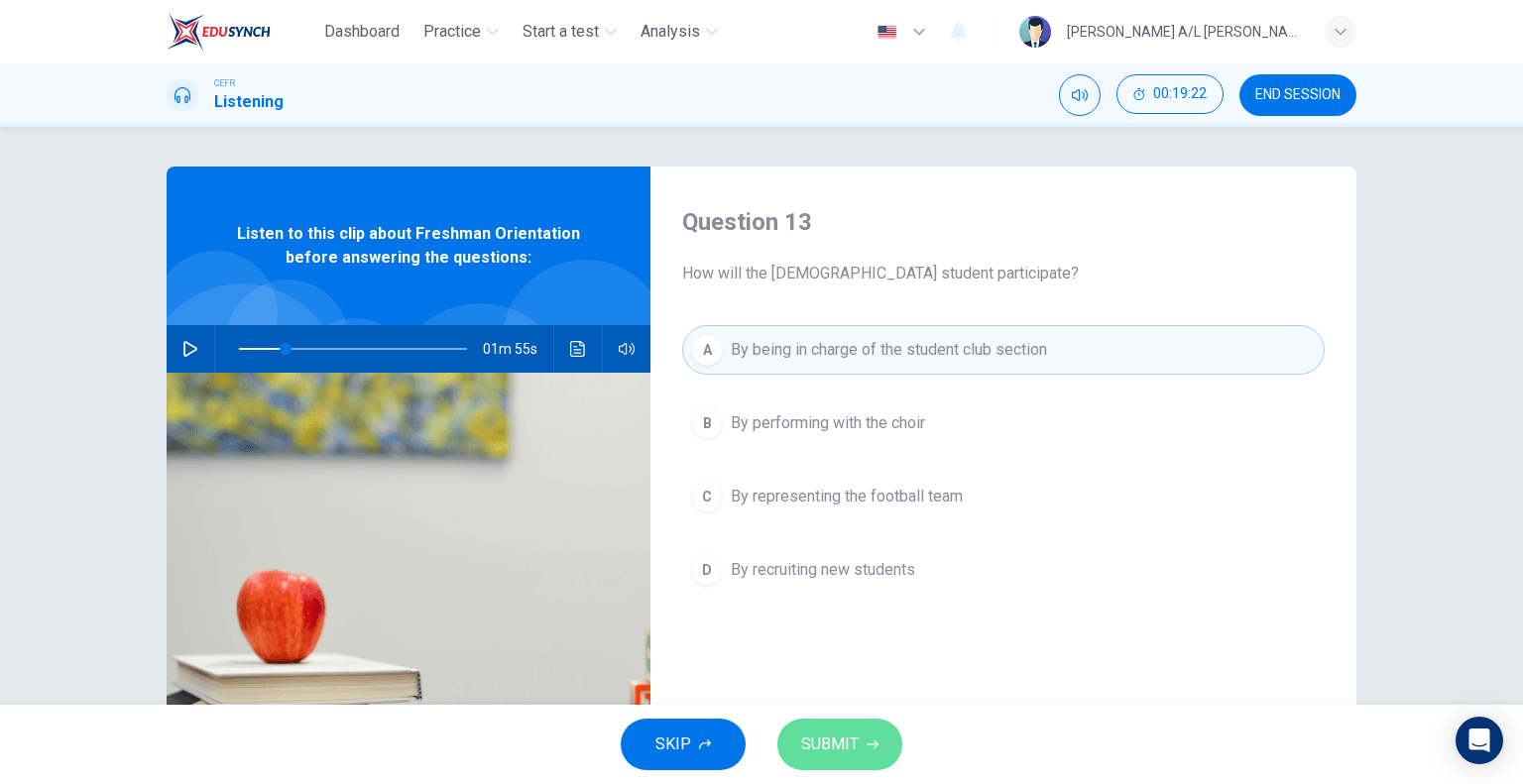 click on "SUBMIT" at bounding box center (840, 744) 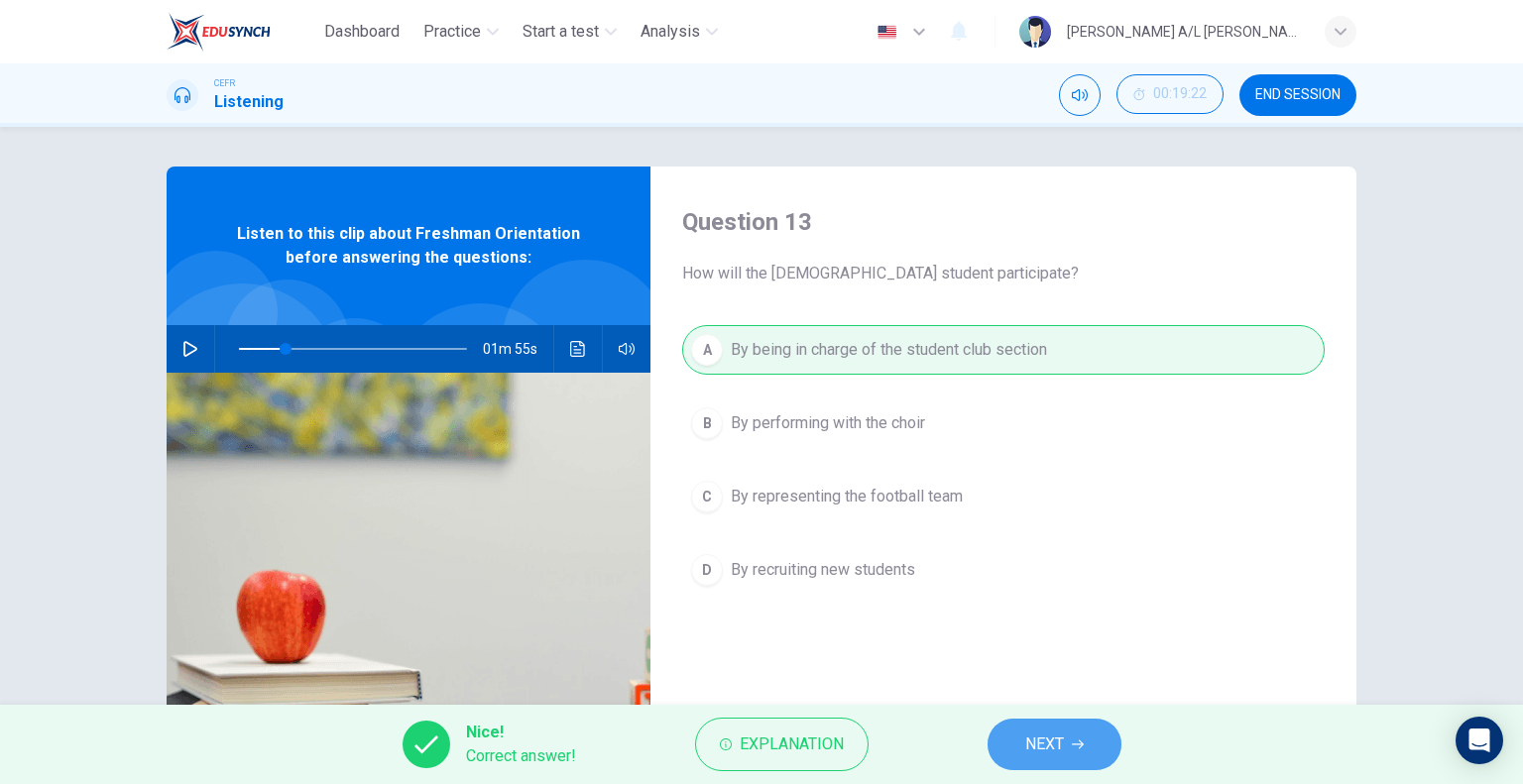click on "NEXT" at bounding box center (1044, 744) 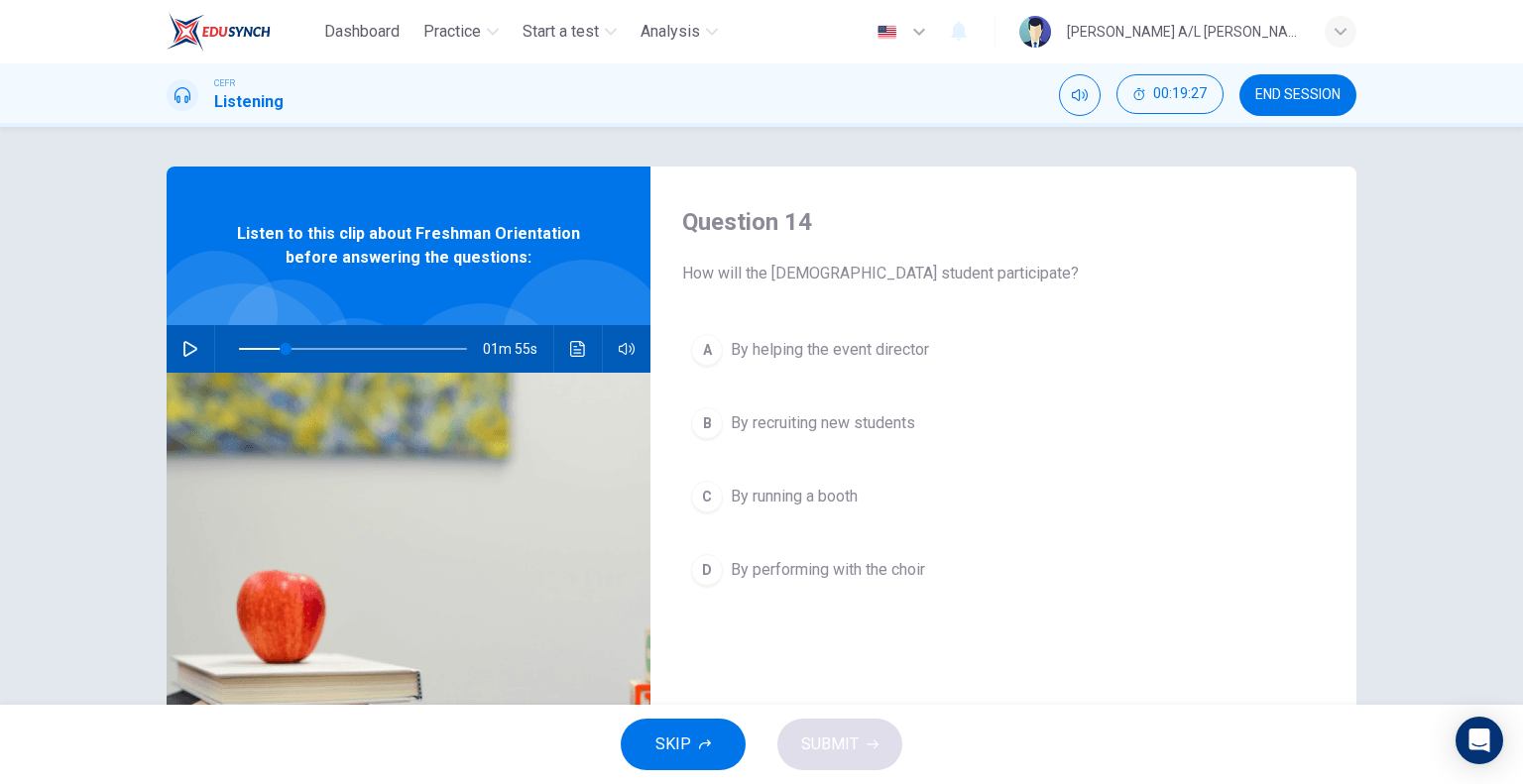 click on "By performing with the choir" at bounding box center [828, 570] 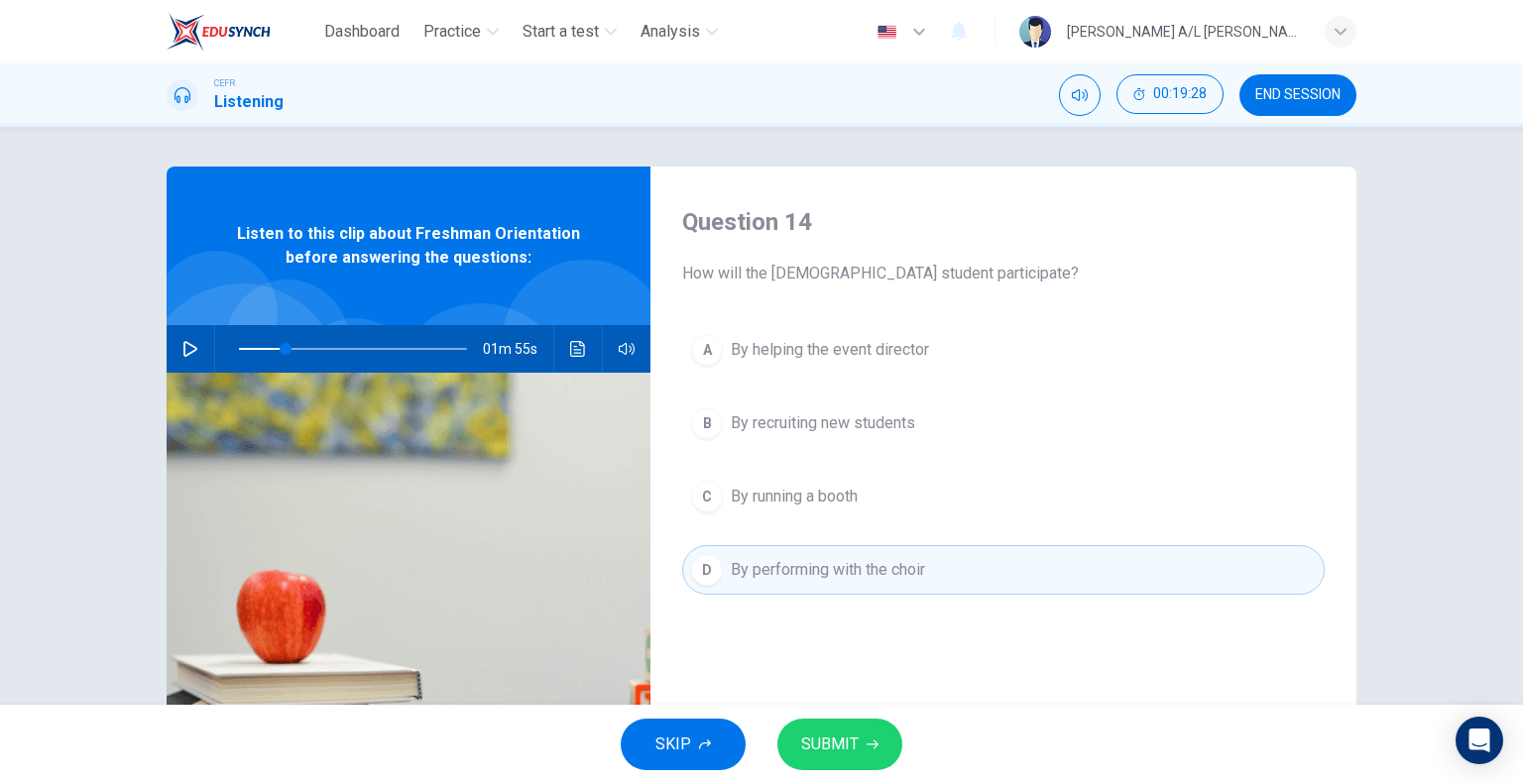 click on "SUBMIT" at bounding box center [830, 744] 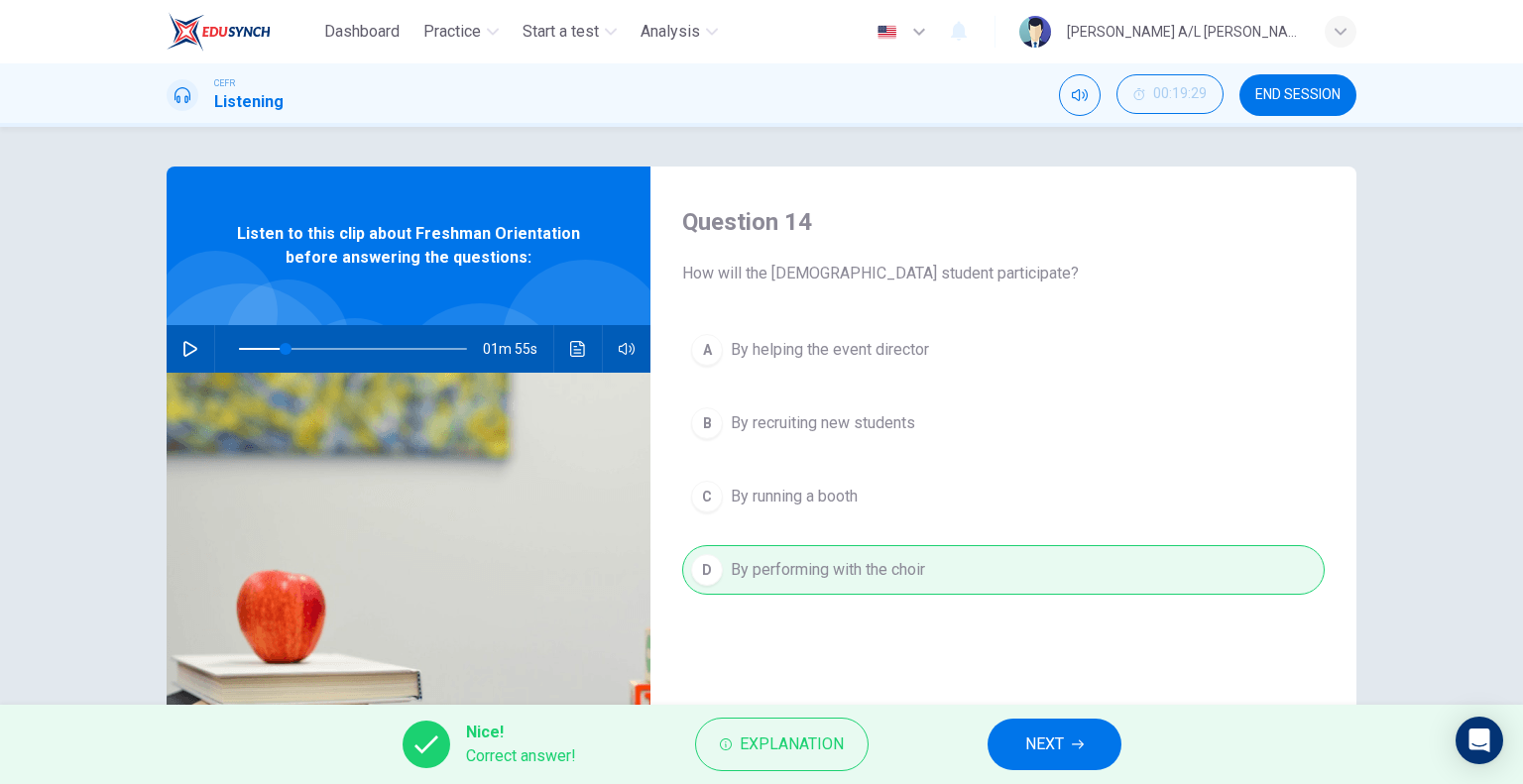 click on "NEXT" at bounding box center [1044, 744] 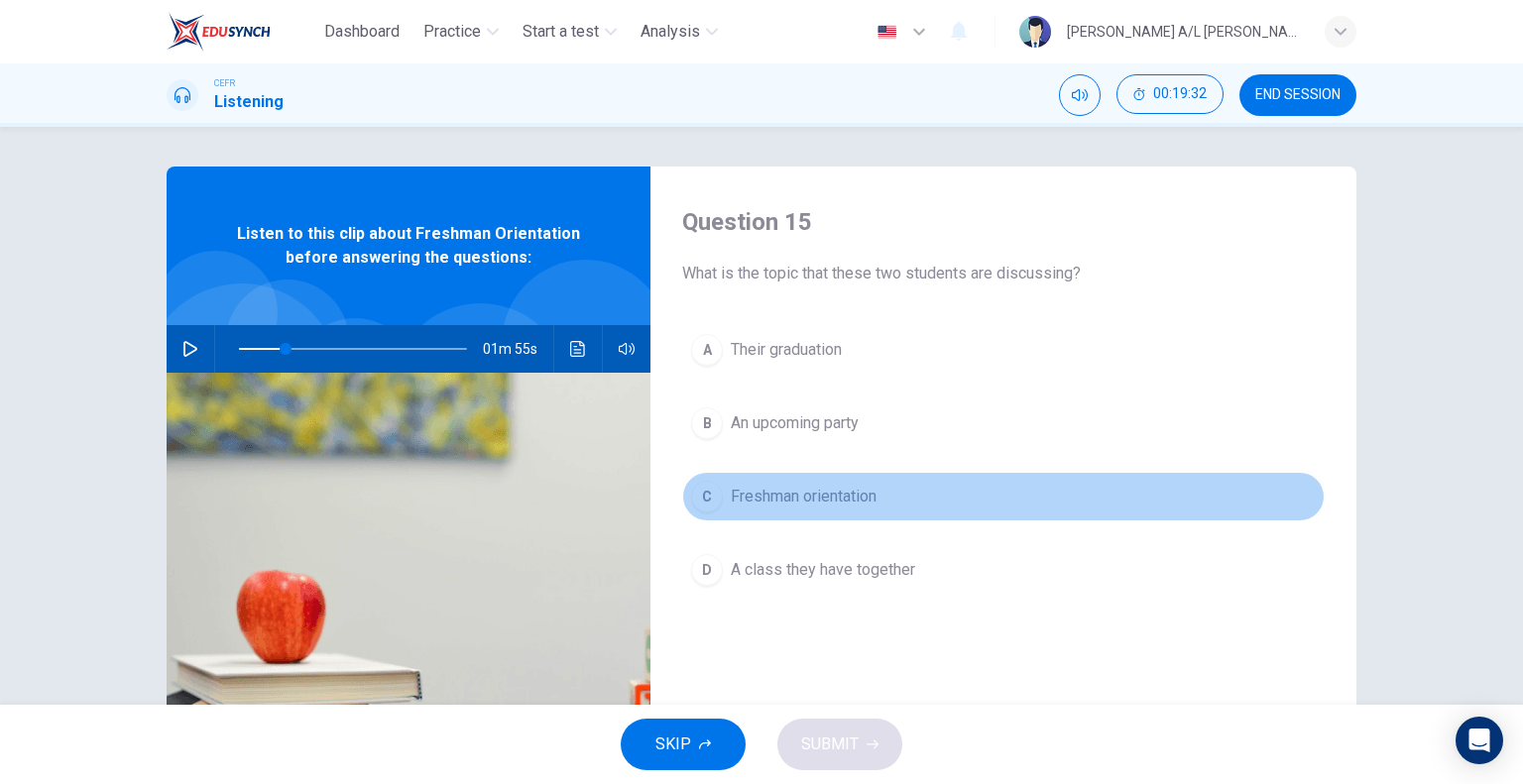 click on "Freshman orientation" at bounding box center [803, 497] 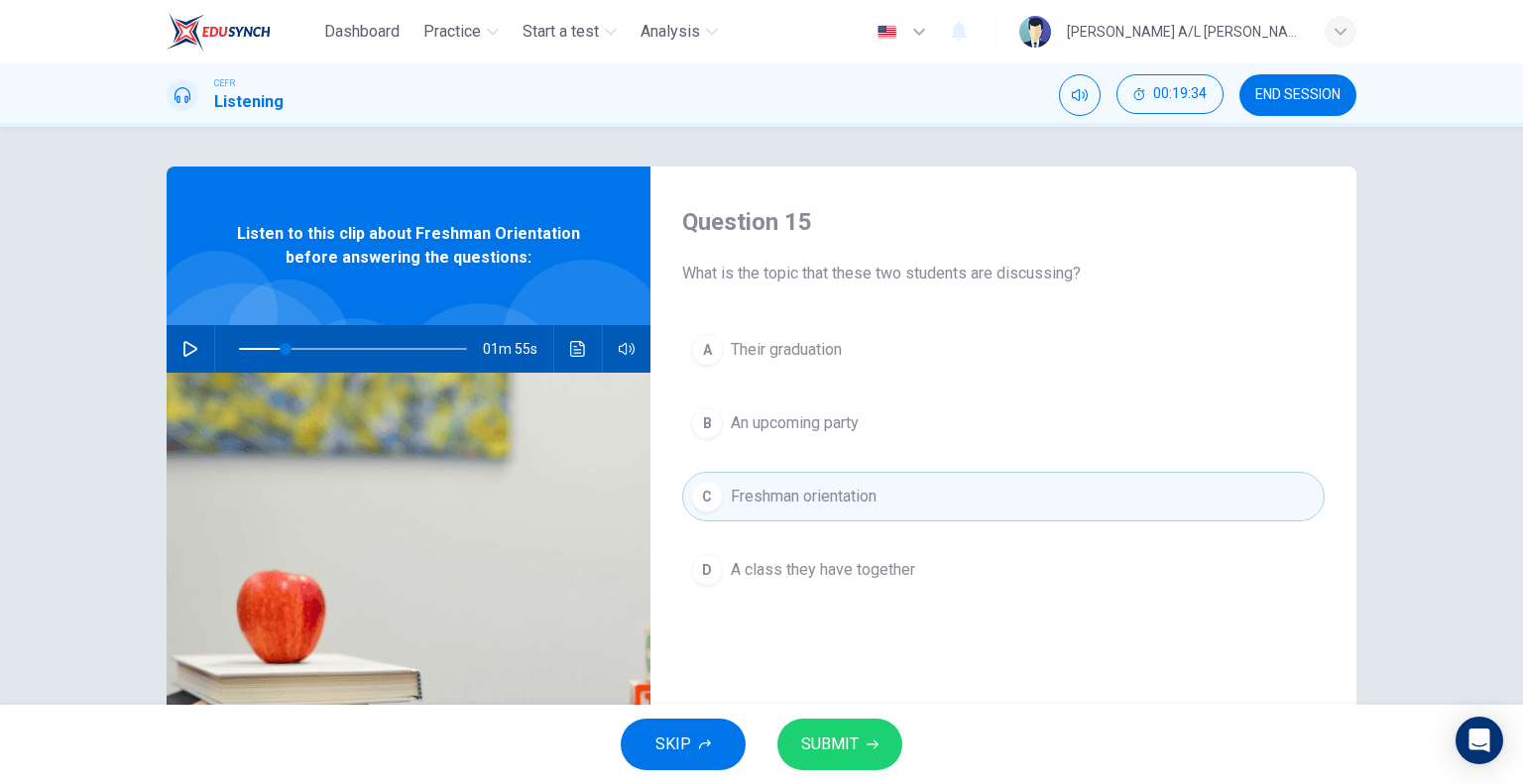 click on "SUBMIT" at bounding box center [830, 744] 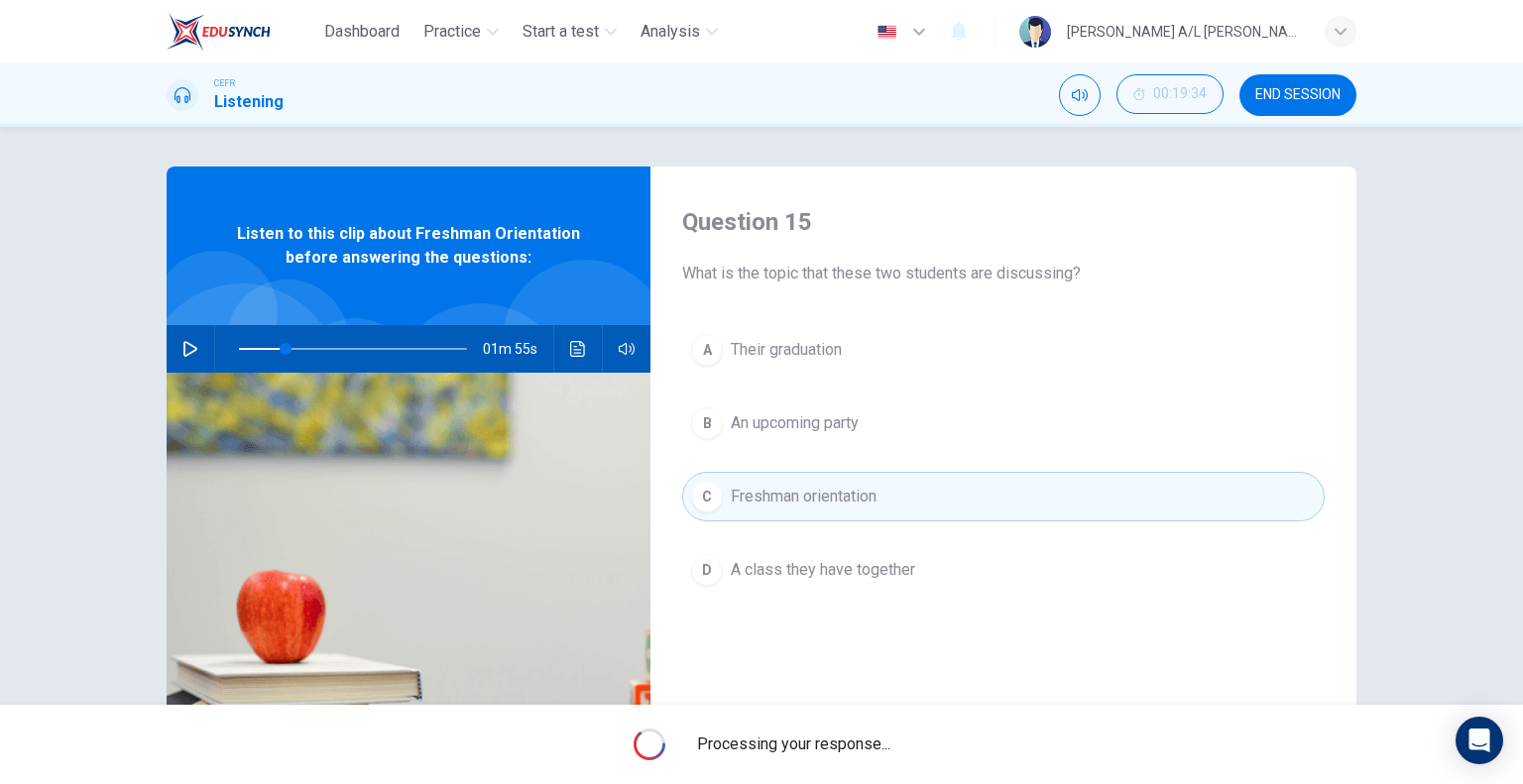 type on "21" 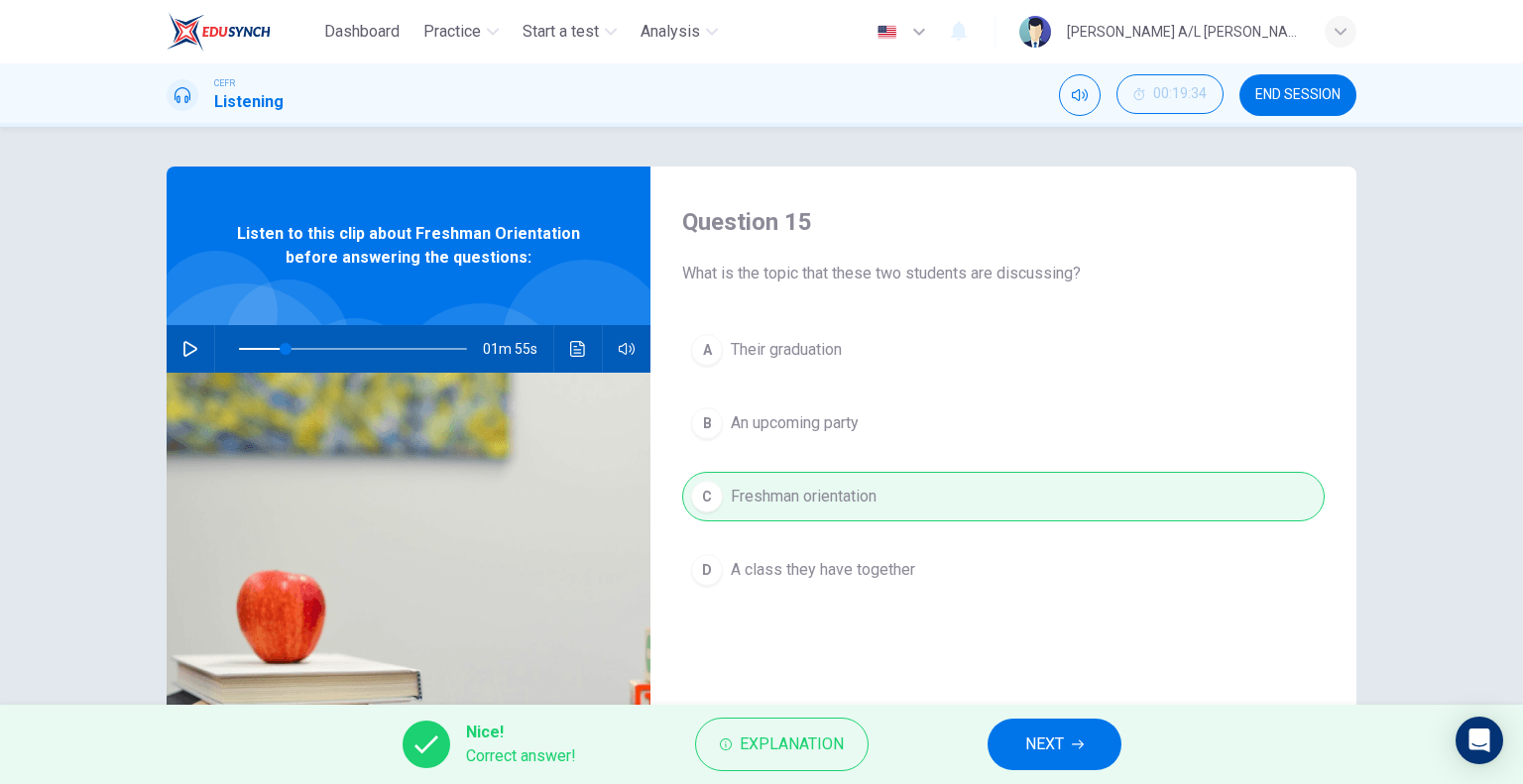click on "NEXT" at bounding box center [1054, 744] 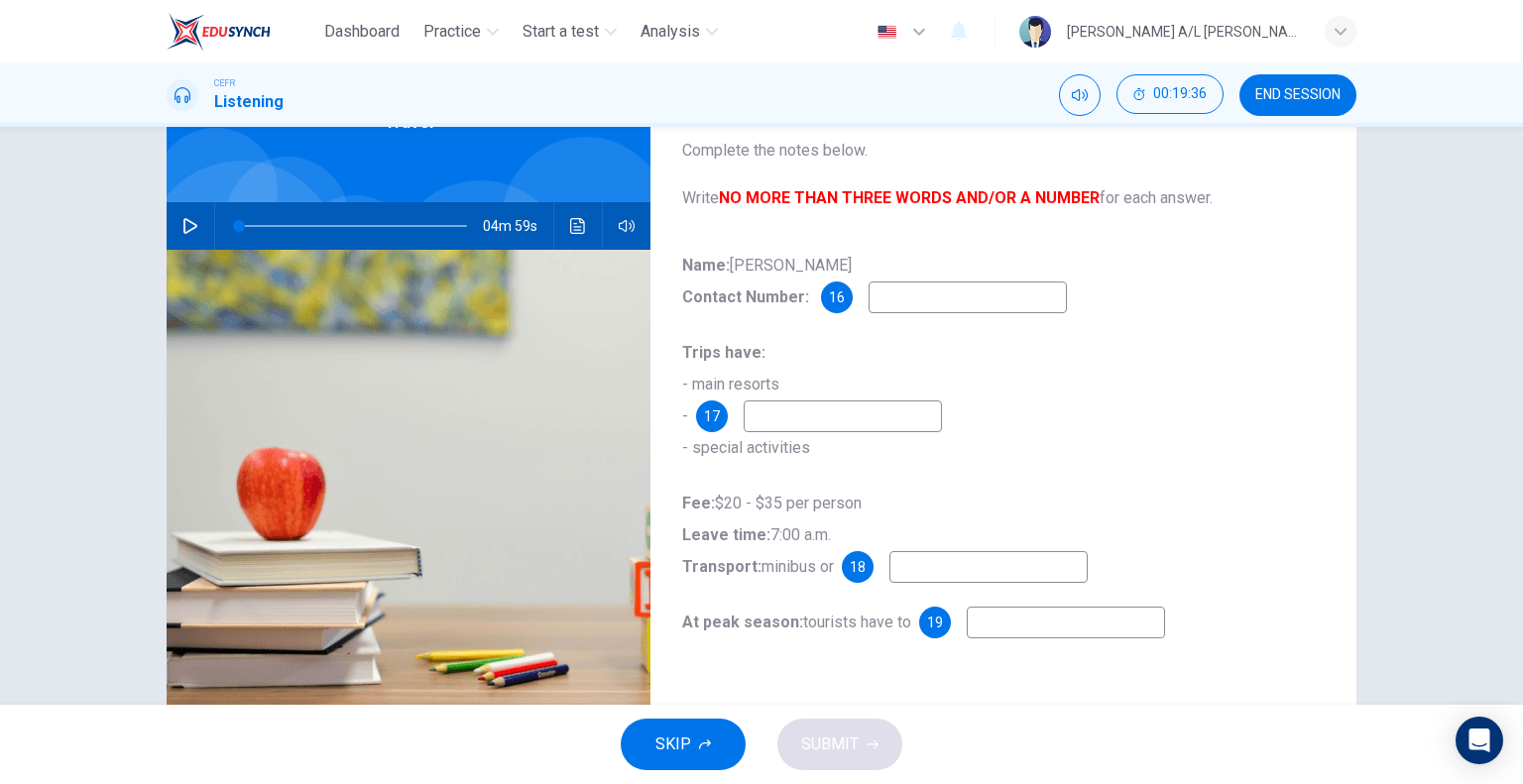 scroll, scrollTop: 91, scrollLeft: 0, axis: vertical 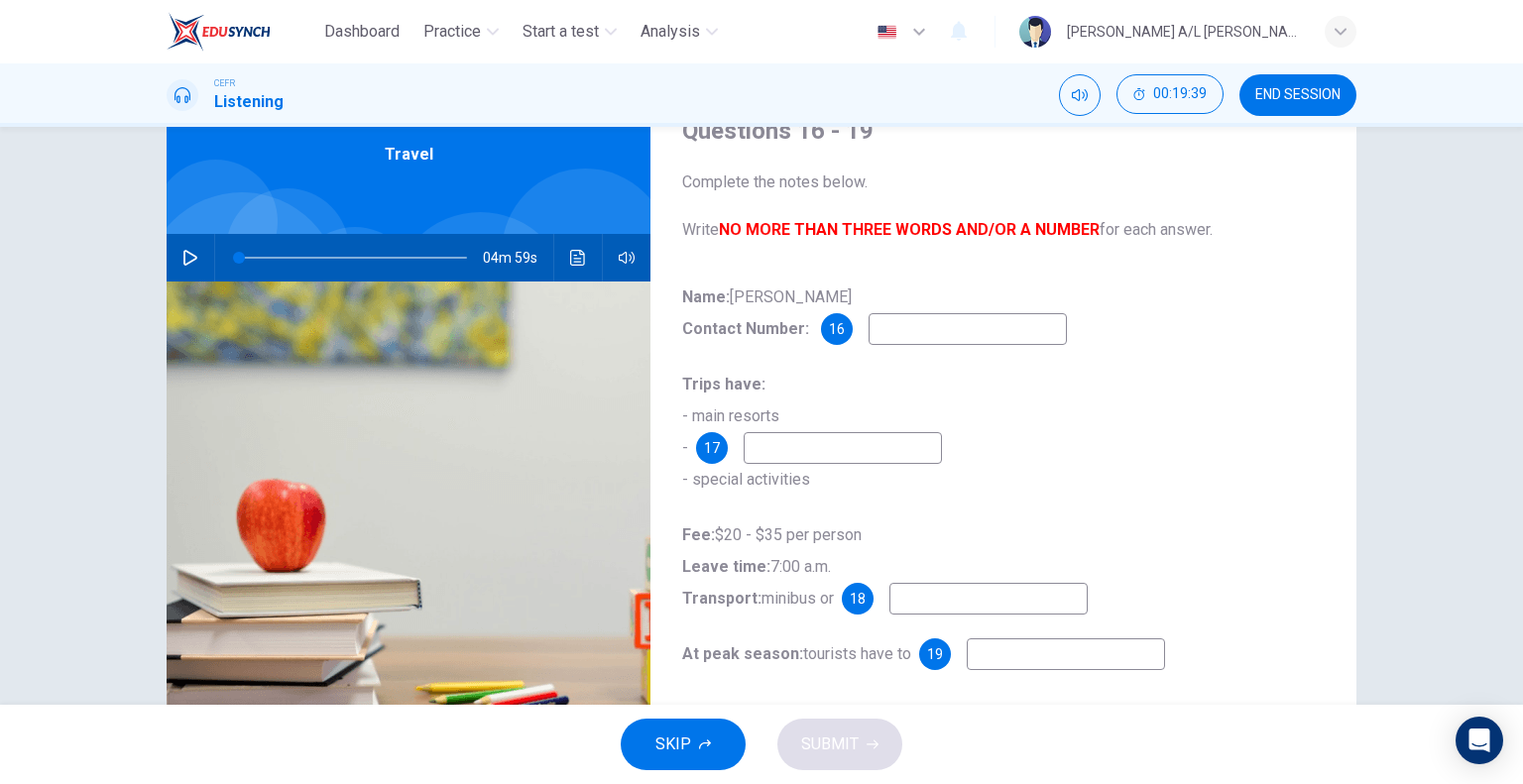 click 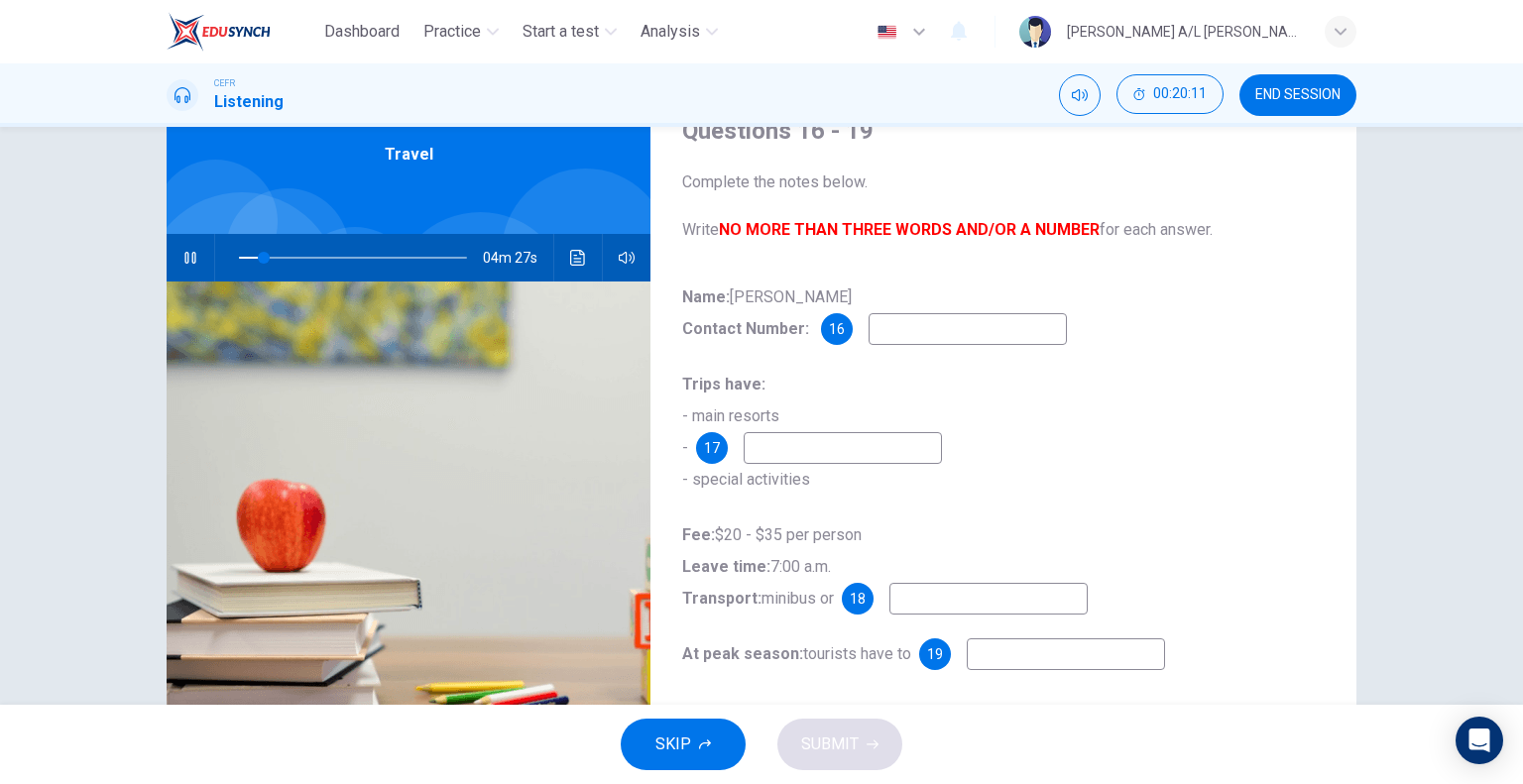 click at bounding box center (968, 329) 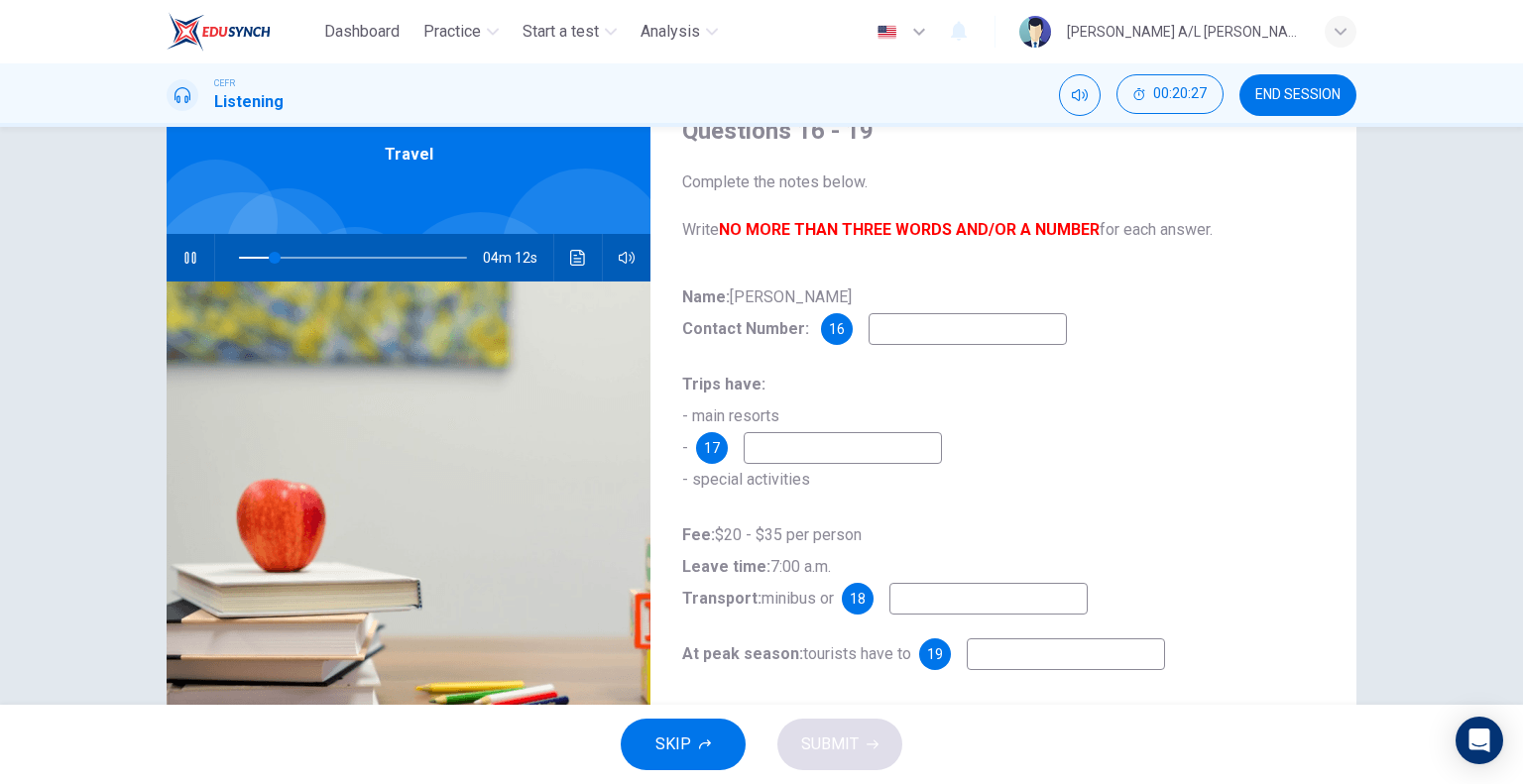 type on "16" 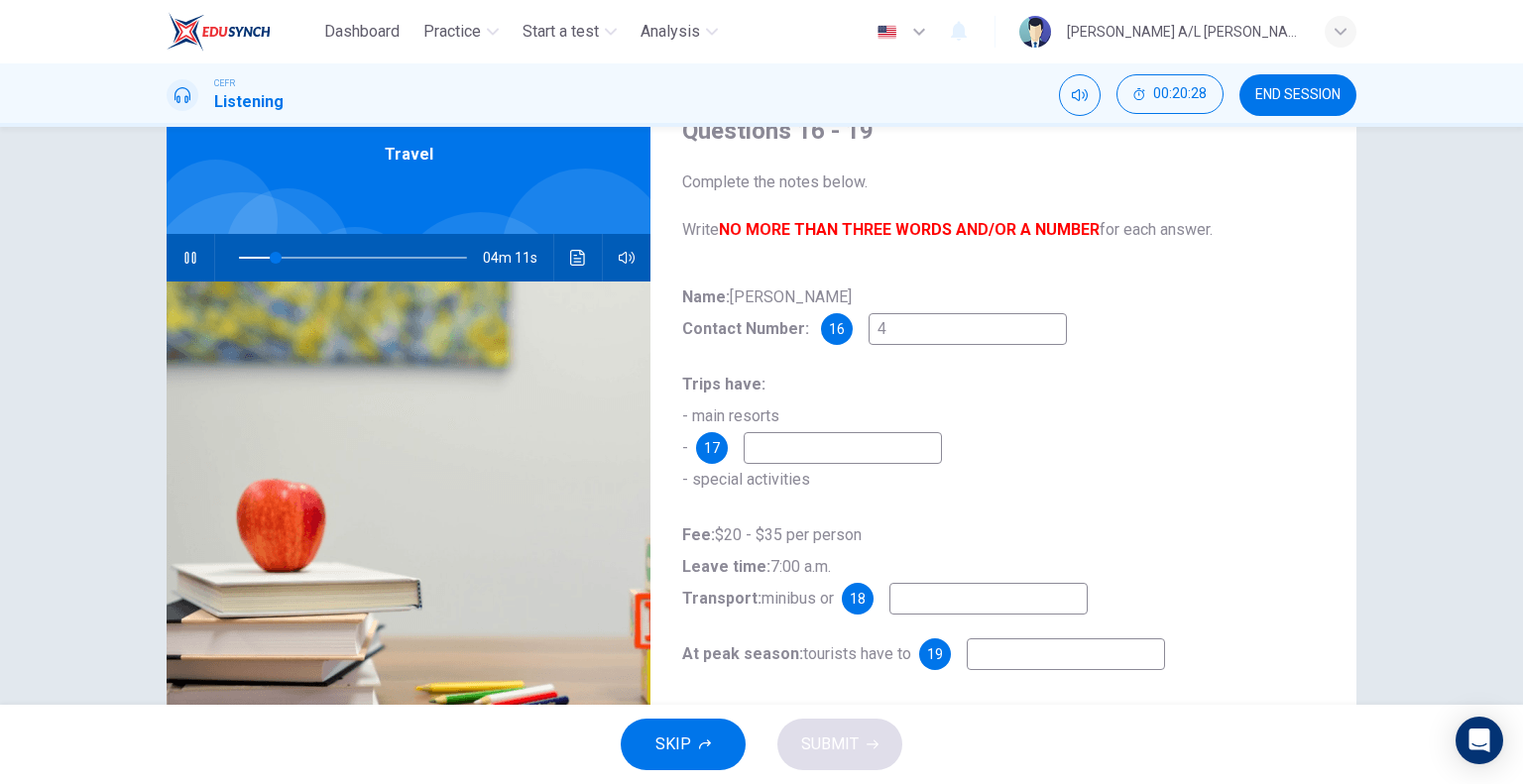 type on "46" 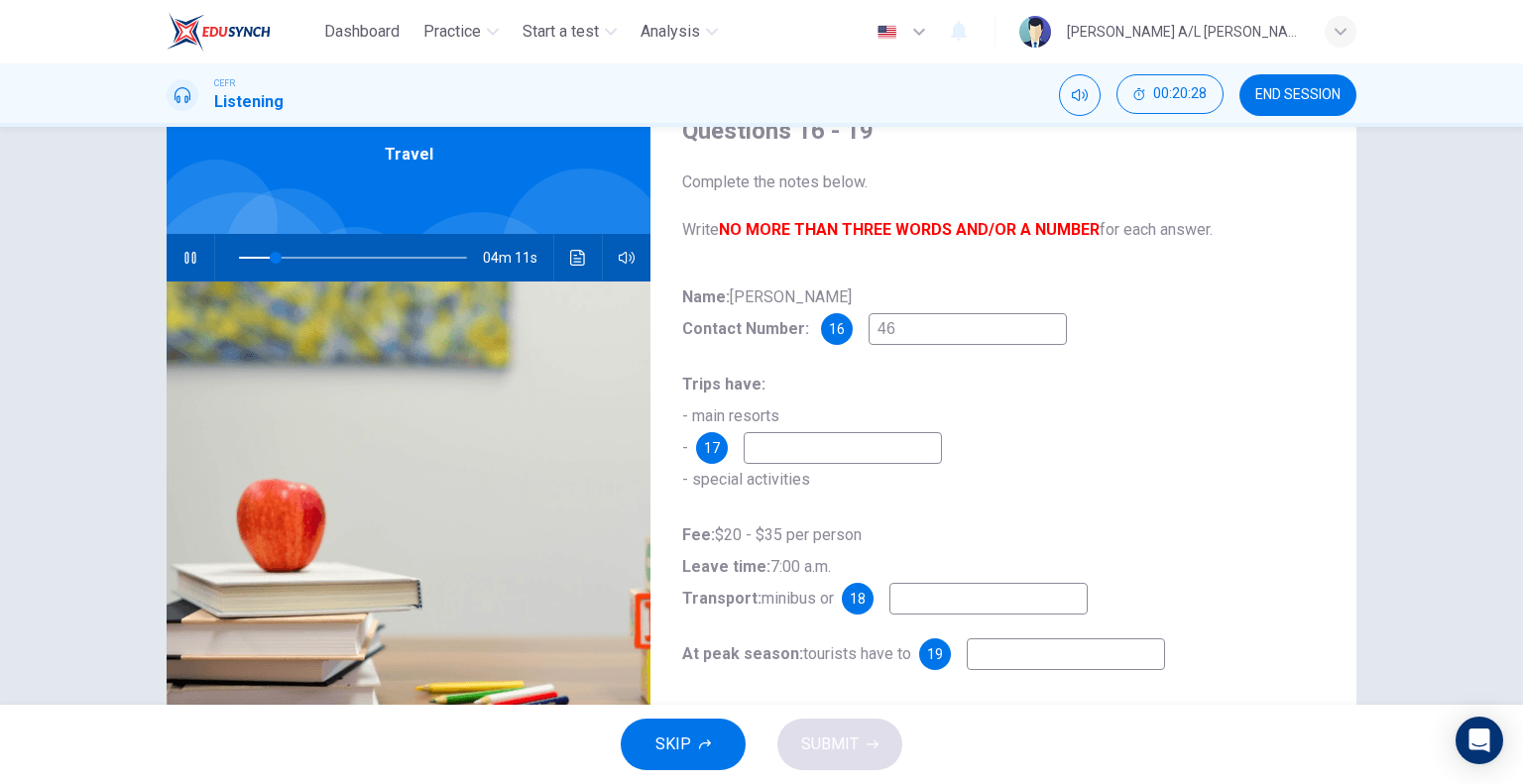 type on "16" 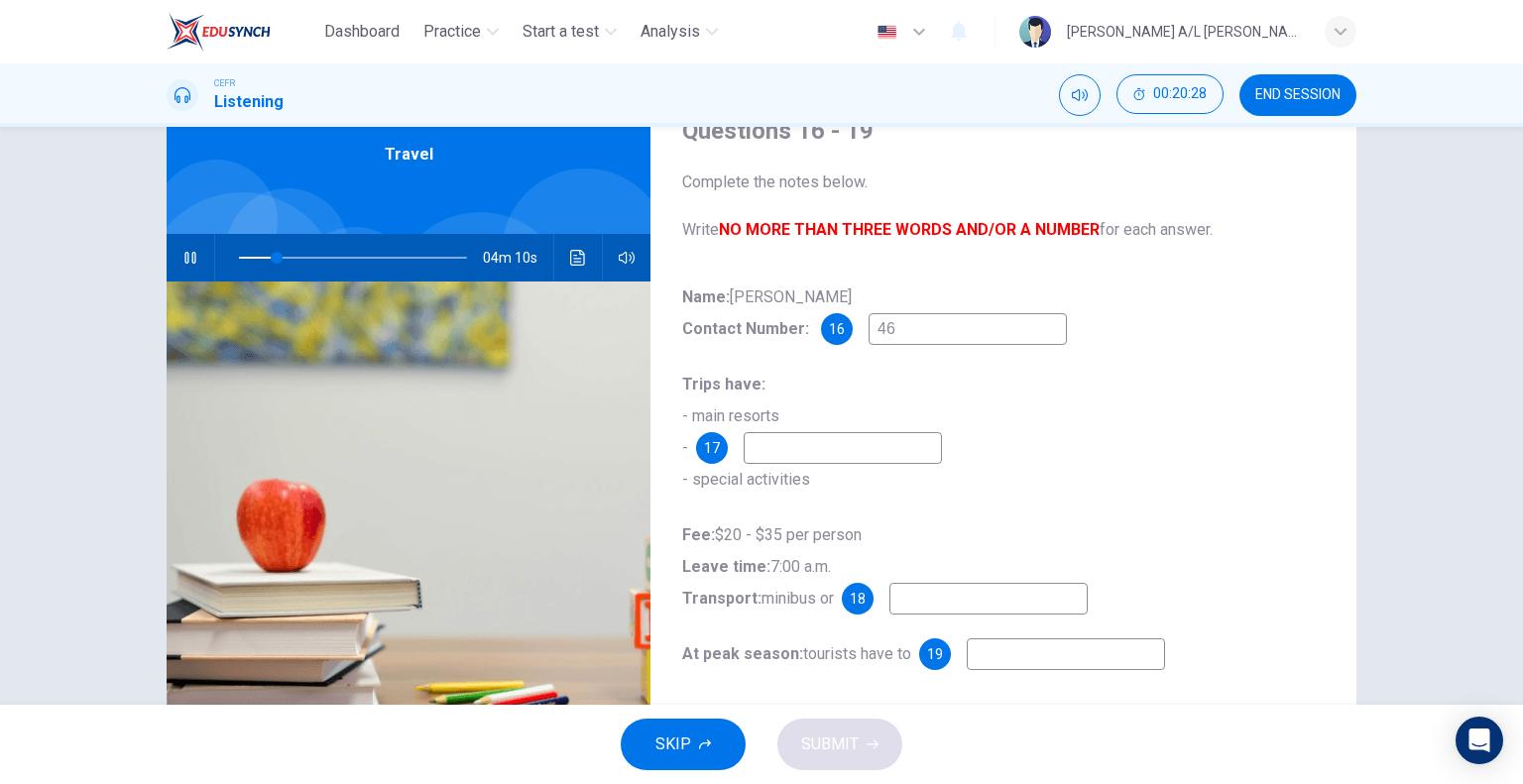 type on "462" 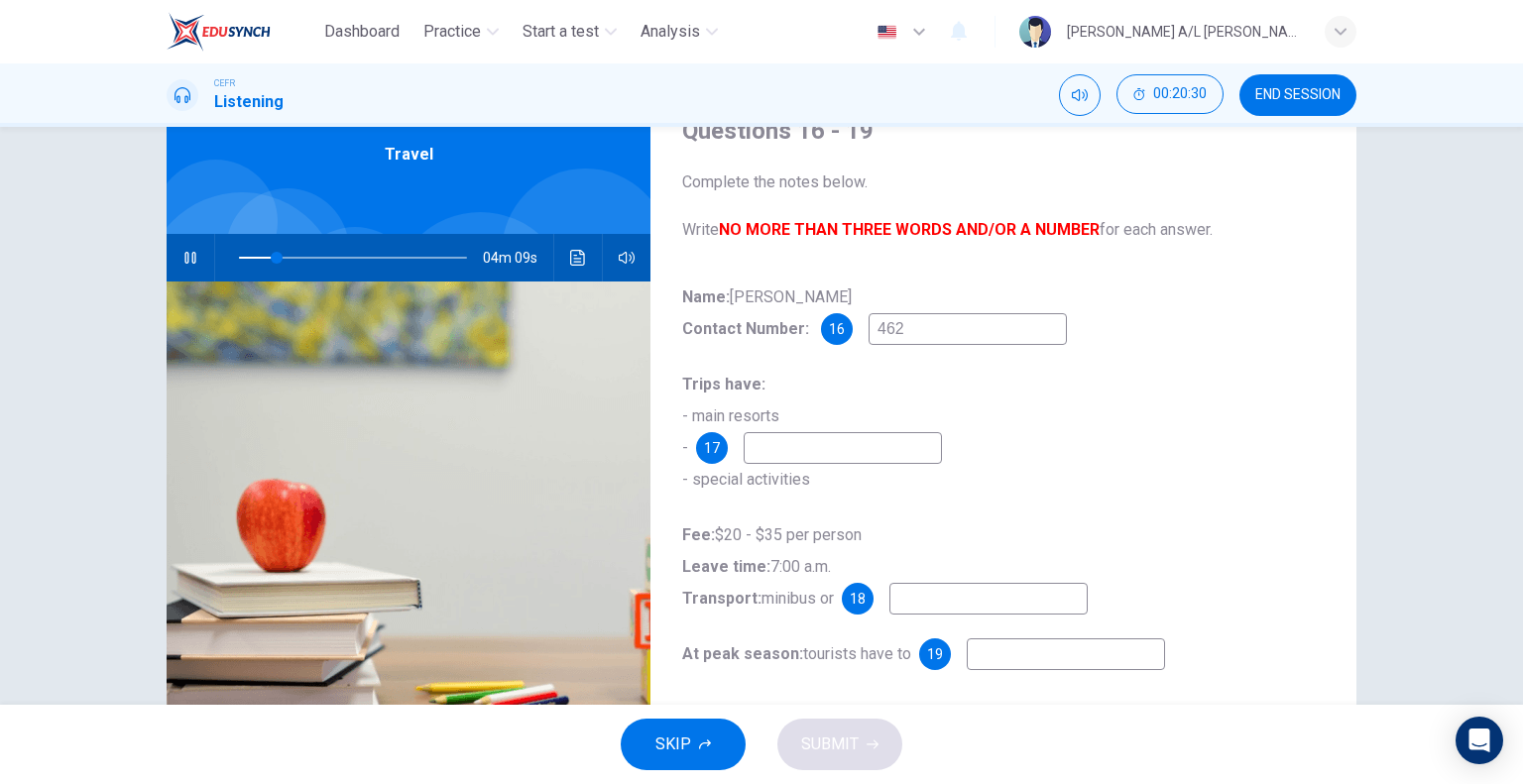 type on "17" 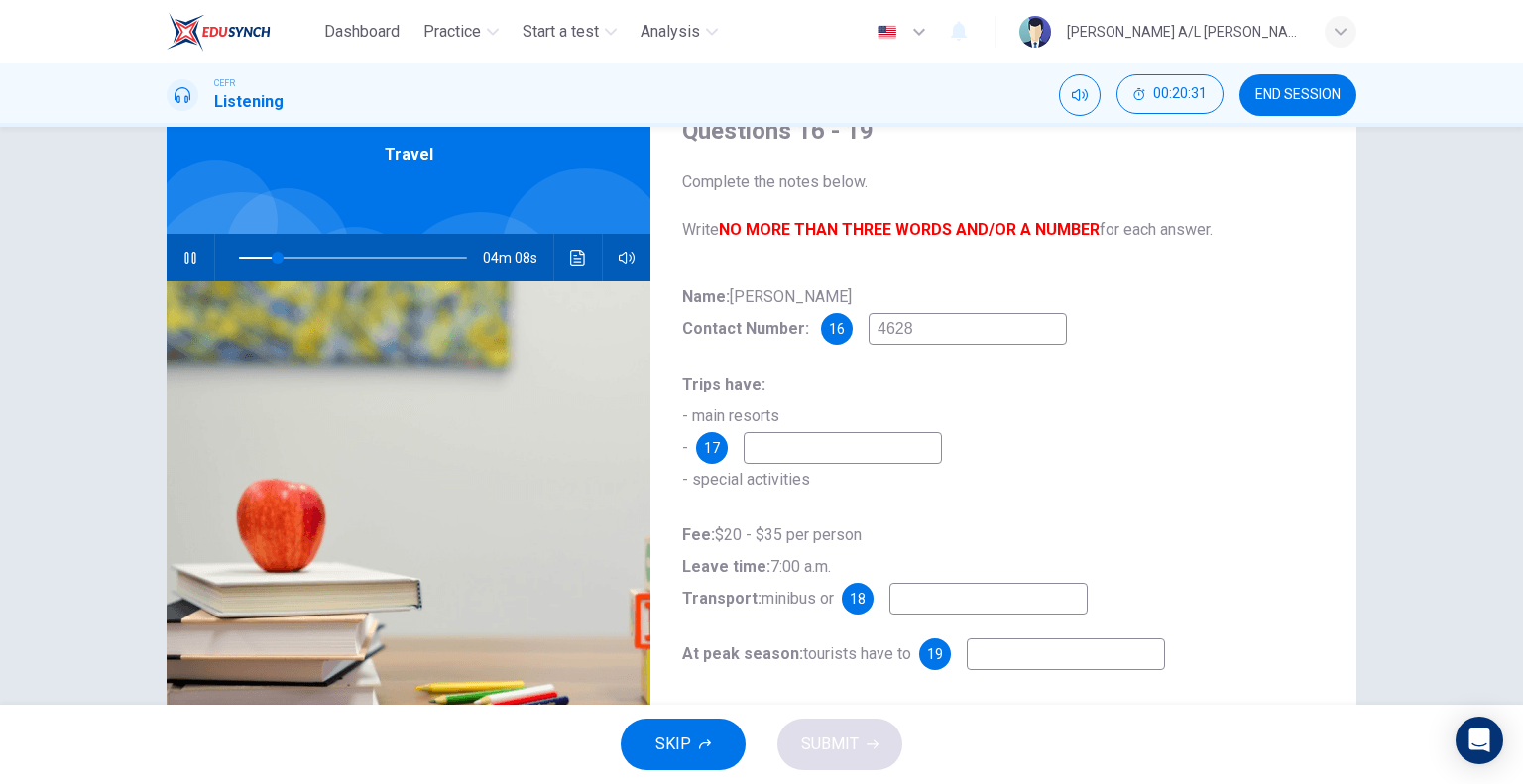 type on "46283" 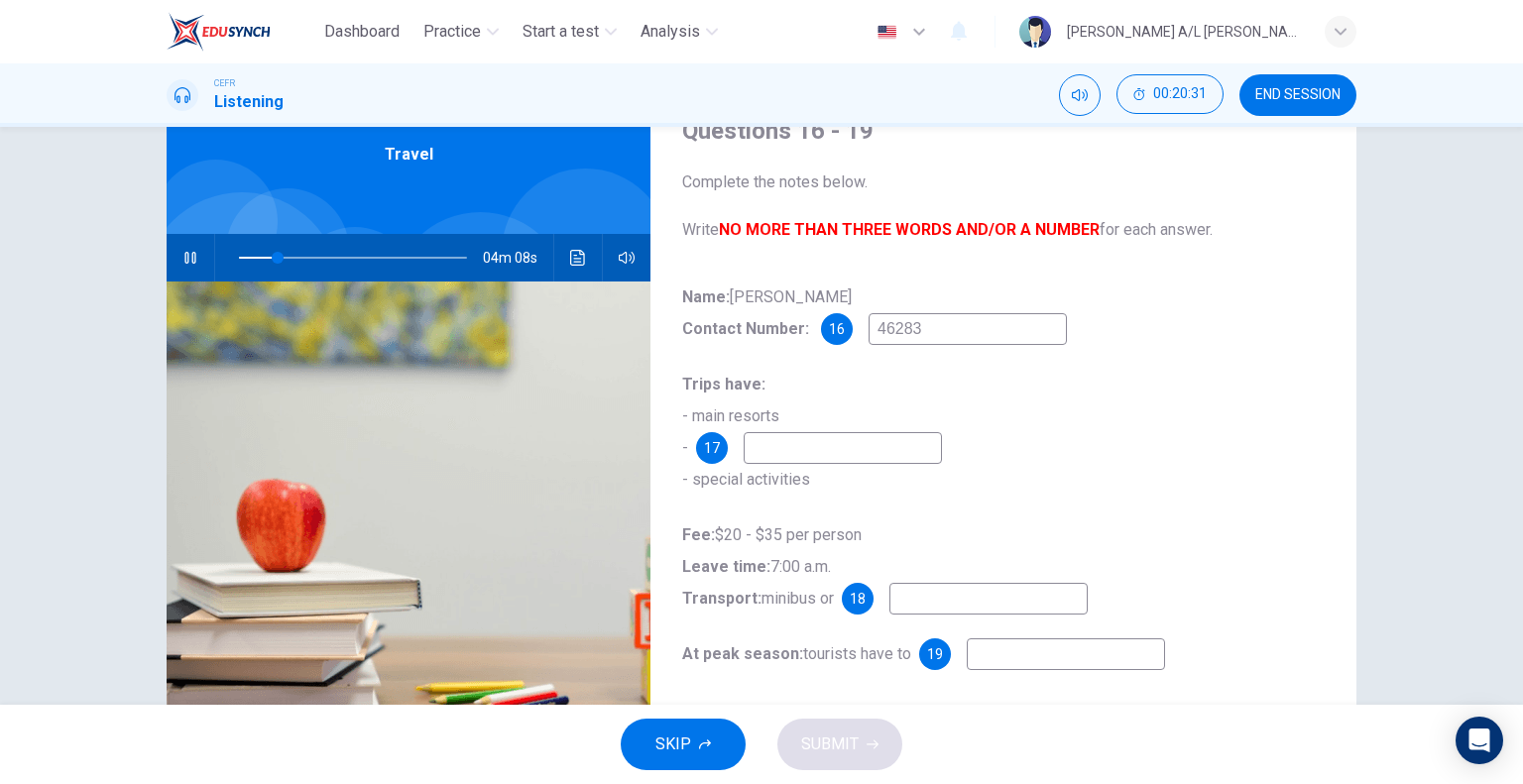 type on "17" 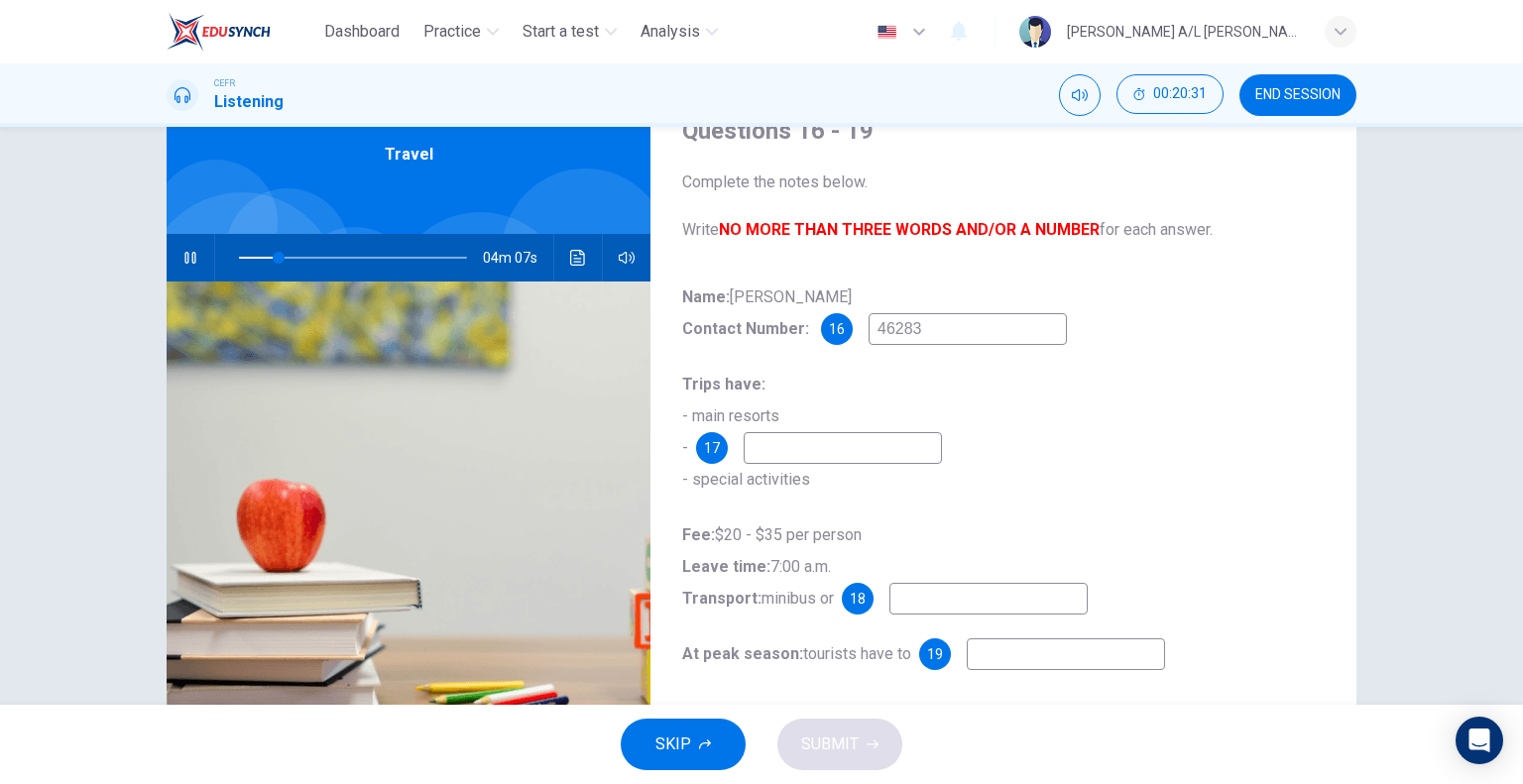type on "462830" 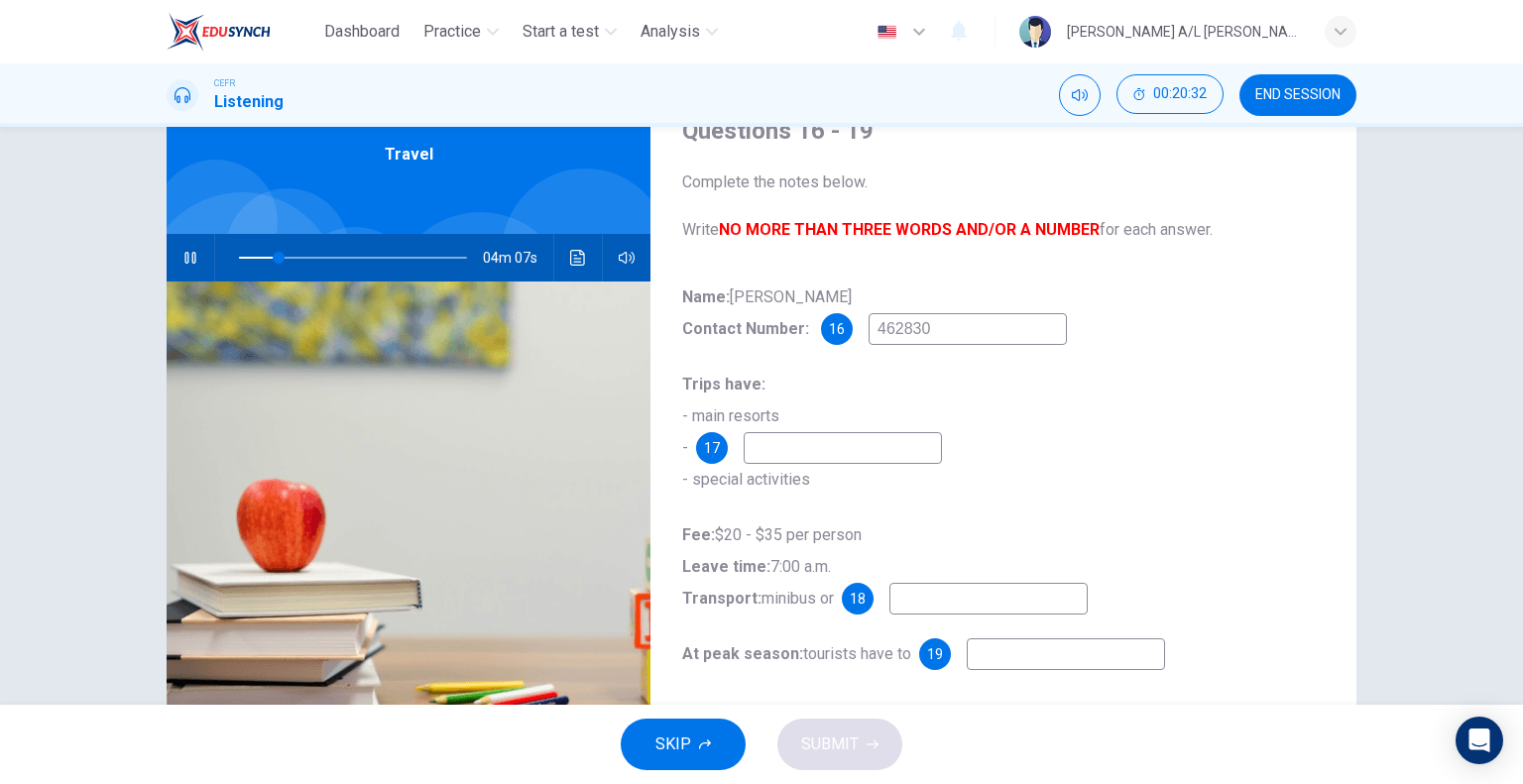 type on "18" 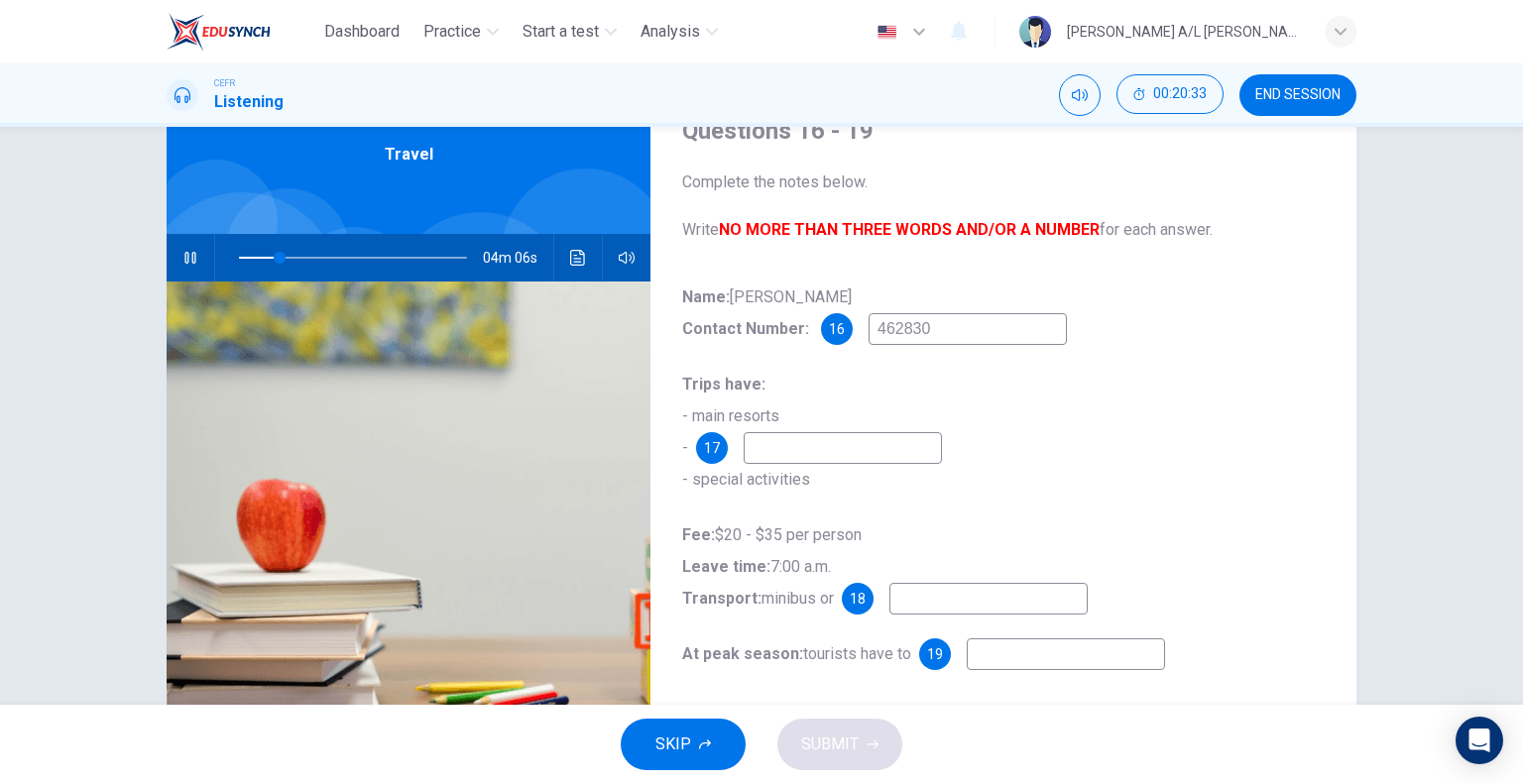 type on "4628309" 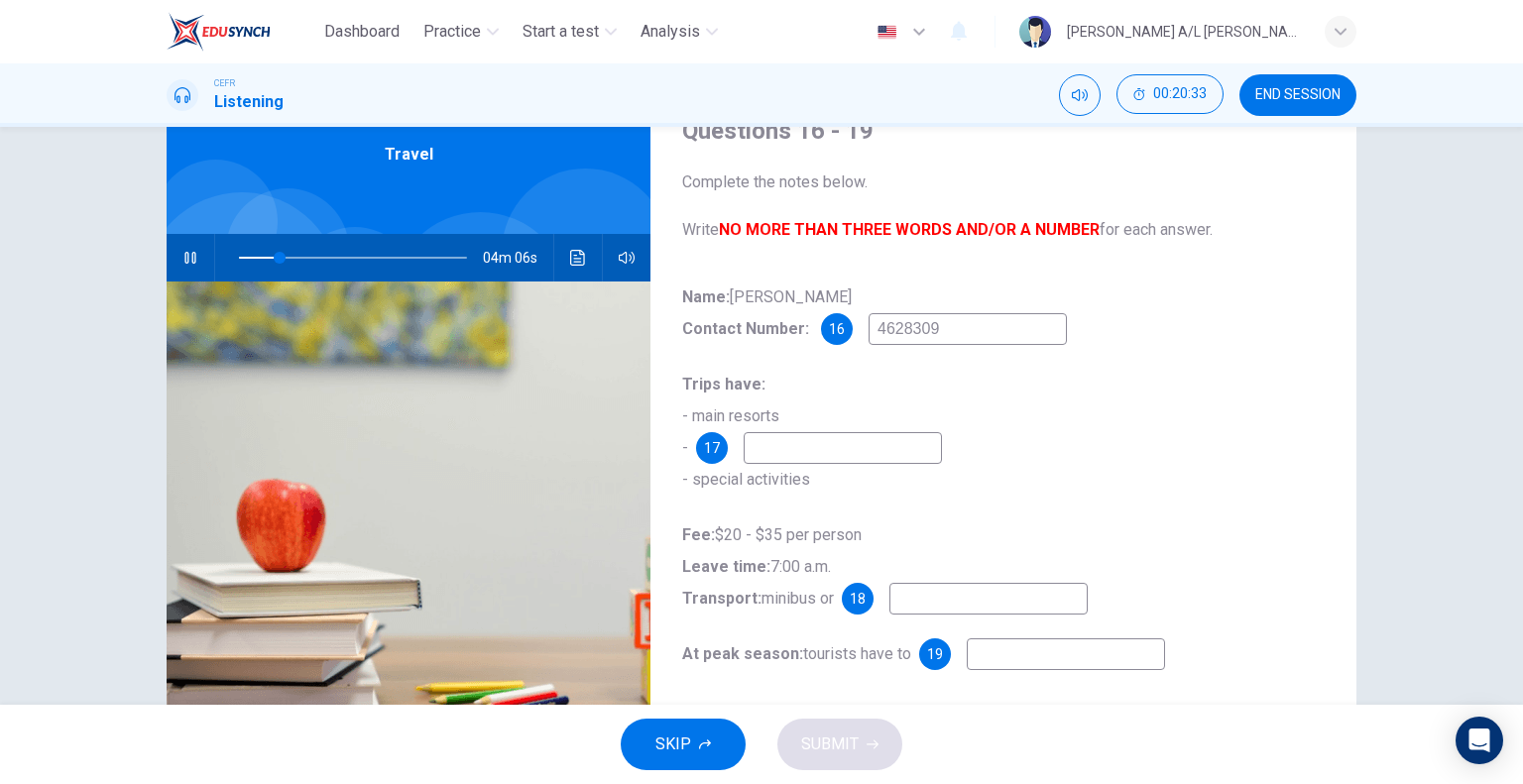 type on "18" 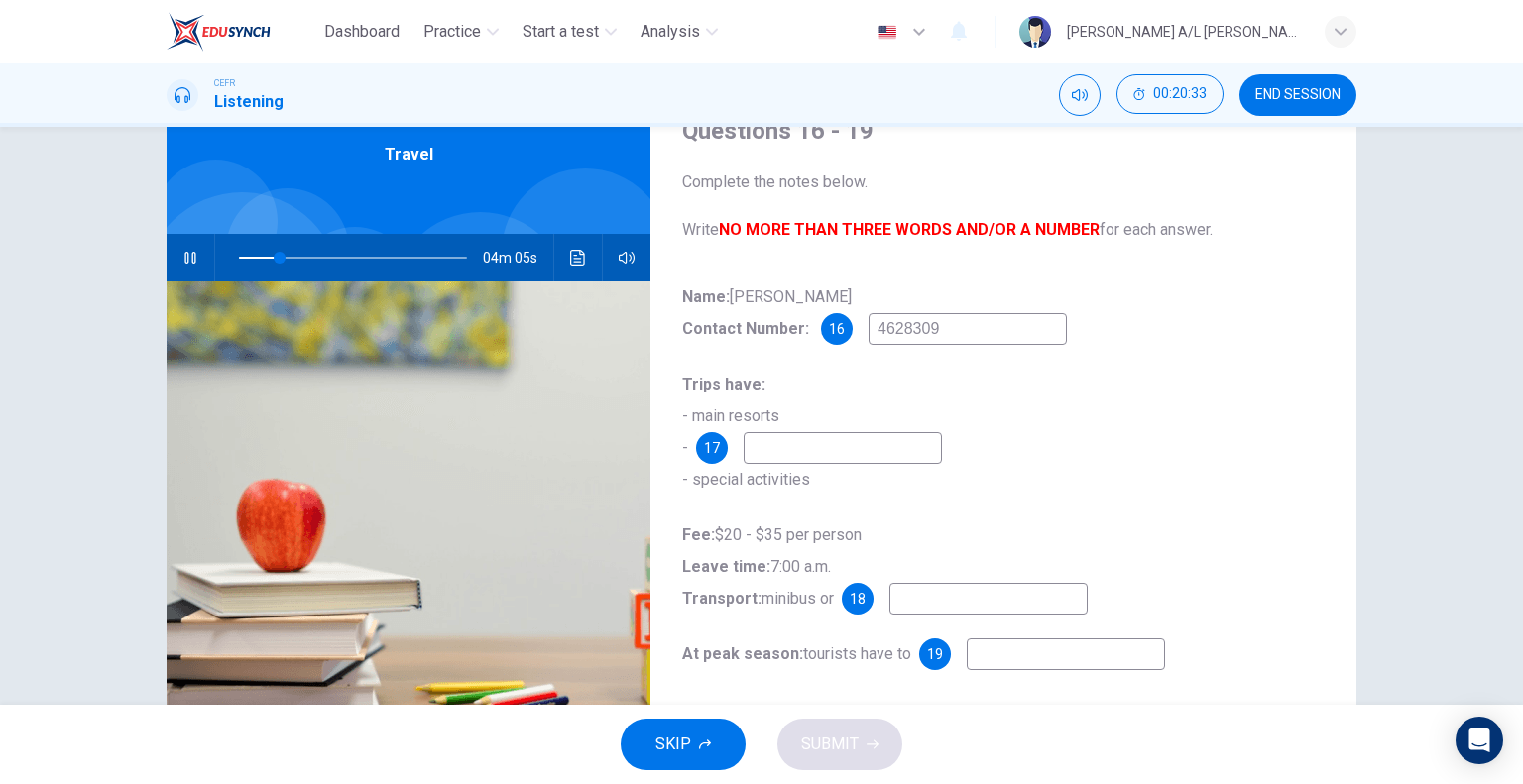type on "46283095" 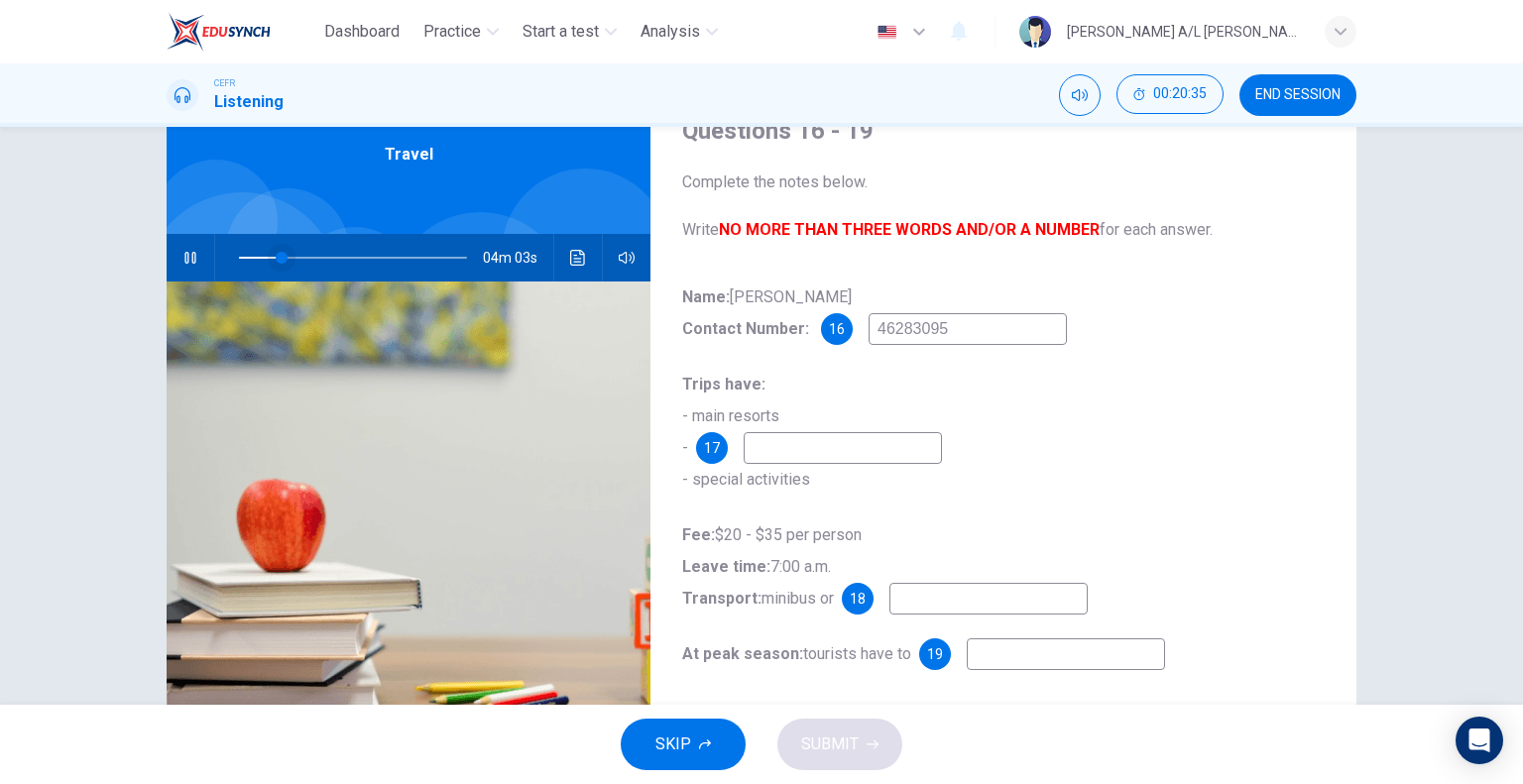 type on "19" 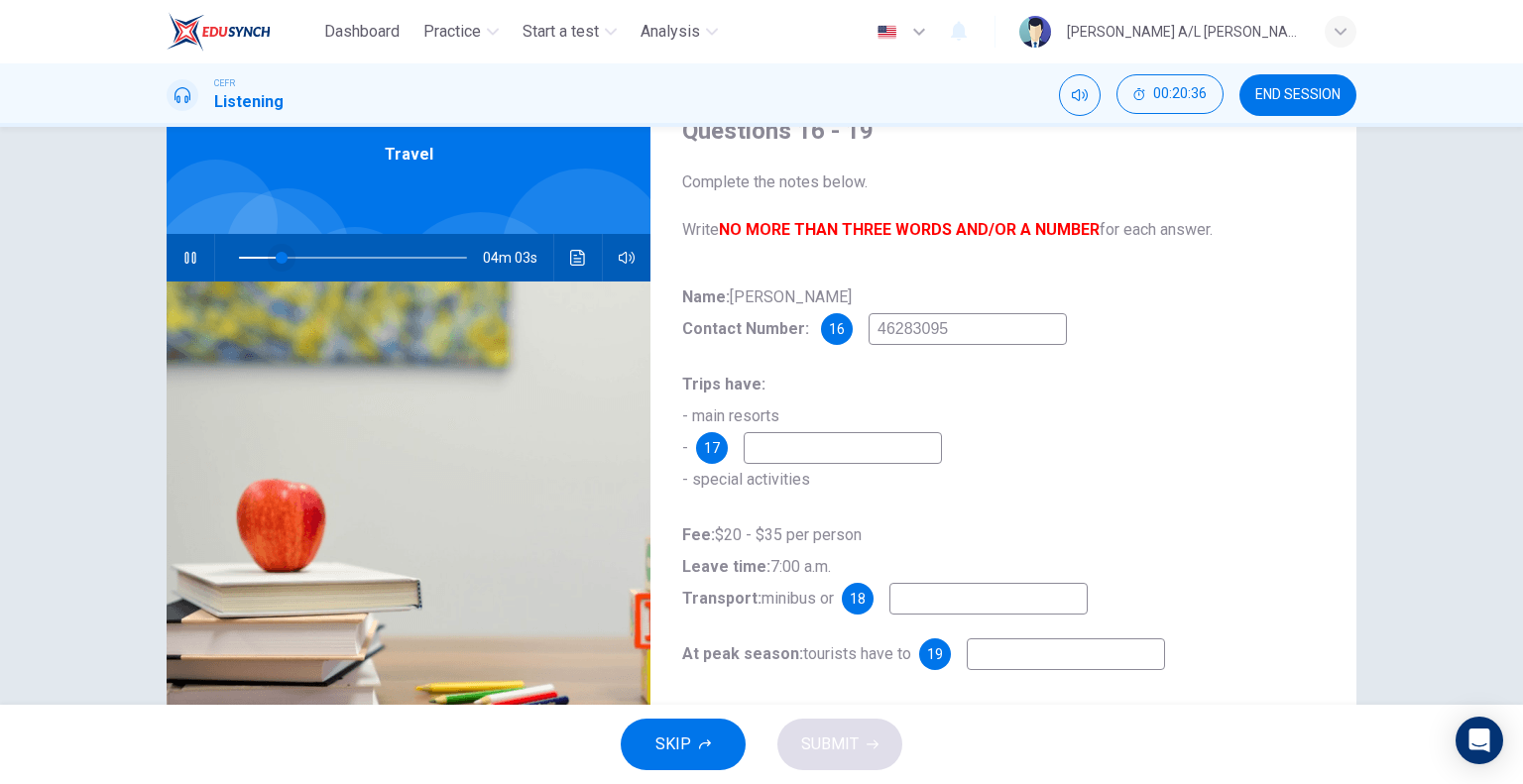 type on "46283095" 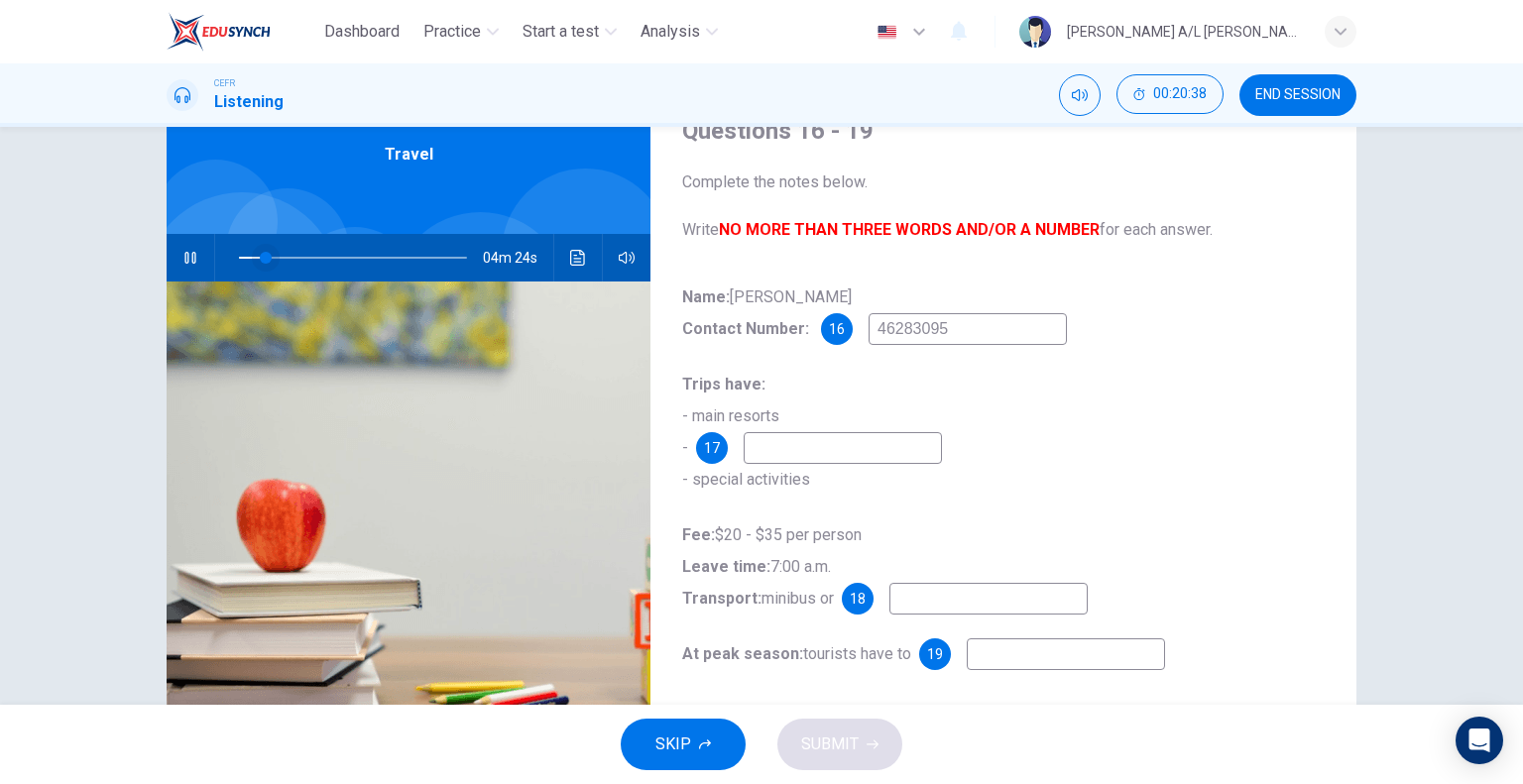 click at bounding box center (266, 258) 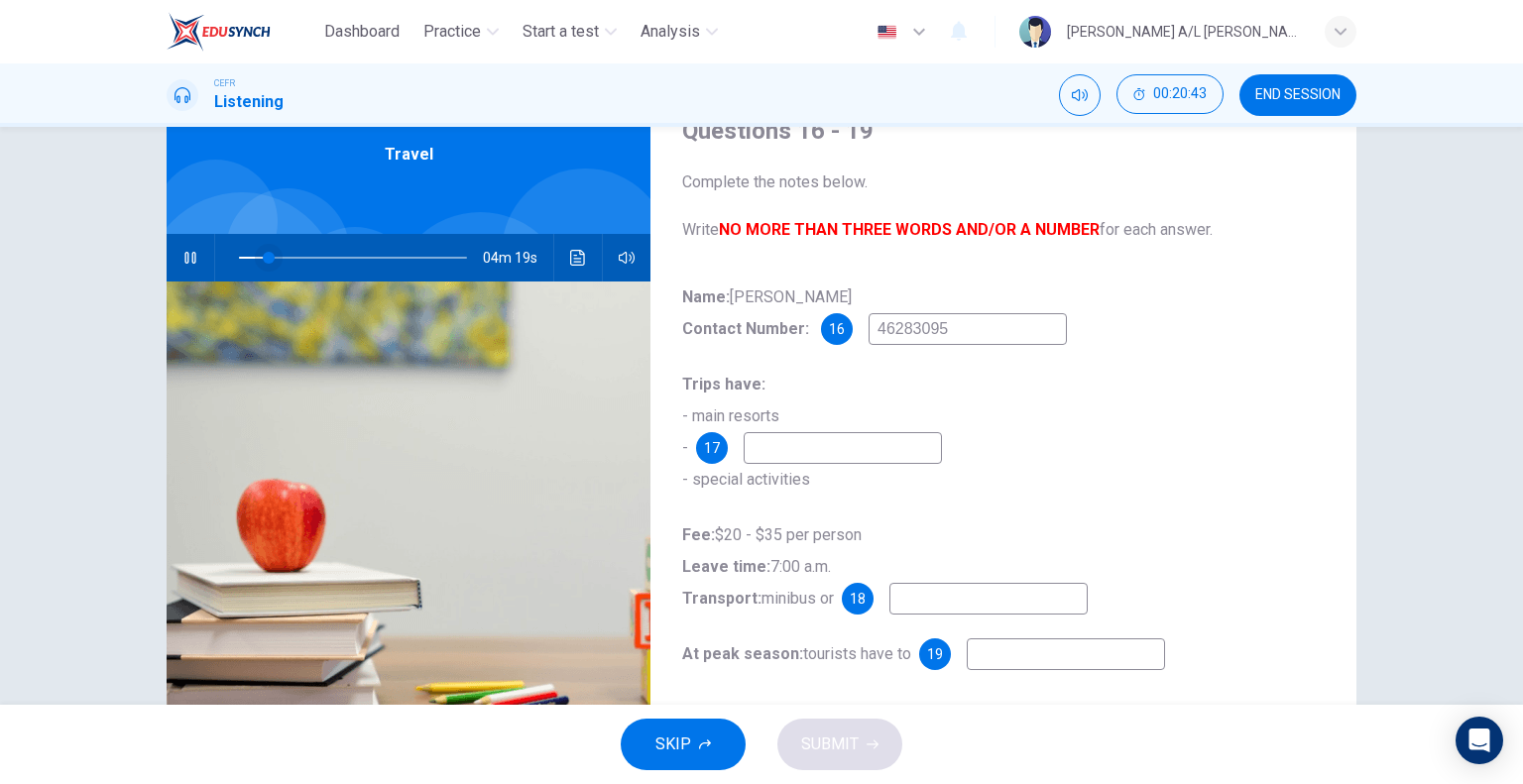 click at bounding box center (269, 258) 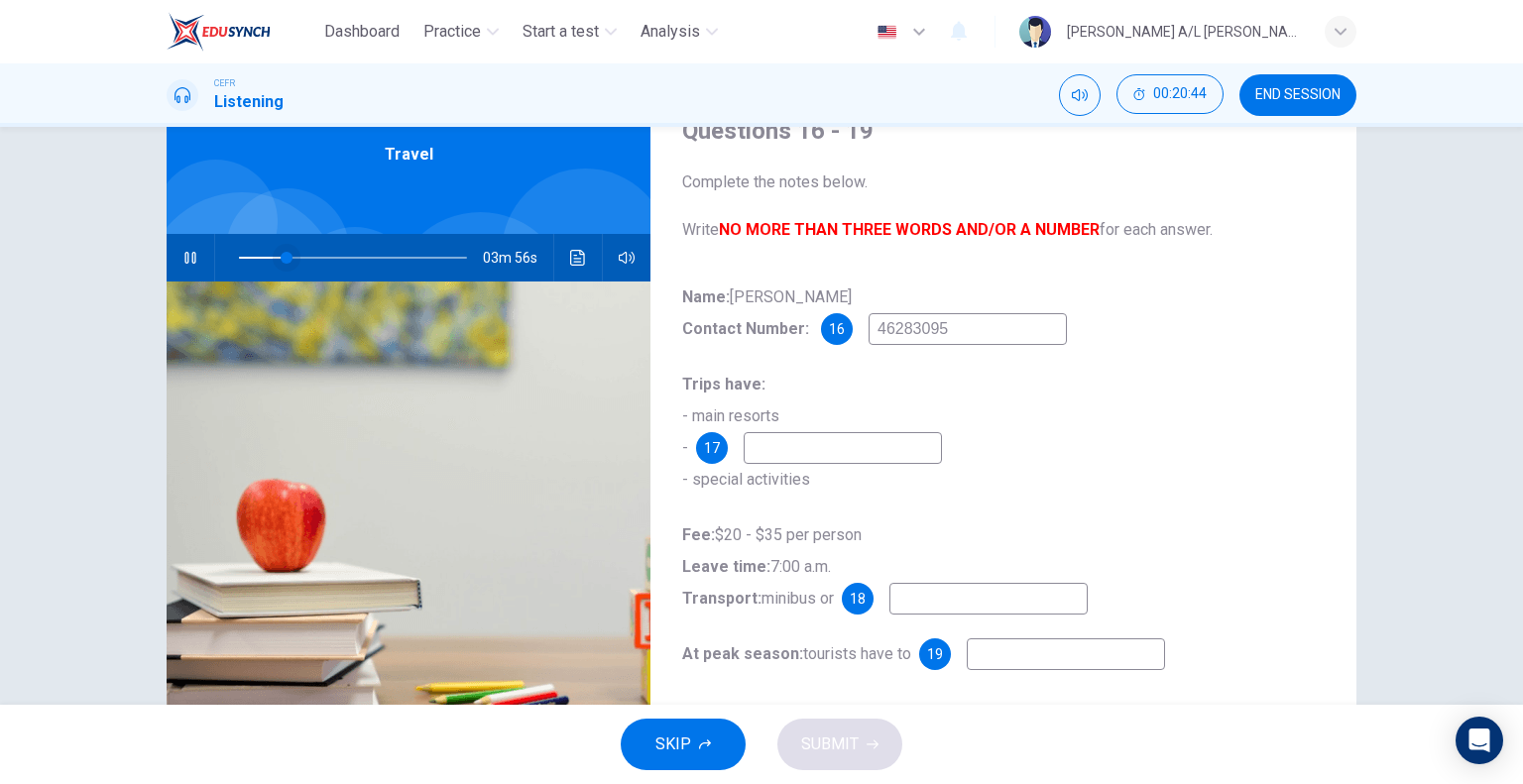 click at bounding box center (287, 258) 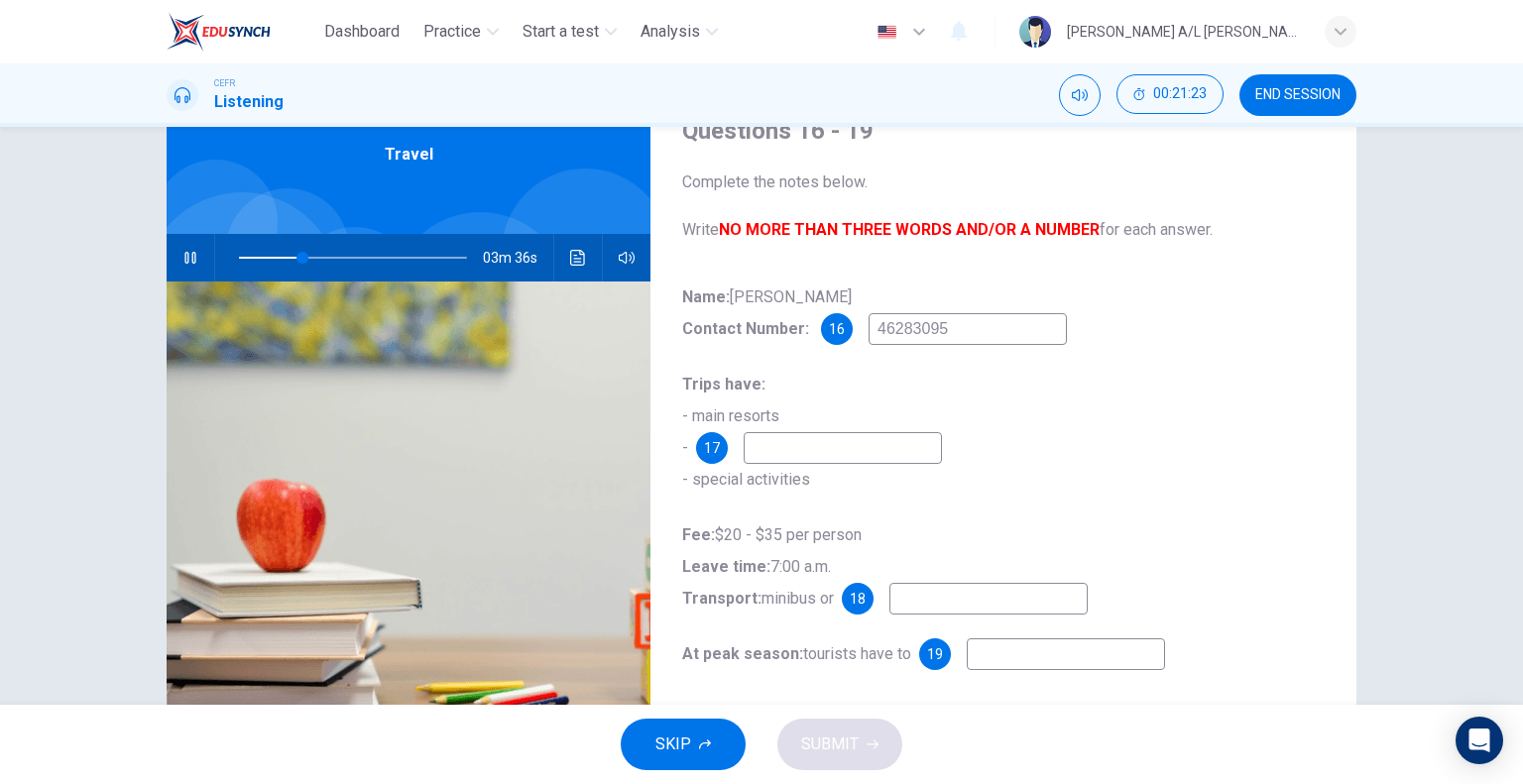 click 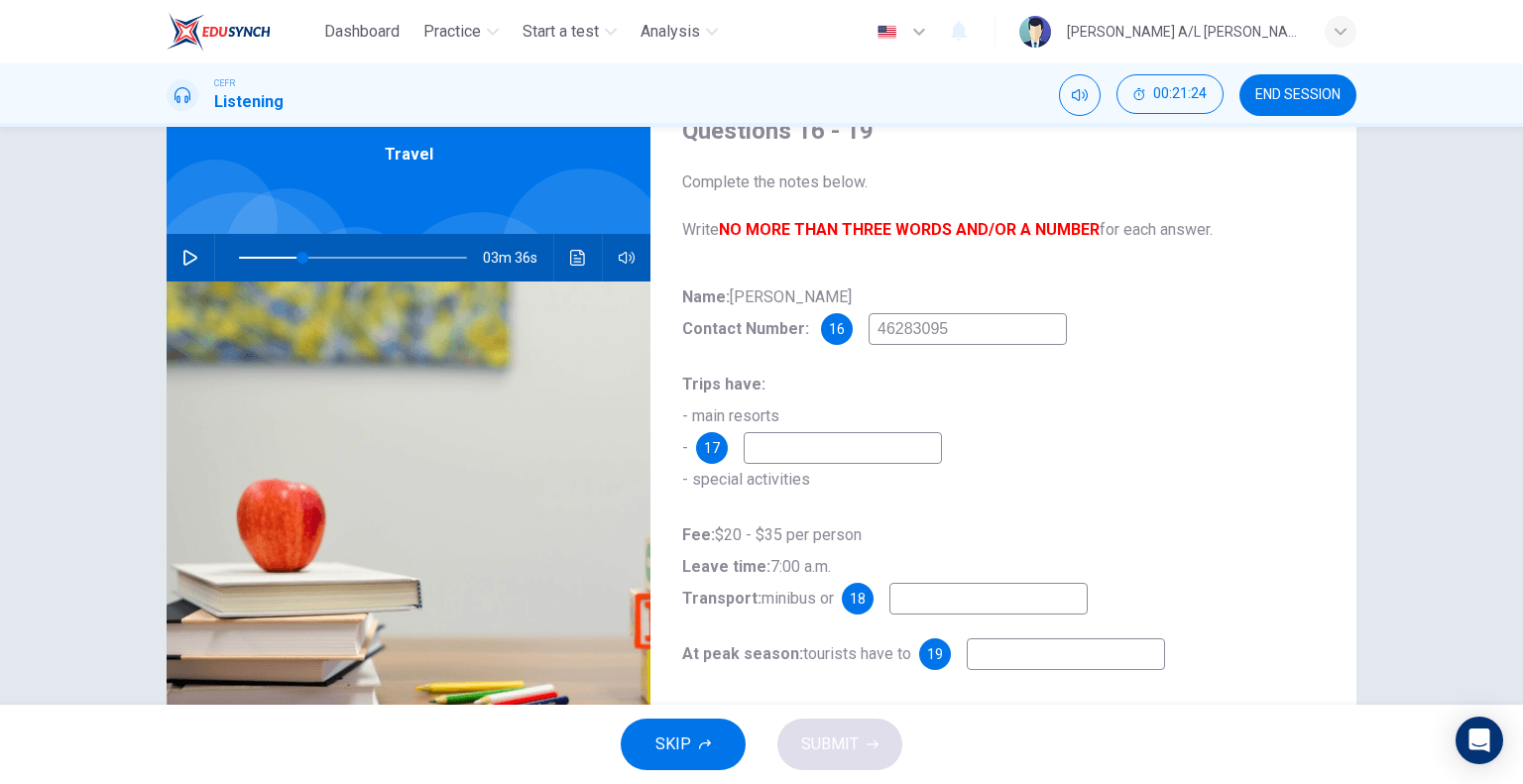 click at bounding box center [843, 448] 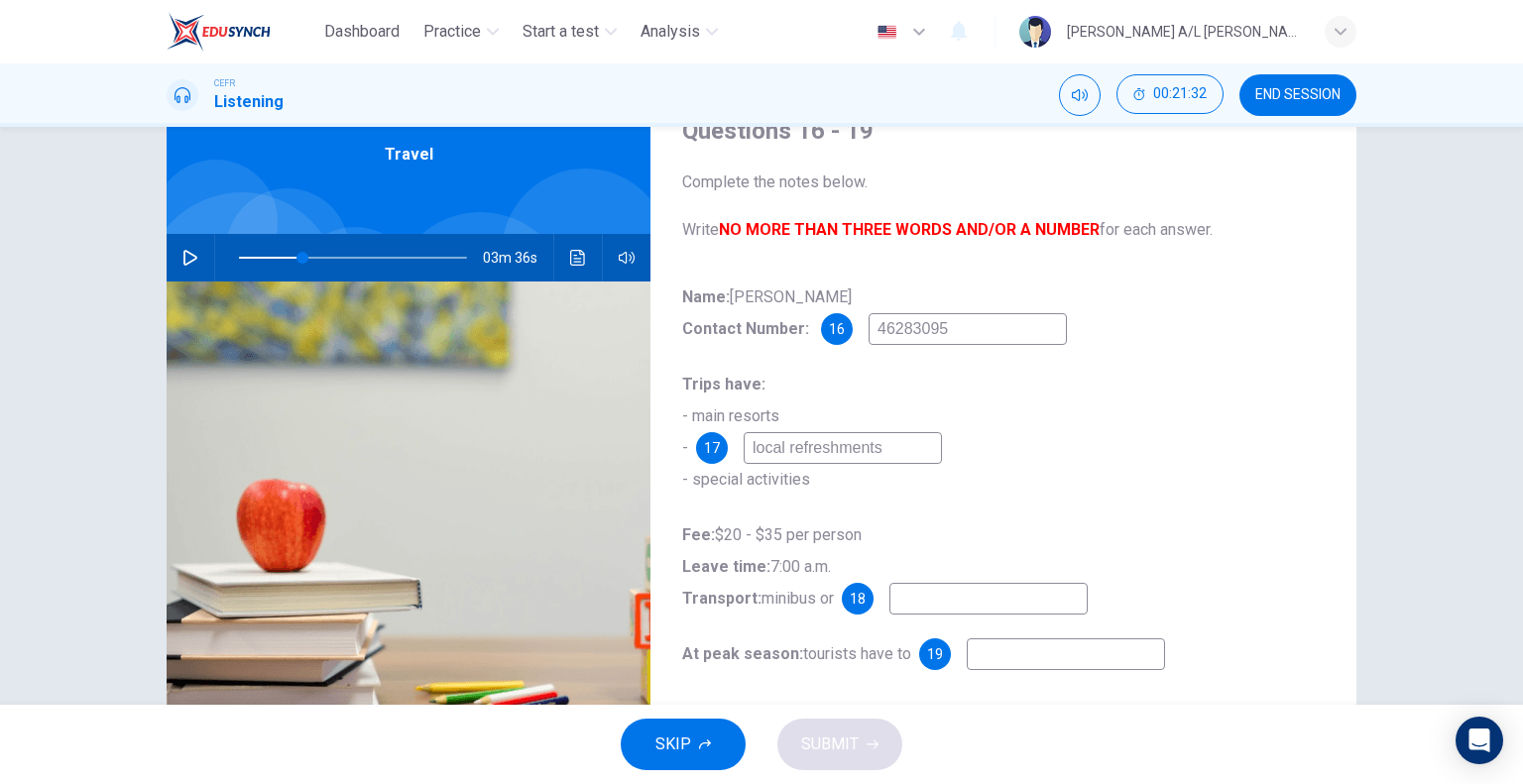 type on "local refreshments" 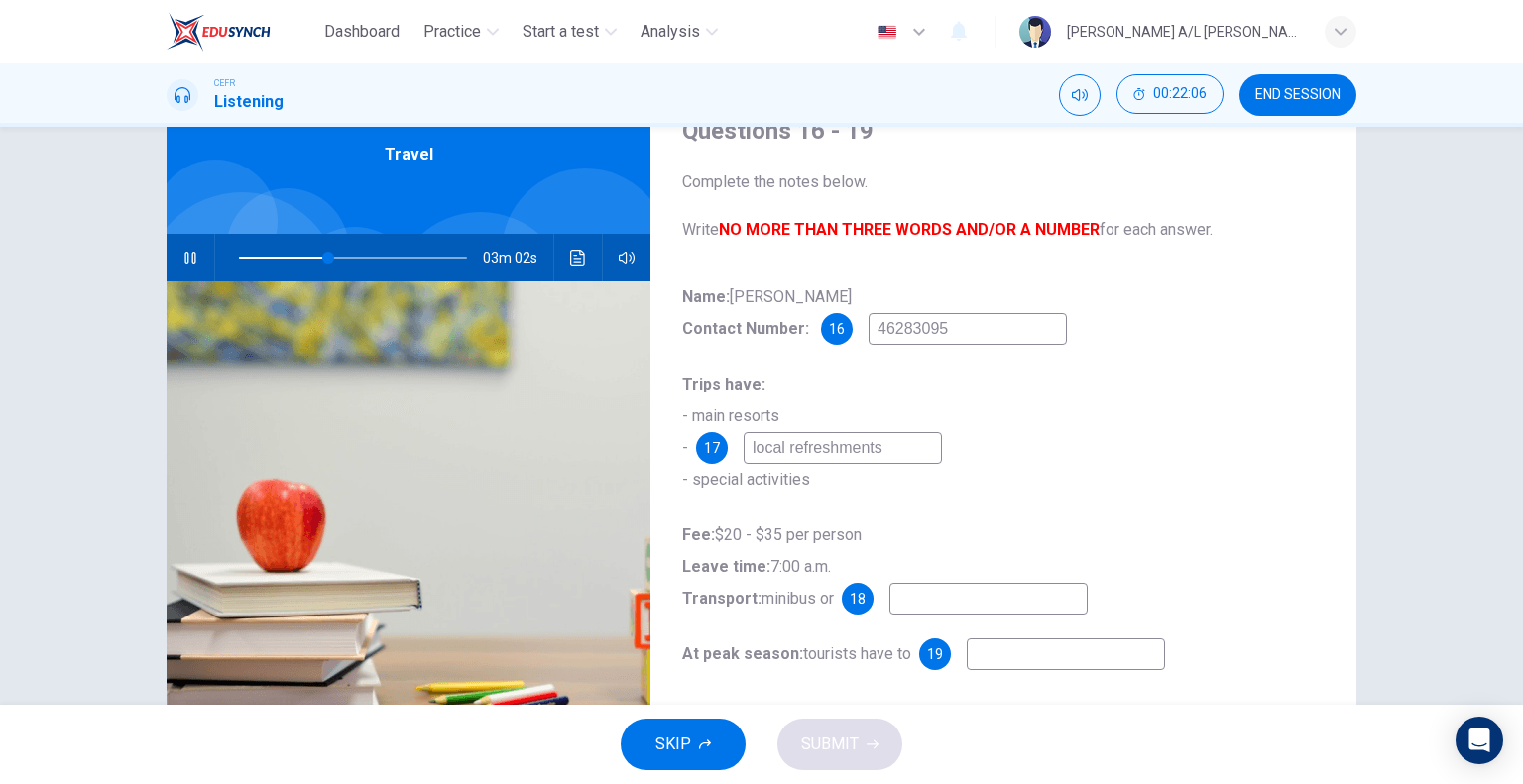 click at bounding box center (190, 258) 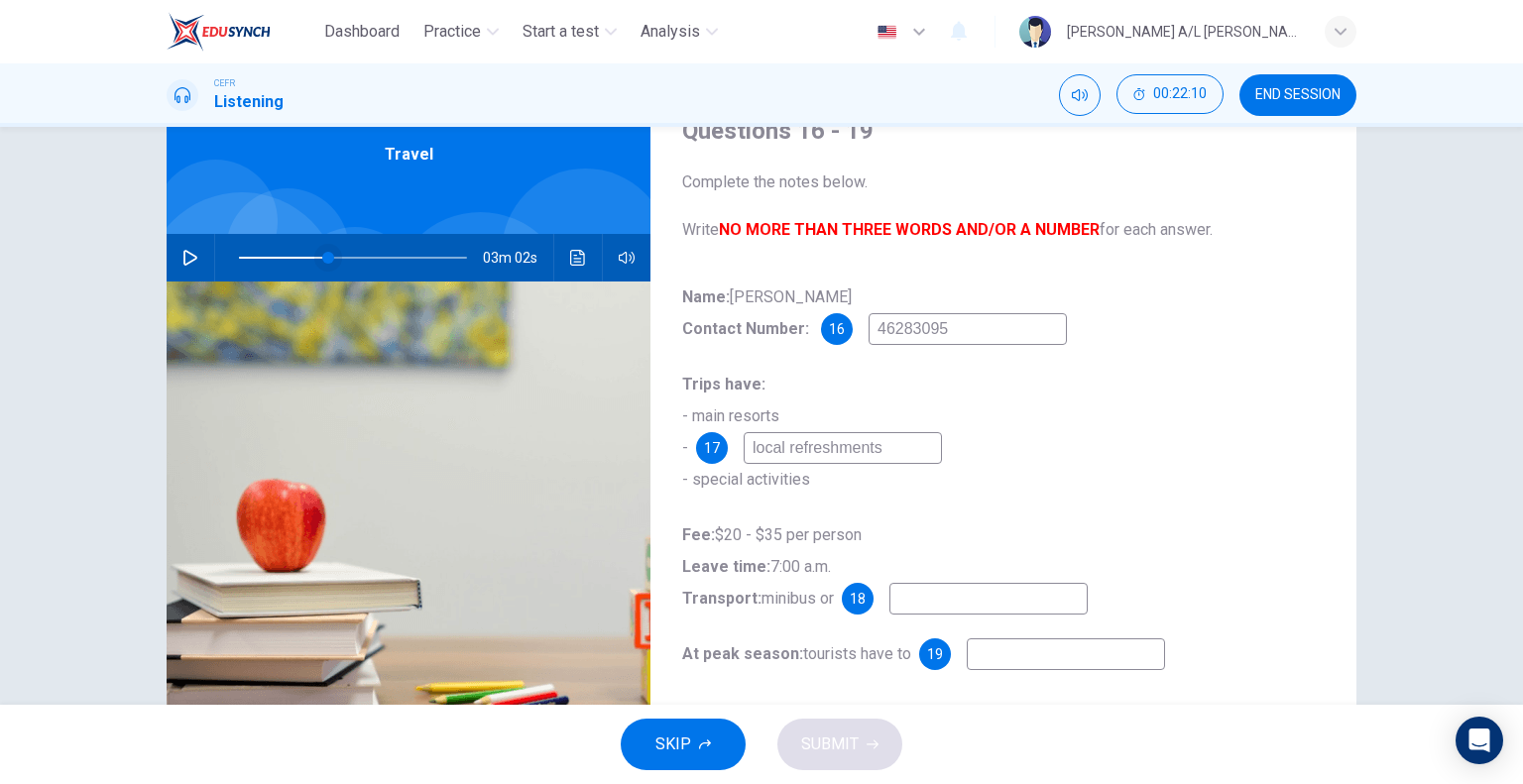 click at bounding box center (328, 258) 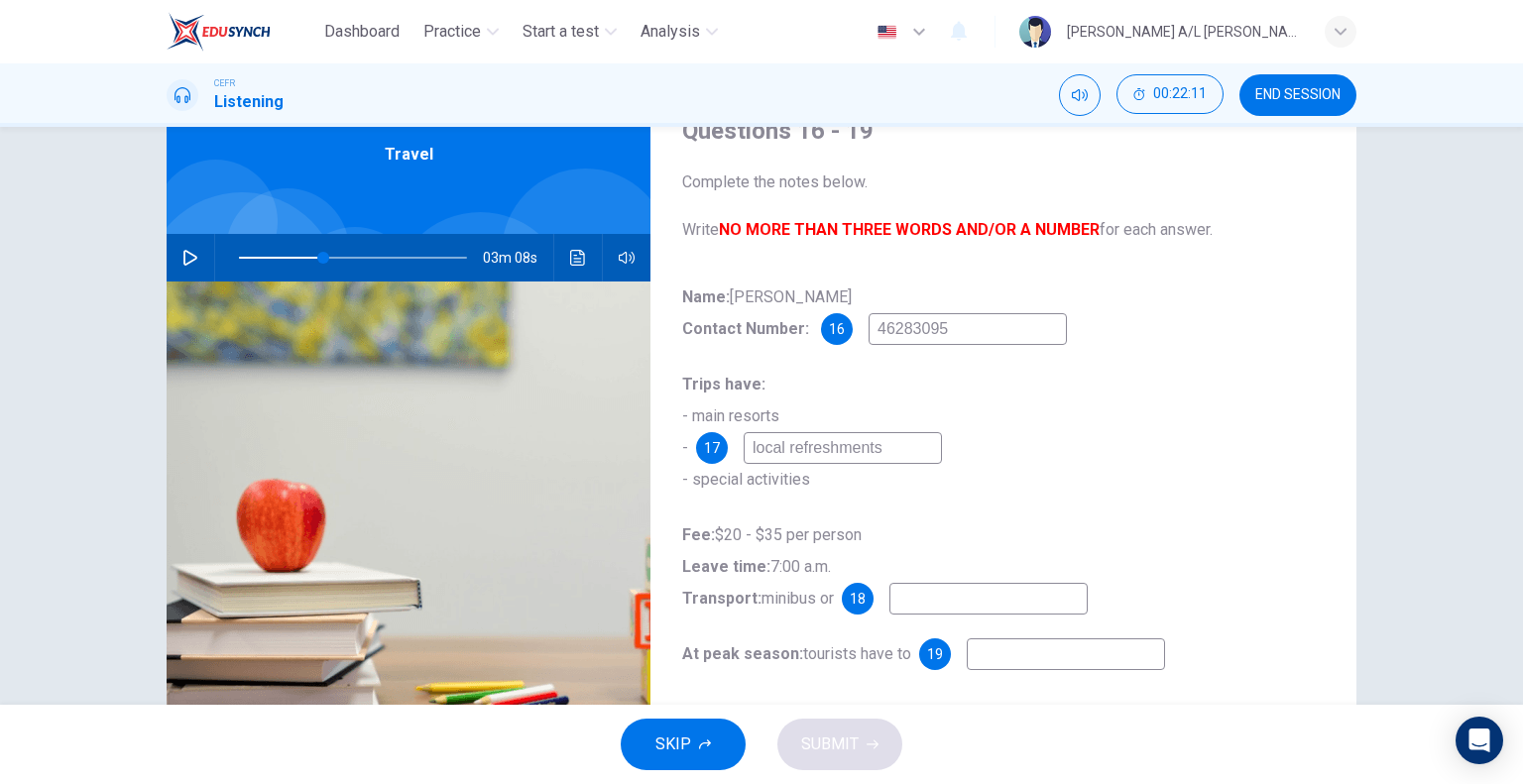 click at bounding box center (190, 258) 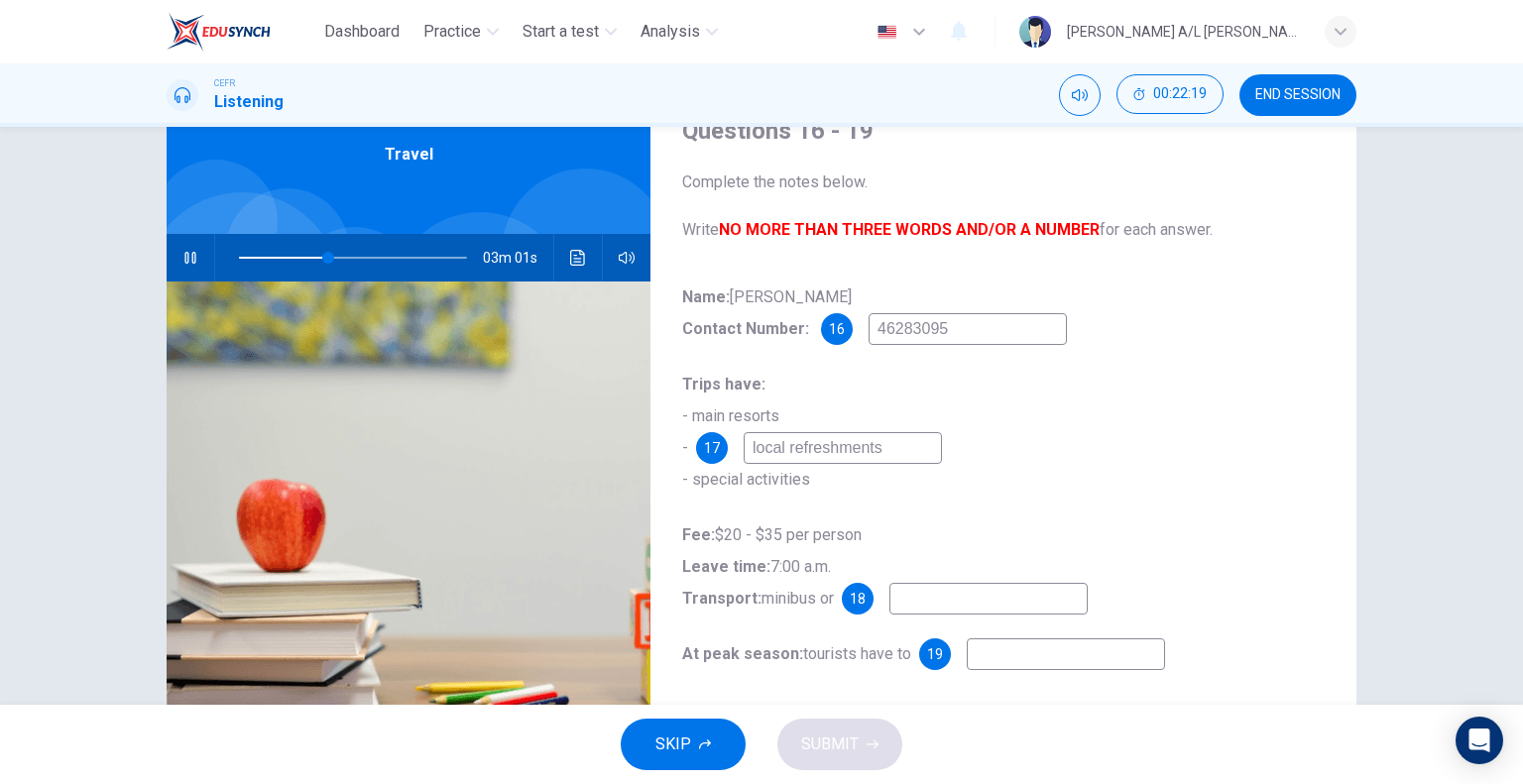 click 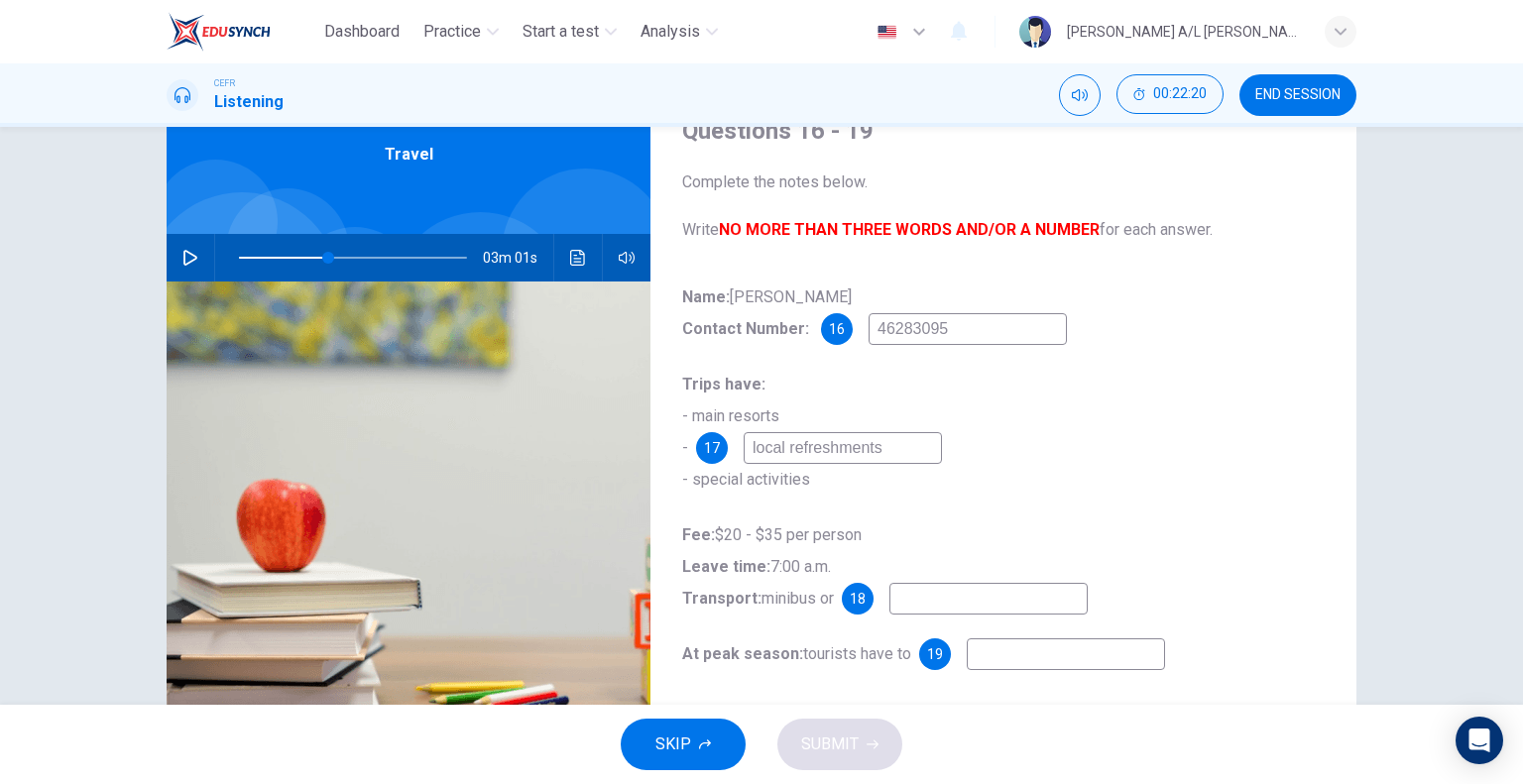 click on "Name:   Ariel Lee
Contact Number:     16 46283095 Trips have:   - main resorts -  17 local refreshments  - special activities Fee:   $20 - $35 per person Leave time:
7:00 a.m. Transport:   minibus or  18 At peak season:   tourists have to  19" at bounding box center [1003, 496] 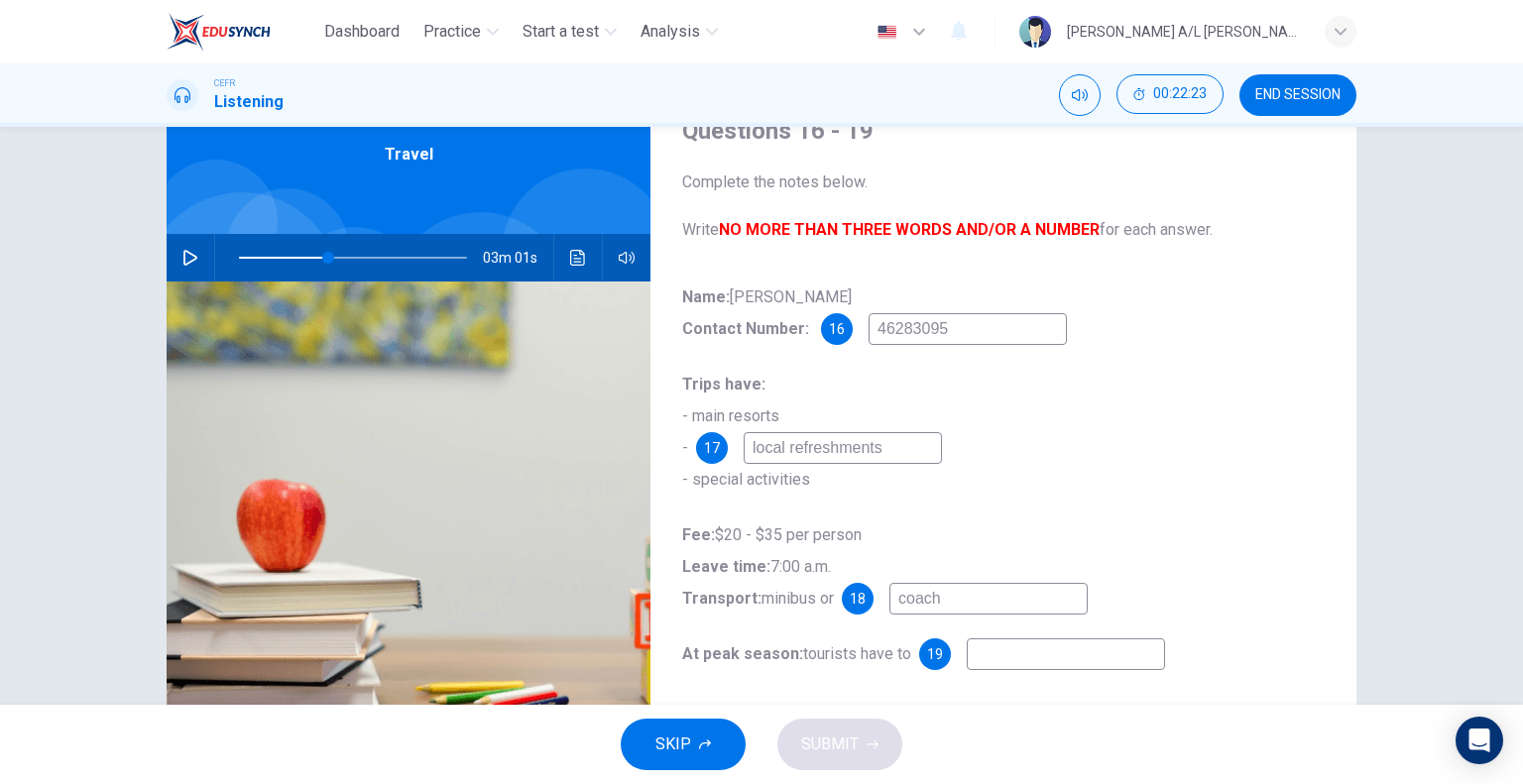 type on "coach" 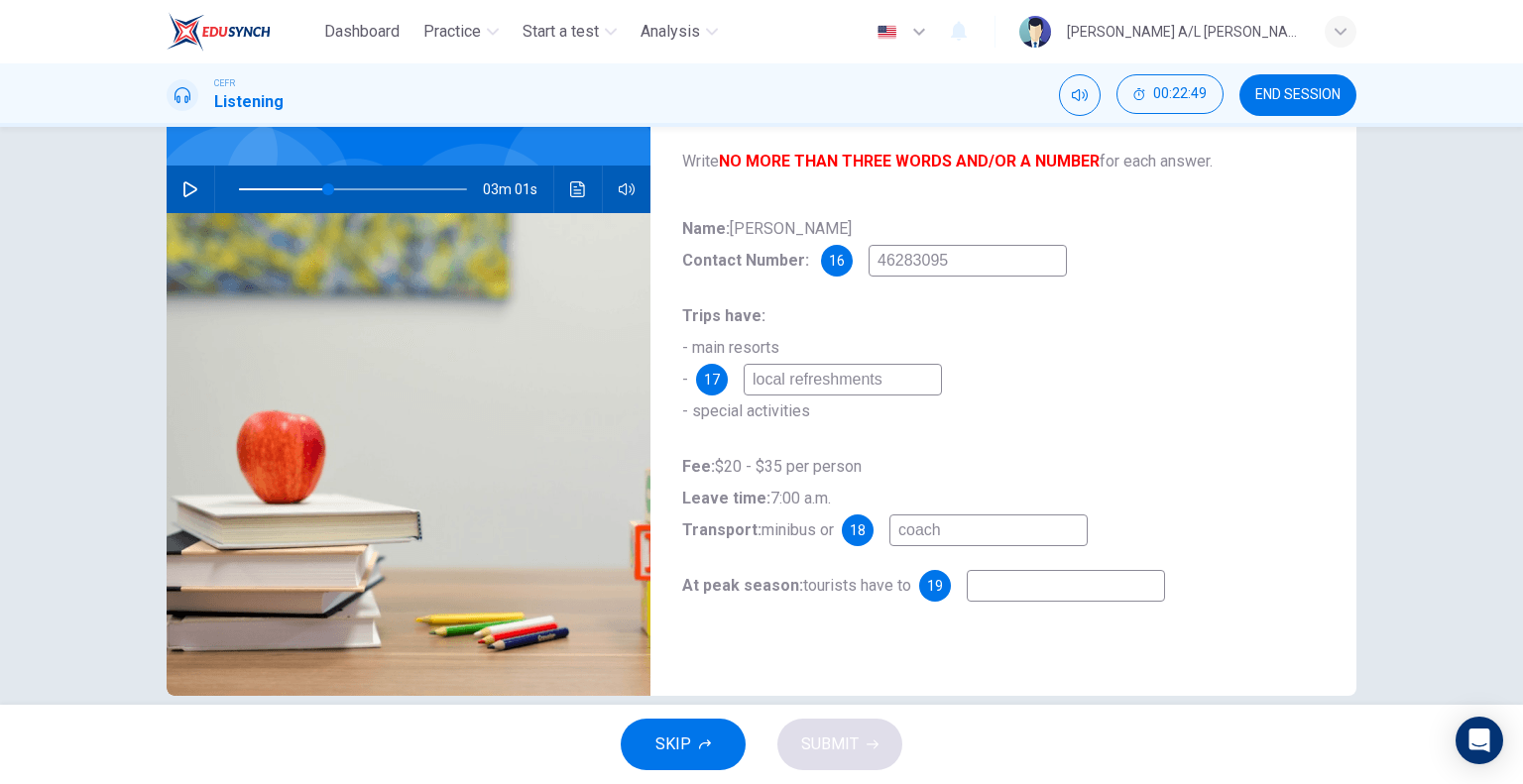 scroll, scrollTop: 190, scrollLeft: 0, axis: vertical 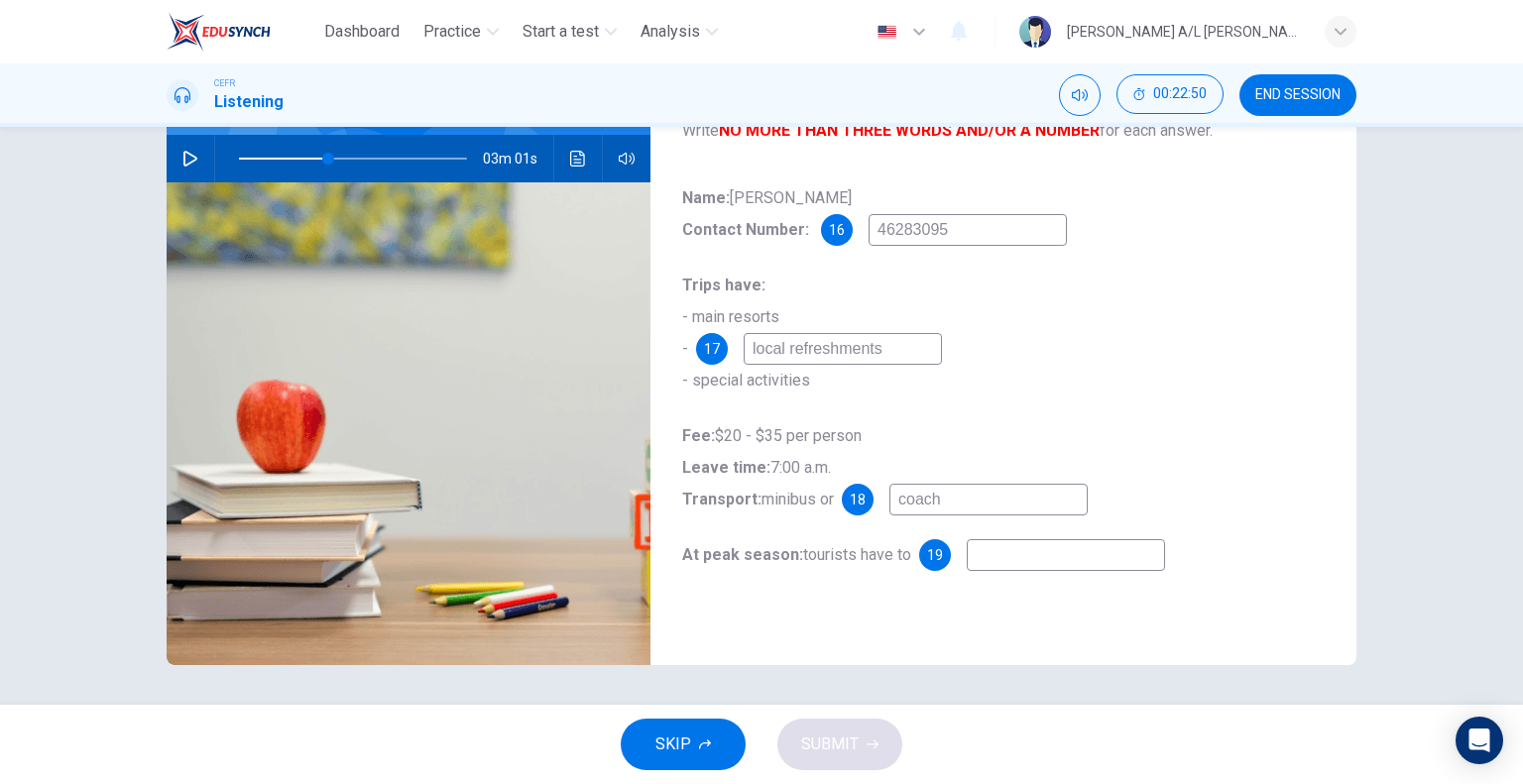 click 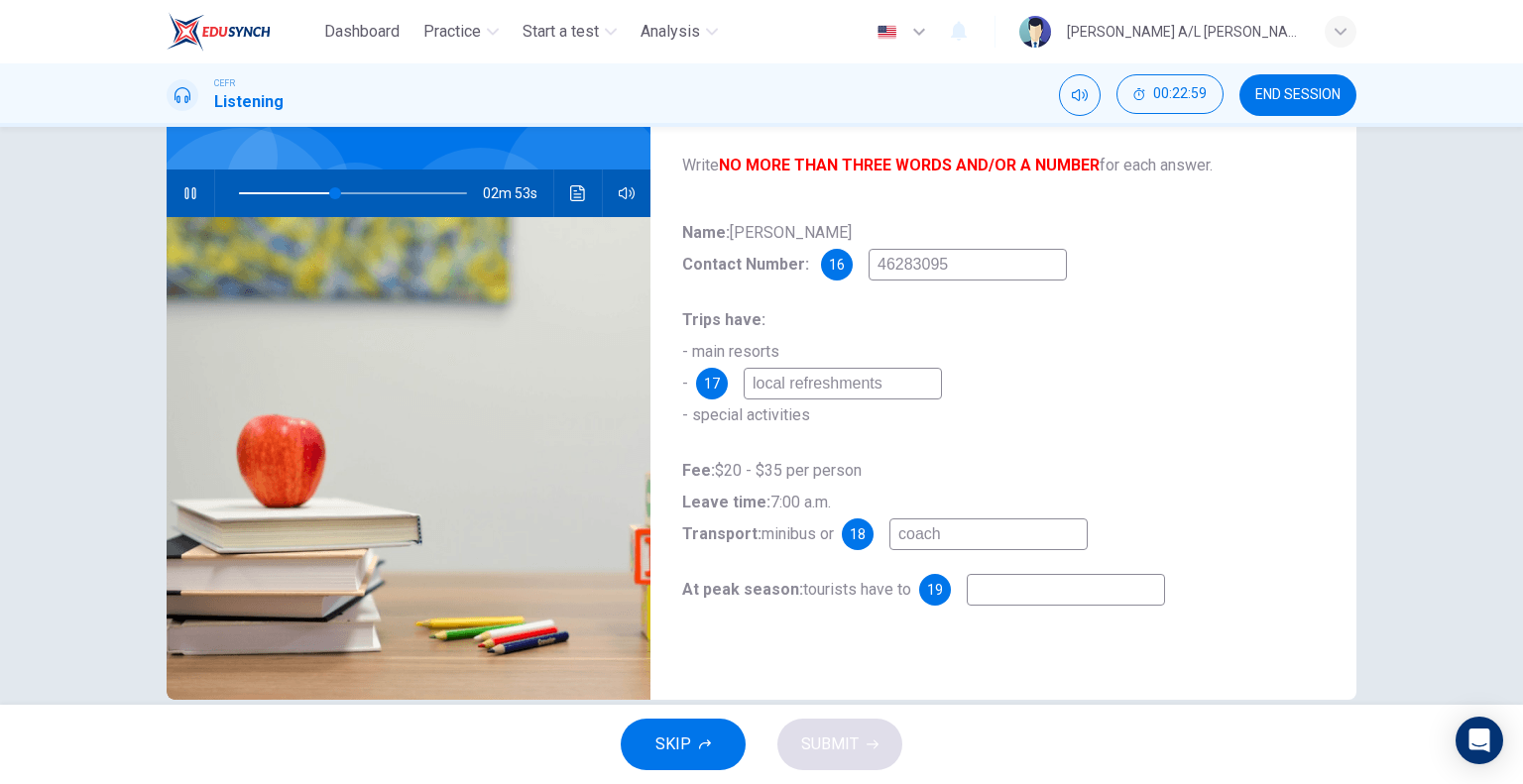 scroll, scrollTop: 190, scrollLeft: 0, axis: vertical 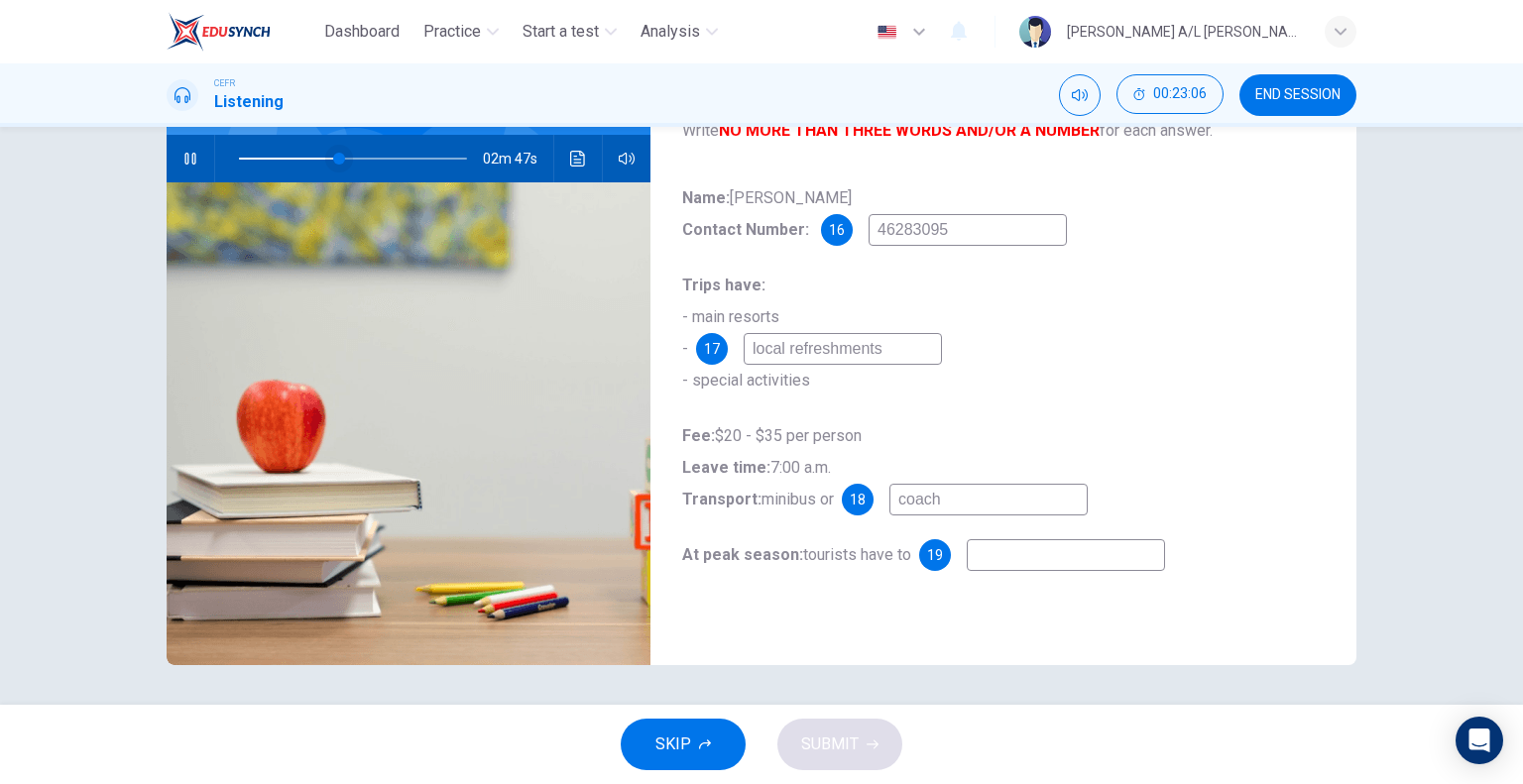 click at bounding box center [339, 159] 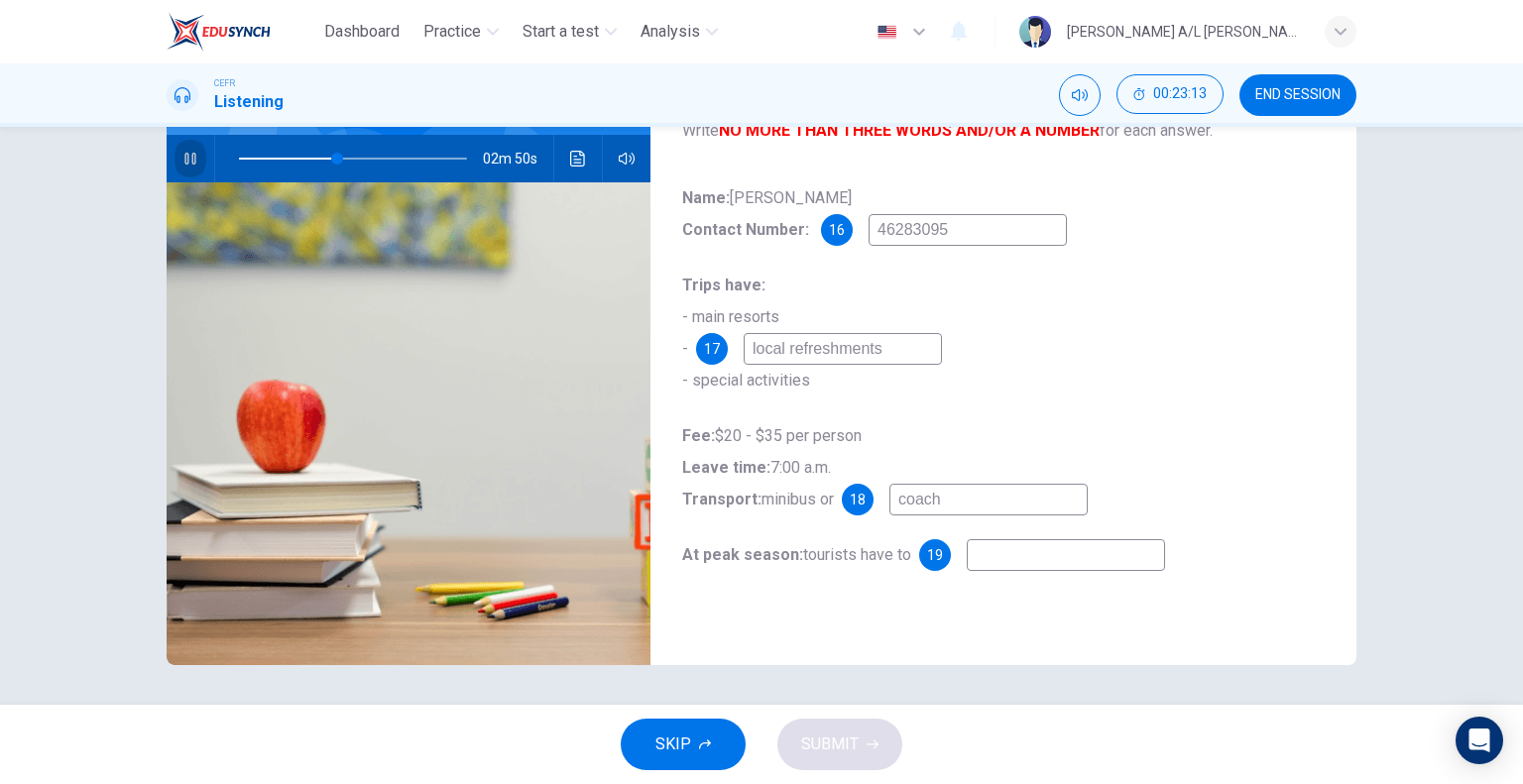 click 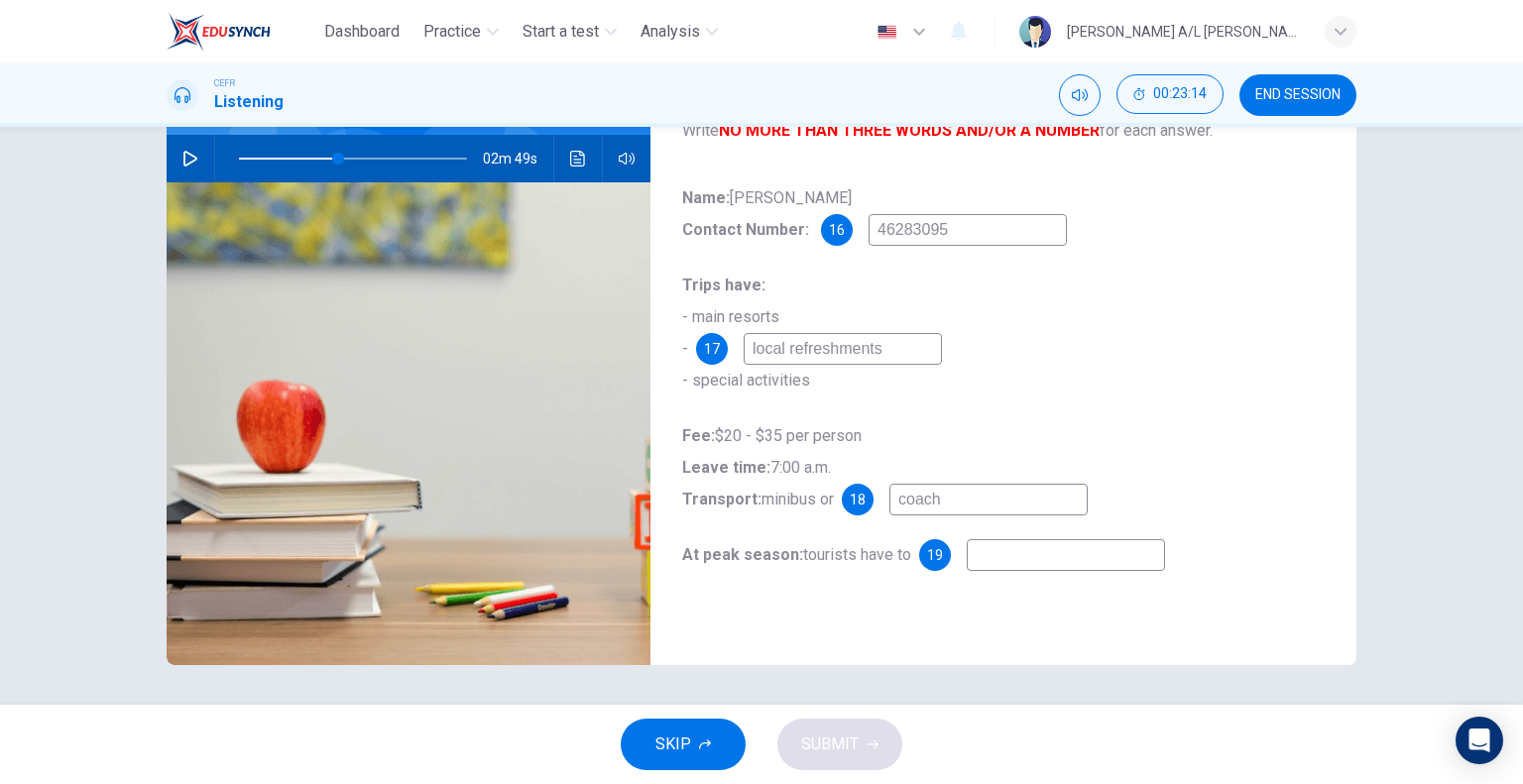 click at bounding box center (1066, 555) 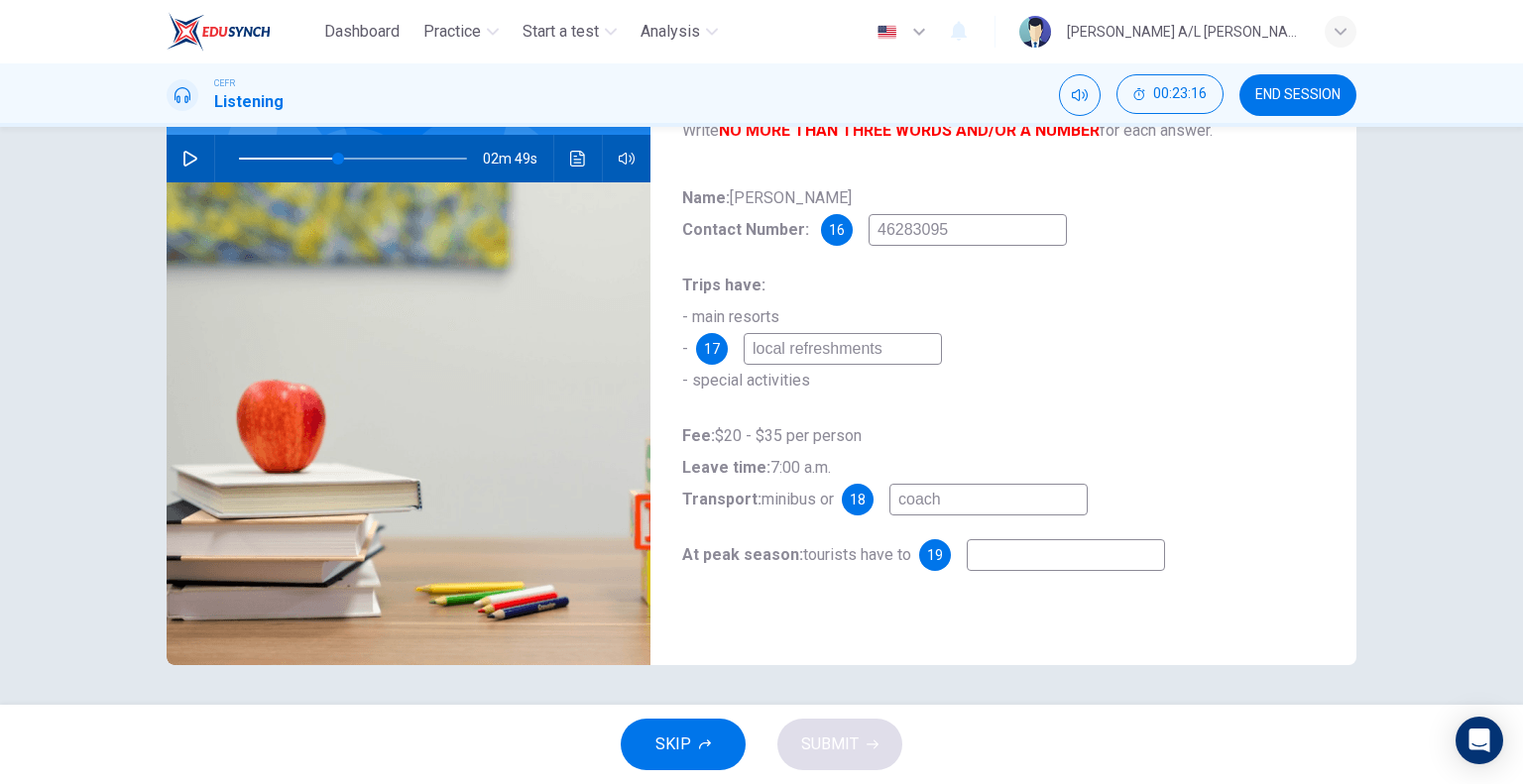 type on "r" 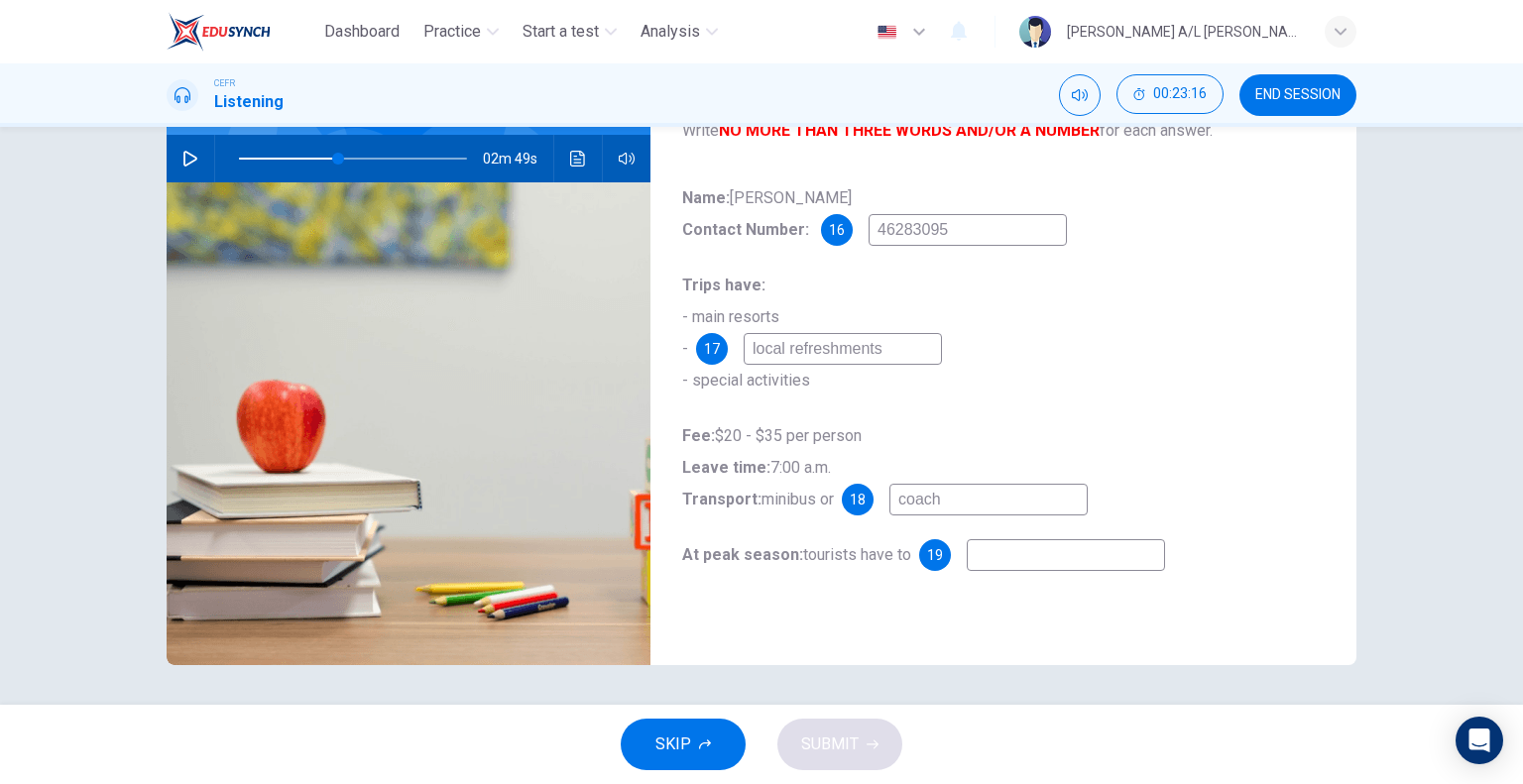 type on "43" 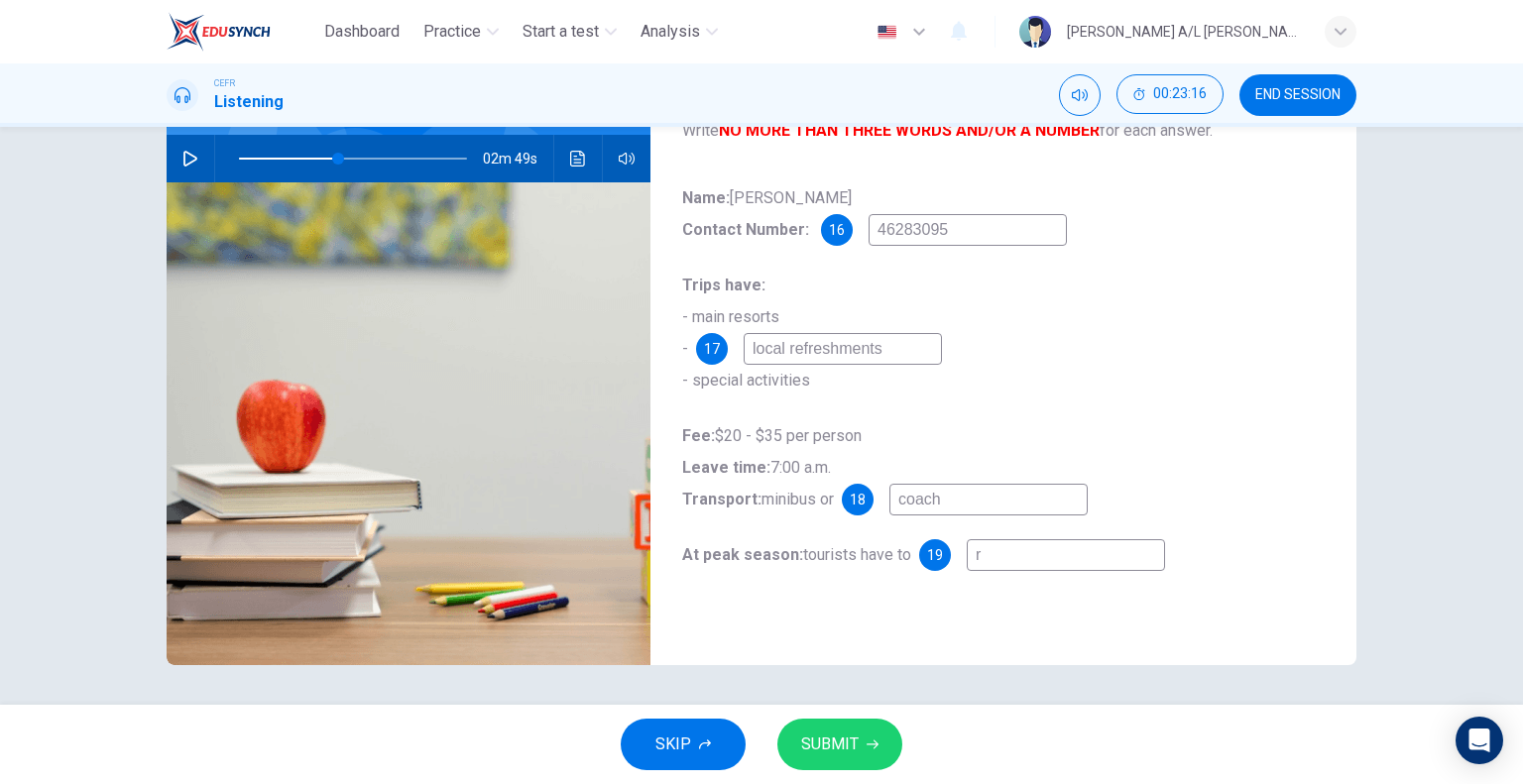 type on "re" 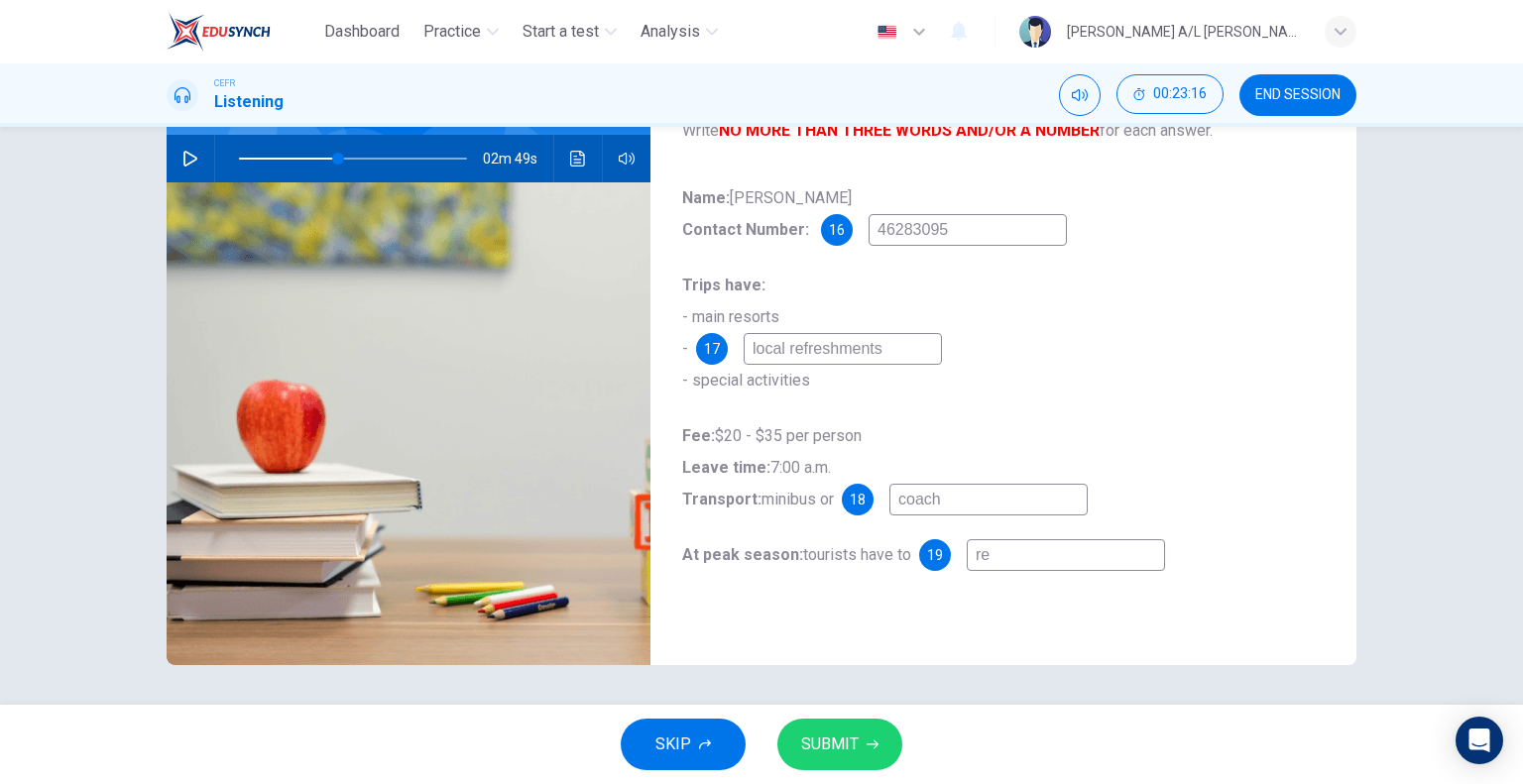type on "43" 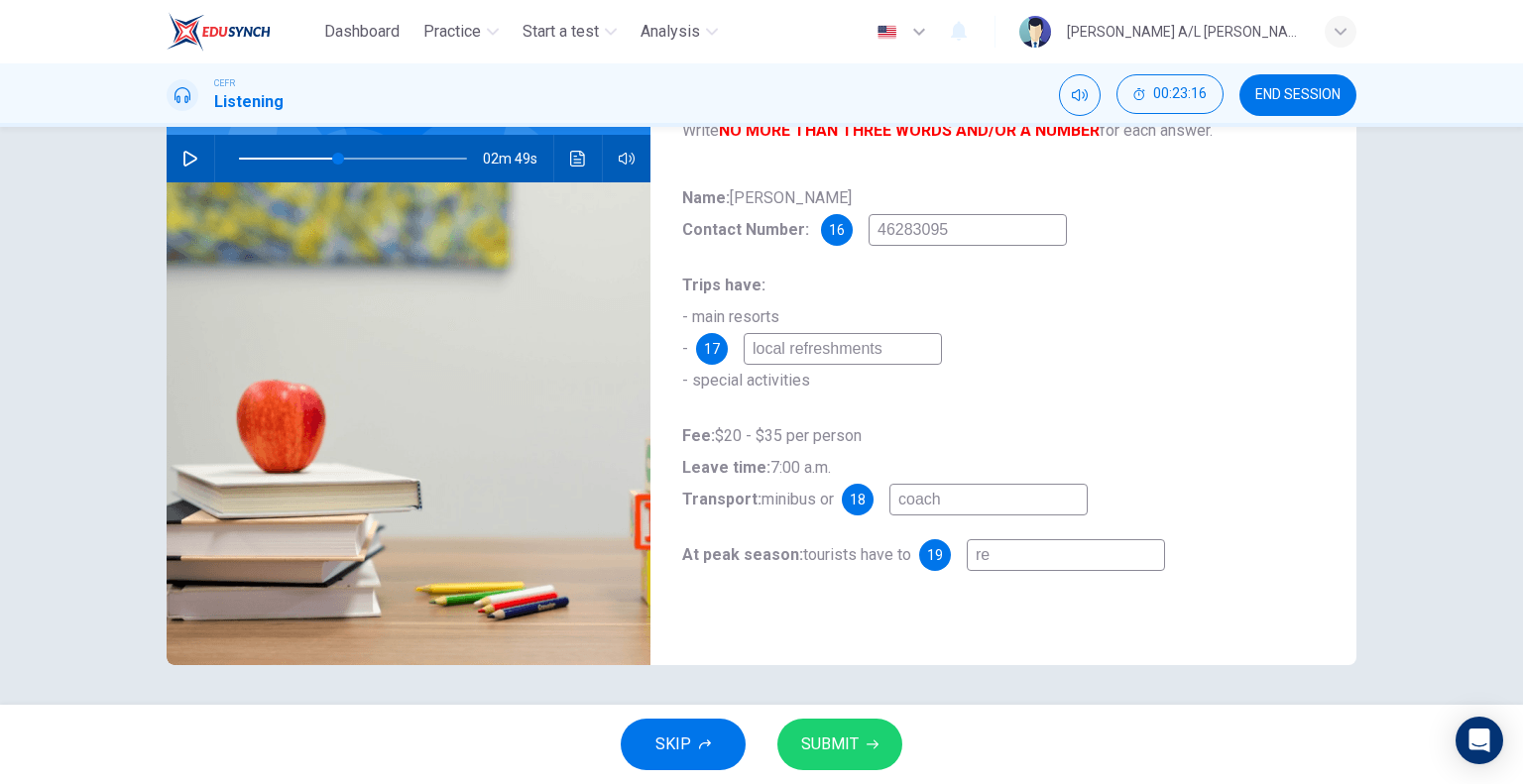 type on "res" 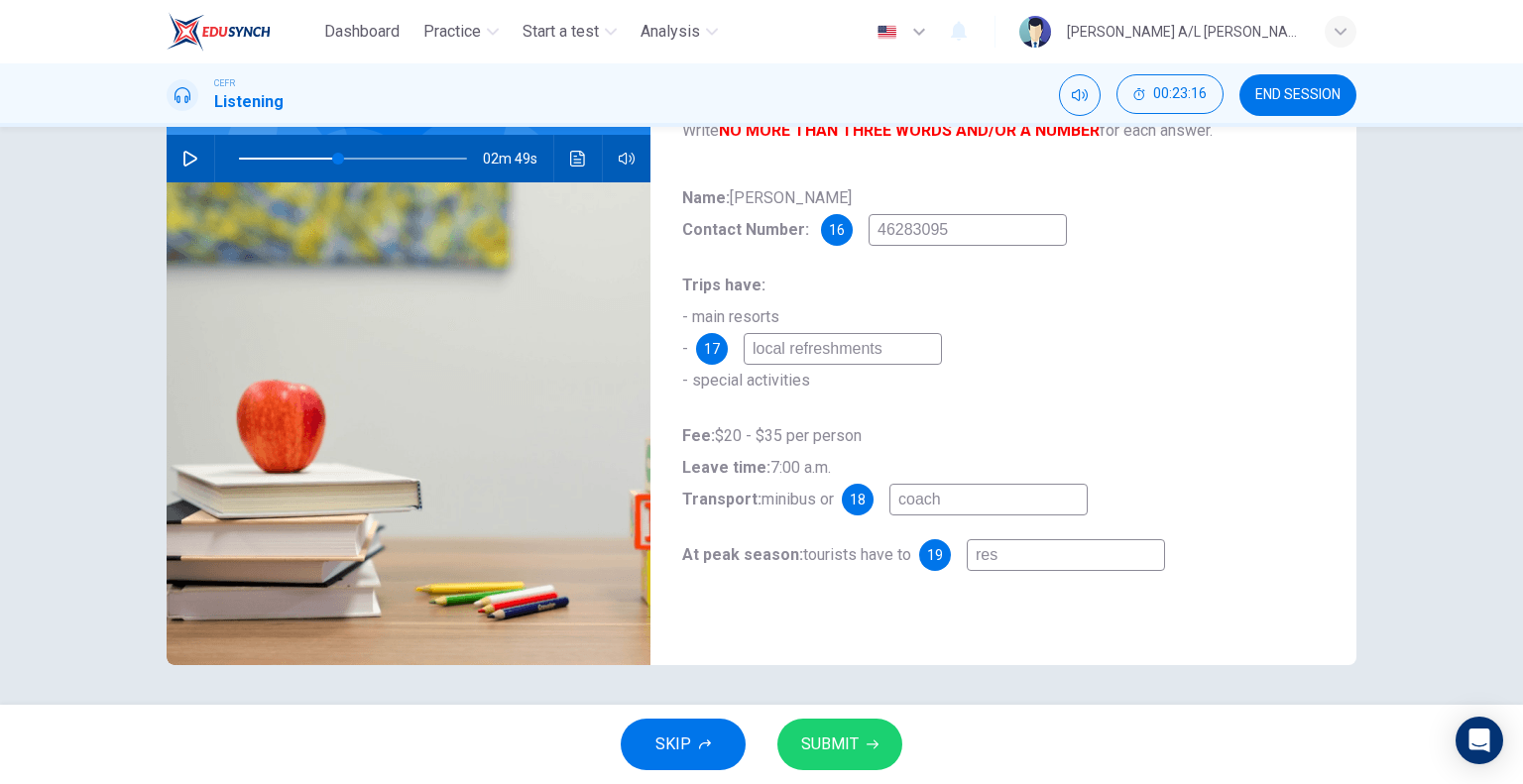 type on "43" 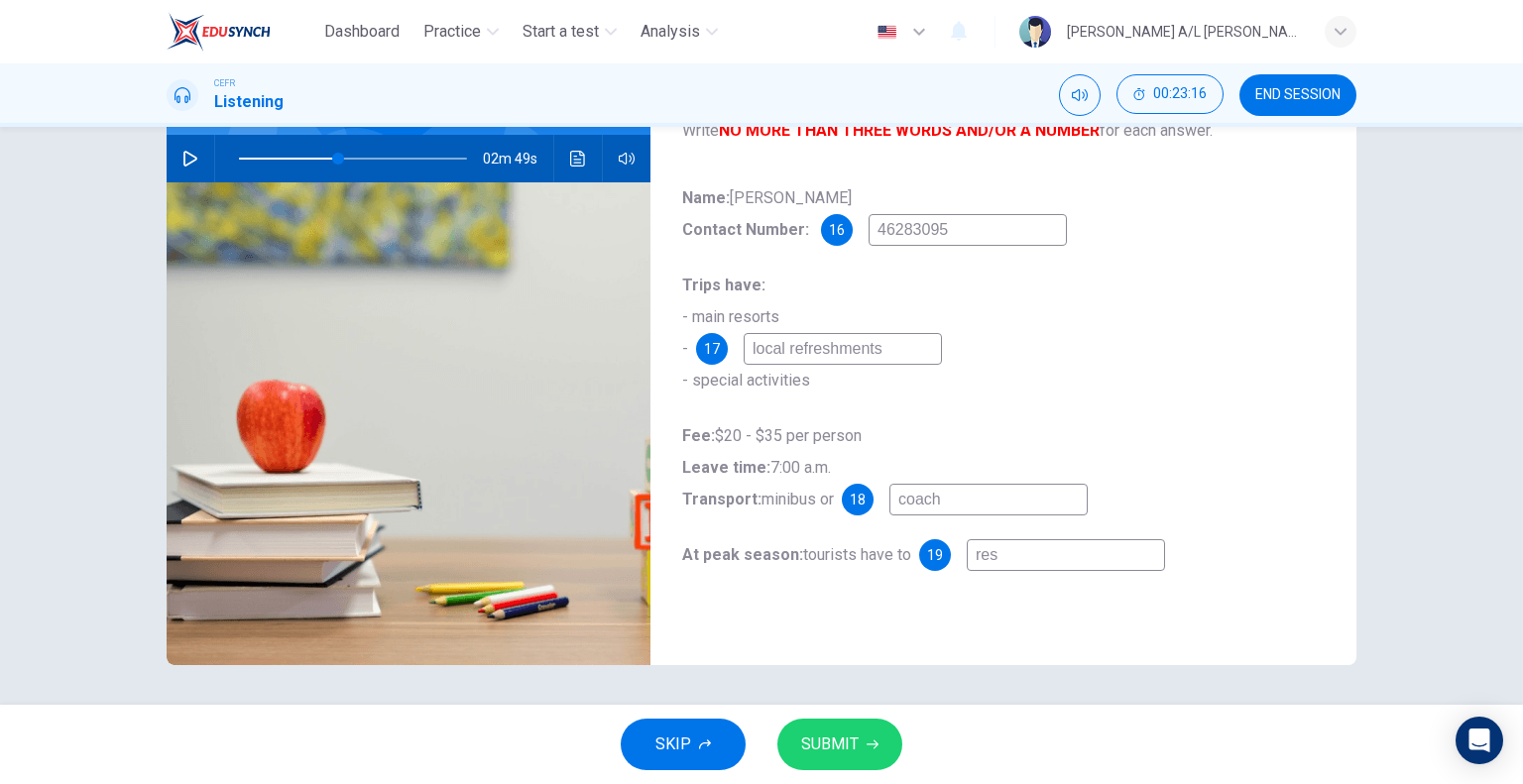 type on "rese" 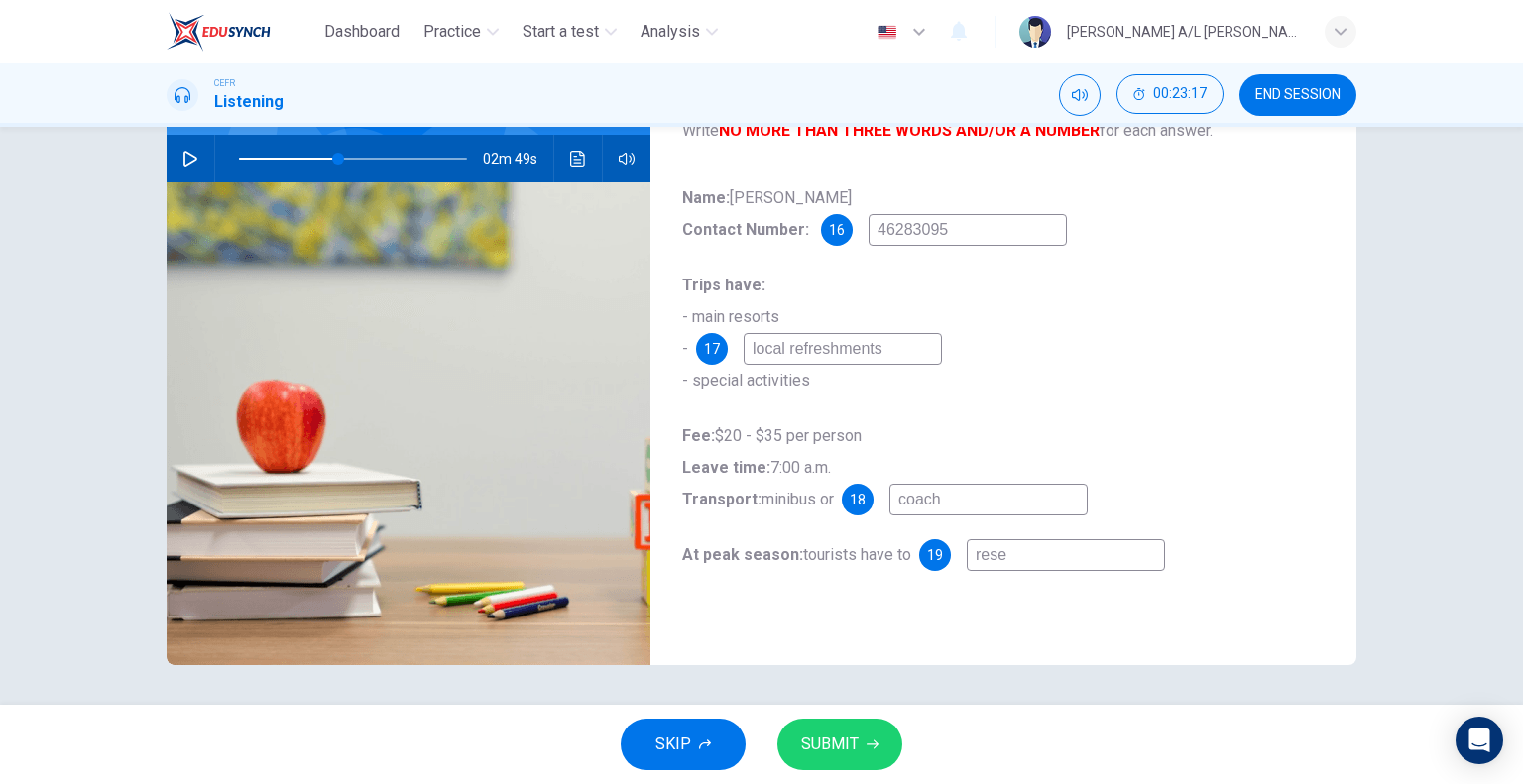 type on "reser" 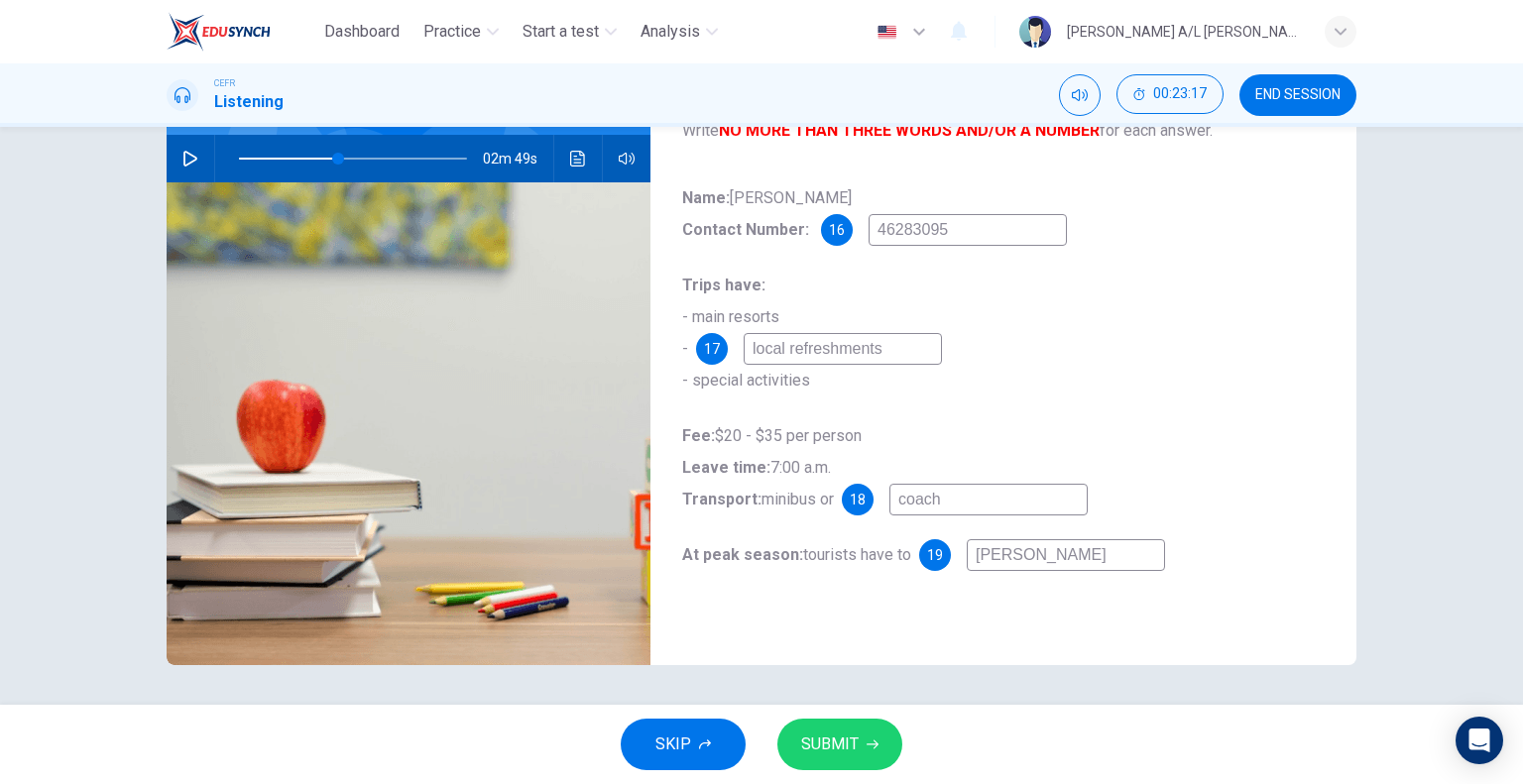 type on "43" 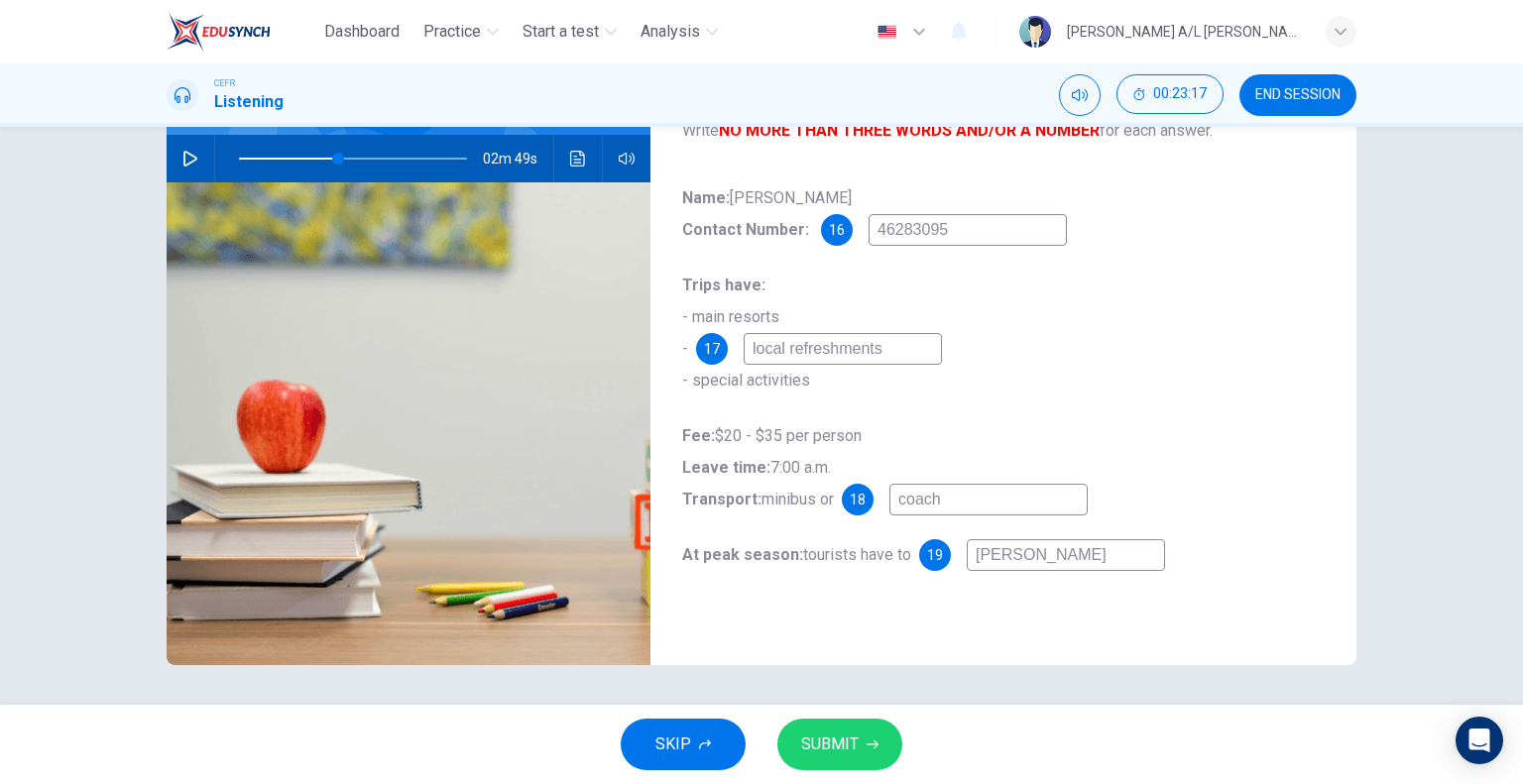 type on "reserv" 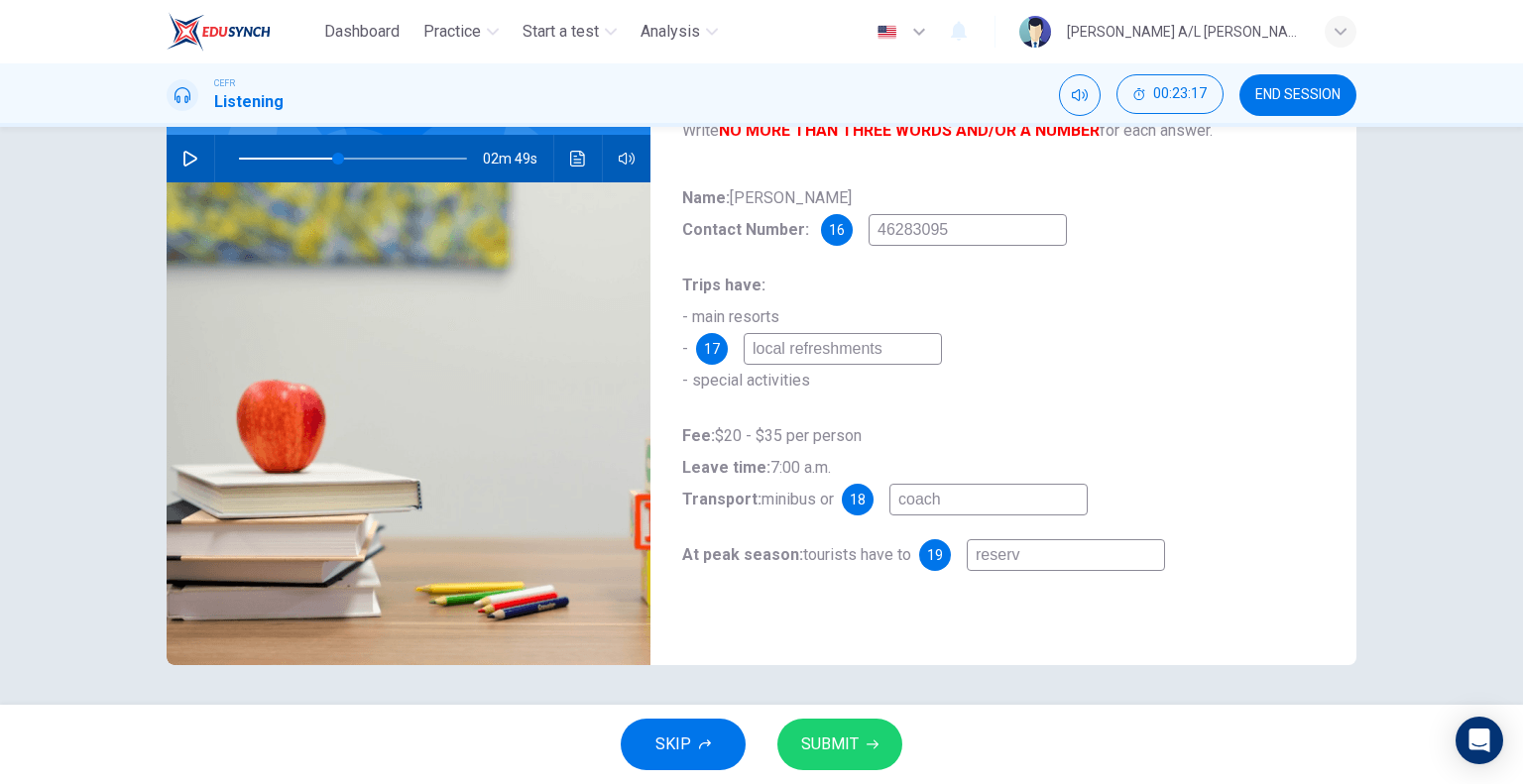type on "43" 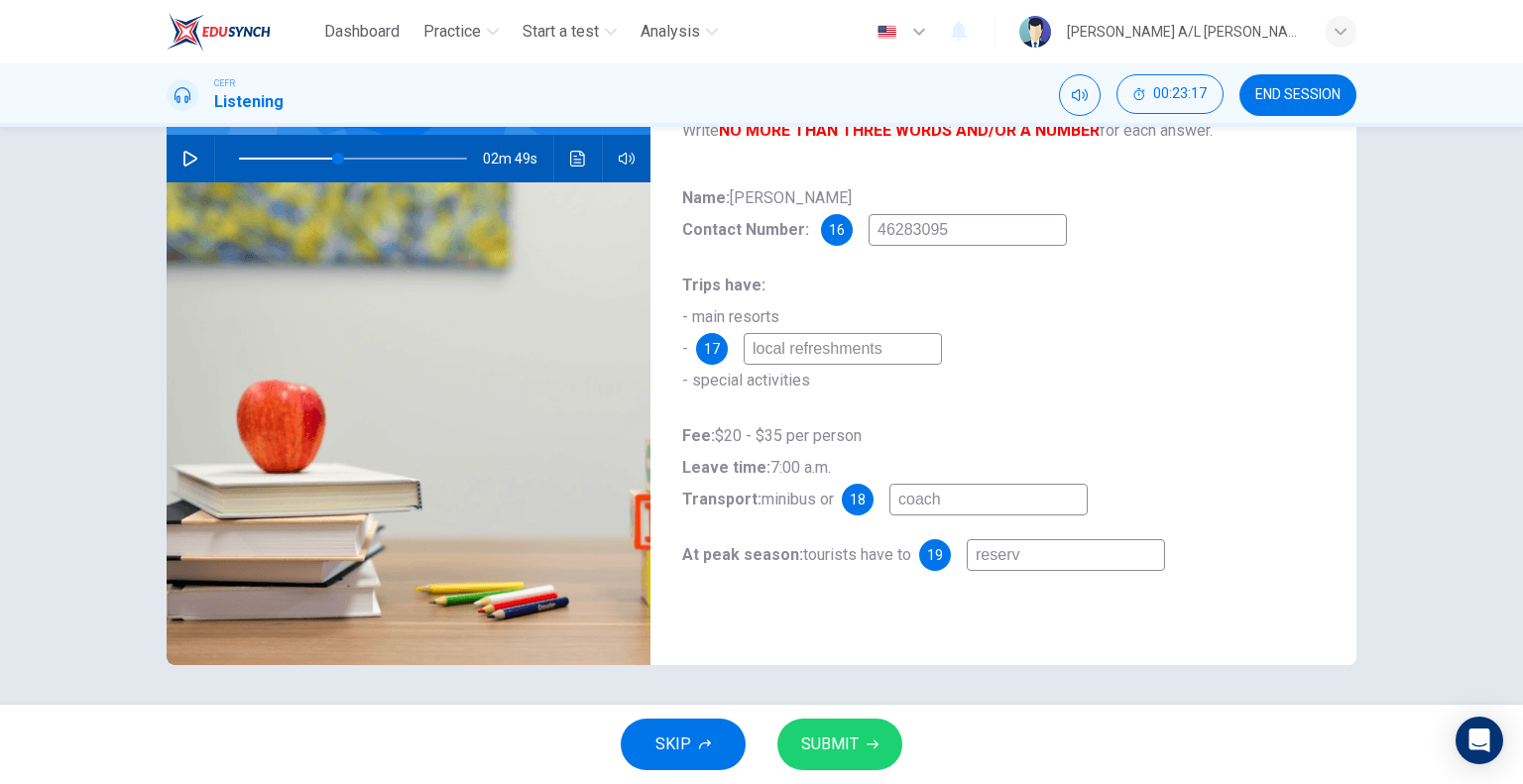 type on "reserve" 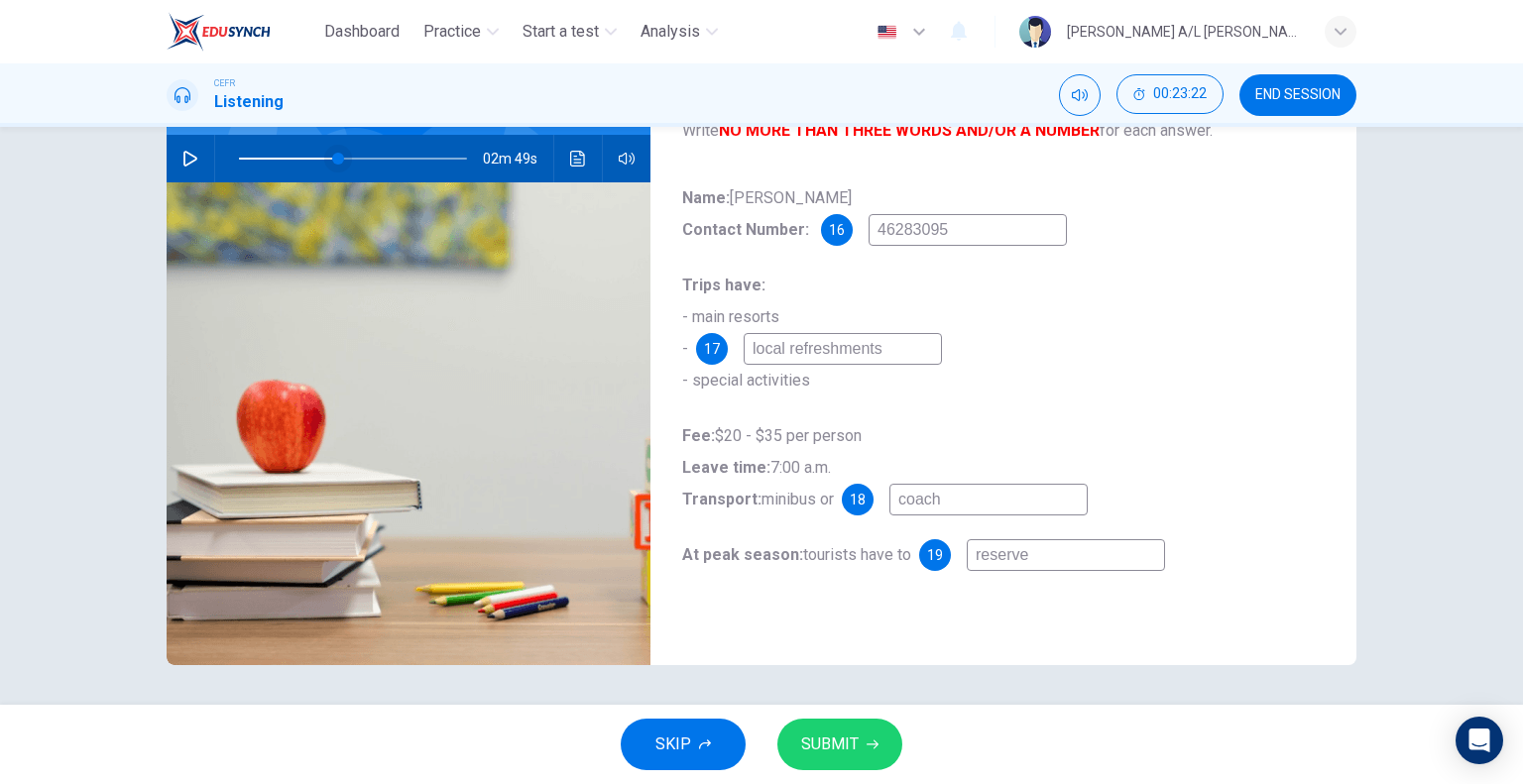 type on "43" 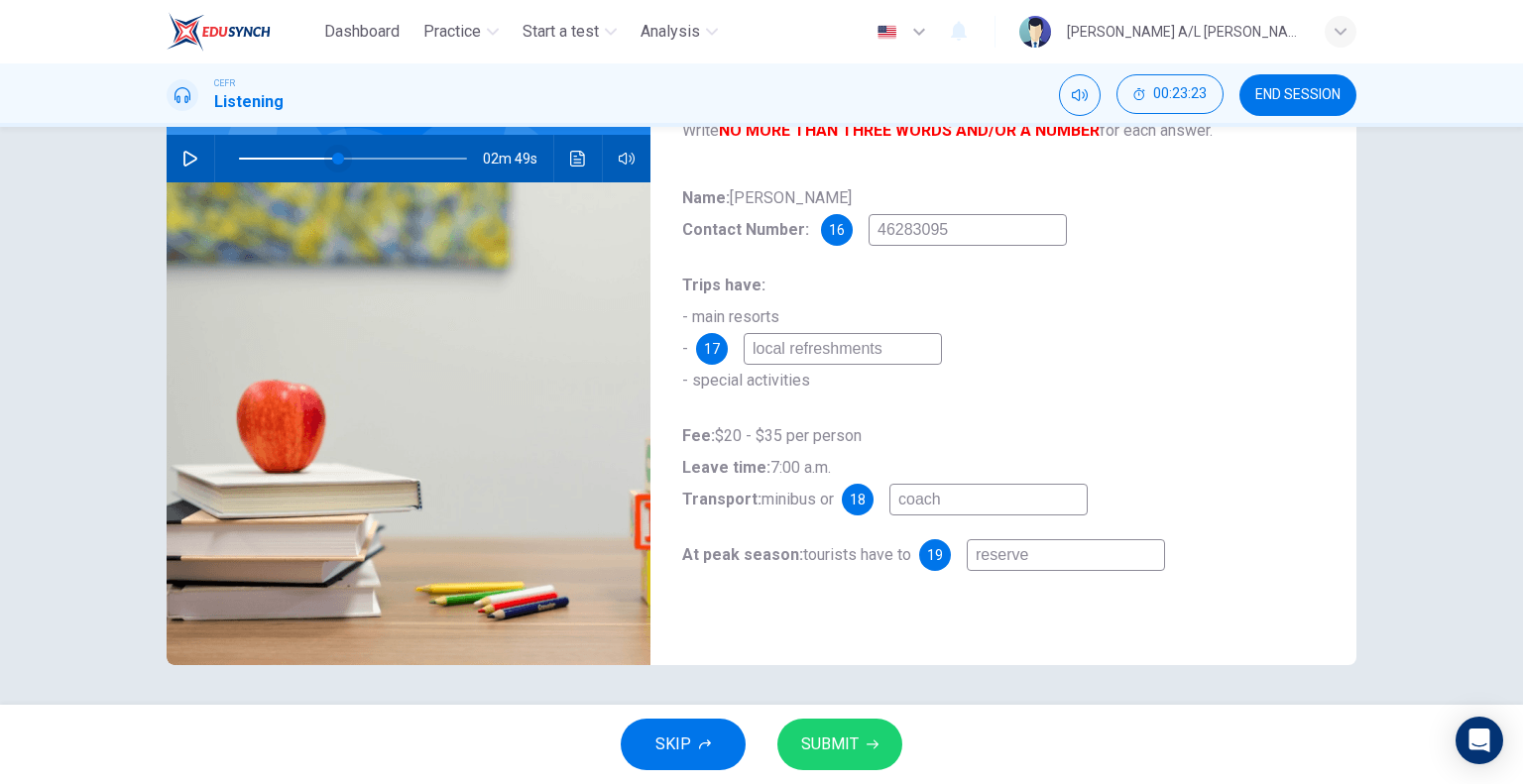 type on "reserve" 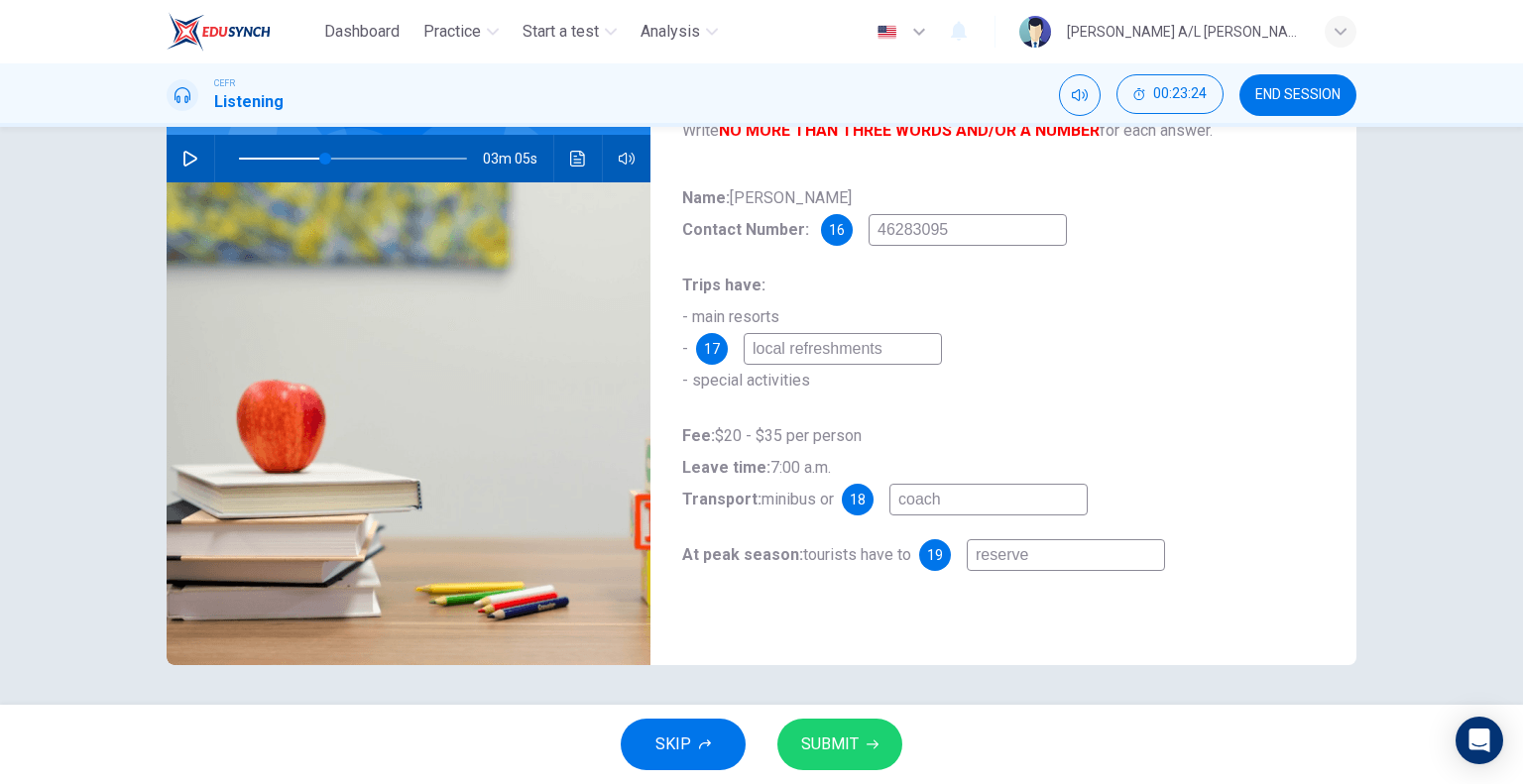 click 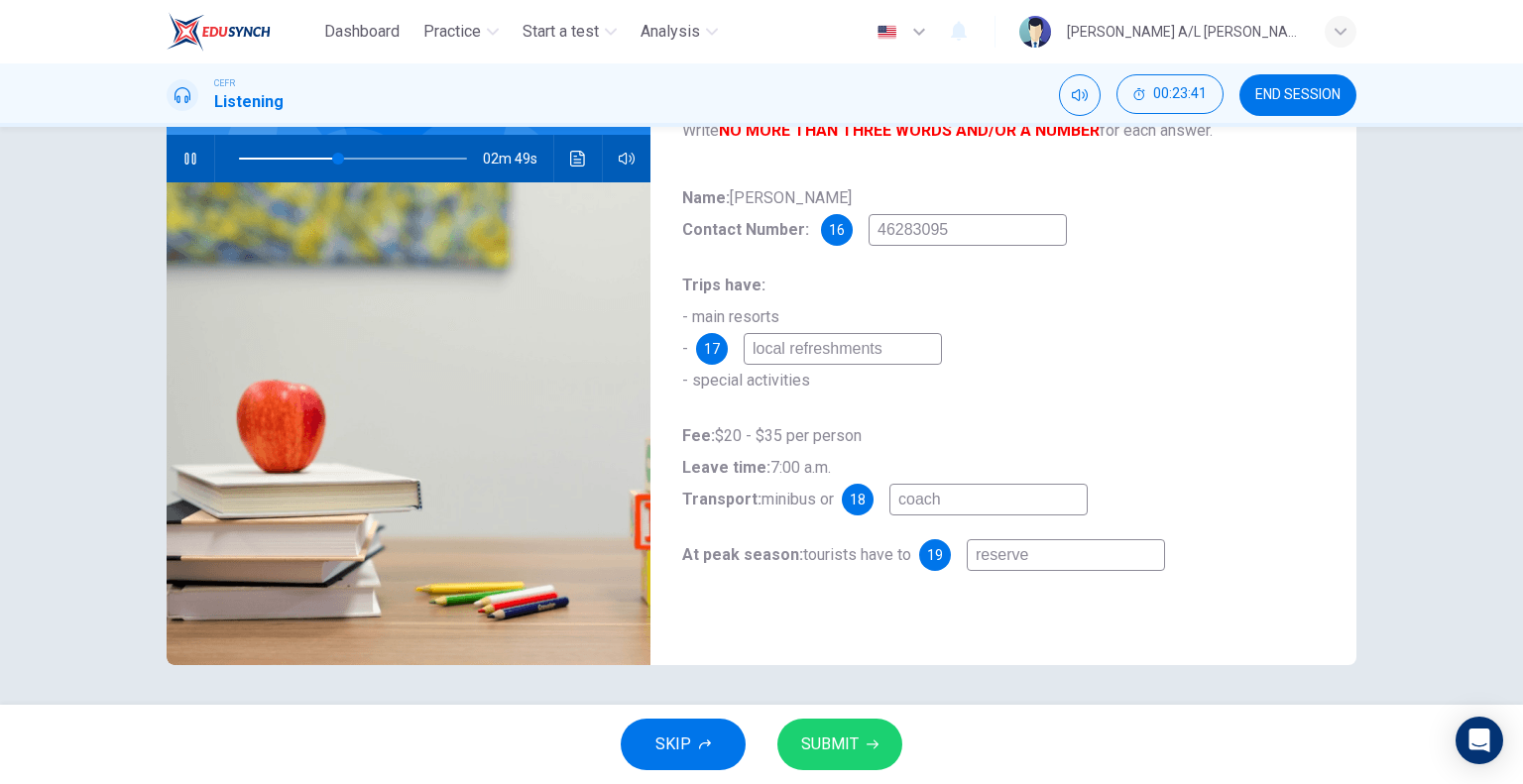 click at bounding box center (190, 159) 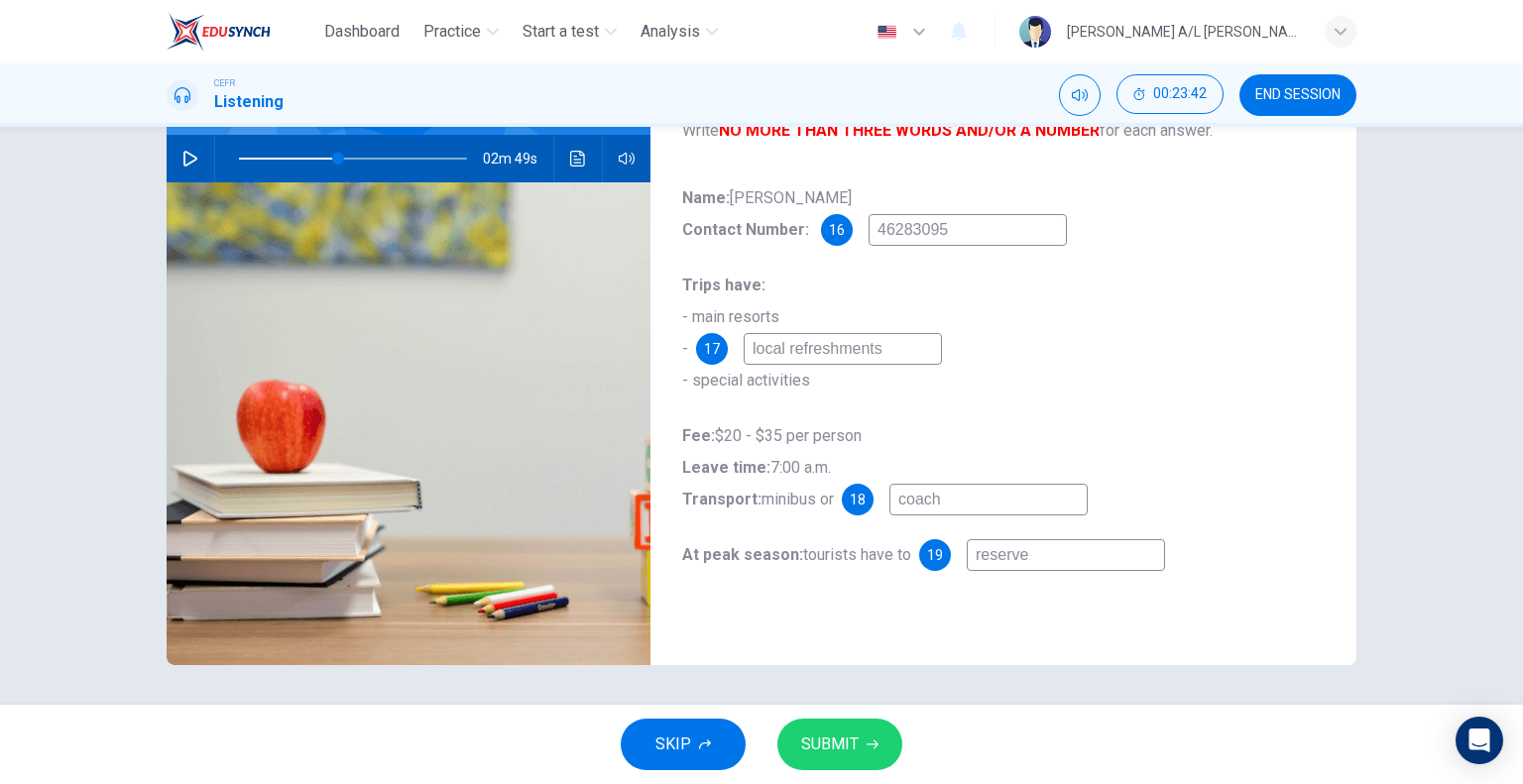 click on "reserve" at bounding box center (1066, 555) 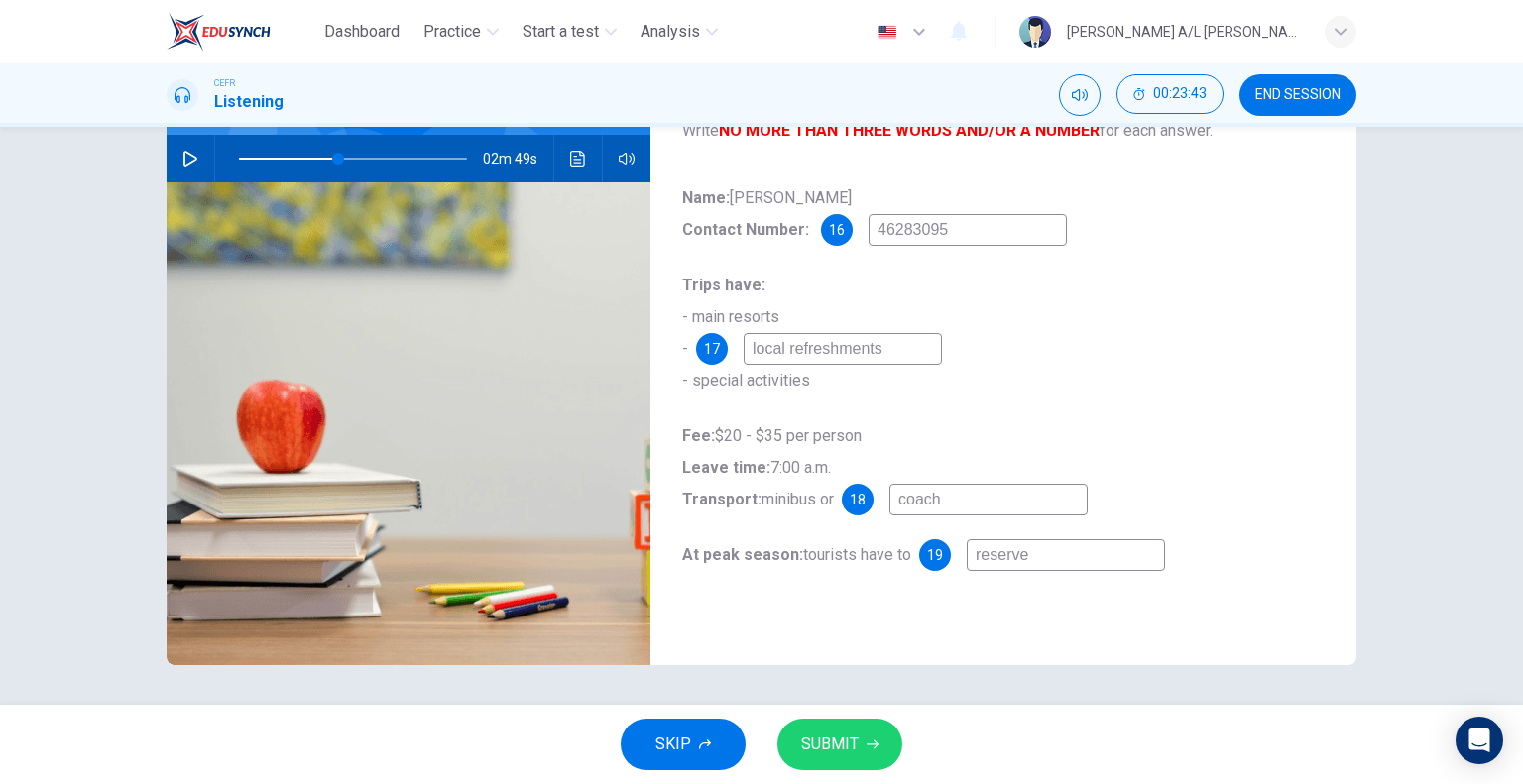 type on "reserve" 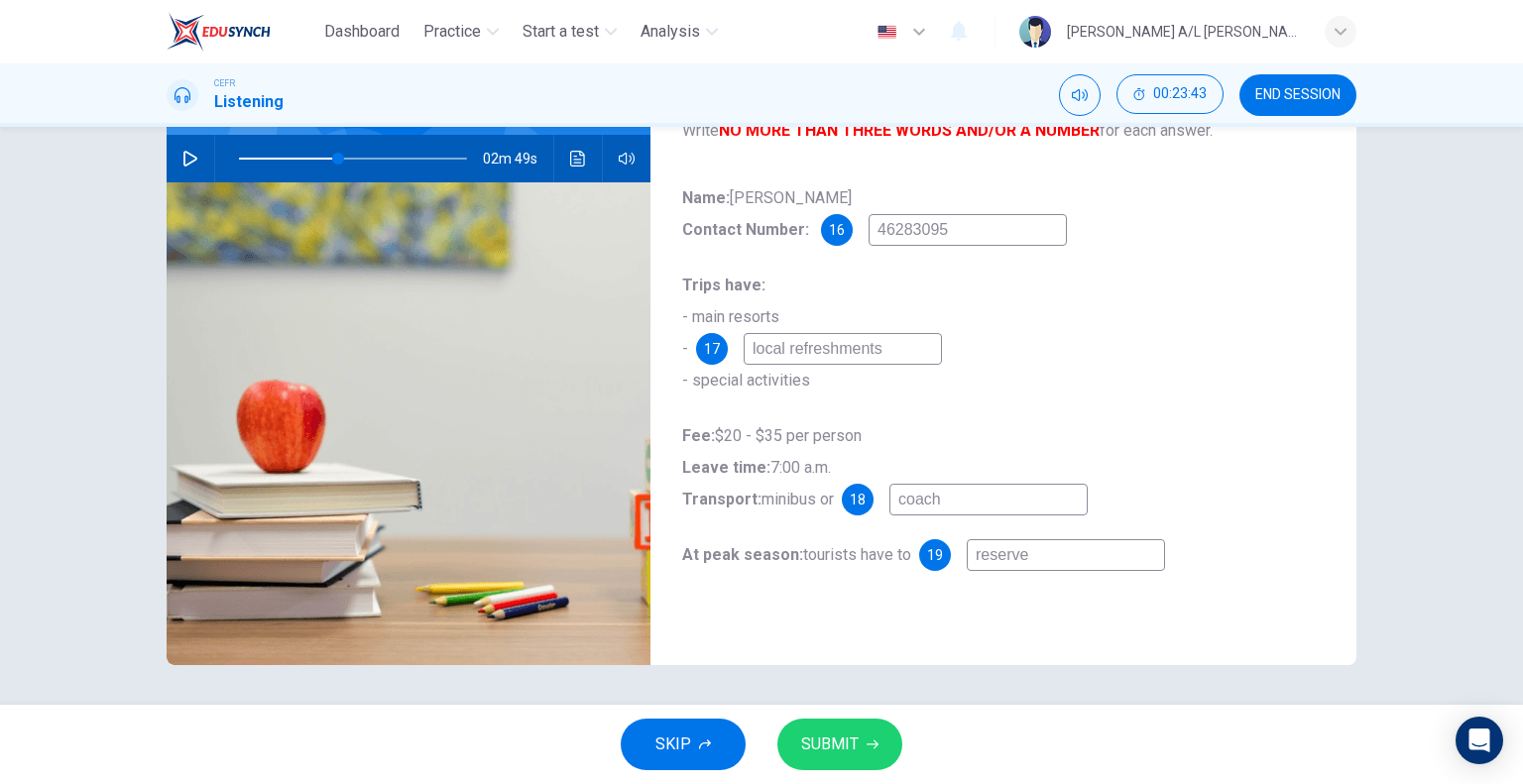 type on "43" 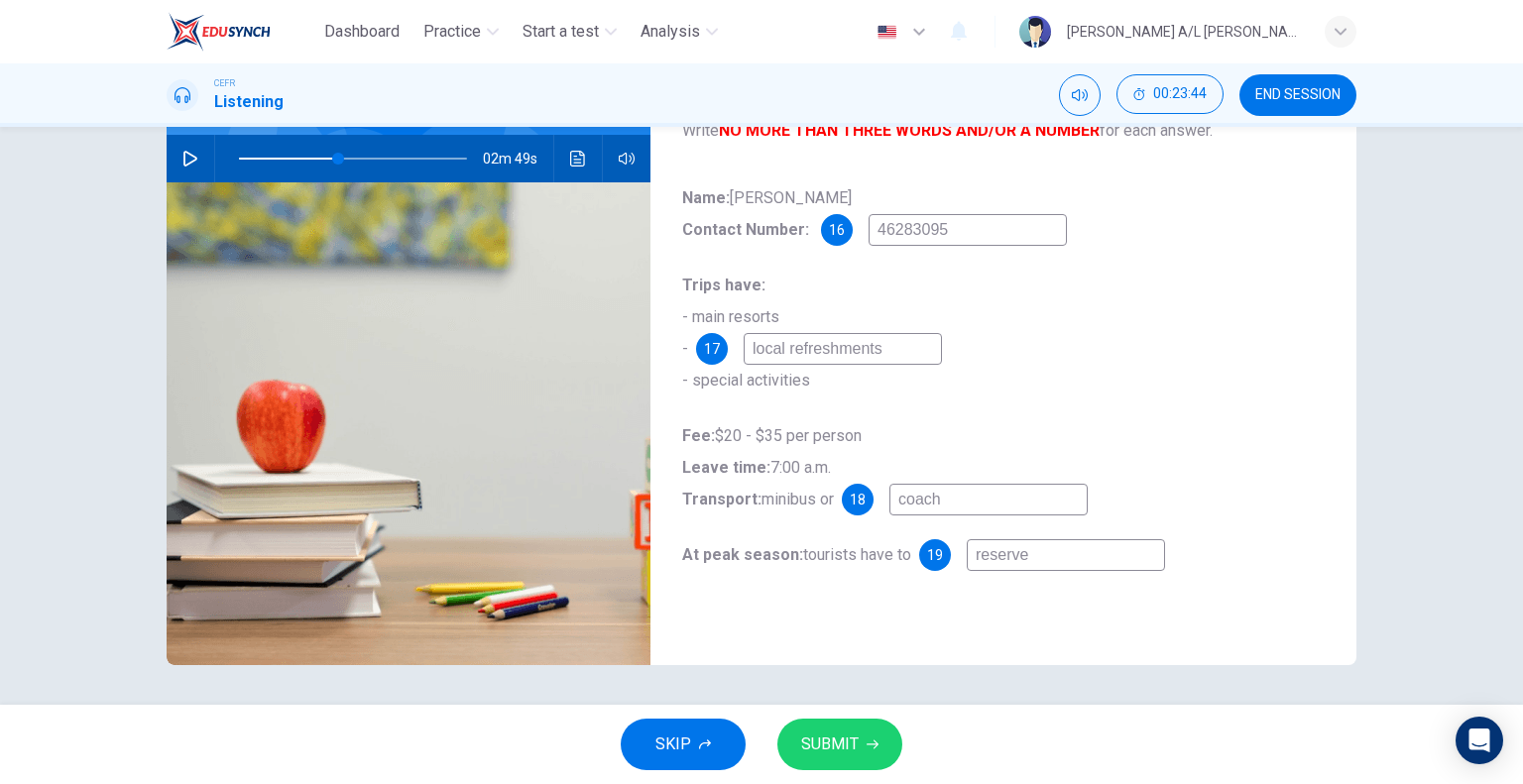 type on "reserve a" 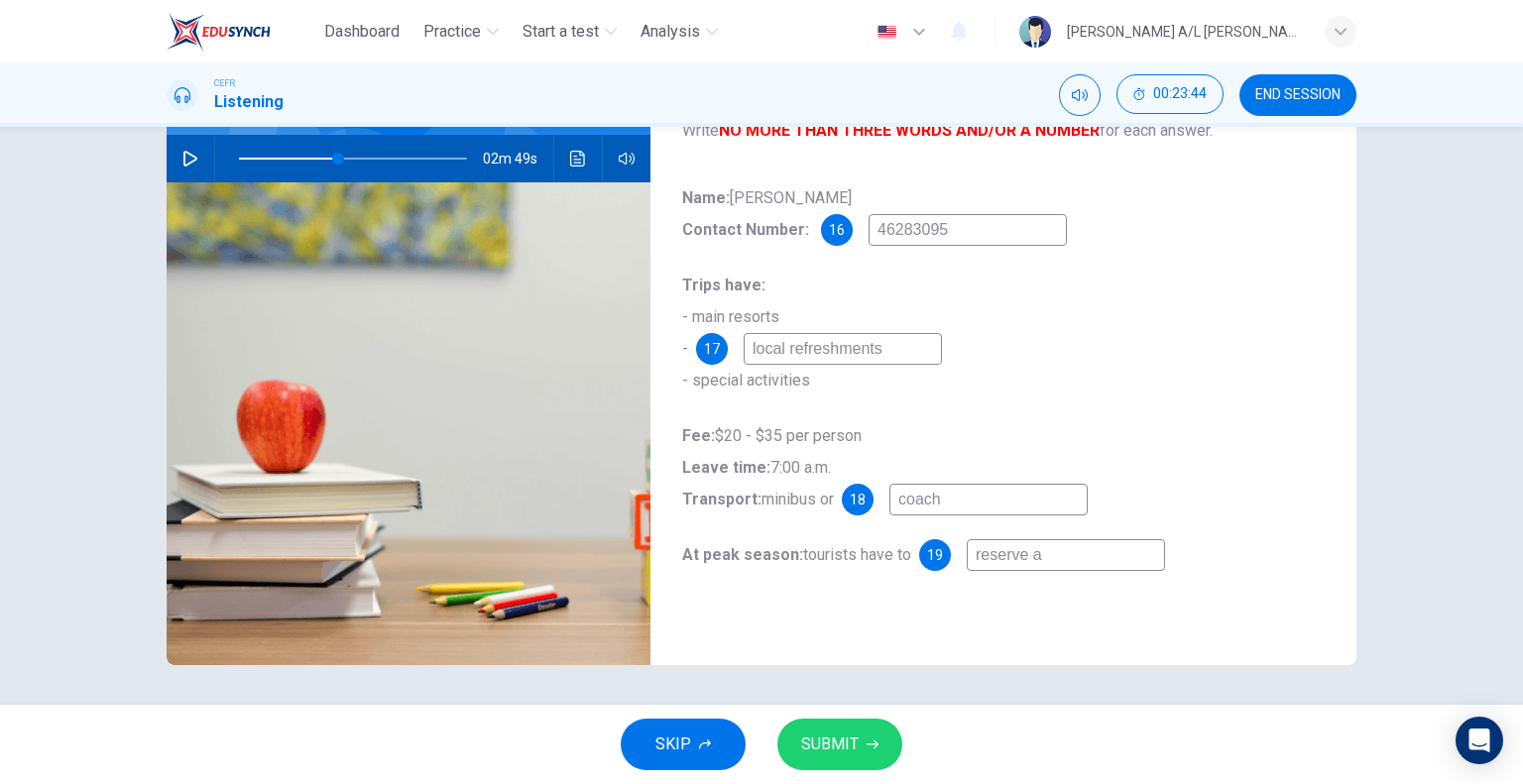 type on "43" 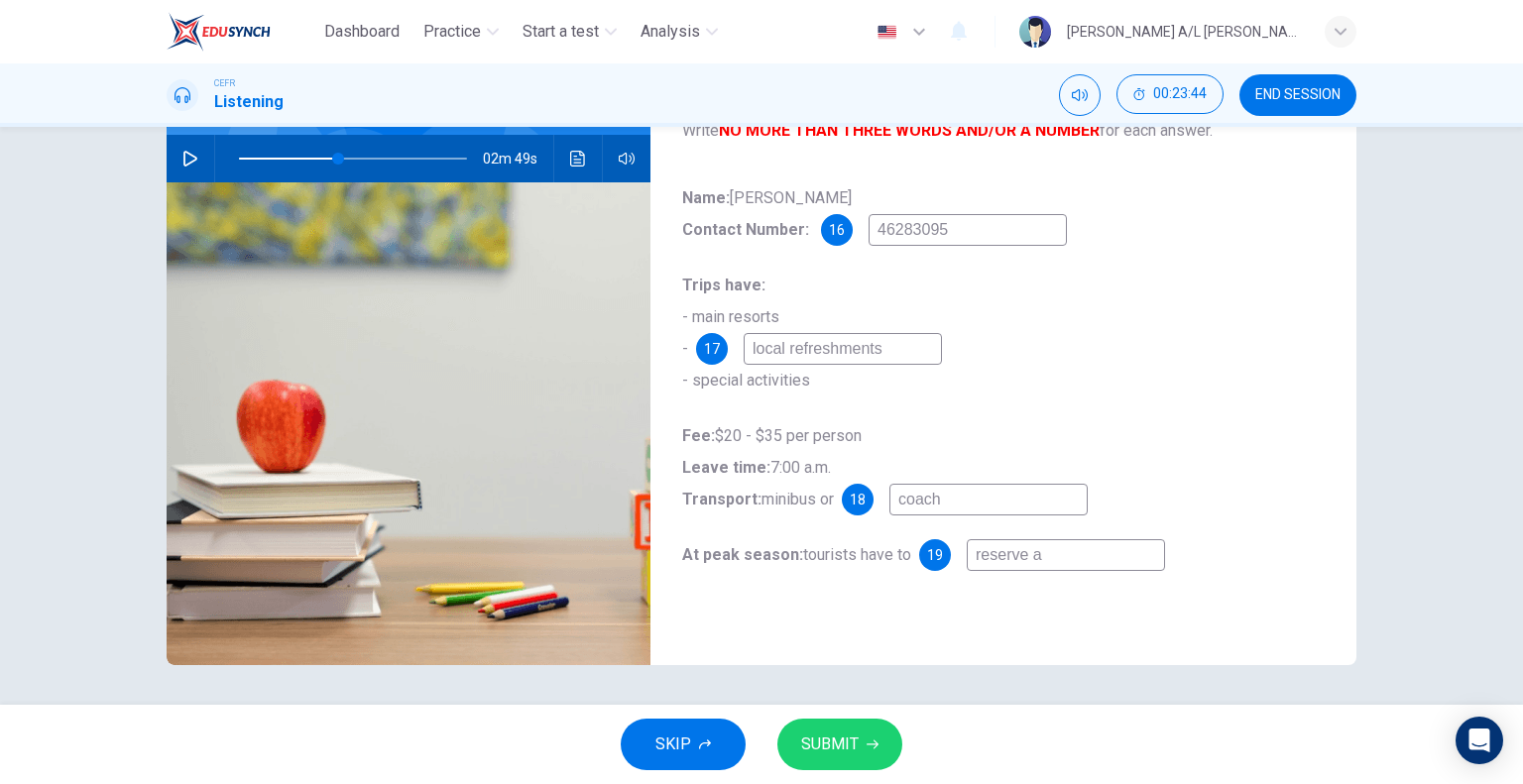 type on "reserve a" 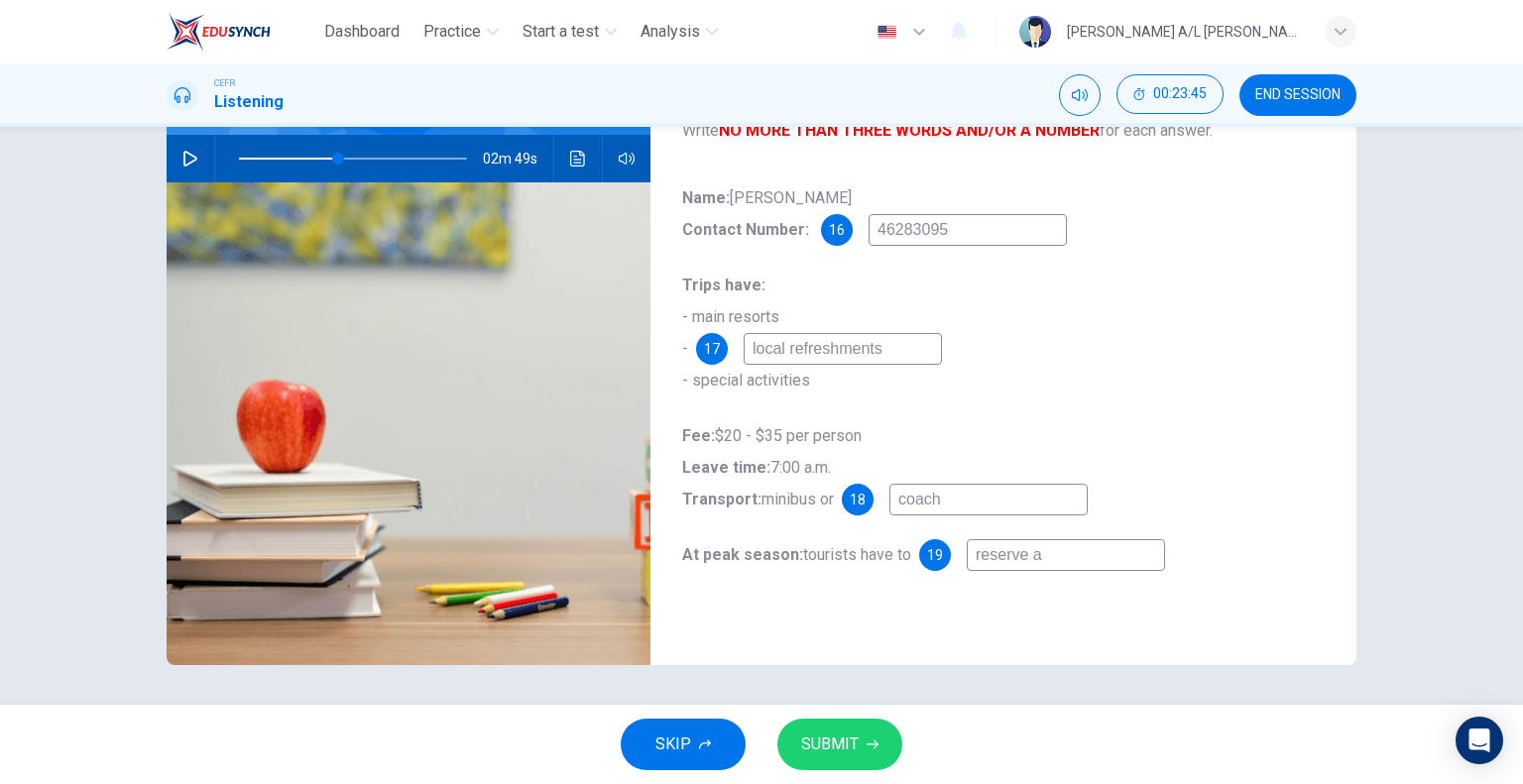type on "reserve a s" 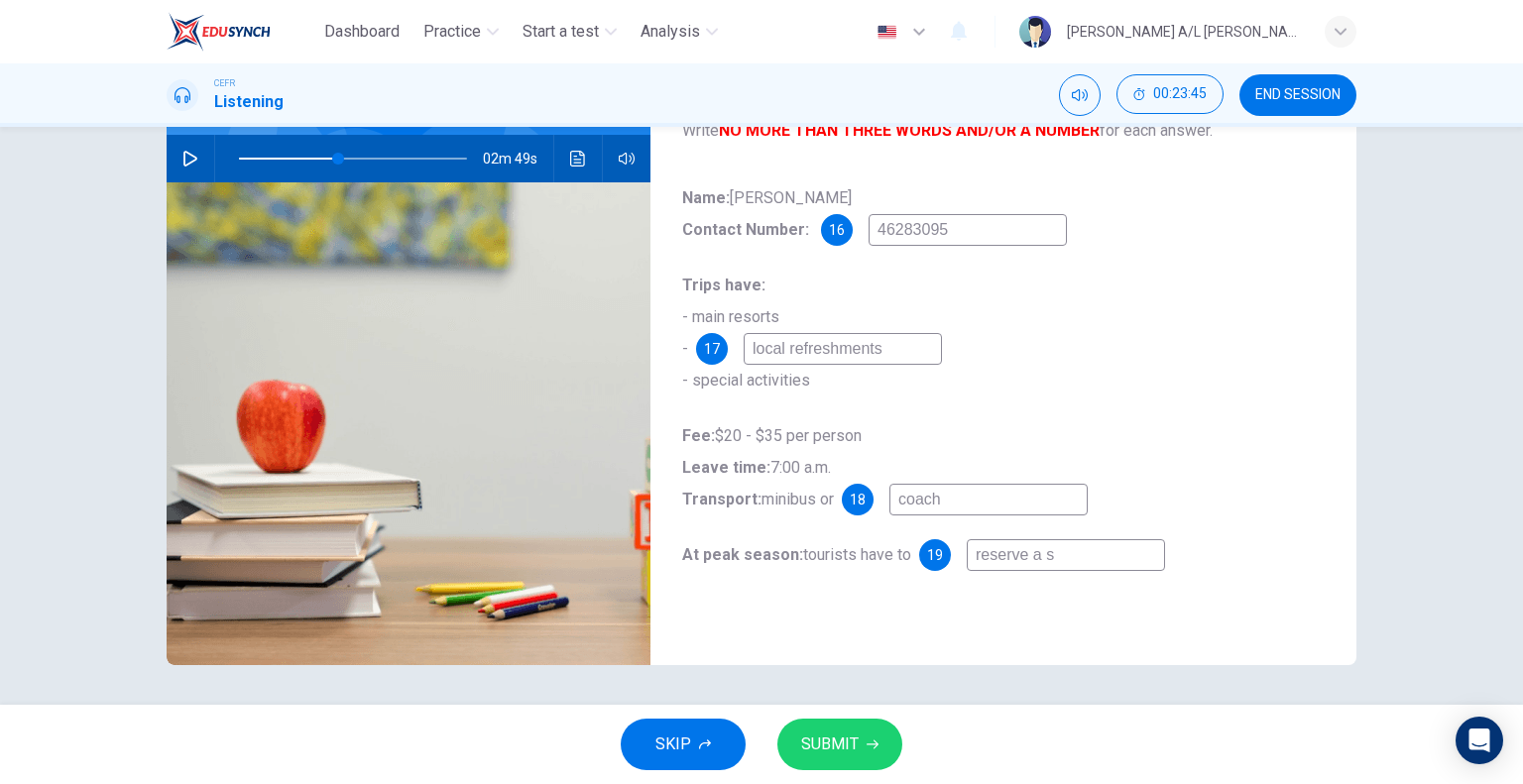 type on "43" 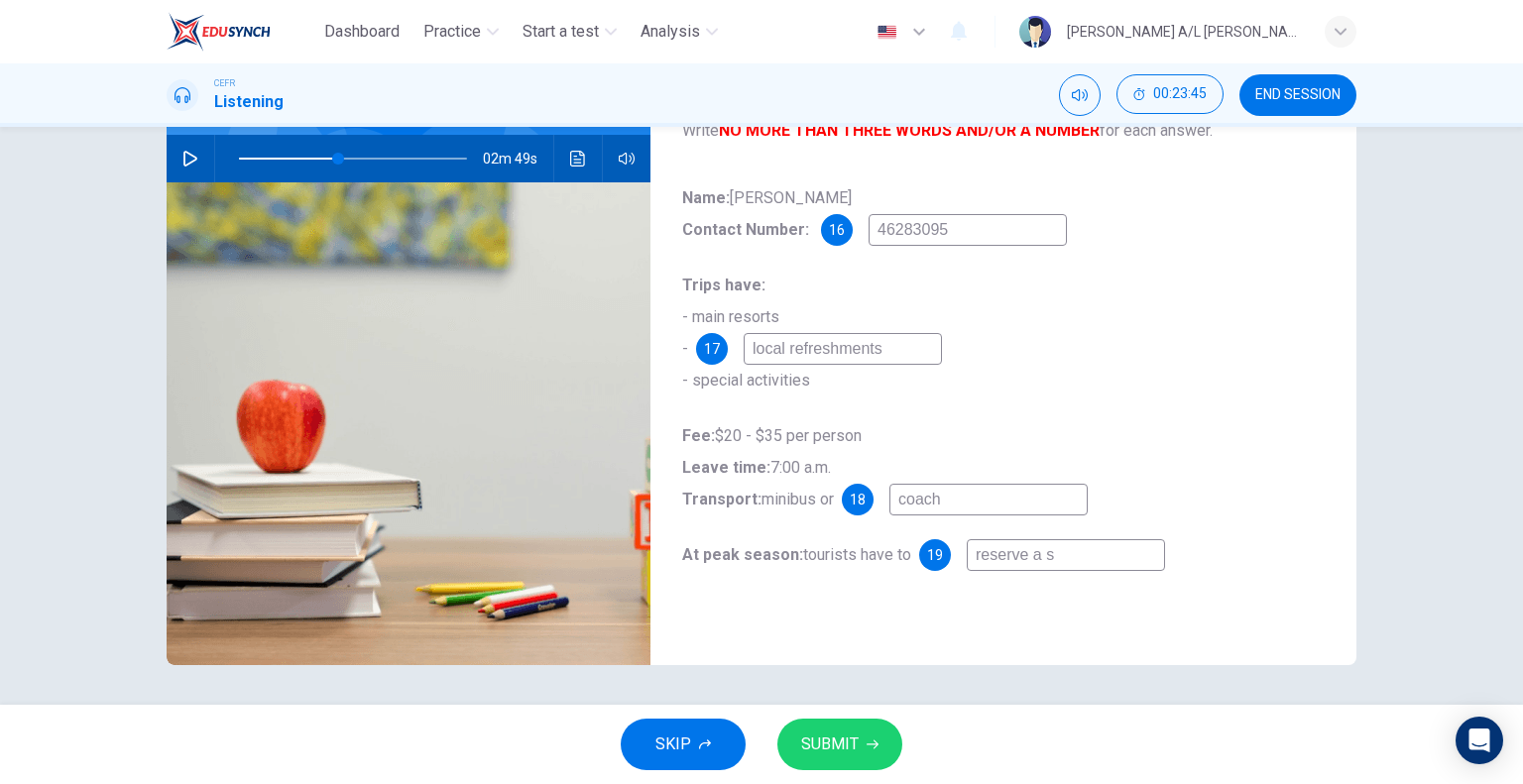 type on "reserve a se" 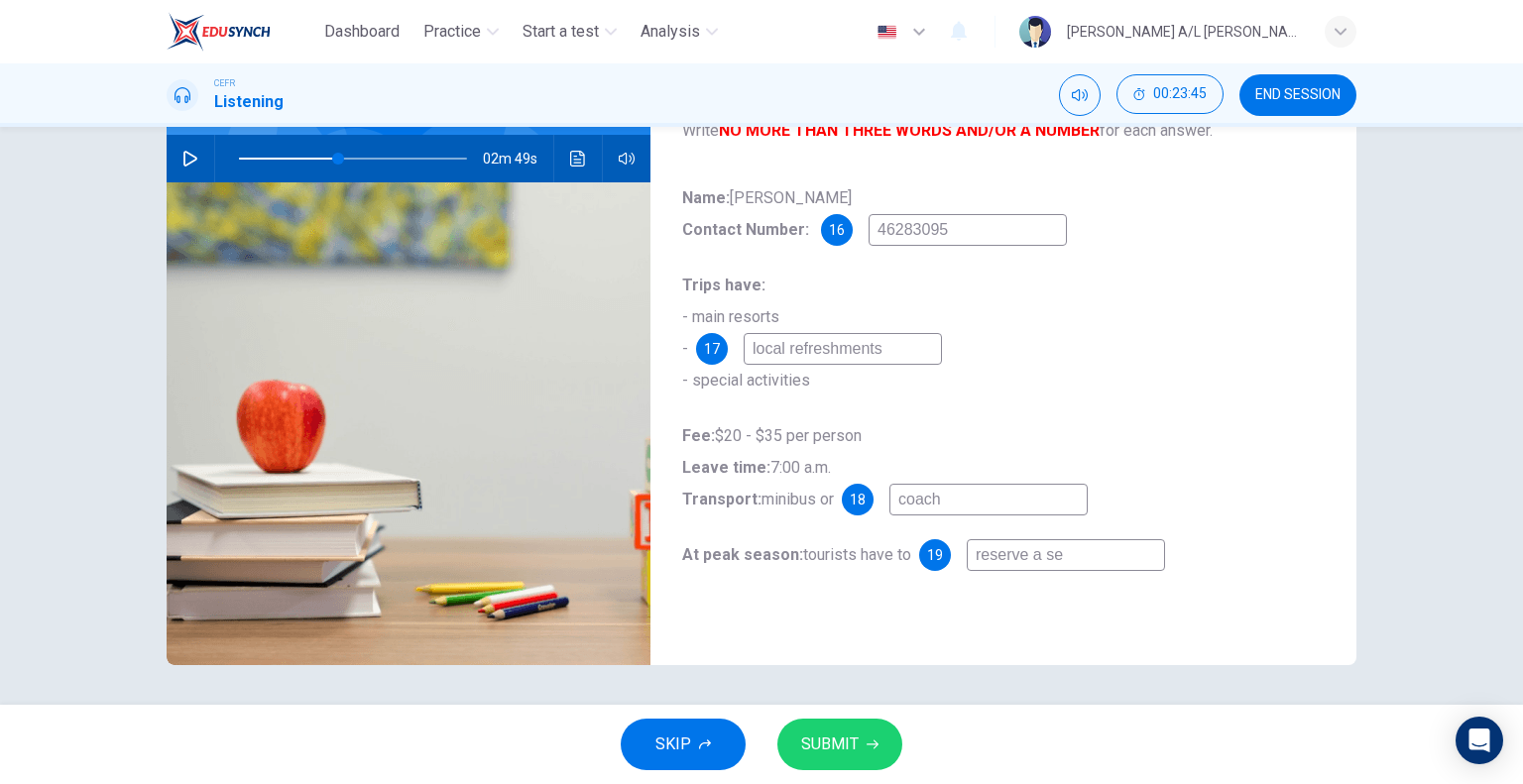 type on "43" 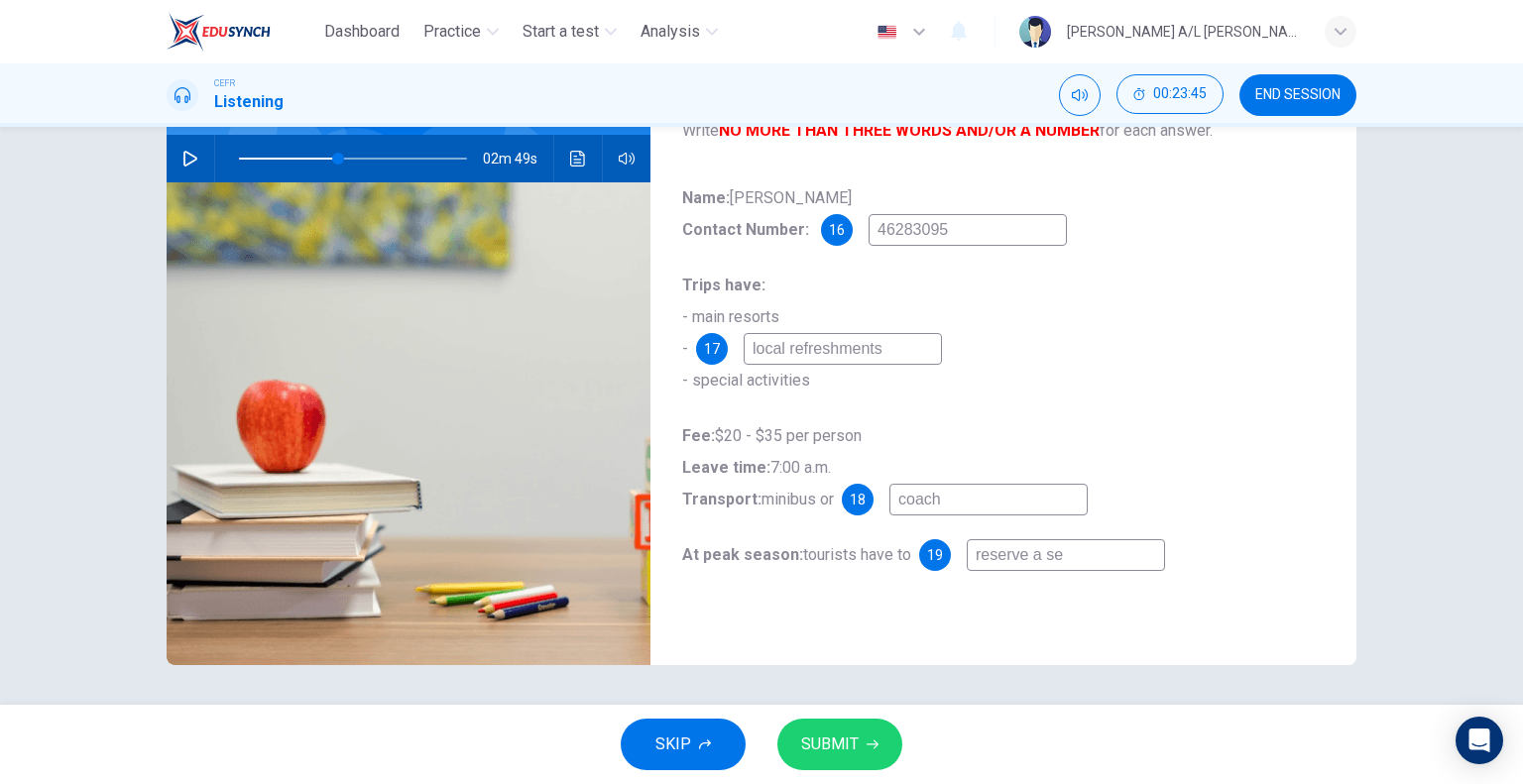 type on "reserve a sea" 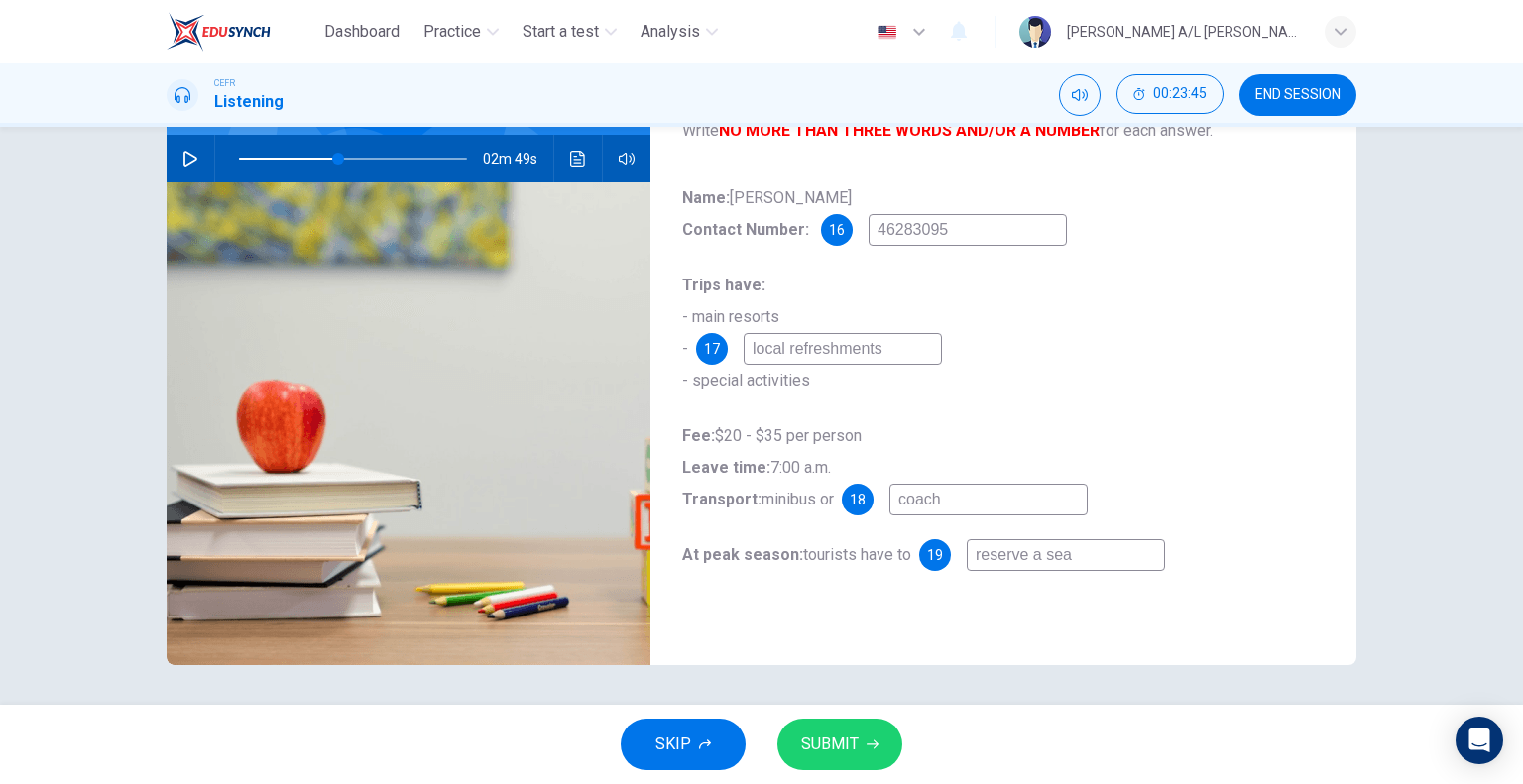type on "43" 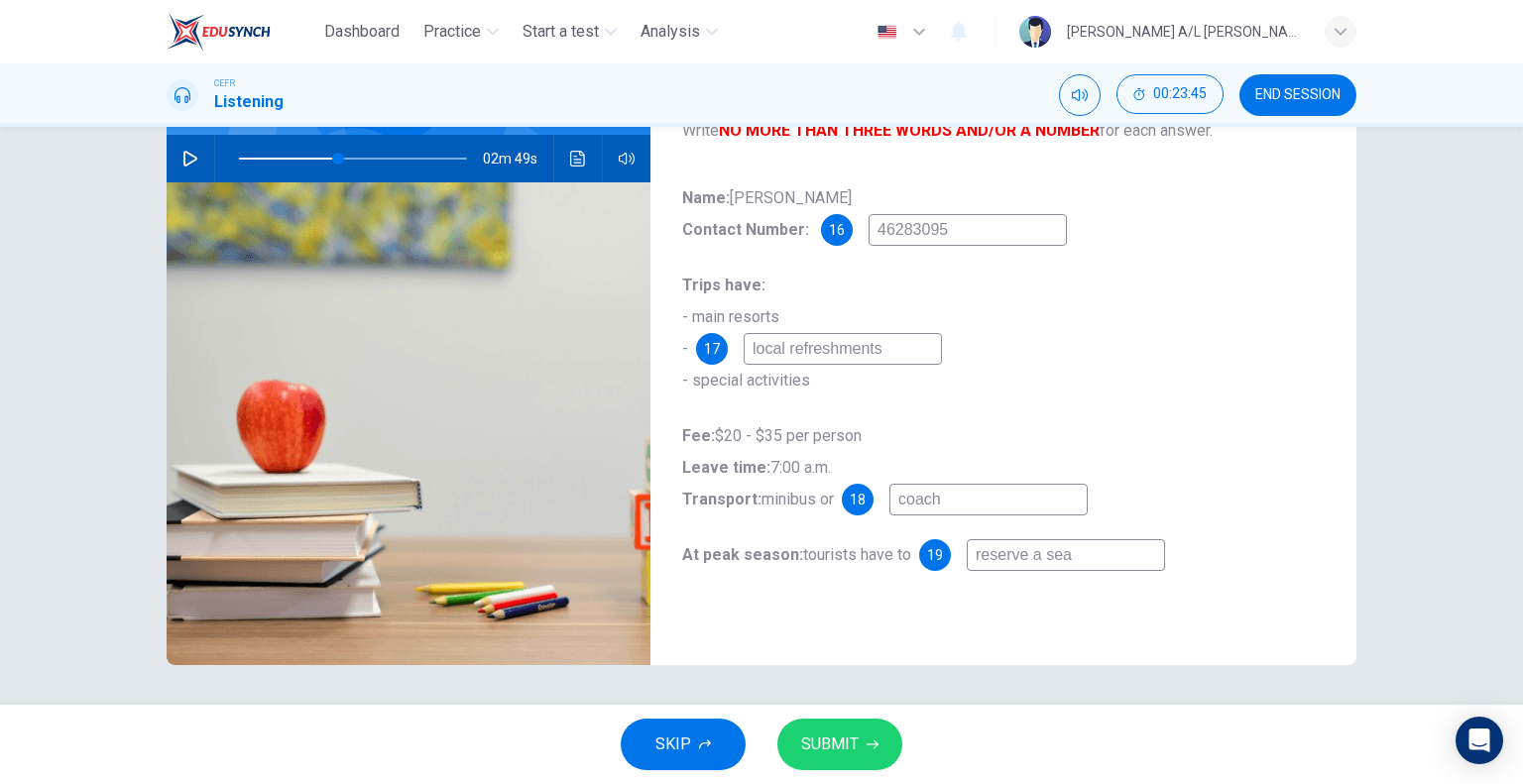 type on "reserve a seat" 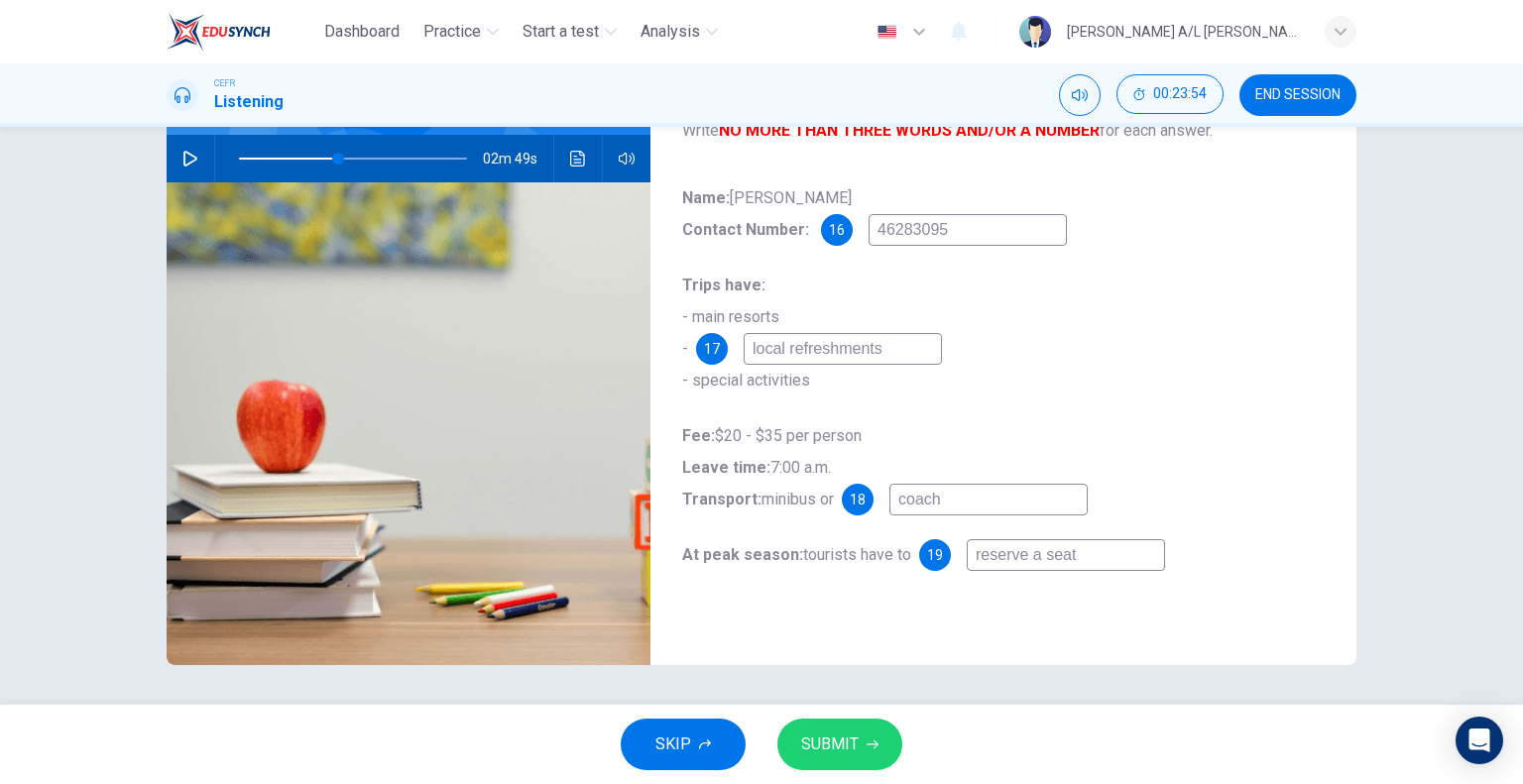 click on "reserve a seat" at bounding box center (1066, 555) 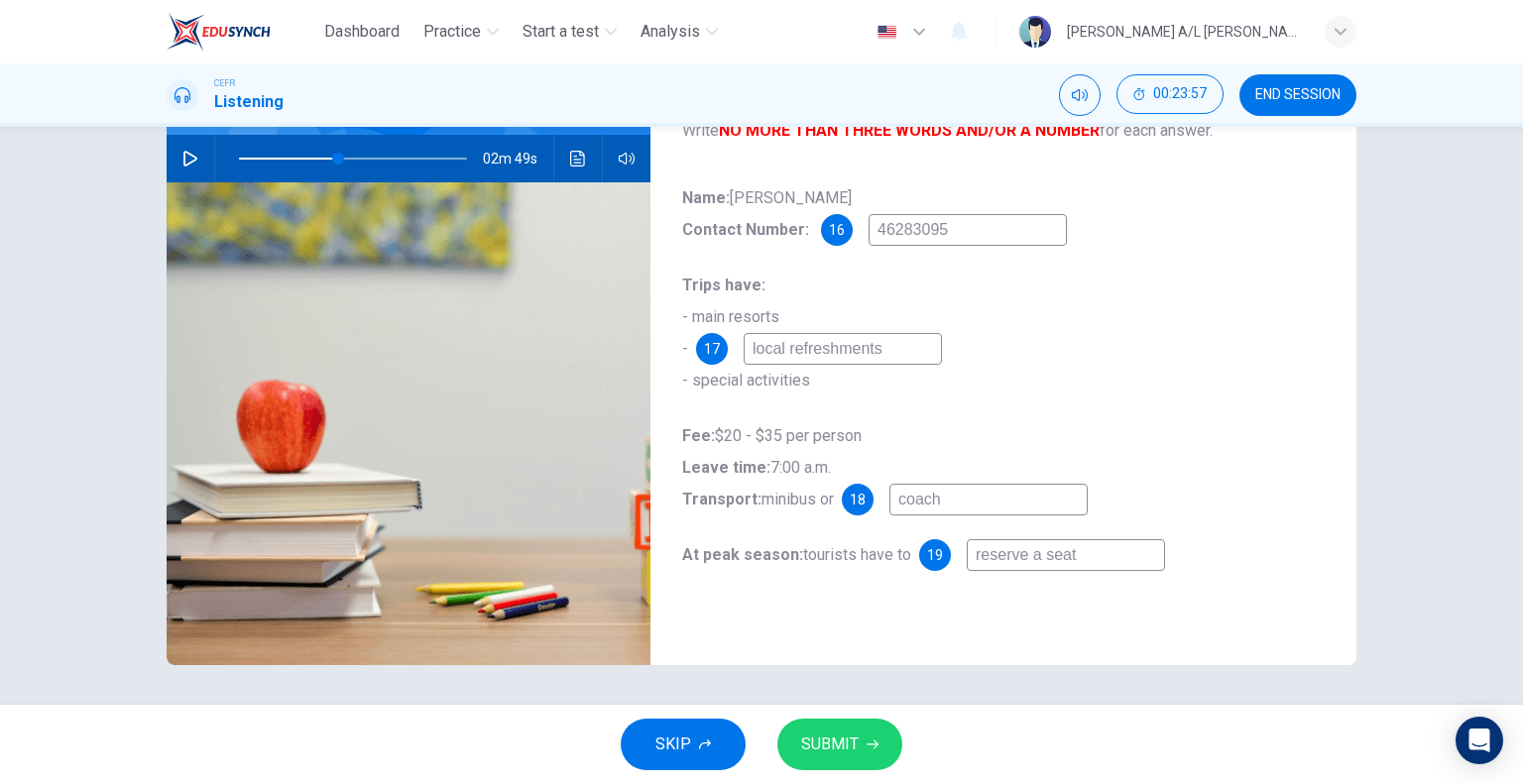 type on "reserve  seat" 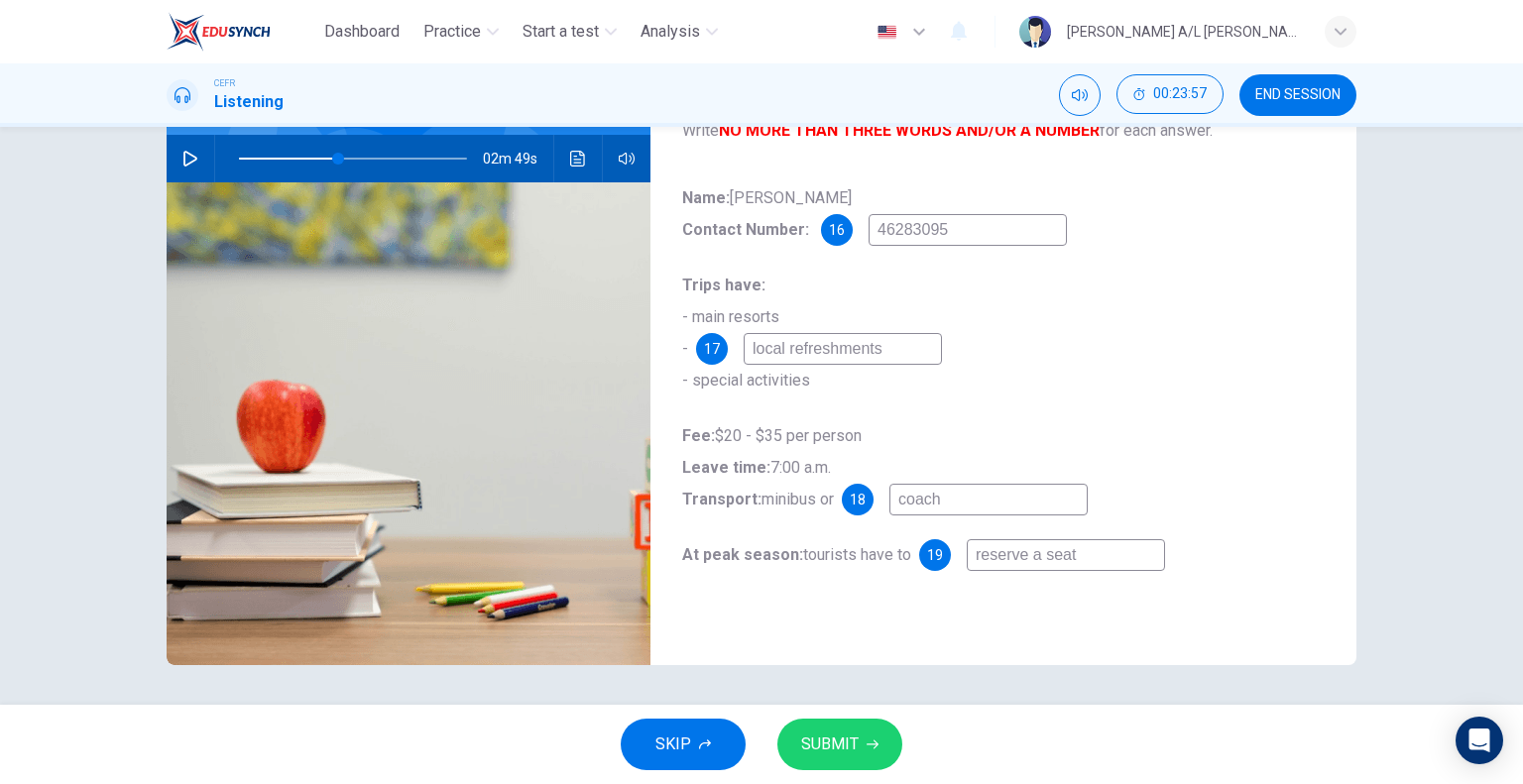 type on "43" 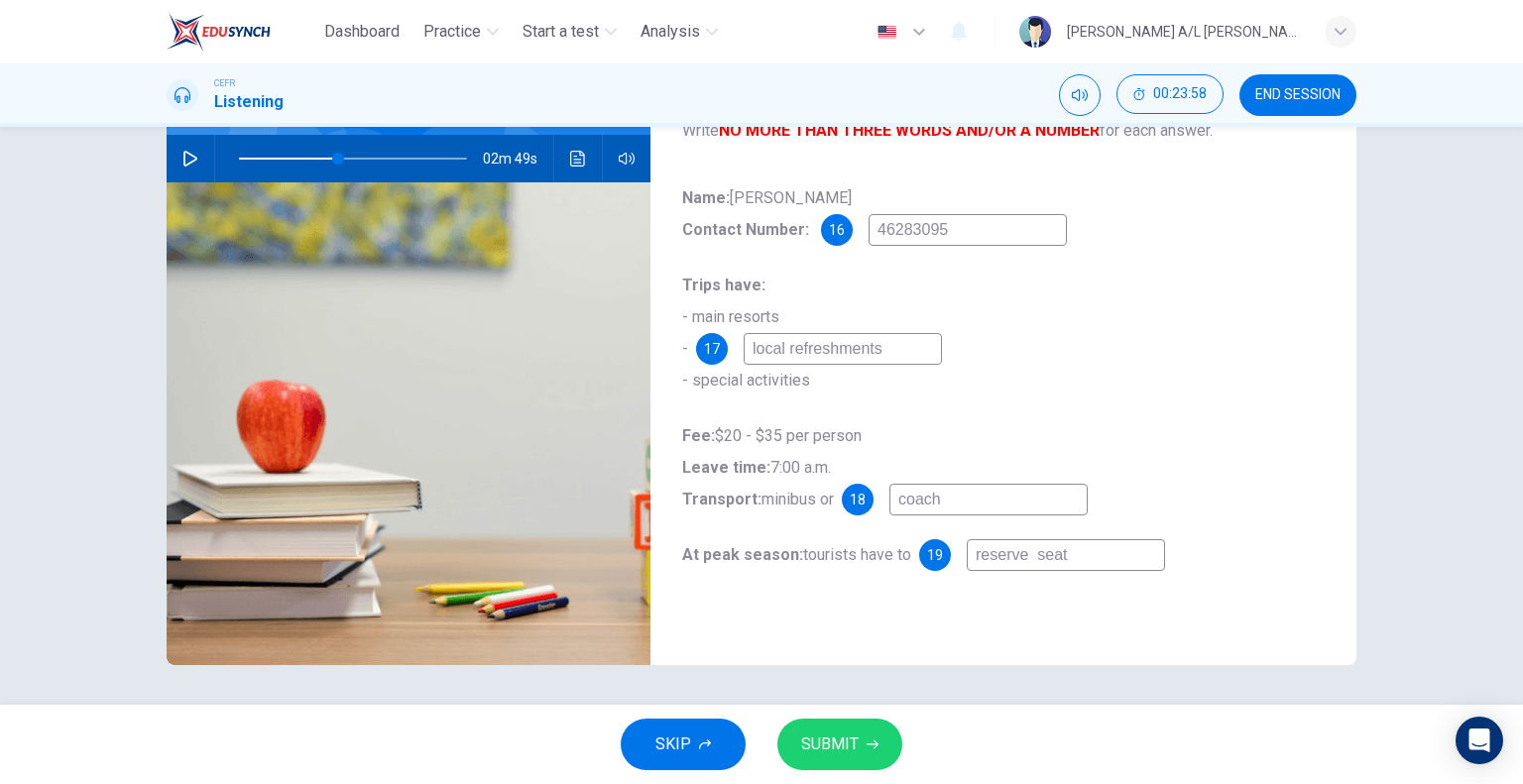 type on "reserve t seat" 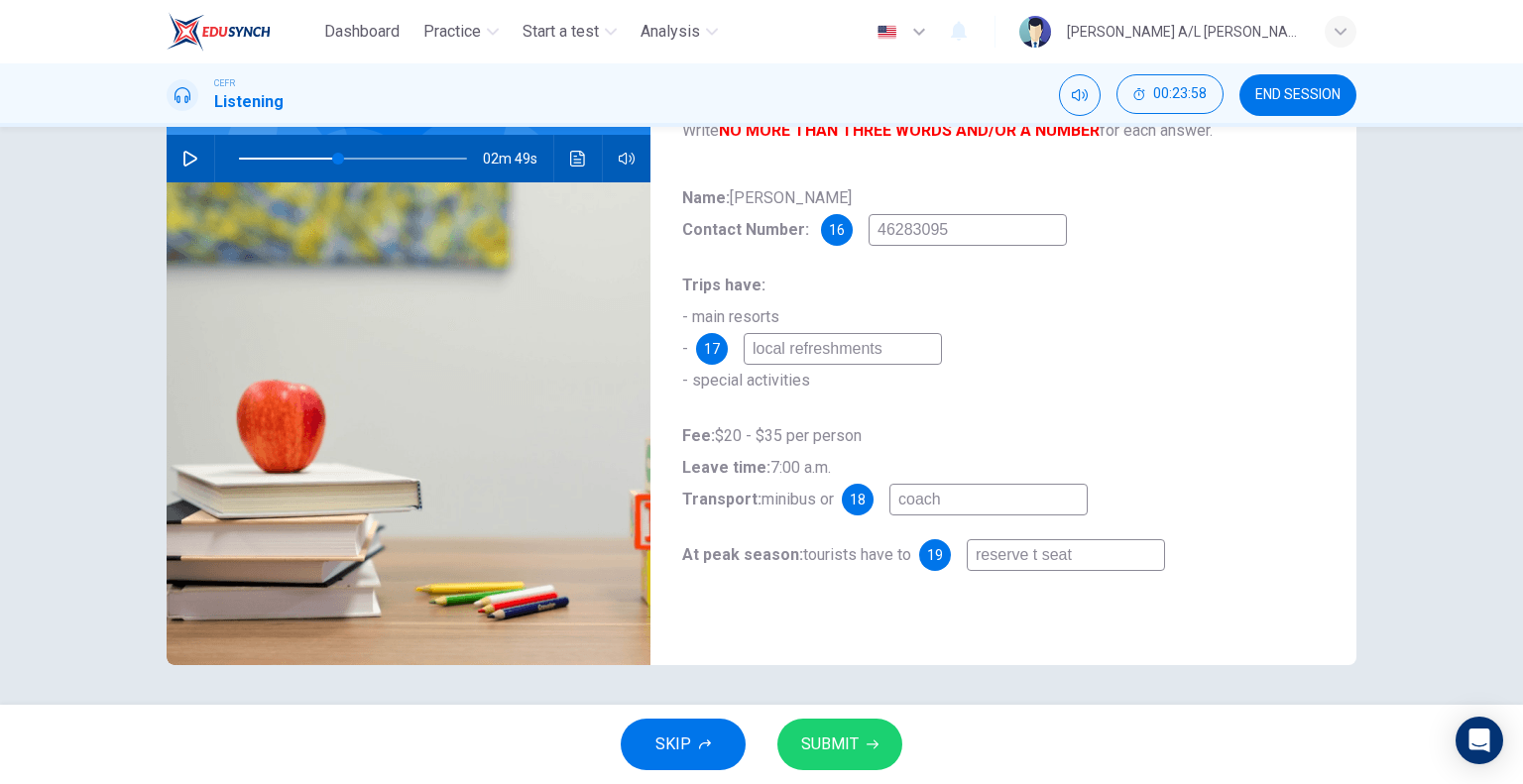type on "43" 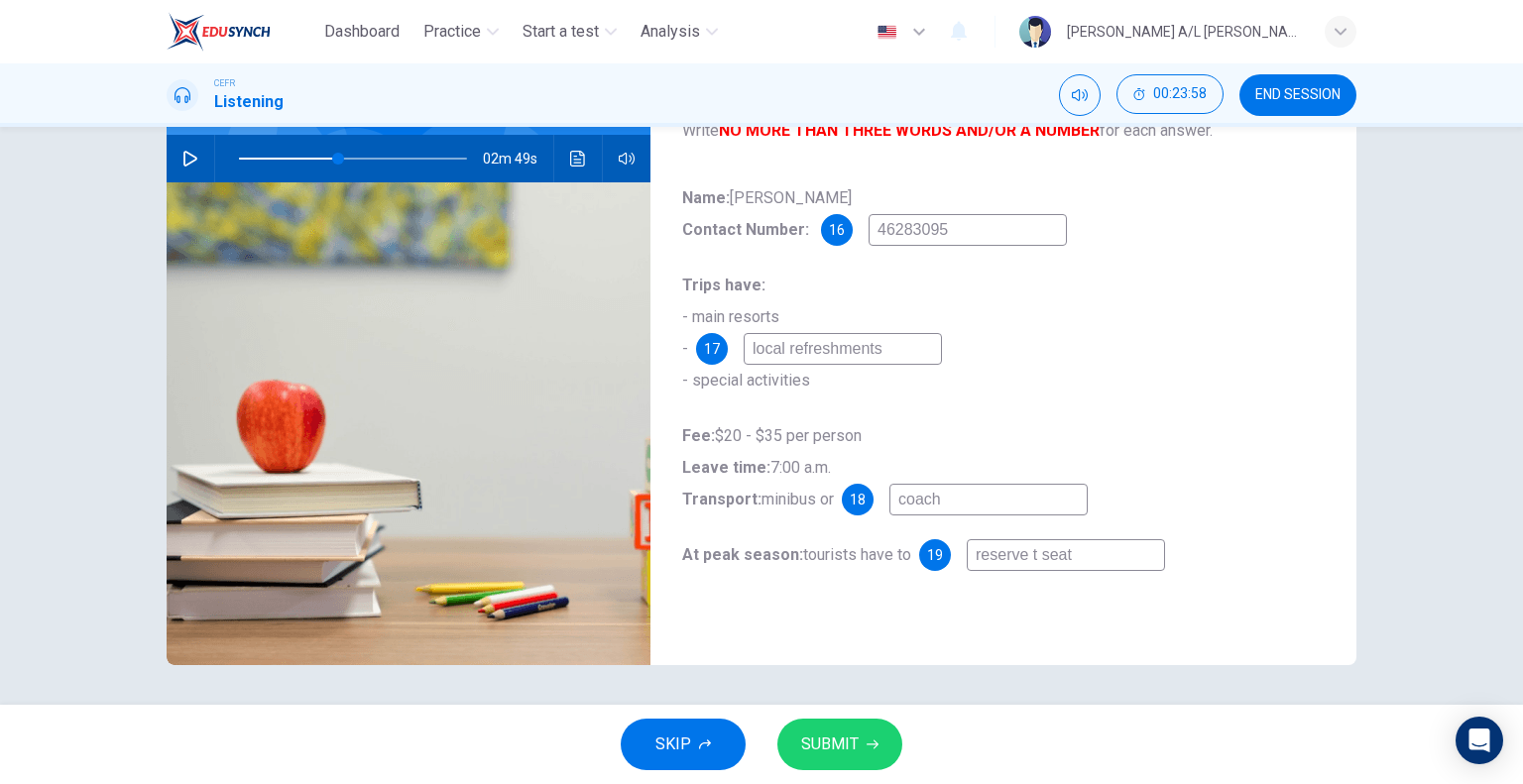 type on "reserve th seat" 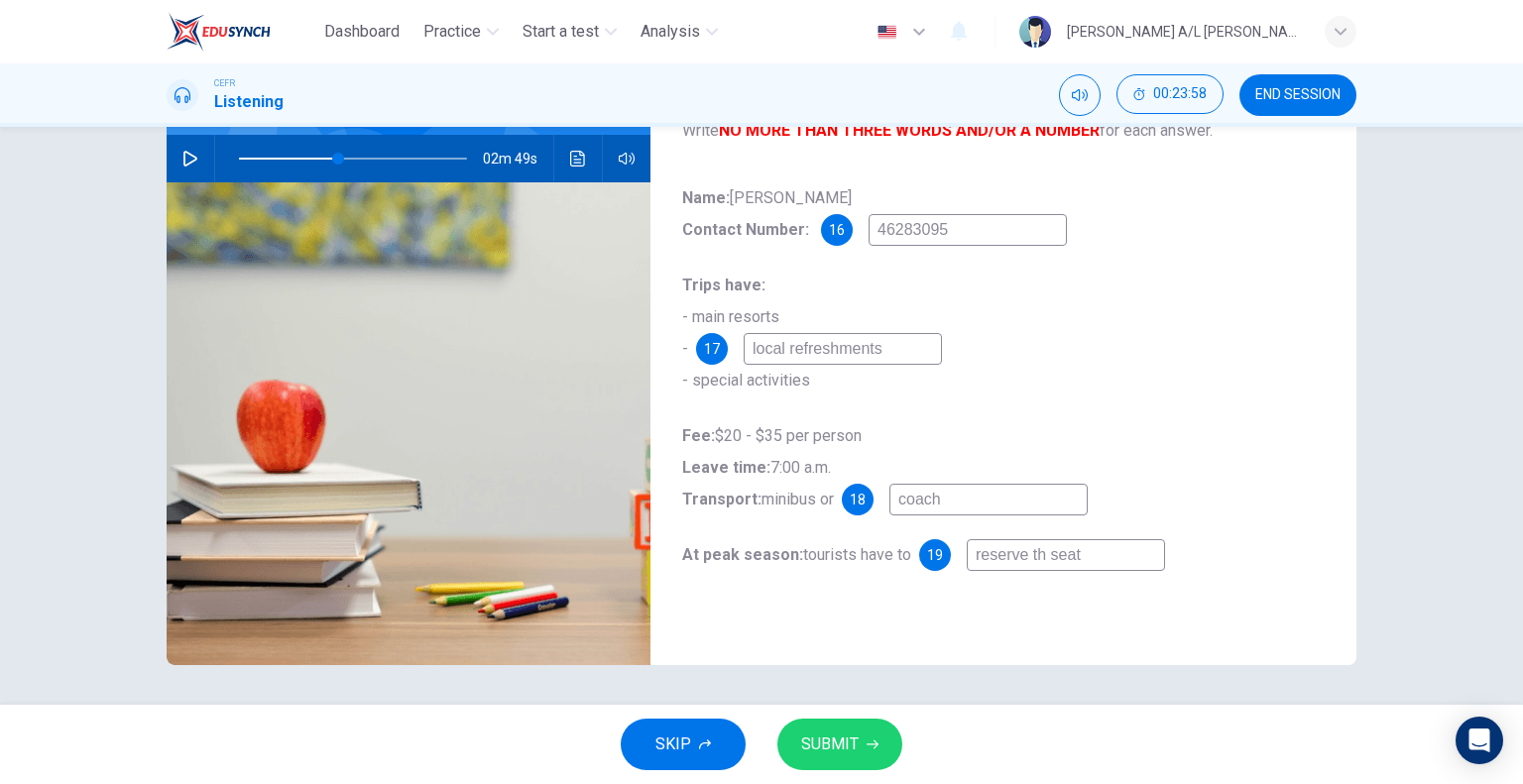 type on "43" 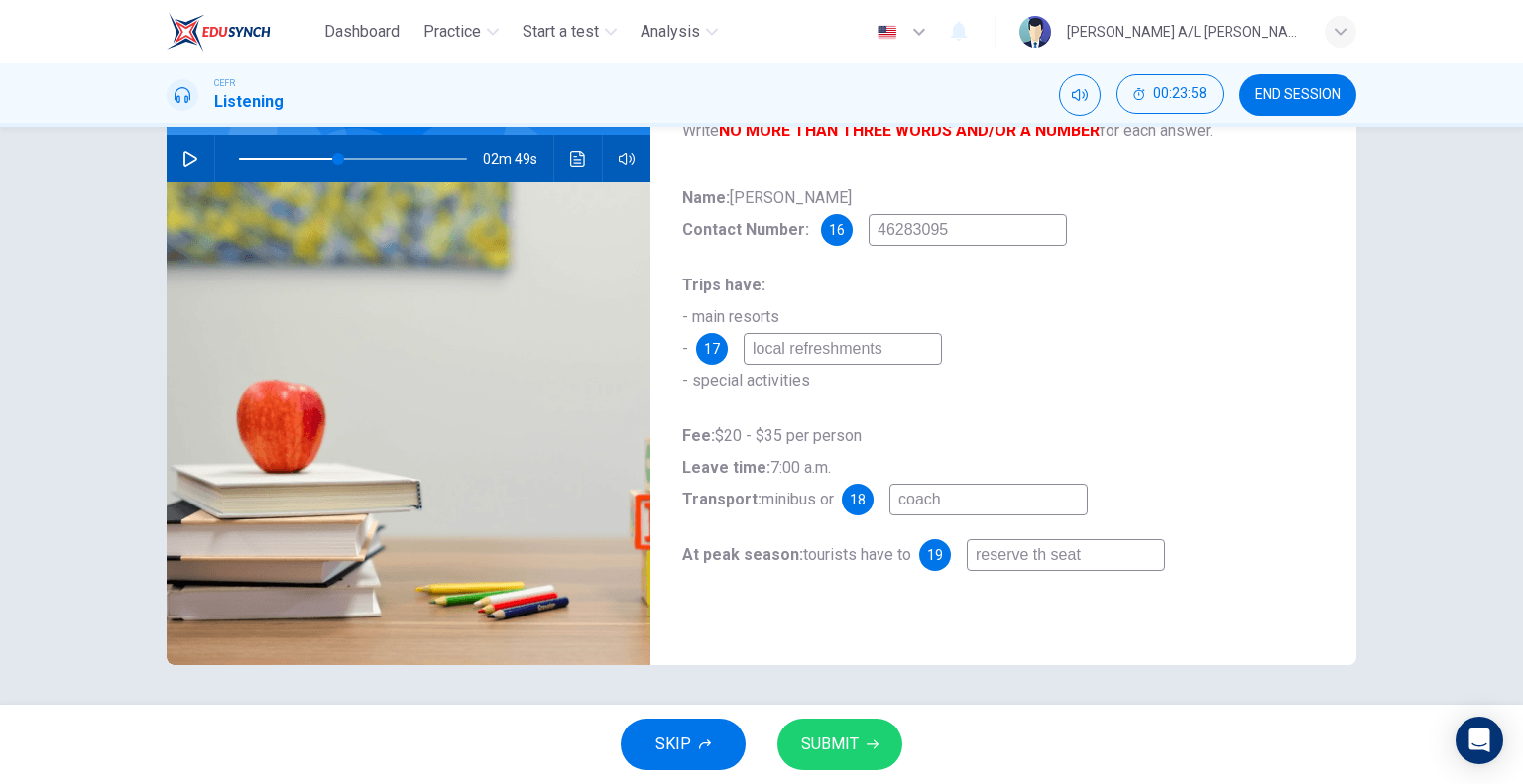 type on "reserve the seat" 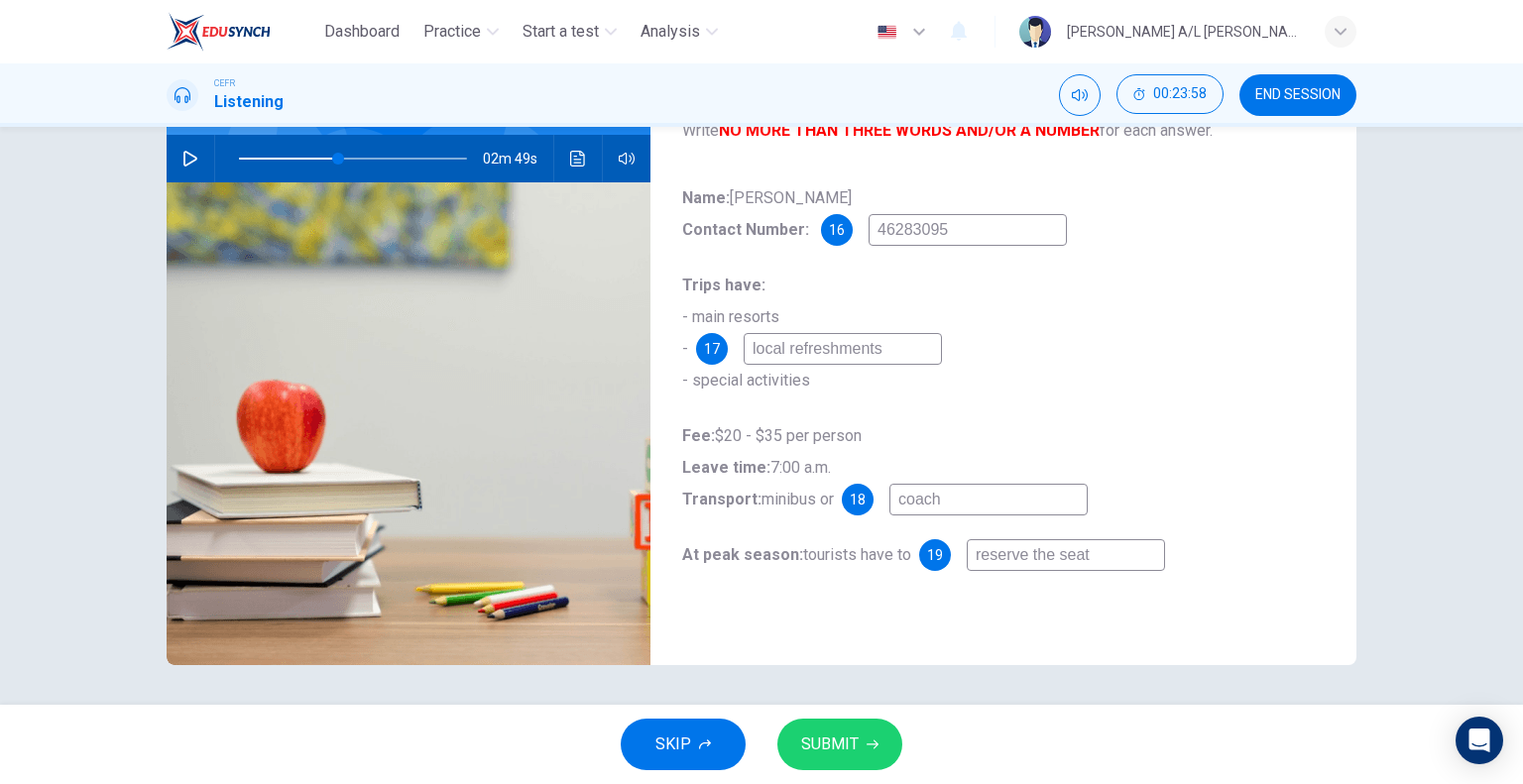 type on "43" 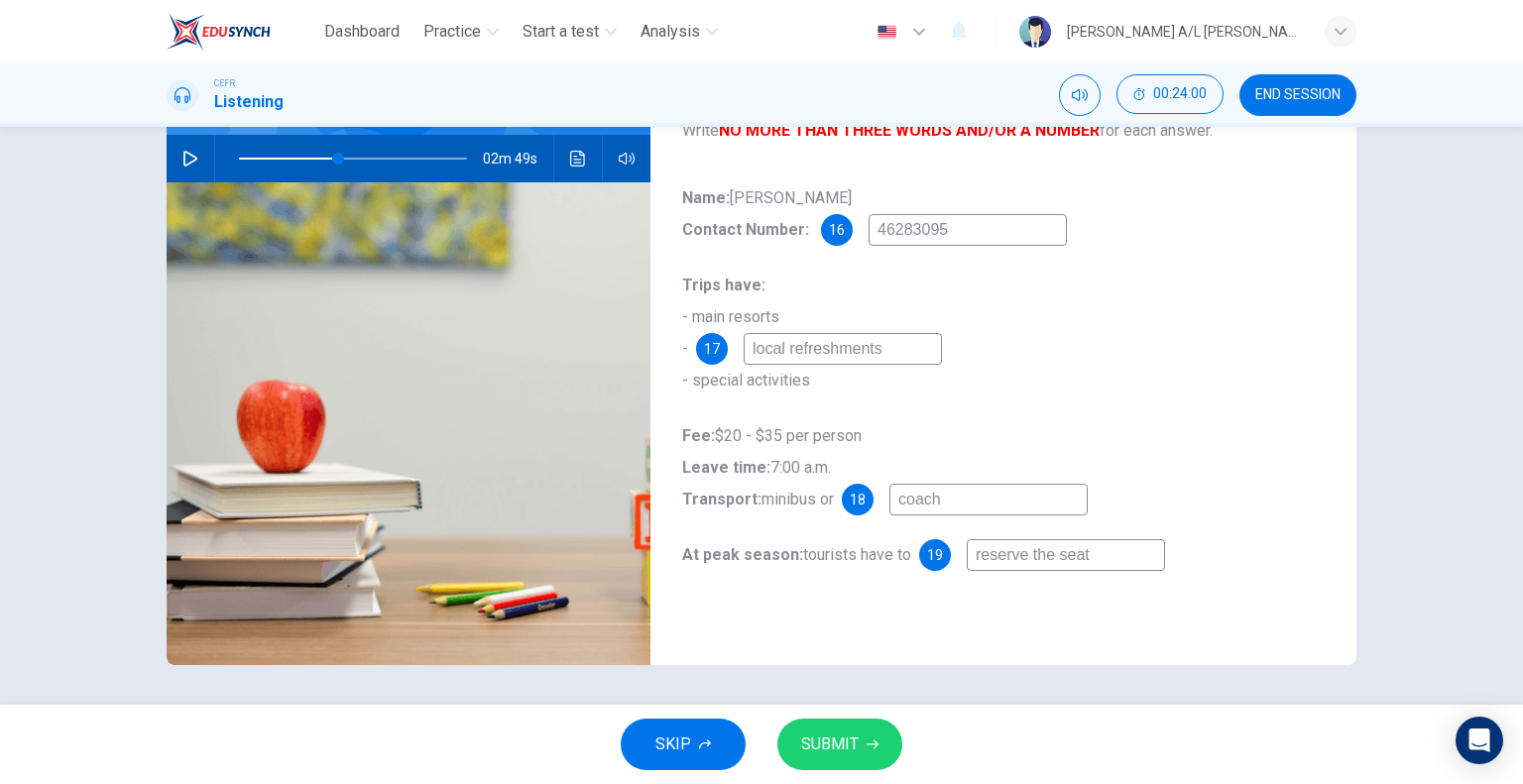 type on "reserve the seat" 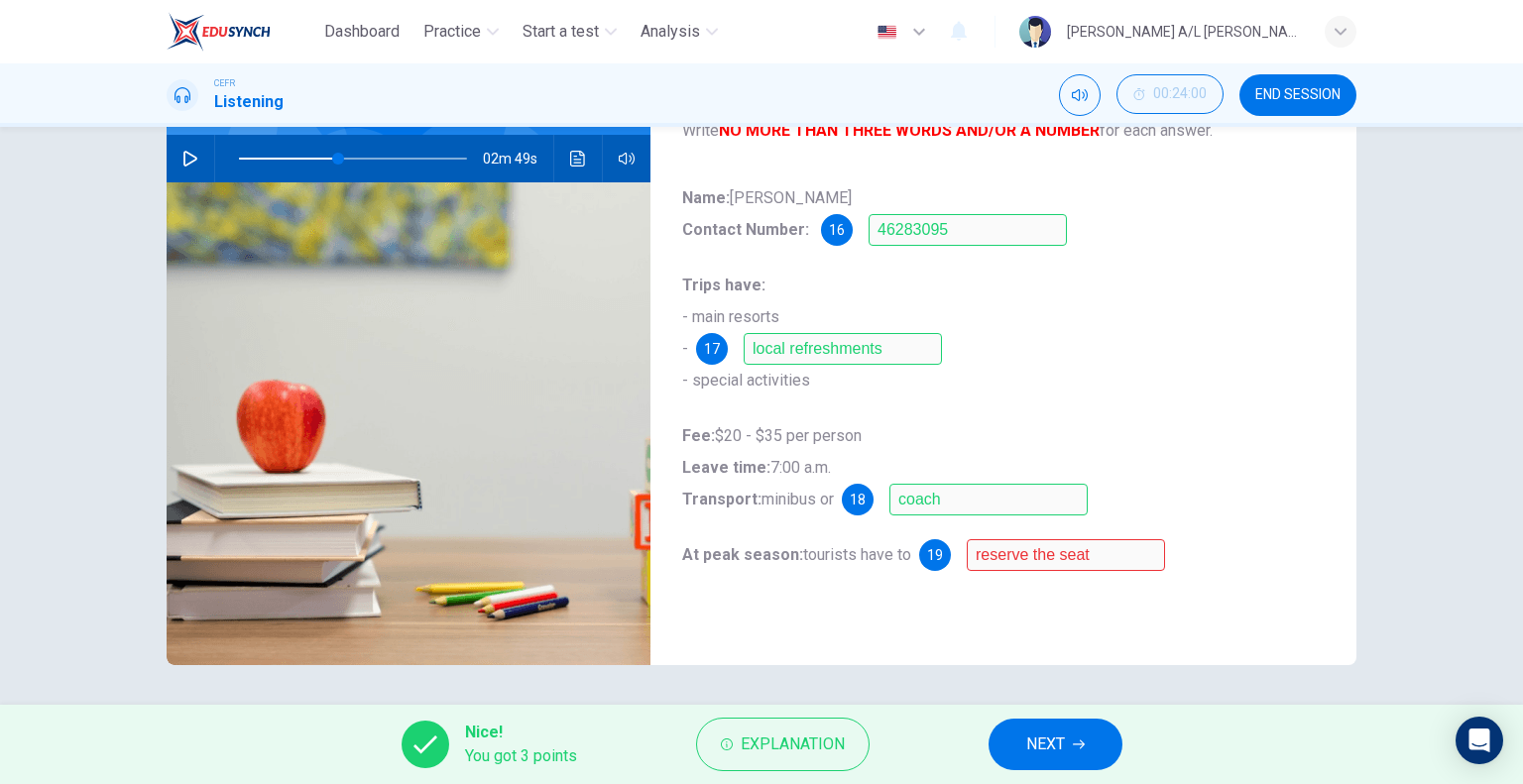 click on "NEXT" at bounding box center [1055, 744] 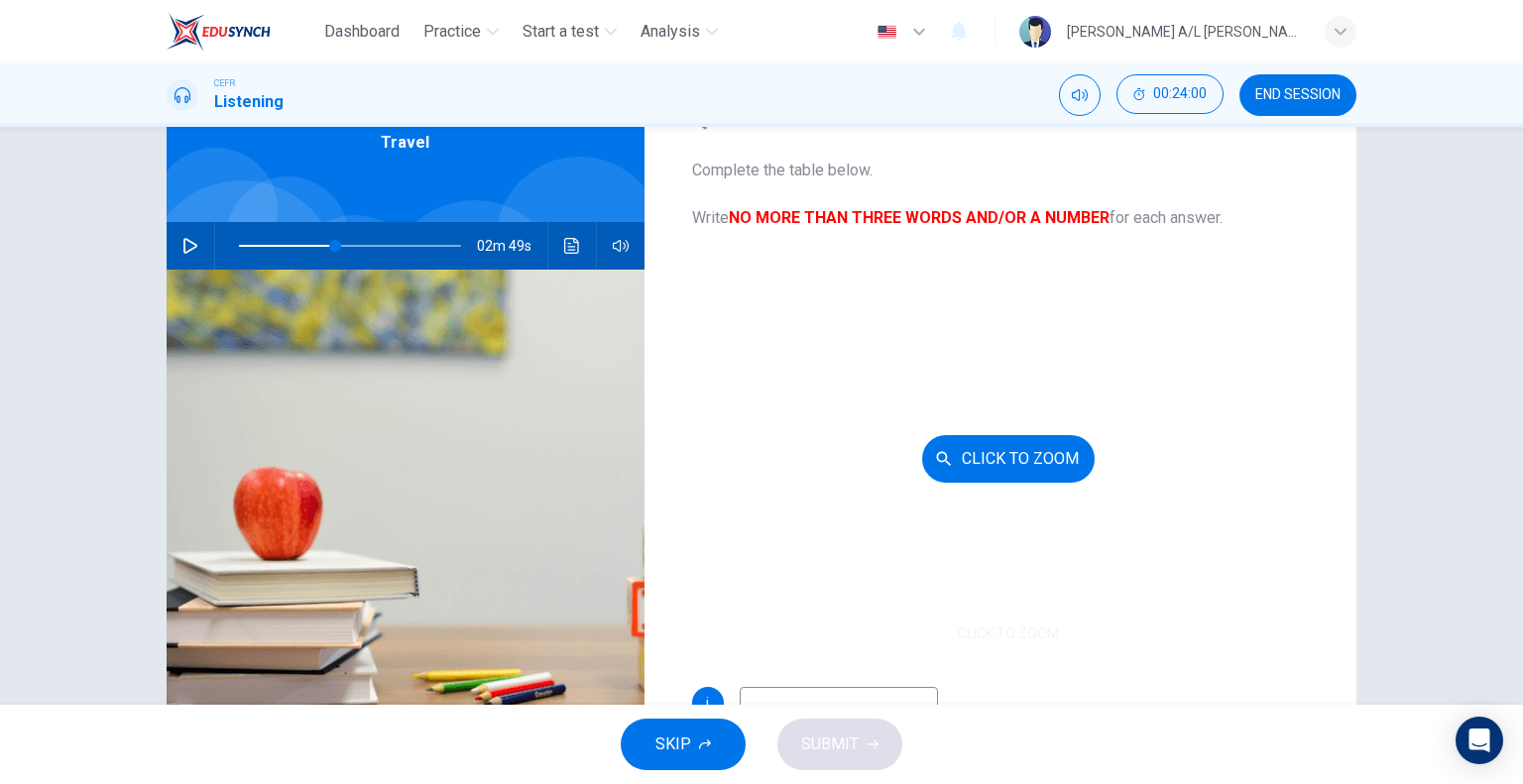 scroll, scrollTop: 0, scrollLeft: 0, axis: both 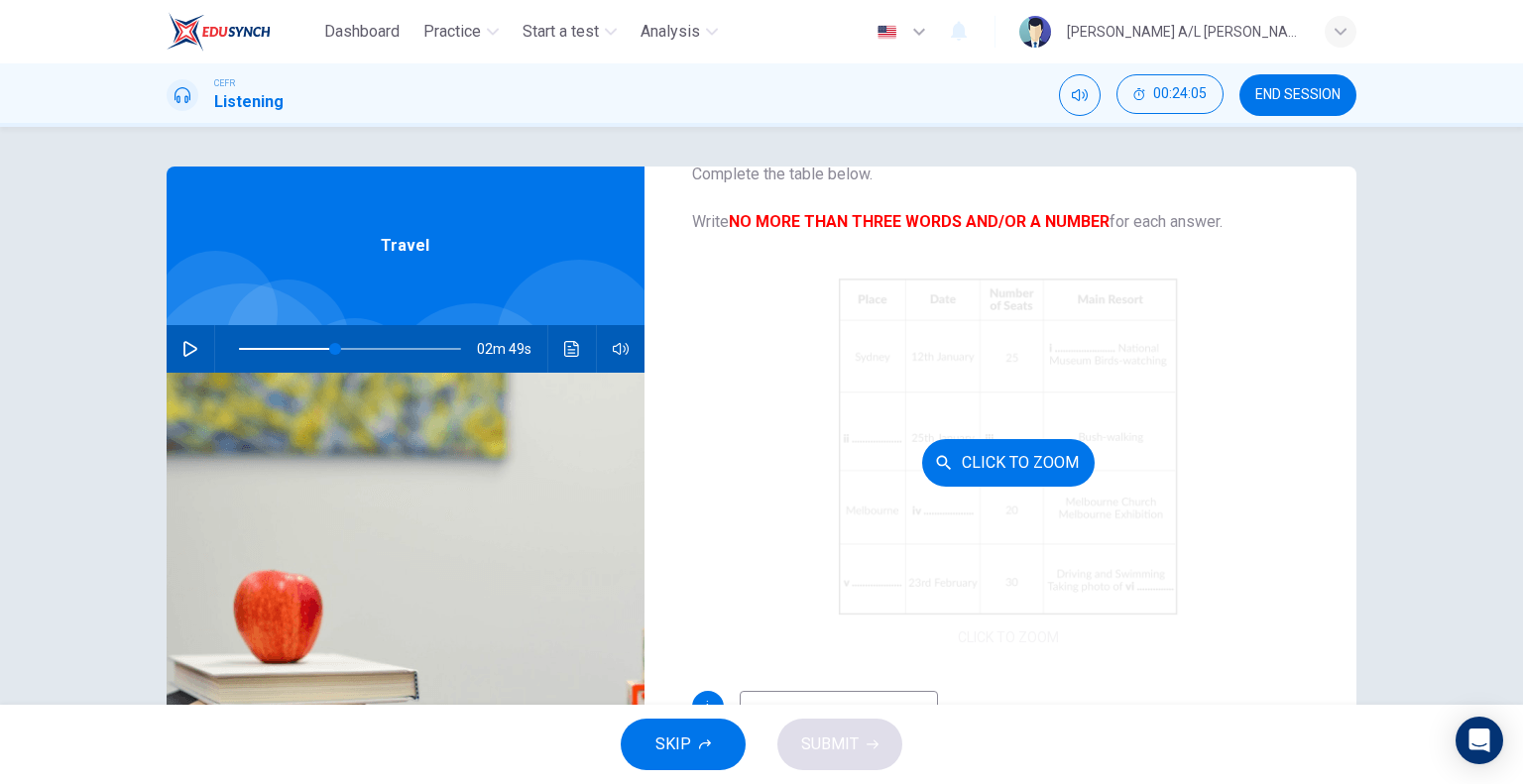 click on "Click to Zoom" at bounding box center (1008, 463) 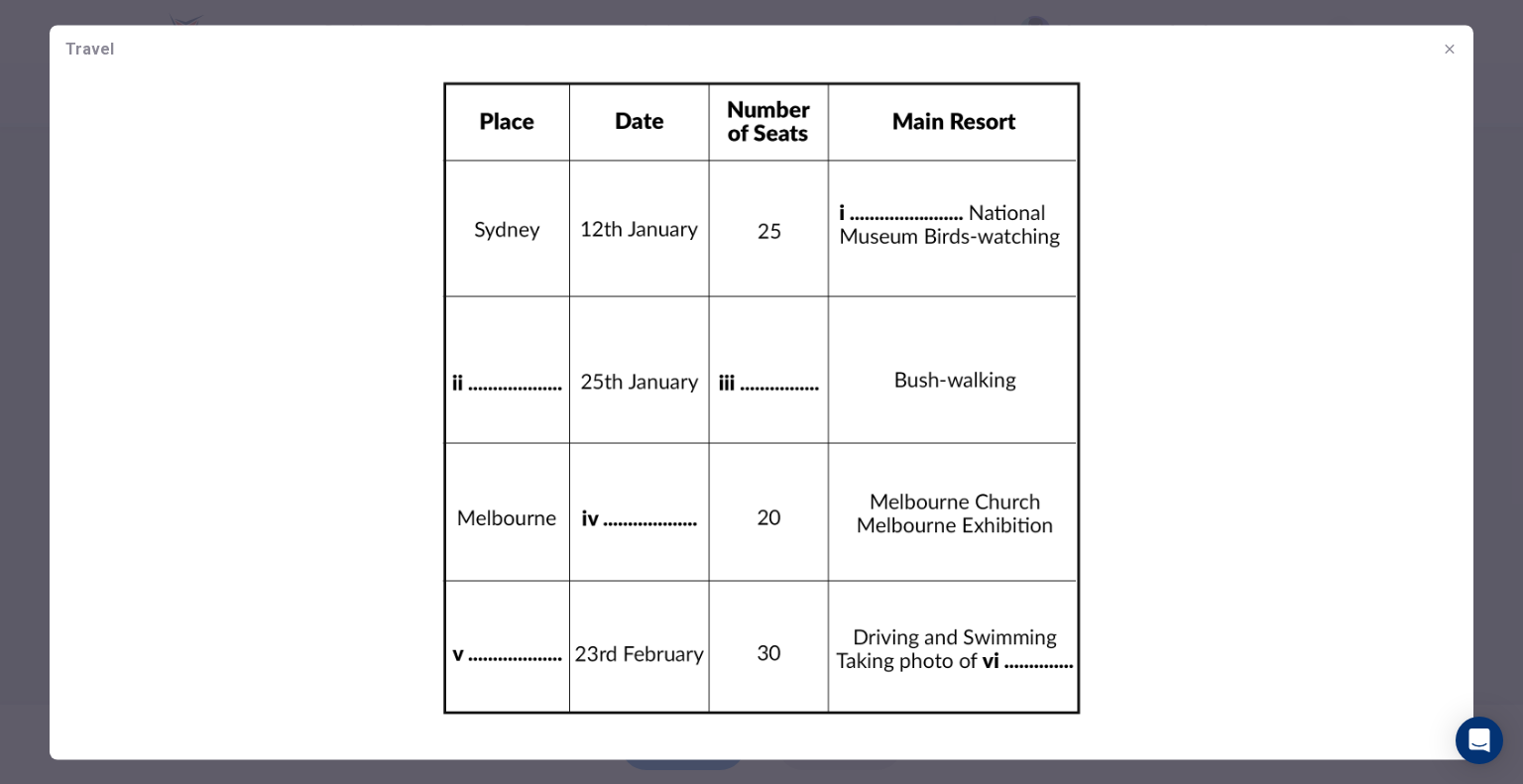 click 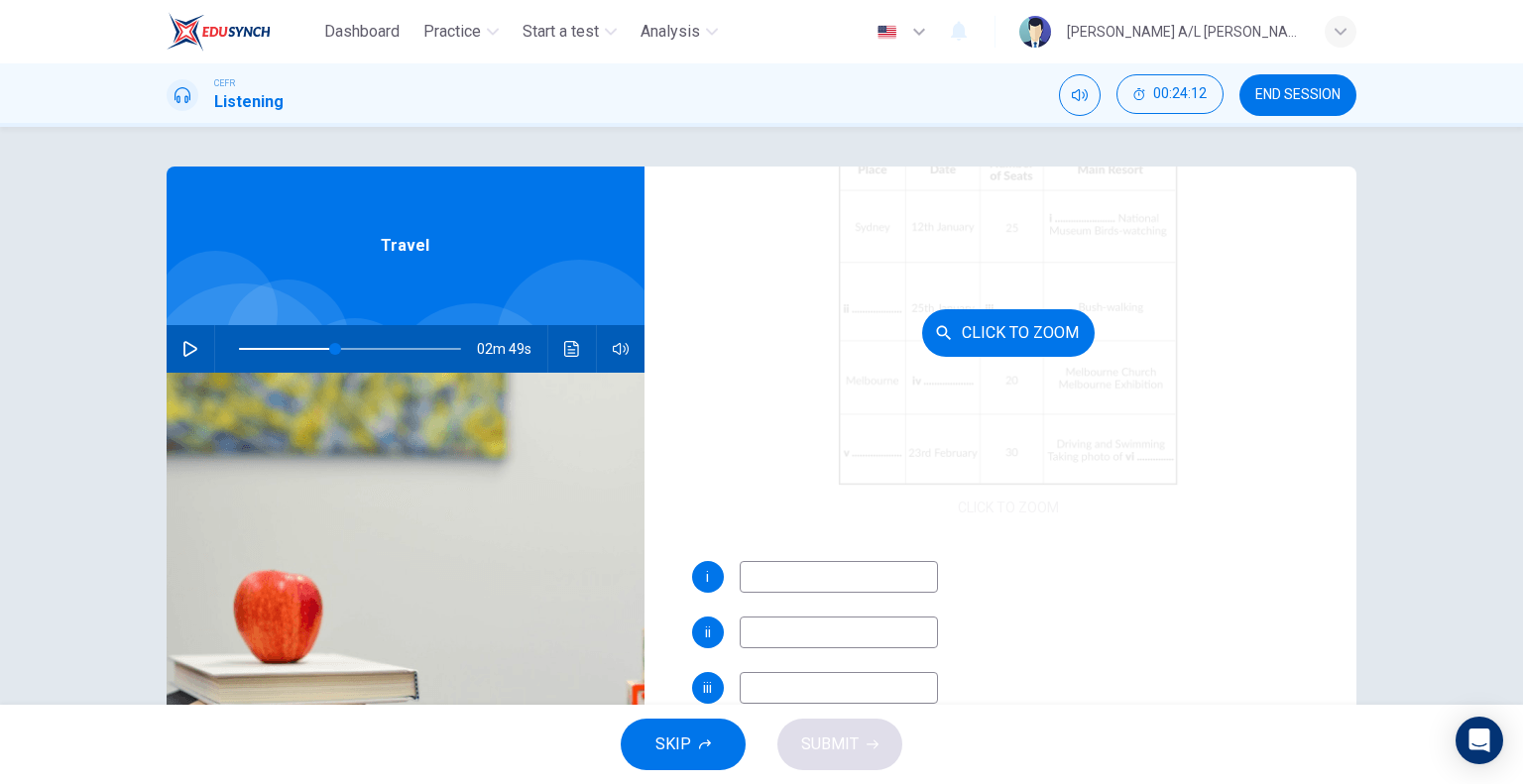 scroll, scrollTop: 183, scrollLeft: 0, axis: vertical 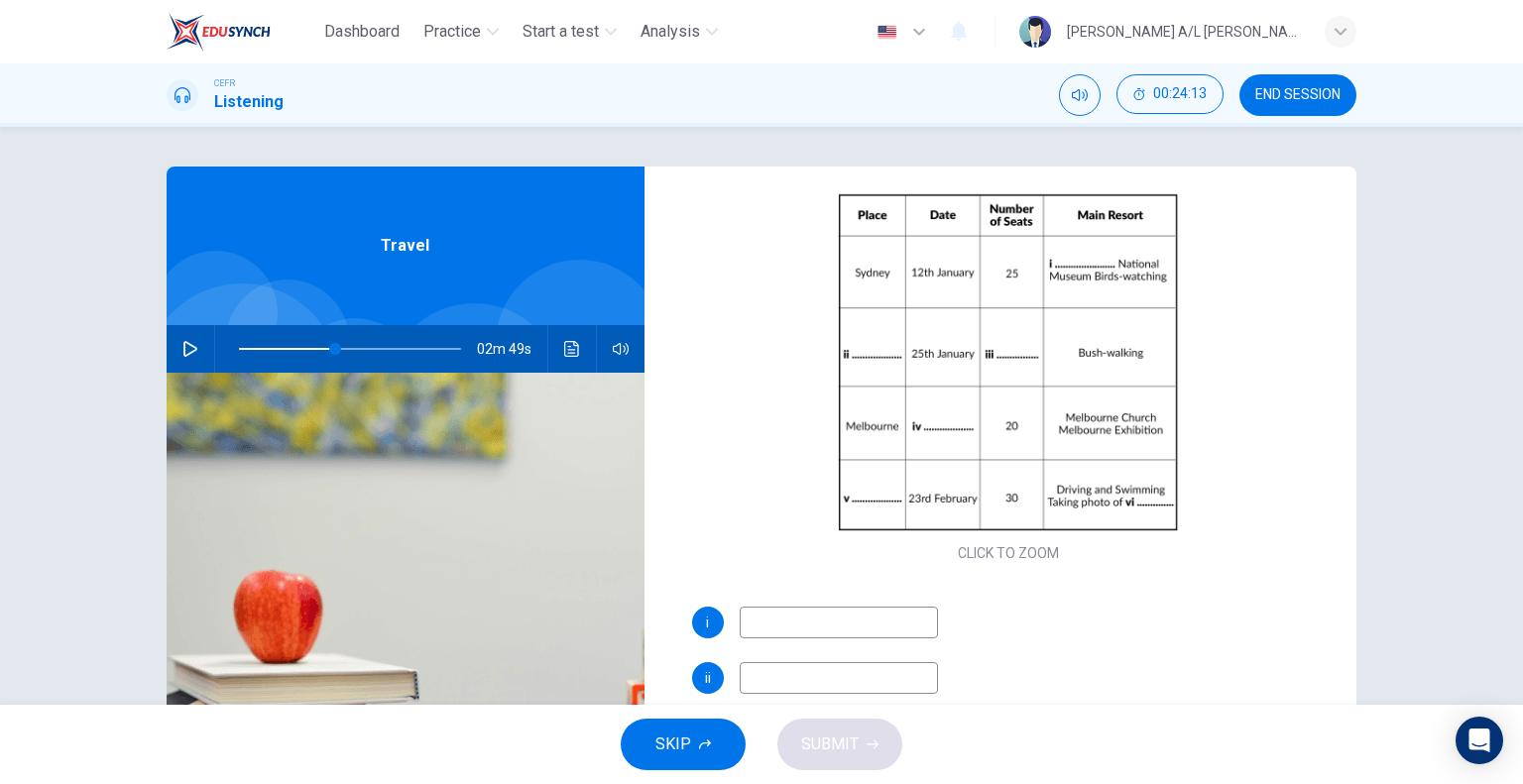 click 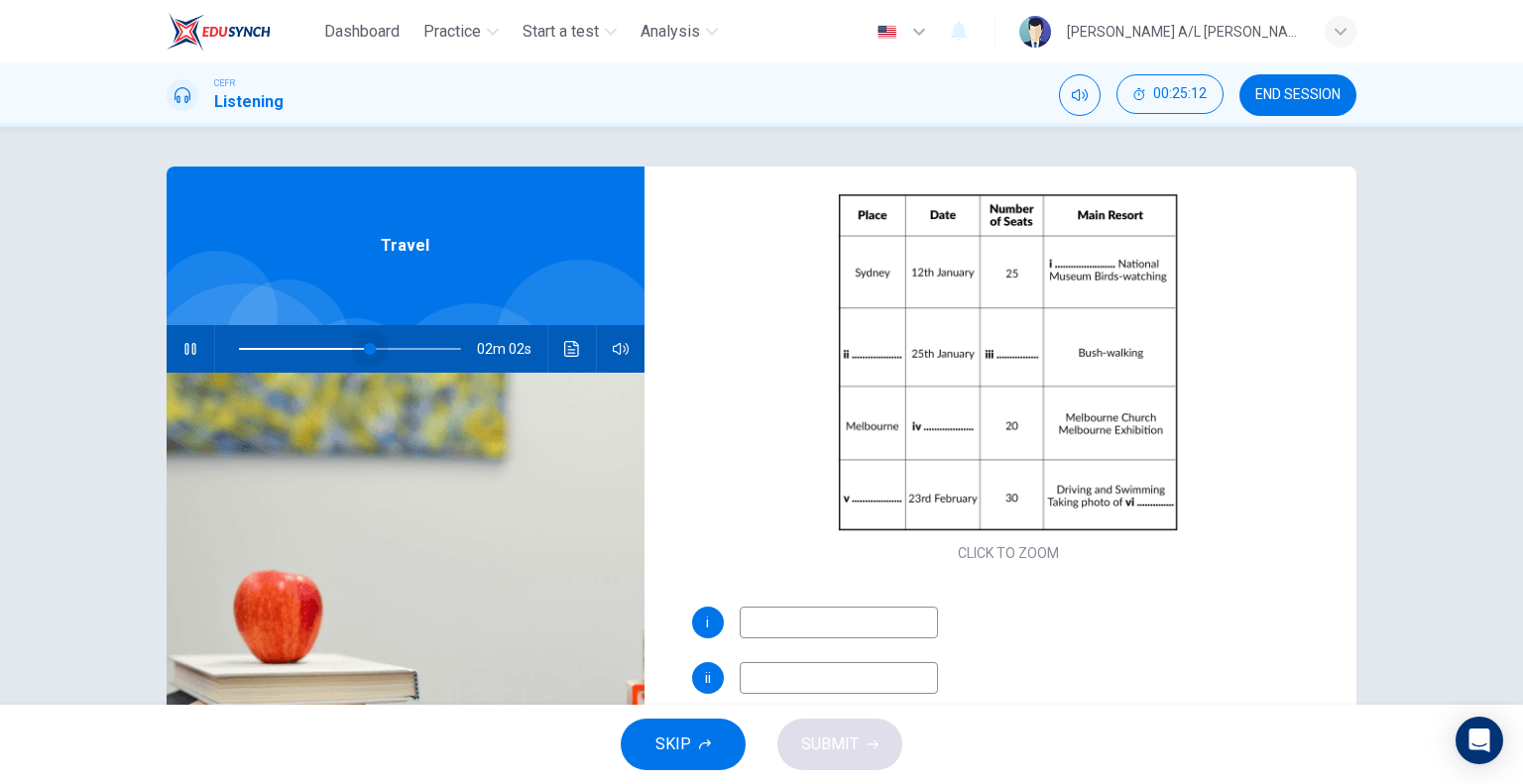 click at bounding box center [370, 349] 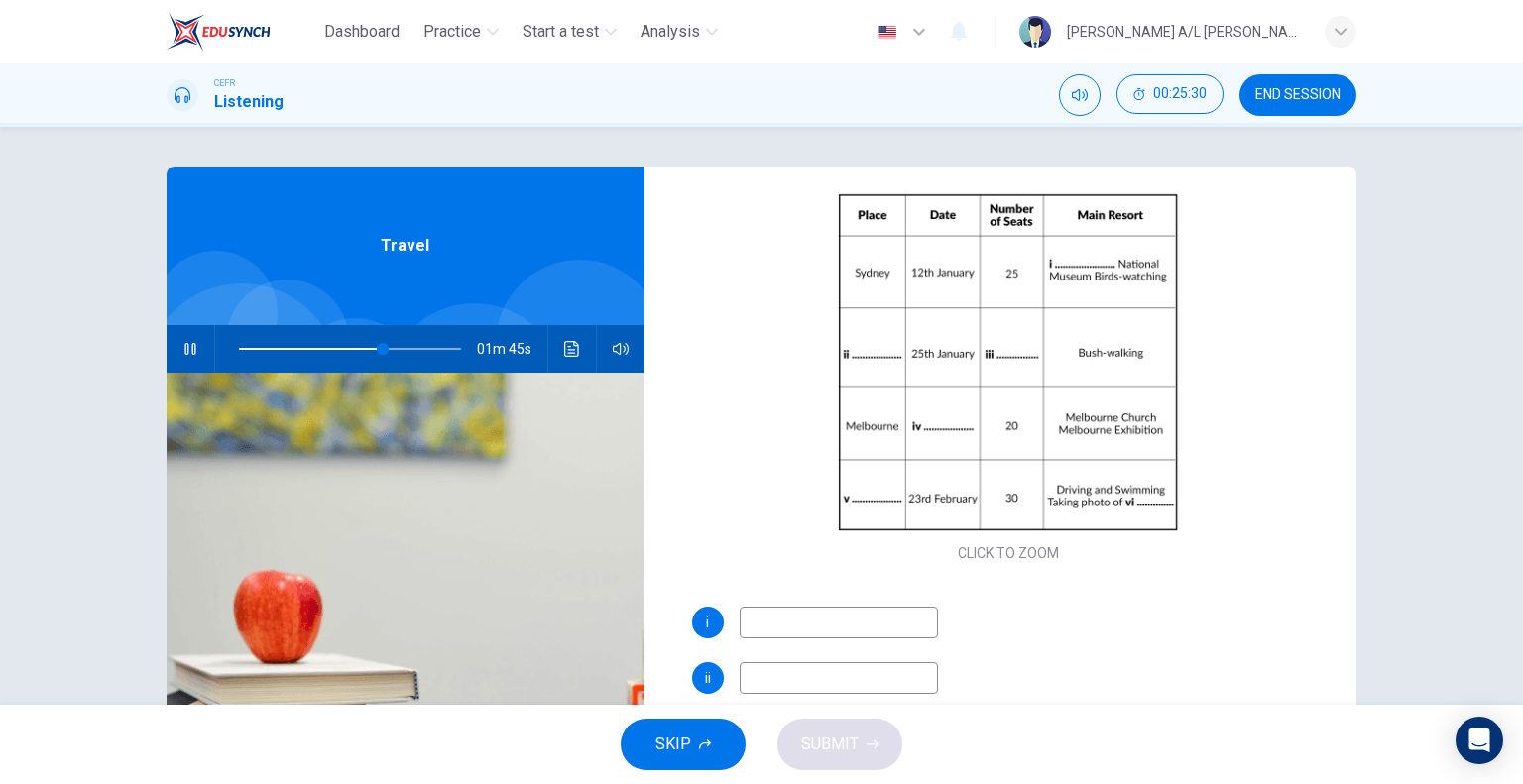click 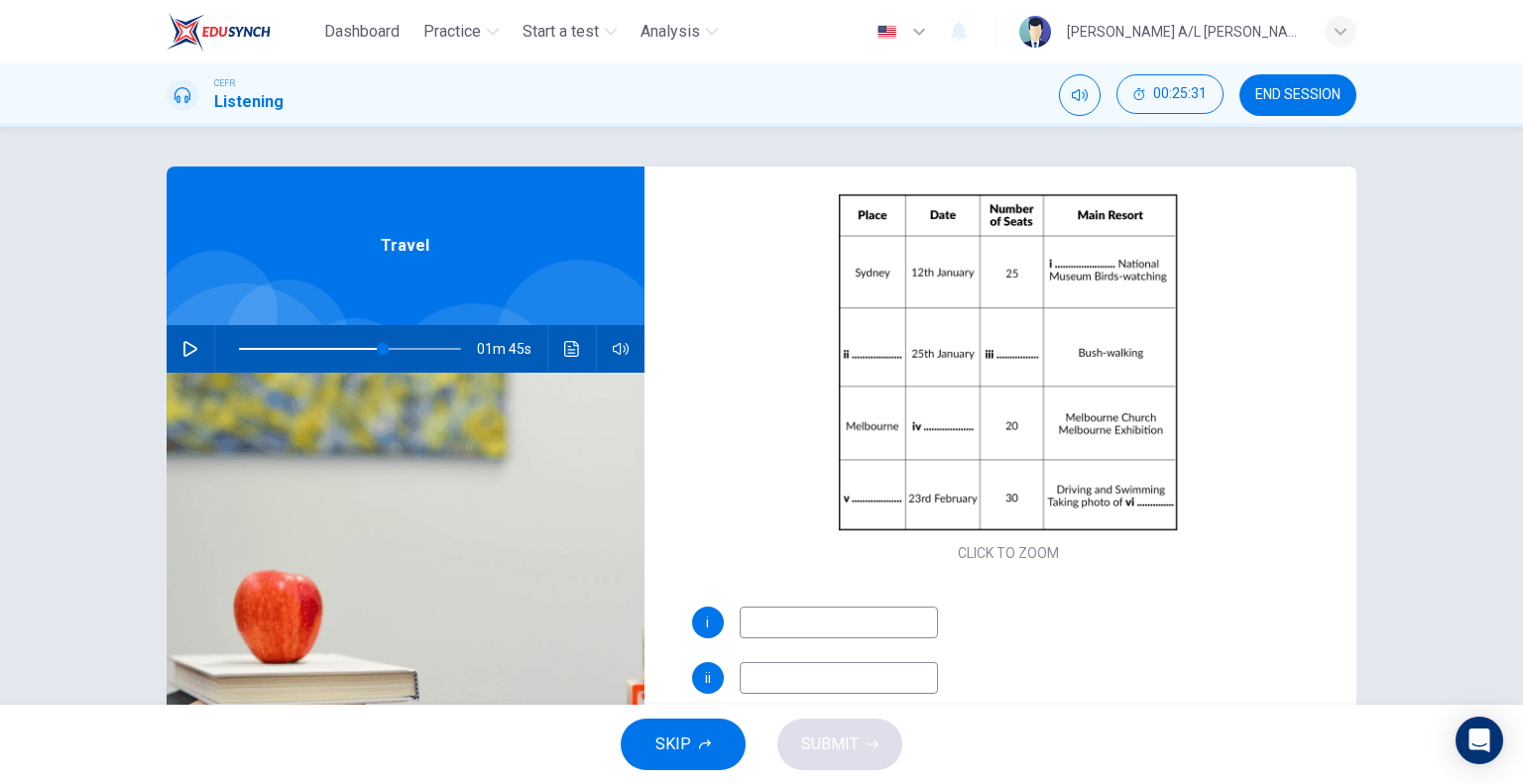 click at bounding box center [839, 678] 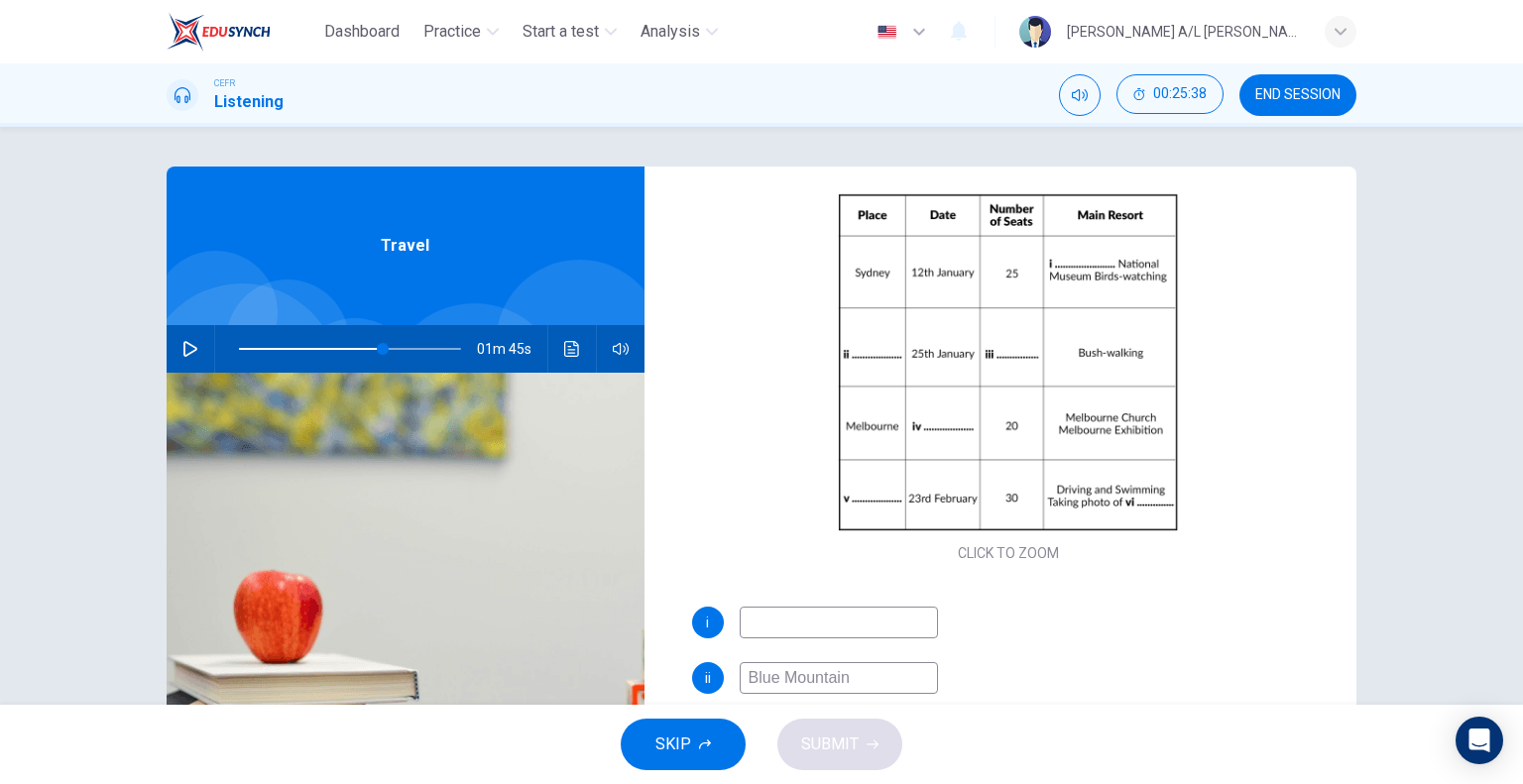 type on "Blue Mountains" 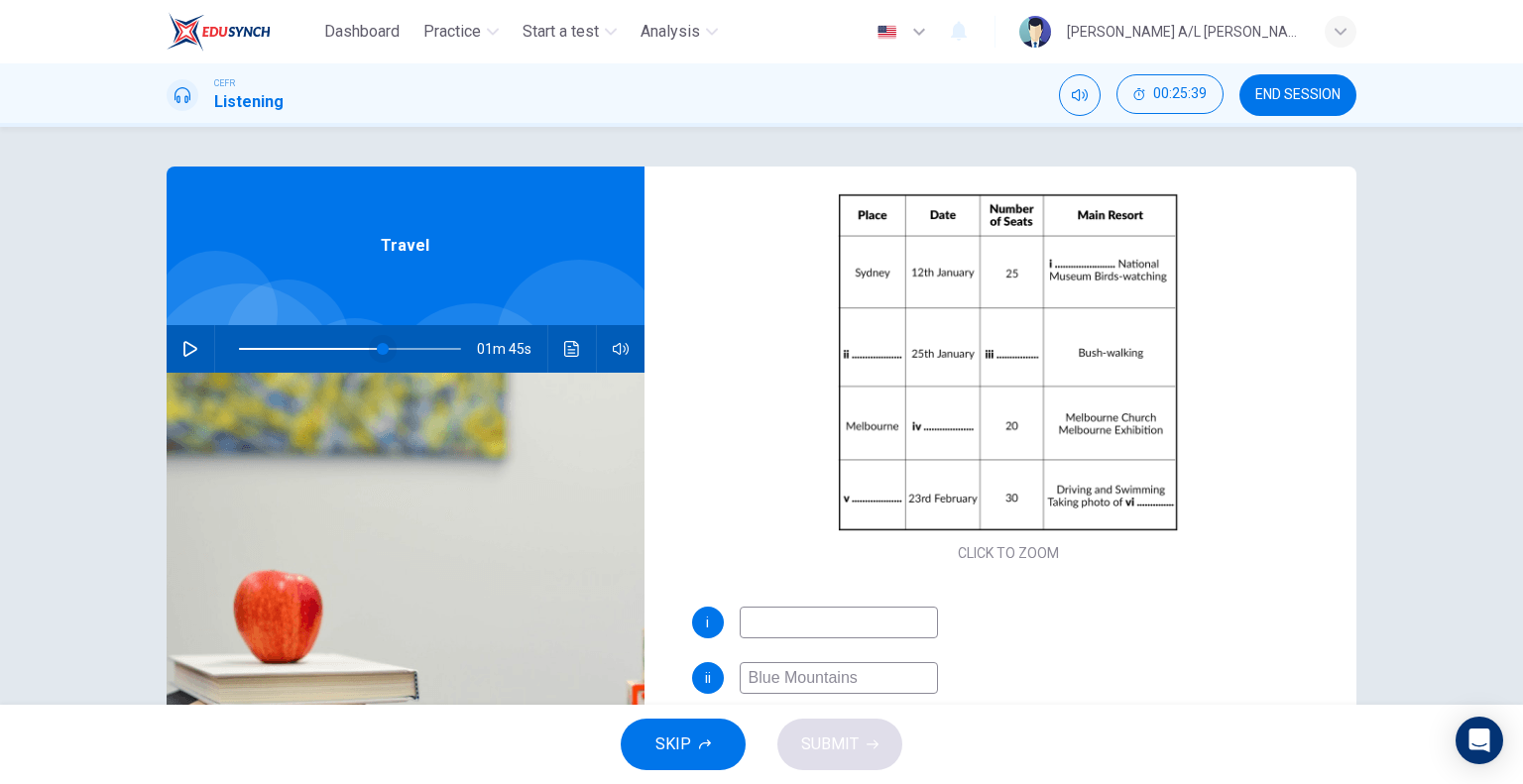 type on "65" 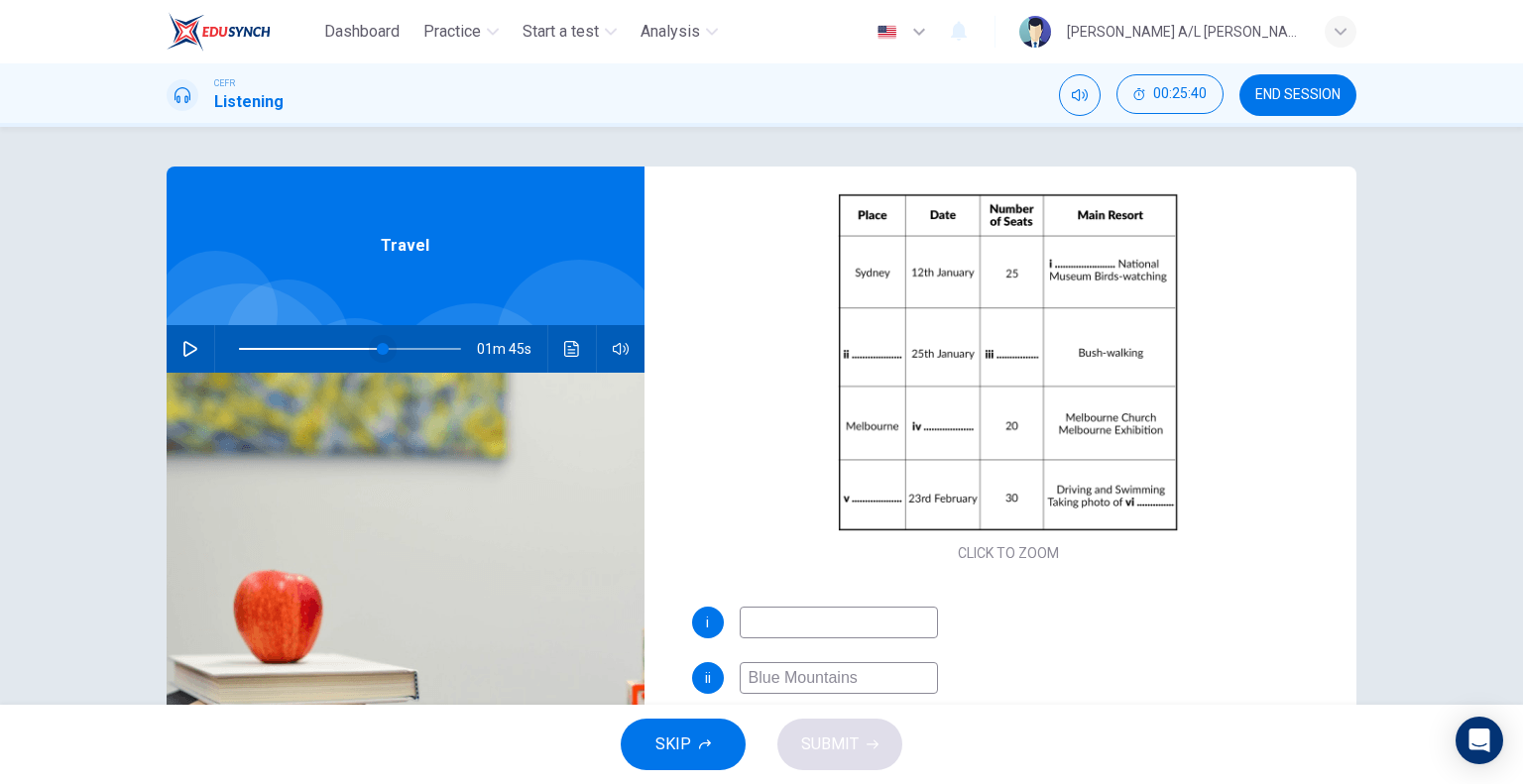 type on "Blue Mountains" 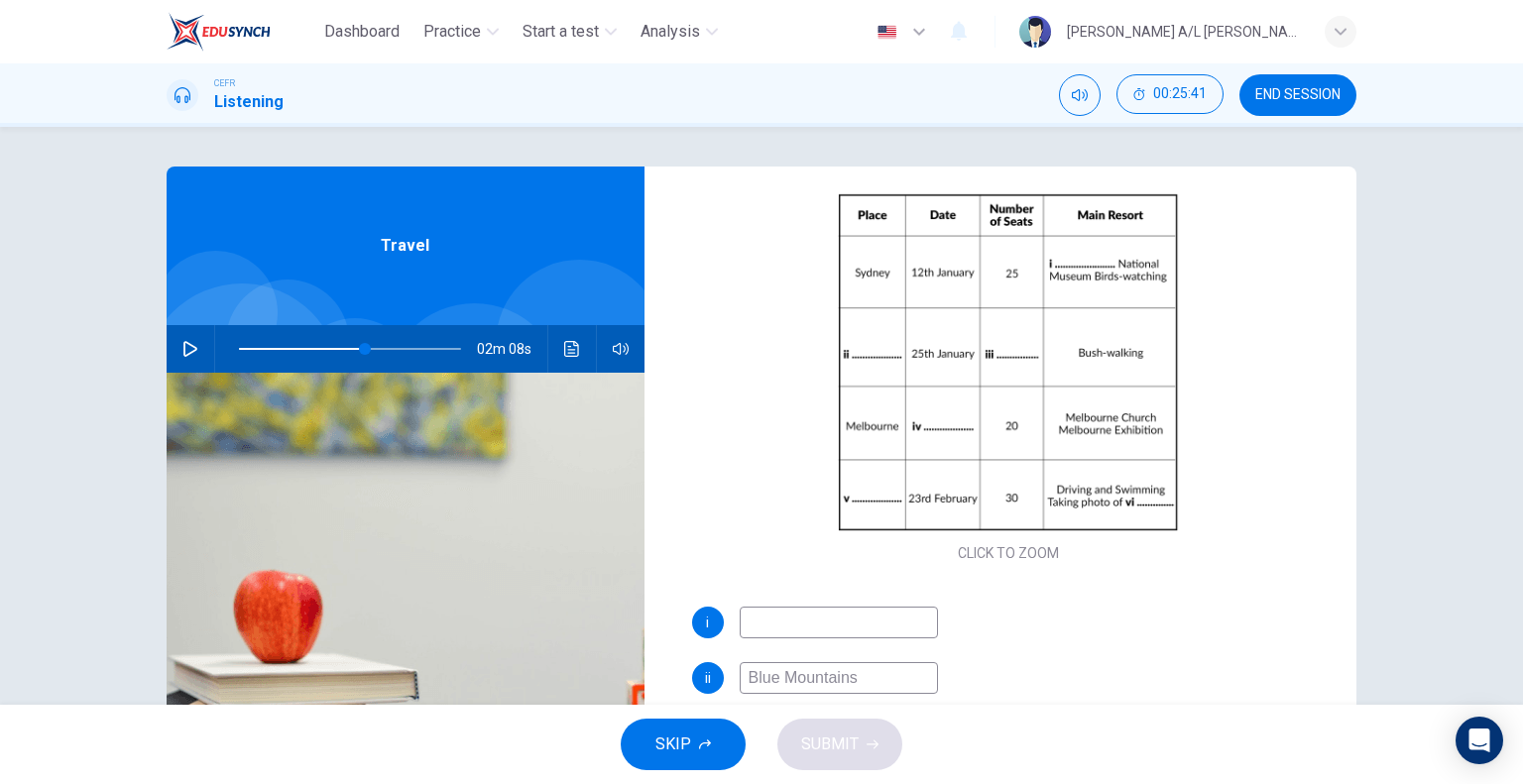 click at bounding box center [190, 349] 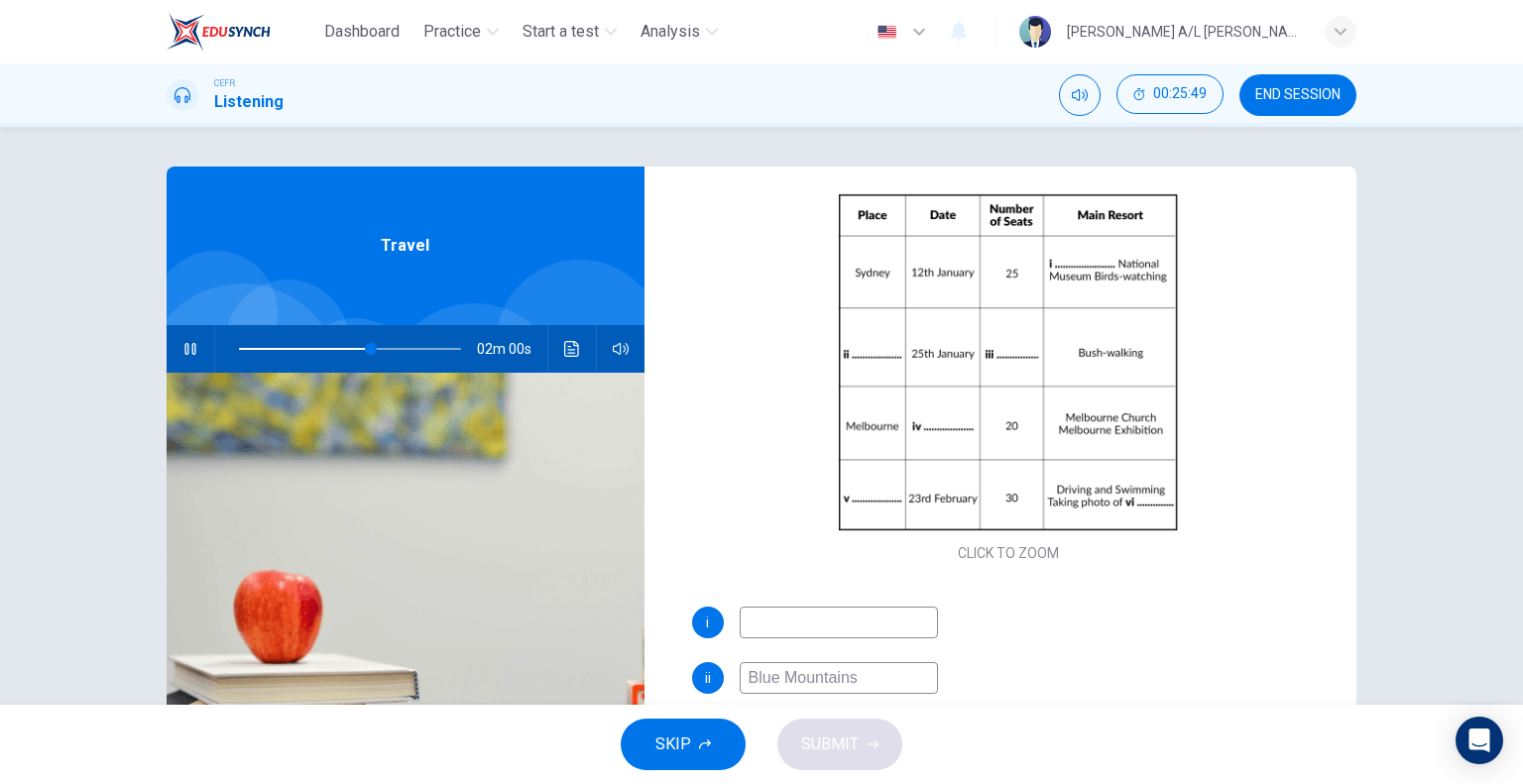 click at bounding box center (190, 349) 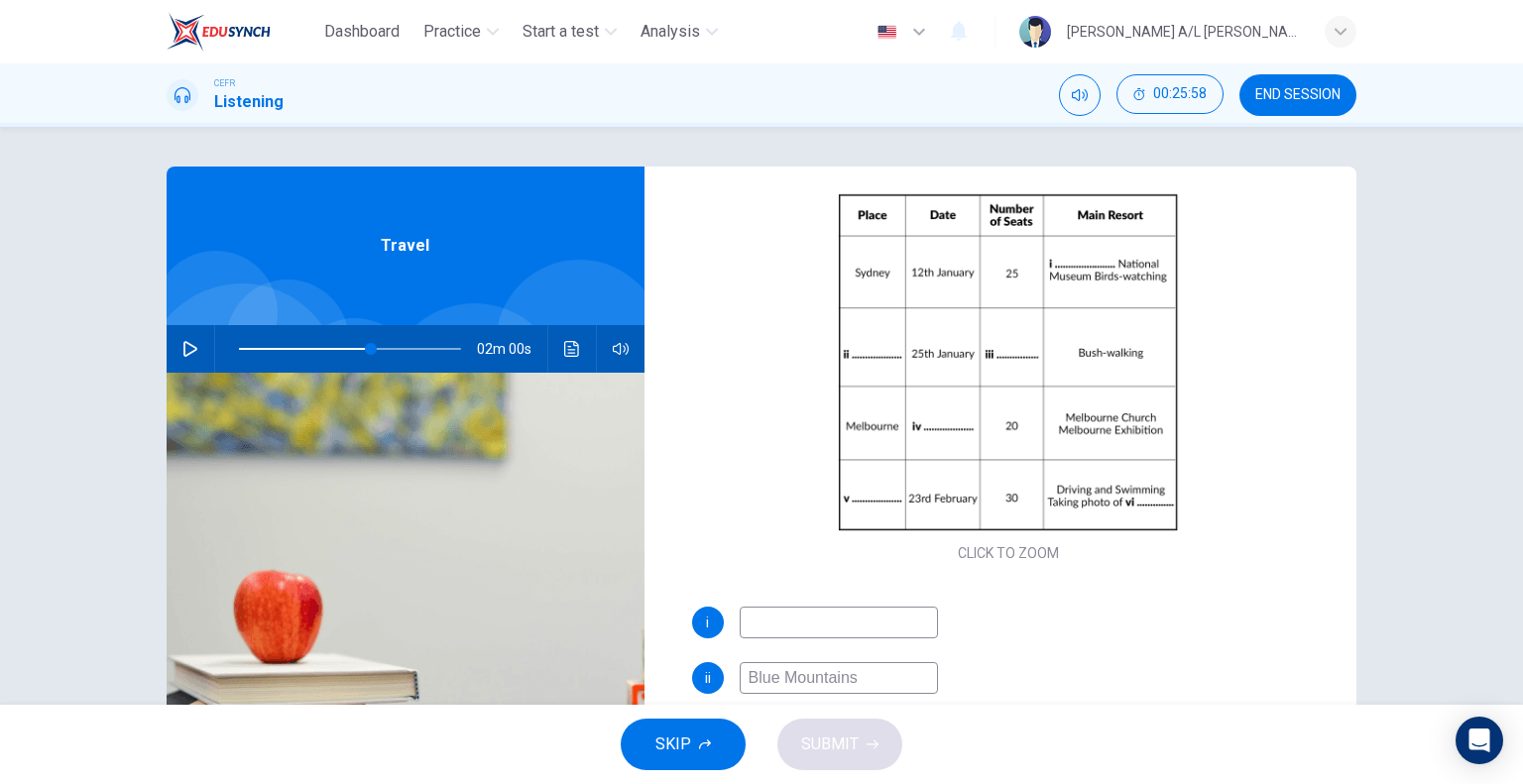 click 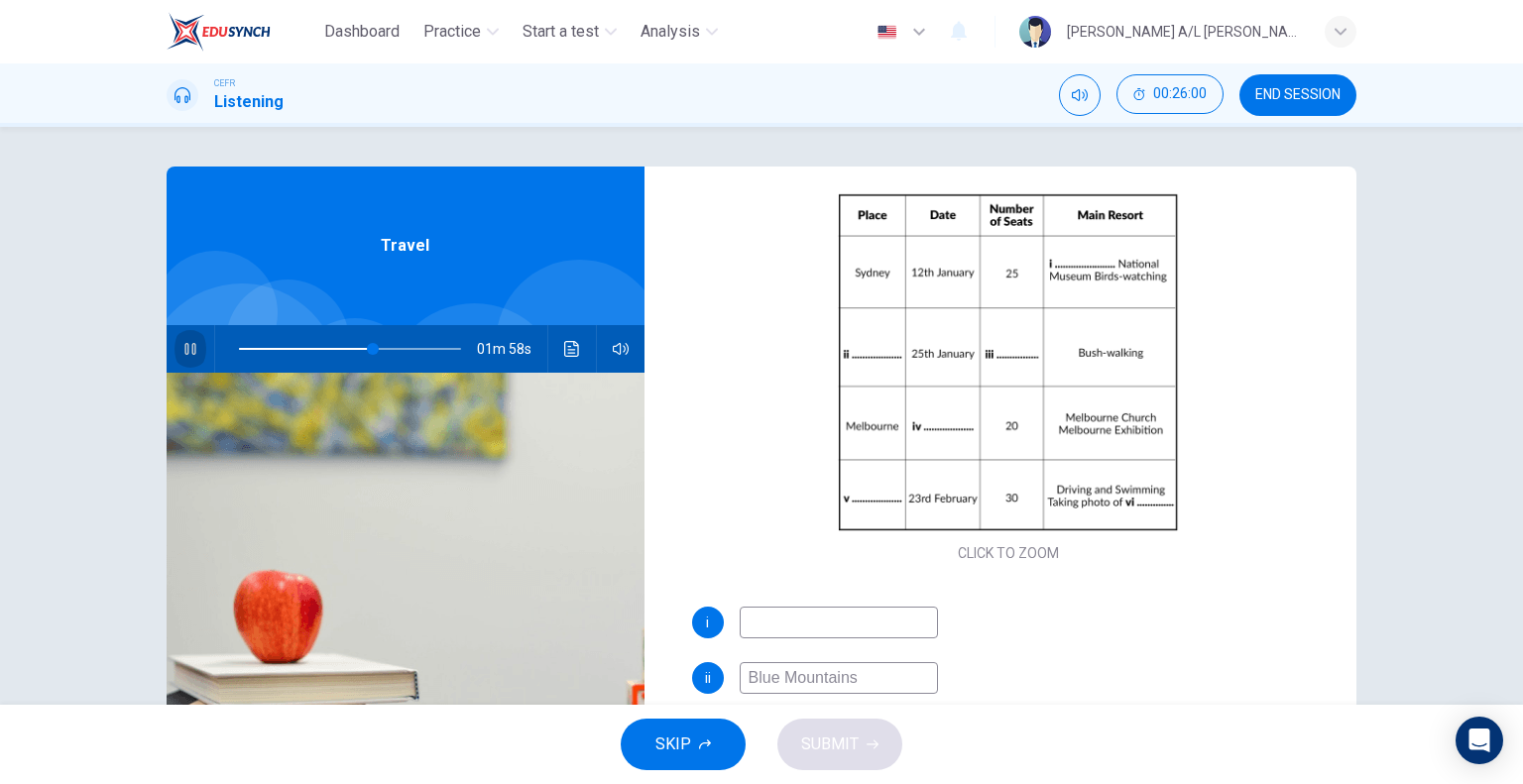 click 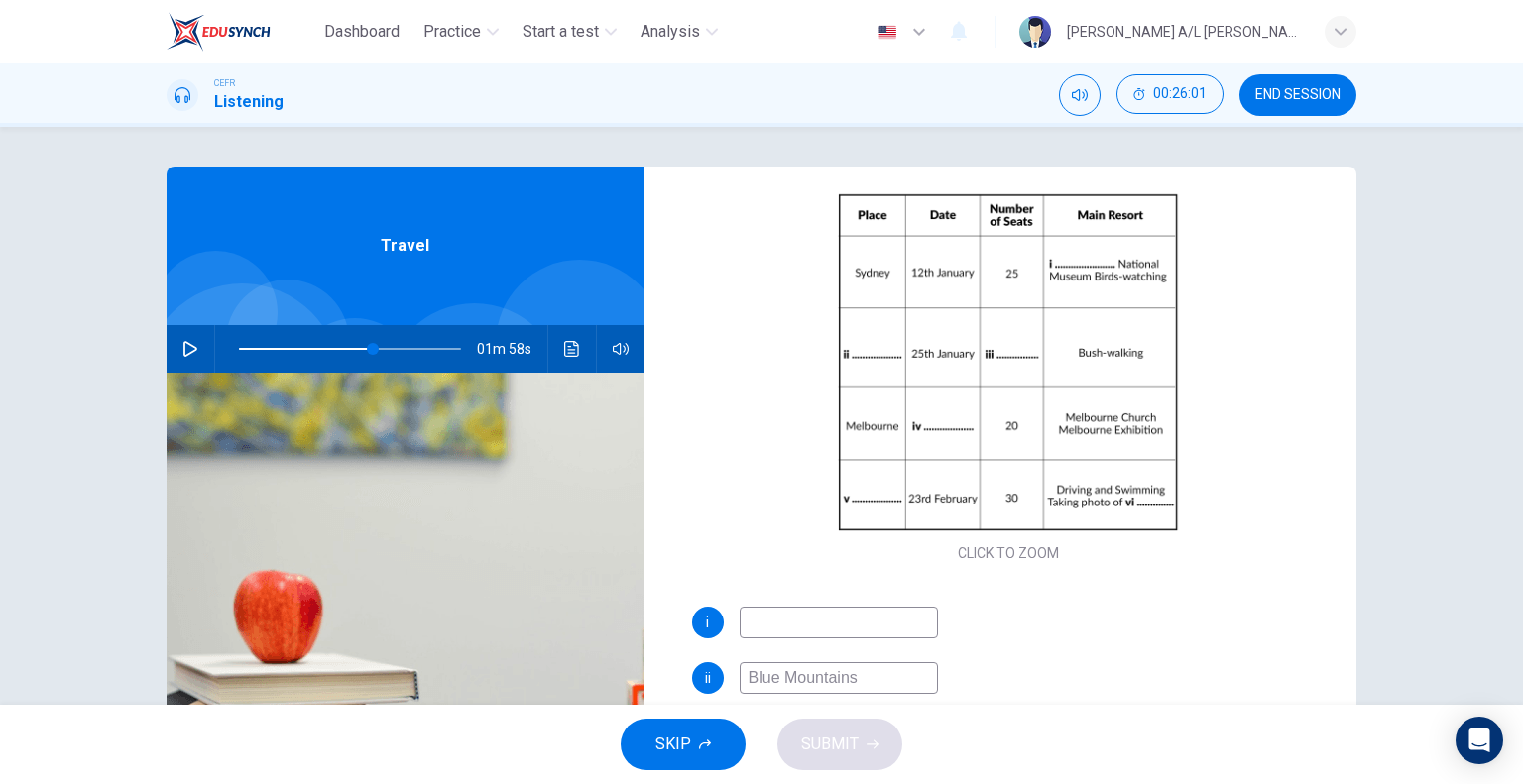click 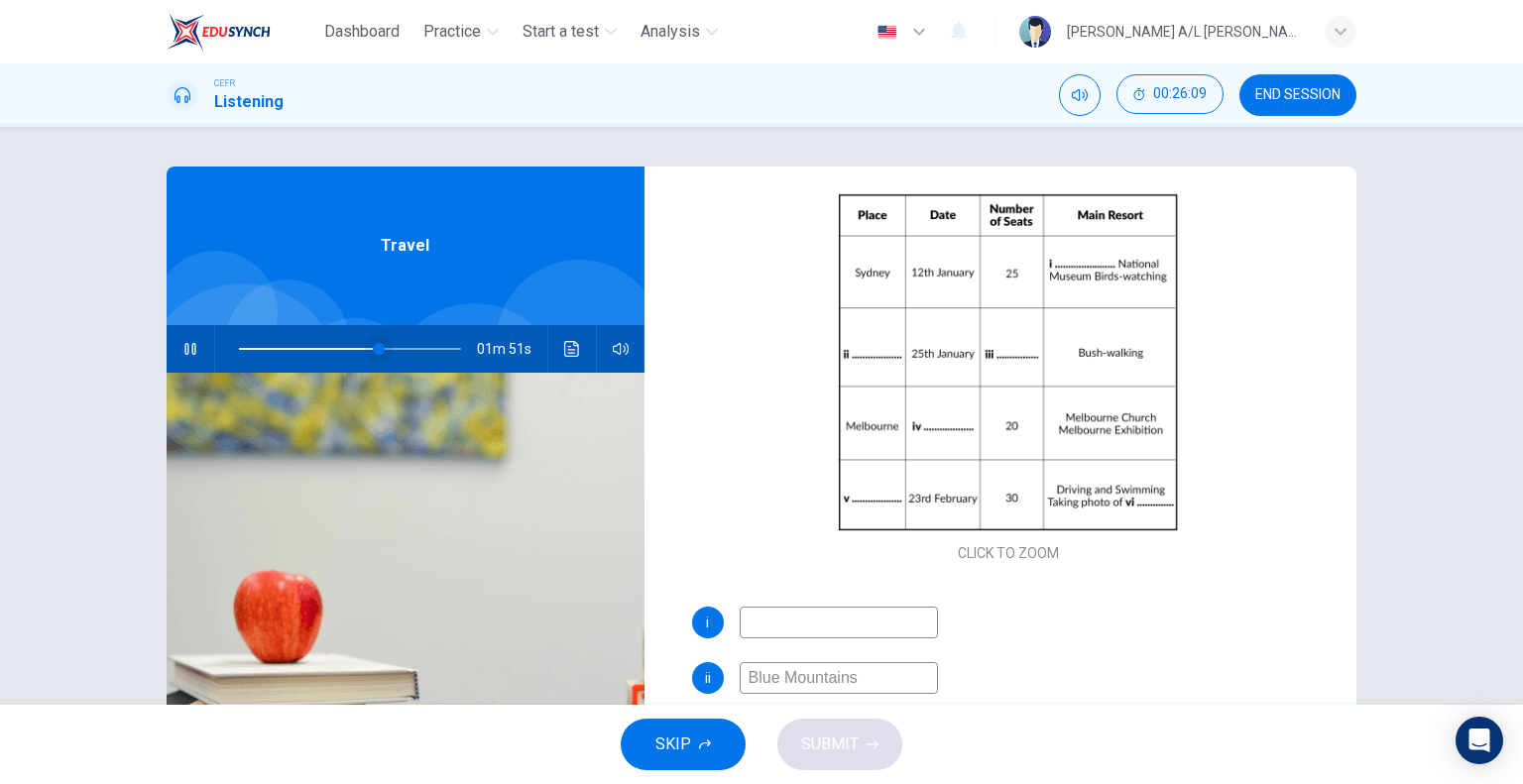 click at bounding box center [379, 349] 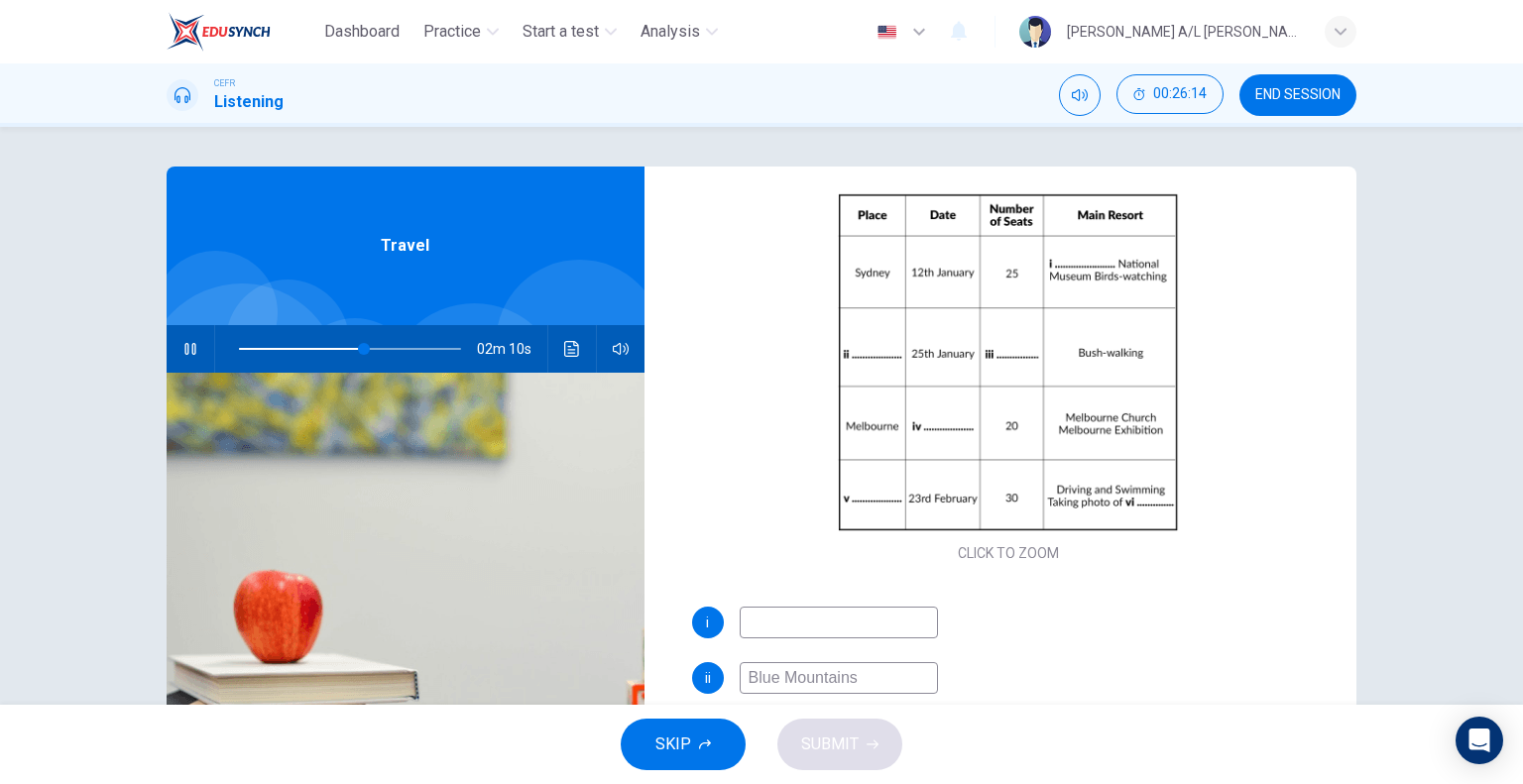 click 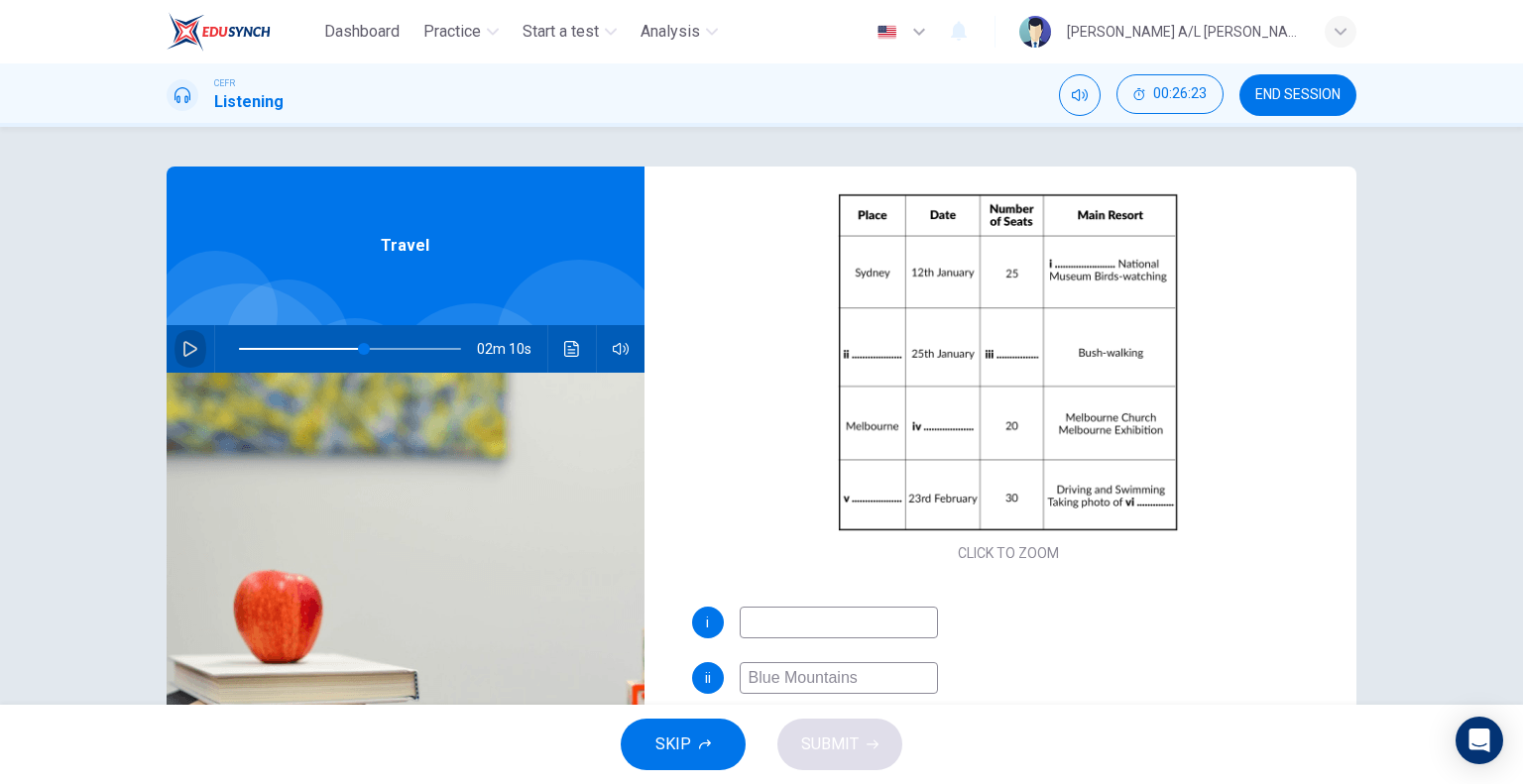 click 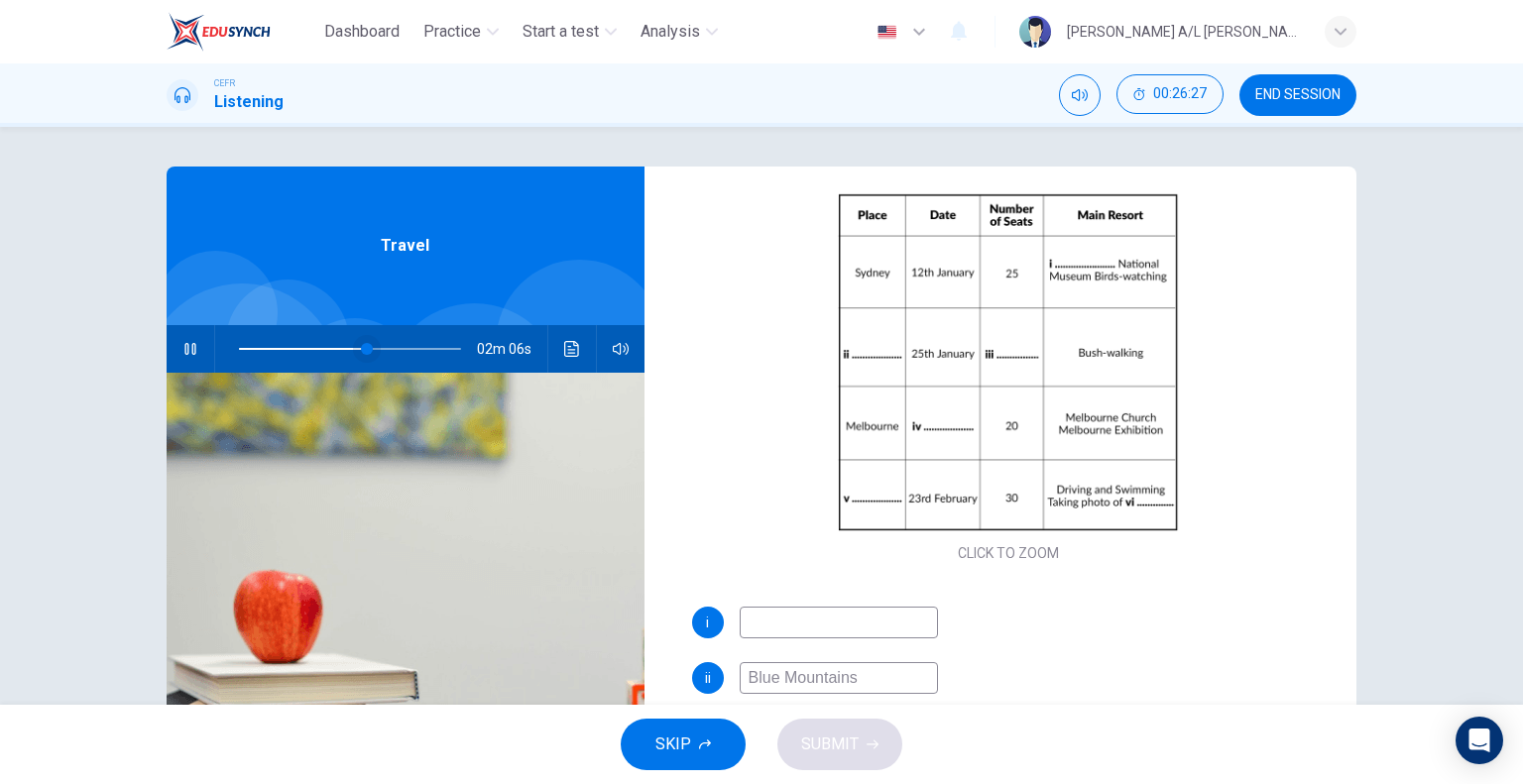 click at bounding box center [367, 349] 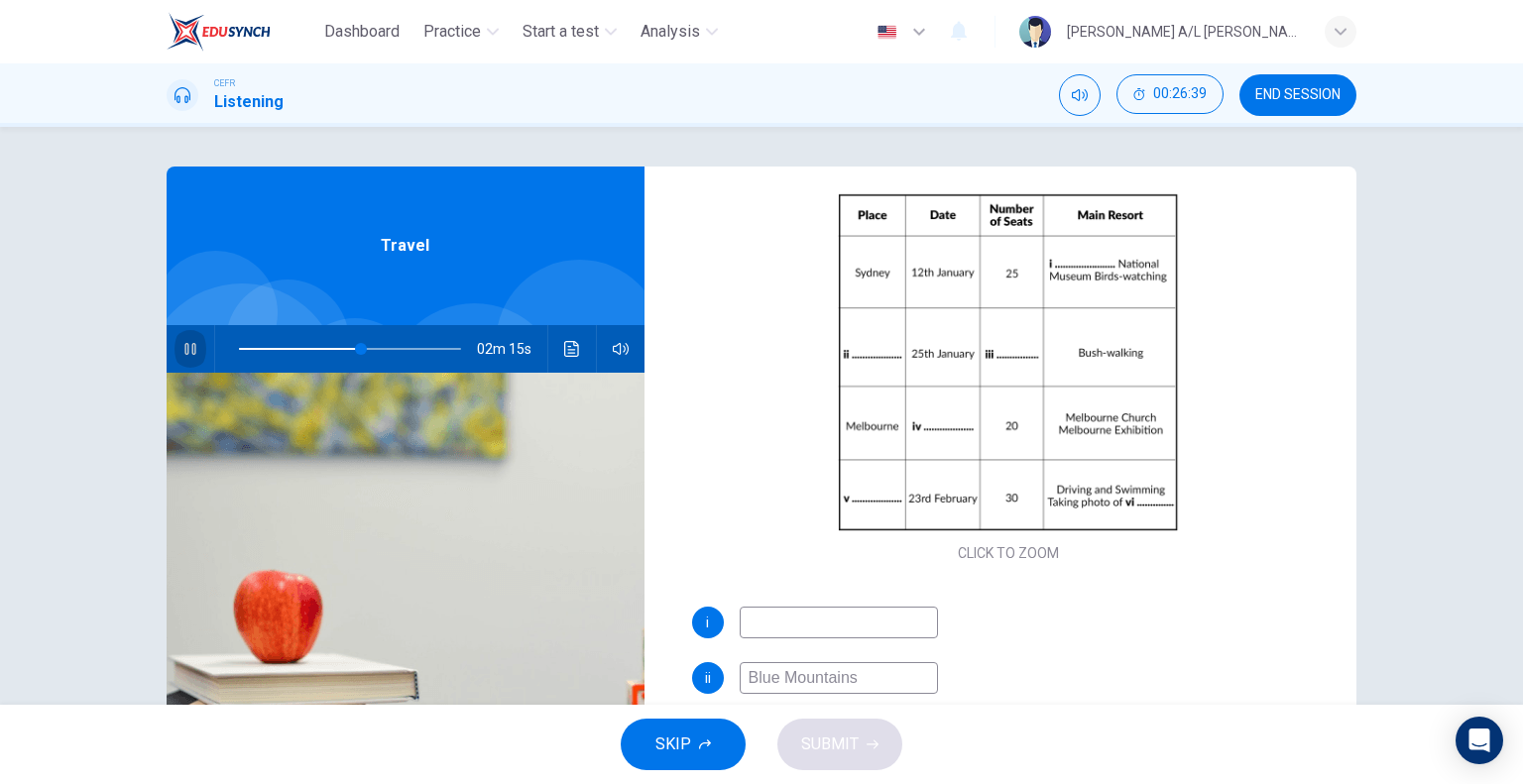 click at bounding box center [190, 349] 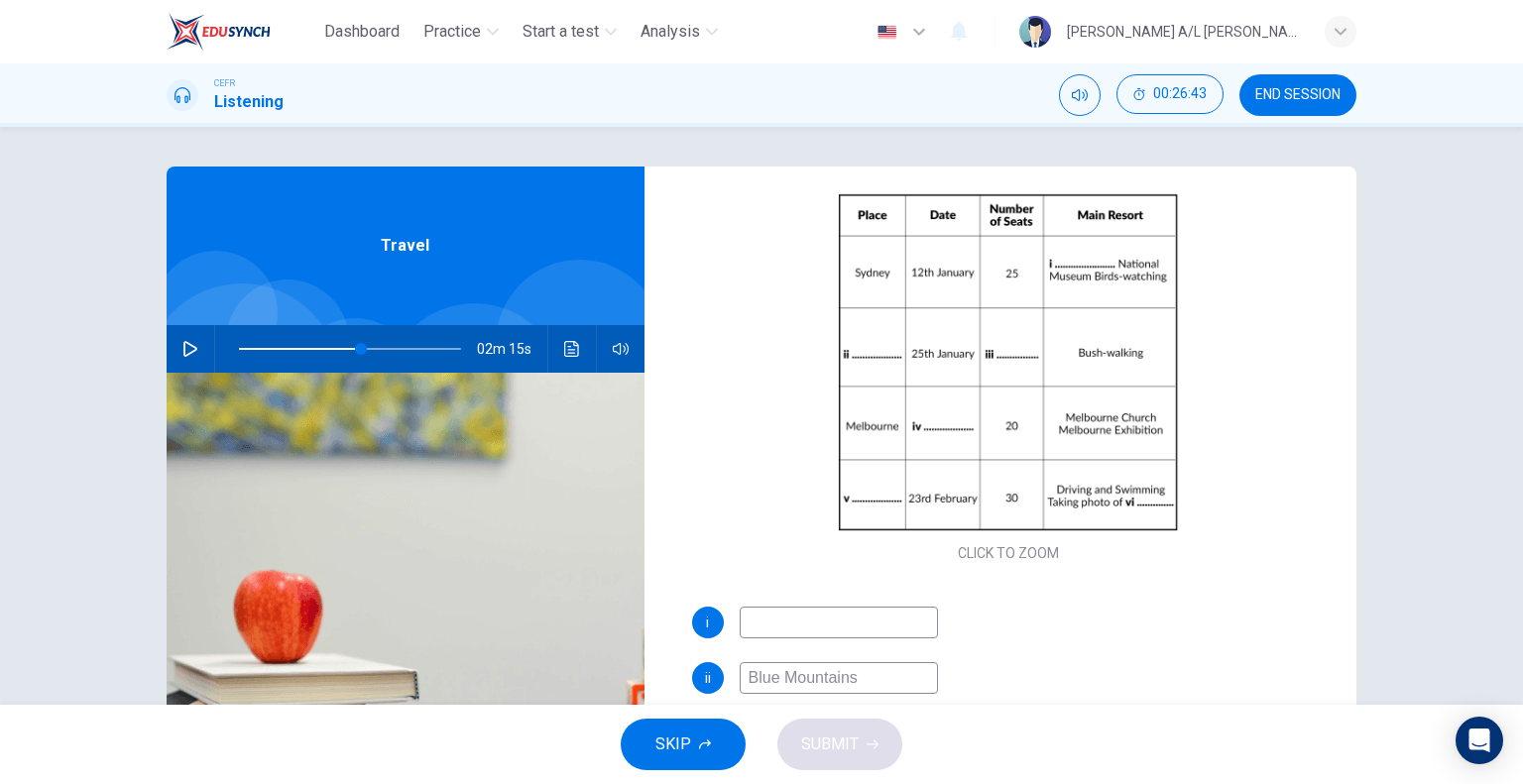 click on "02m 15s" at bounding box center [406, 349] 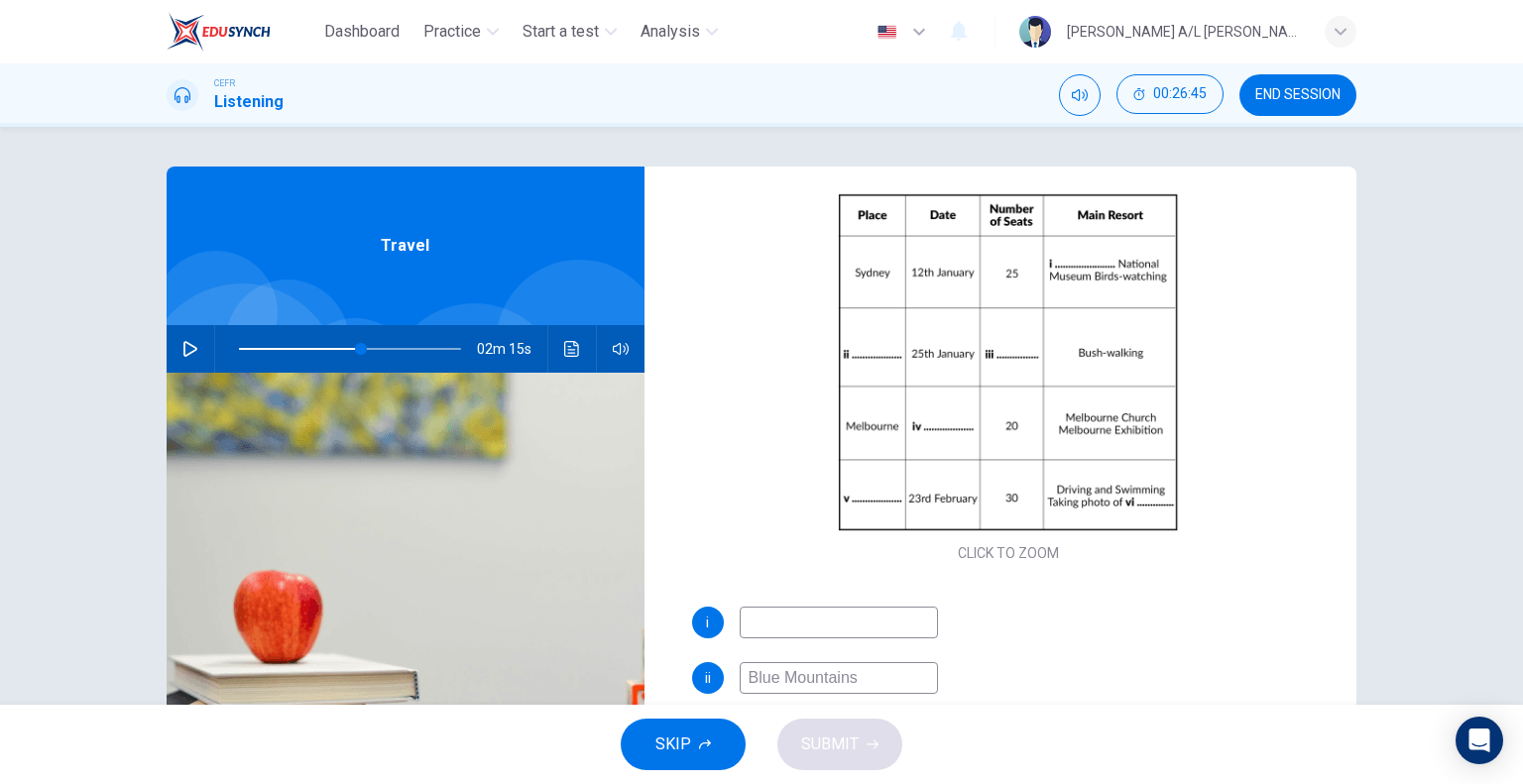 click at bounding box center [190, 349] 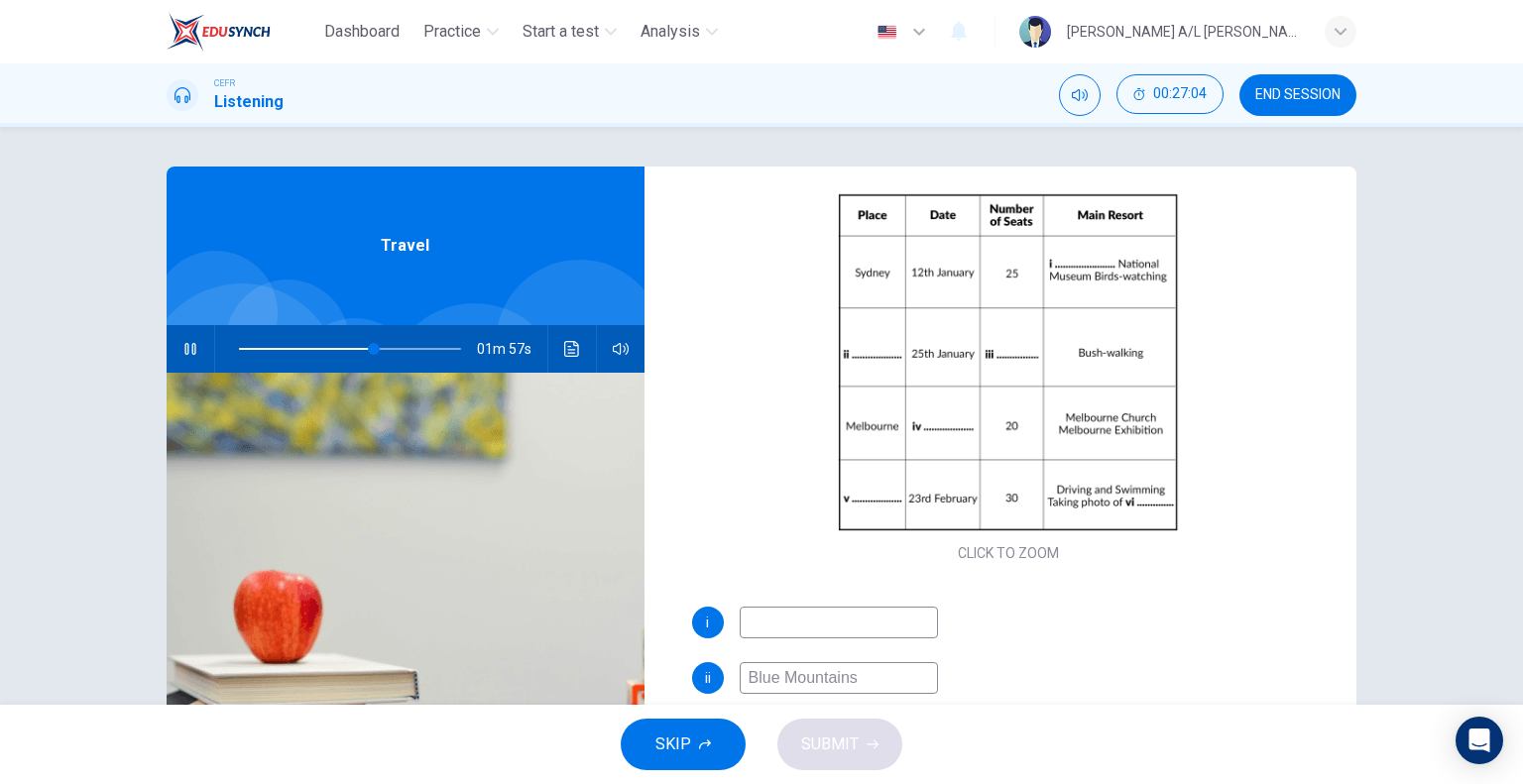click 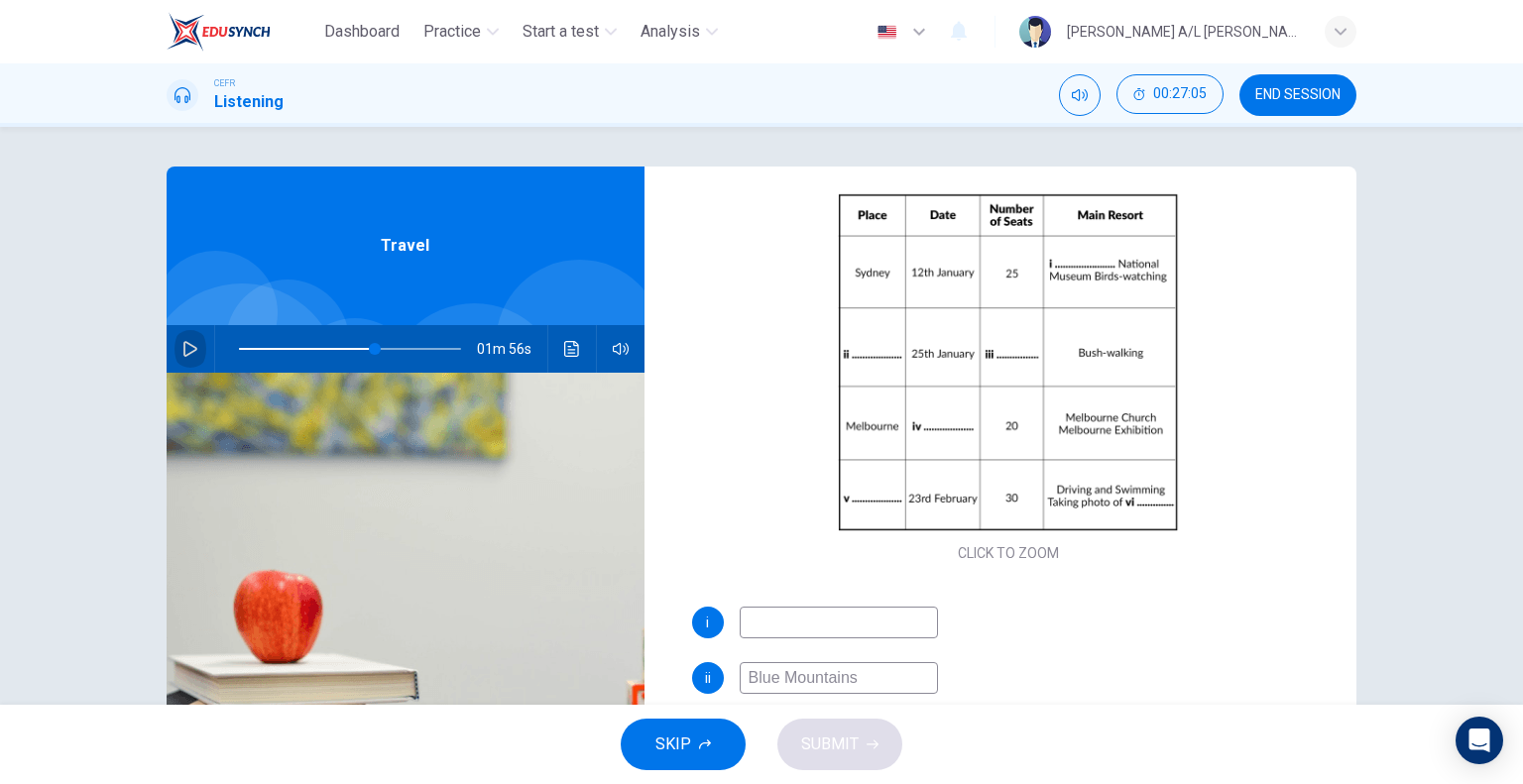 click 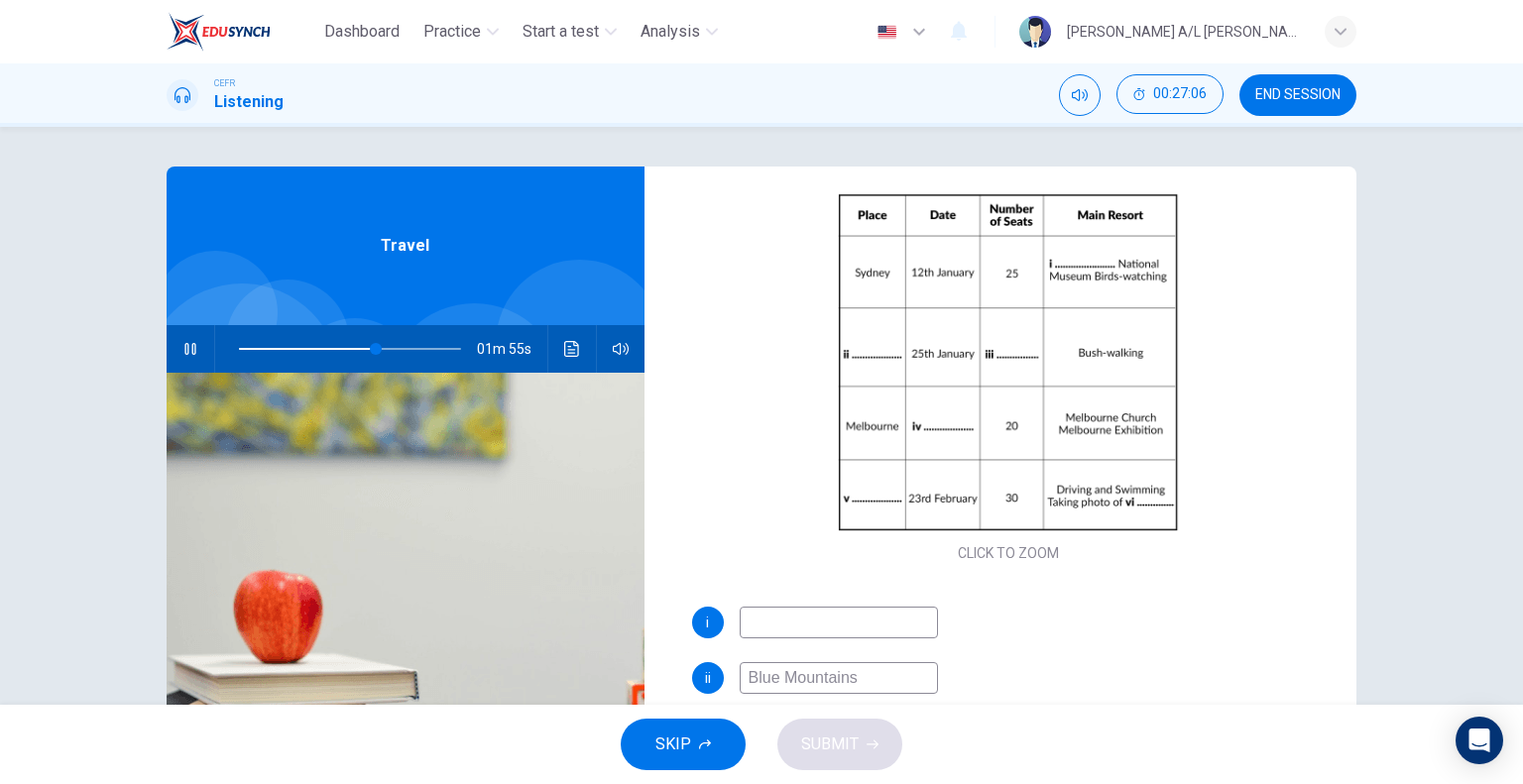 click 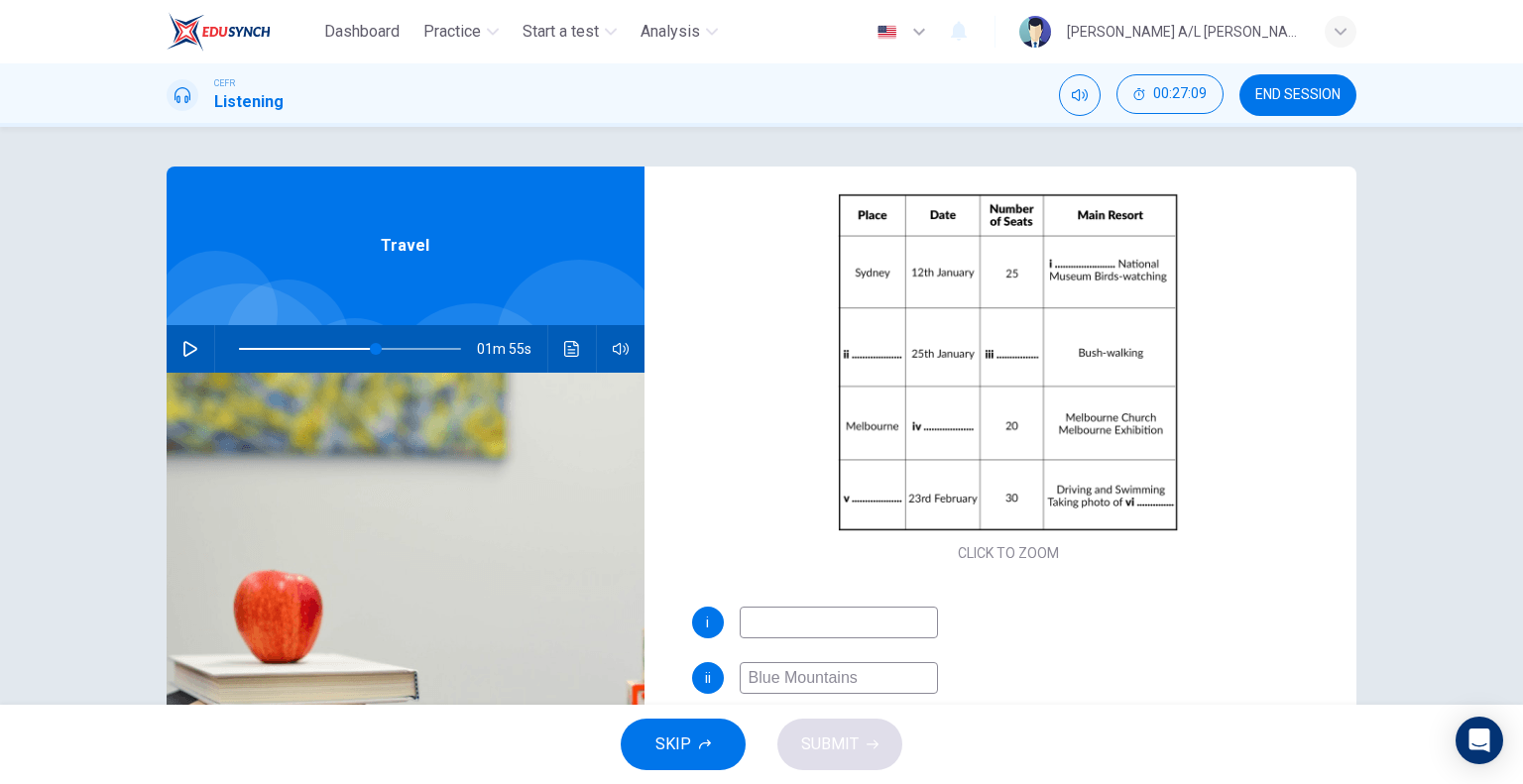 click on "Questions 20 - 25 Complete the table below. Write  NO MORE THAN THREE WORDS AND/OR A NUMBER  for each answer. CLICK TO ZOOM Click to Zoom i ii Blue Mountains iii iv v vi" at bounding box center [1008, 327] 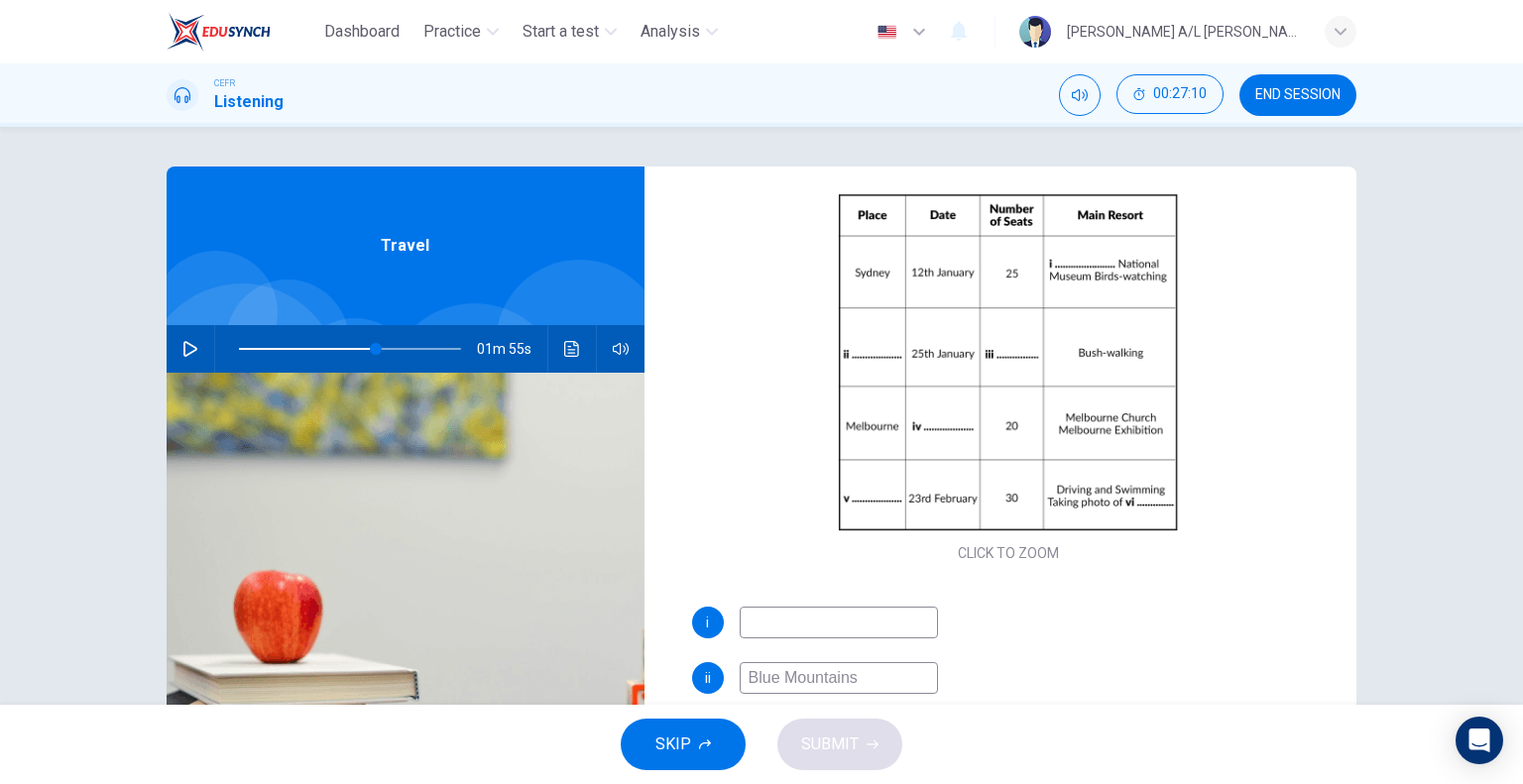 click at bounding box center [839, 622] 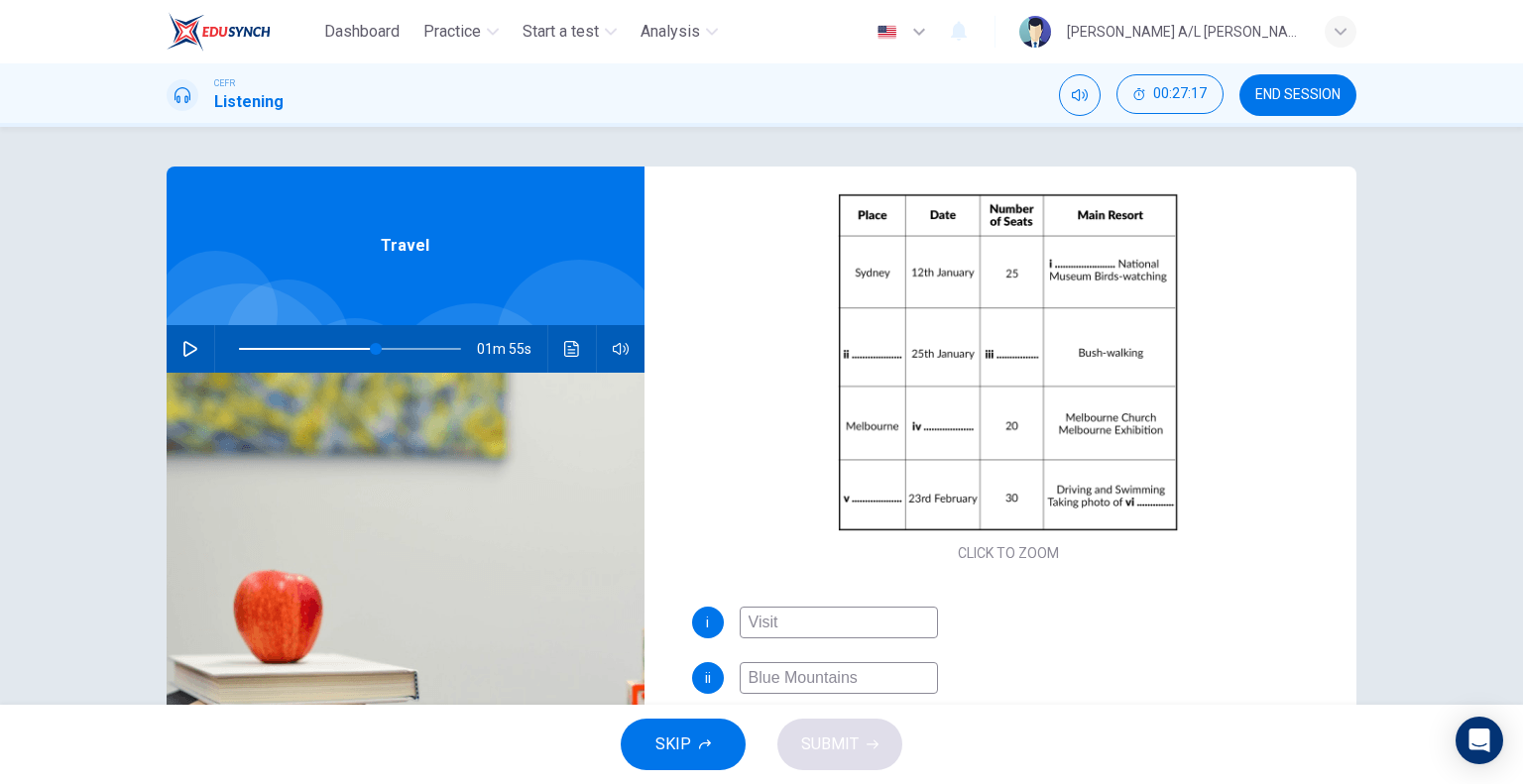 type on "Visit" 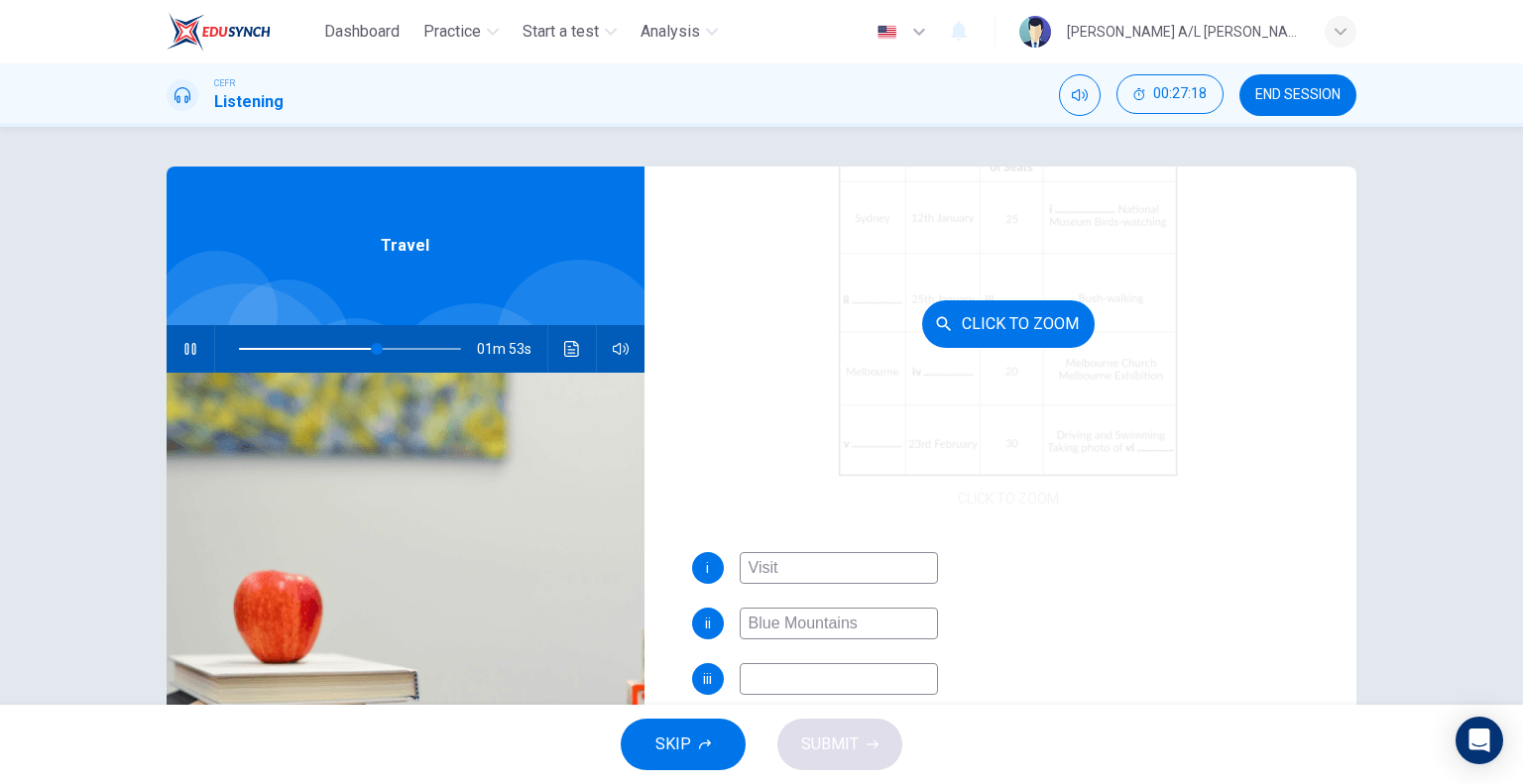 scroll, scrollTop: 282, scrollLeft: 0, axis: vertical 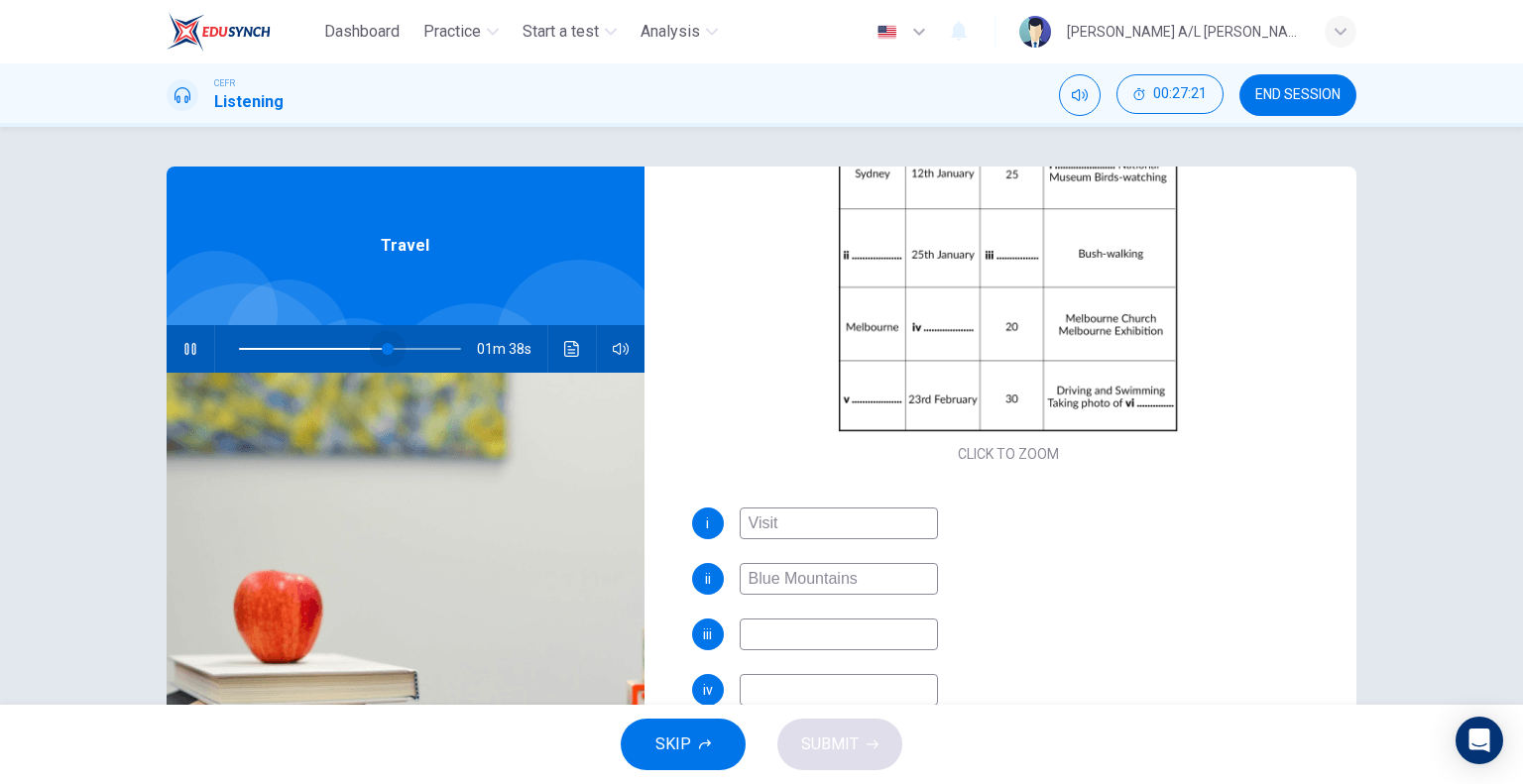 click at bounding box center [388, 349] 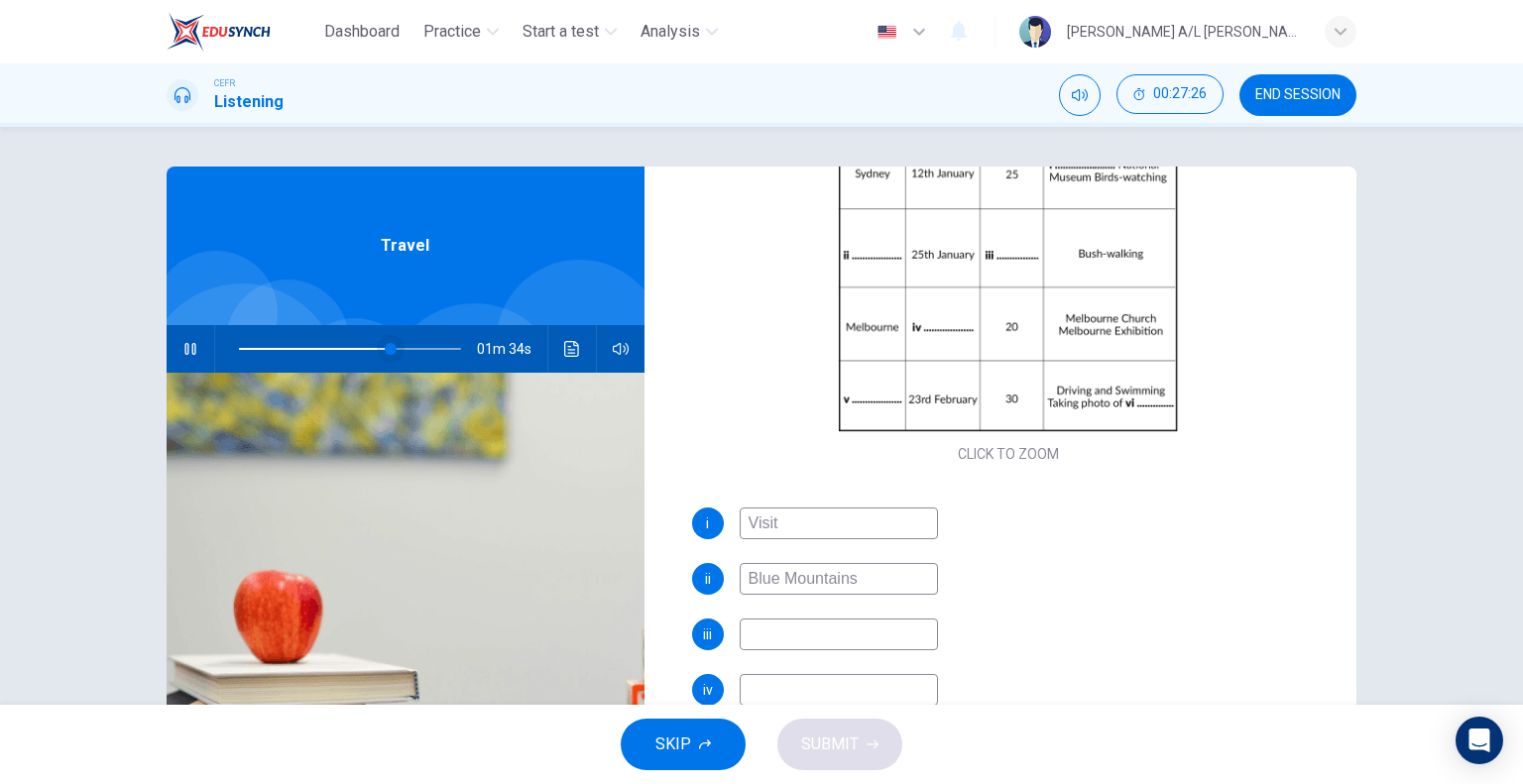 click at bounding box center [391, 349] 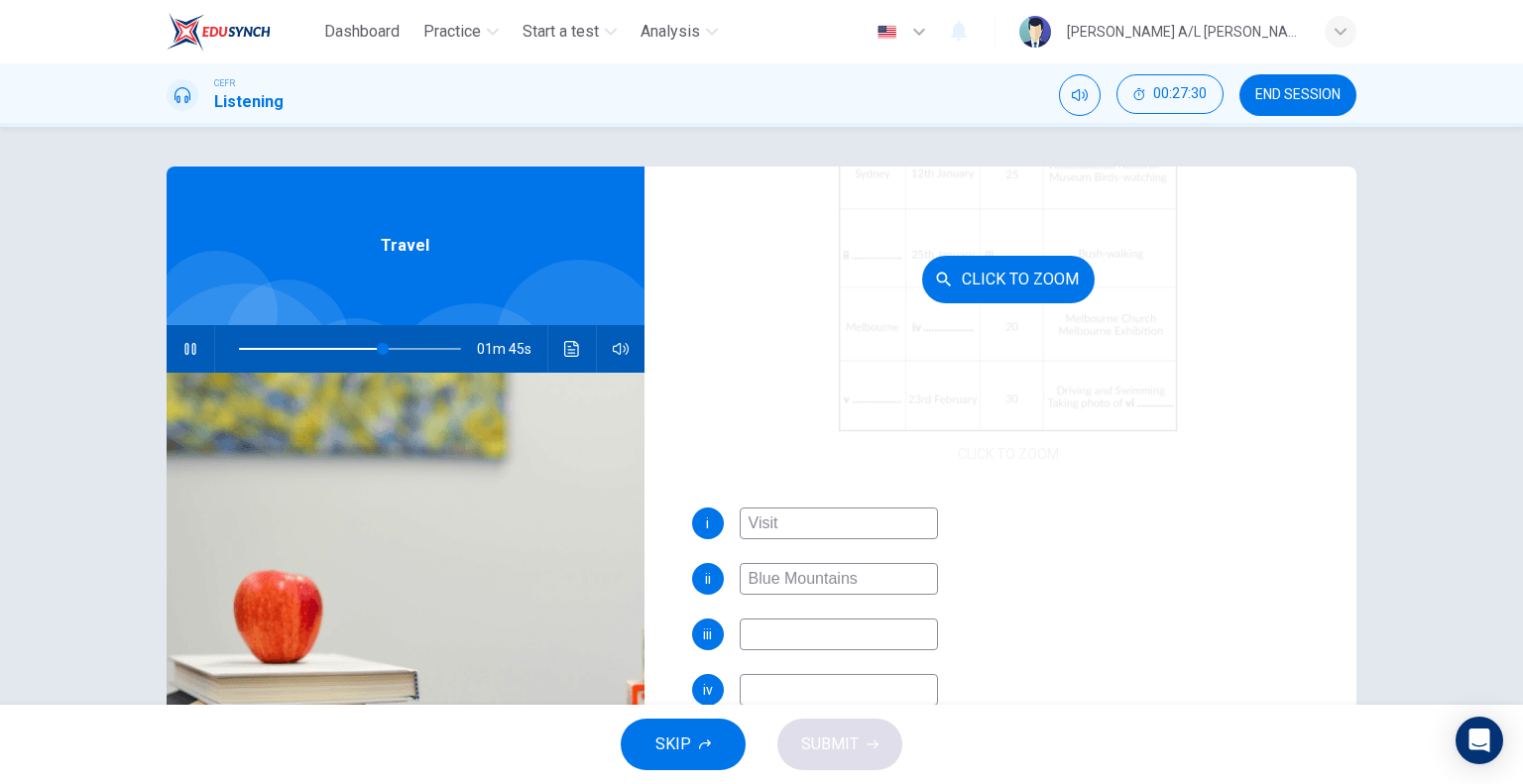 scroll, scrollTop: 183, scrollLeft: 0, axis: vertical 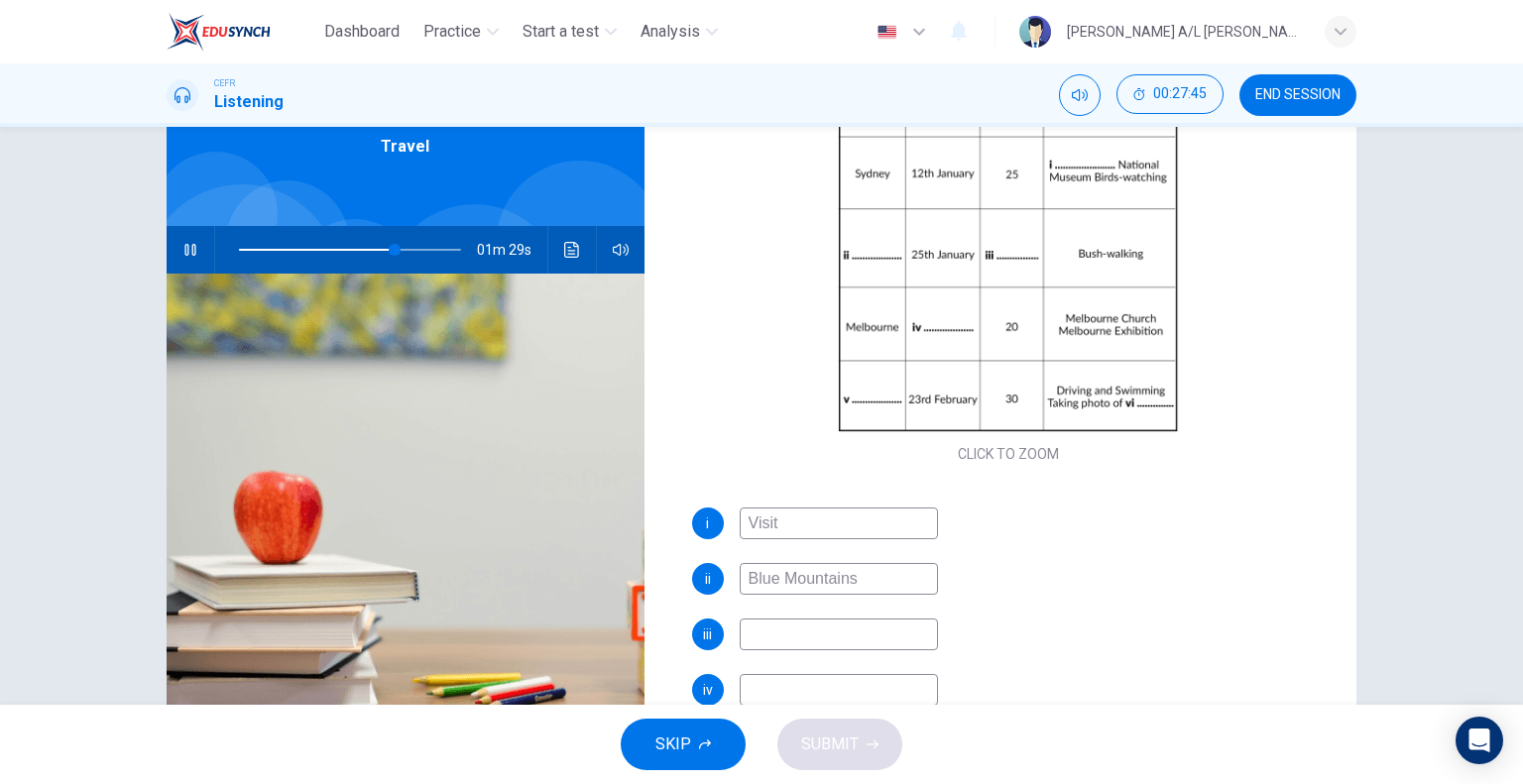 click on "iii" at bounding box center (1008, 634) 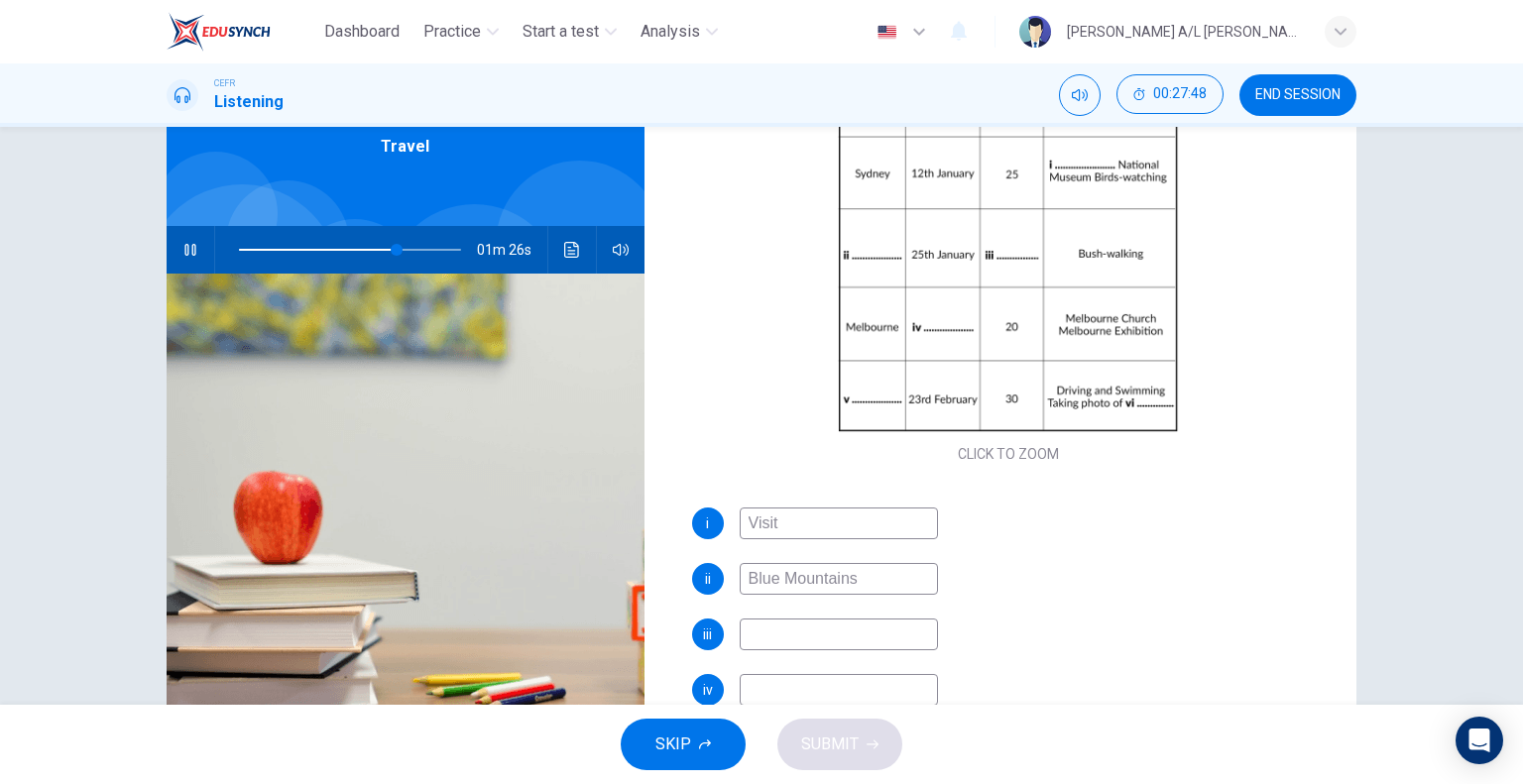 click at bounding box center (839, 634) 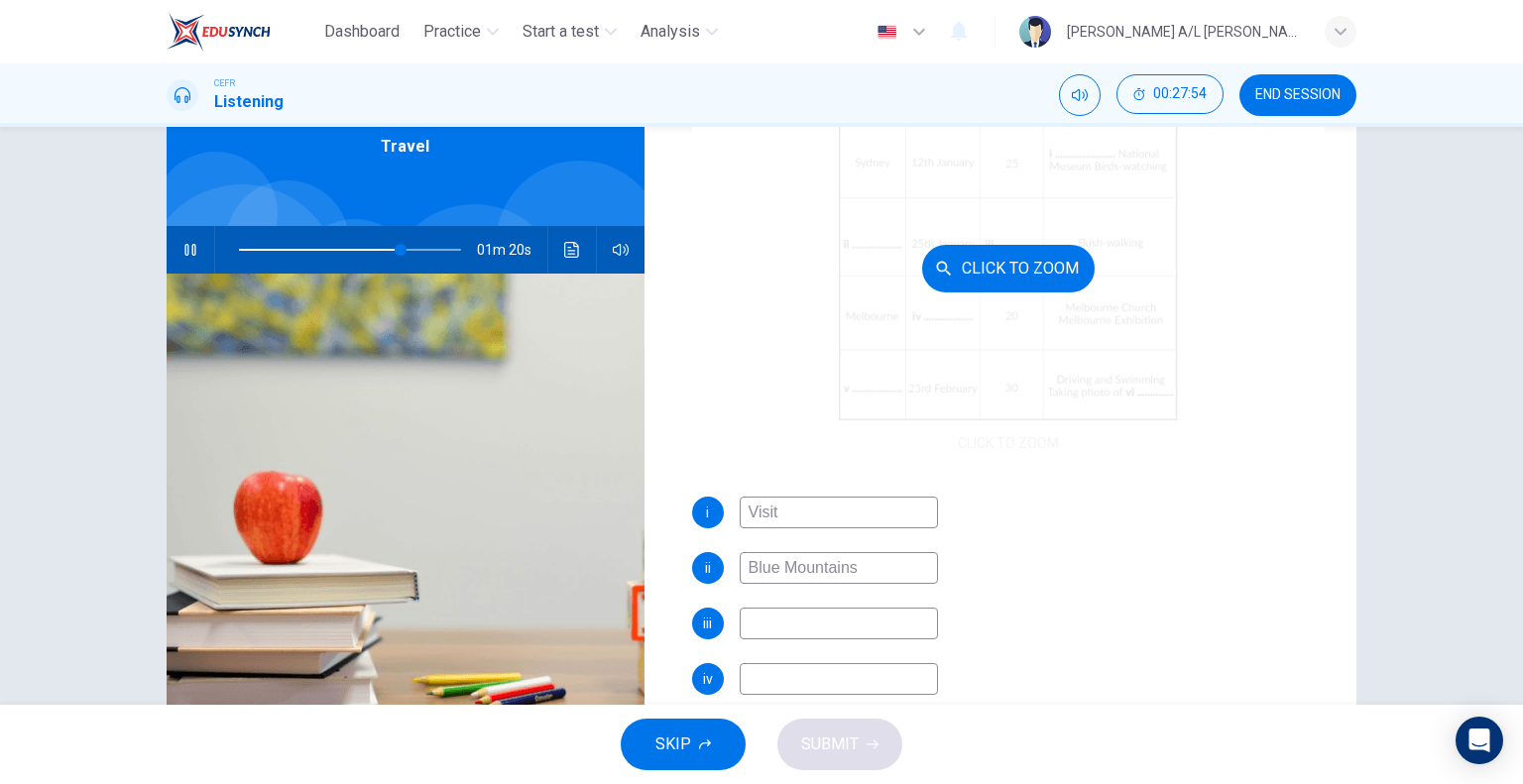 scroll, scrollTop: 198, scrollLeft: 0, axis: vertical 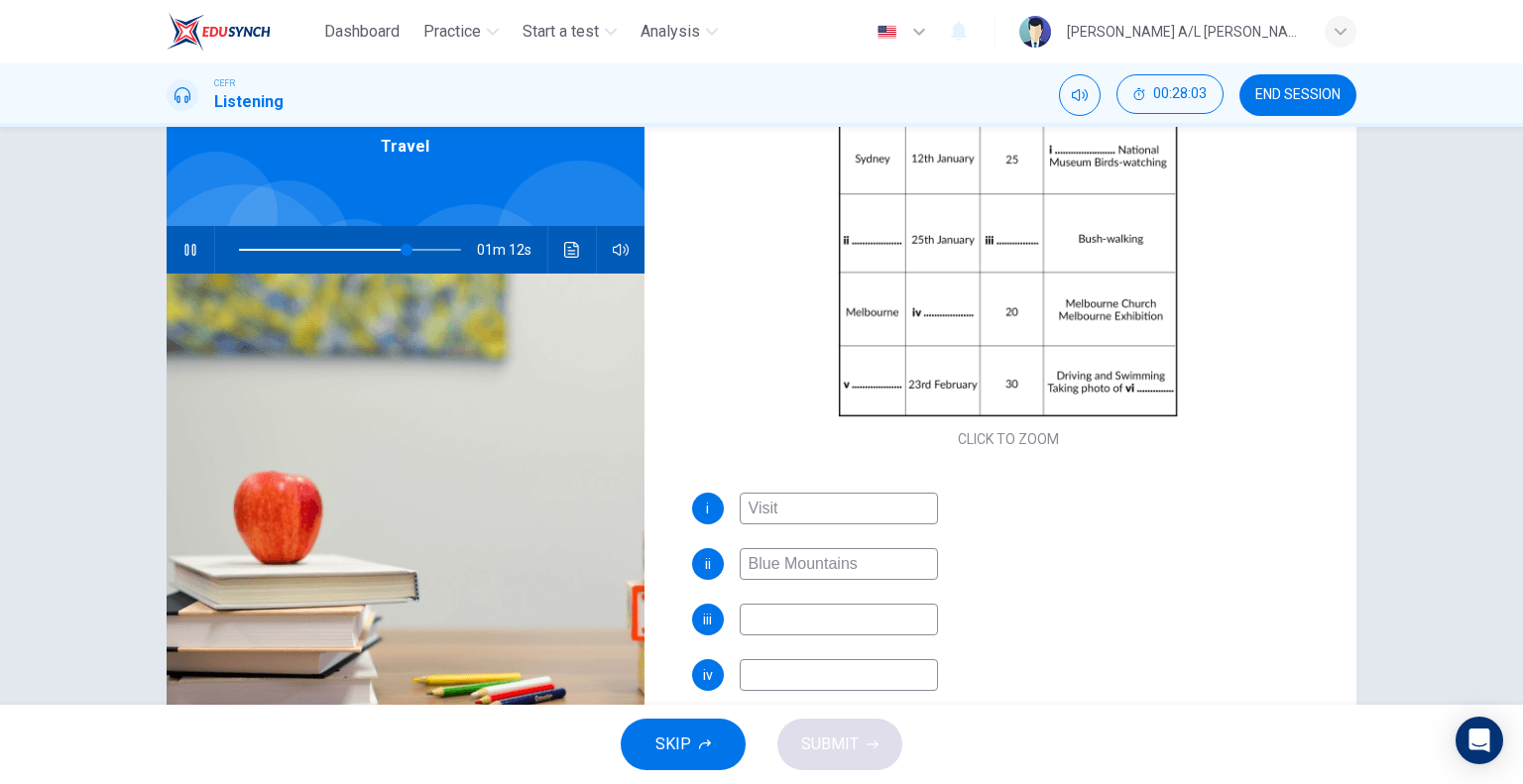 type on "76" 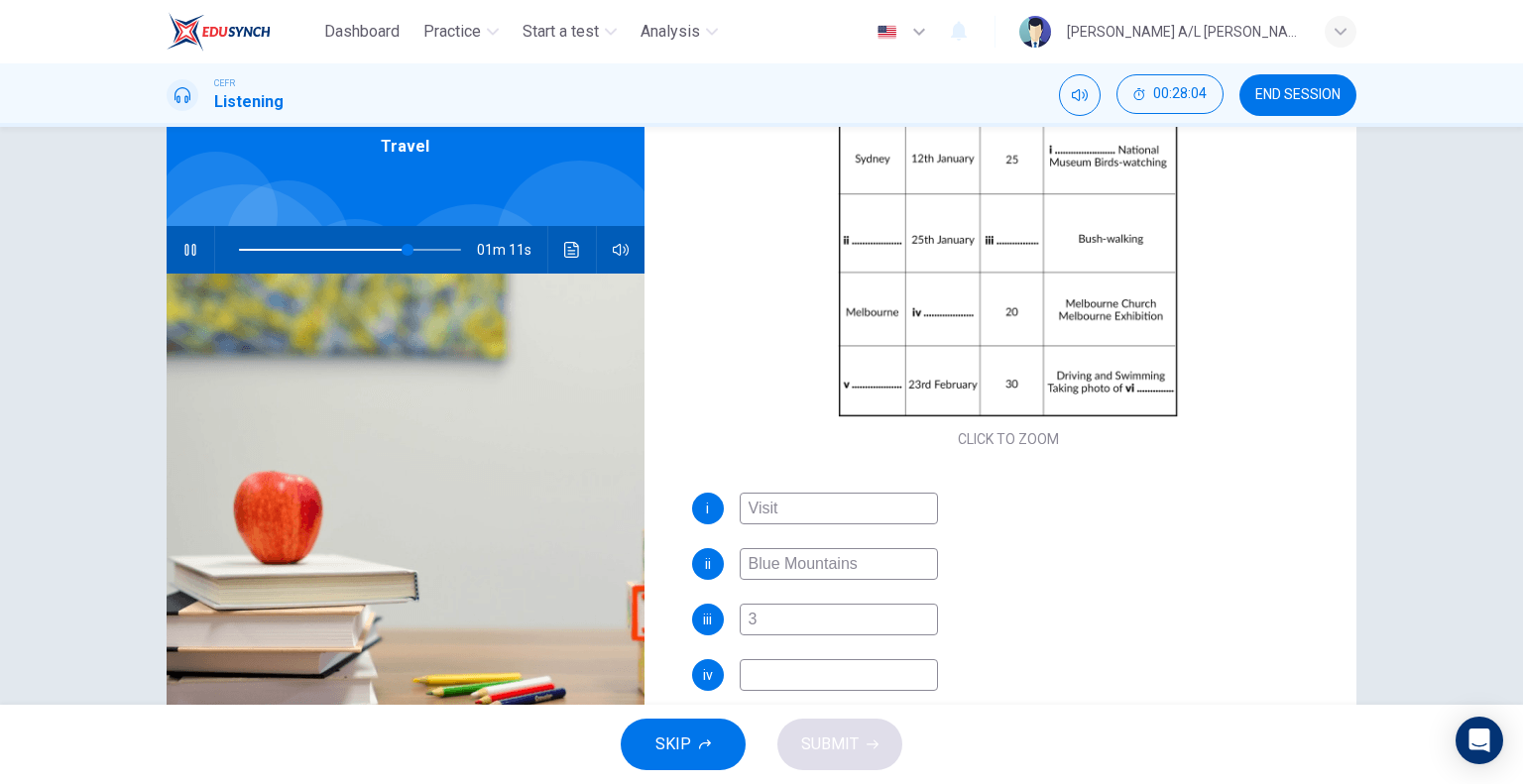 type on "30" 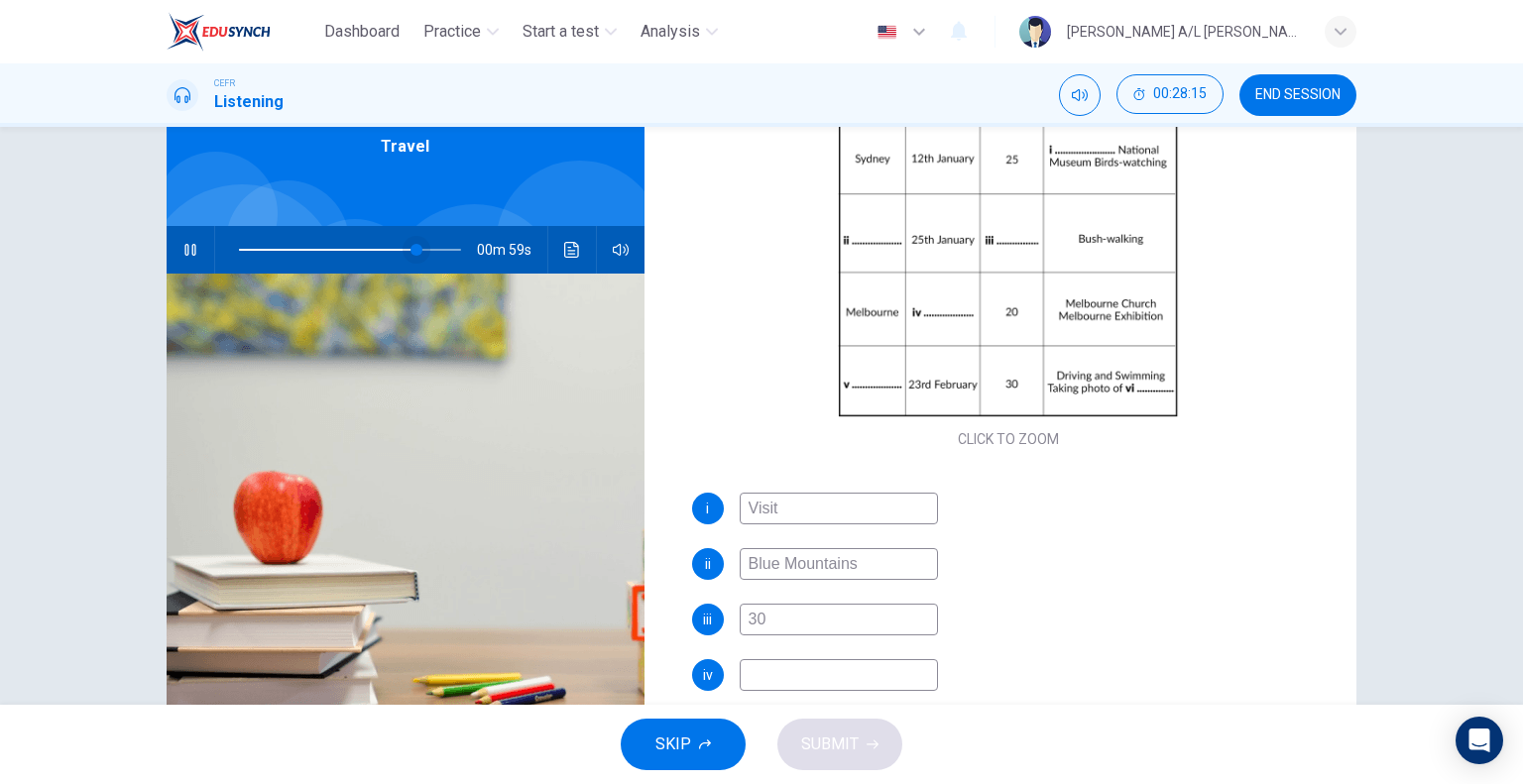 type on "80" 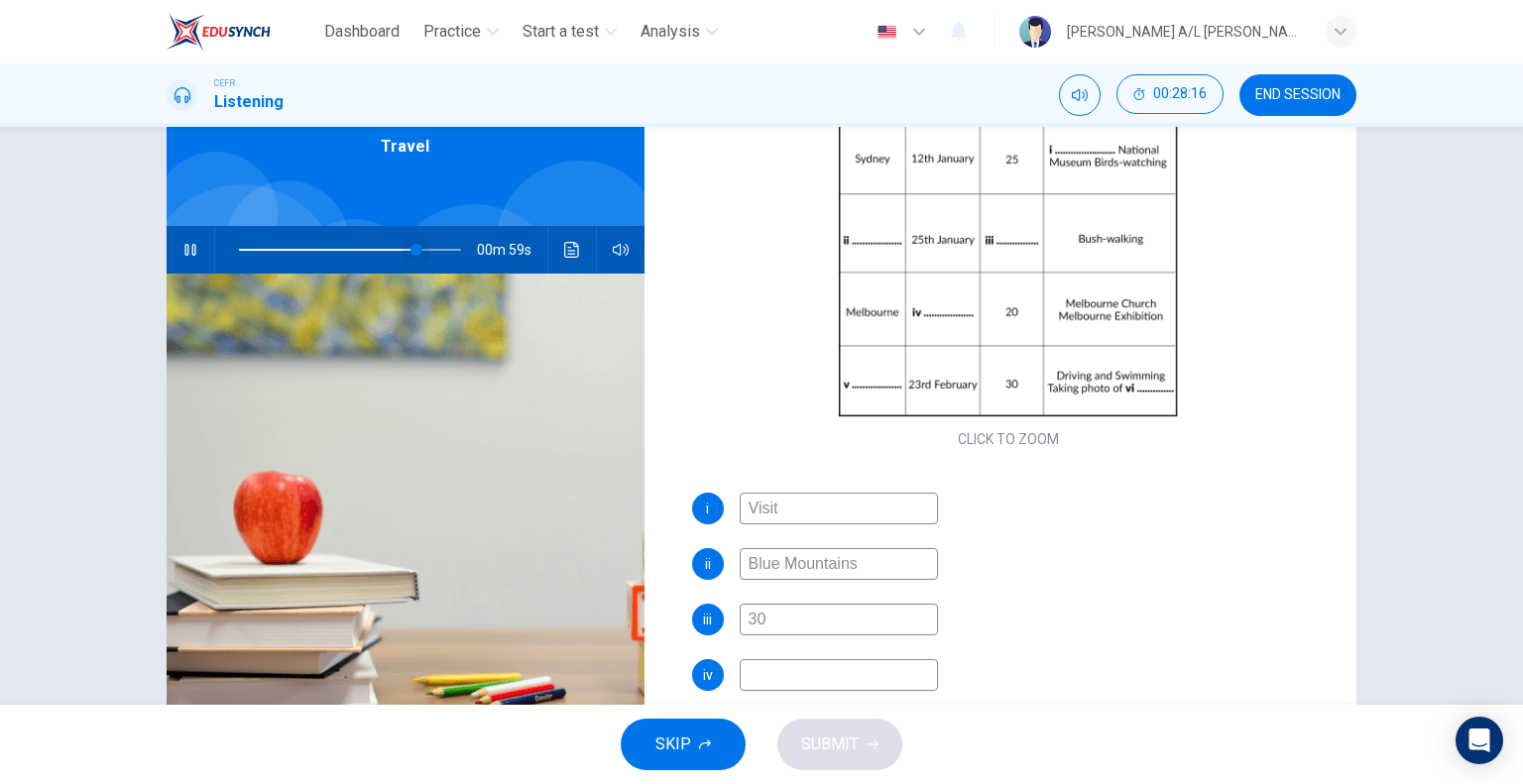 type on "30" 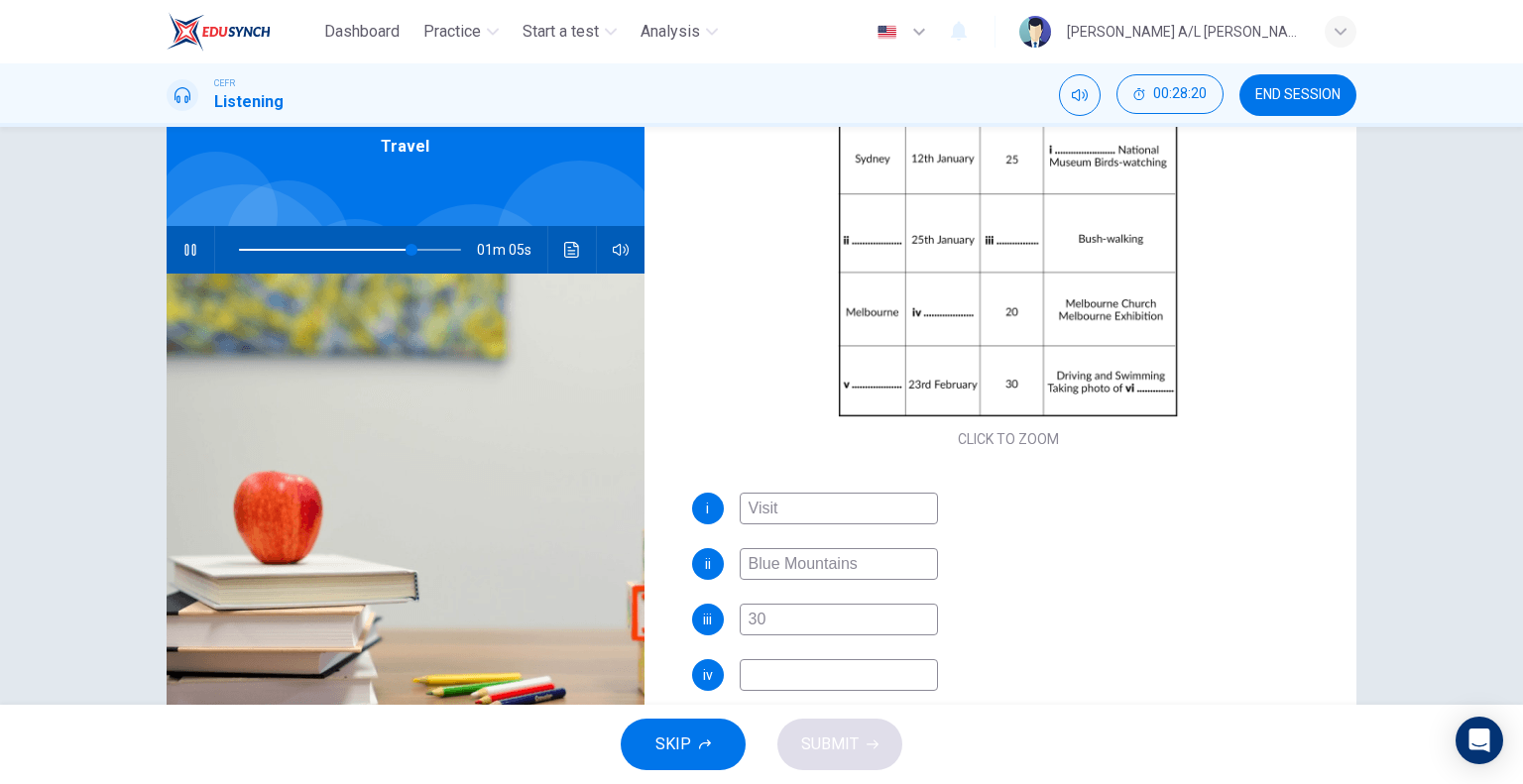 click at bounding box center [839, 675] 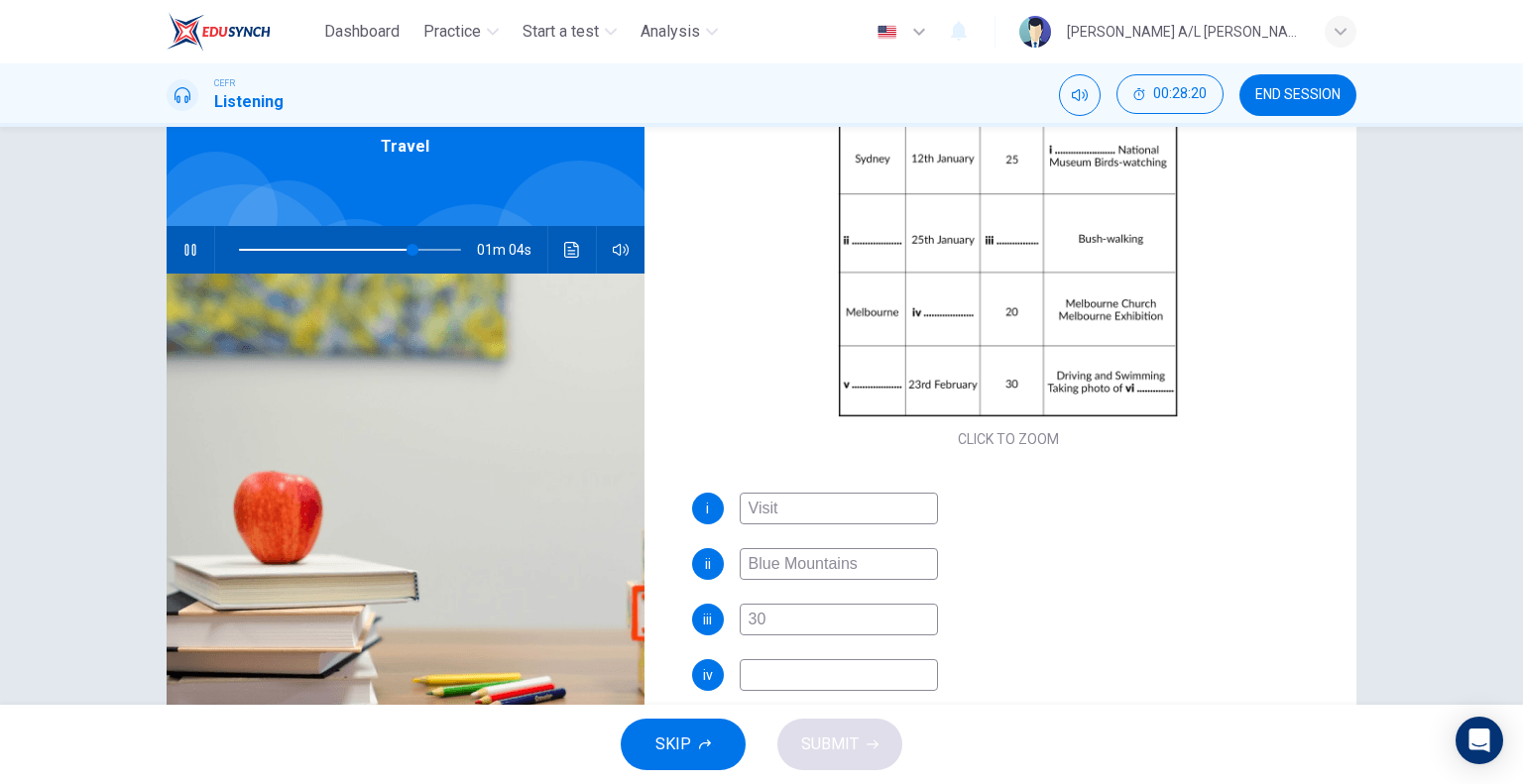 type on "1" 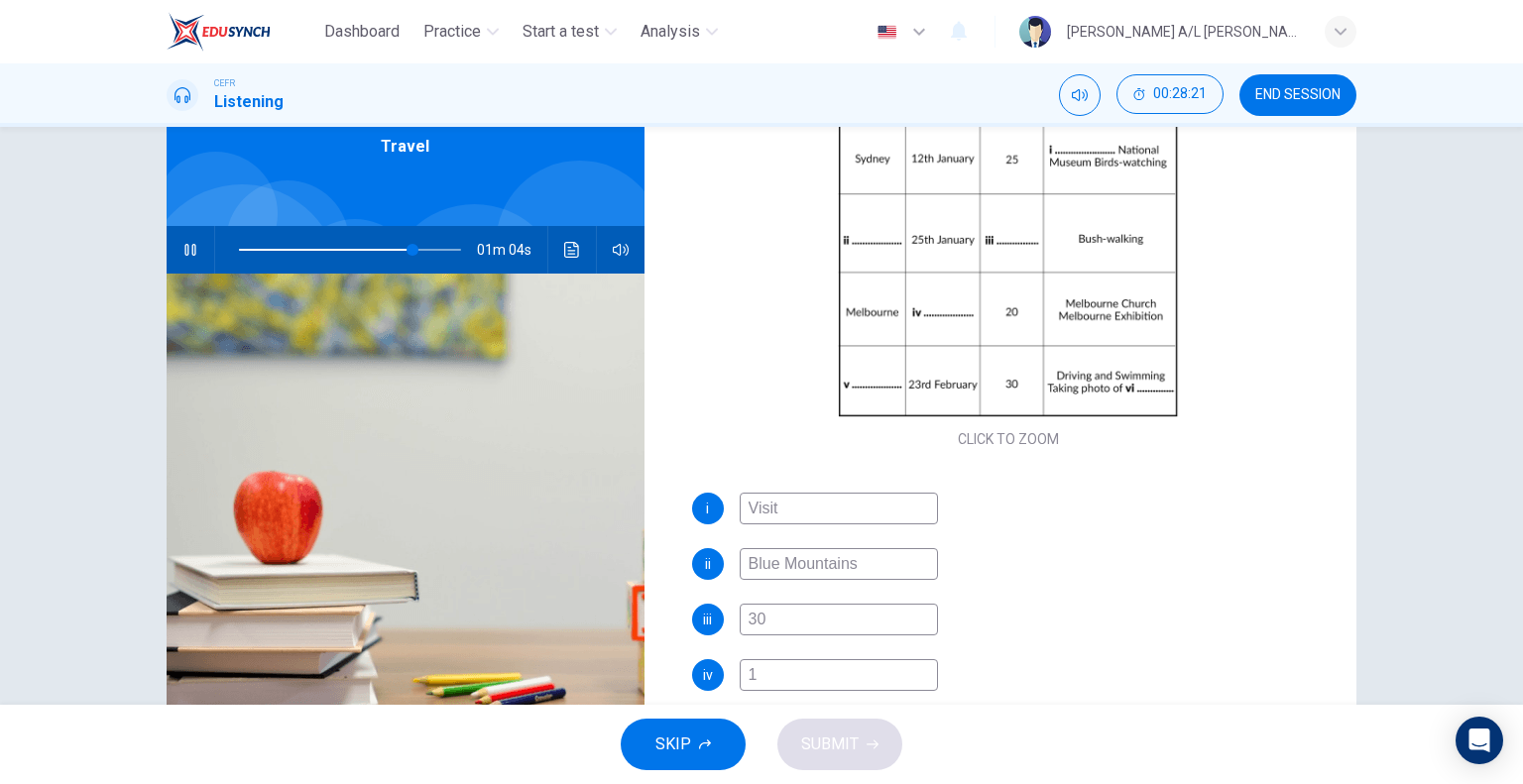 type on "79" 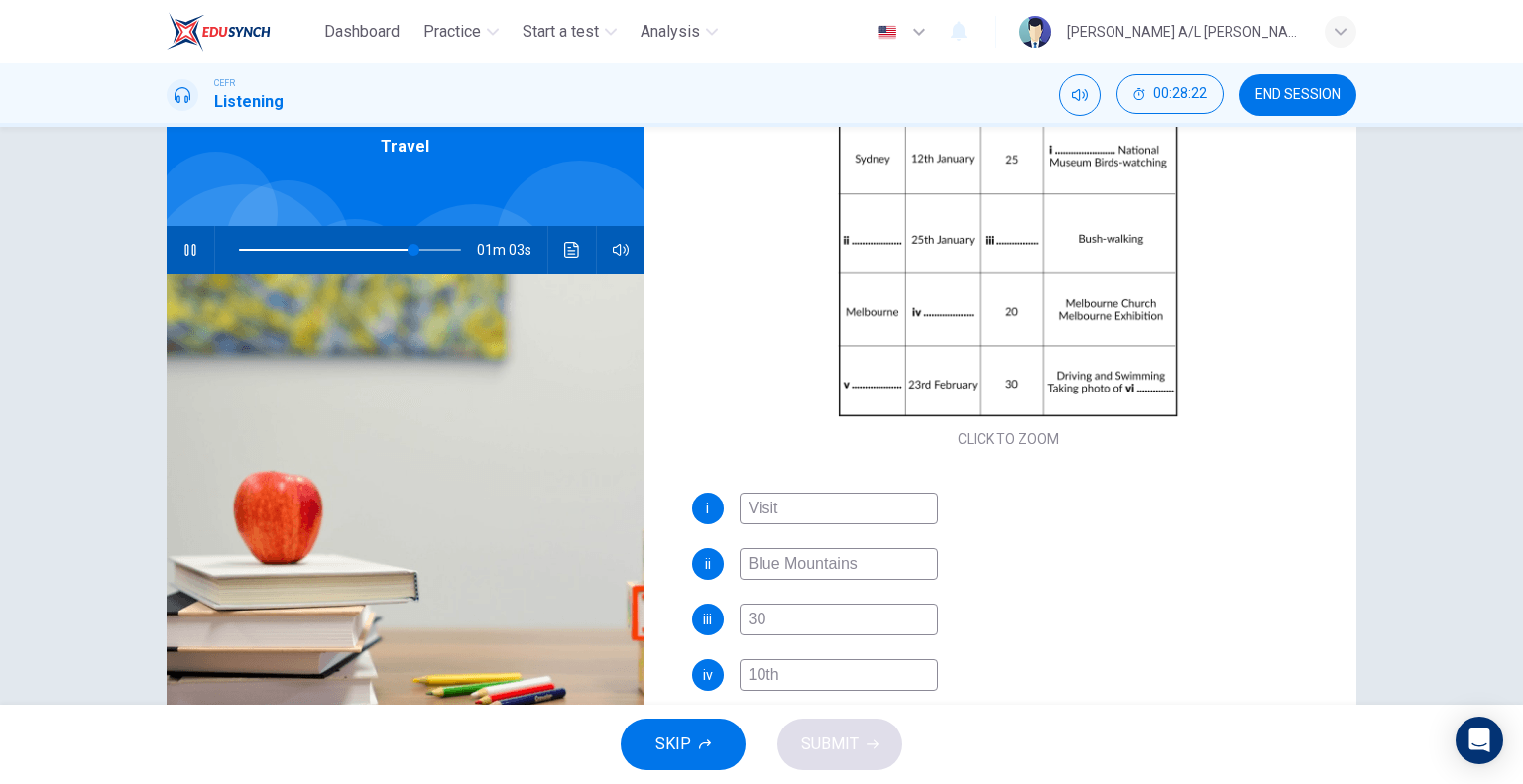 type on "10th" 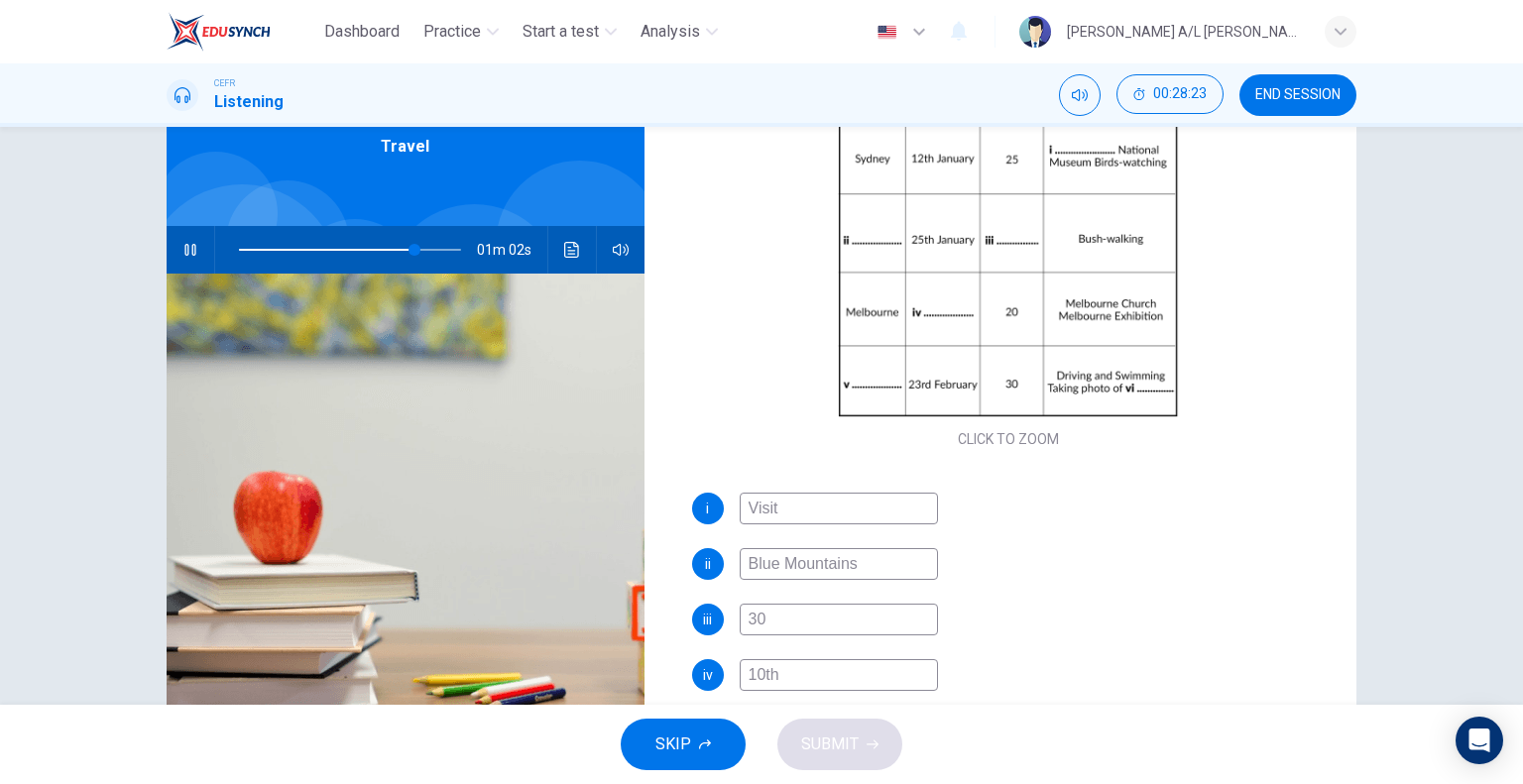 type on "10th F" 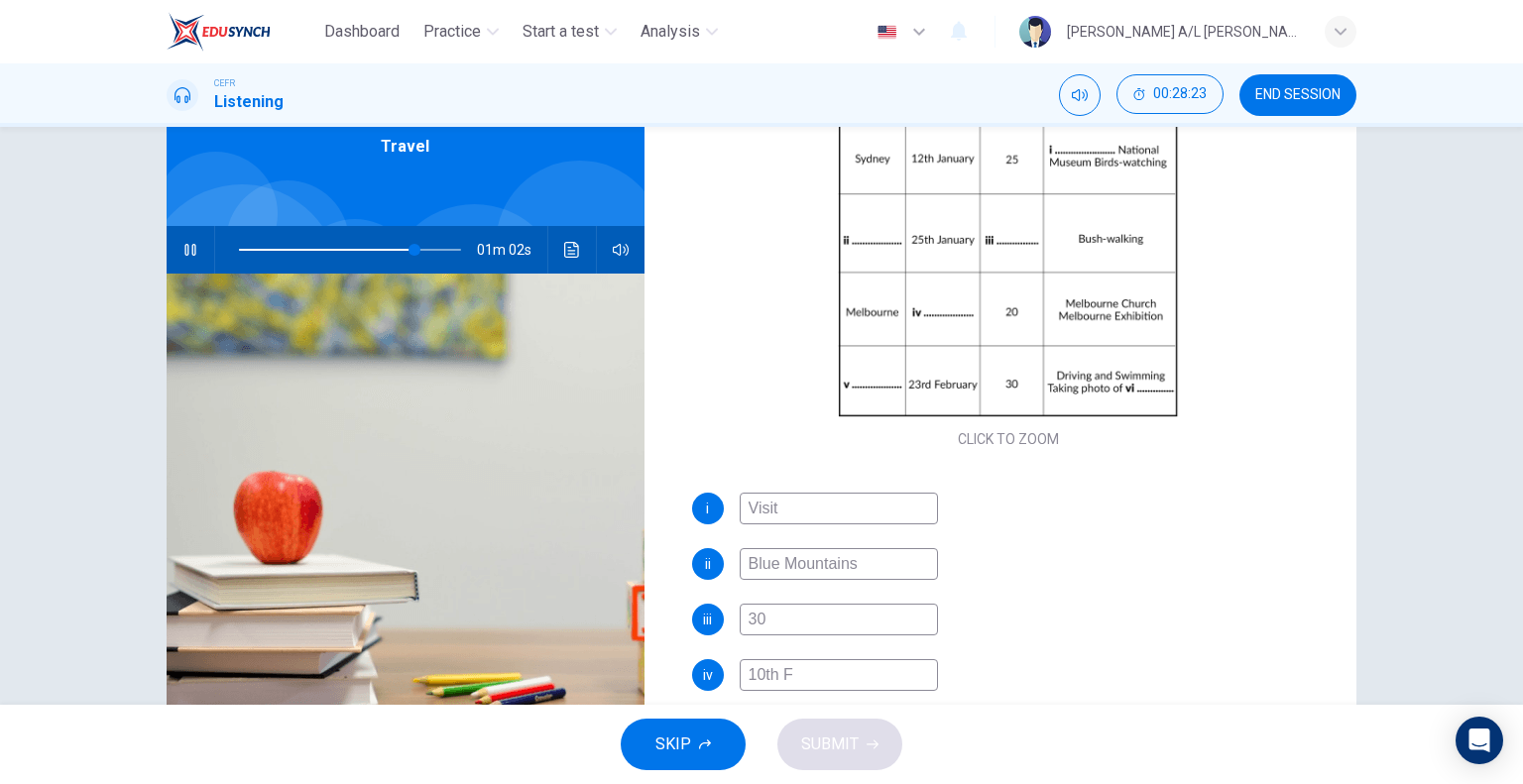 type on "79" 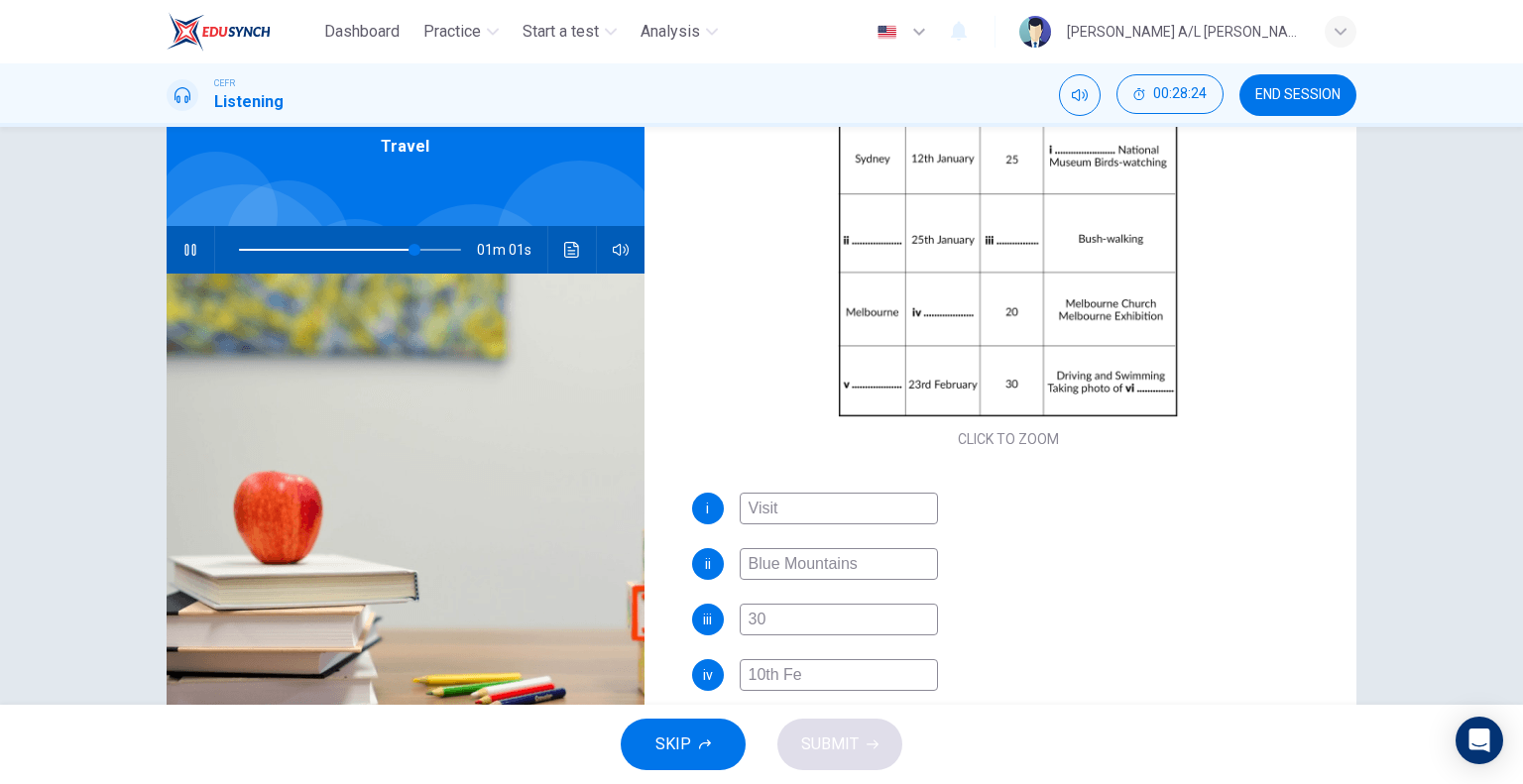 type on "10th Fev" 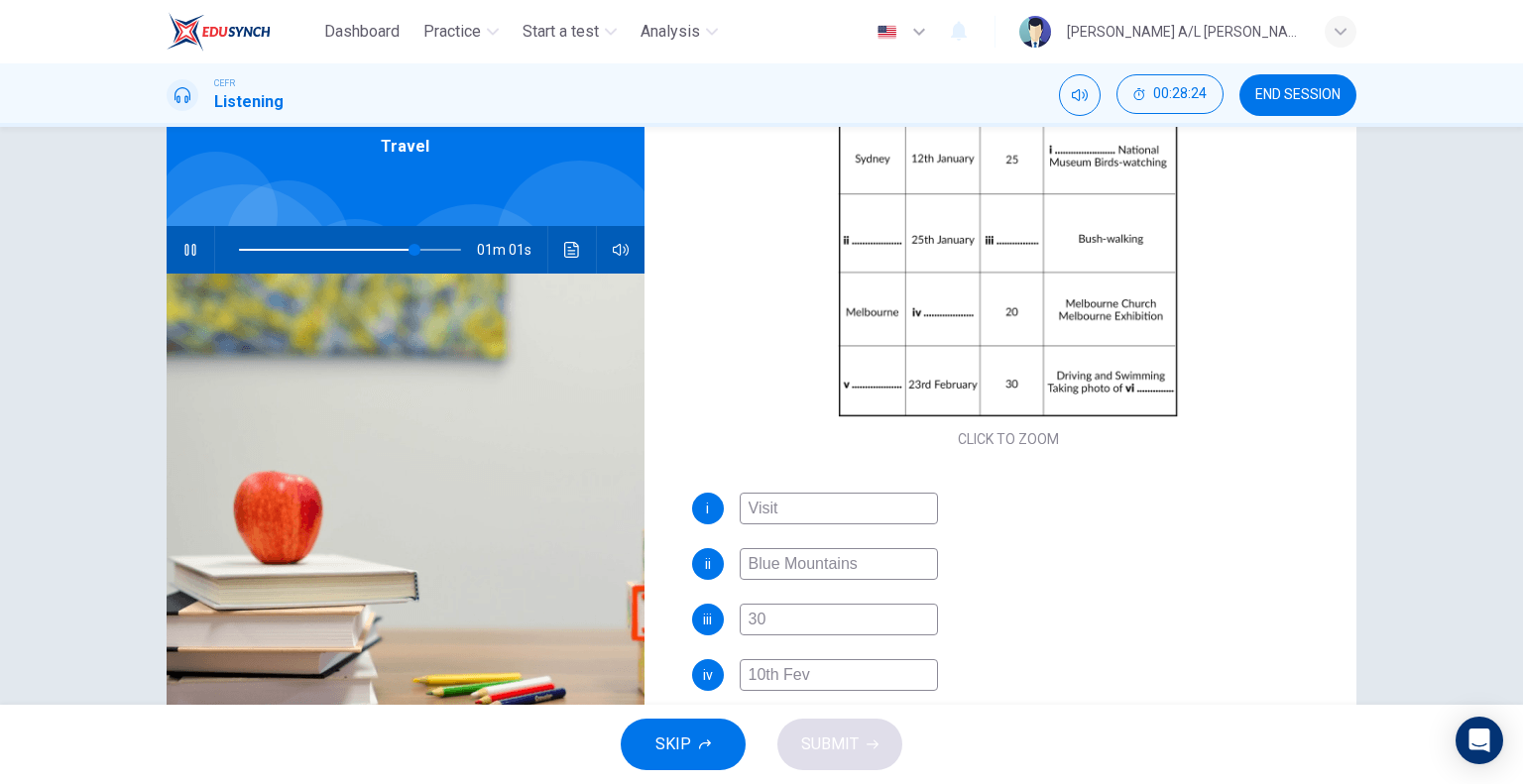 type on "79" 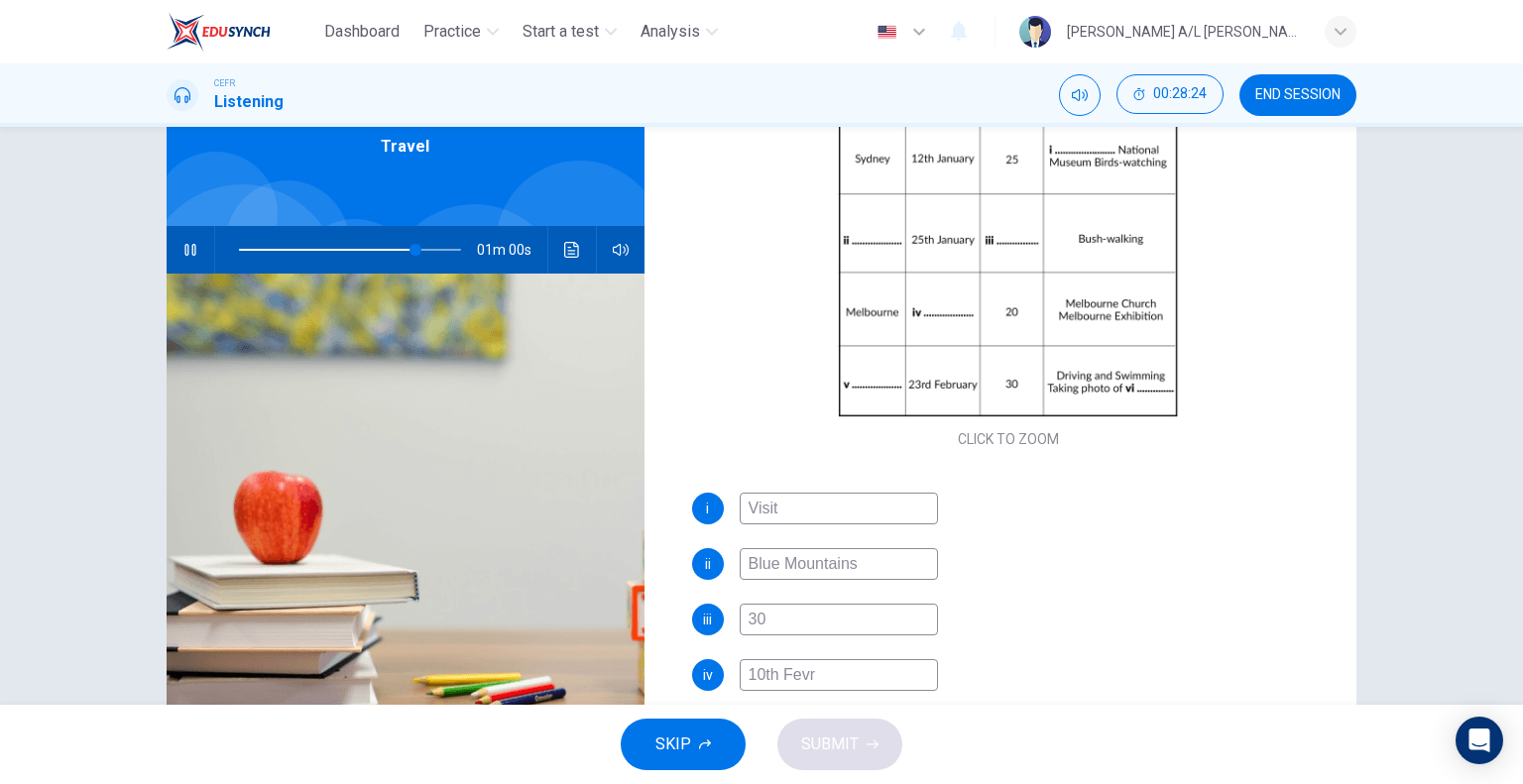 type on "80" 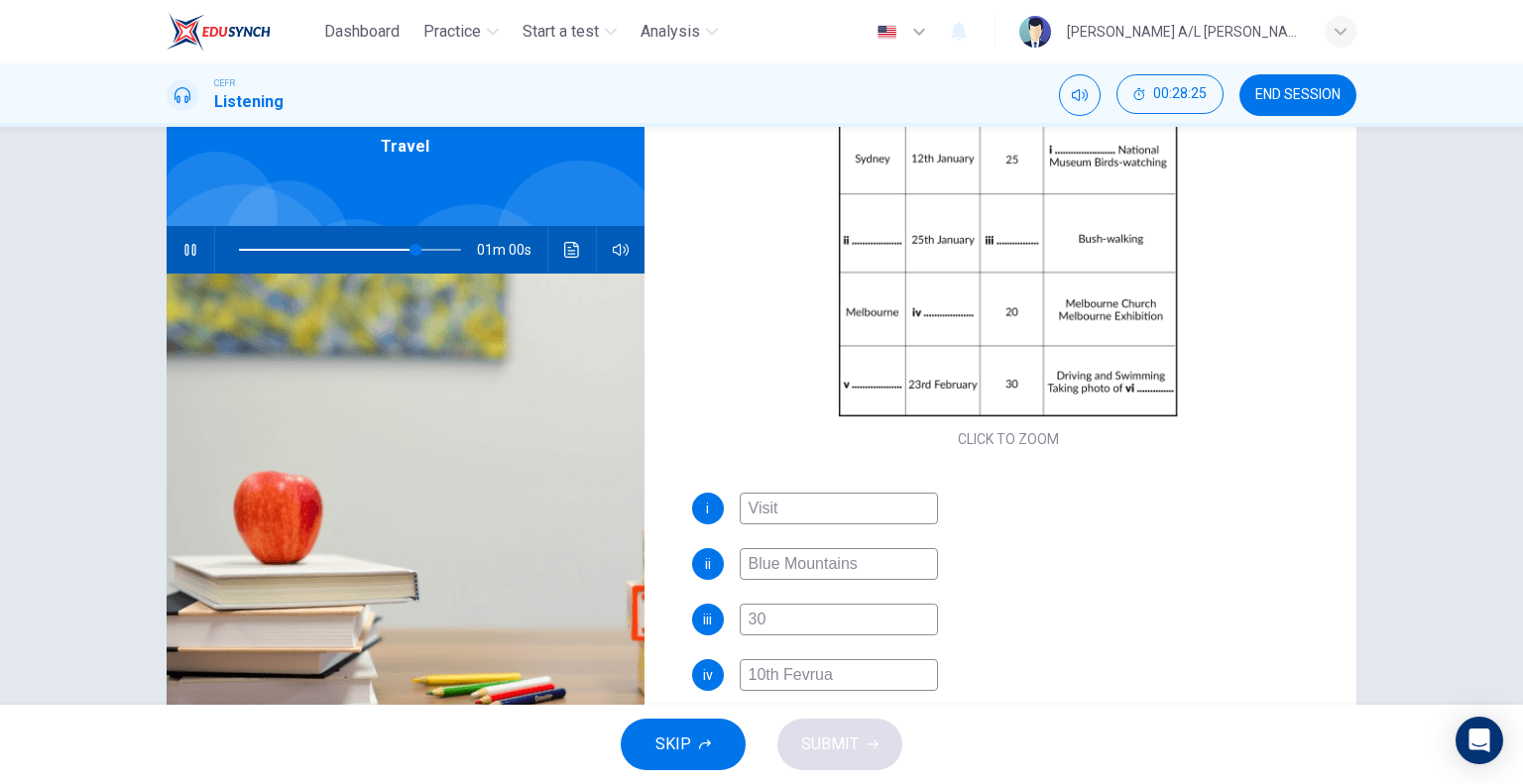 type on "10th Fevruar" 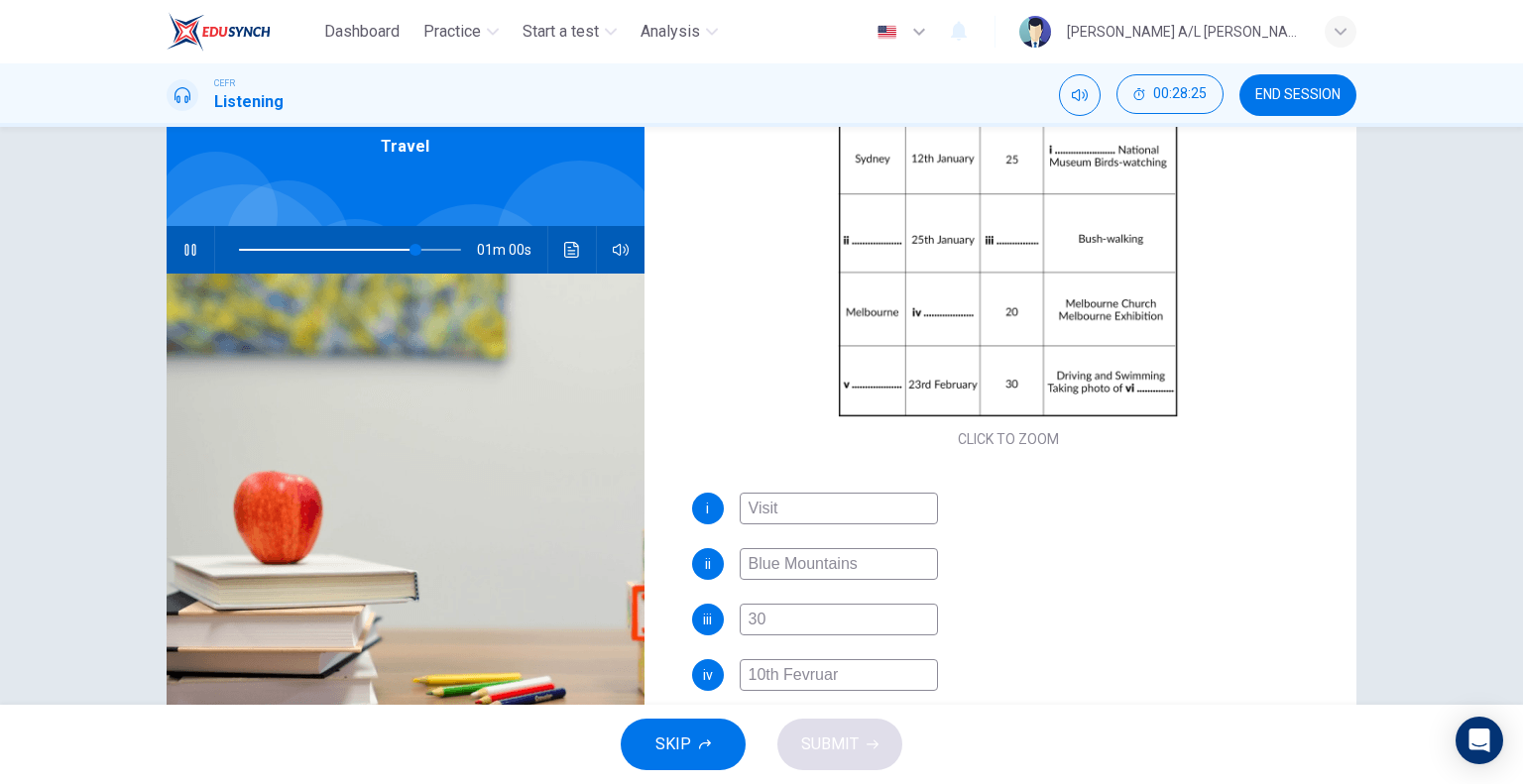 type on "80" 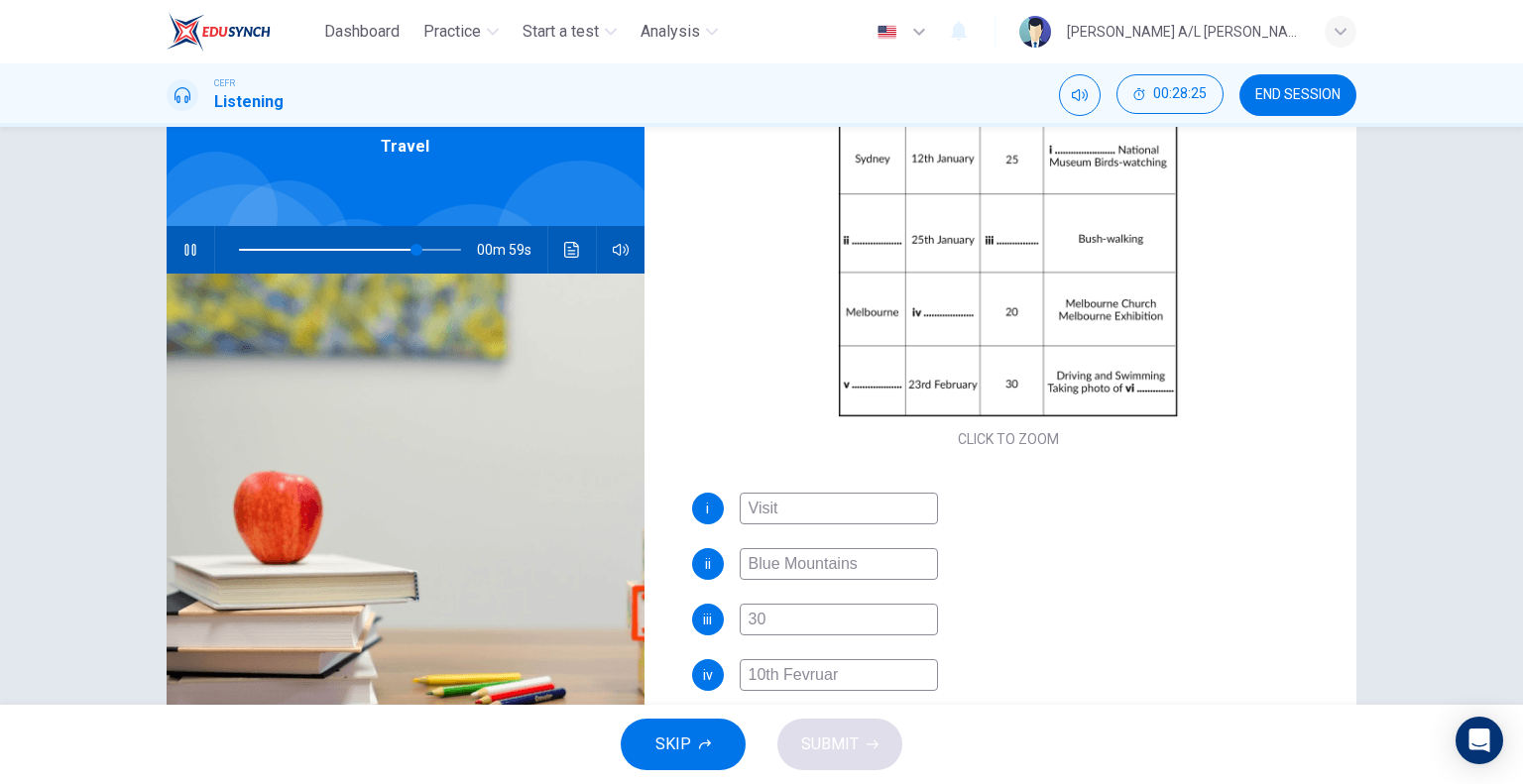 type on "10th Fevruary" 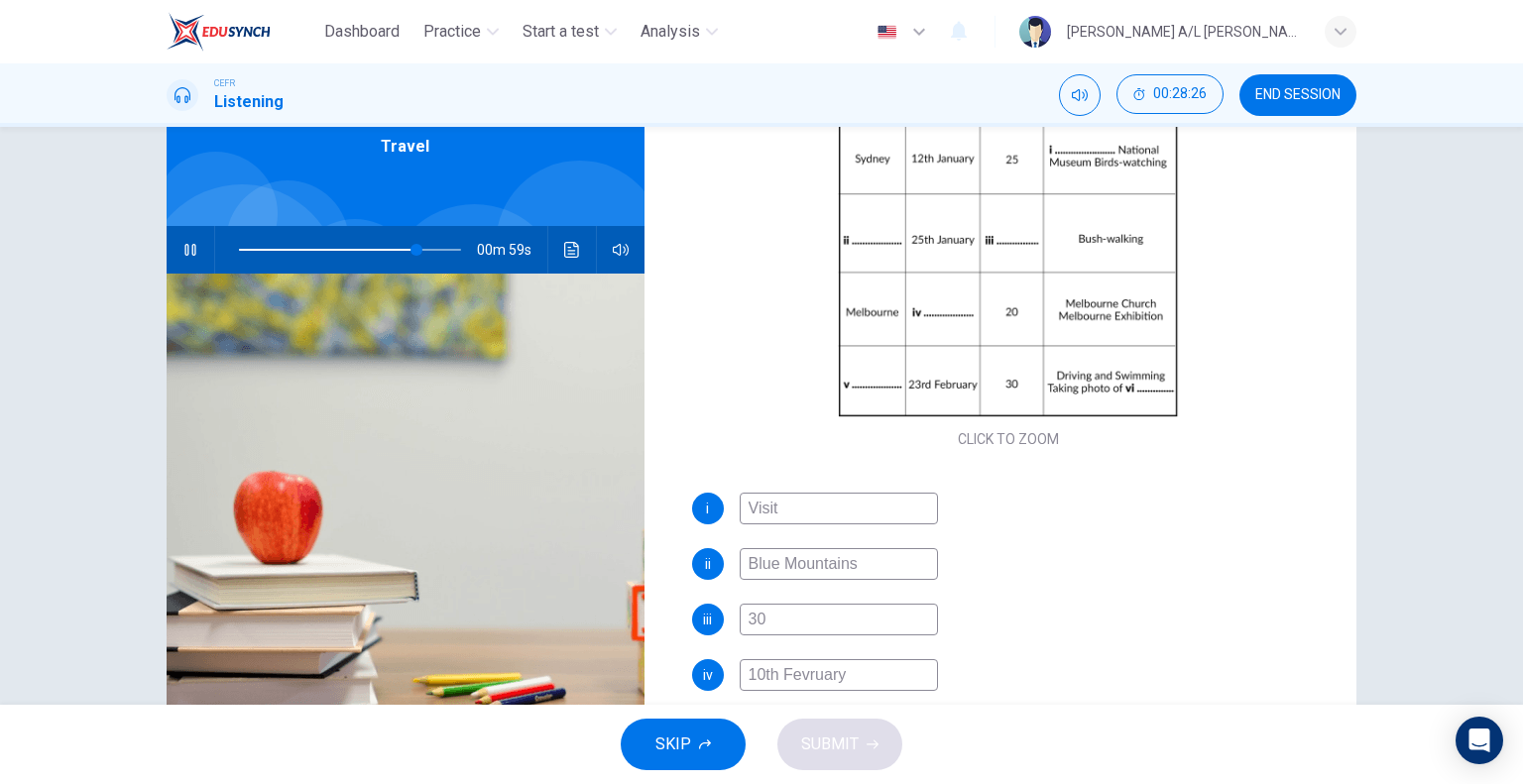 type on "80" 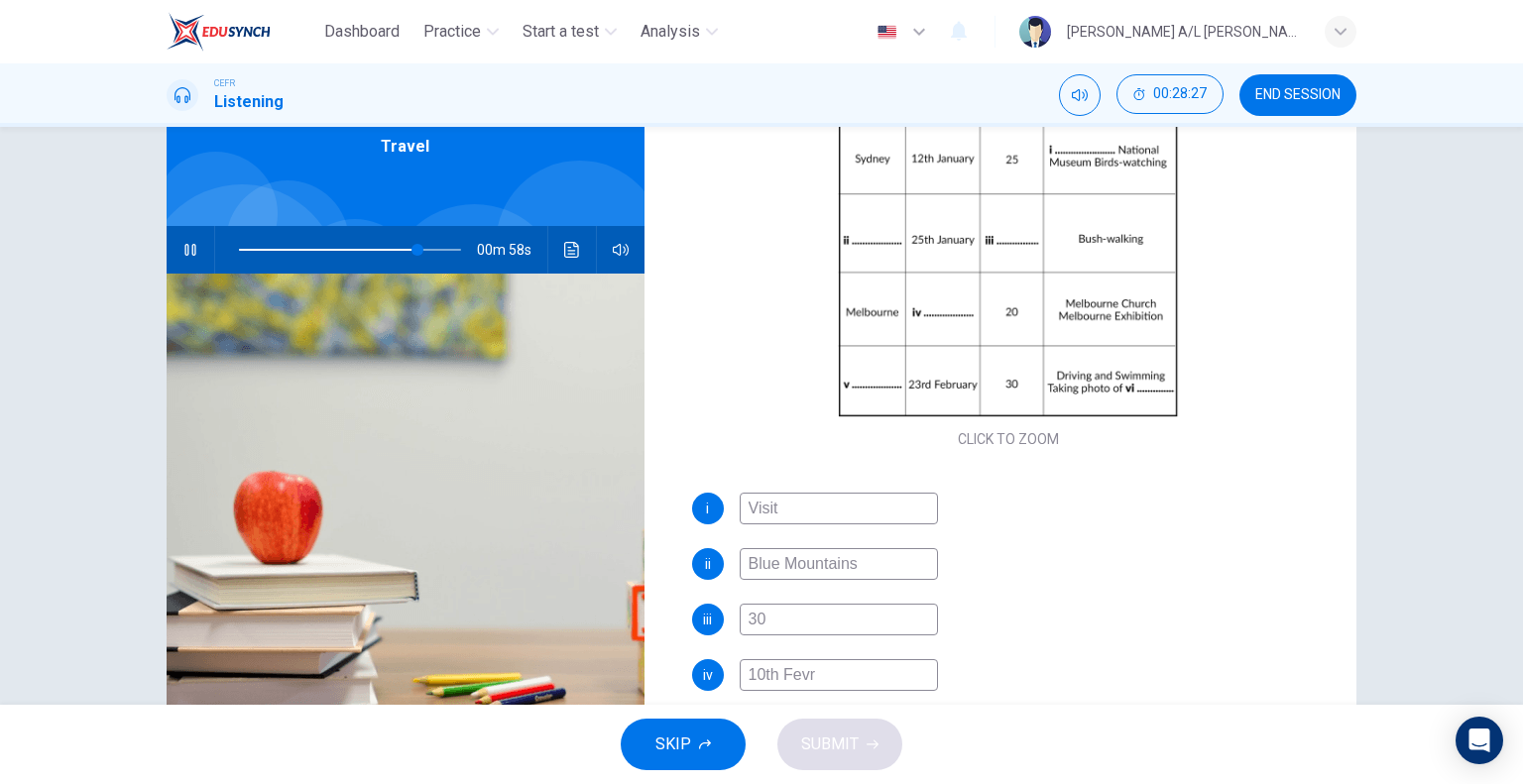 type on "10th Fev" 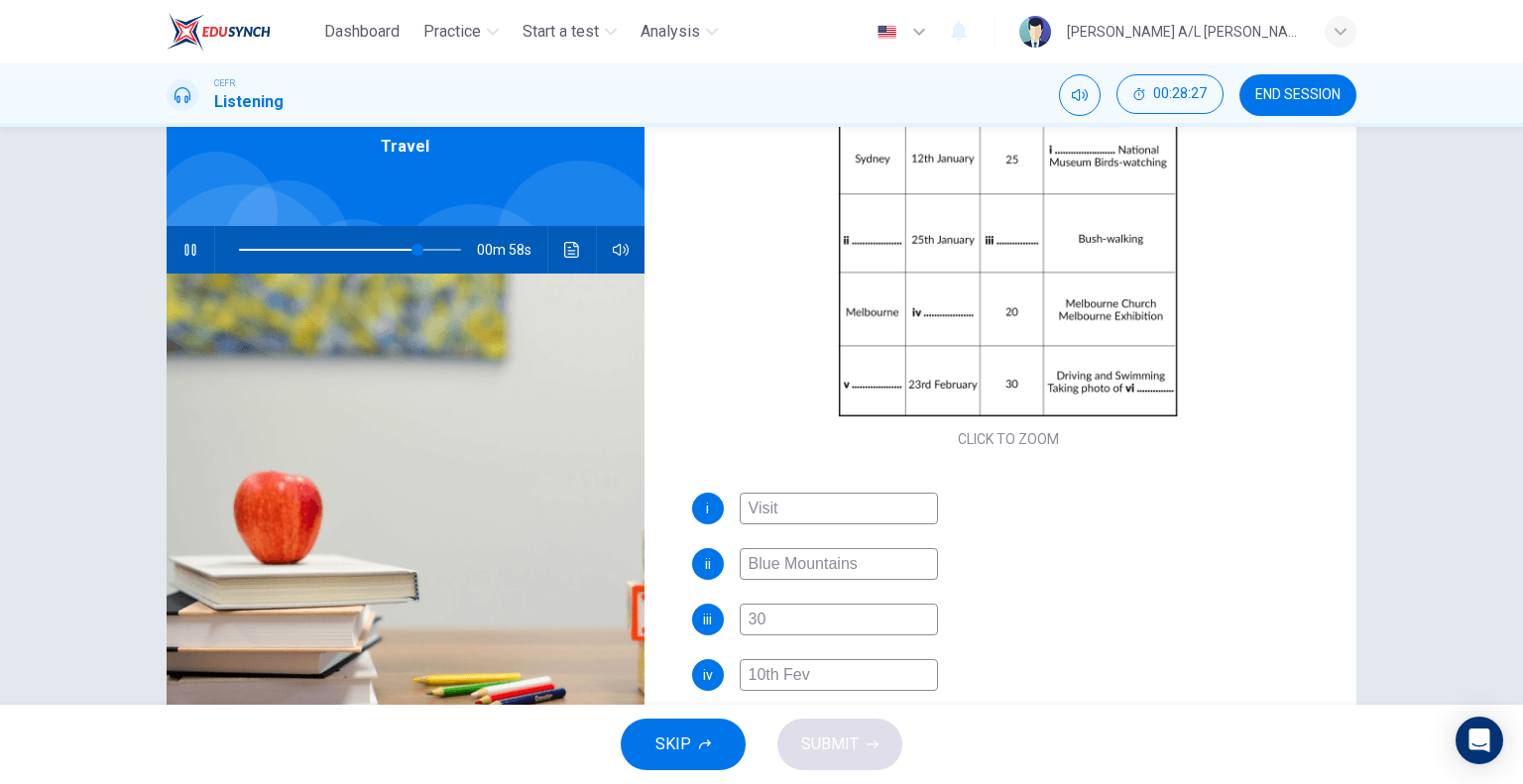 type on "81" 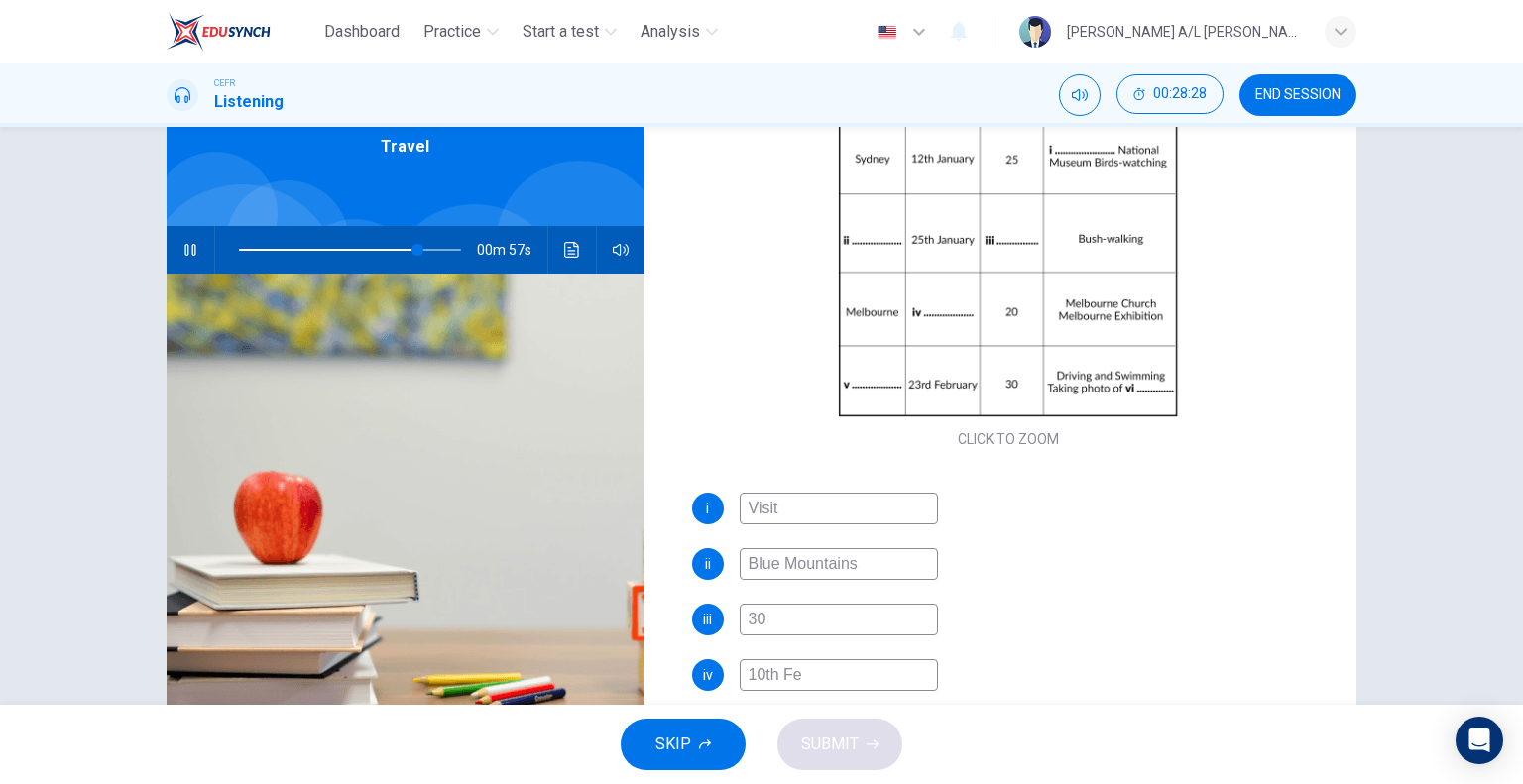 type on "10th Feb" 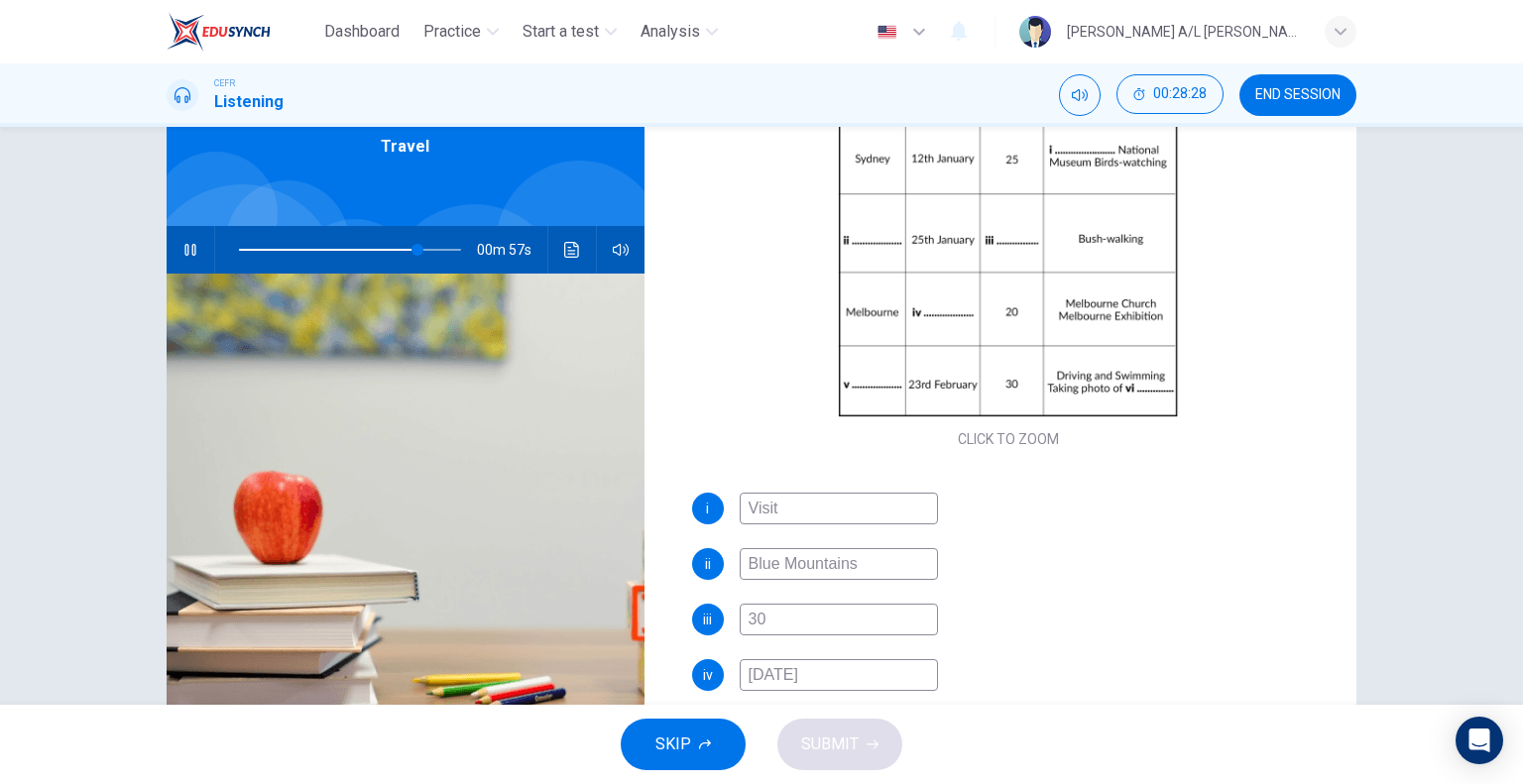 type on "81" 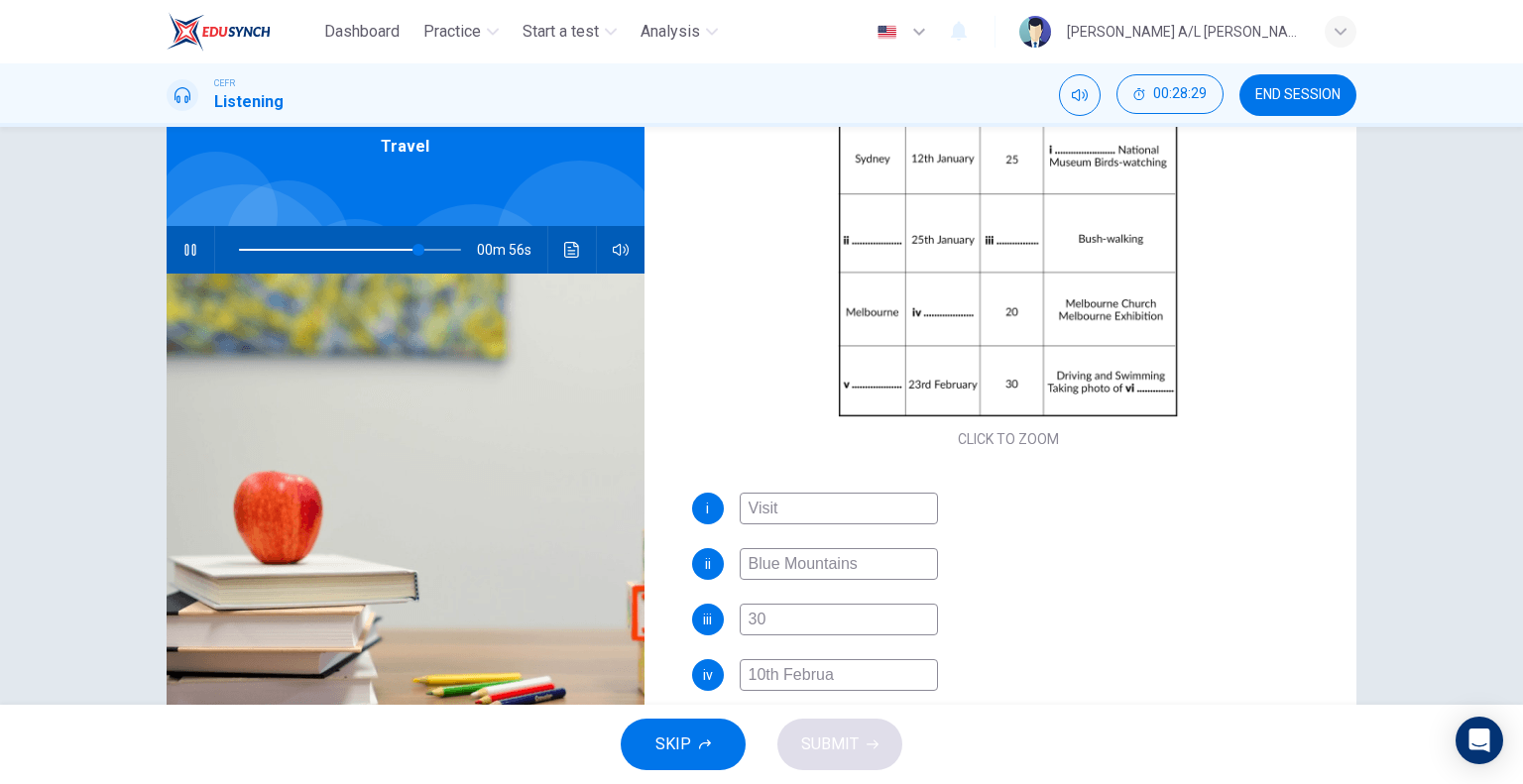 type on "10th Februar" 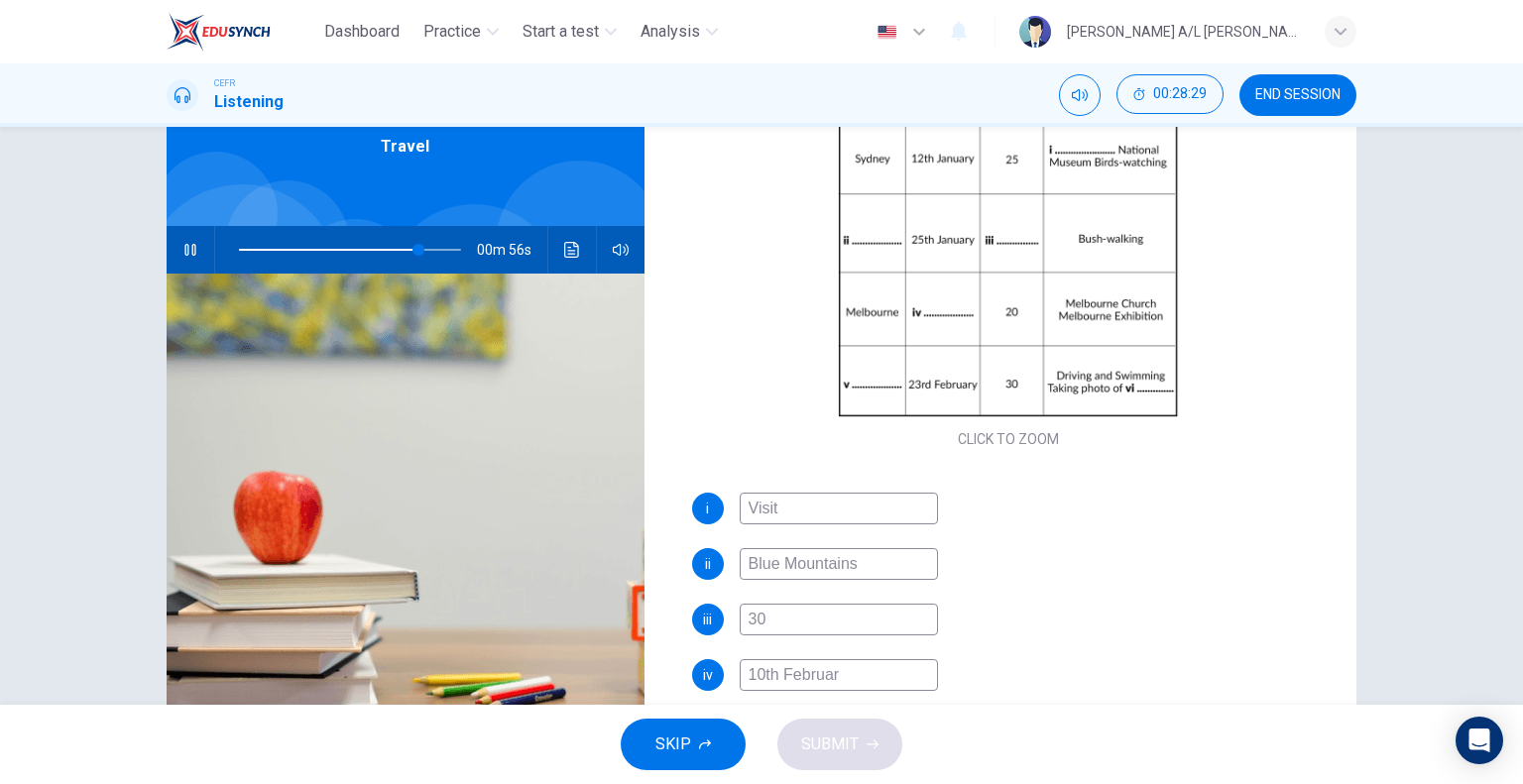type on "81" 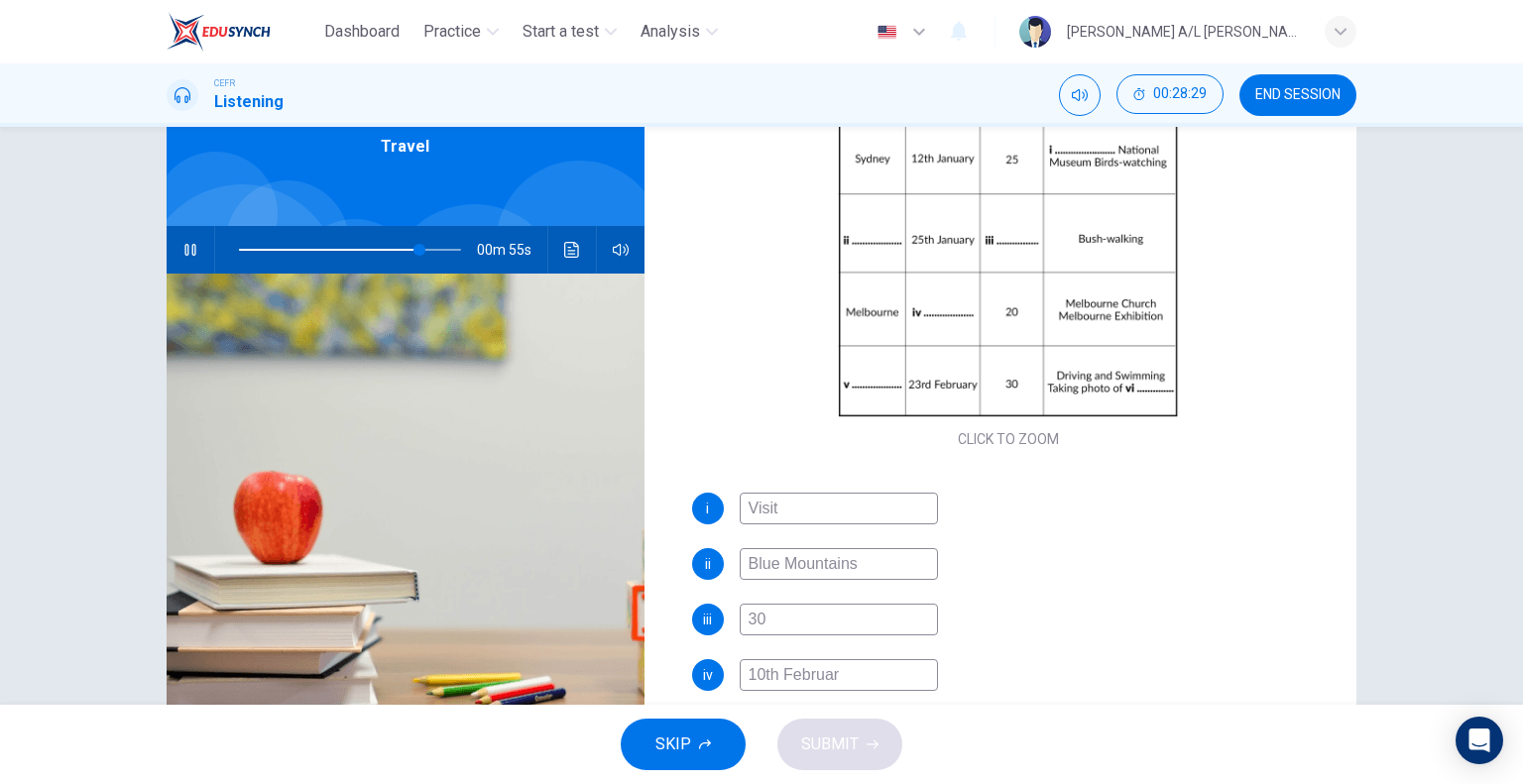 type on "10th February" 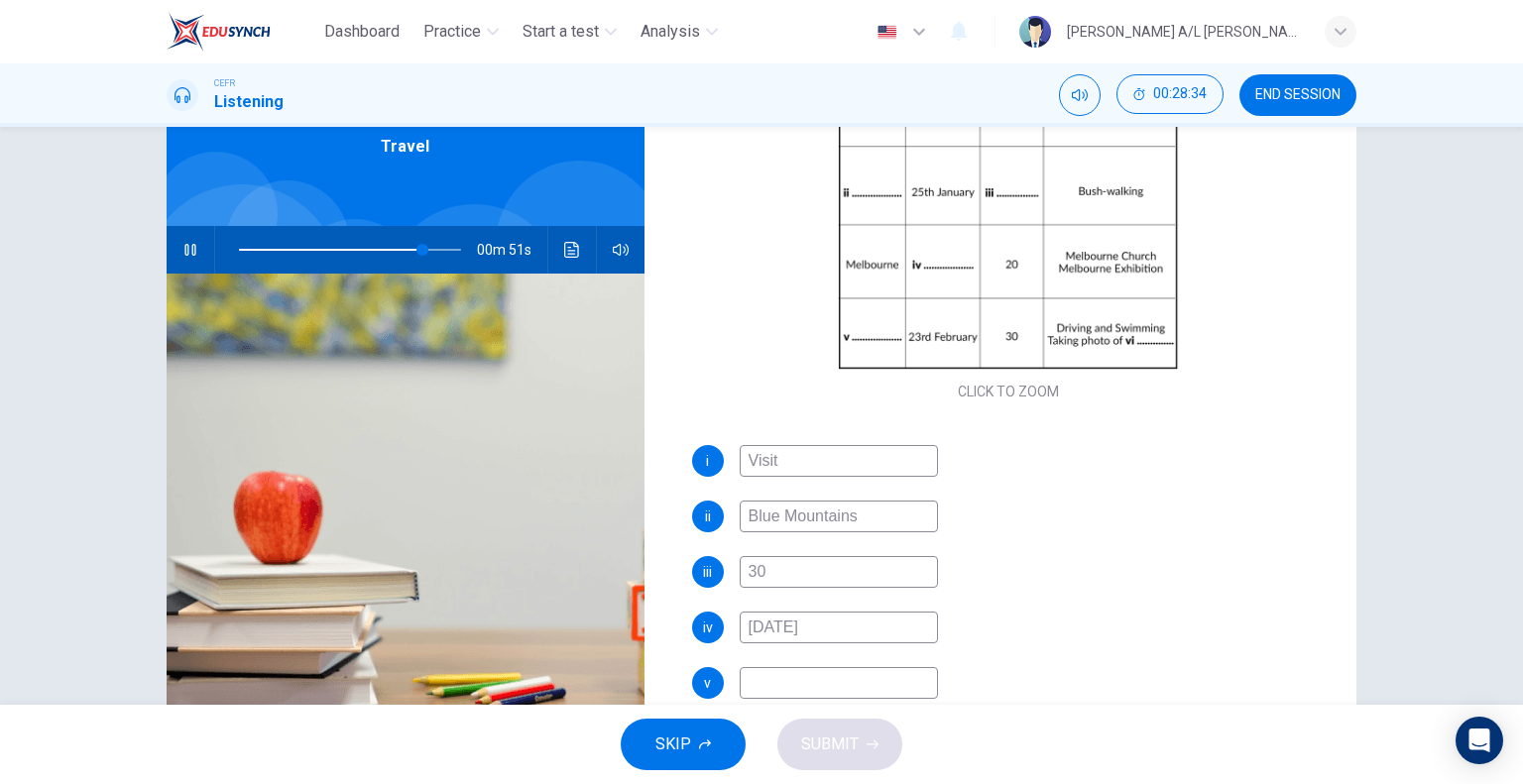 scroll, scrollTop: 282, scrollLeft: 0, axis: vertical 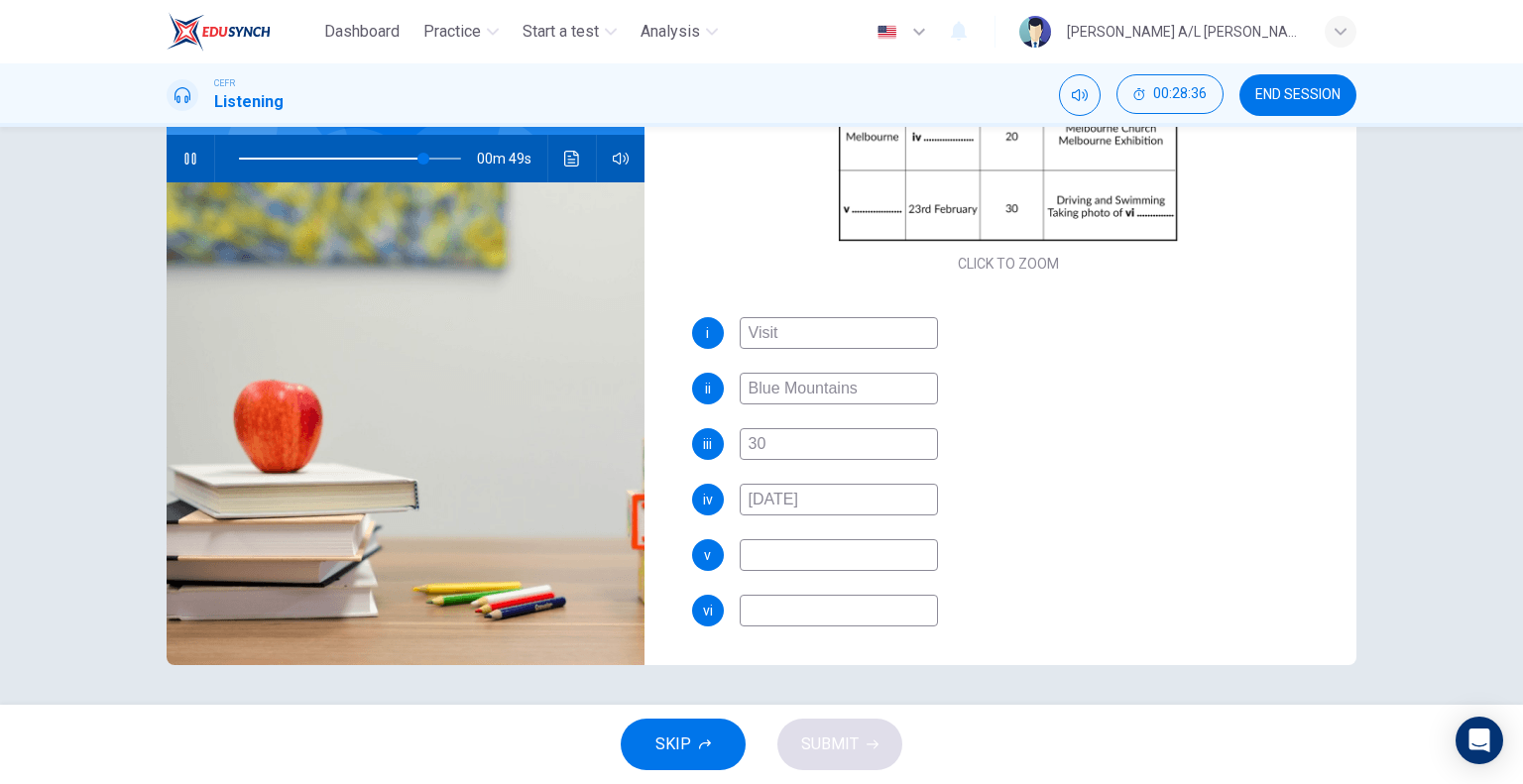 type on "84" 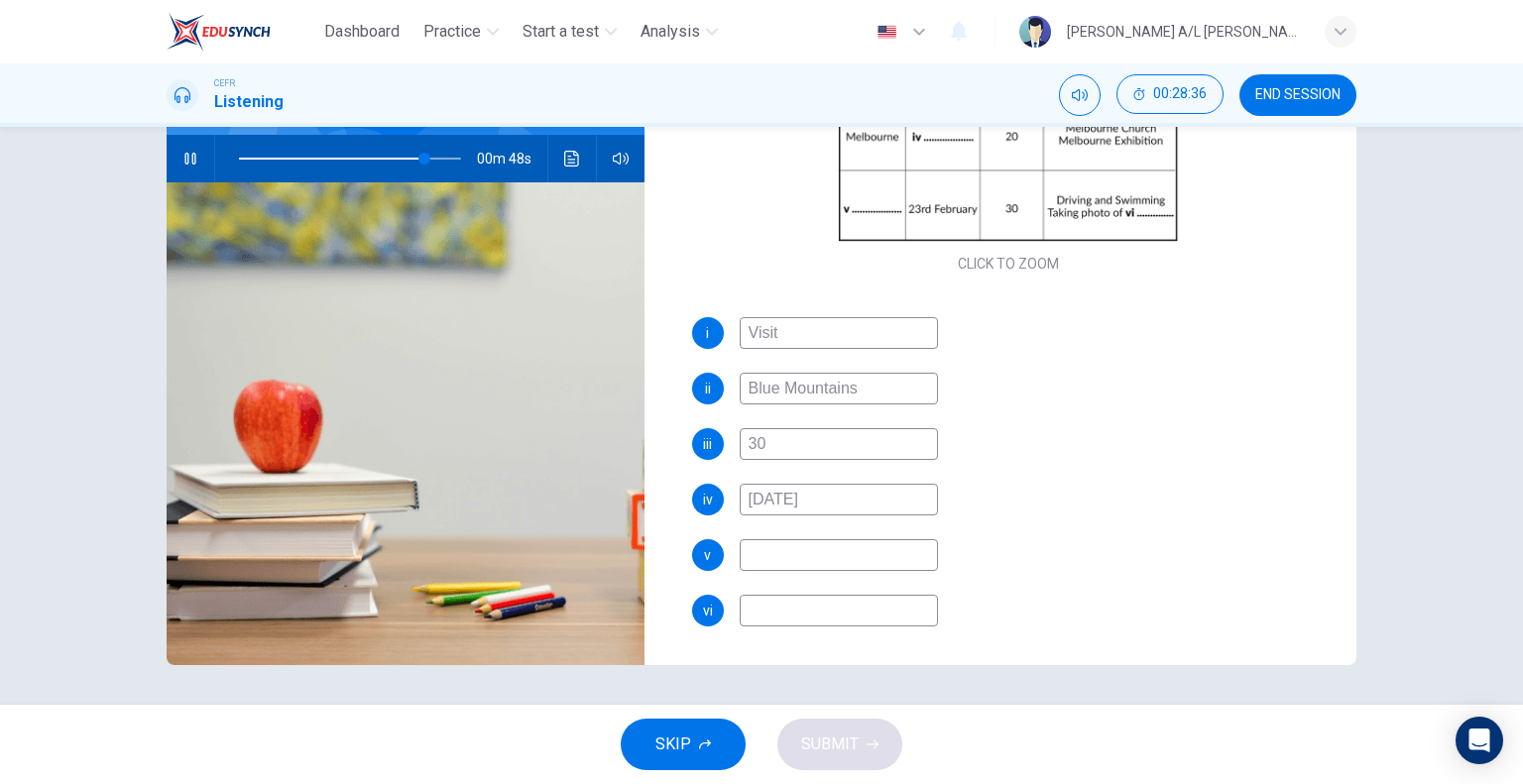 type on "10th February" 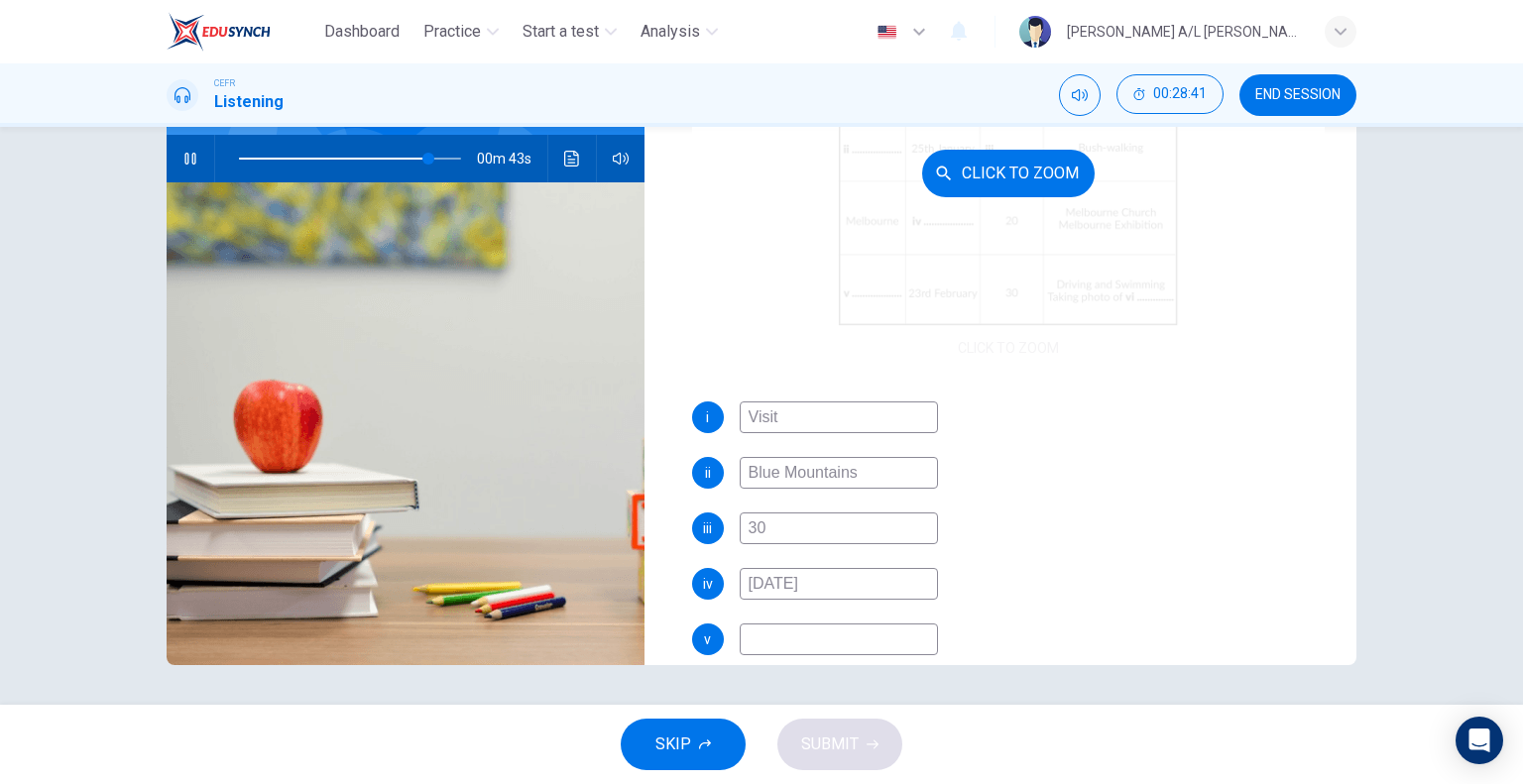 scroll, scrollTop: 282, scrollLeft: 0, axis: vertical 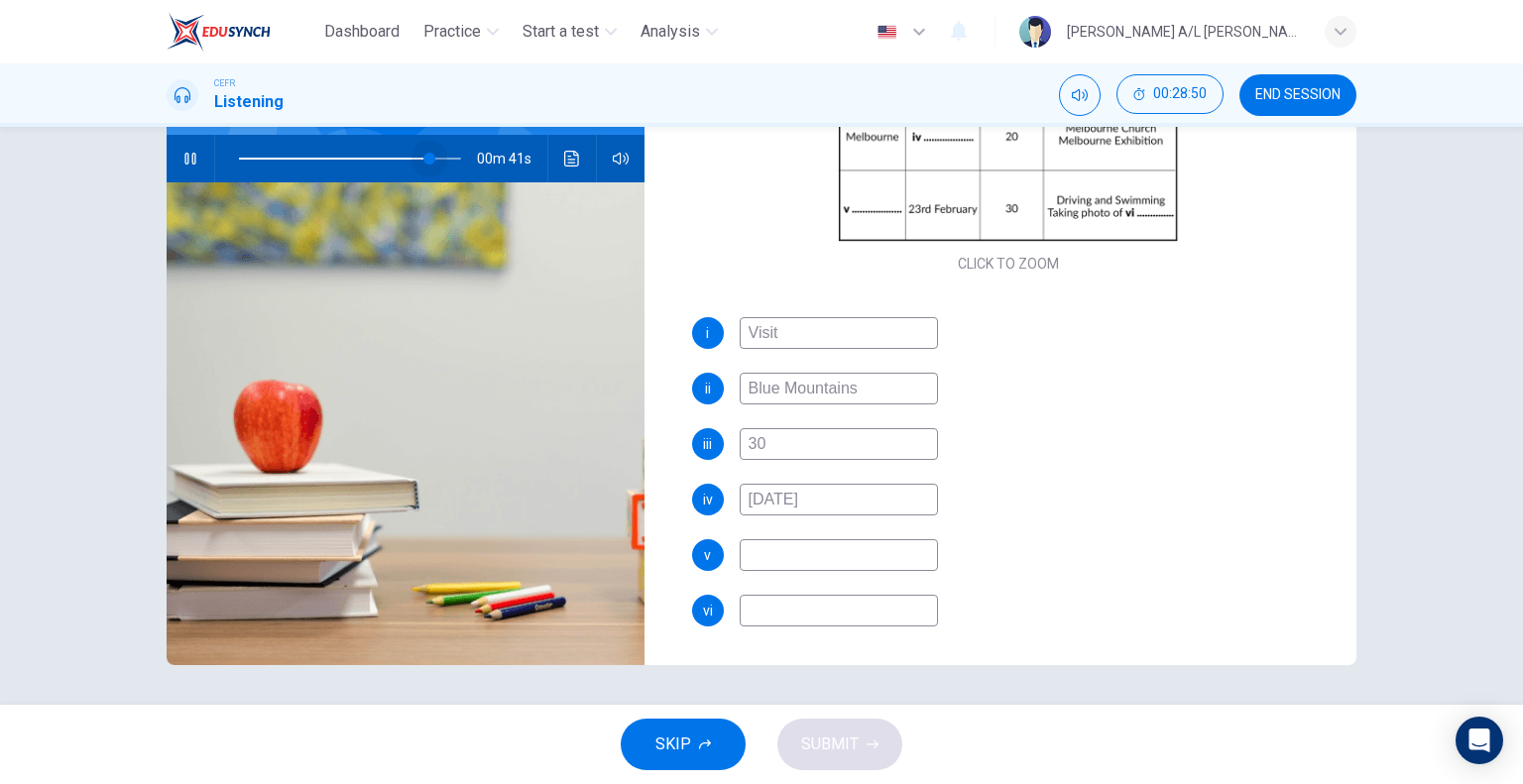 click at bounding box center [429, 159] 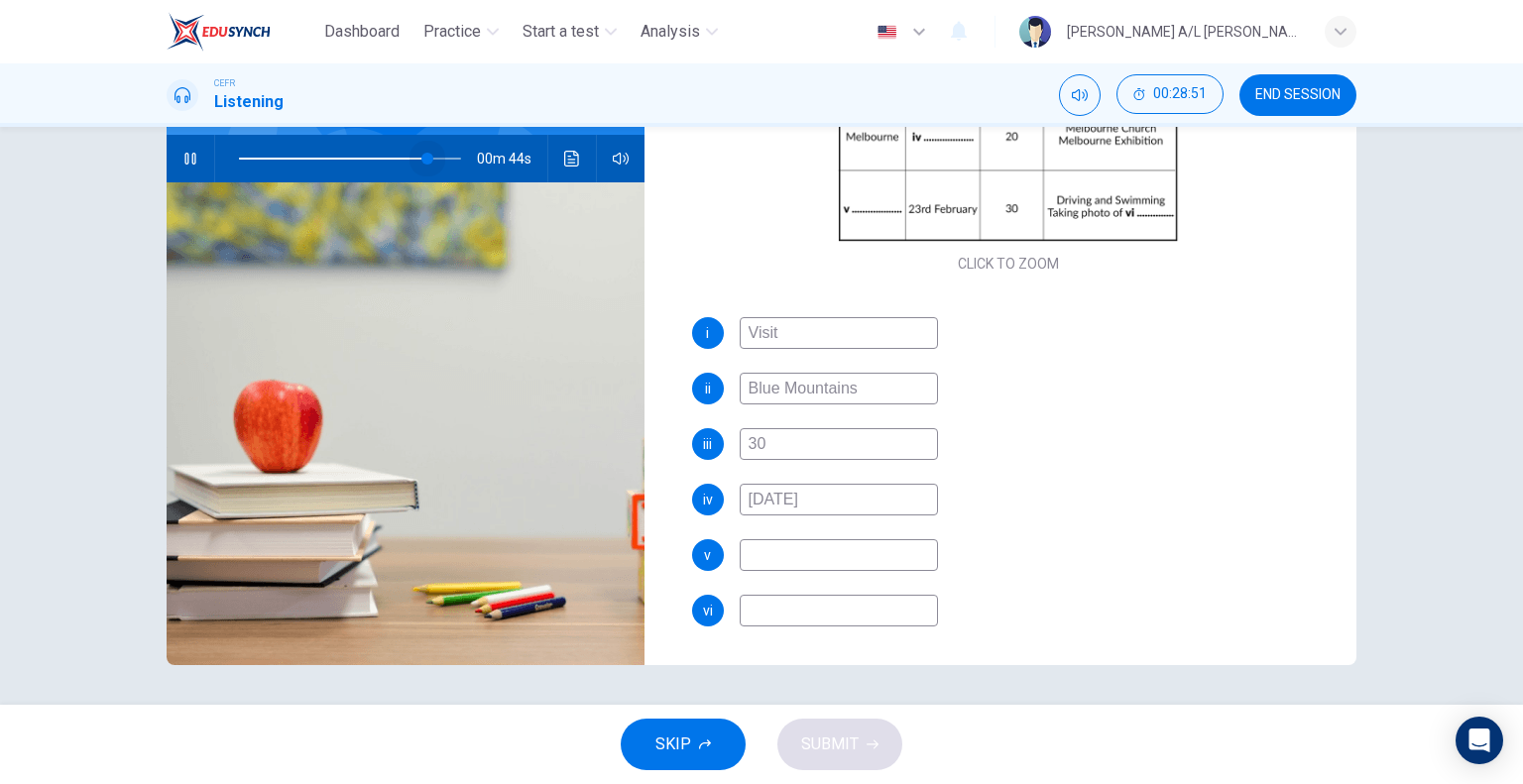 click at bounding box center [427, 159] 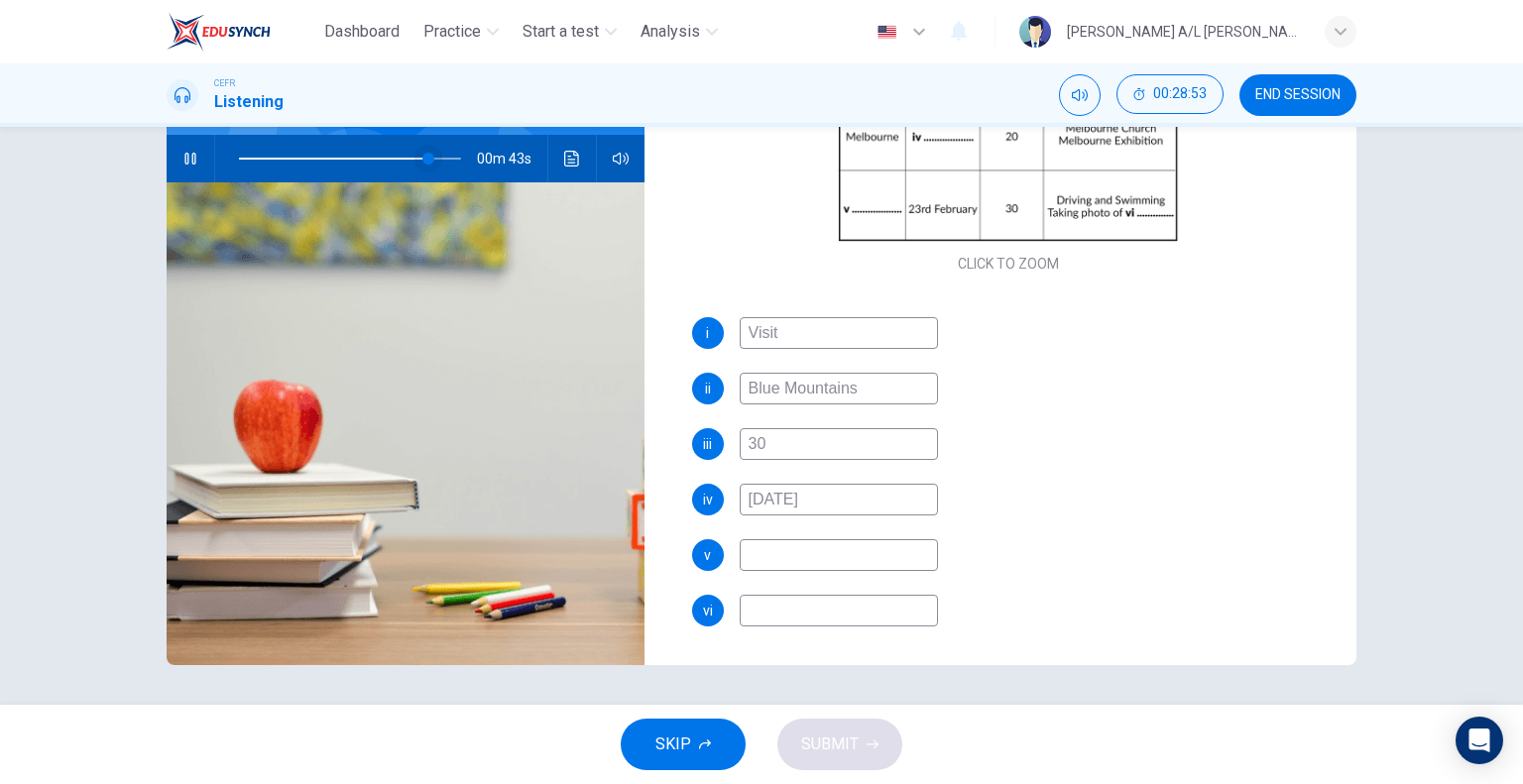 click at bounding box center [428, 159] 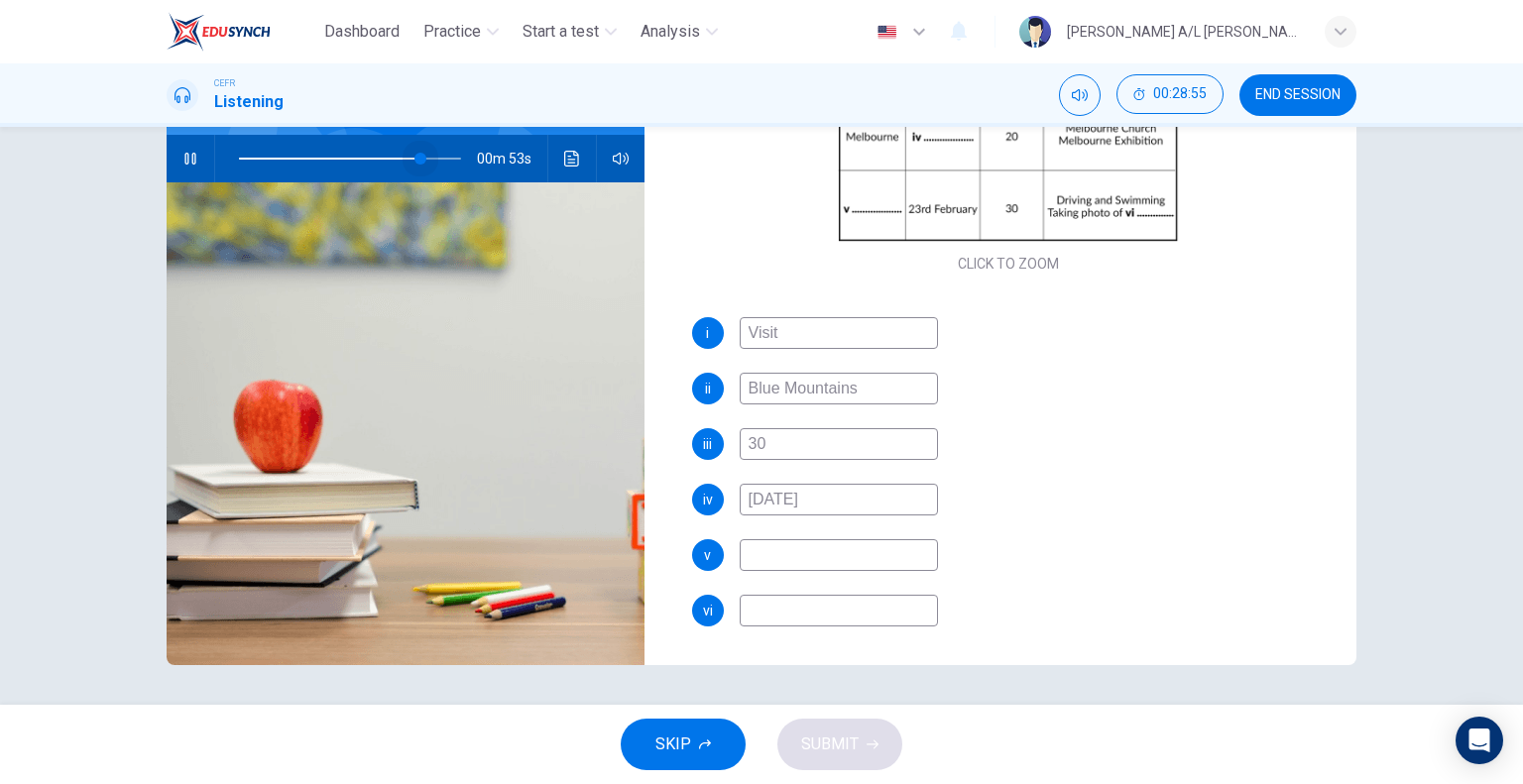 click at bounding box center [420, 159] 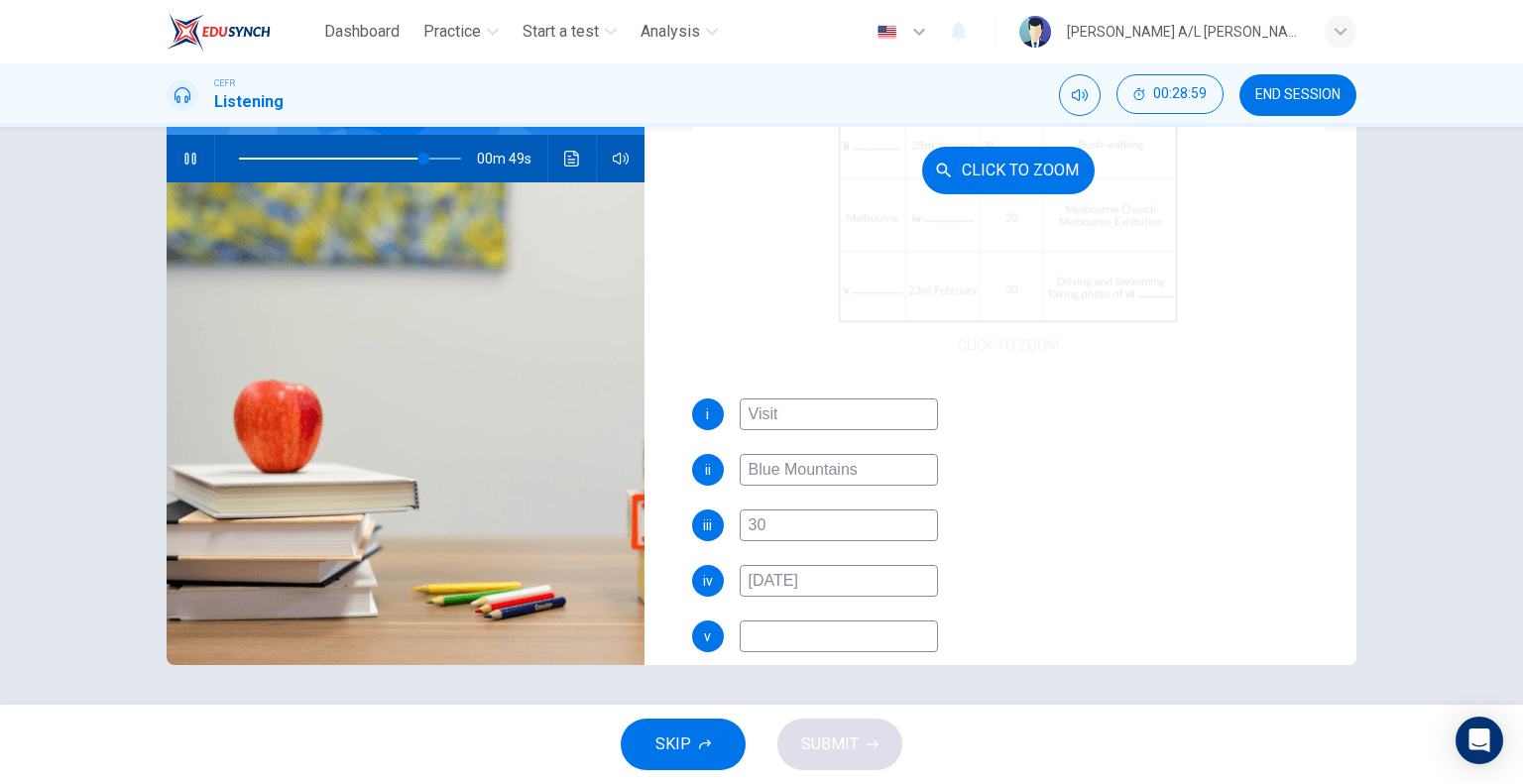 scroll, scrollTop: 282, scrollLeft: 0, axis: vertical 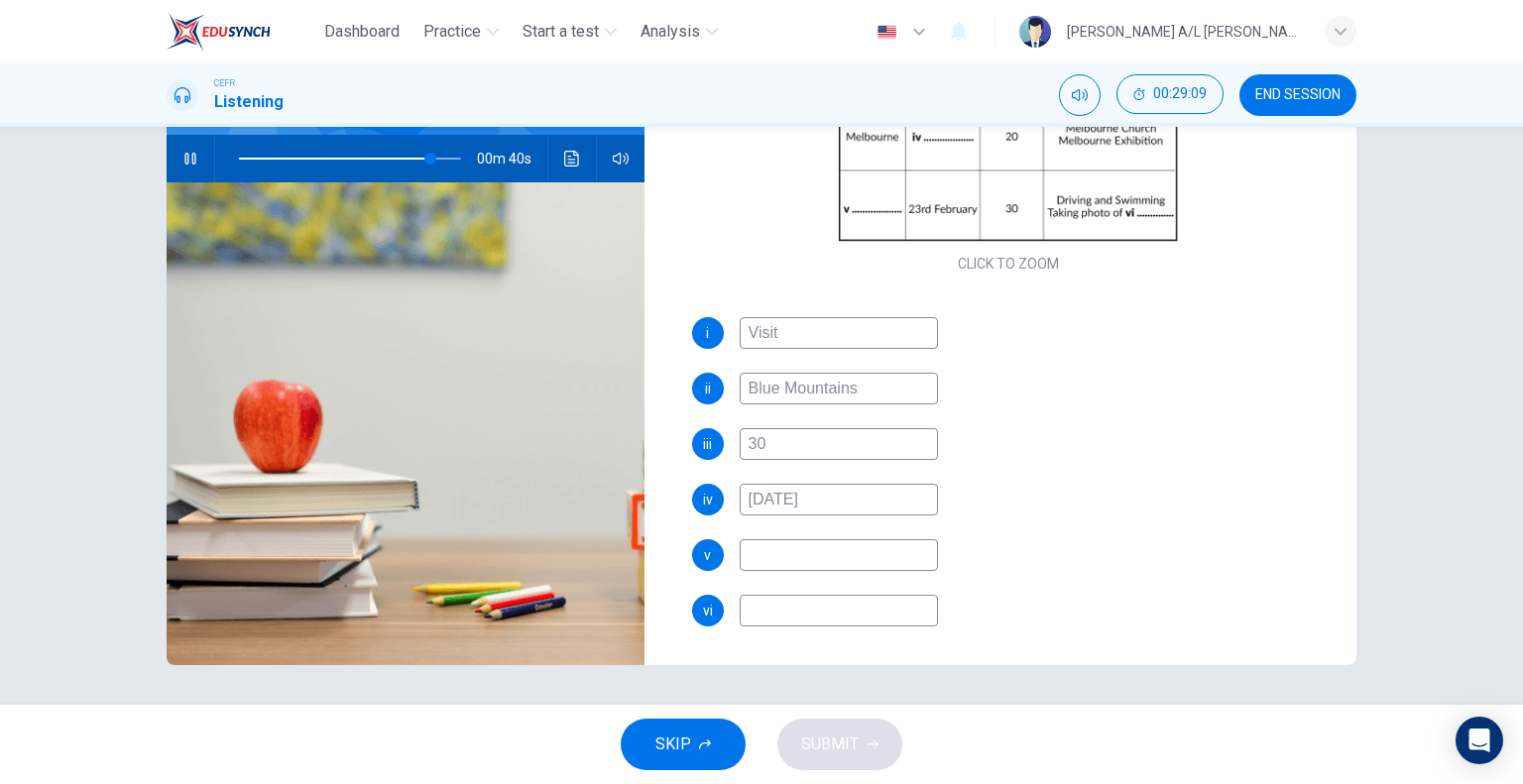click at bounding box center [190, 159] 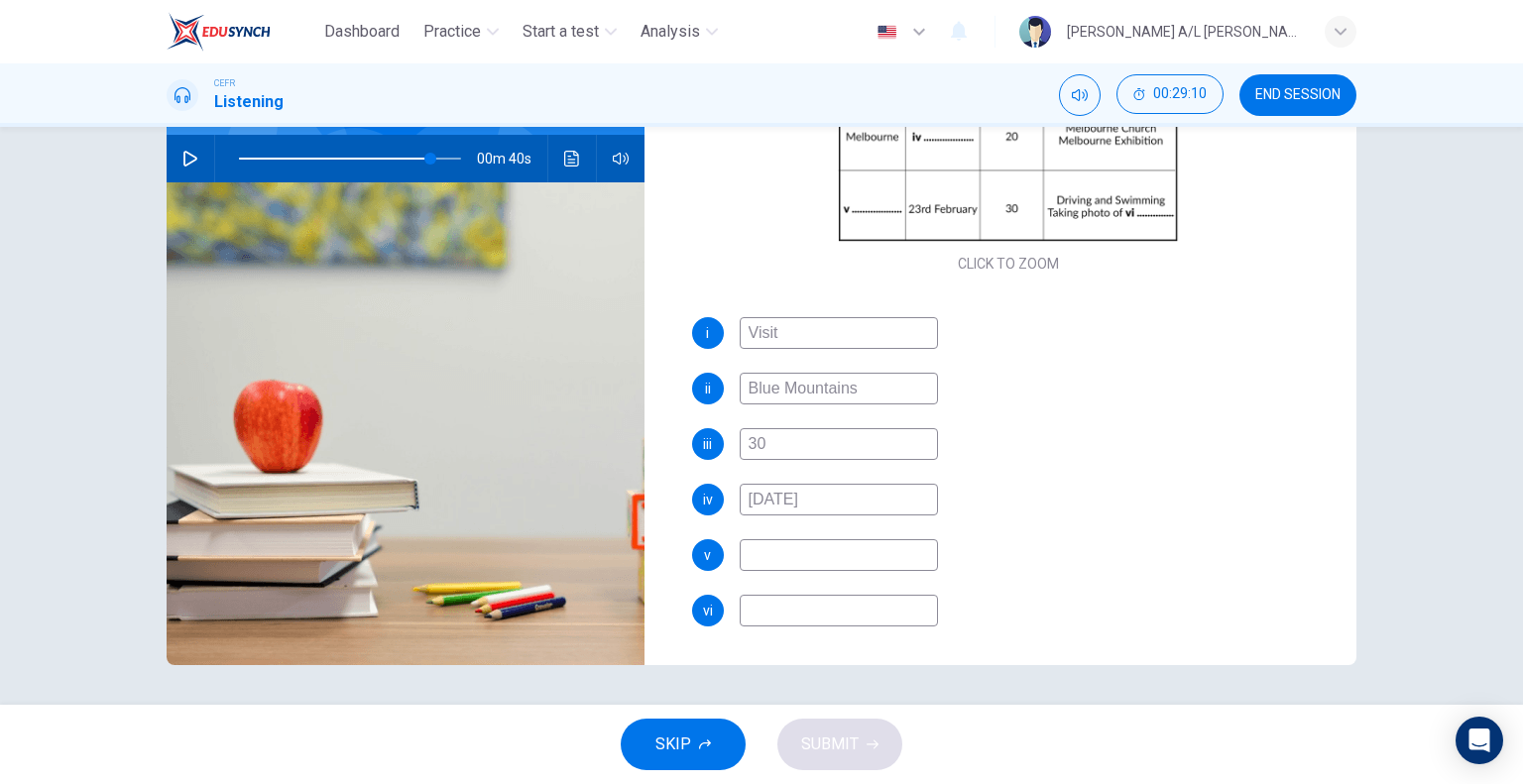 click at bounding box center (839, 555) 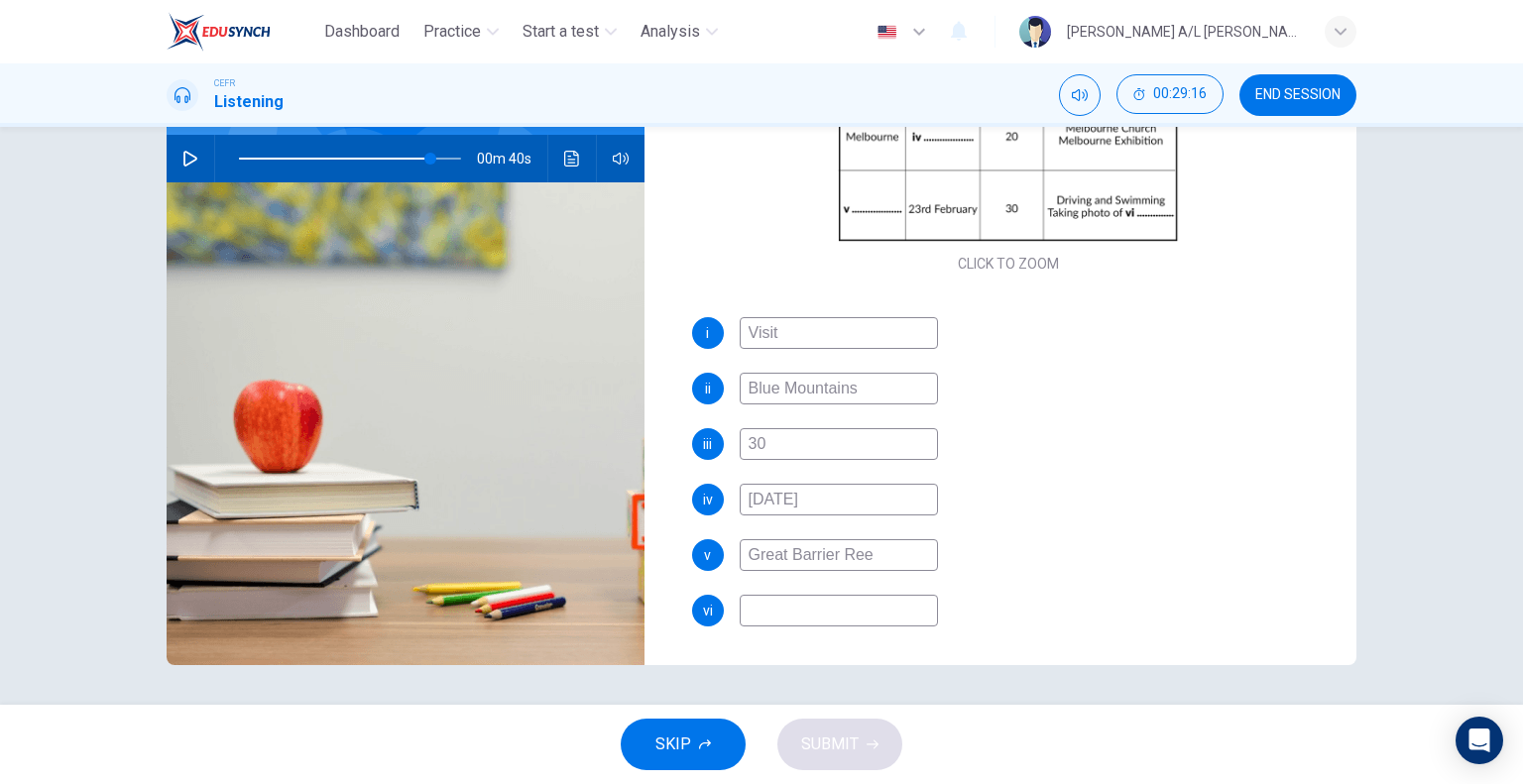 type on "Great Barrier Reef" 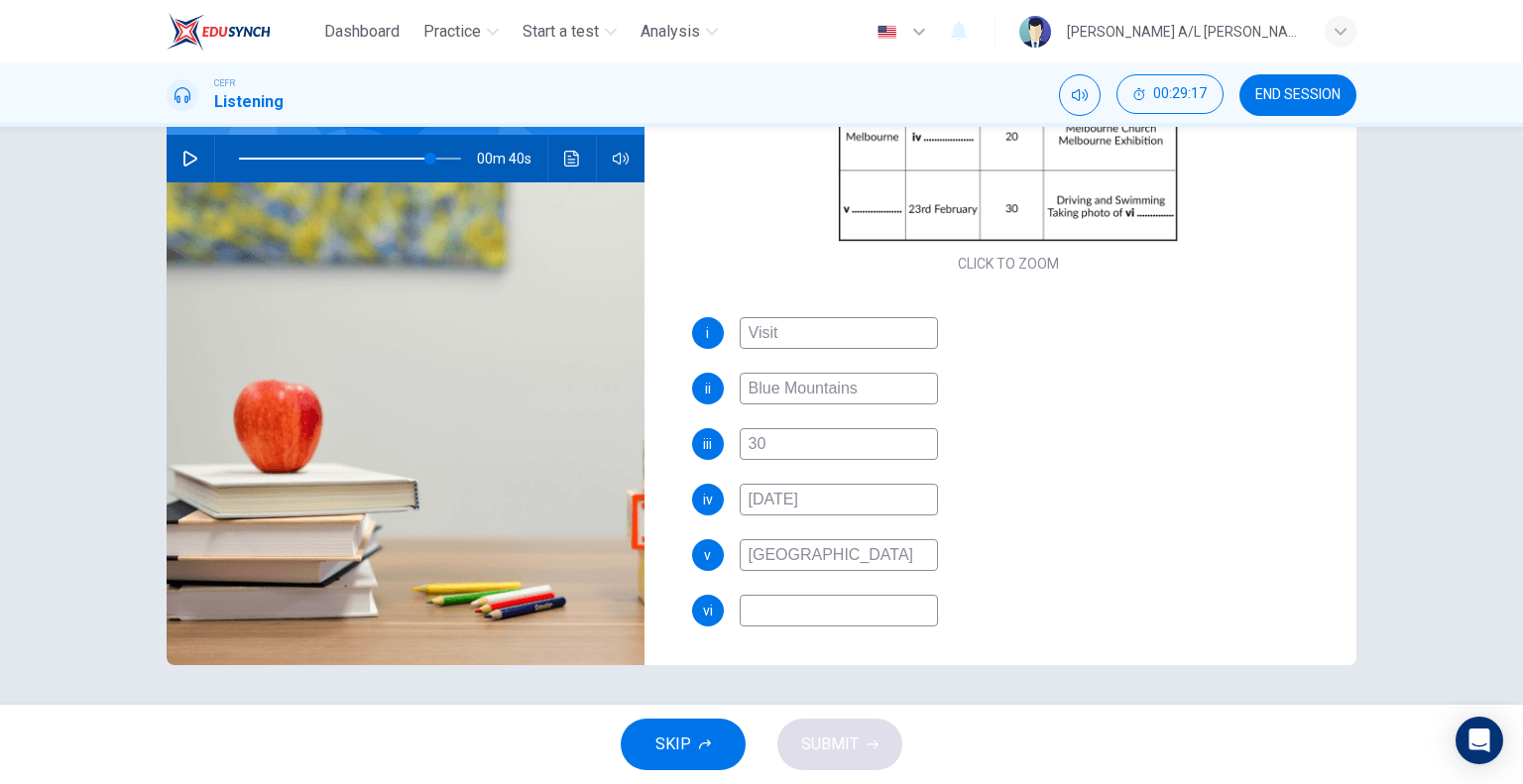 type on "86" 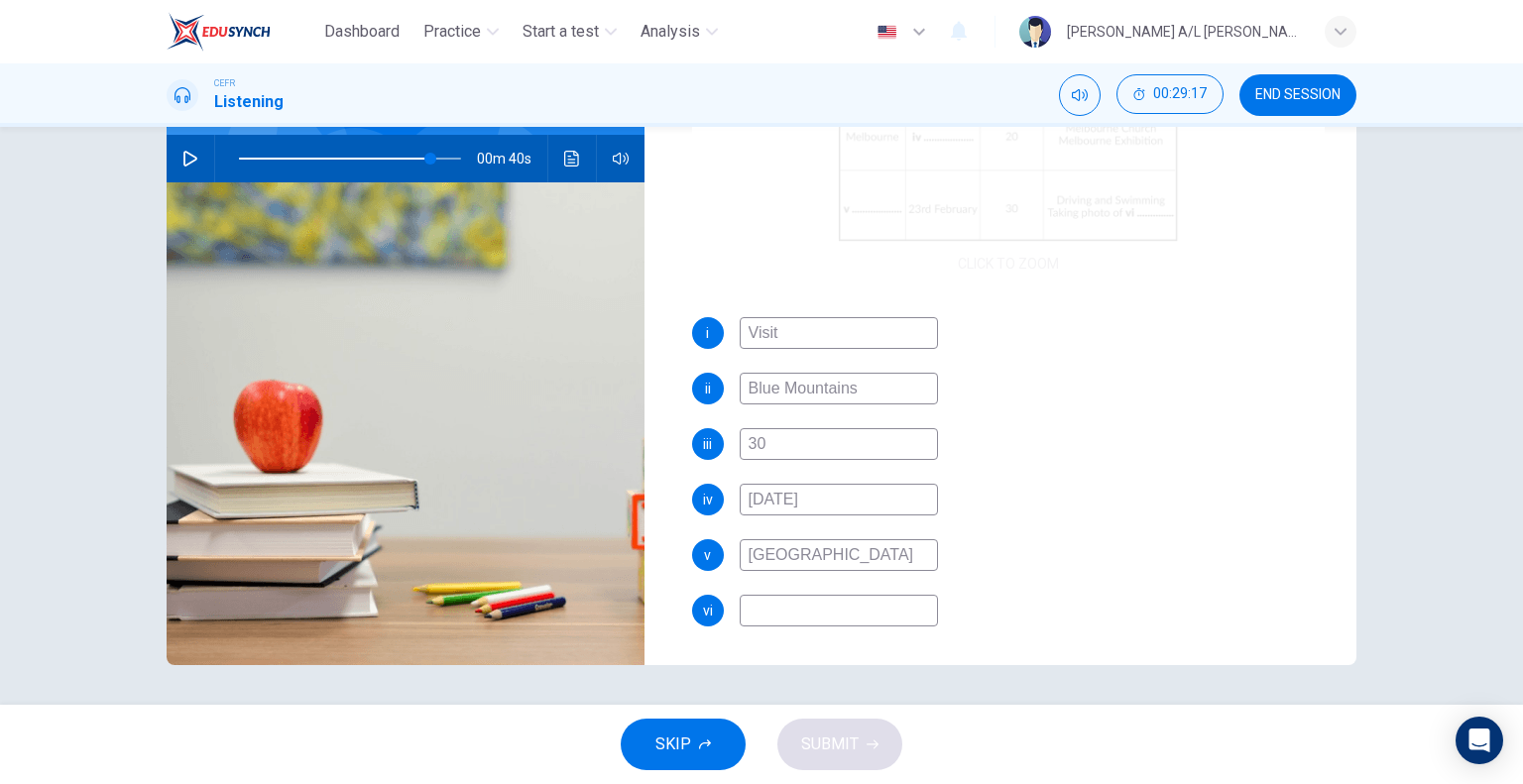 scroll, scrollTop: 0, scrollLeft: 0, axis: both 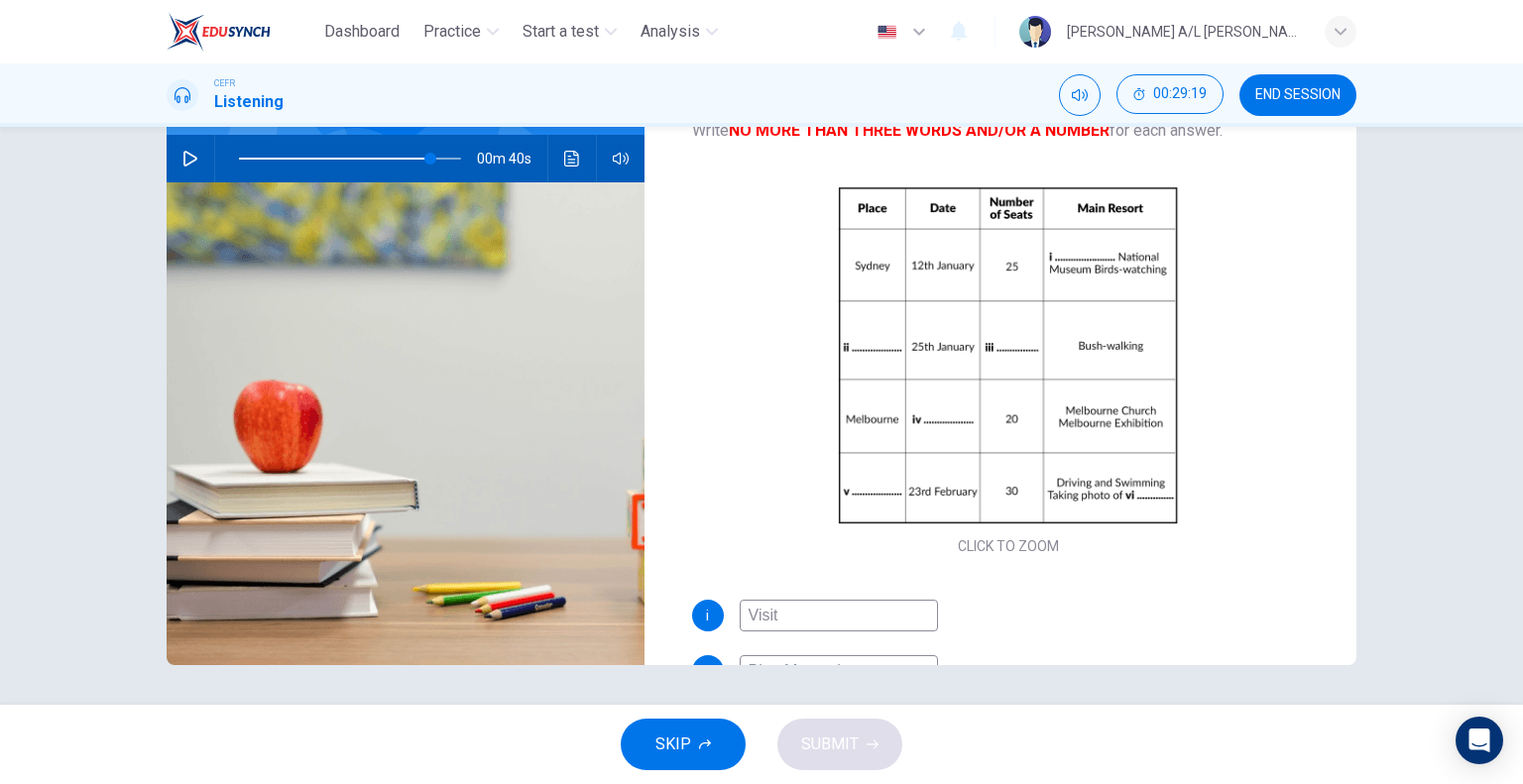 type on "Great Barrier Reef" 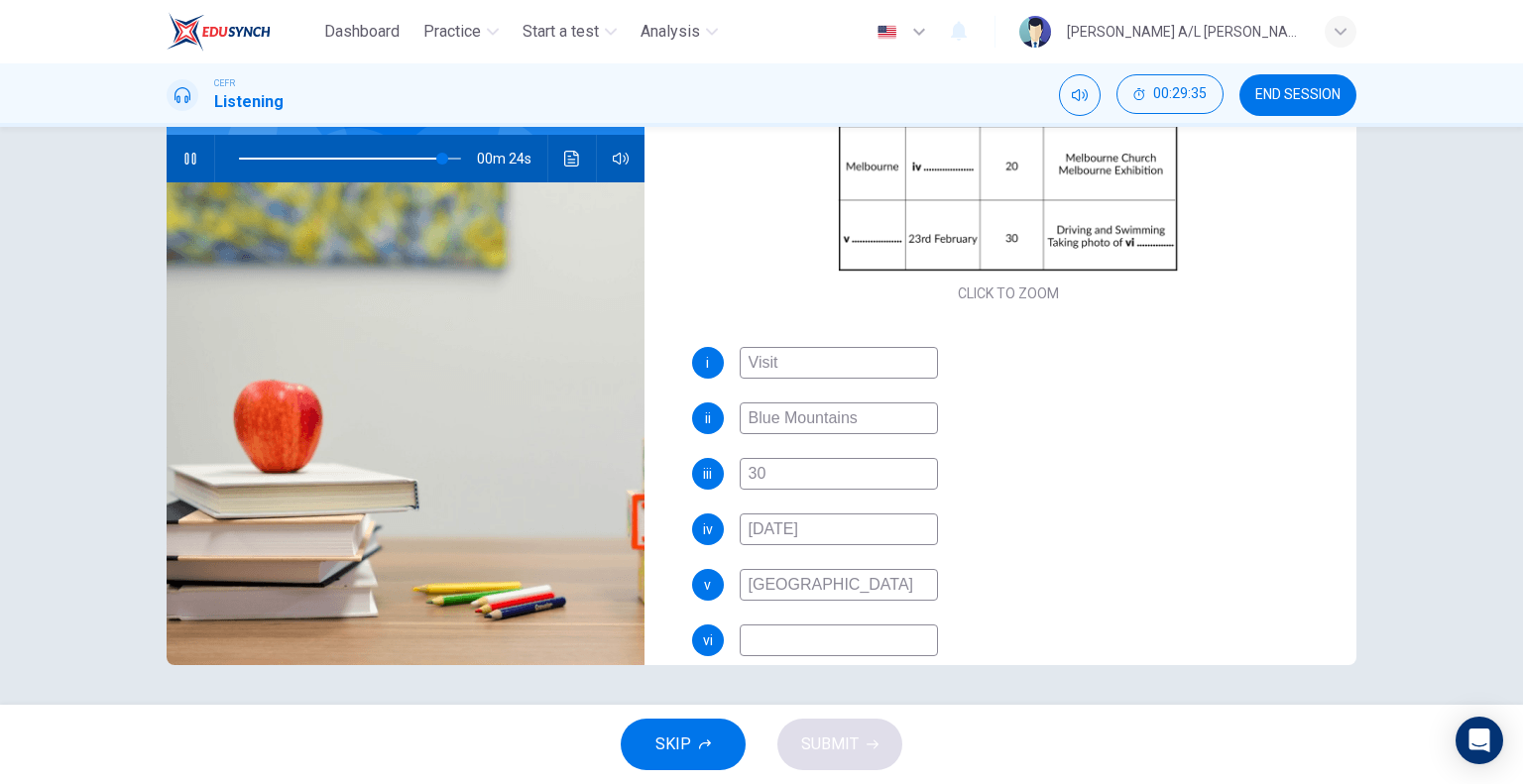 scroll, scrollTop: 282, scrollLeft: 0, axis: vertical 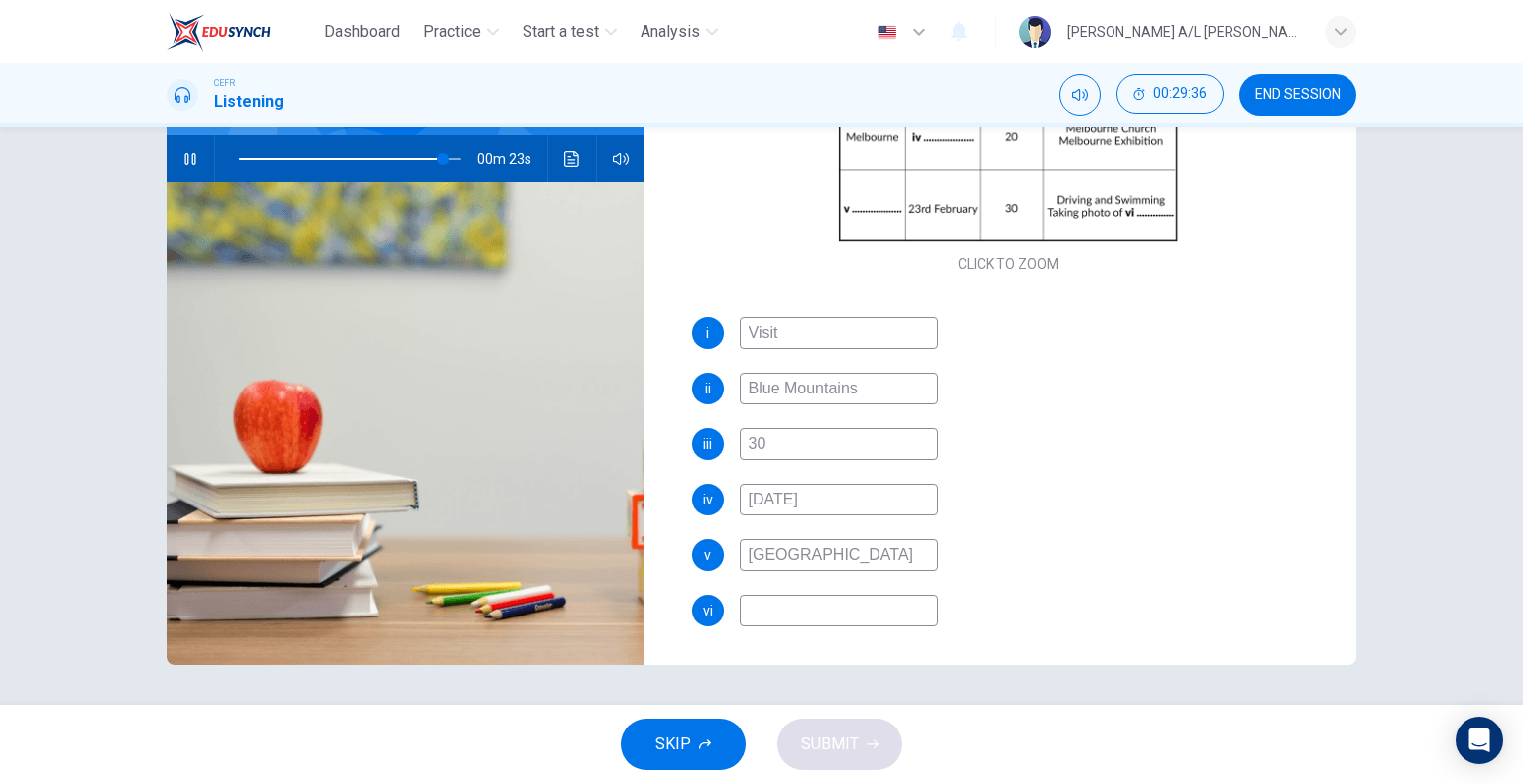 click at bounding box center (839, 611) 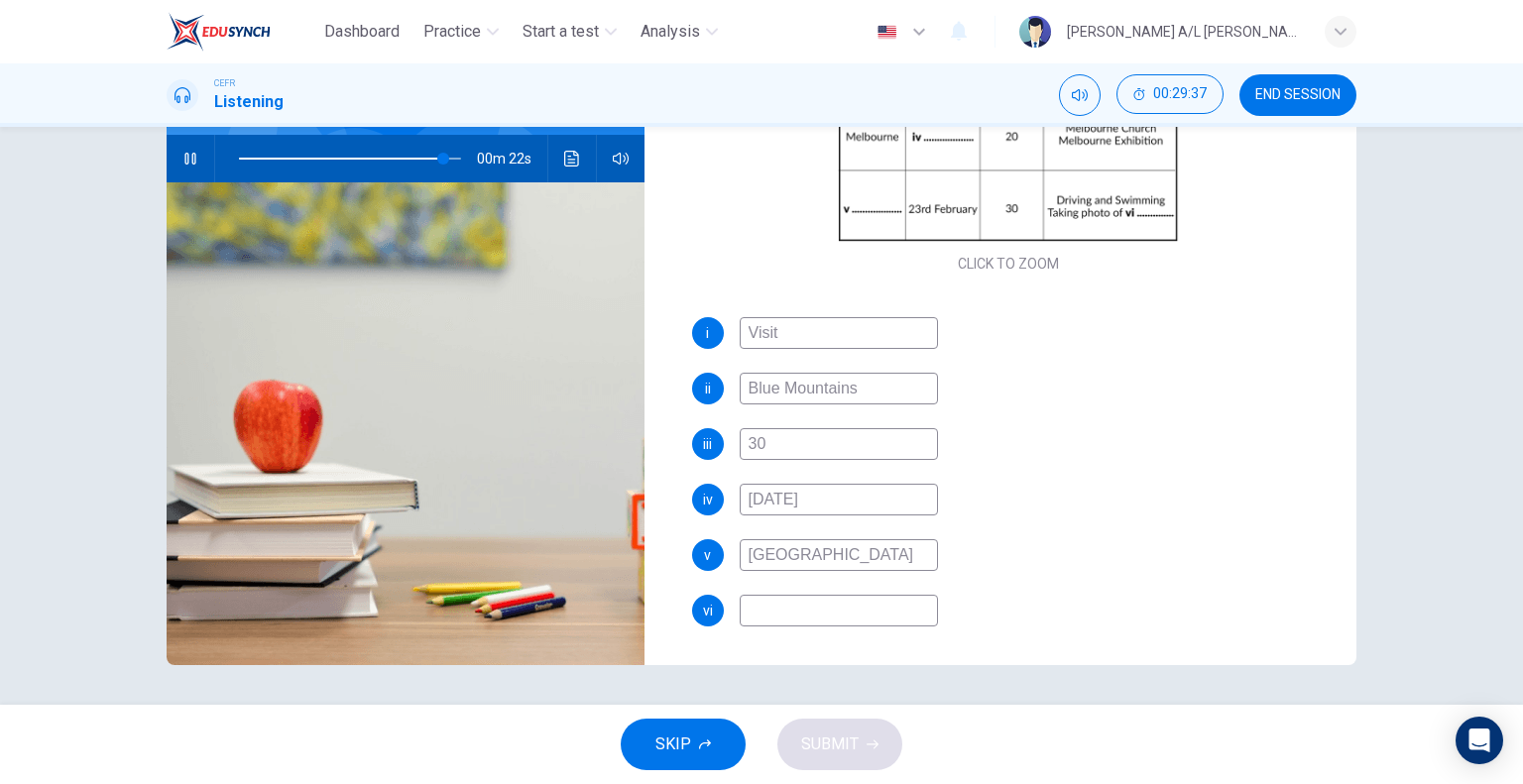 type on "92" 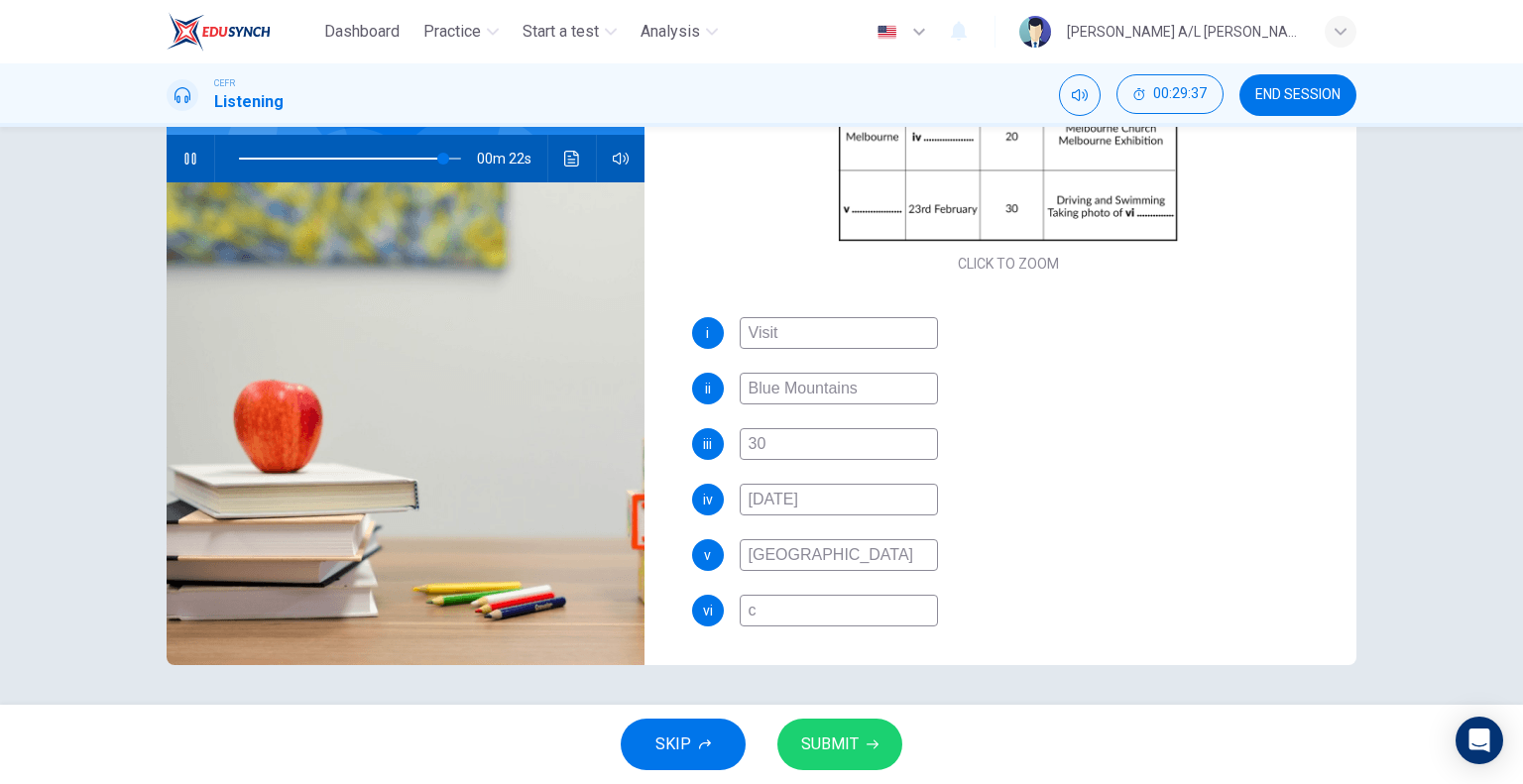type on "93" 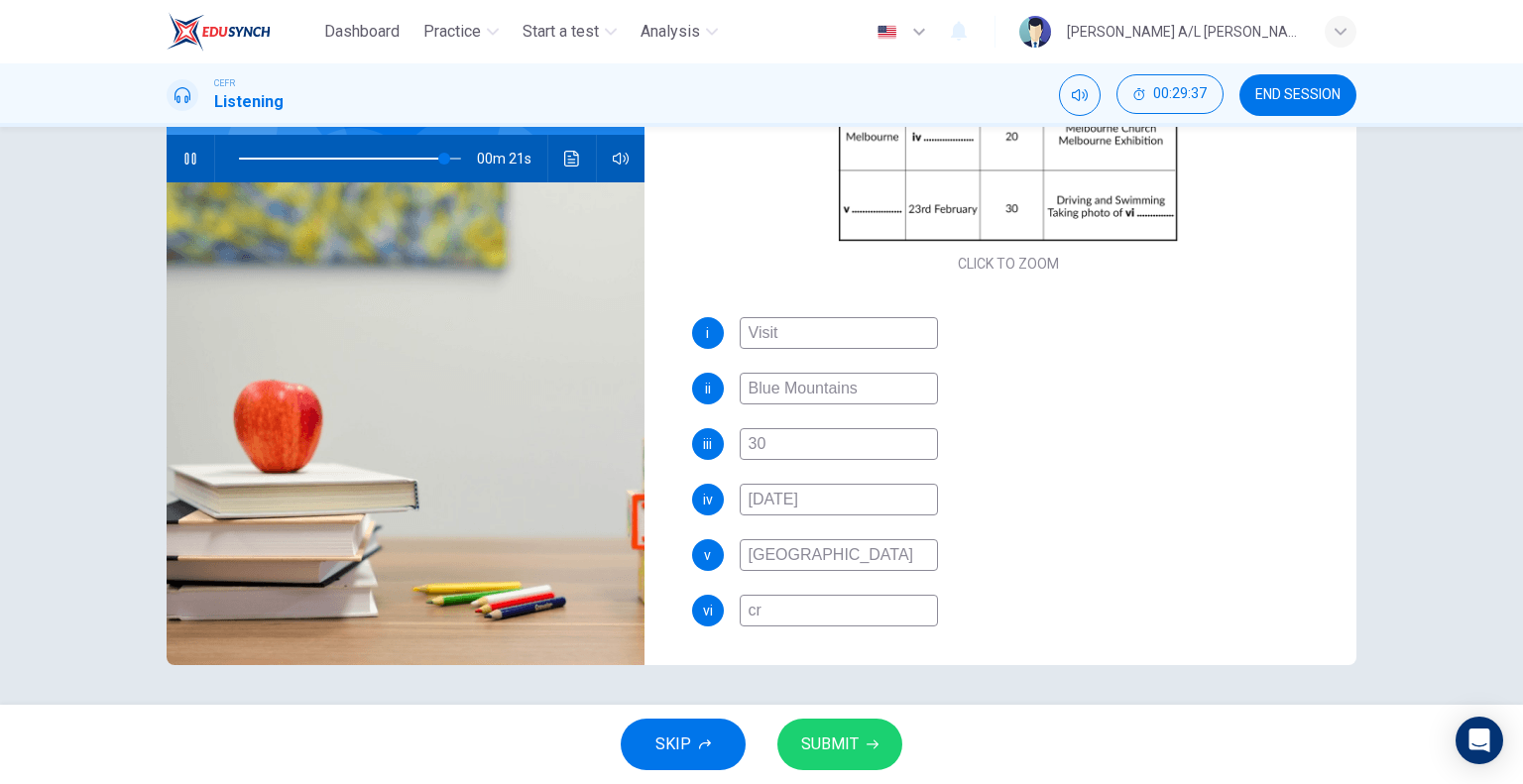type on "93" 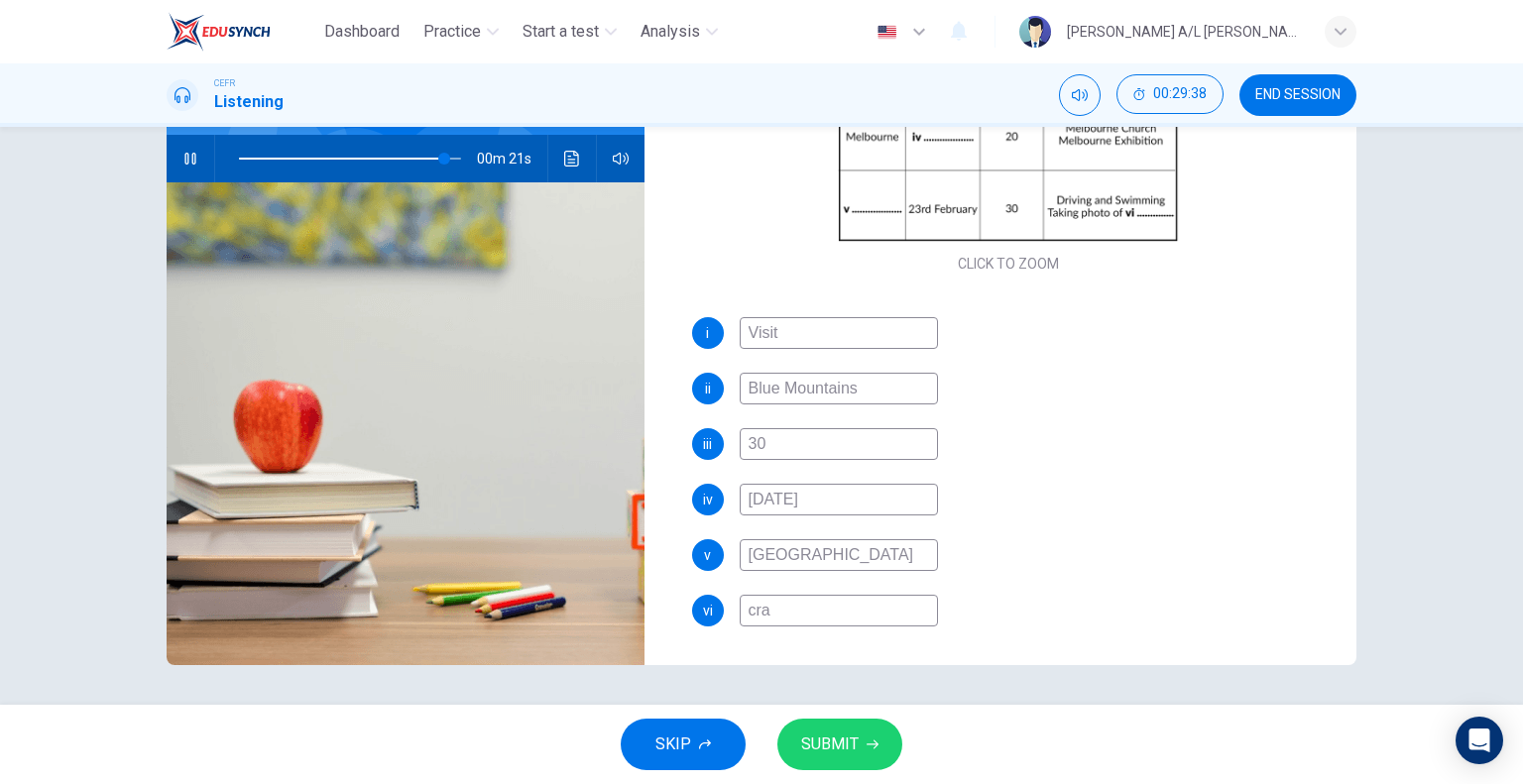 type on "cr" 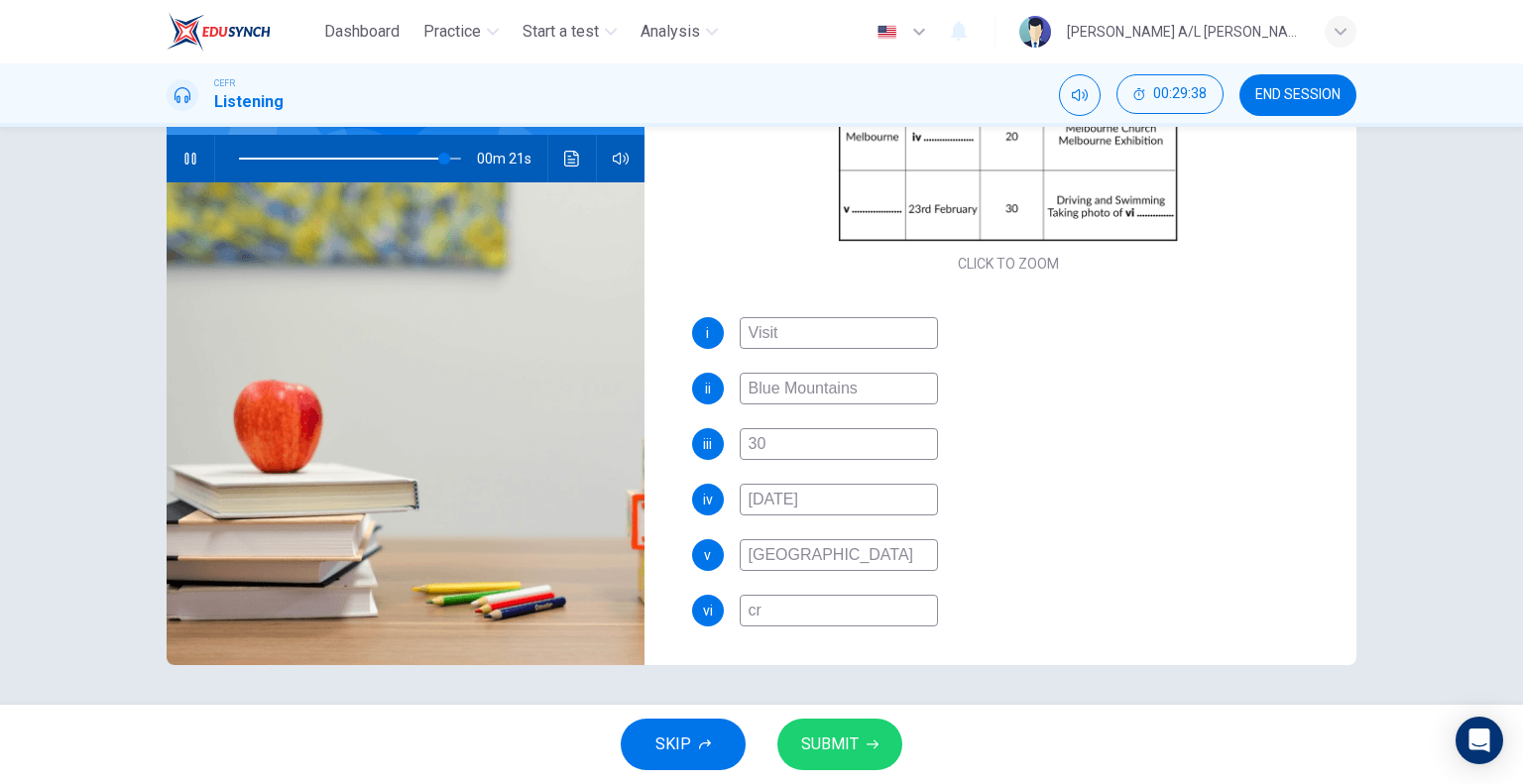 type on "93" 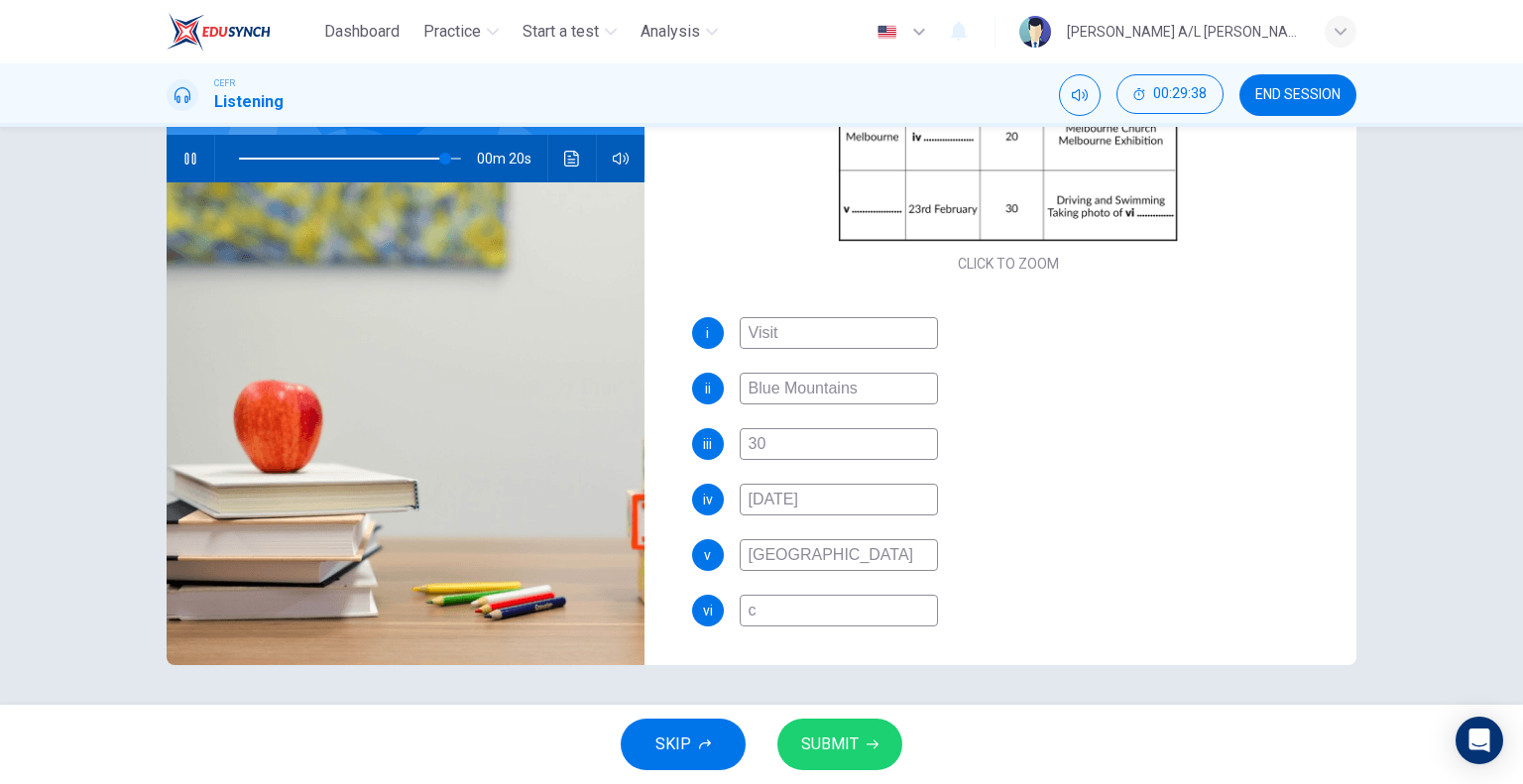 type on "93" 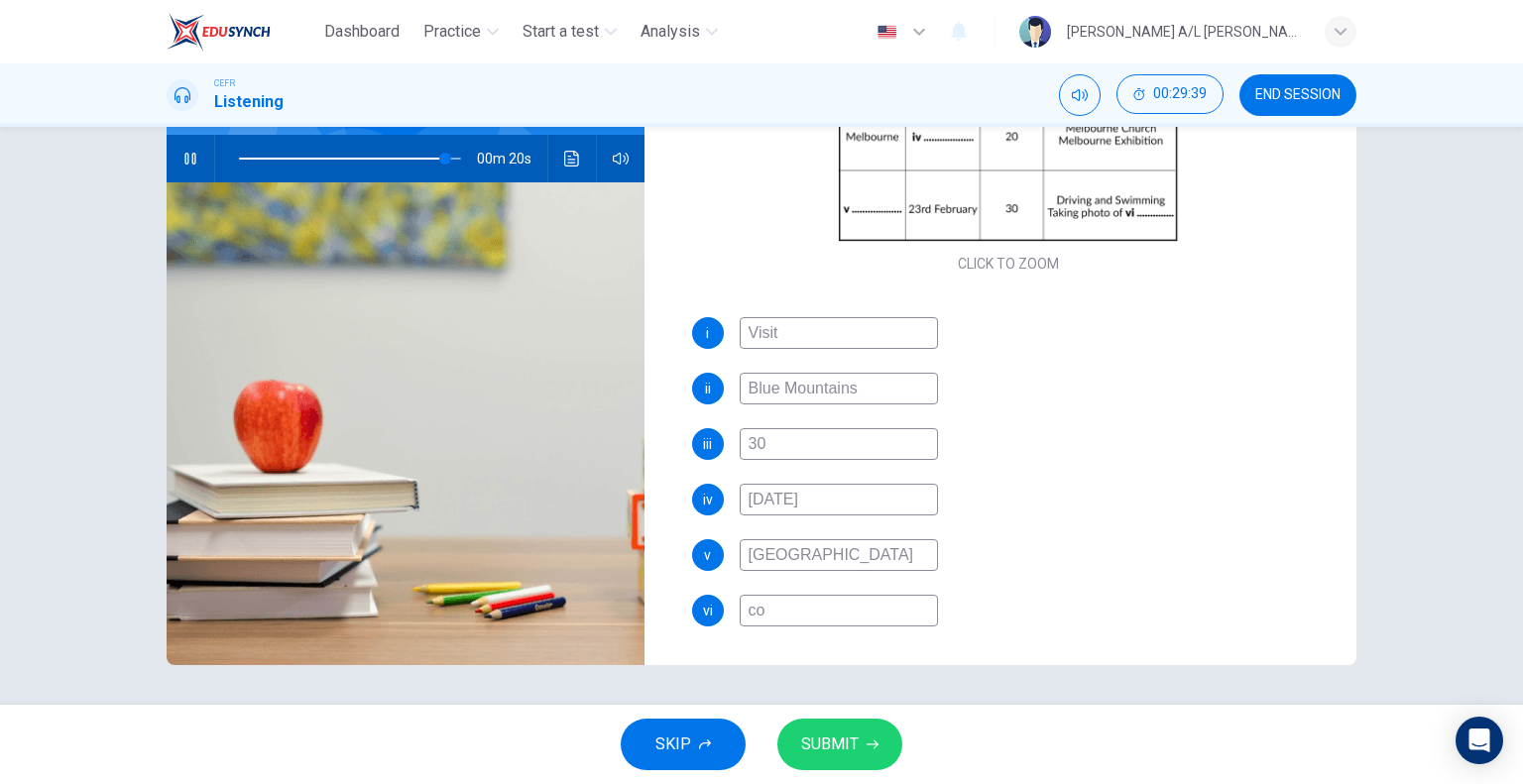 type on "cor" 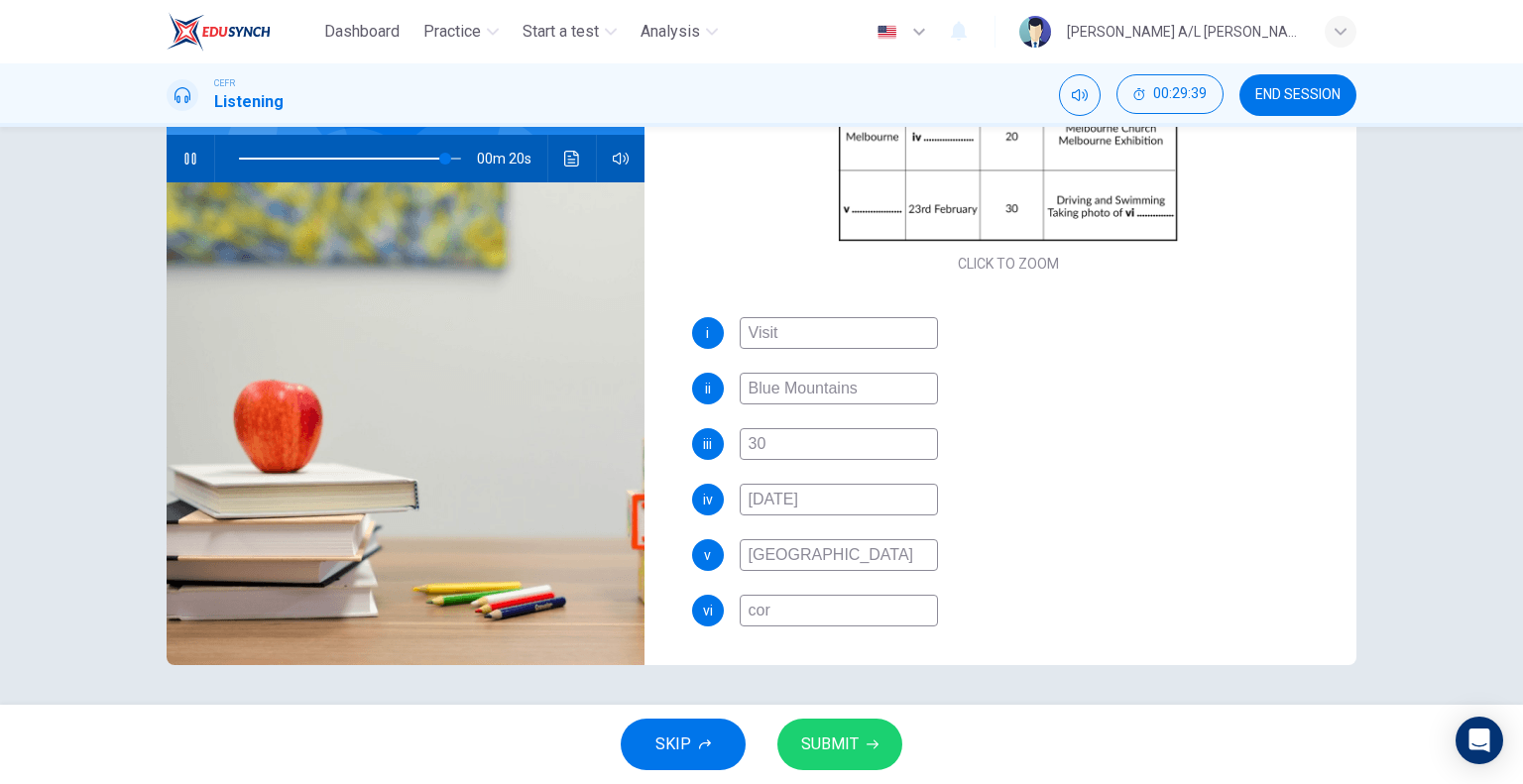 type on "93" 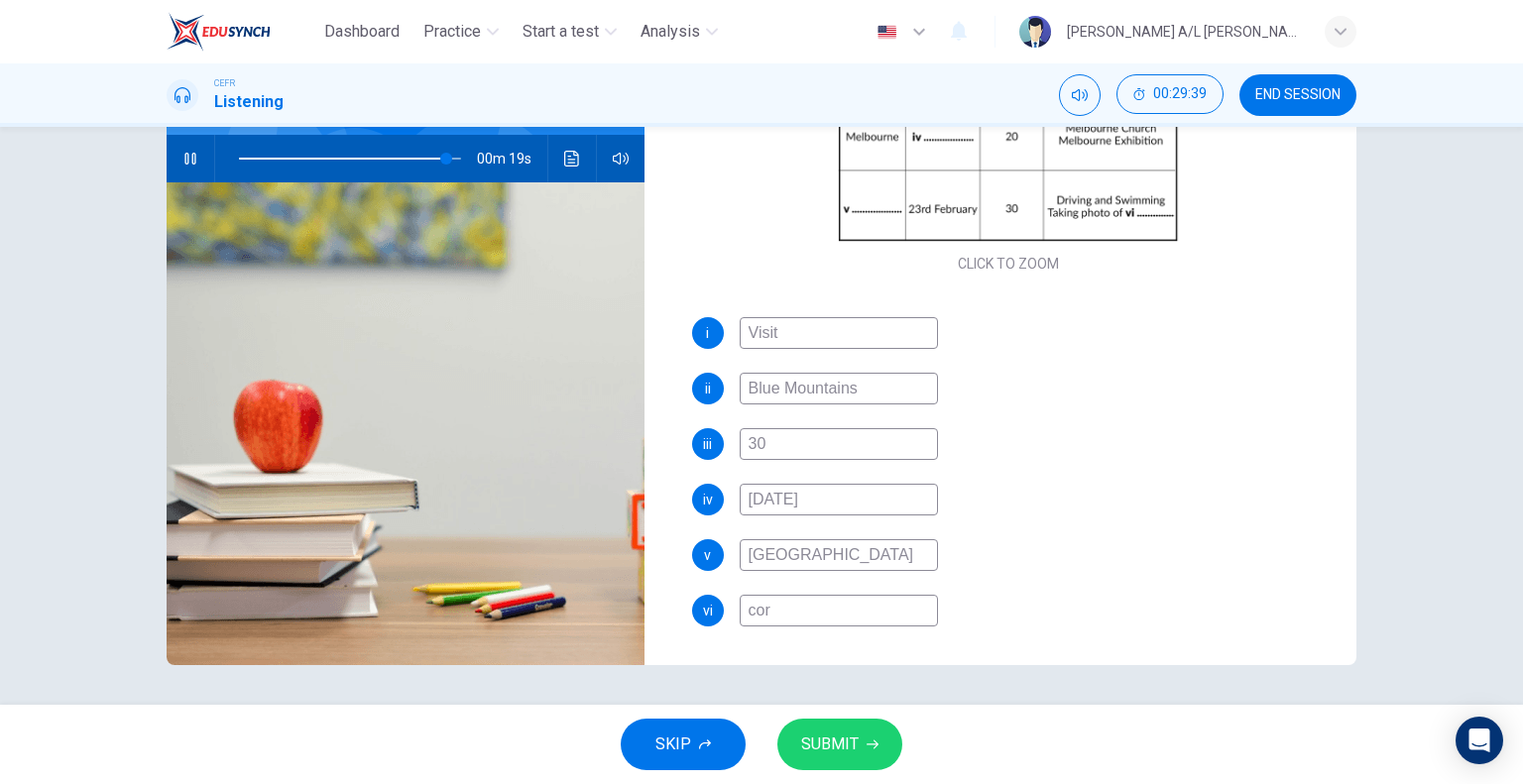 type on "cora" 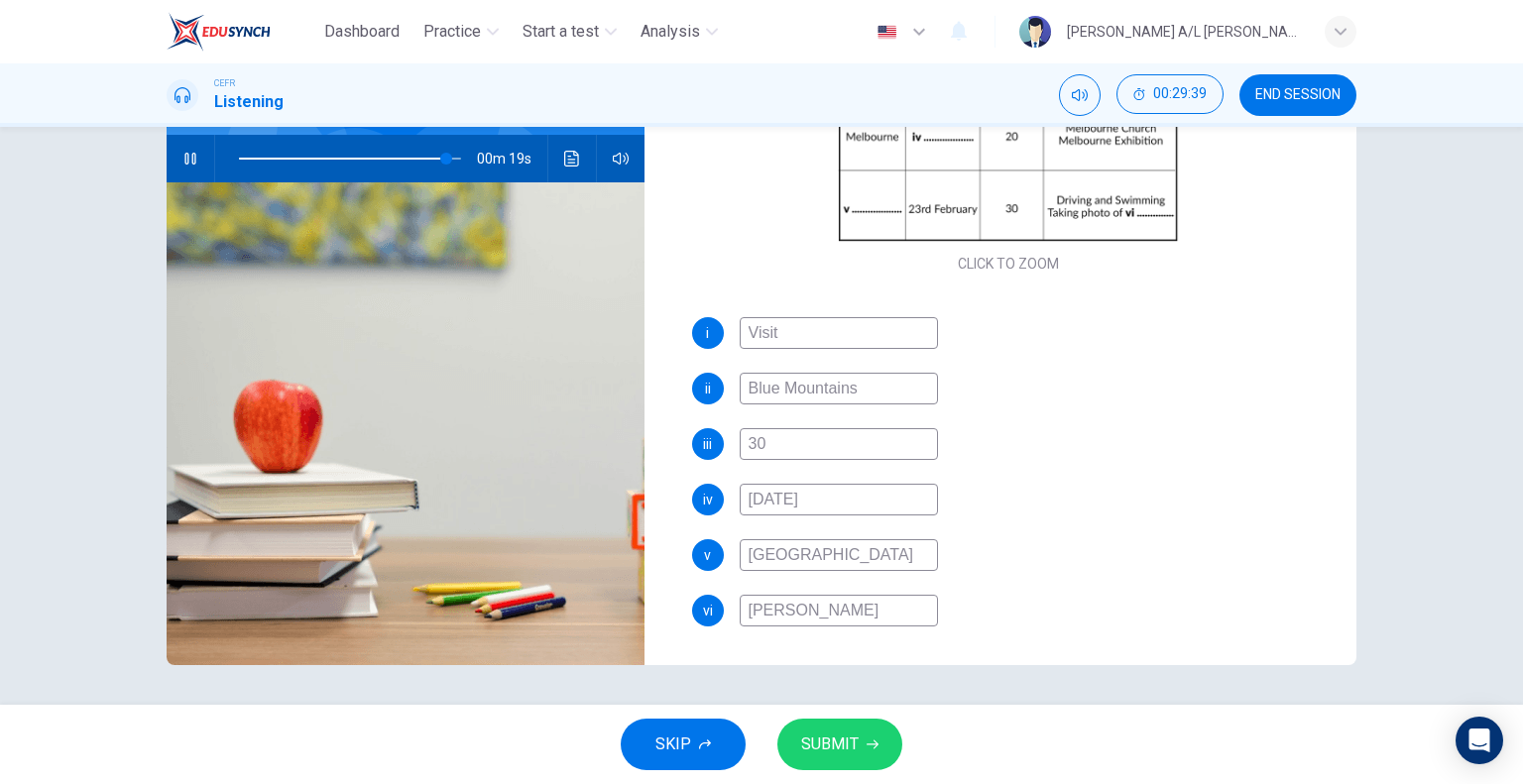 type on "93" 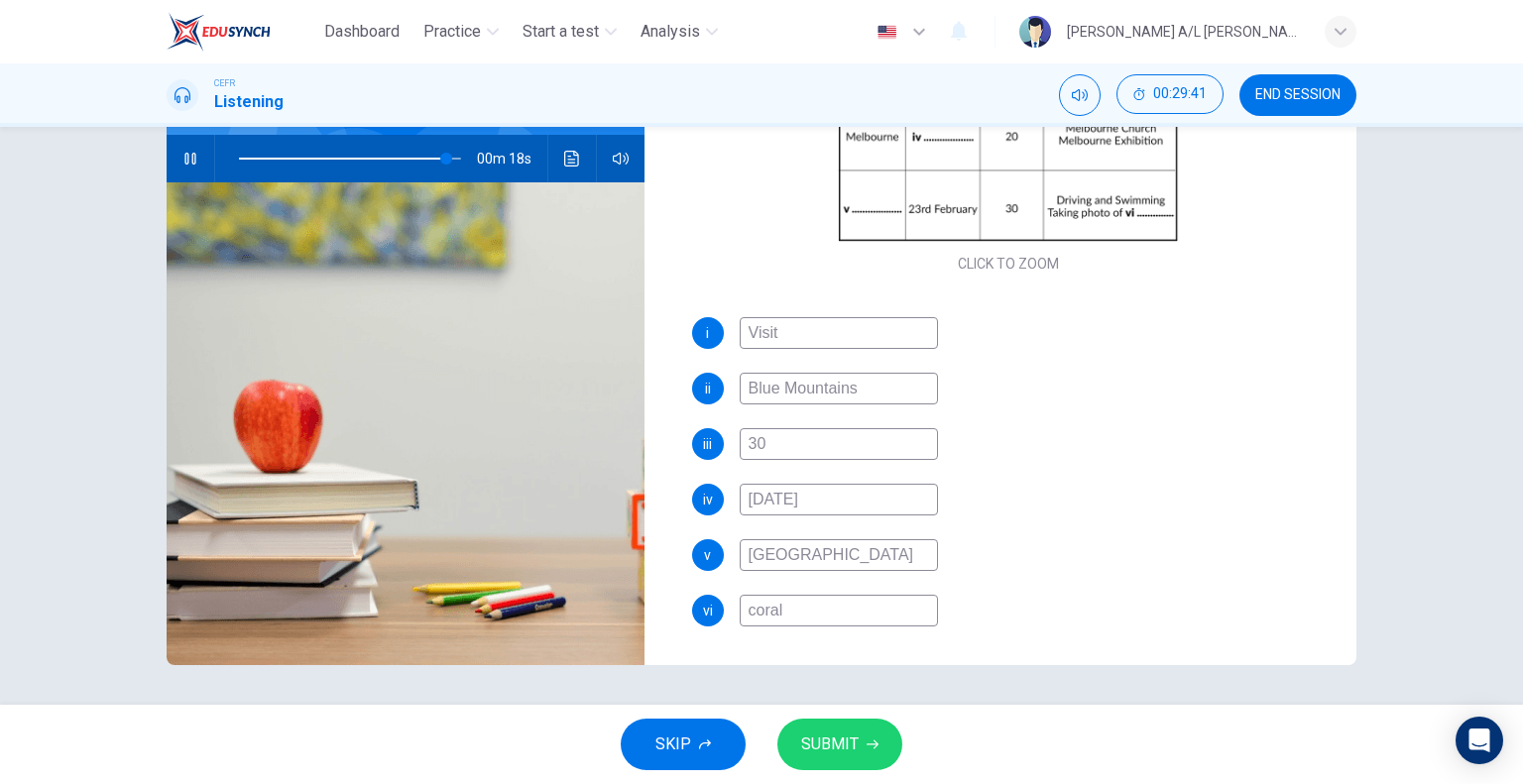 type on "94" 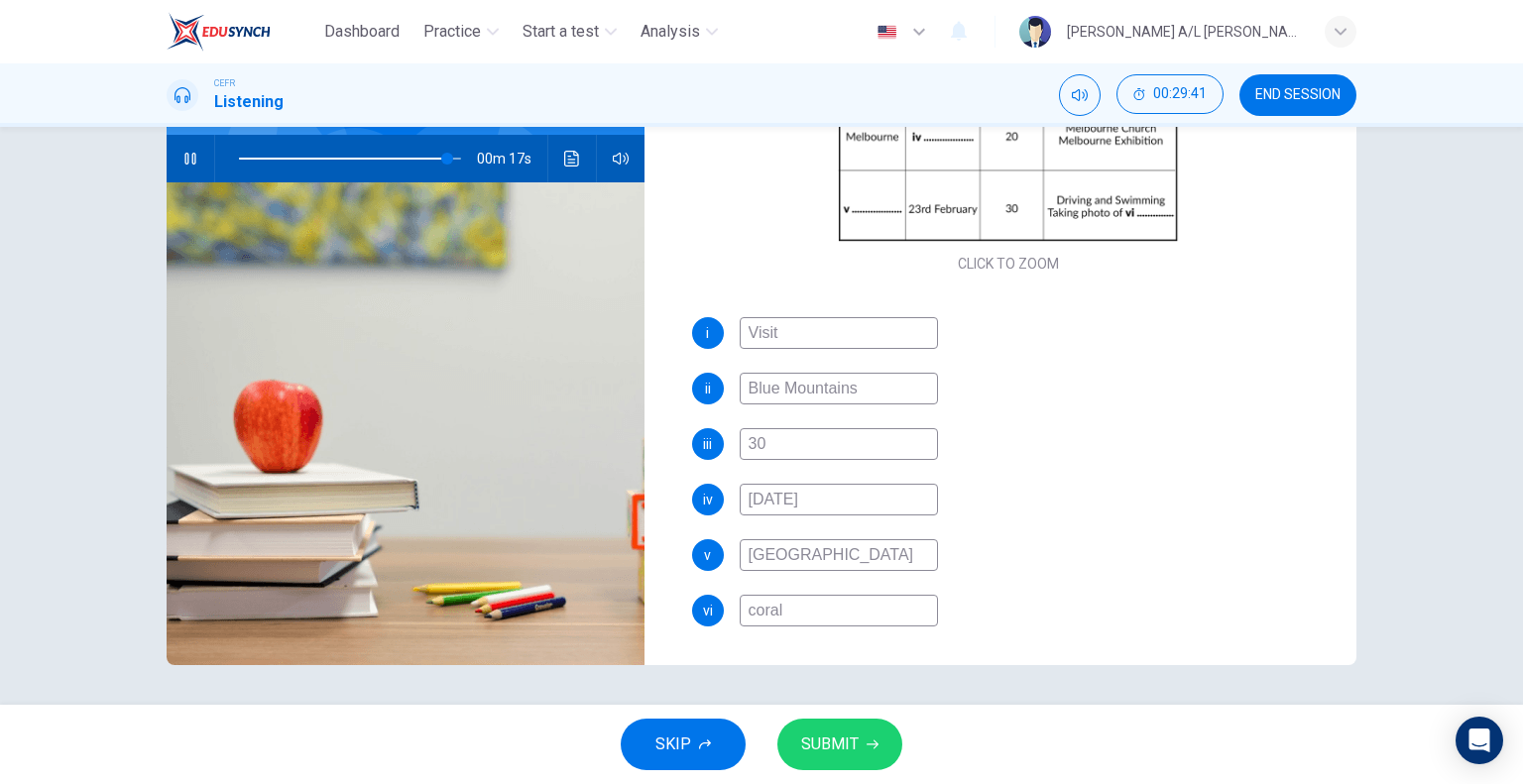 type on "coral" 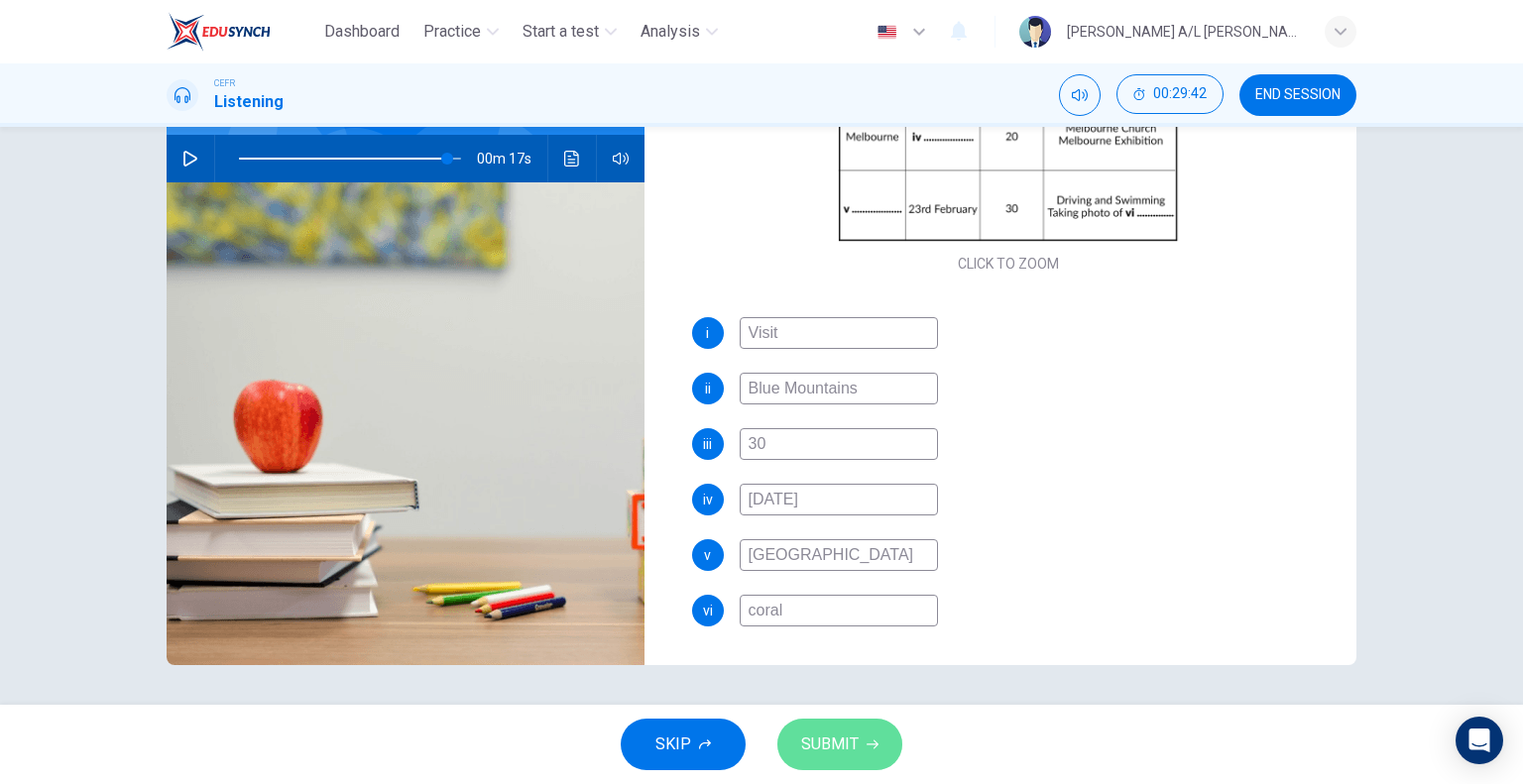 click on "SUBMIT" at bounding box center (830, 744) 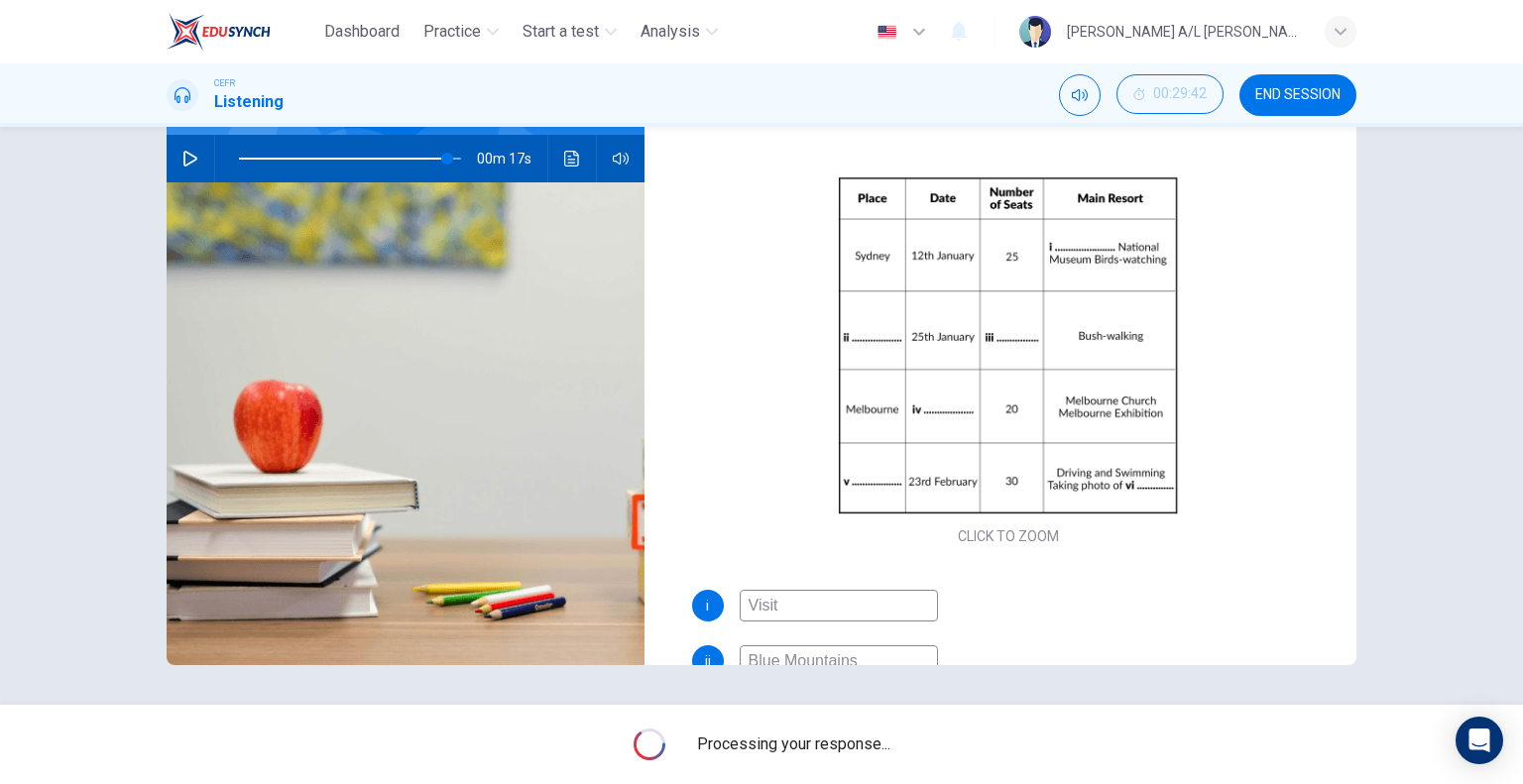 scroll, scrollTop: 0, scrollLeft: 0, axis: both 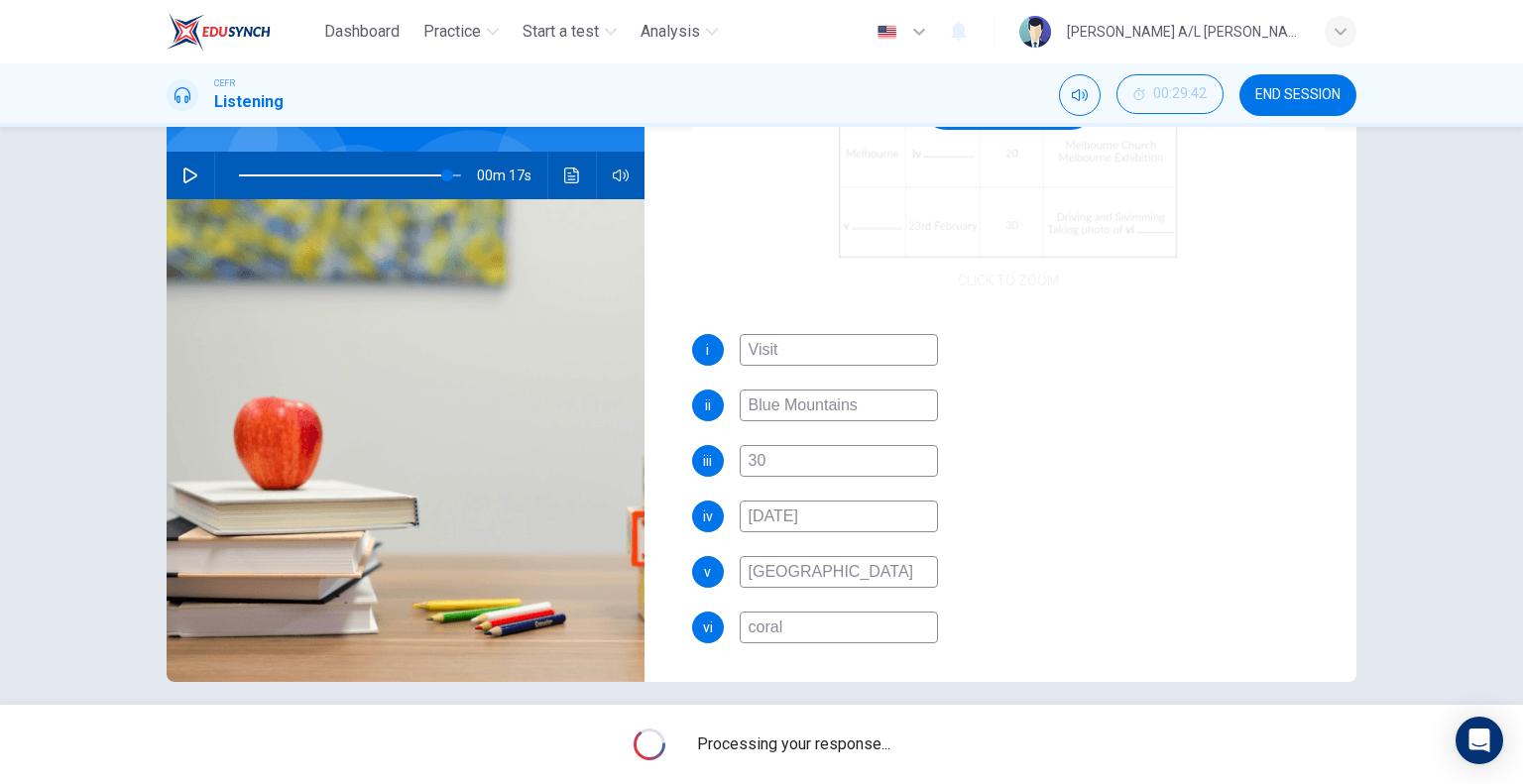 type on "94" 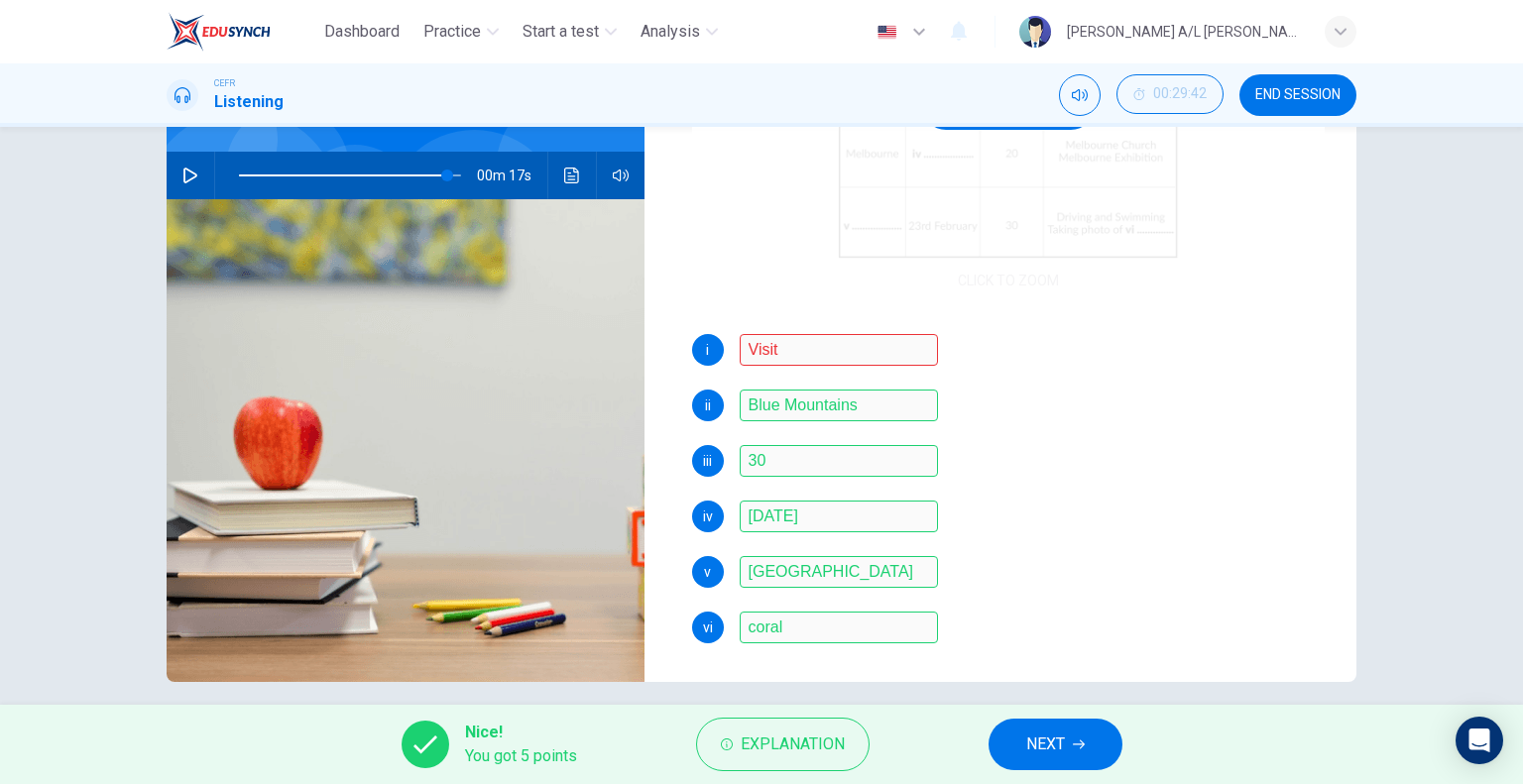 scroll, scrollTop: 190, scrollLeft: 0, axis: vertical 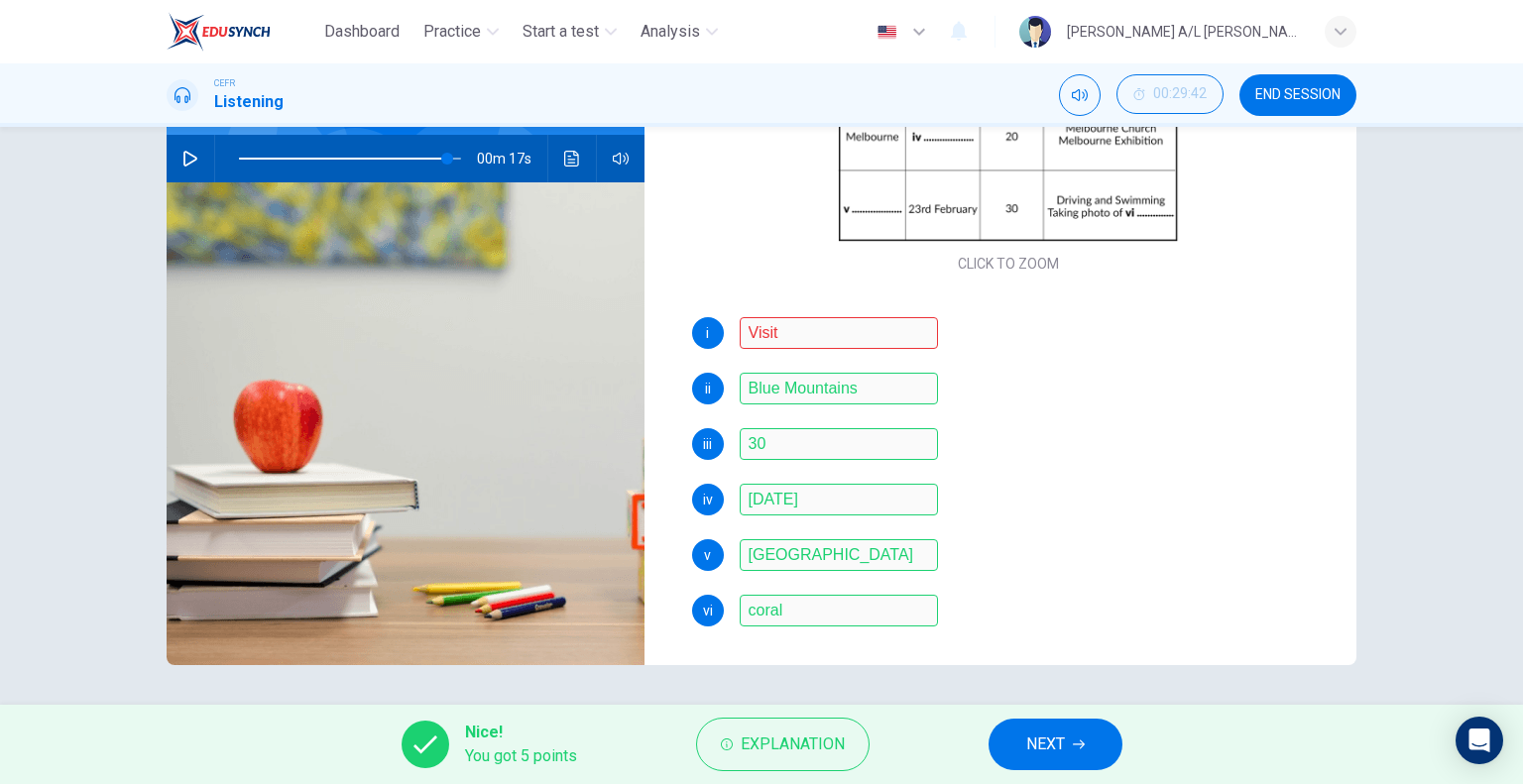 click on "END SESSION" at bounding box center [1298, 95] 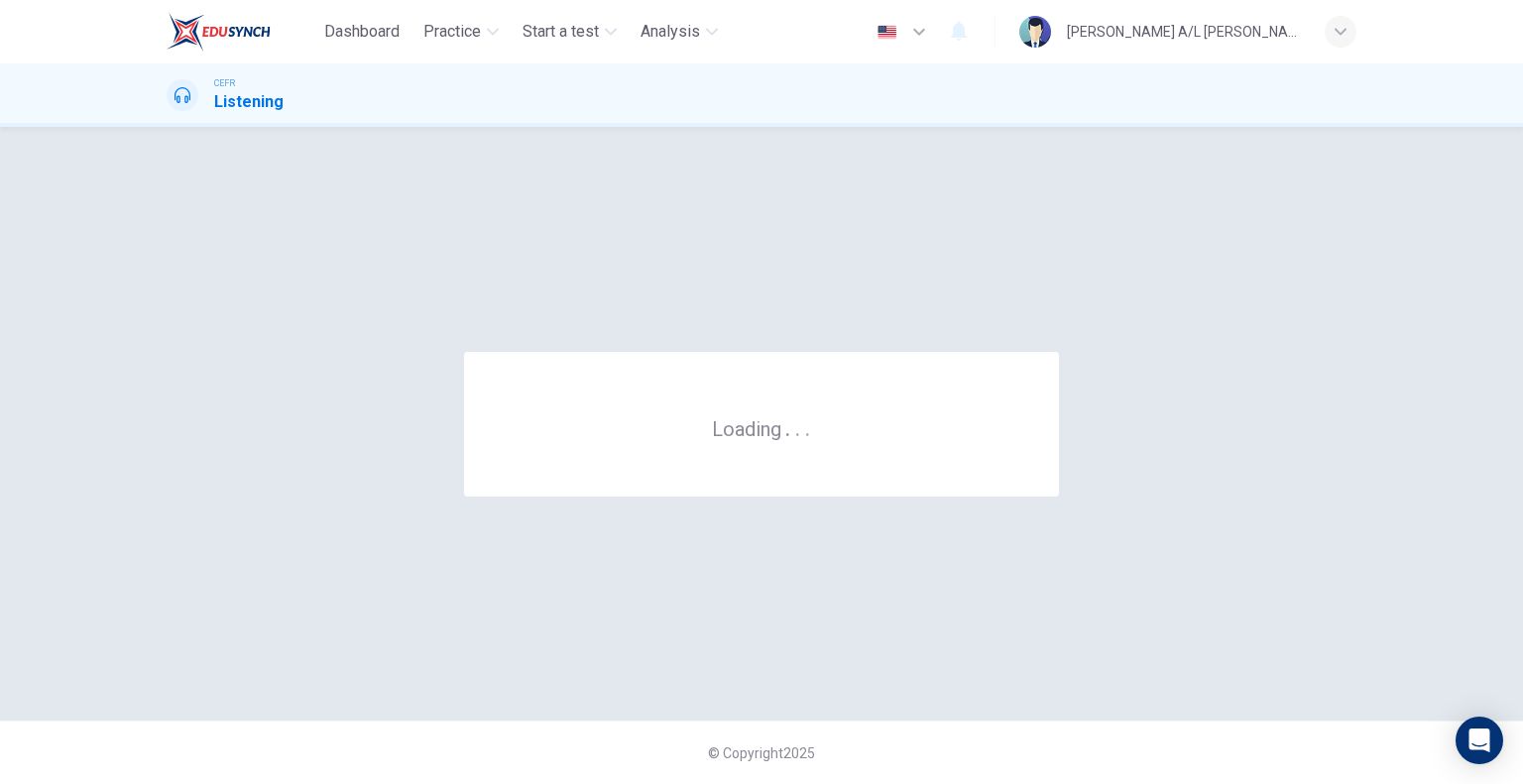 scroll, scrollTop: 0, scrollLeft: 0, axis: both 